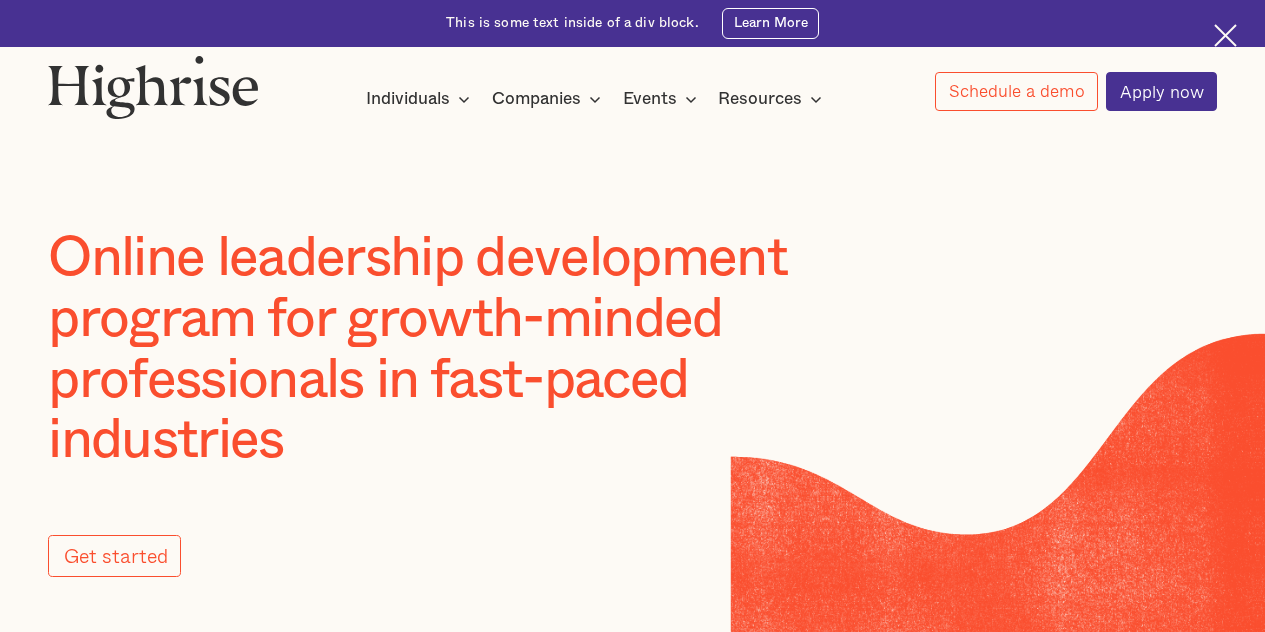 scroll, scrollTop: 0, scrollLeft: 0, axis: both 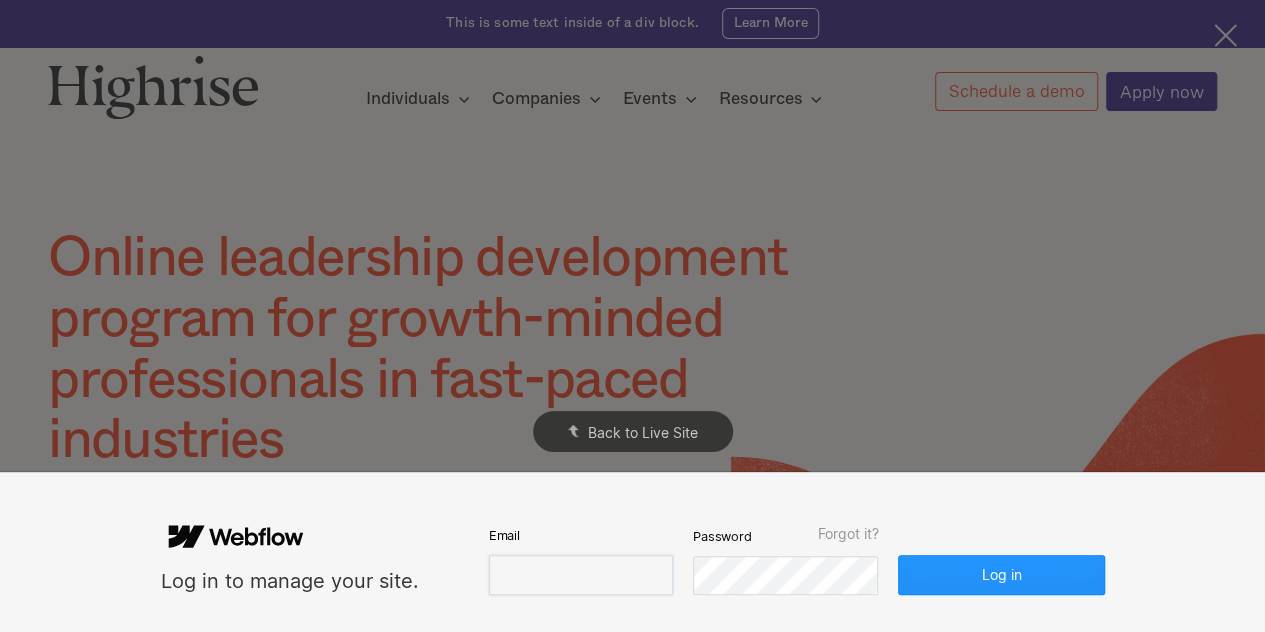 click at bounding box center (581, 575) 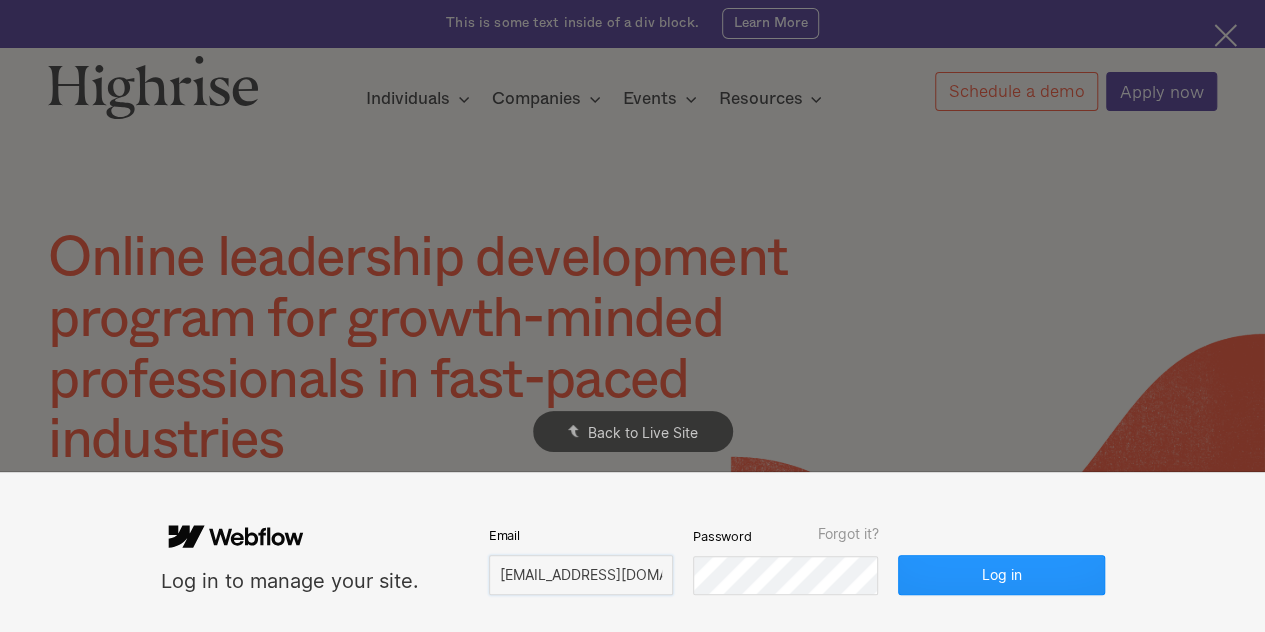 scroll, scrollTop: 0, scrollLeft: 12, axis: horizontal 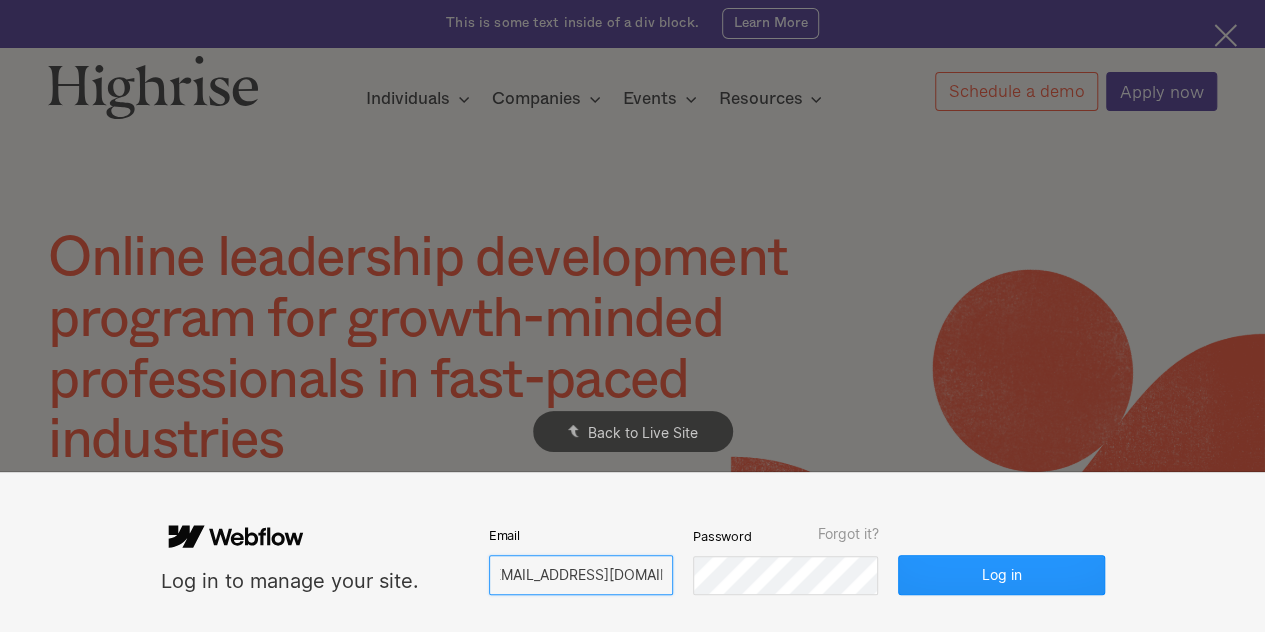 type on "[EMAIL_ADDRESS][DOMAIN_NAME]" 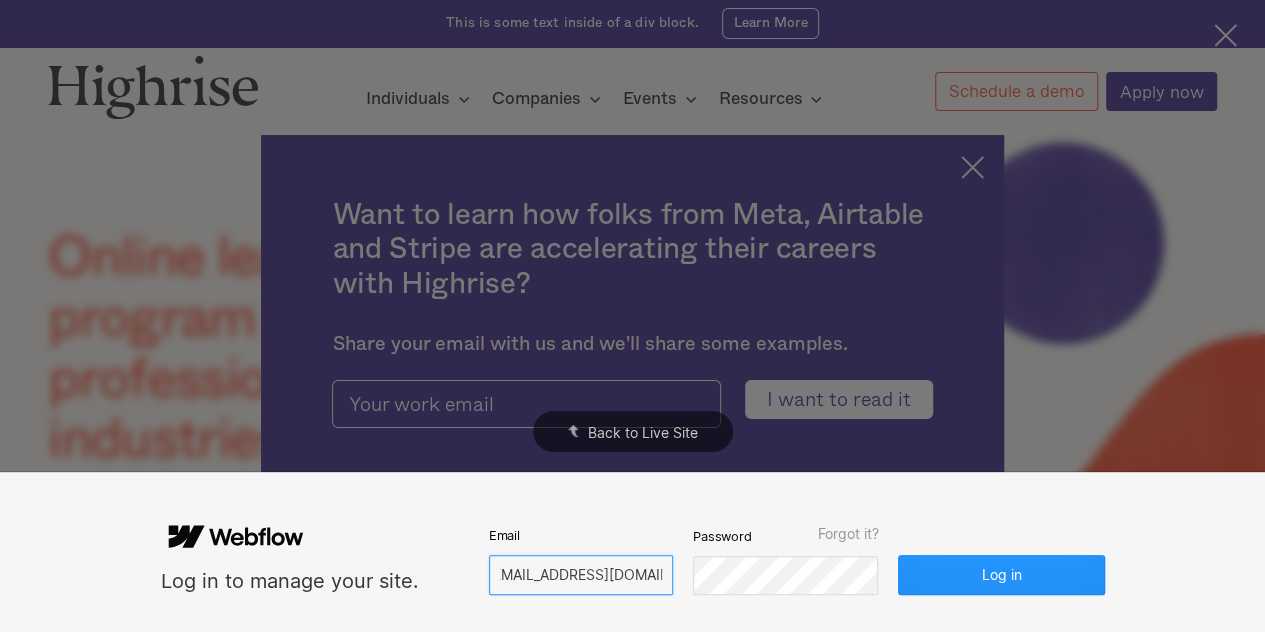 scroll, scrollTop: 0, scrollLeft: 0, axis: both 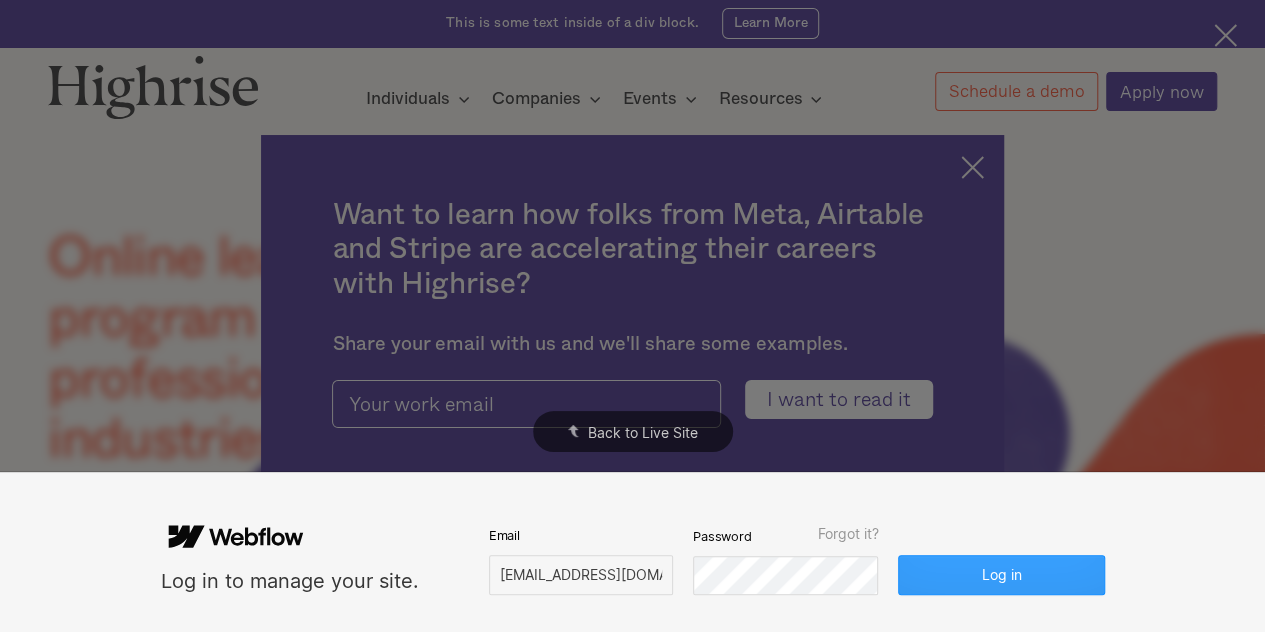 click on "Log in" at bounding box center (1001, 575) 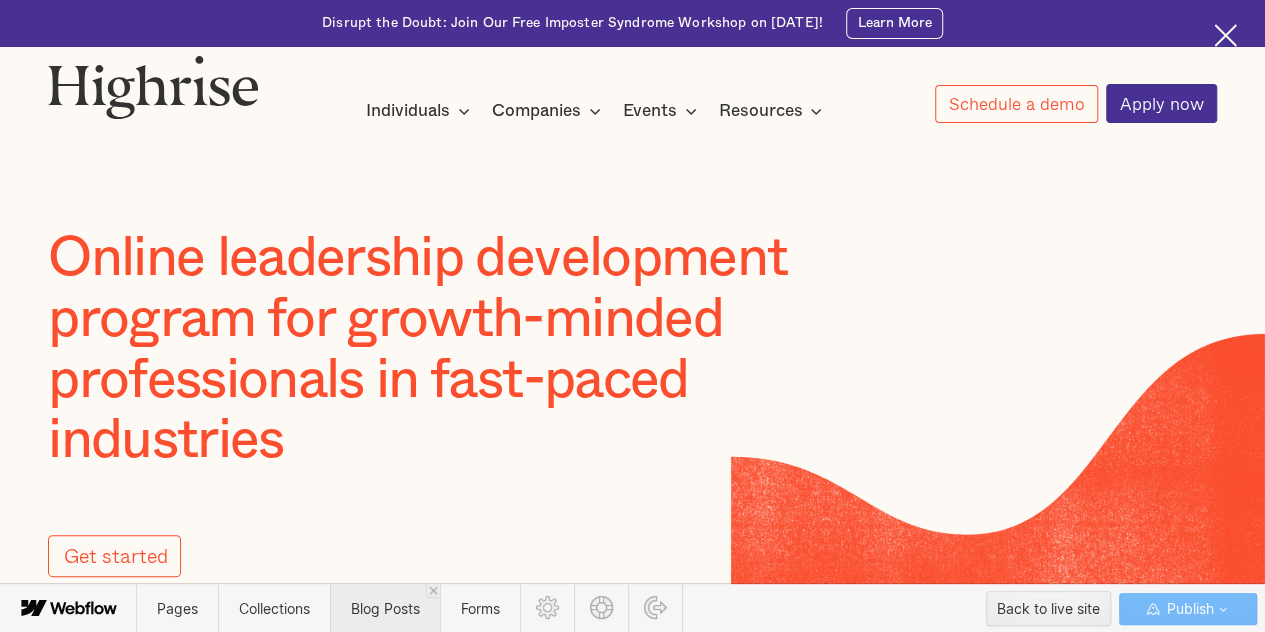 click on "Blog Posts" at bounding box center [385, 608] 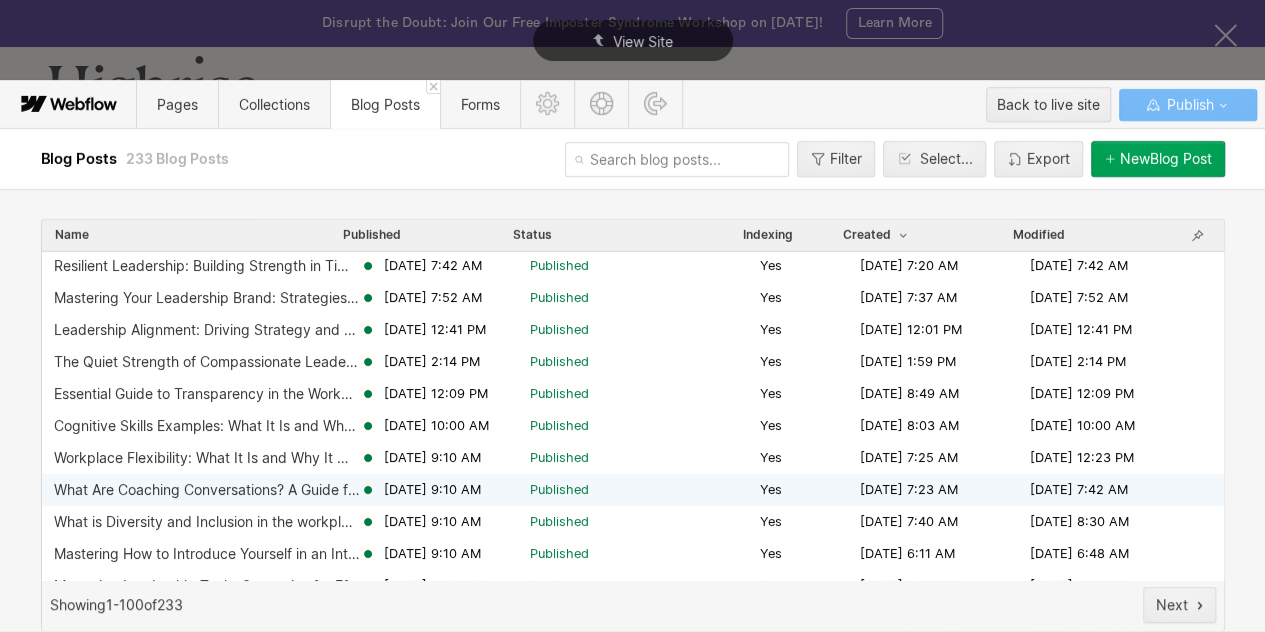 scroll, scrollTop: 16, scrollLeft: 0, axis: vertical 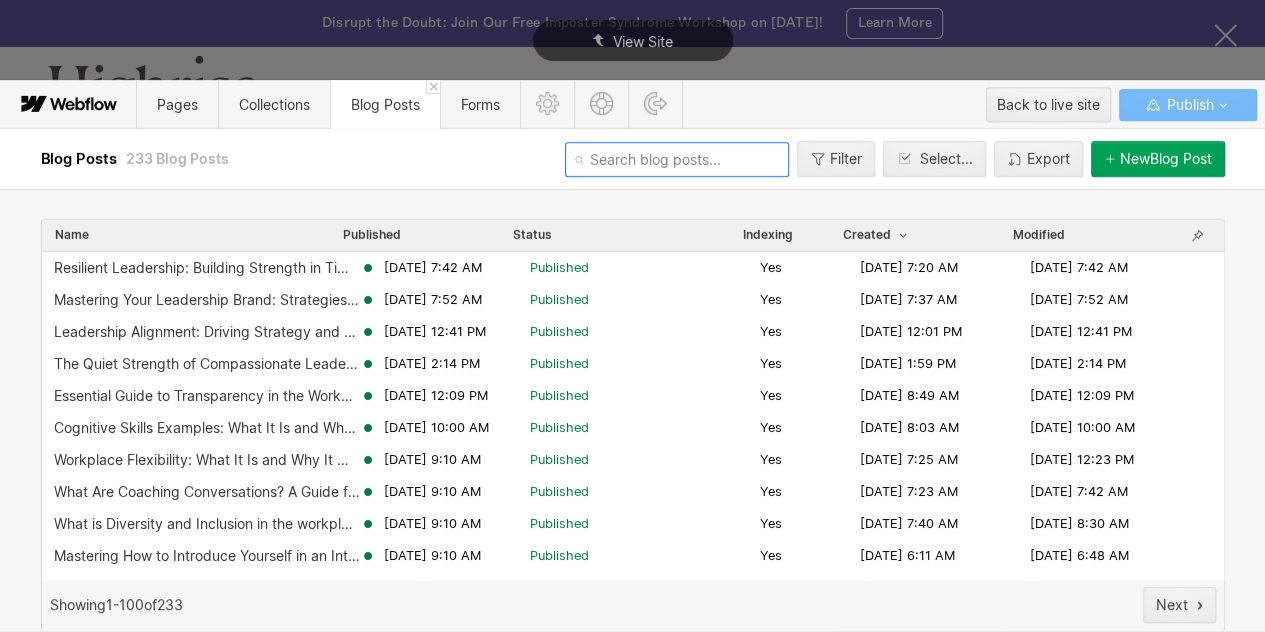 click at bounding box center [677, 159] 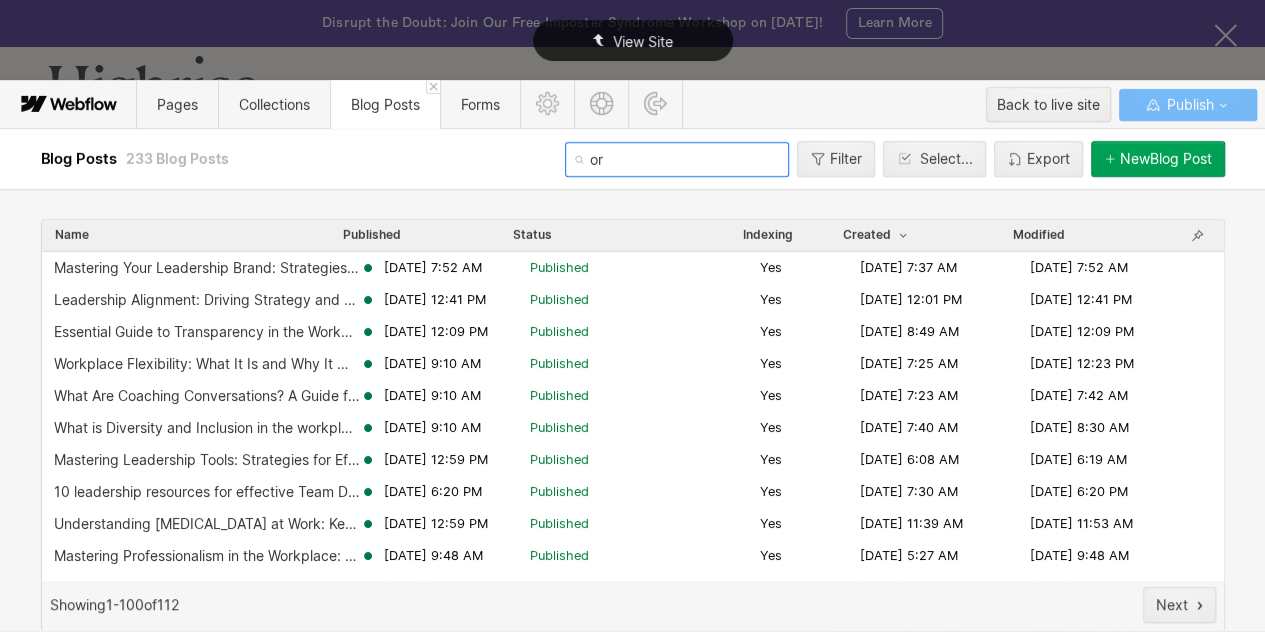 type on "org" 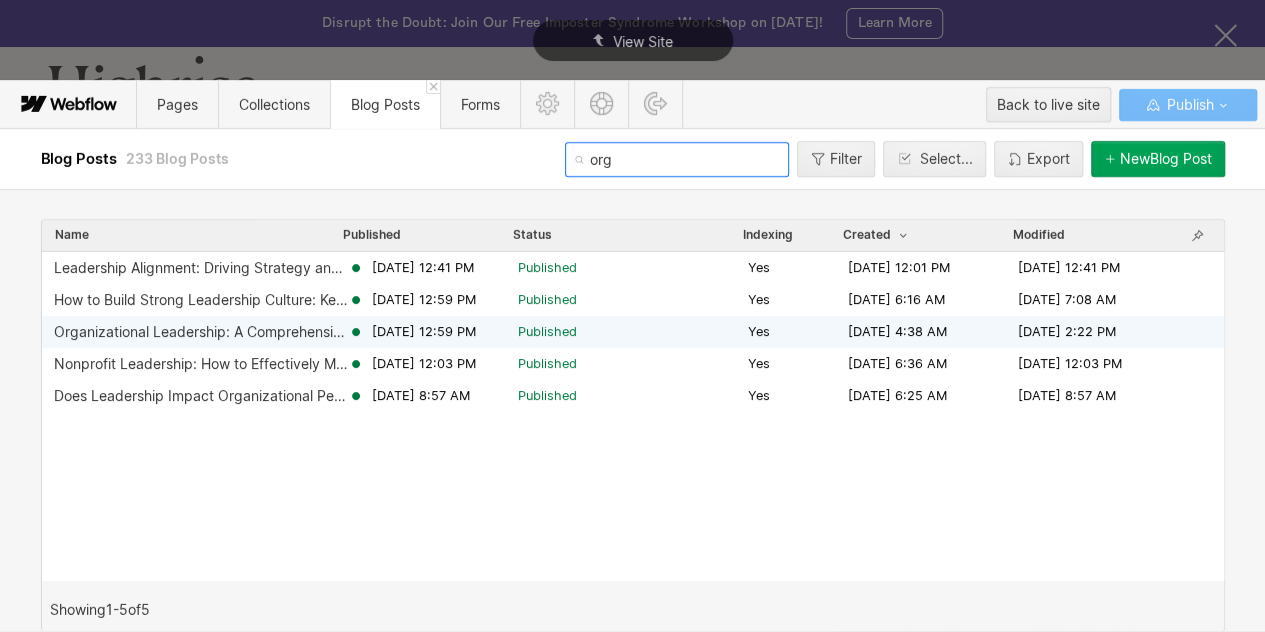 click on "Organizational Leadership: A Comprehensive Guide" at bounding box center (201, 332) 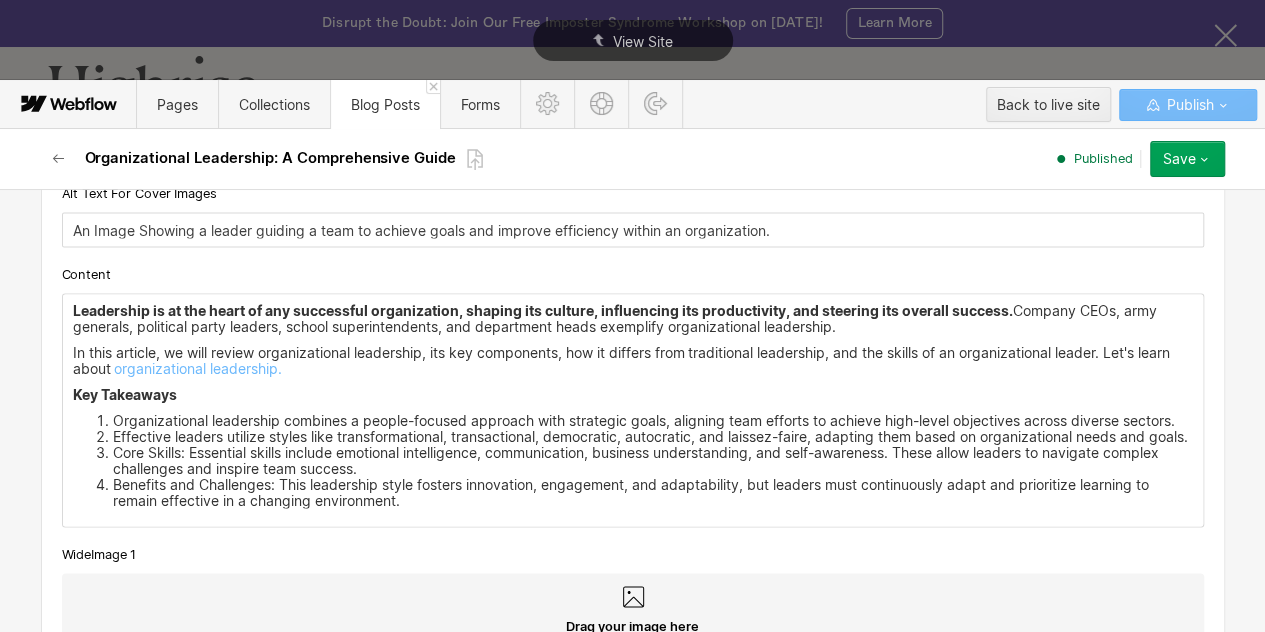scroll, scrollTop: 1880, scrollLeft: 0, axis: vertical 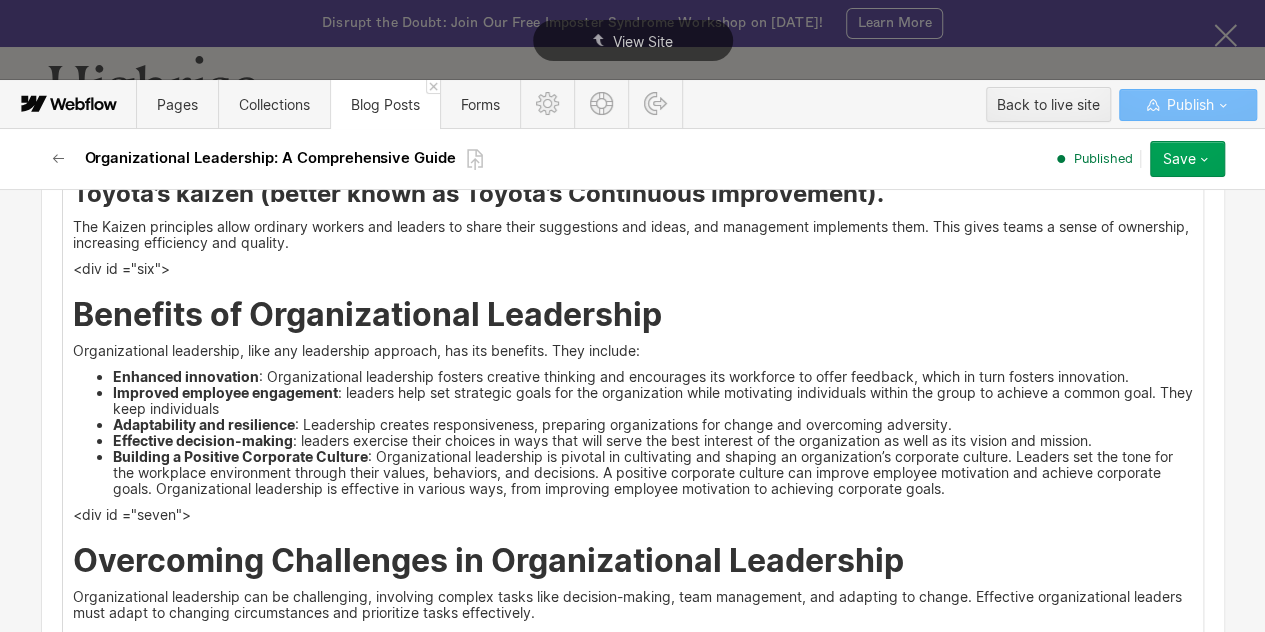 drag, startPoint x: 299, startPoint y: 307, endPoint x: 194, endPoint y: 309, distance: 105.01904 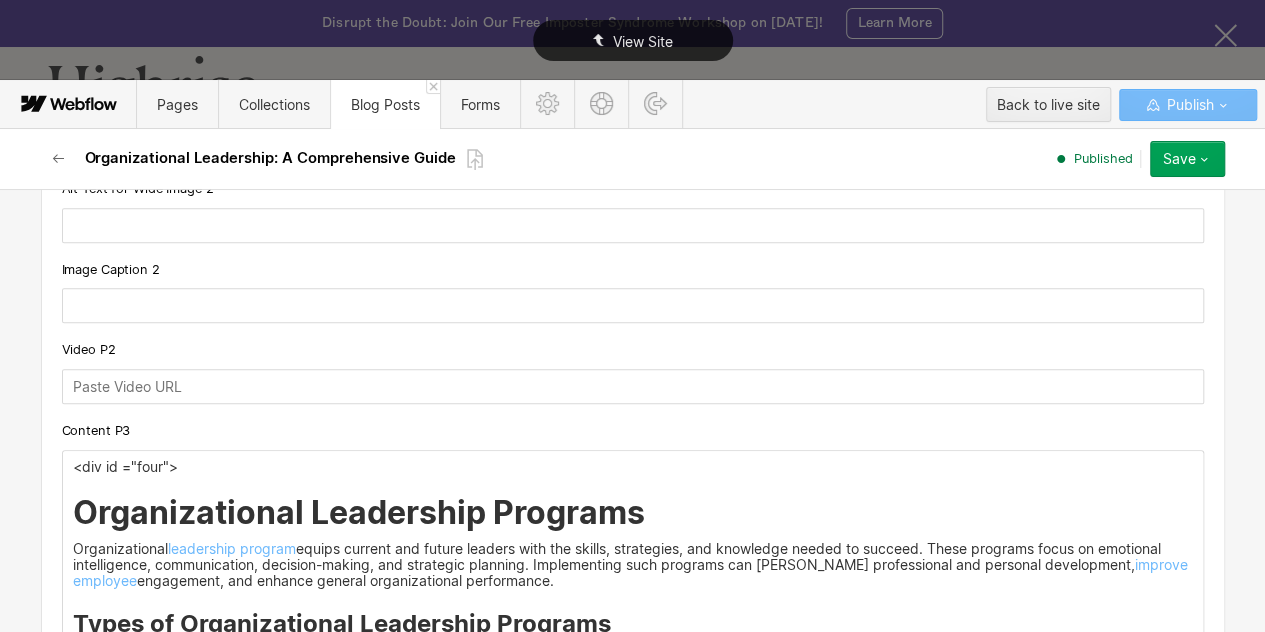 scroll, scrollTop: 7027, scrollLeft: 0, axis: vertical 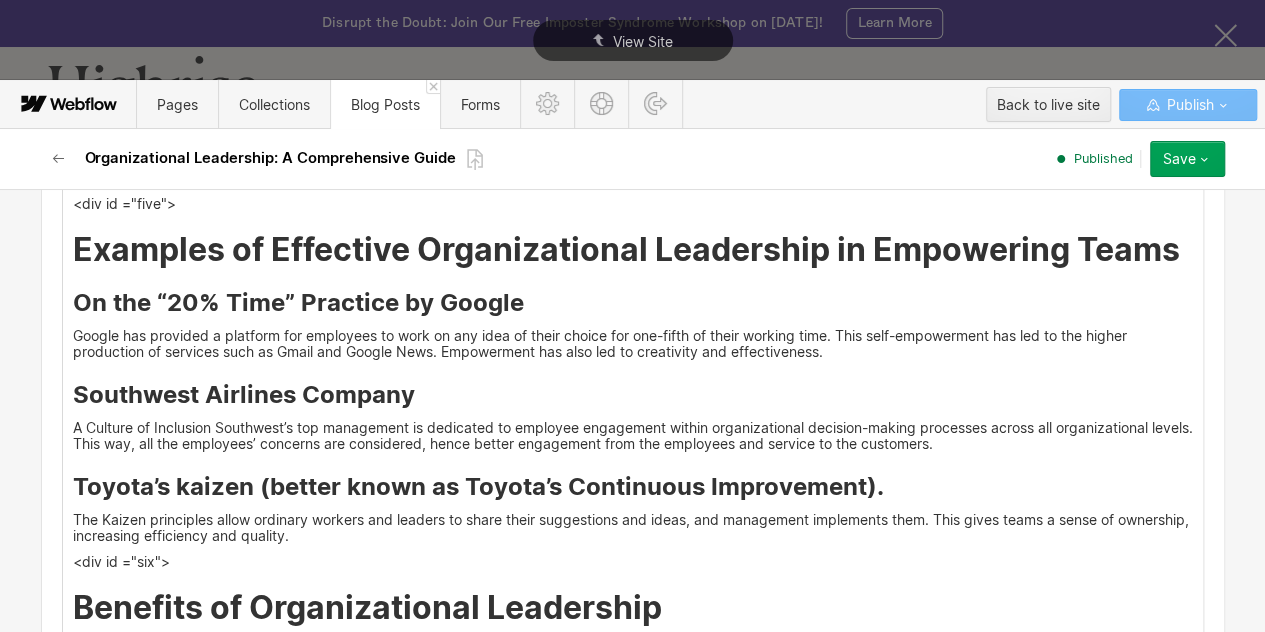 click on "leadership skills" at bounding box center (990, -375) 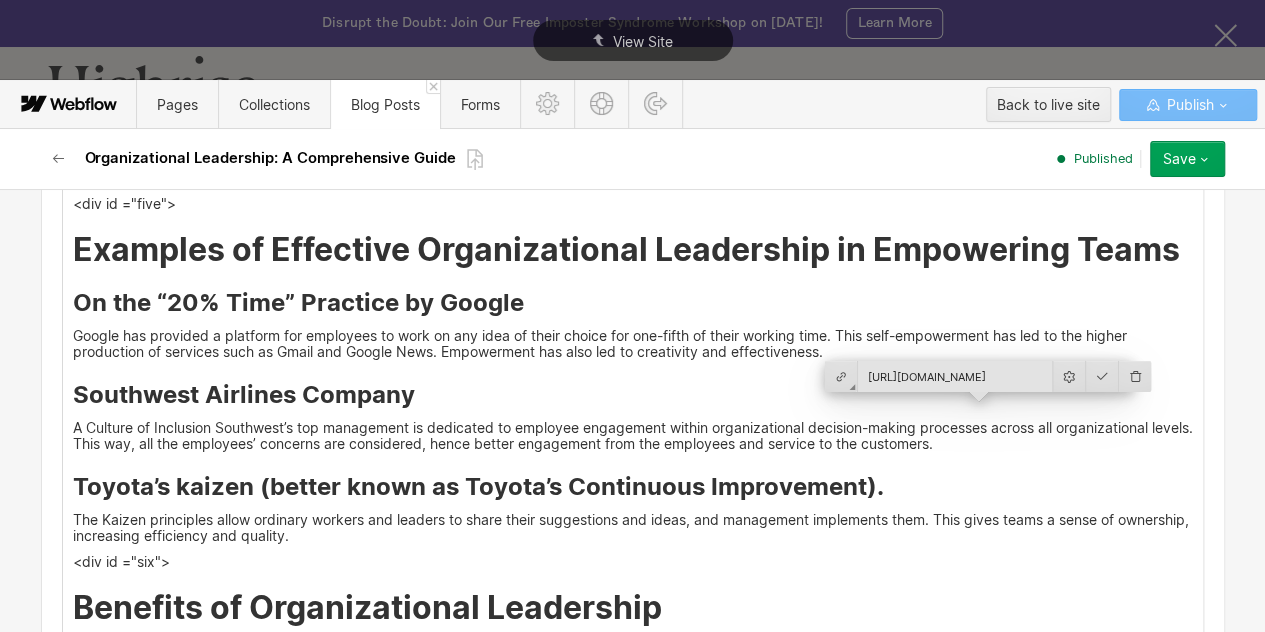 click on "https://www.tryhighrise.com/blog-posts/future-leadership-skills" at bounding box center (955, 376) 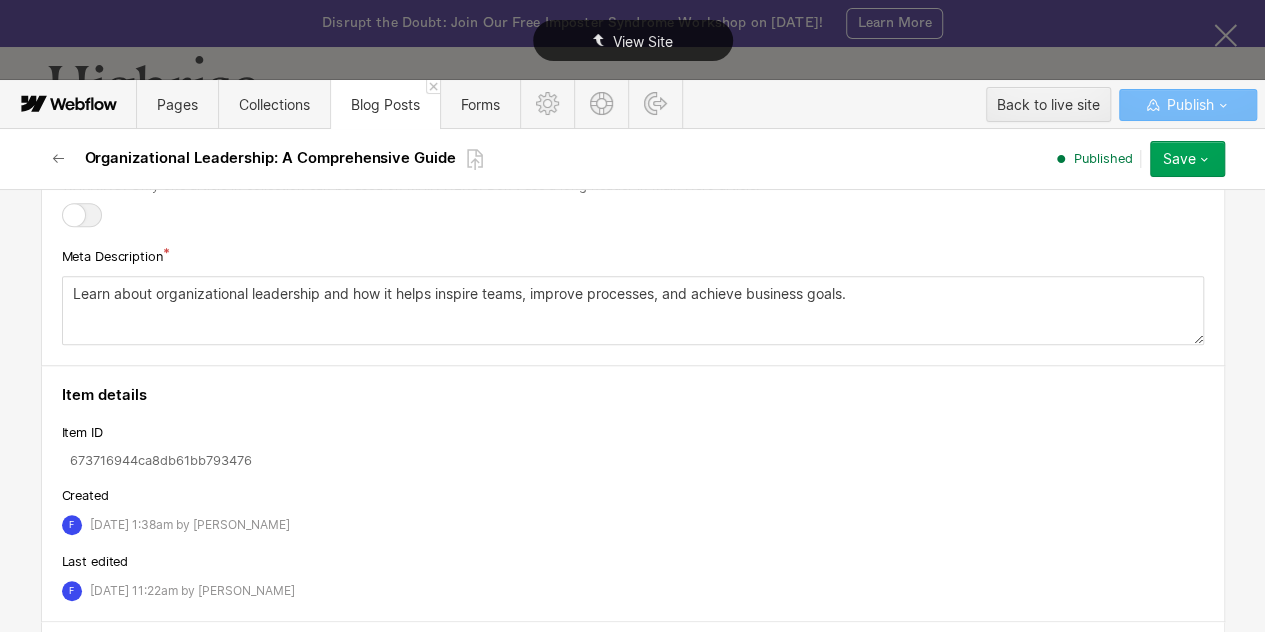 scroll, scrollTop: 8728, scrollLeft: 0, axis: vertical 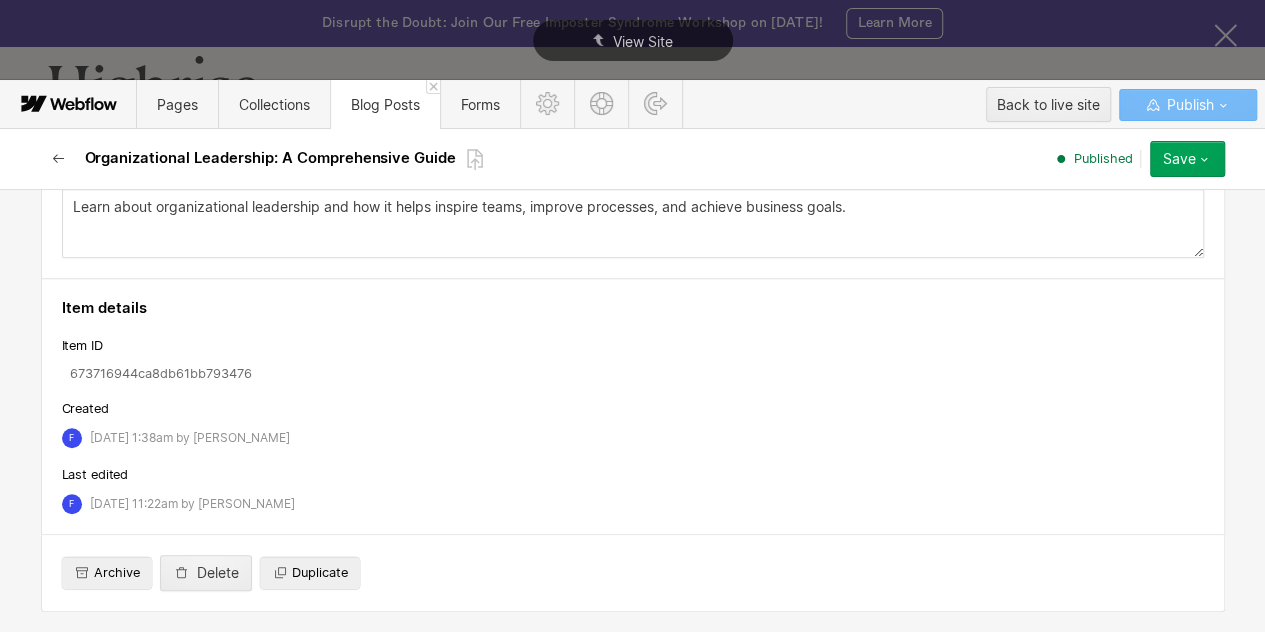 click 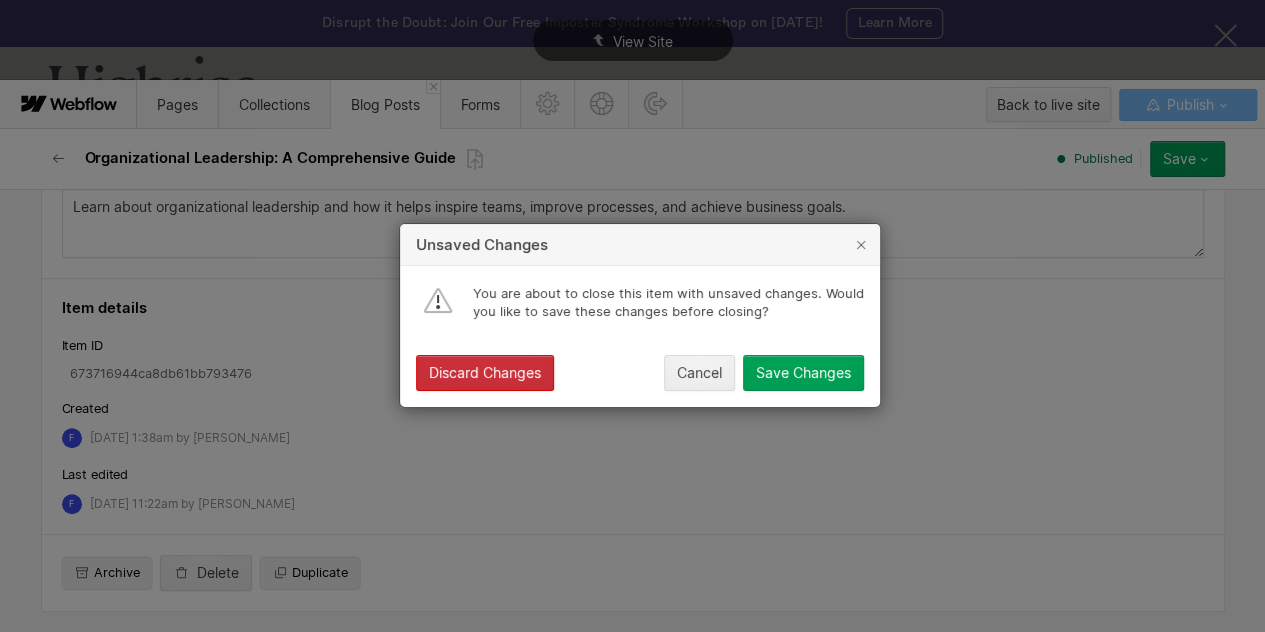 click on "Discard Changes" at bounding box center [485, 374] 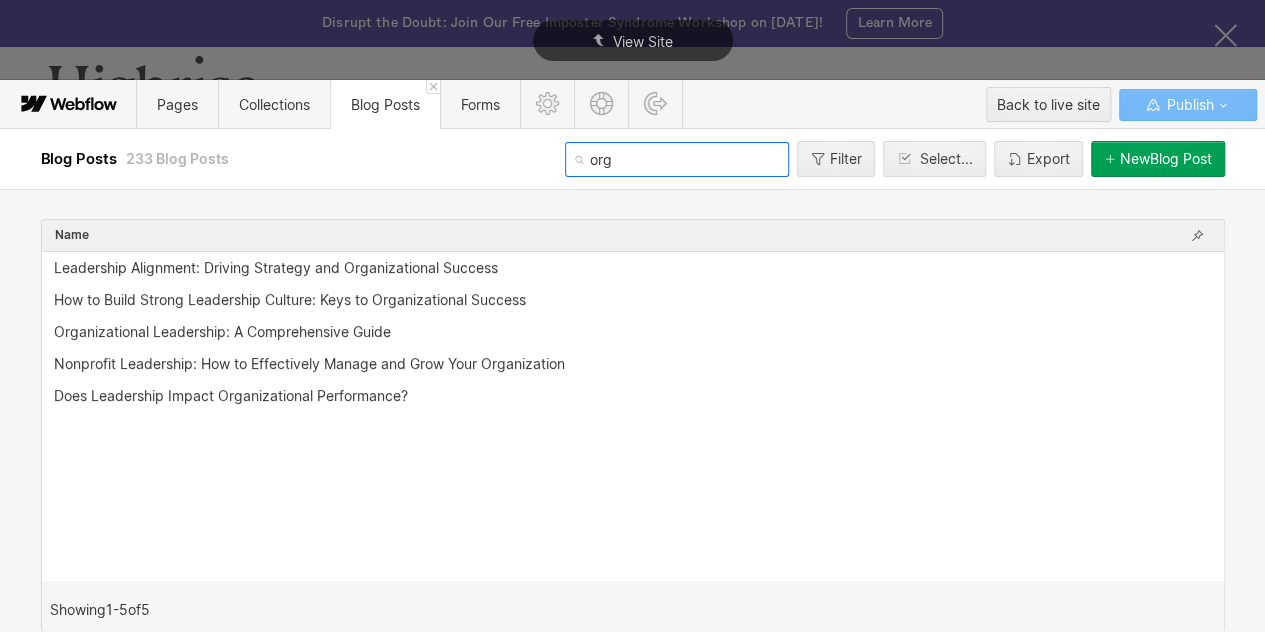 click on "org" at bounding box center [677, 159] 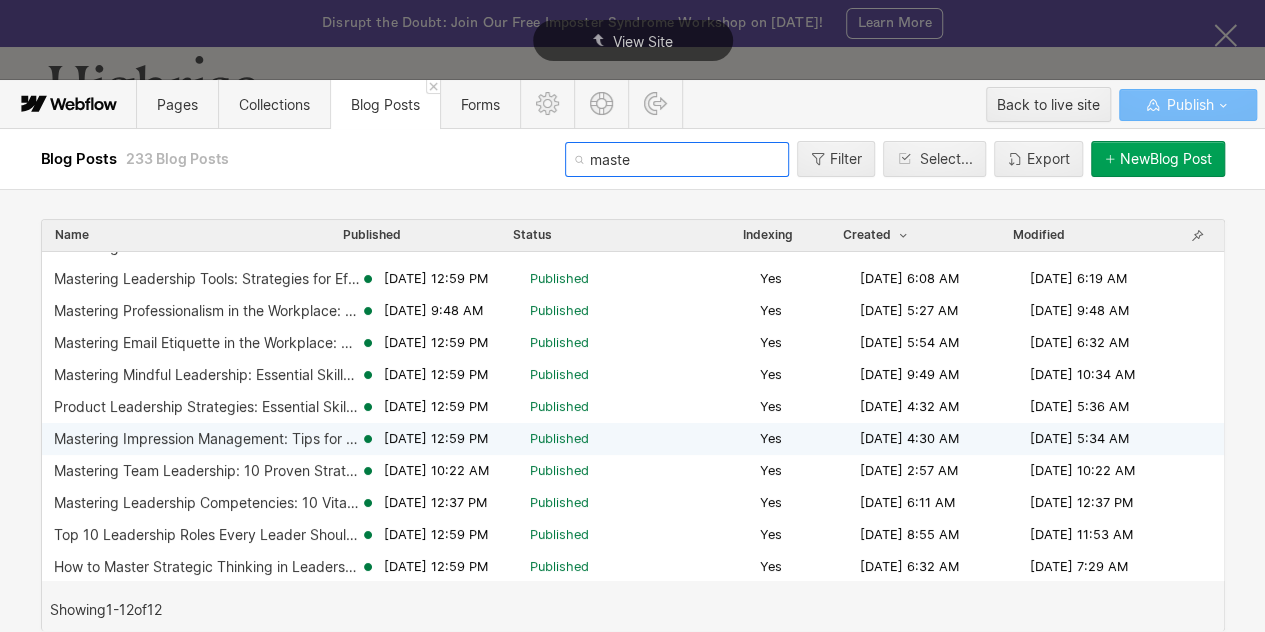 scroll, scrollTop: 56, scrollLeft: 0, axis: vertical 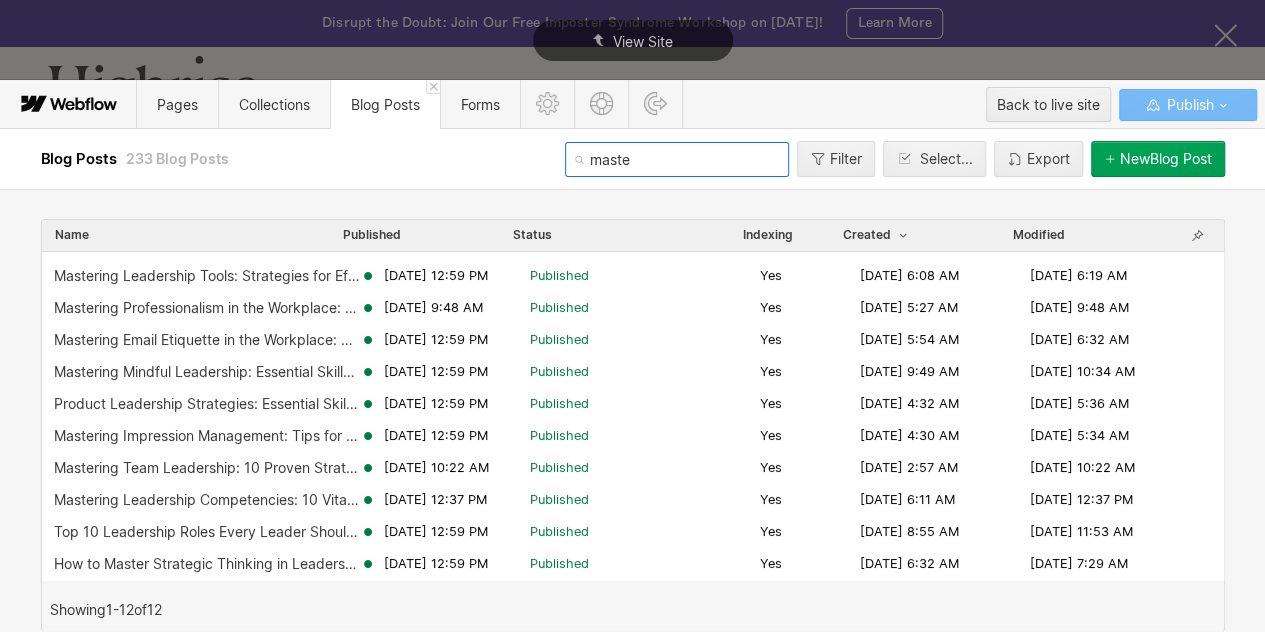 click on "maste" at bounding box center (677, 159) 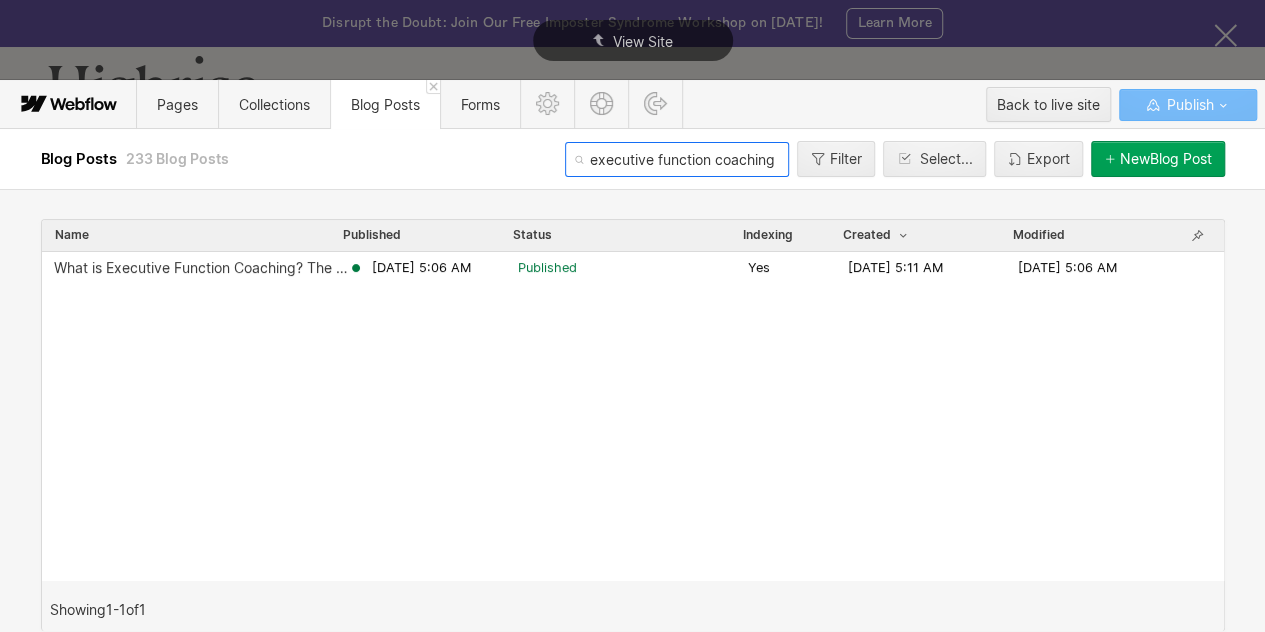 scroll, scrollTop: 0, scrollLeft: 0, axis: both 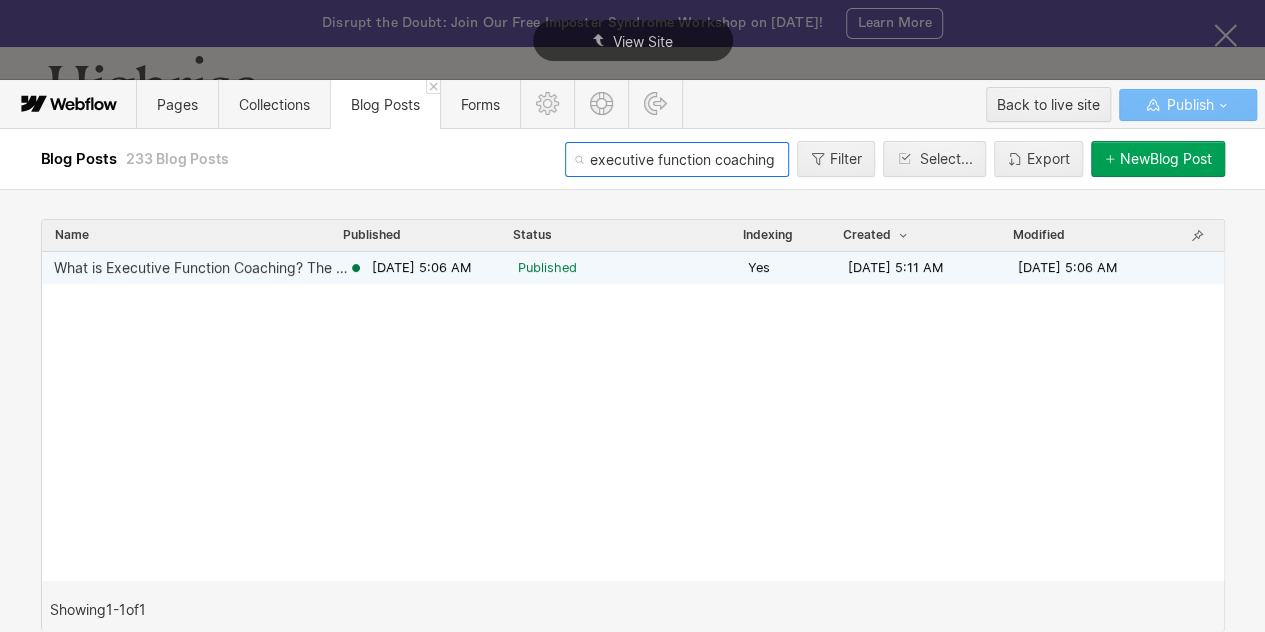 type on "executive function coaching" 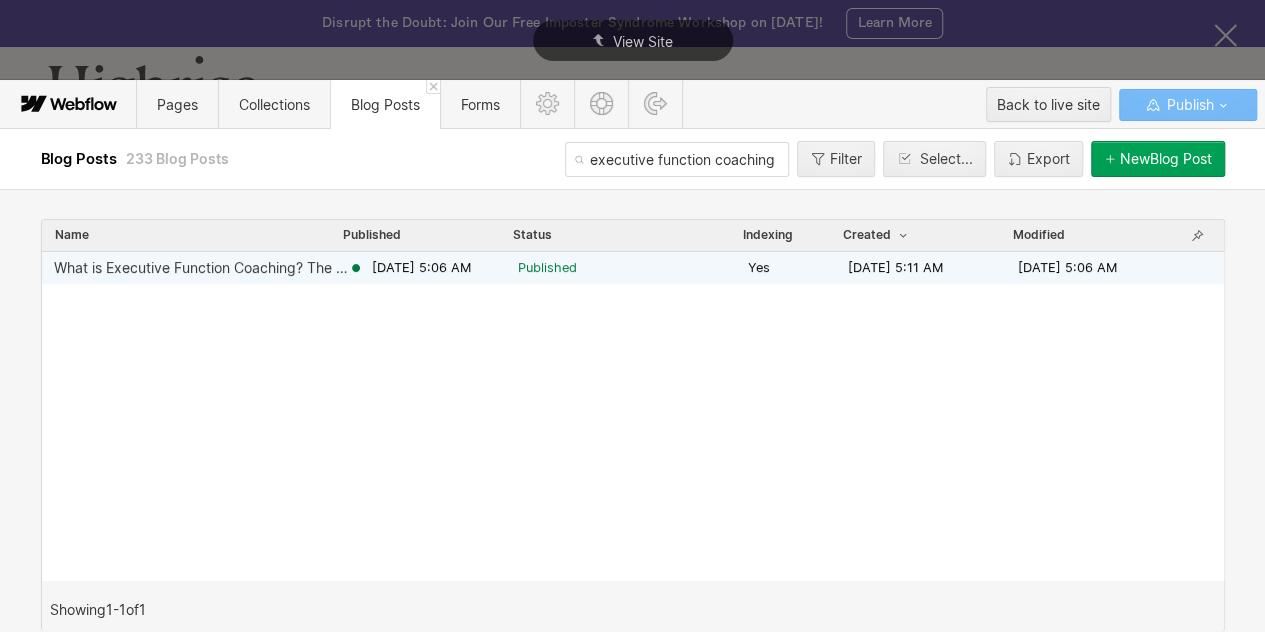 click on "What is Executive Function Coaching? The Ultimate Guide" at bounding box center [201, 268] 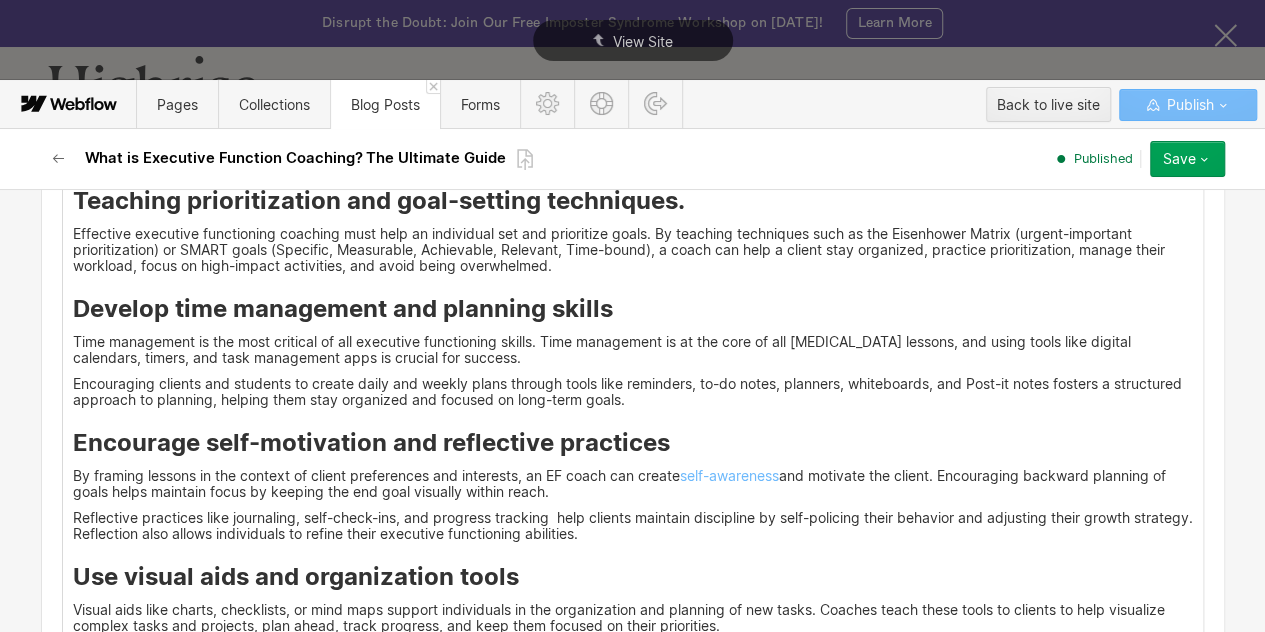 scroll, scrollTop: 6824, scrollLeft: 0, axis: vertical 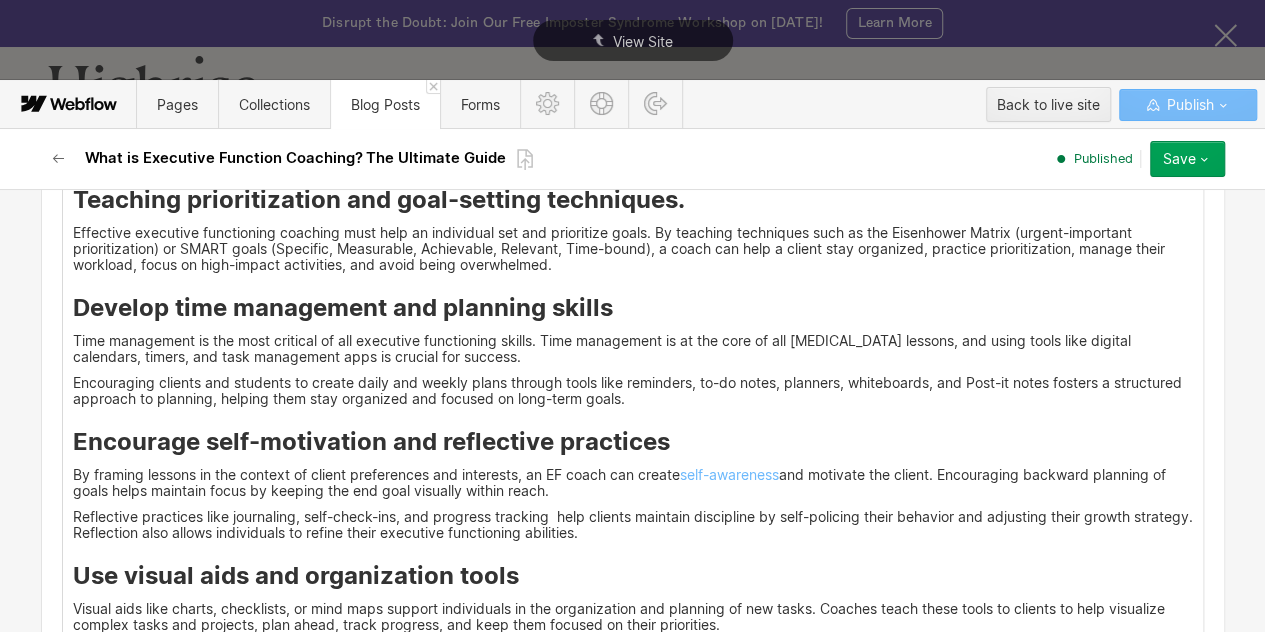 drag, startPoint x: 316, startPoint y: 325, endPoint x: 136, endPoint y: 327, distance: 180.01111 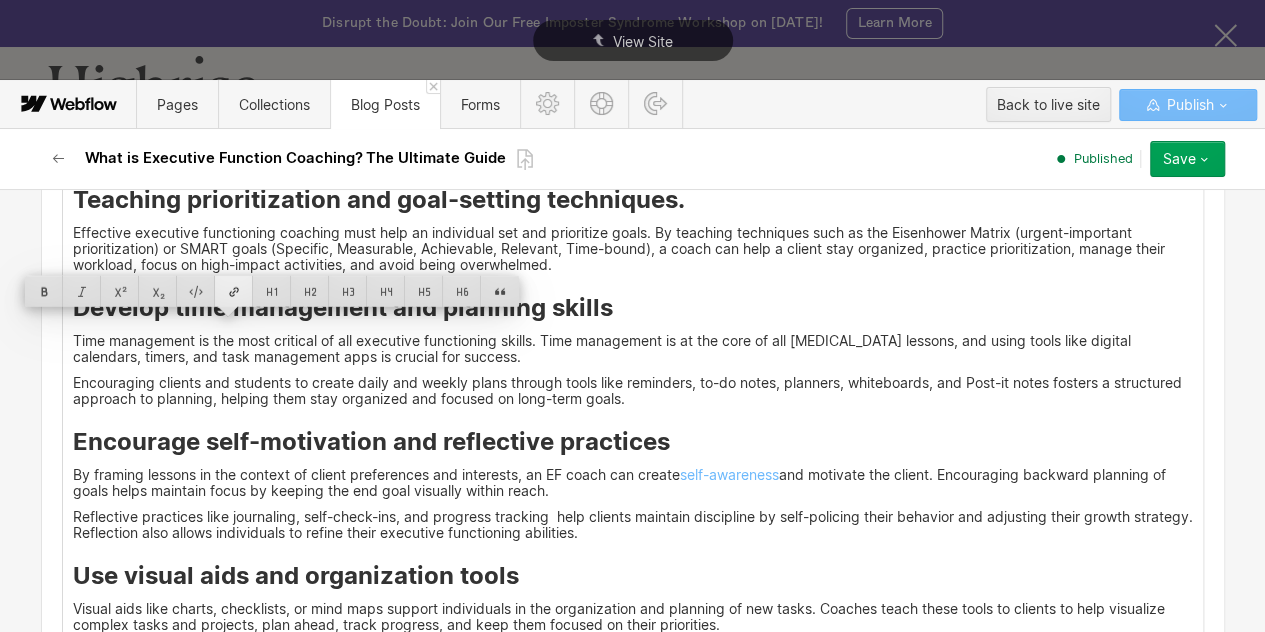 click at bounding box center (234, 291) 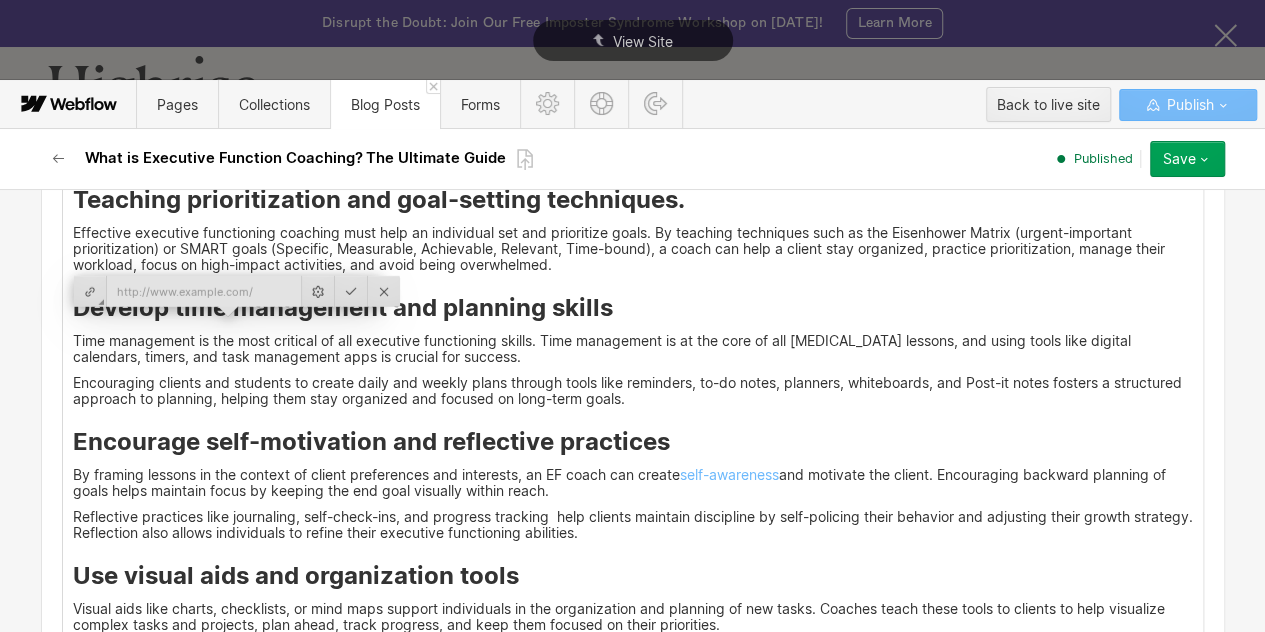 type on "https://www.tryhighrise.com/blog-posts/executive-coaching-certification-programs" 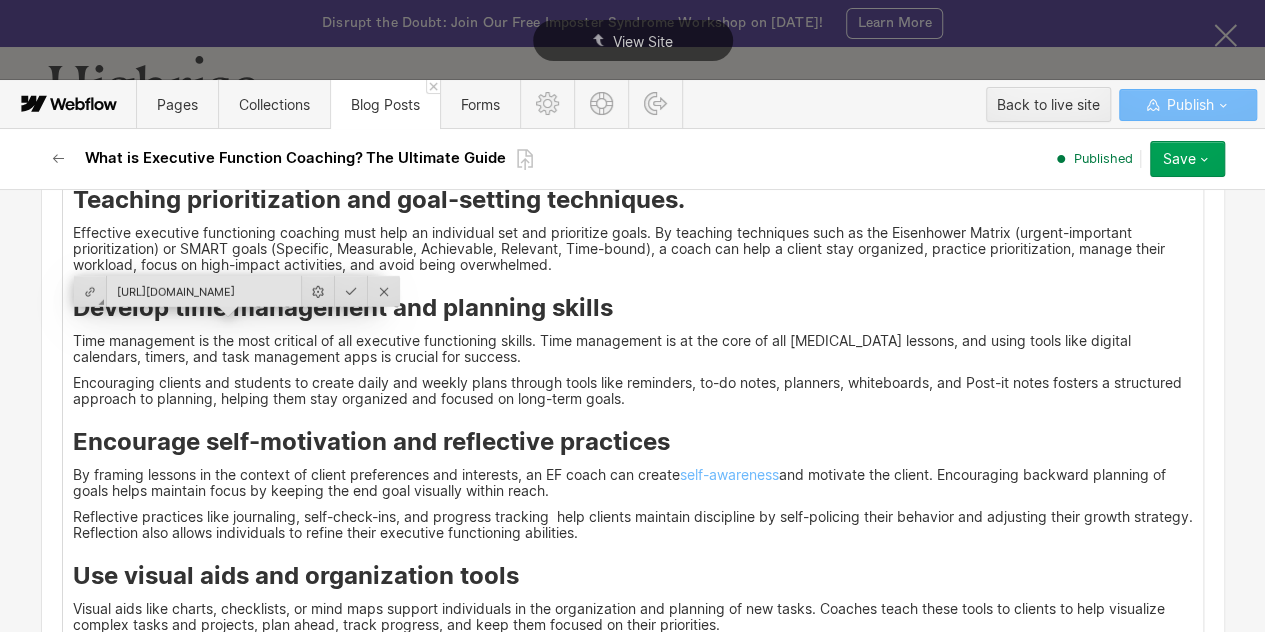 scroll, scrollTop: 0, scrollLeft: 278, axis: horizontal 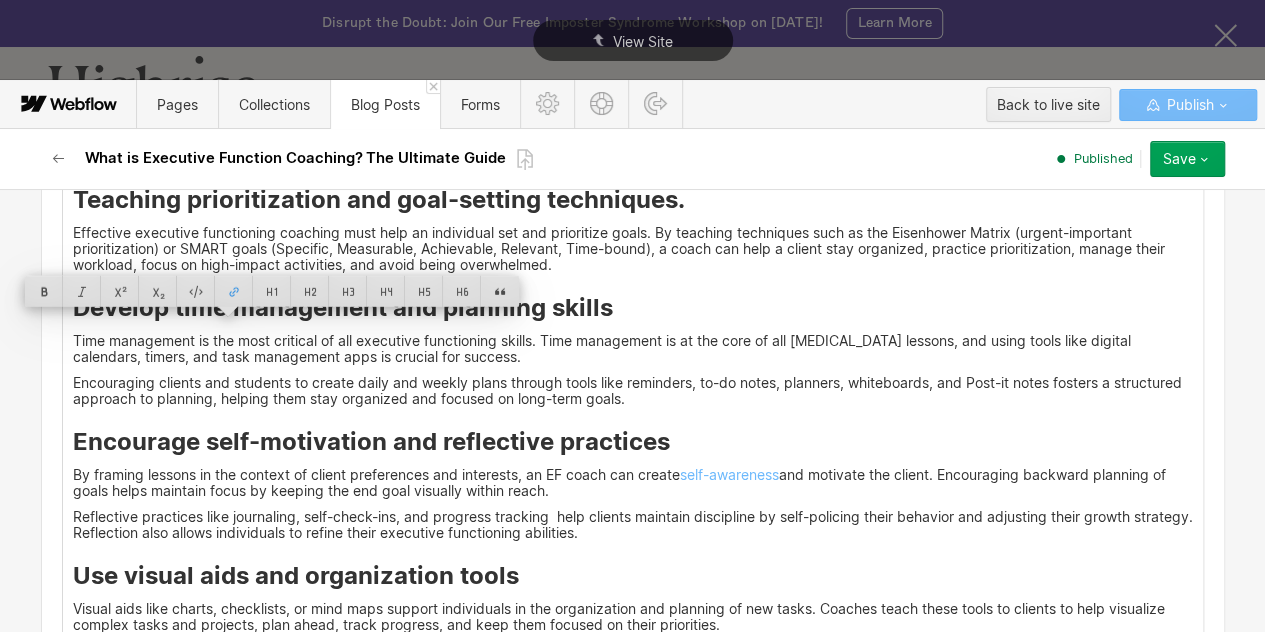 click on "The service plan can be created under the supervision of the  executive coach . It must include ways of improving the client's self-management abilities and strategies to compensate for working memory challenges. The coaching session must be collaborative rather than enforcing task completion." at bounding box center [633, -191] 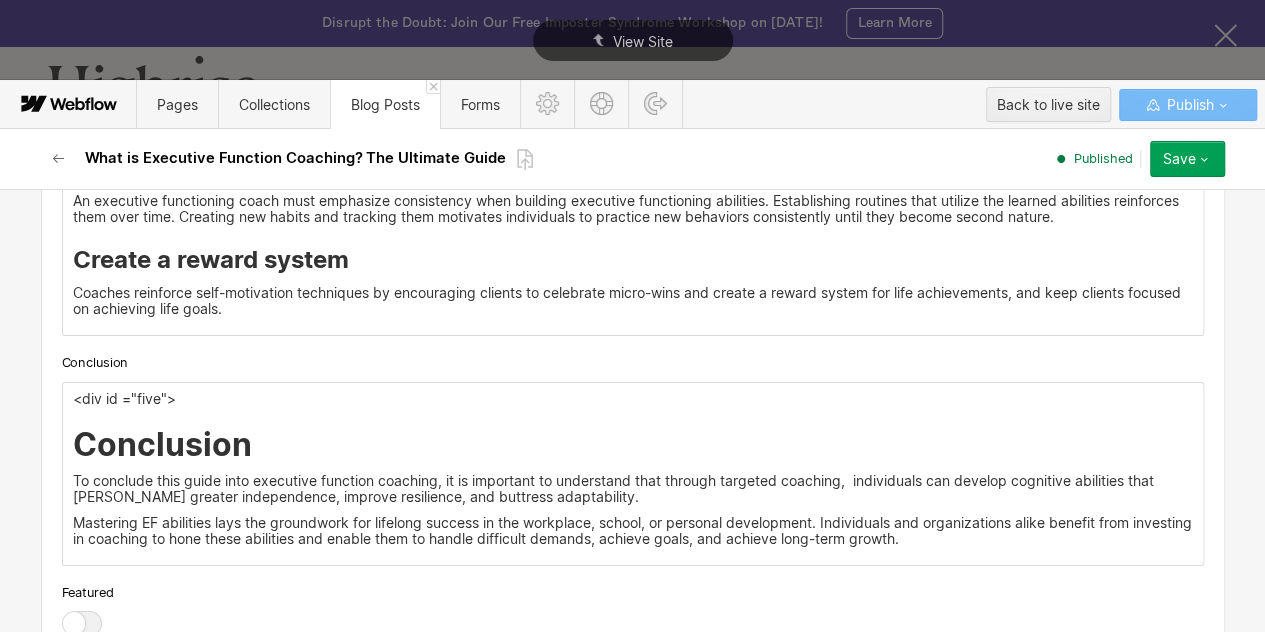 scroll, scrollTop: 7414, scrollLeft: 0, axis: vertical 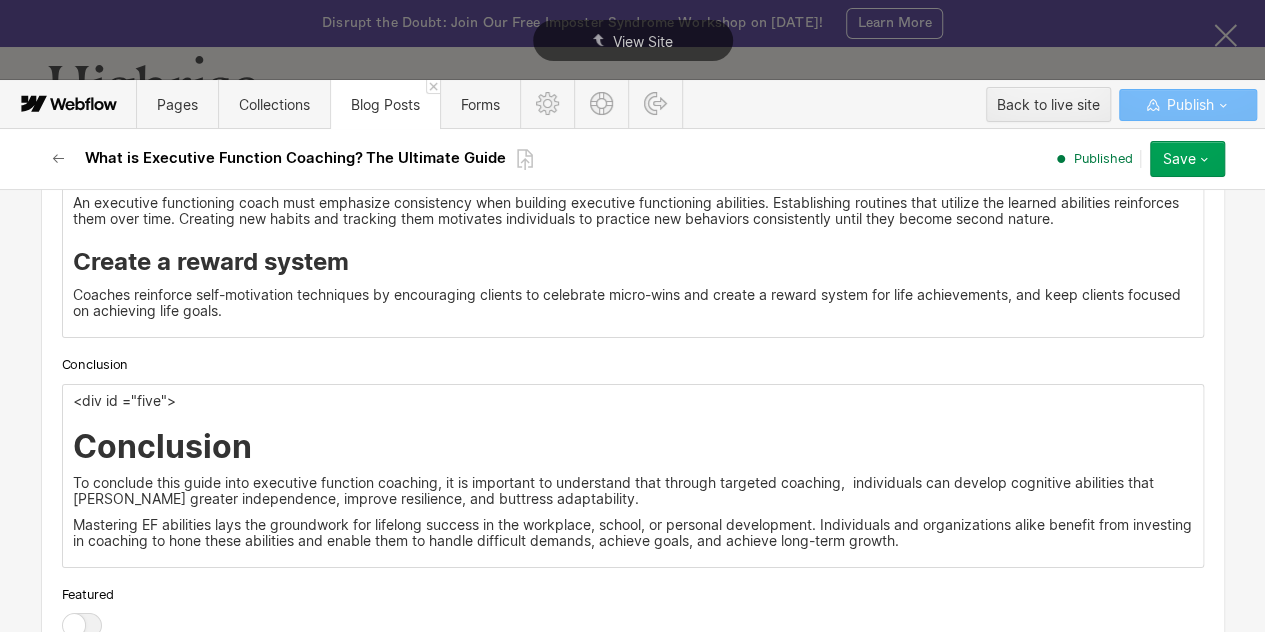 click on "Time management is the most critical of all executive functioning skills. Time management is at the core of all personal growth lessons, and using tools like digital calendars, timers, and task management apps is crucial for success." at bounding box center [633, -241] 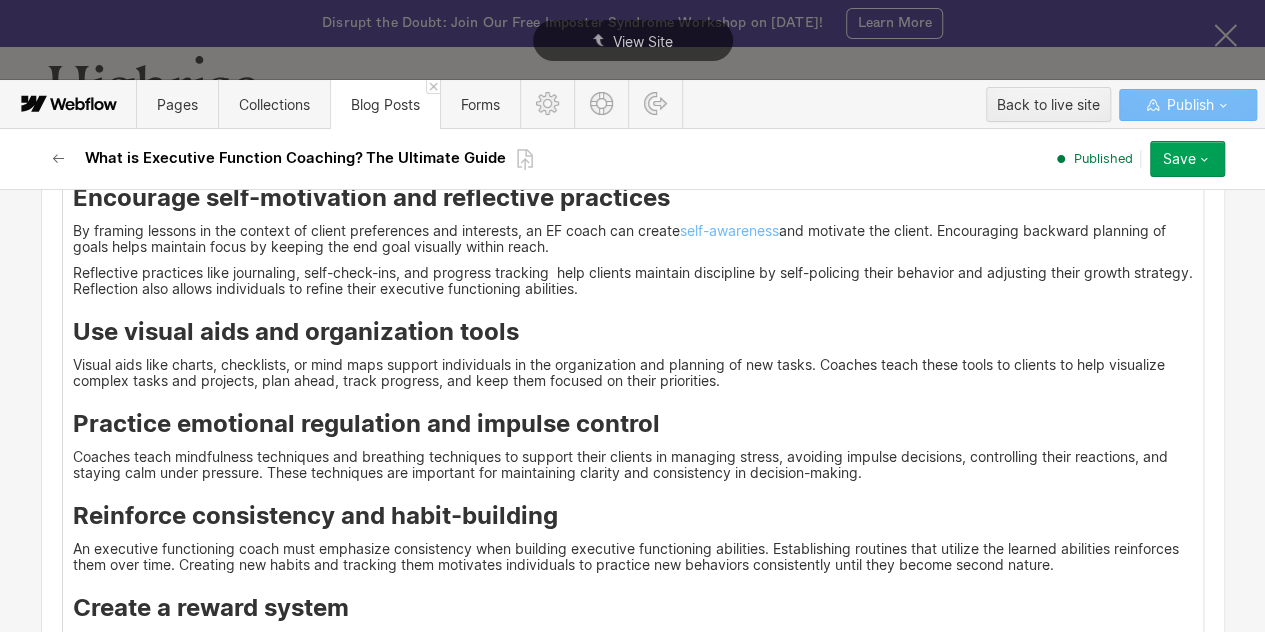 scroll, scrollTop: 7067, scrollLeft: 0, axis: vertical 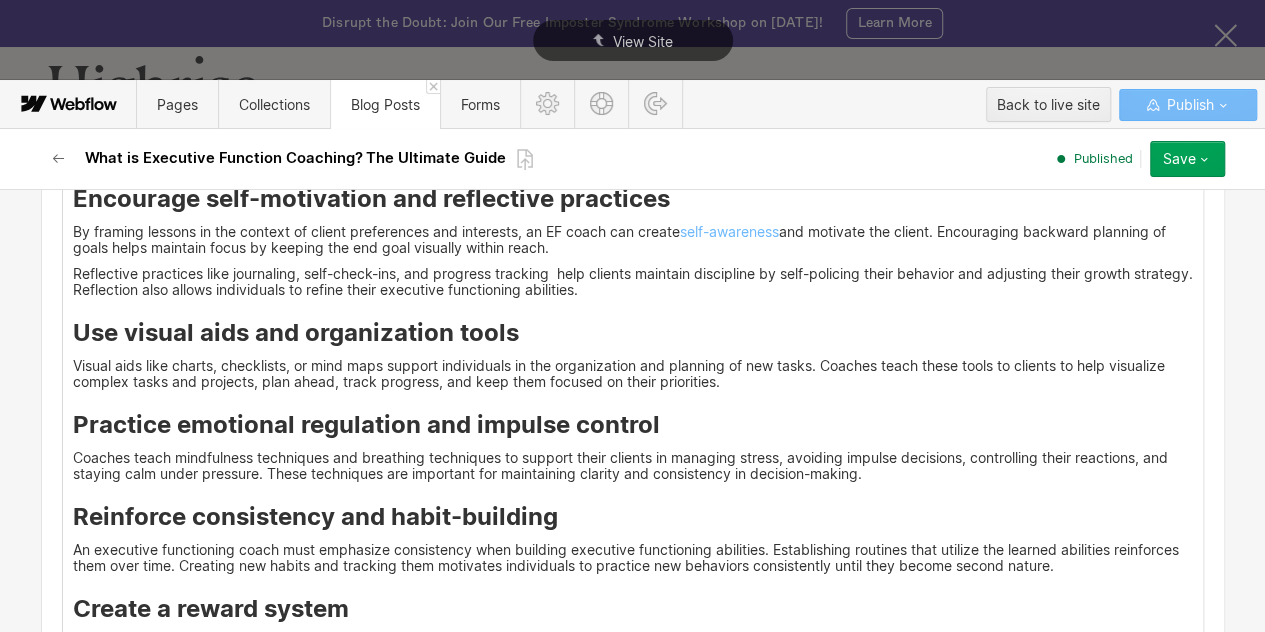 click on "To effectively teach executive functioning skills, a coach has to teach students practical techniques, tools, and strategies to enhance their cognitive abilities that the client can apply in real-life situations. Some of the common strategies employed are:" at bounding box center (633, -278) 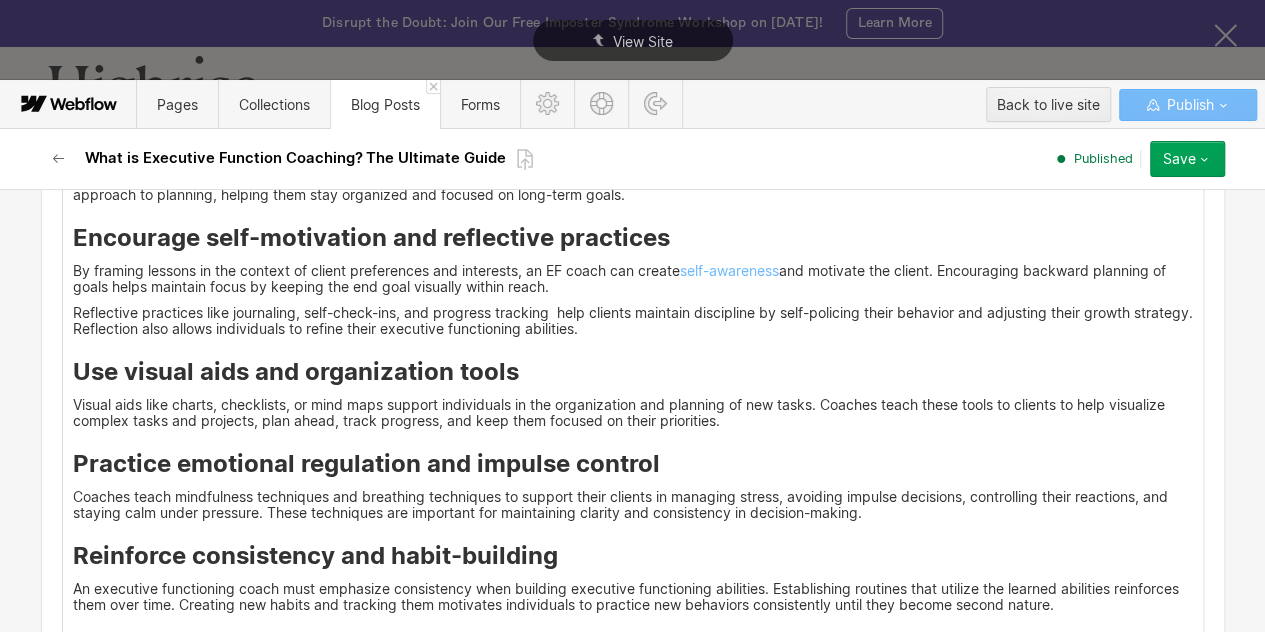 scroll, scrollTop: 7029, scrollLeft: 0, axis: vertical 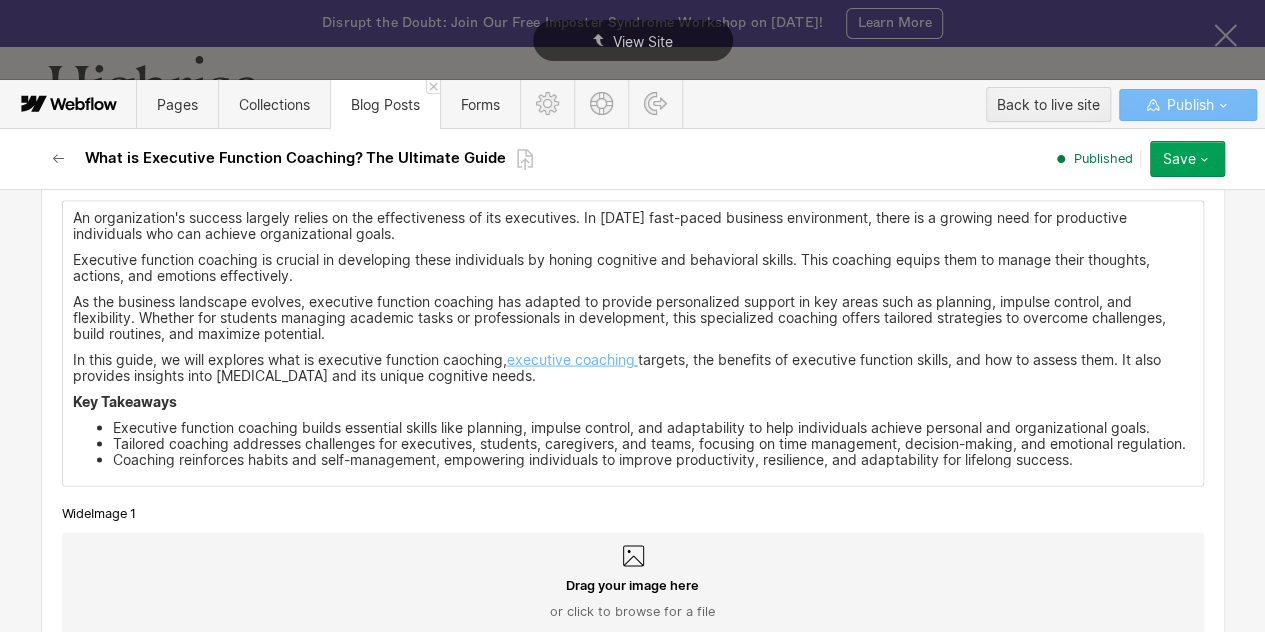 drag, startPoint x: 681, startPoint y: 355, endPoint x: 510, endPoint y: 359, distance: 171.04678 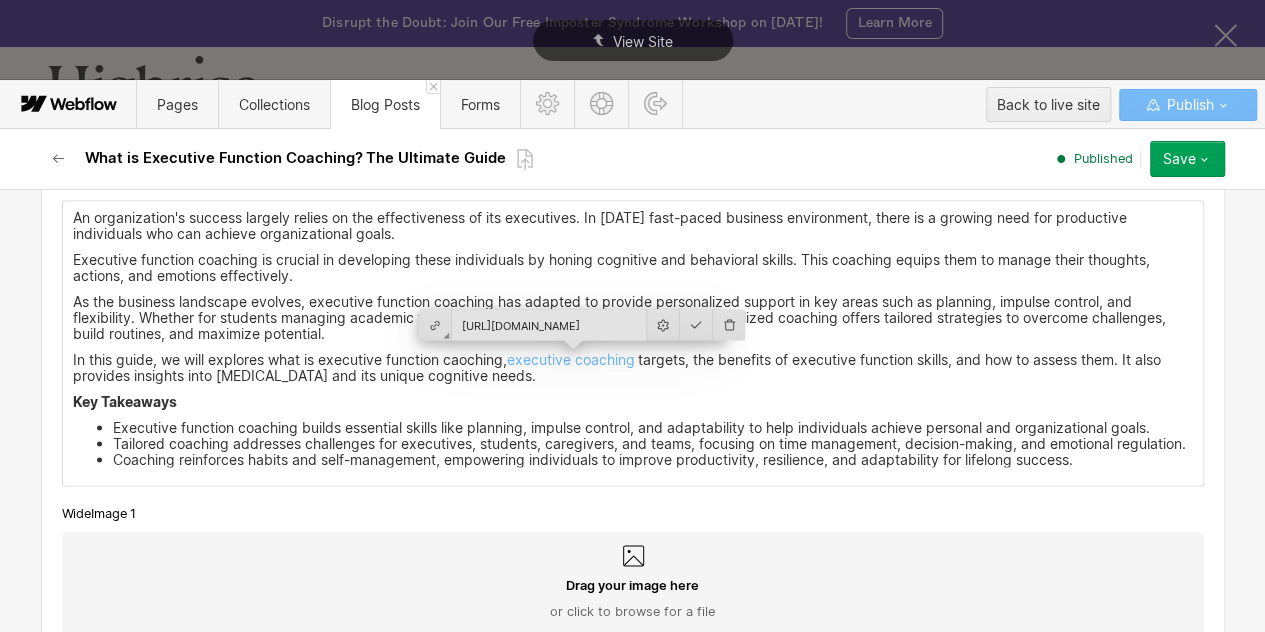 click on "https://www.tryhighrise.com/blog-posts/executive-coaching-goals-and-objectives" at bounding box center (549, 324) 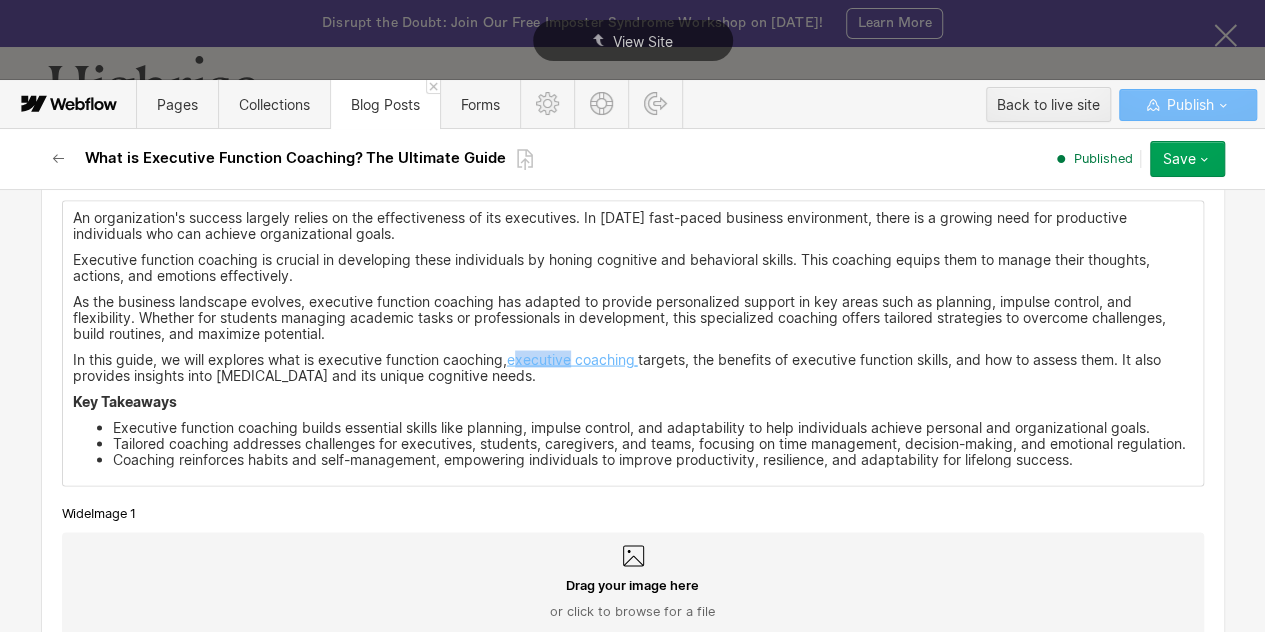 drag, startPoint x: 526, startPoint y: 361, endPoint x: 626, endPoint y: 359, distance: 100.02 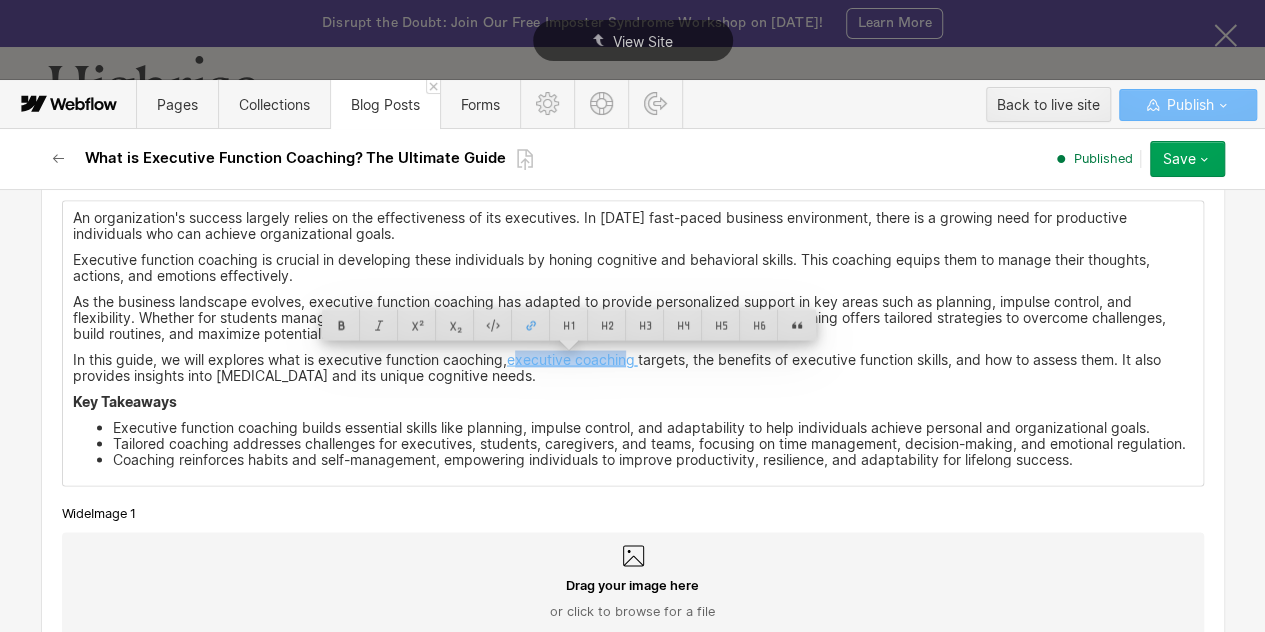 click at bounding box center (636, 358) 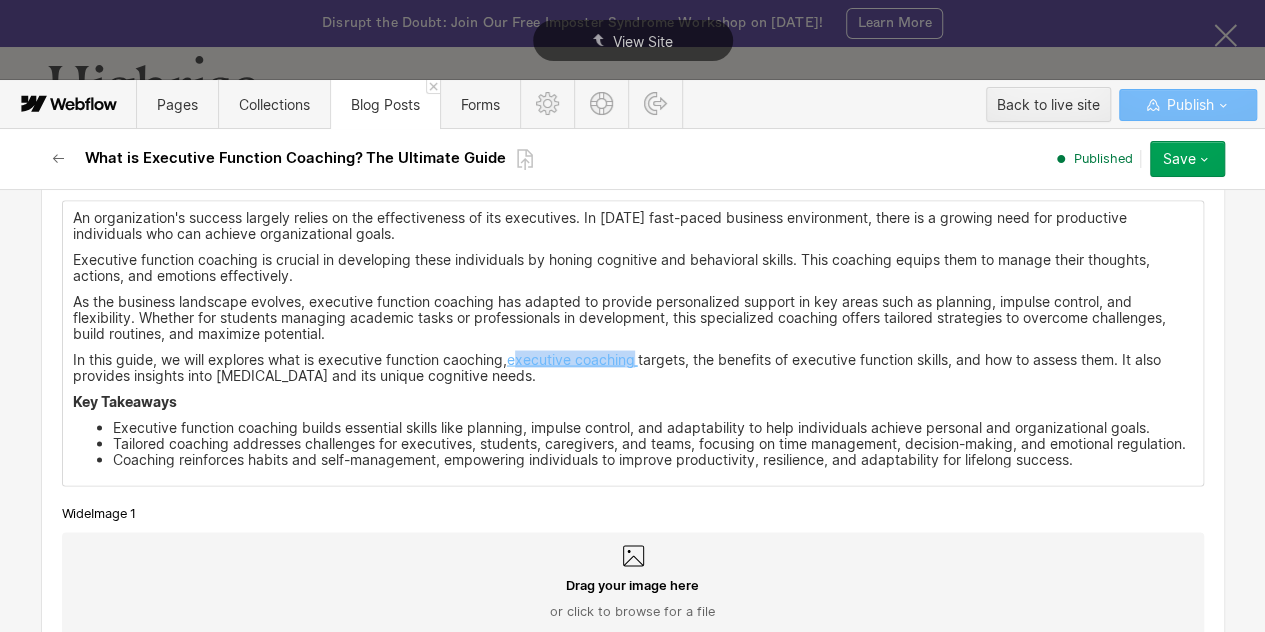 drag, startPoint x: 634, startPoint y: 359, endPoint x: 509, endPoint y: 359, distance: 125 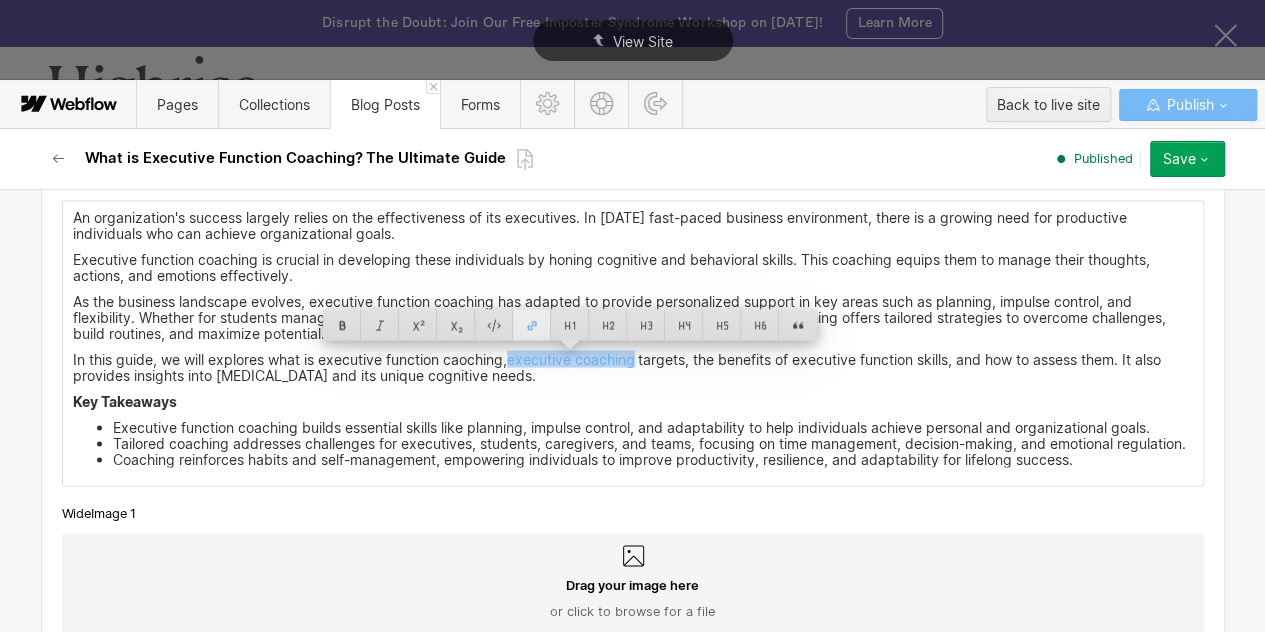 click at bounding box center [532, 324] 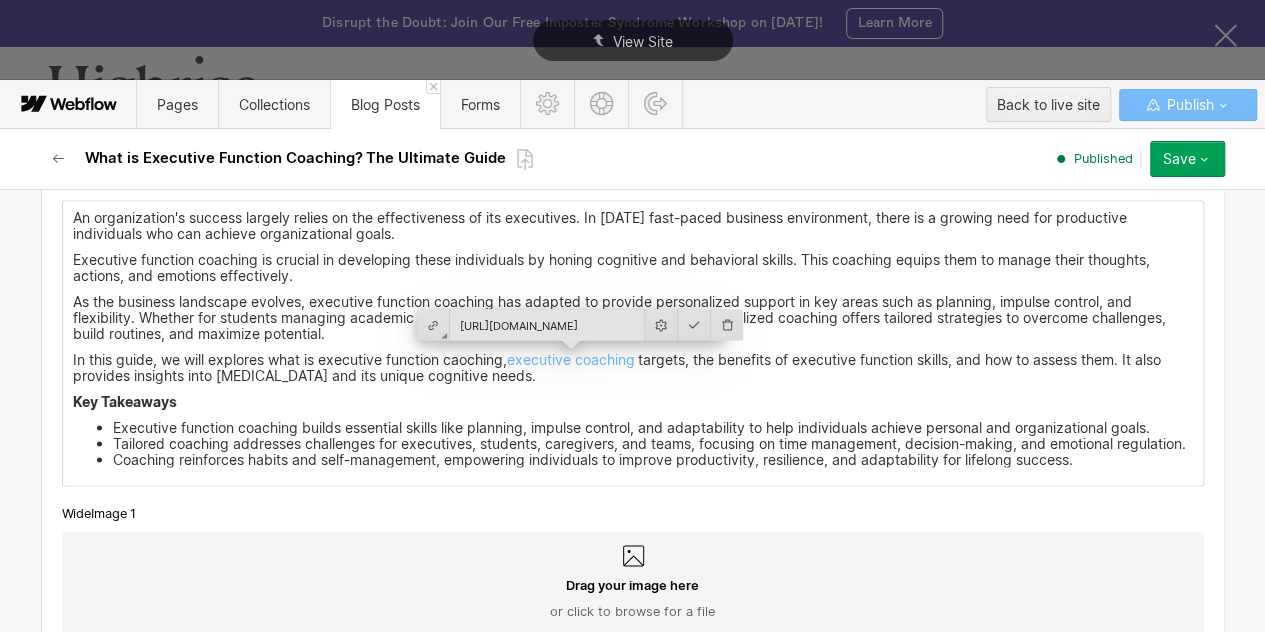 scroll, scrollTop: 0, scrollLeft: 272, axis: horizontal 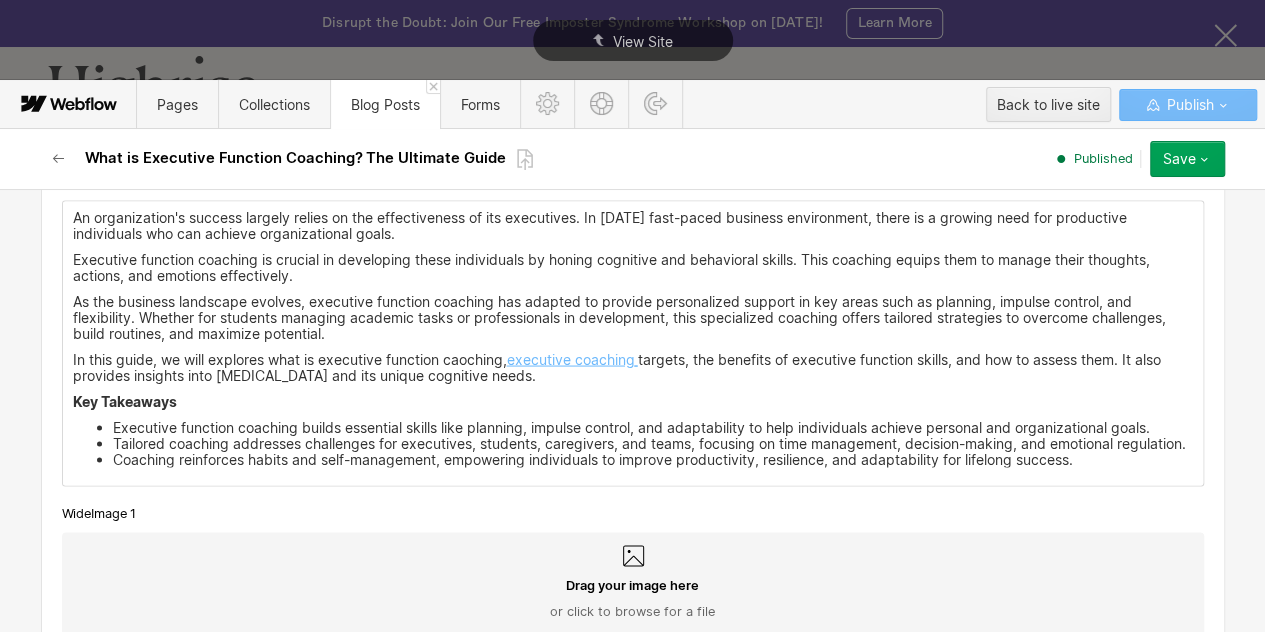 click on "executive coaching" at bounding box center (572, 358) 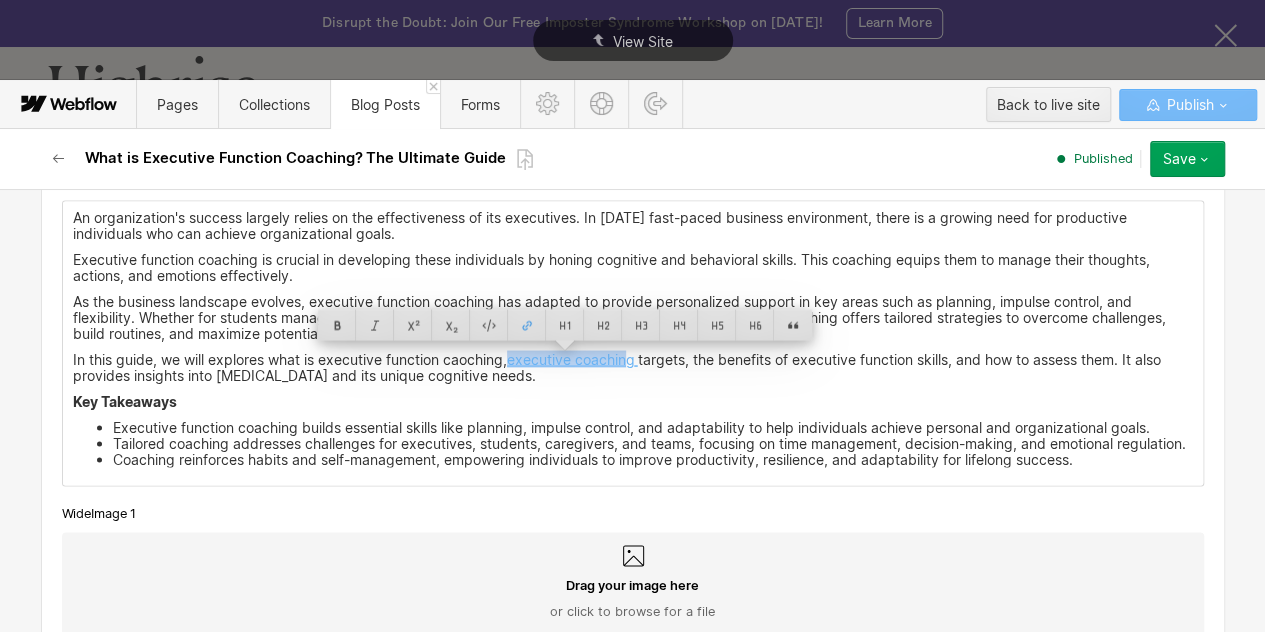 drag, startPoint x: 509, startPoint y: 361, endPoint x: 629, endPoint y: 358, distance: 120.03749 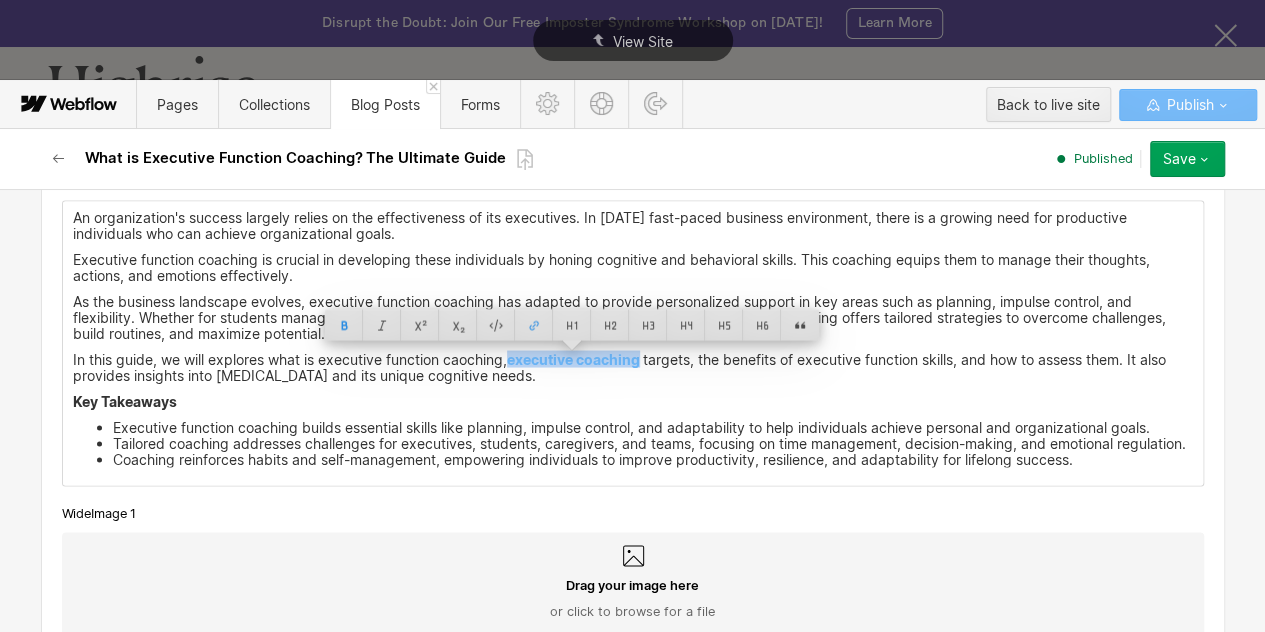 click on "Key Takeaways" at bounding box center (633, 401) 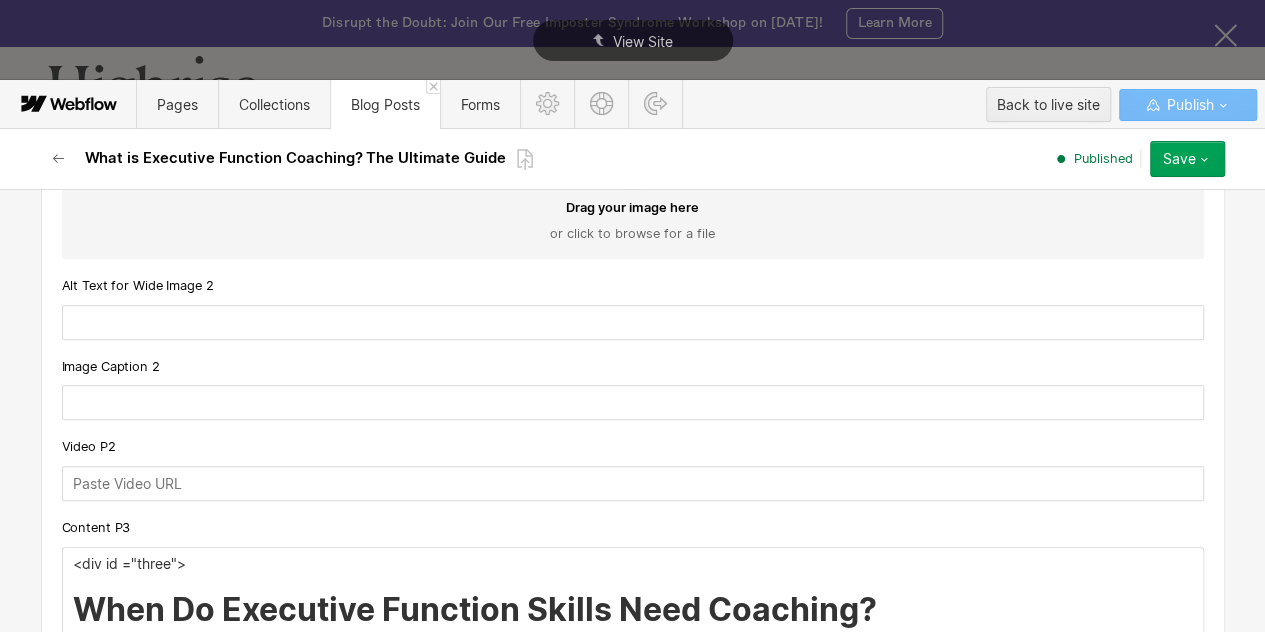 scroll, scrollTop: 4499, scrollLeft: 0, axis: vertical 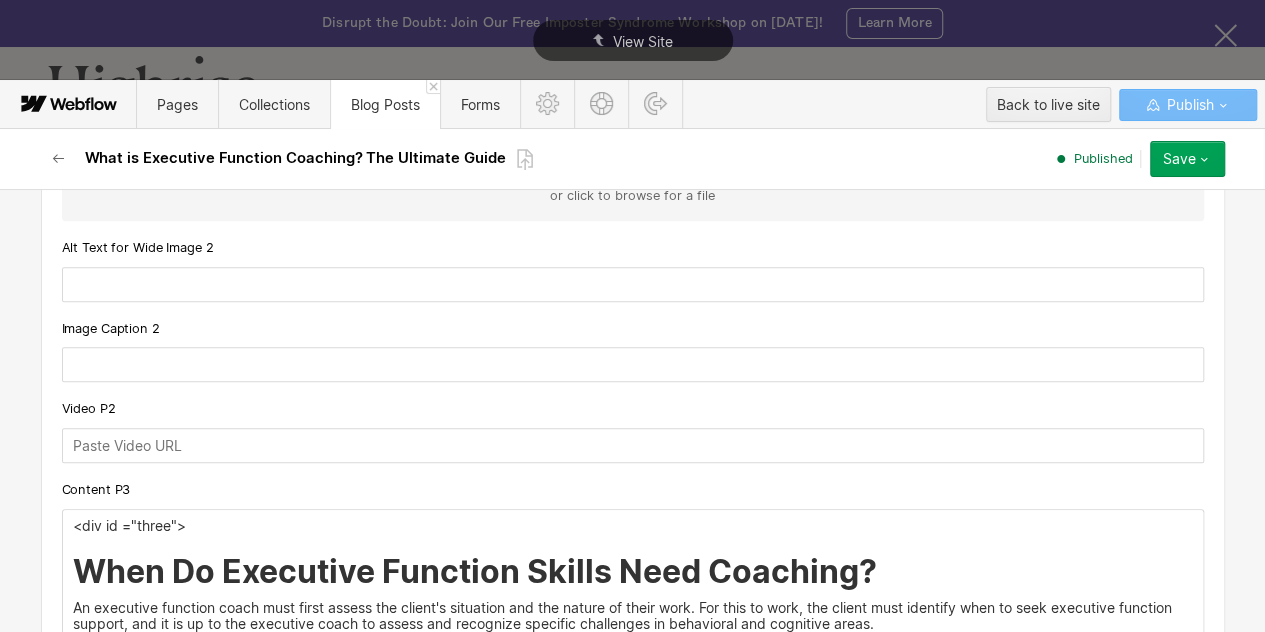 drag, startPoint x: 594, startPoint y: 487, endPoint x: 456, endPoint y: 493, distance: 138.13037 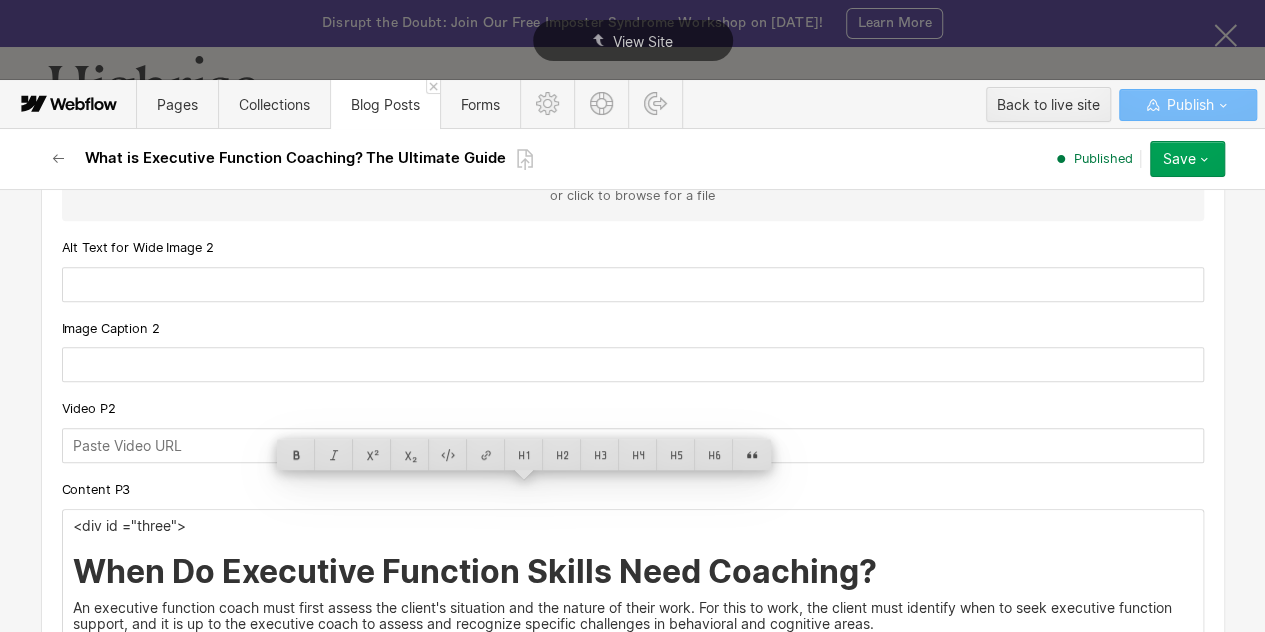 drag, startPoint x: 451, startPoint y: 487, endPoint x: 593, endPoint y: 483, distance: 142.05632 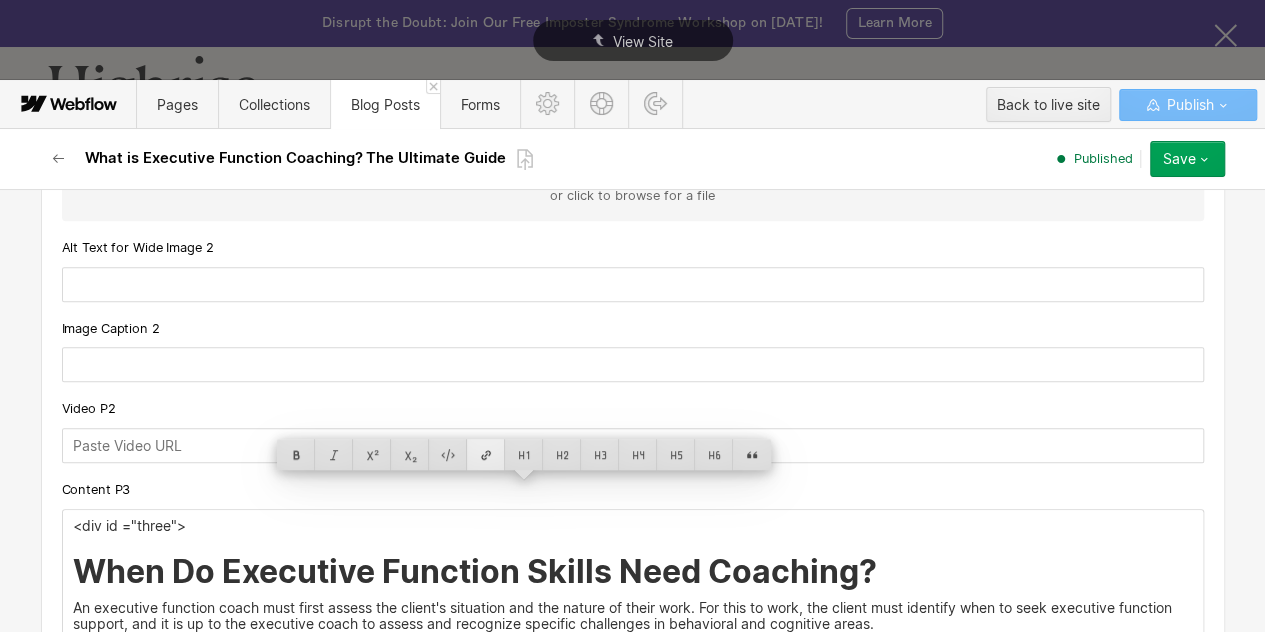 click at bounding box center (486, 454) 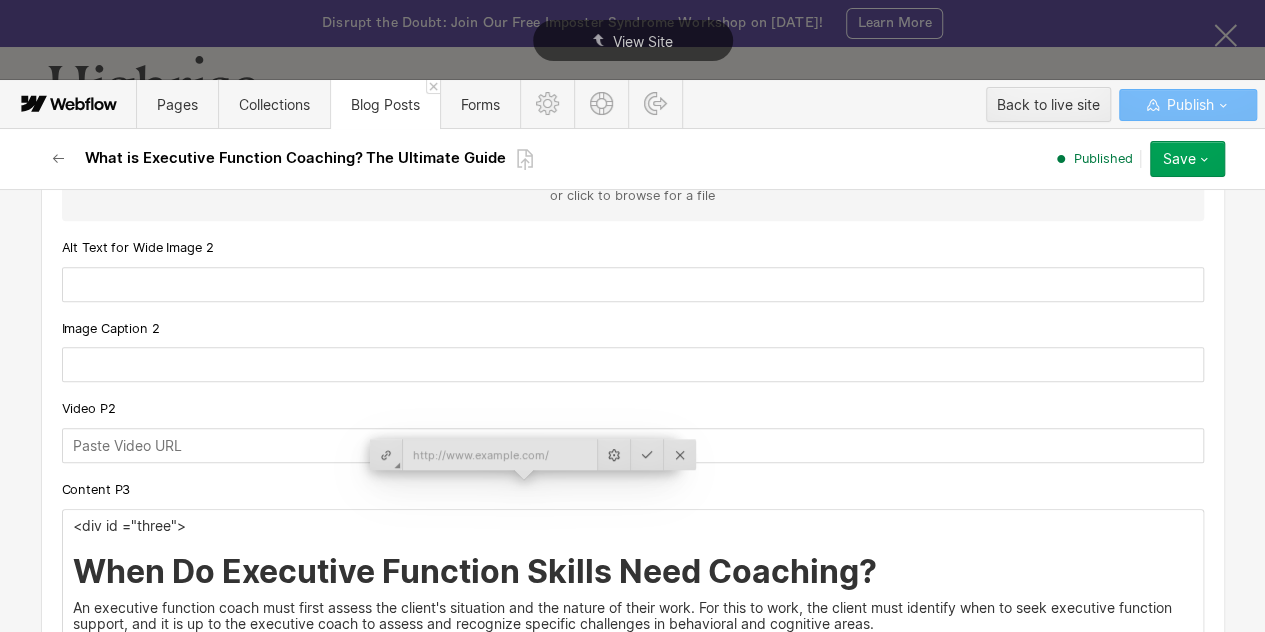 type on "https://www.tryhighrise.com/blog-posts/emotional-intelligence-in-leadership" 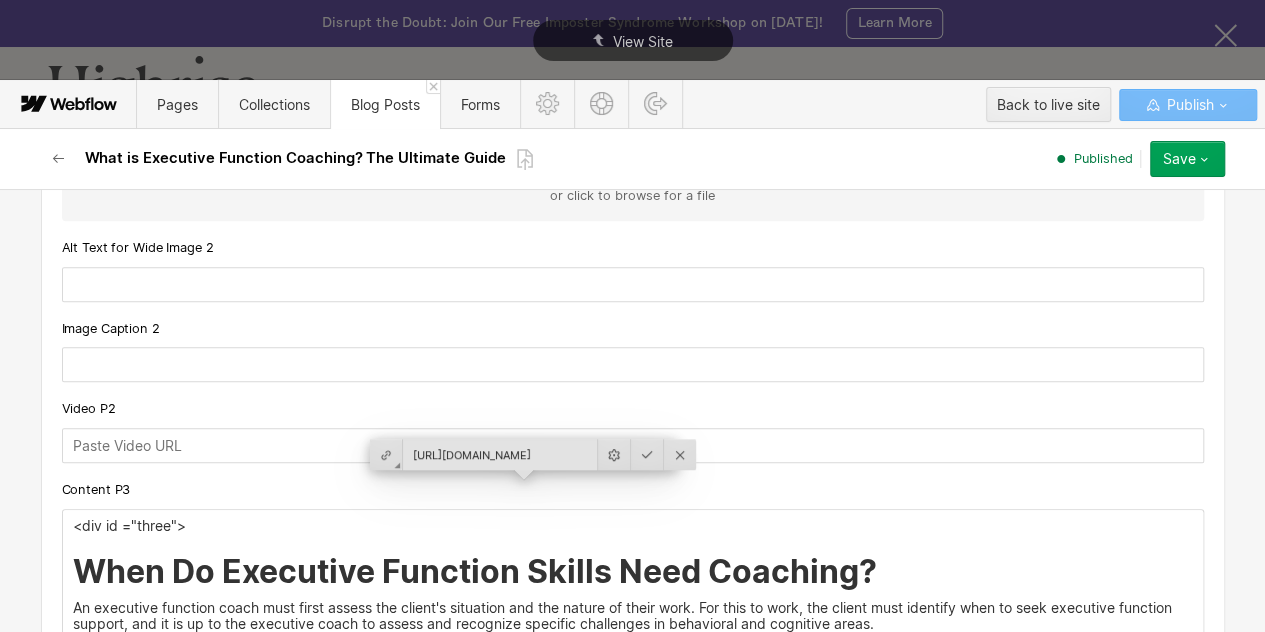 scroll, scrollTop: 0, scrollLeft: 243, axis: horizontal 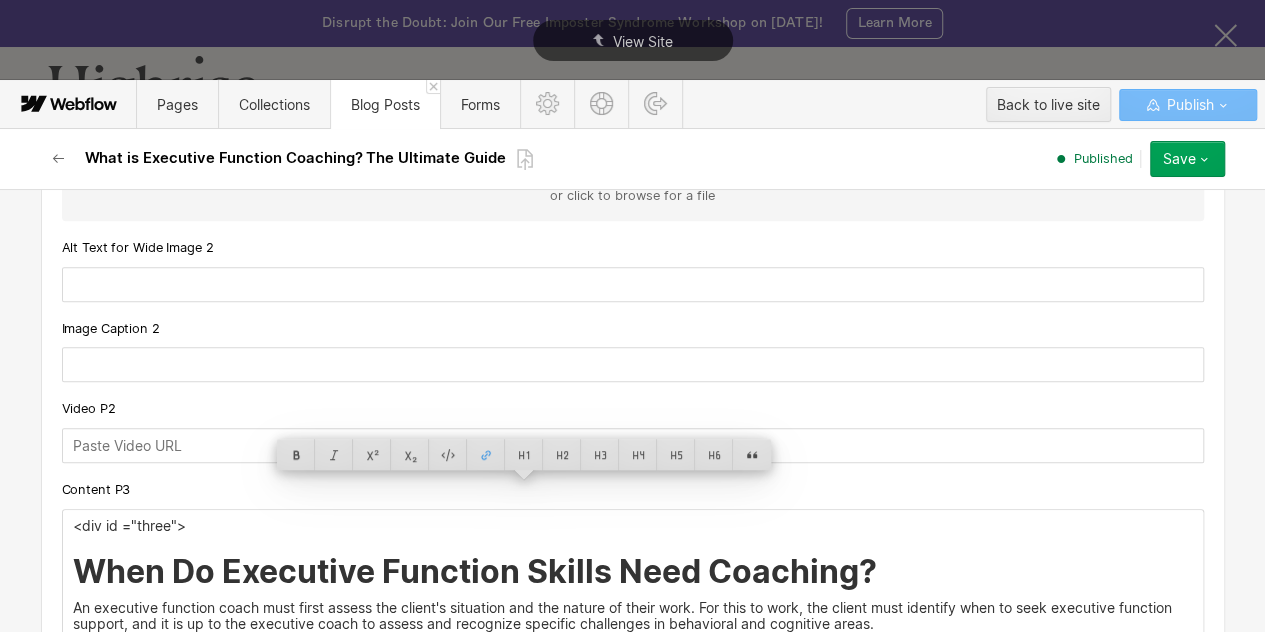 click on "Caregiving is a profoundly intimate job that necessitates the development of effective interpersonal relationships between people. Executive function coaches supporting caregivers have to focus on equipping them with skills like  emotional intelligence , emotional resilience, problem-solving, empathy, and emotional regulation so that they can work effectively." at bounding box center (633, -79) 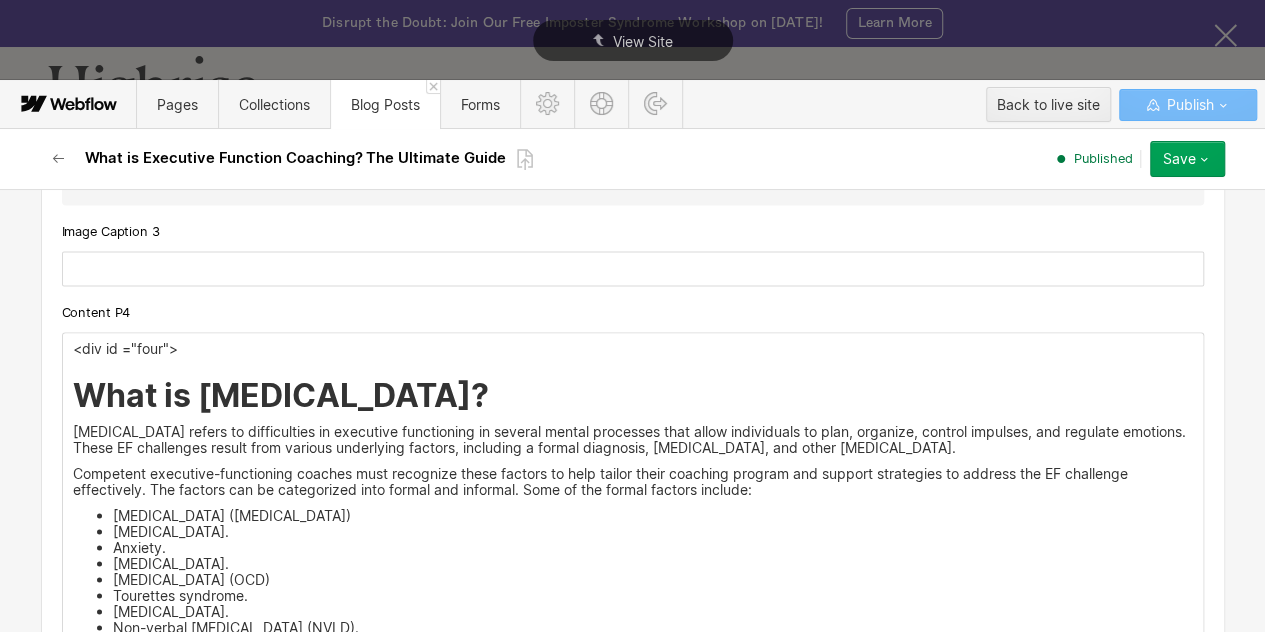 scroll, scrollTop: 5479, scrollLeft: 0, axis: vertical 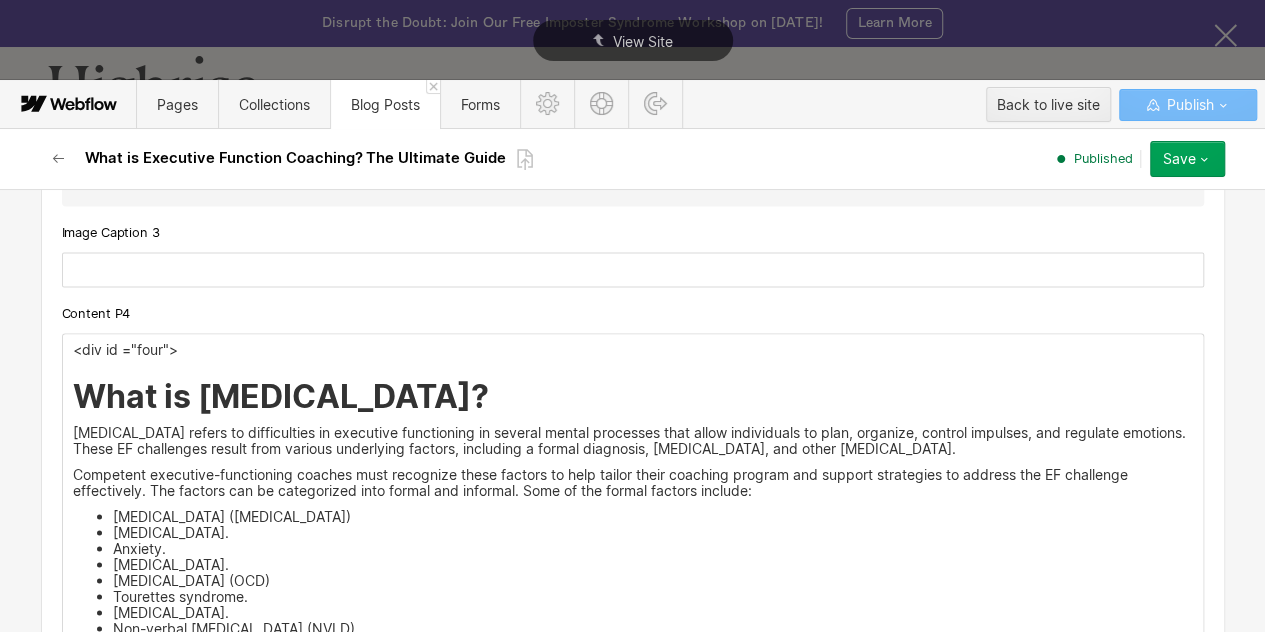 drag, startPoint x: 220, startPoint y: 327, endPoint x: 101, endPoint y: 327, distance: 119 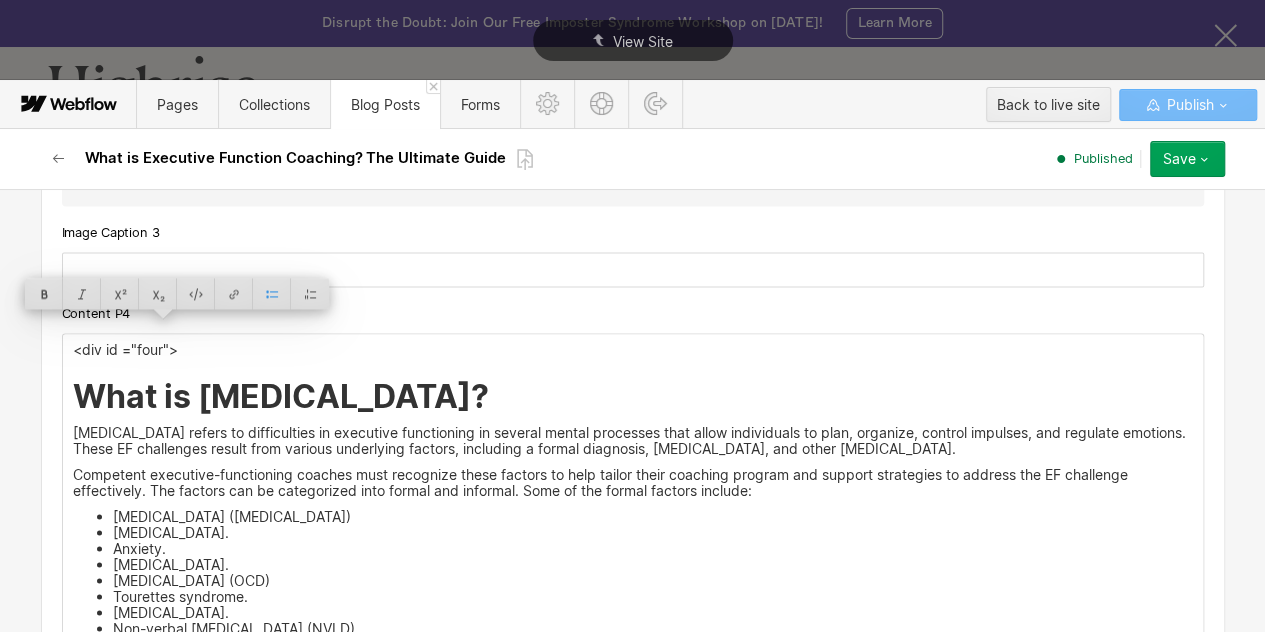 copy on "High-stress levels" 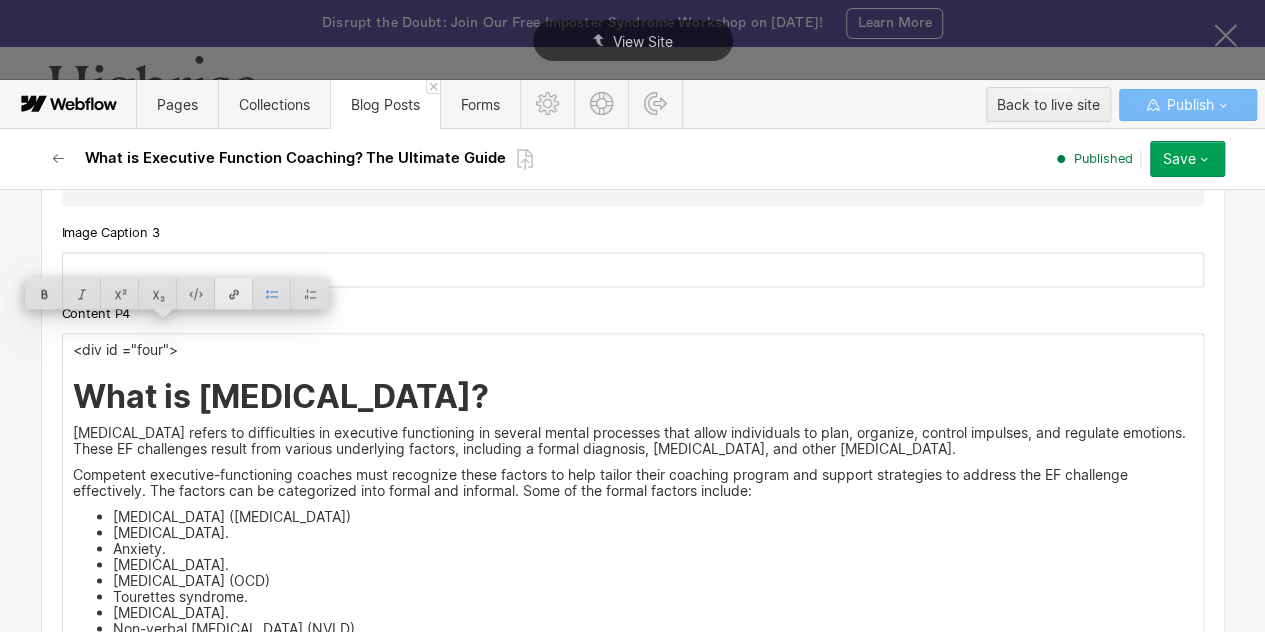click at bounding box center (234, 293) 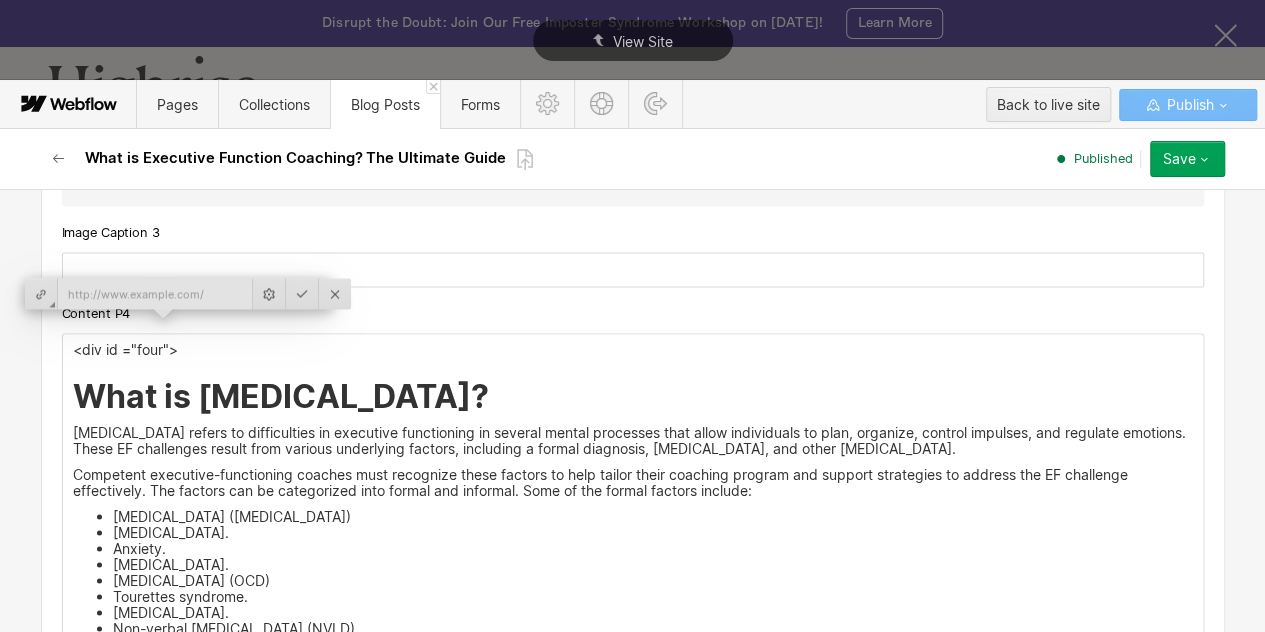 type on "https://www.tryhighrise.com/blog-posts/how-to-get-time-off-work-for-stress-and-anxiety" 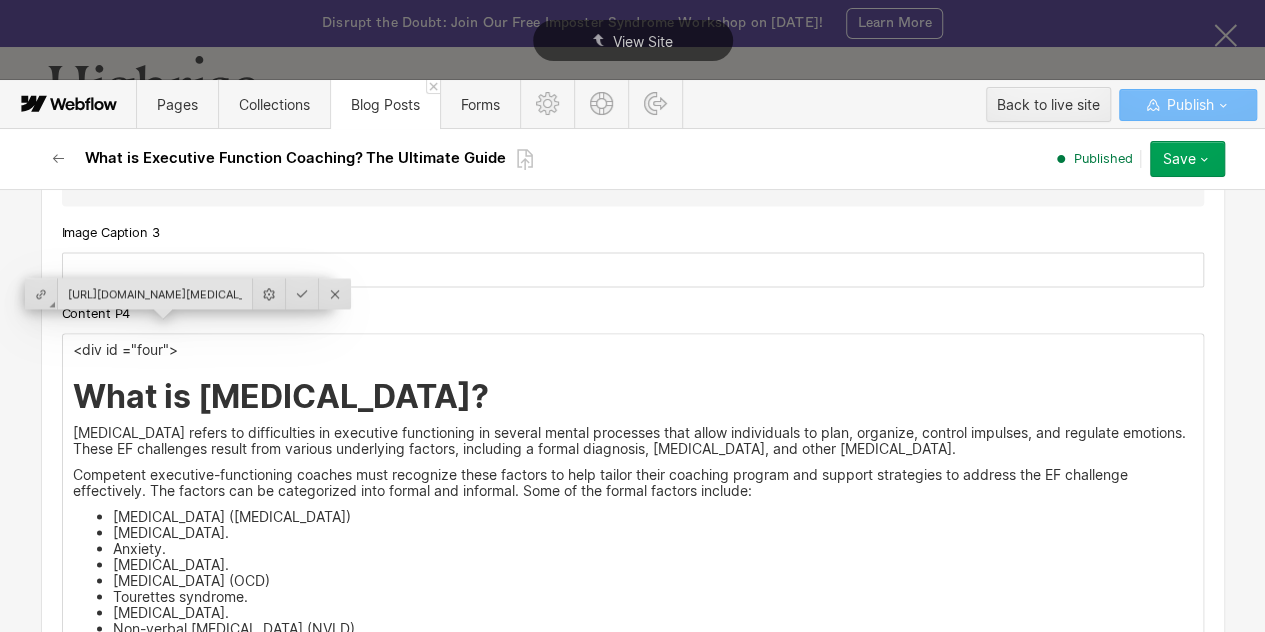scroll, scrollTop: 0, scrollLeft: 314, axis: horizontal 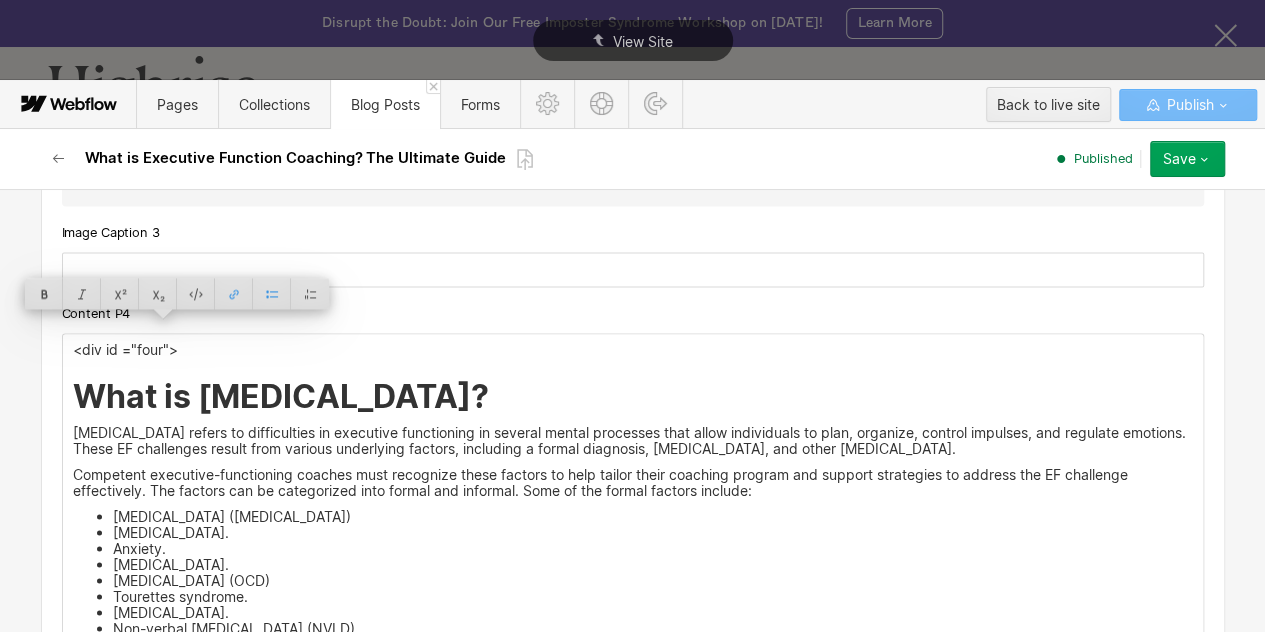 click on "When experiencing communication difficulties." at bounding box center (653, -208) 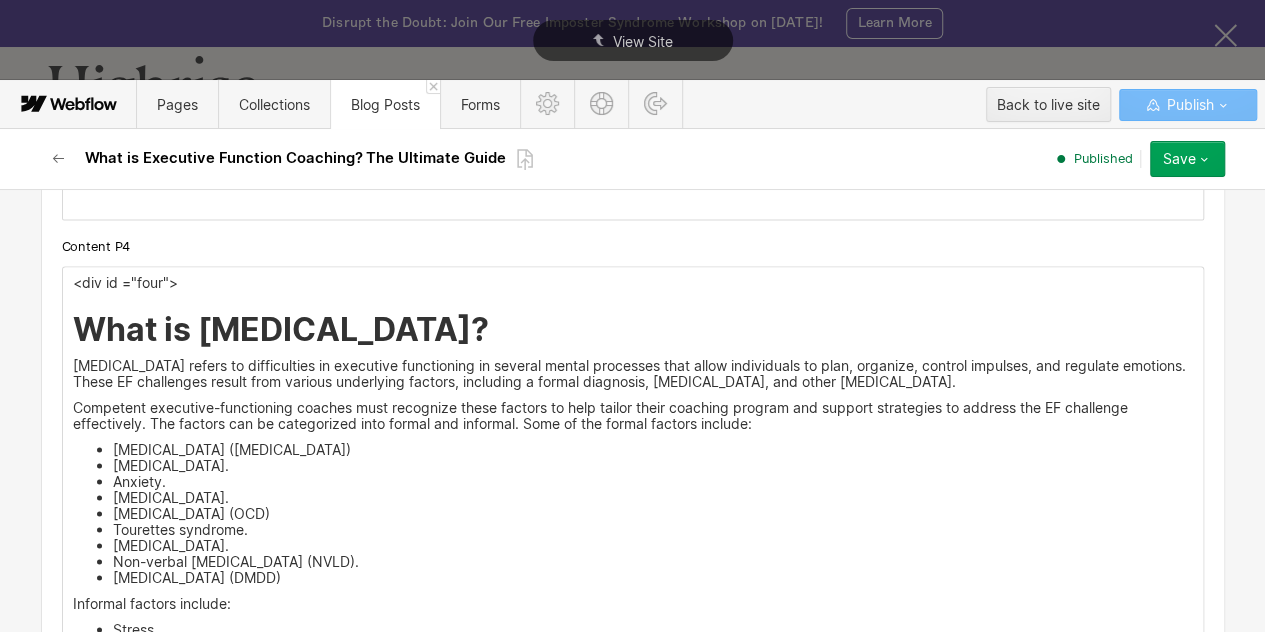 scroll, scrollTop: 5548, scrollLeft: 0, axis: vertical 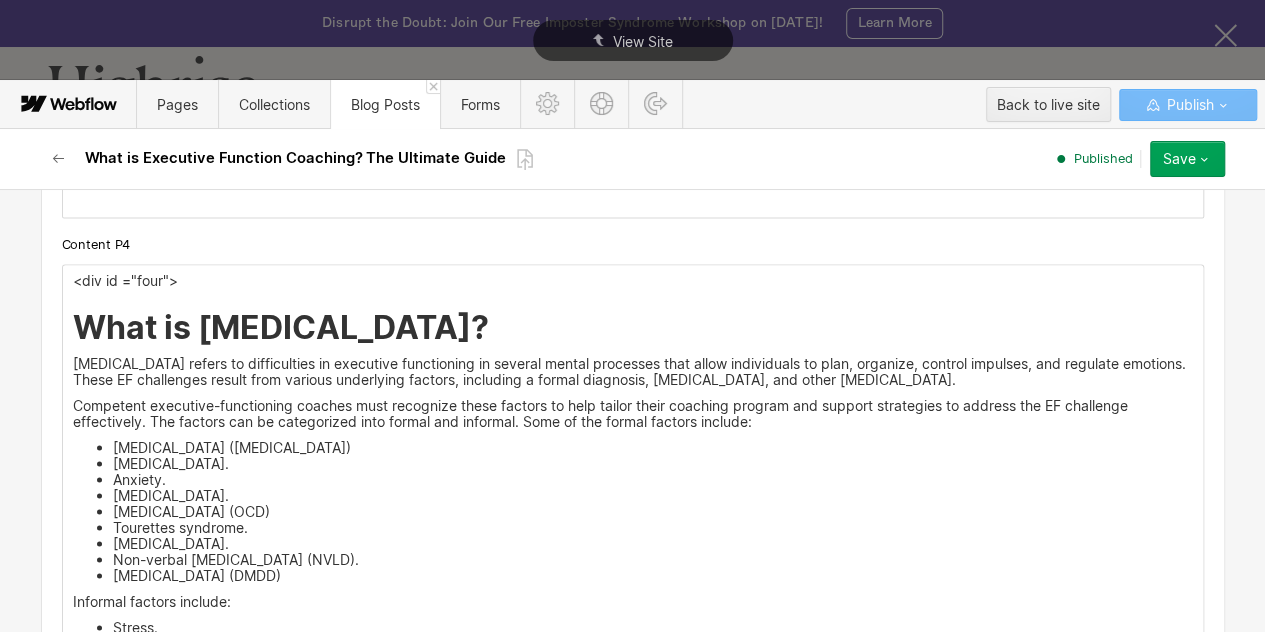 drag, startPoint x: 234, startPoint y: 289, endPoint x: 406, endPoint y: 292, distance: 172.02615 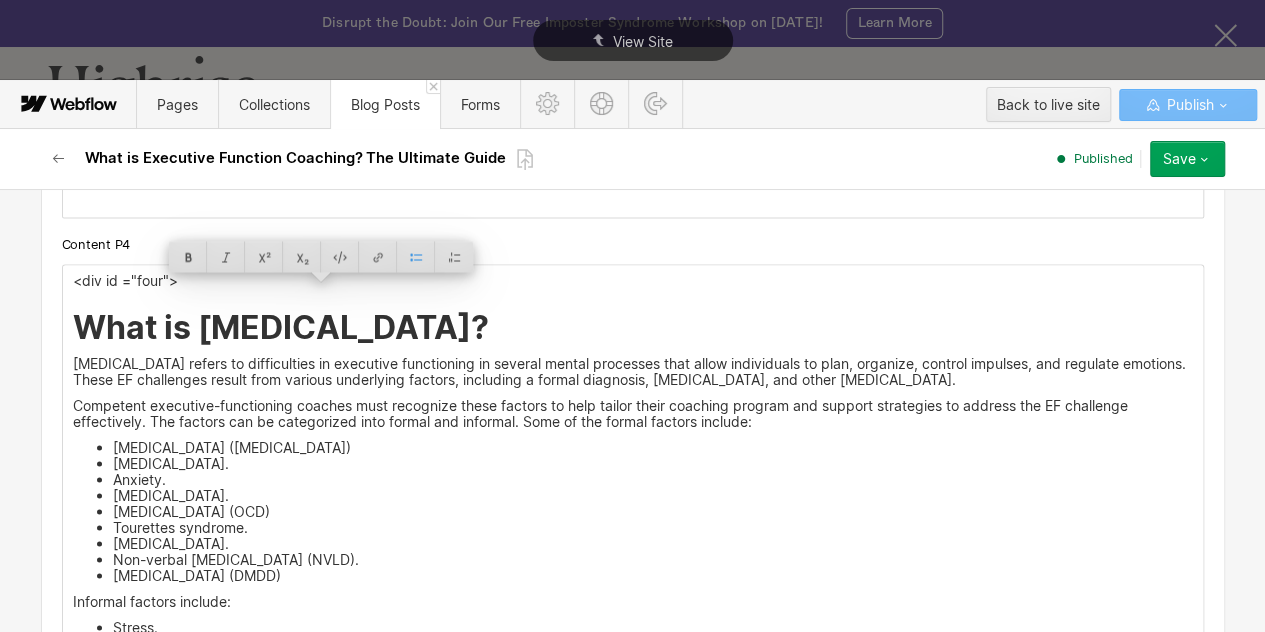 copy on "communication difficulties" 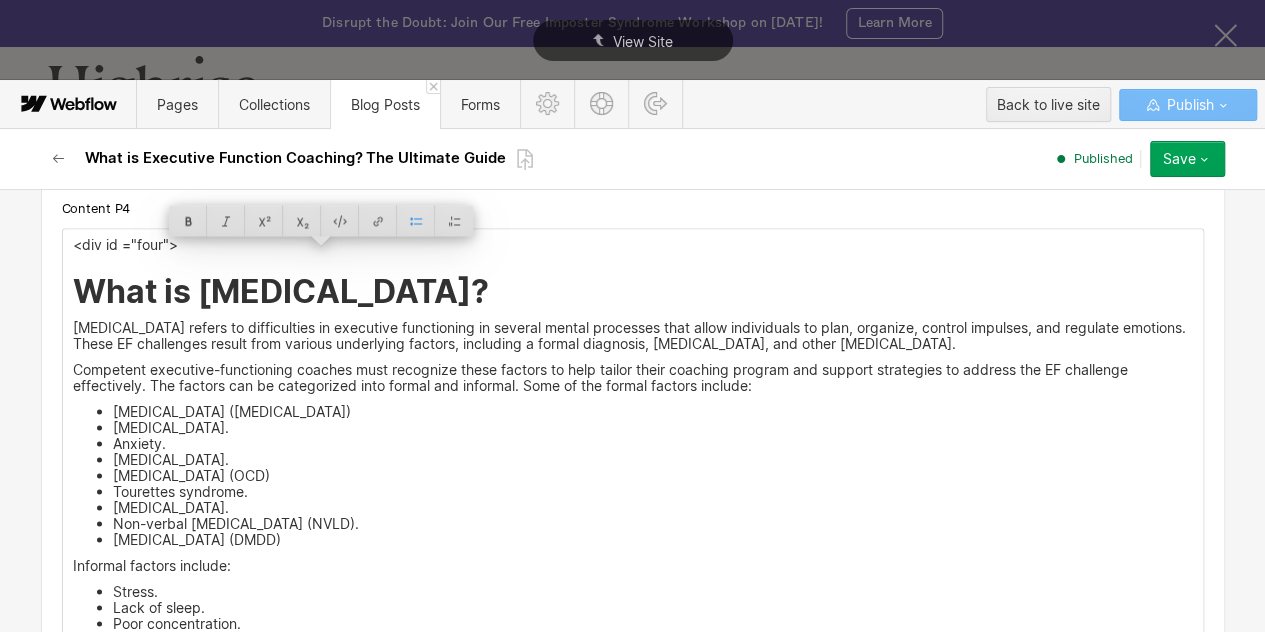 click on "When experiencing cognitive conditions." at bounding box center [653, -233] 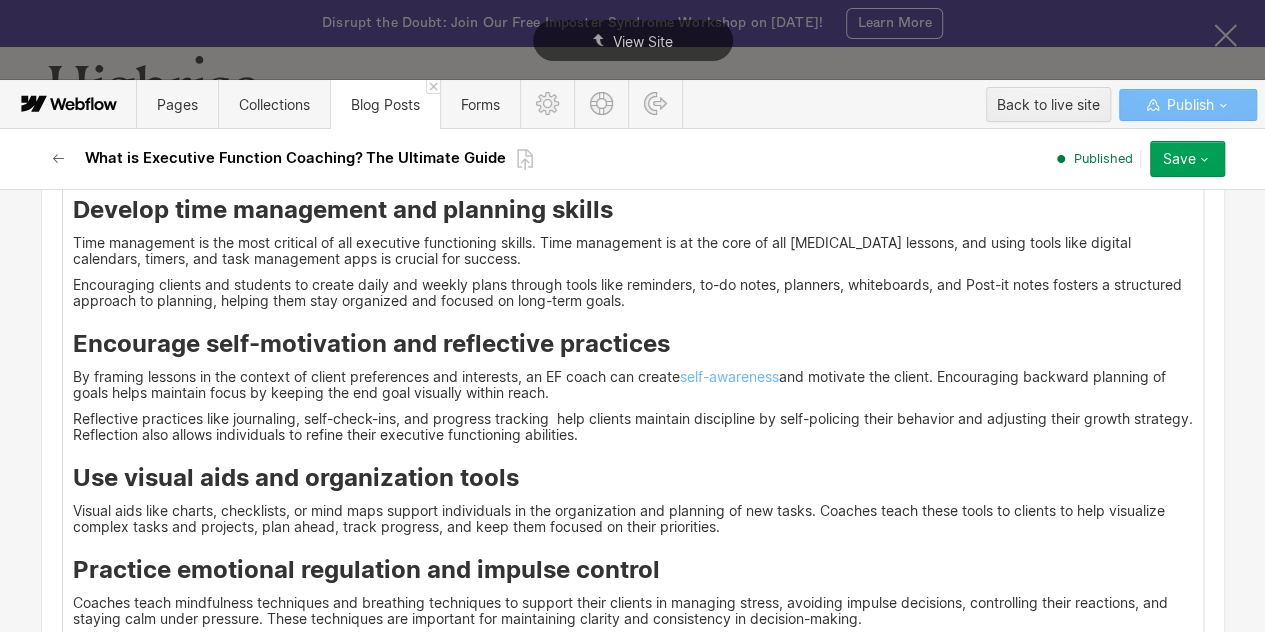 scroll, scrollTop: 6924, scrollLeft: 0, axis: vertical 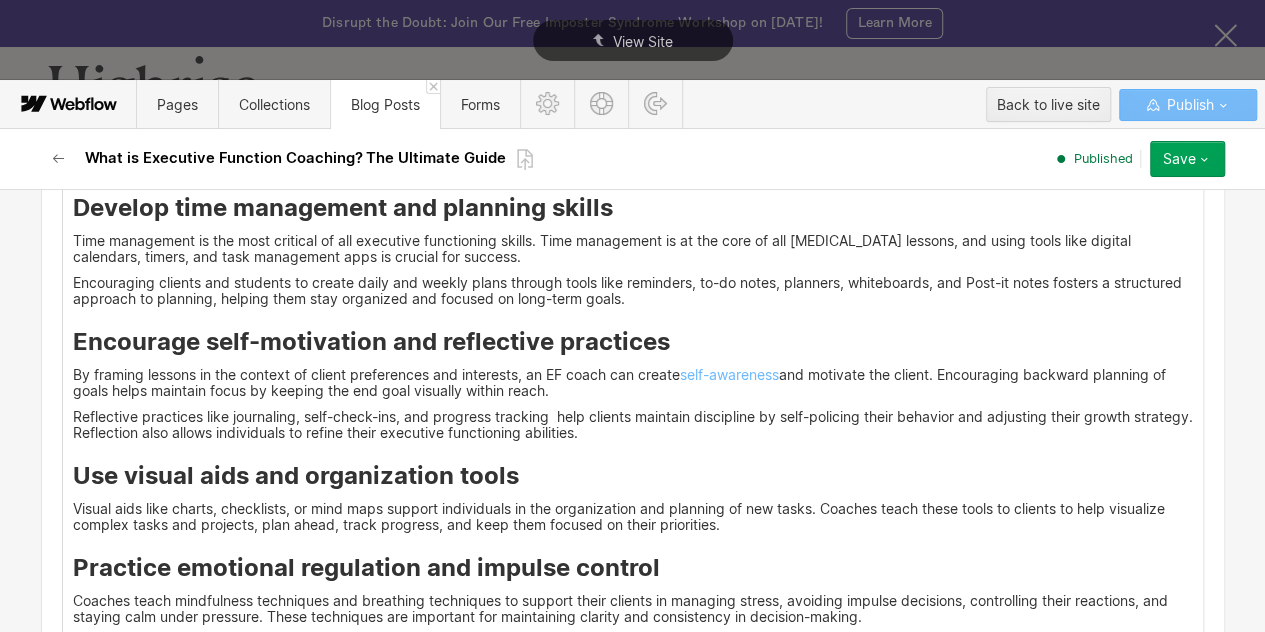 drag, startPoint x: 890, startPoint y: 269, endPoint x: 992, endPoint y: 260, distance: 102.396286 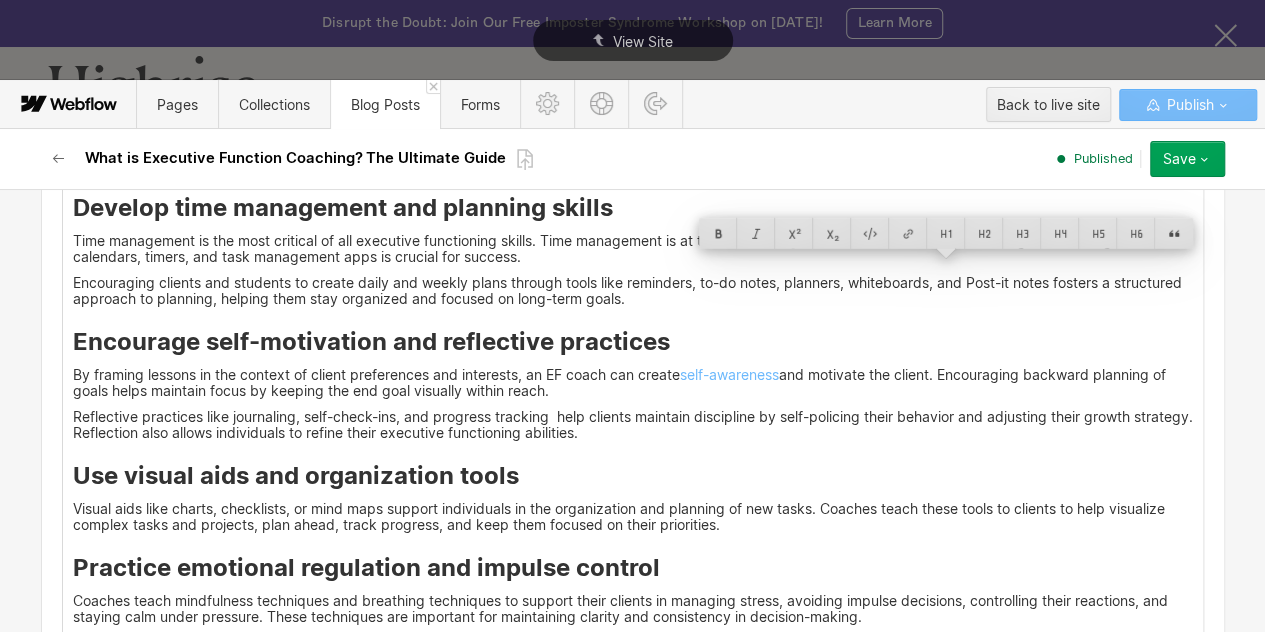 copy on "self-management" 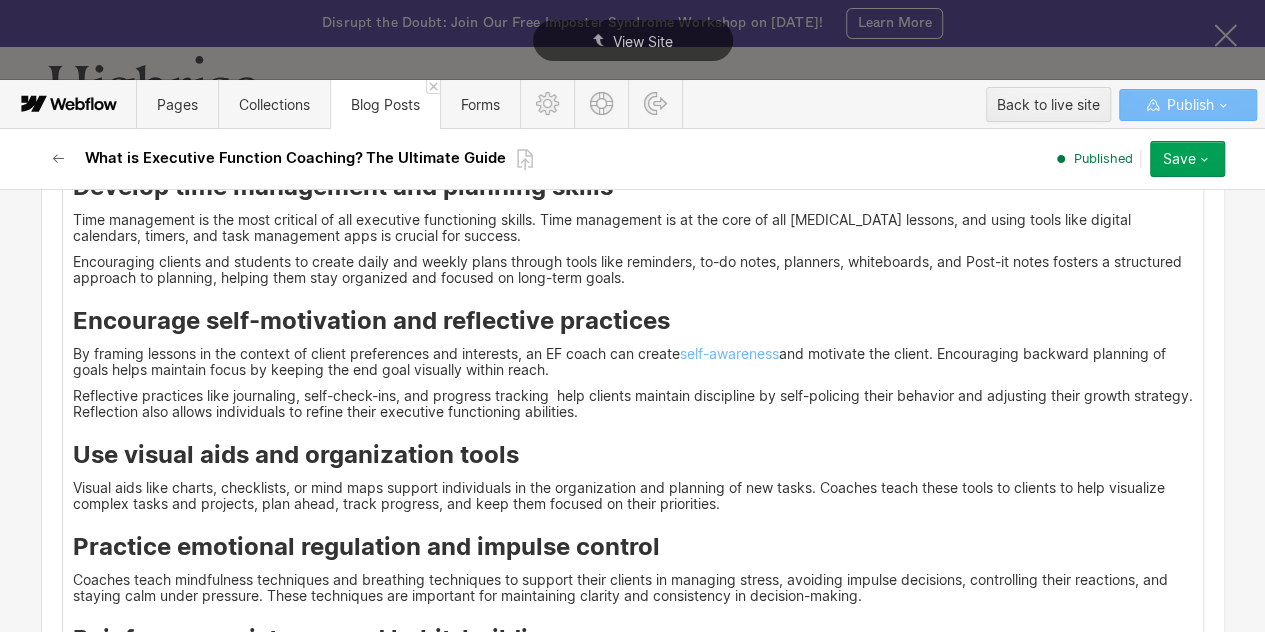 scroll, scrollTop: 6955, scrollLeft: 0, axis: vertical 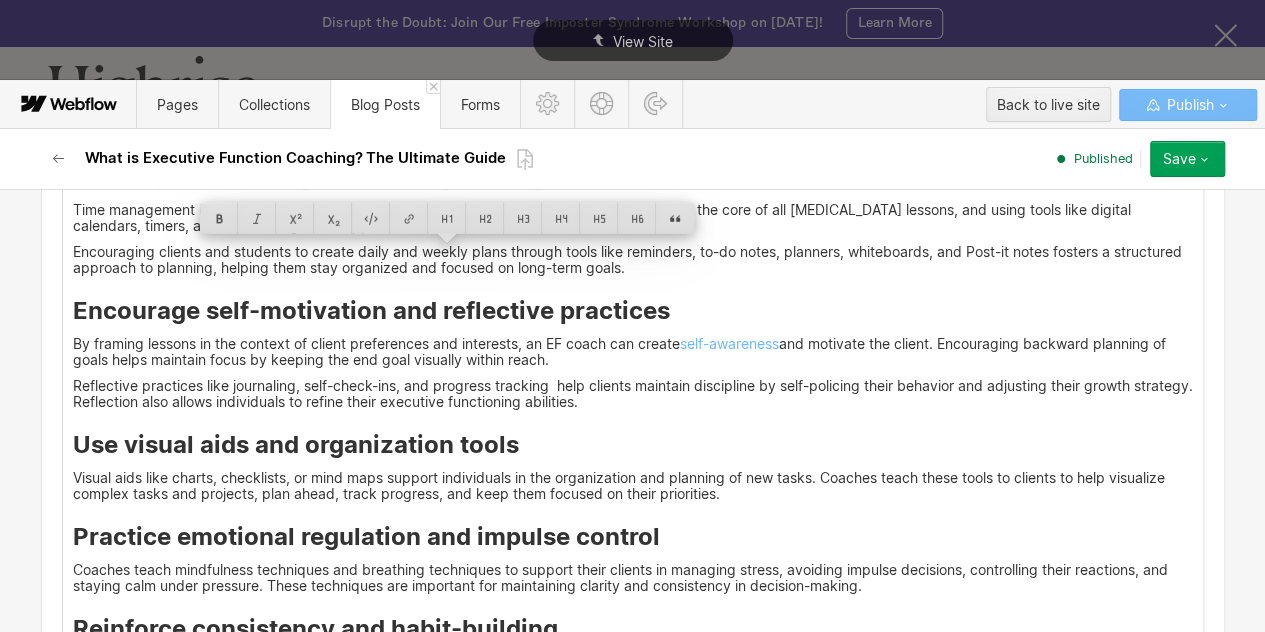 drag, startPoint x: 395, startPoint y: 257, endPoint x: 504, endPoint y: 253, distance: 109.07337 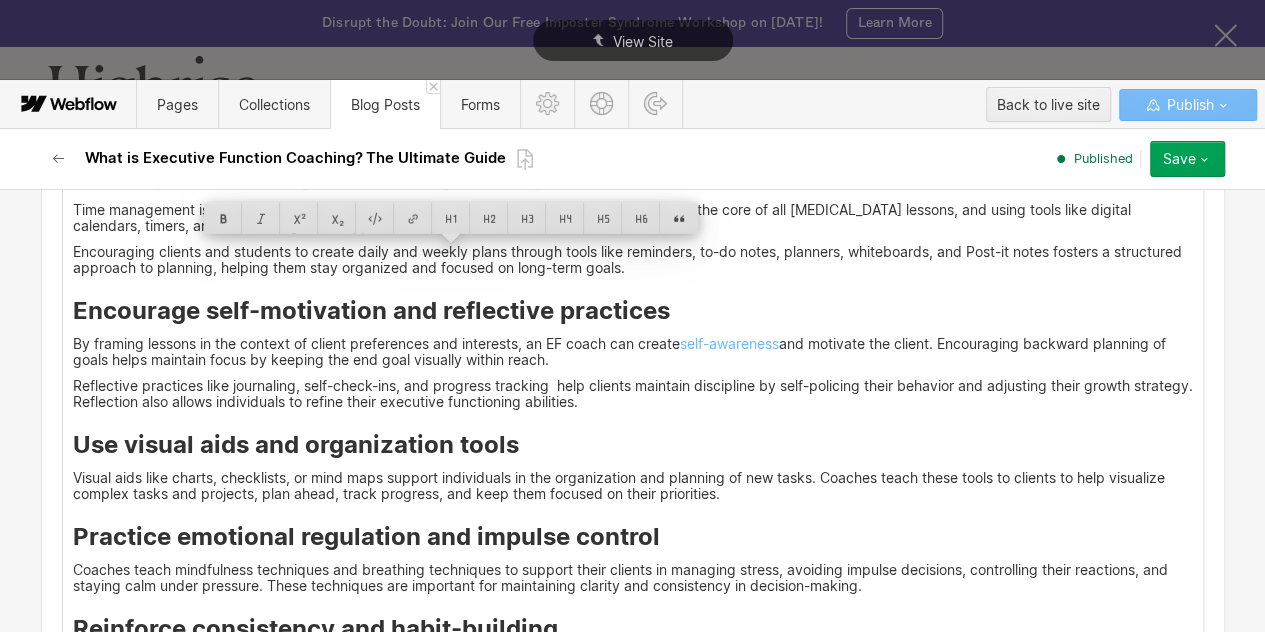 copy on "coaching session" 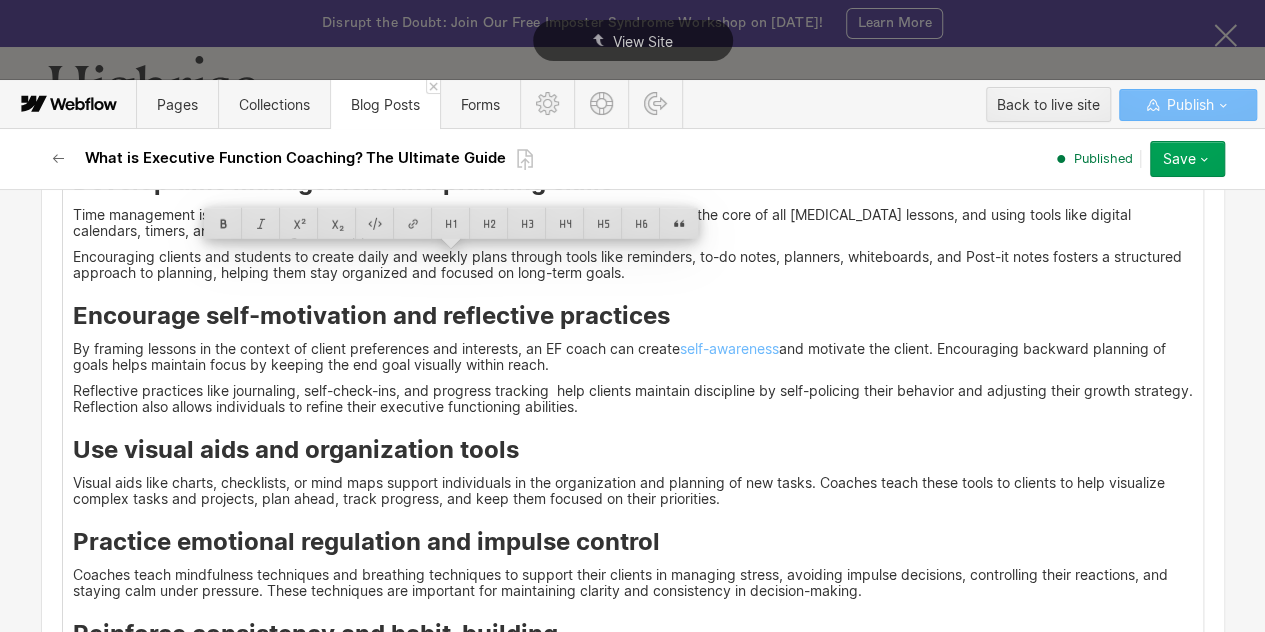 click on "The service plan can be created under the supervision of the  executive coach . It must include ways of improving the client's self-management abilities and strategies to compensate for working memory challenges. The coaching session must be collaborative rather than enforcing task completion." at bounding box center (633, -317) 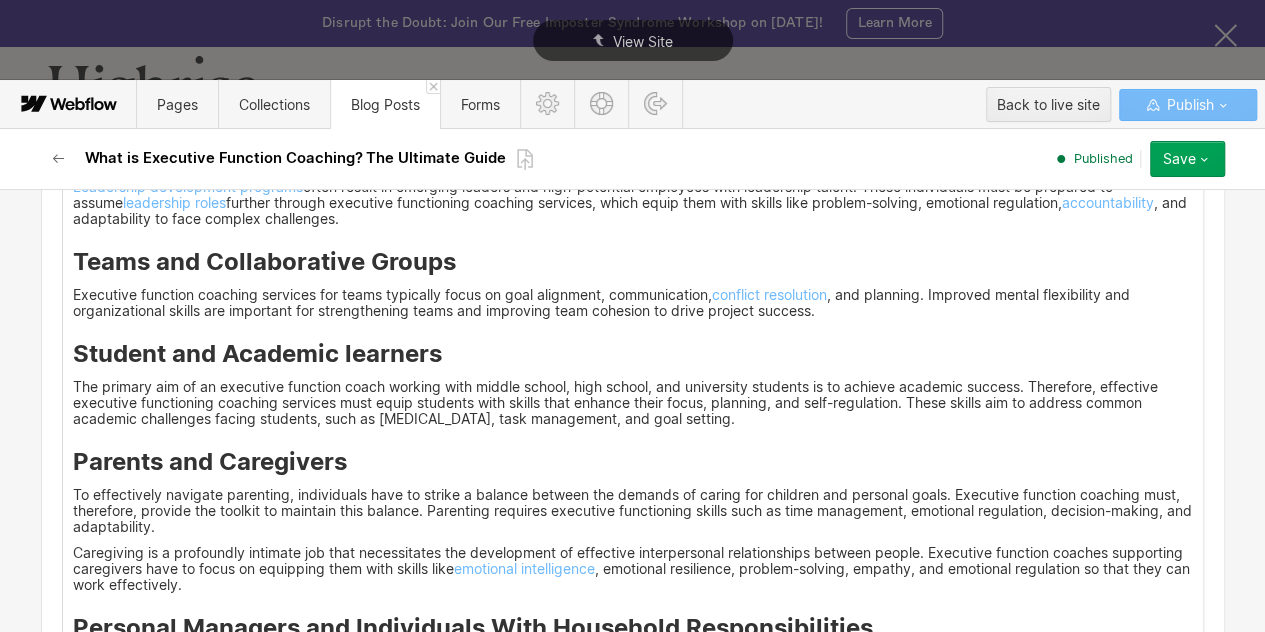 scroll, scrollTop: 3885, scrollLeft: 0, axis: vertical 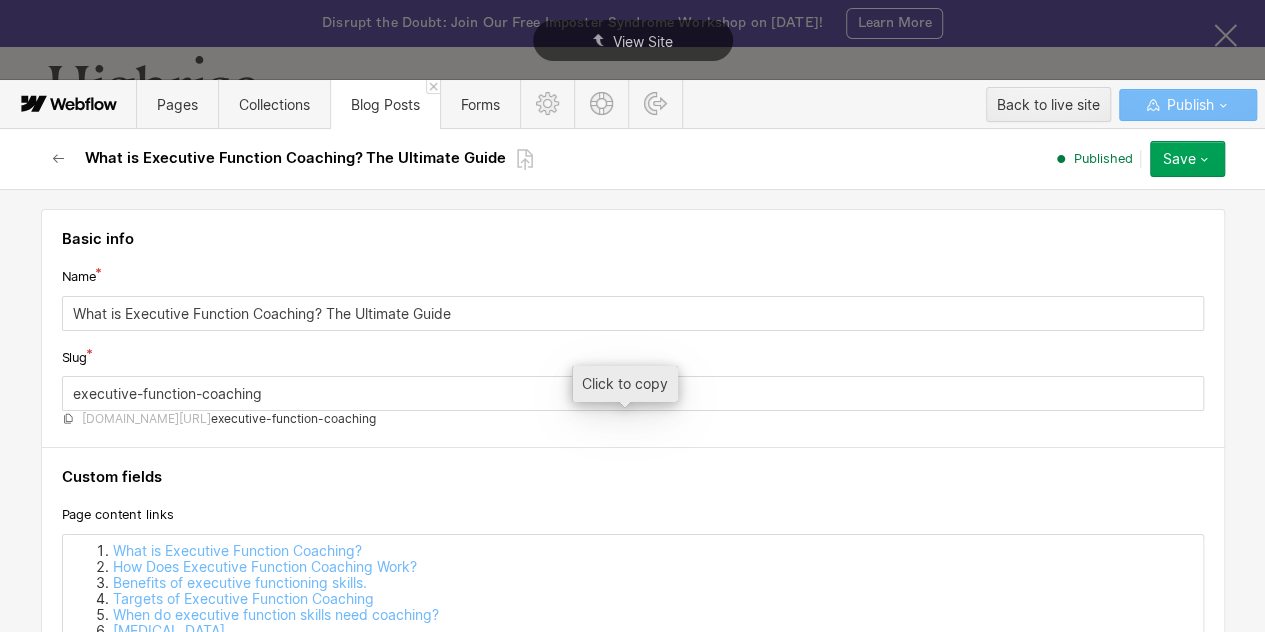 click 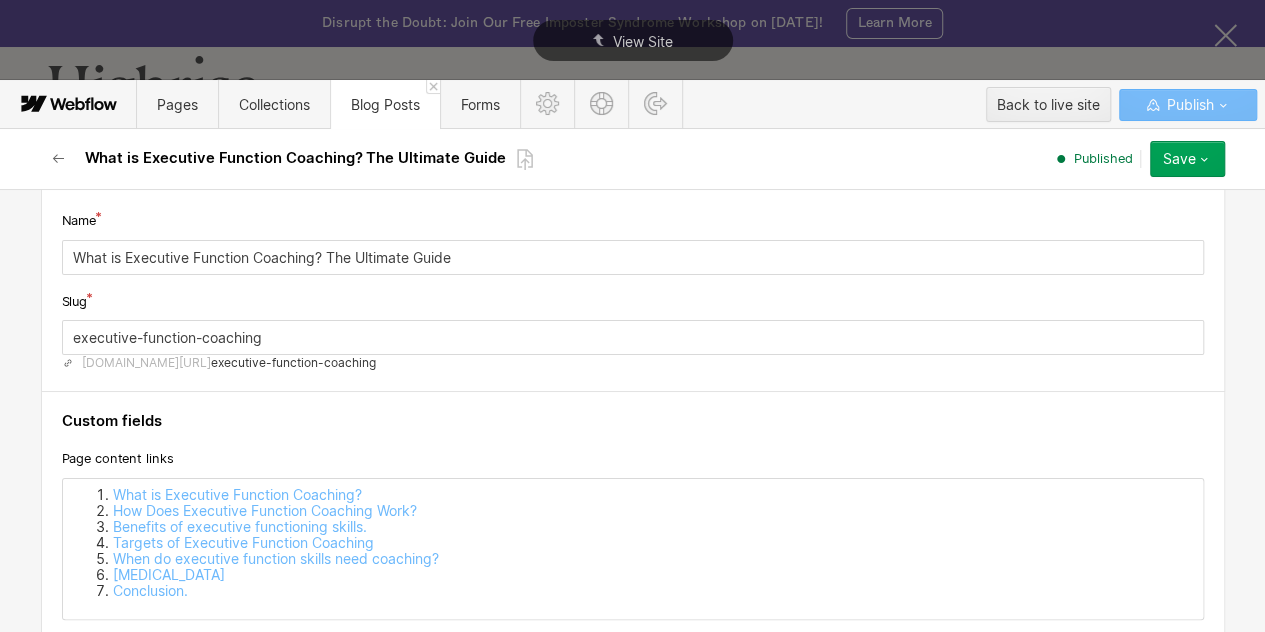scroll, scrollTop: 57, scrollLeft: 0, axis: vertical 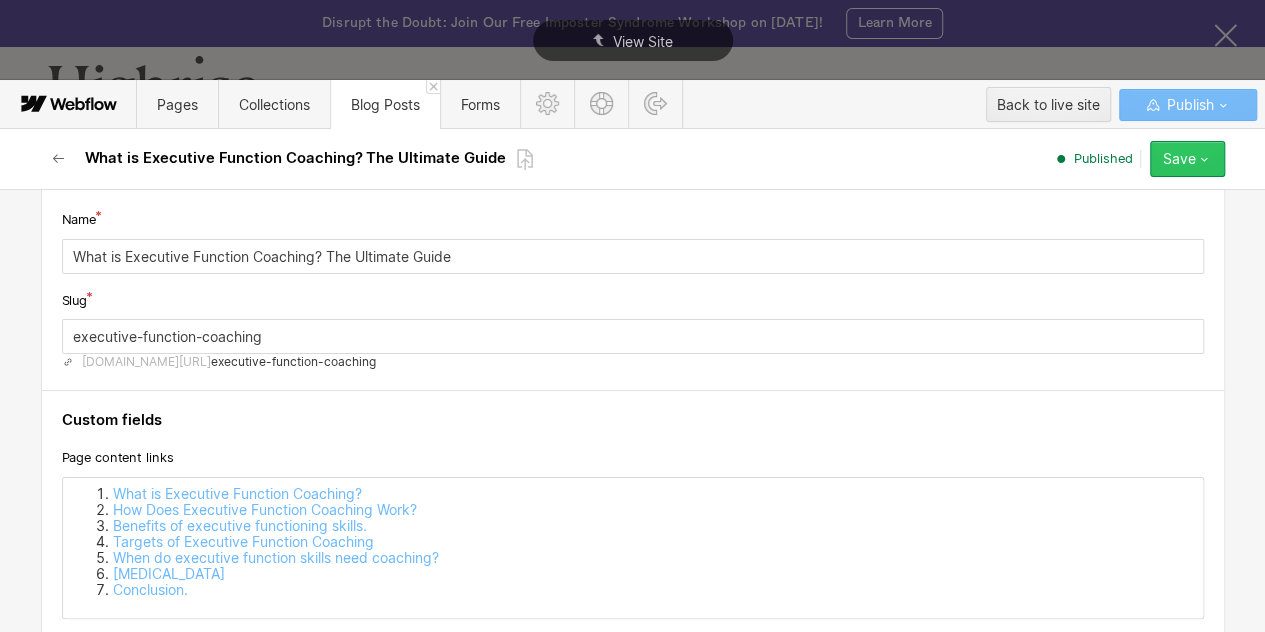 click on "Save" at bounding box center [1179, 159] 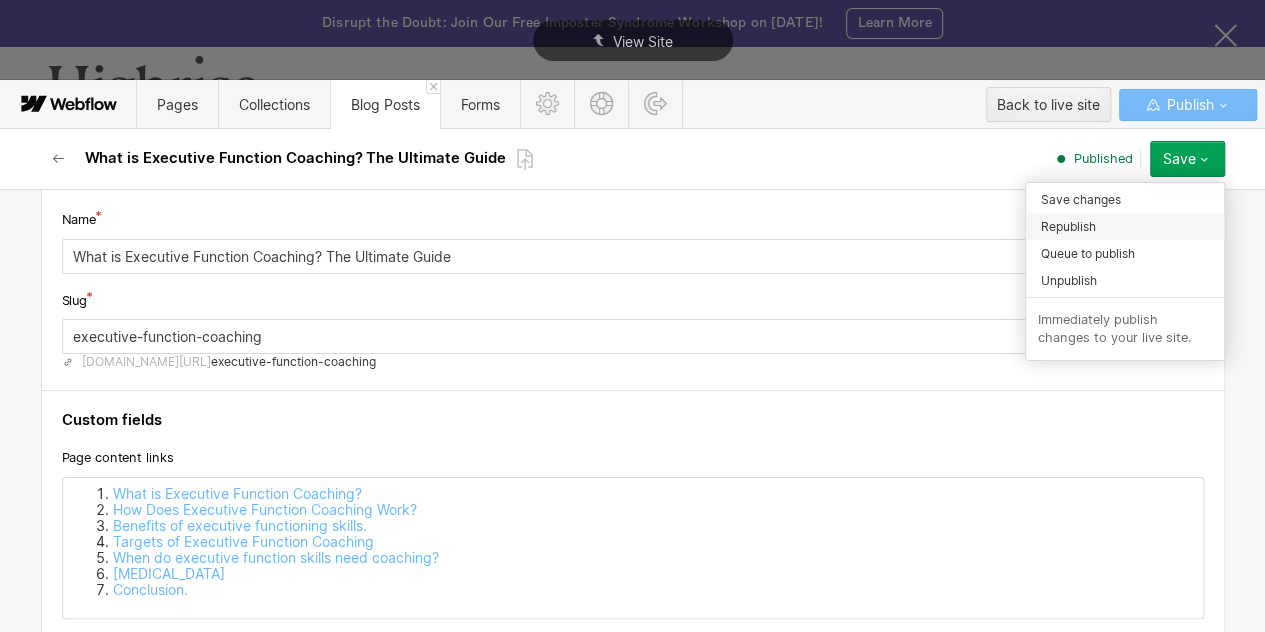 click on "Republish" at bounding box center [1068, 226] 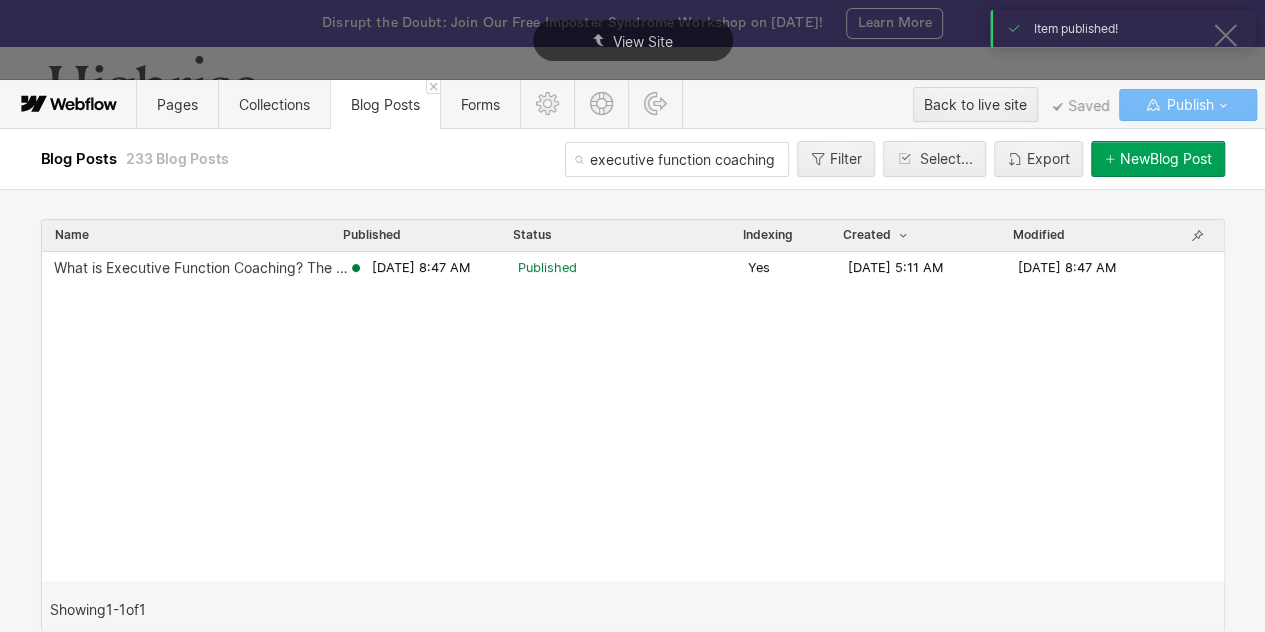 click on "executive function coaching" at bounding box center (677, 159) 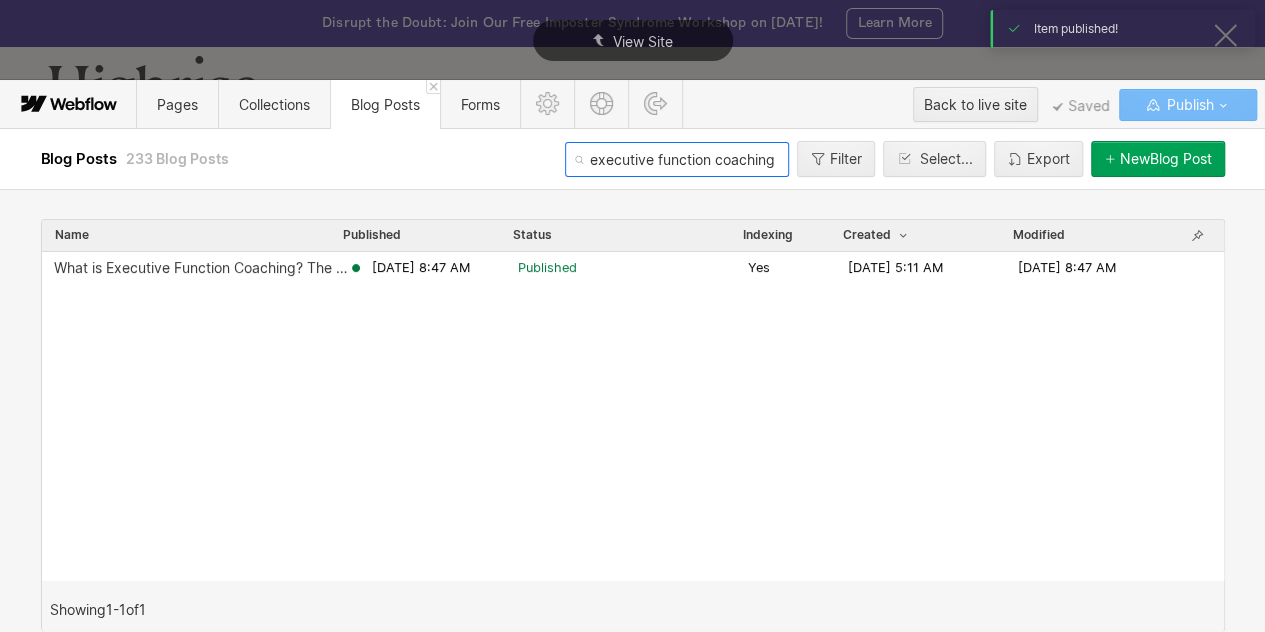 click on "executive function coaching" at bounding box center [677, 159] 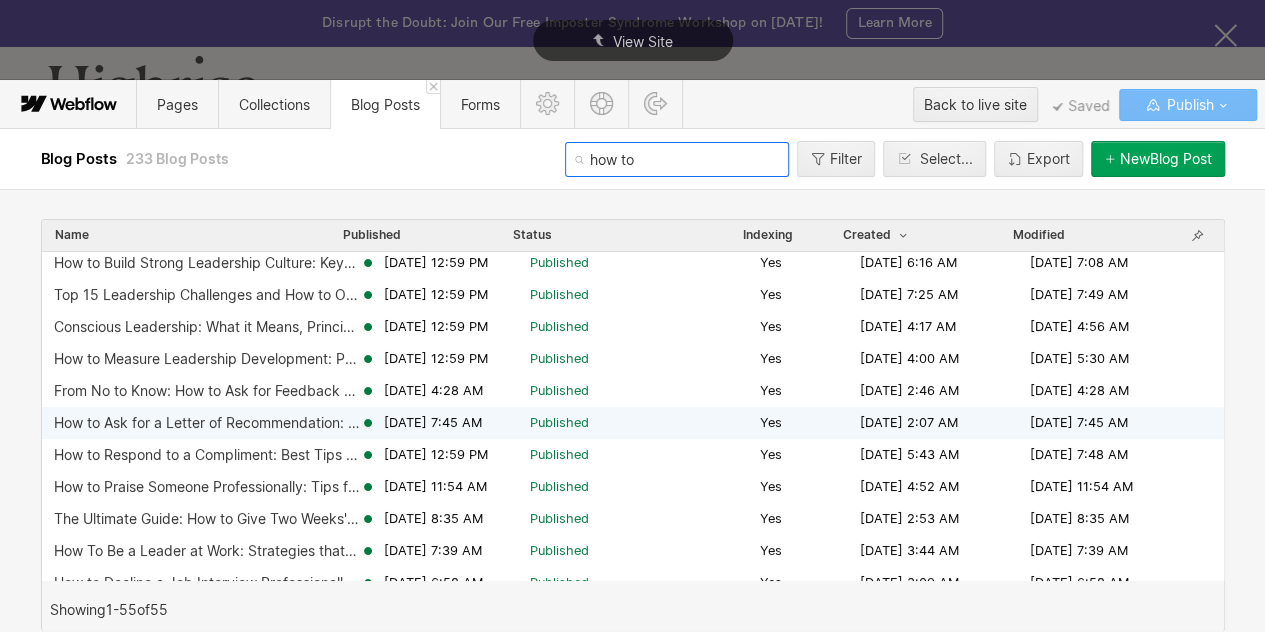 scroll, scrollTop: 103, scrollLeft: 0, axis: vertical 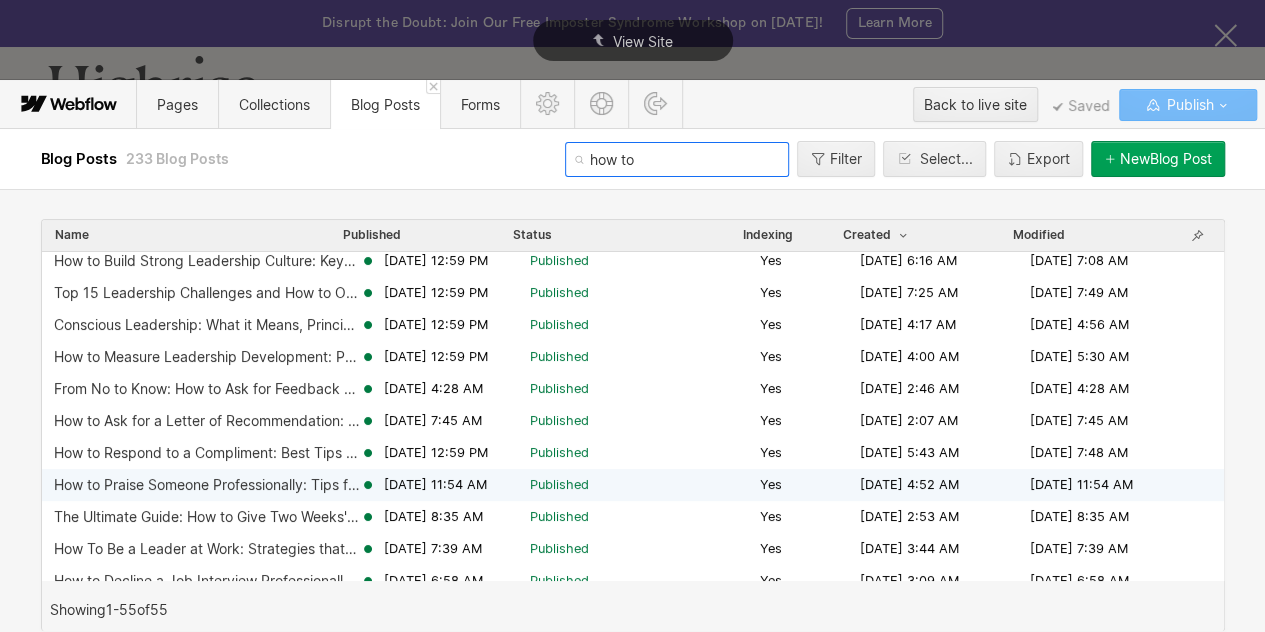 type on "how to" 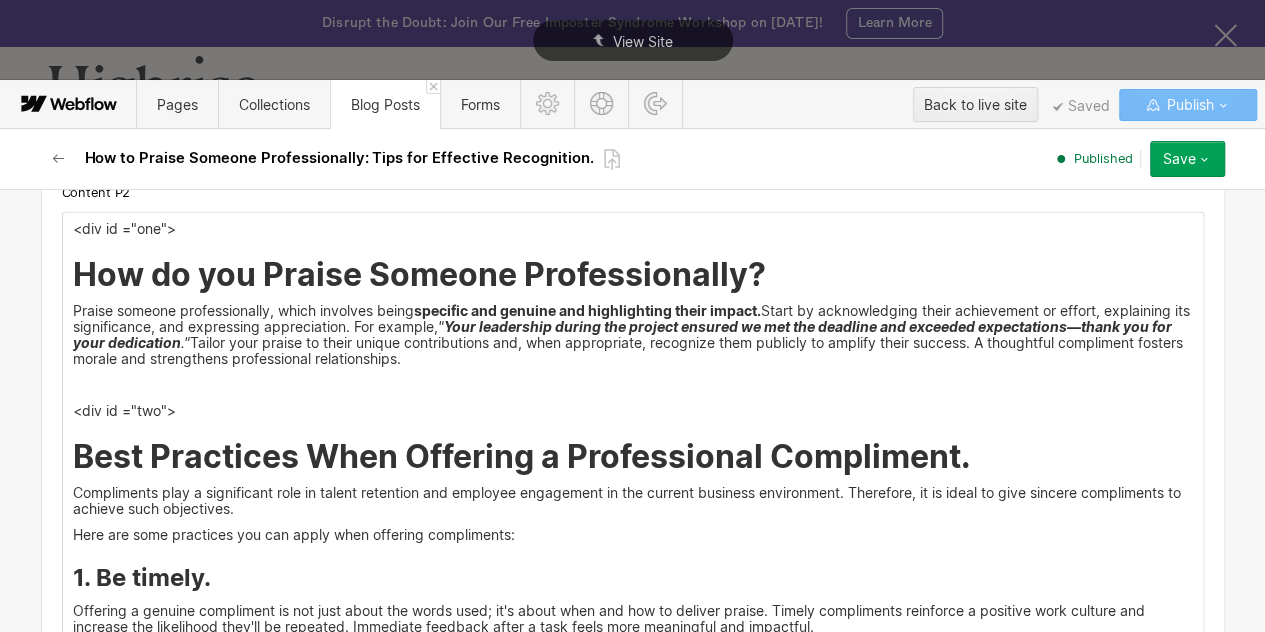 scroll, scrollTop: 2785, scrollLeft: 0, axis: vertical 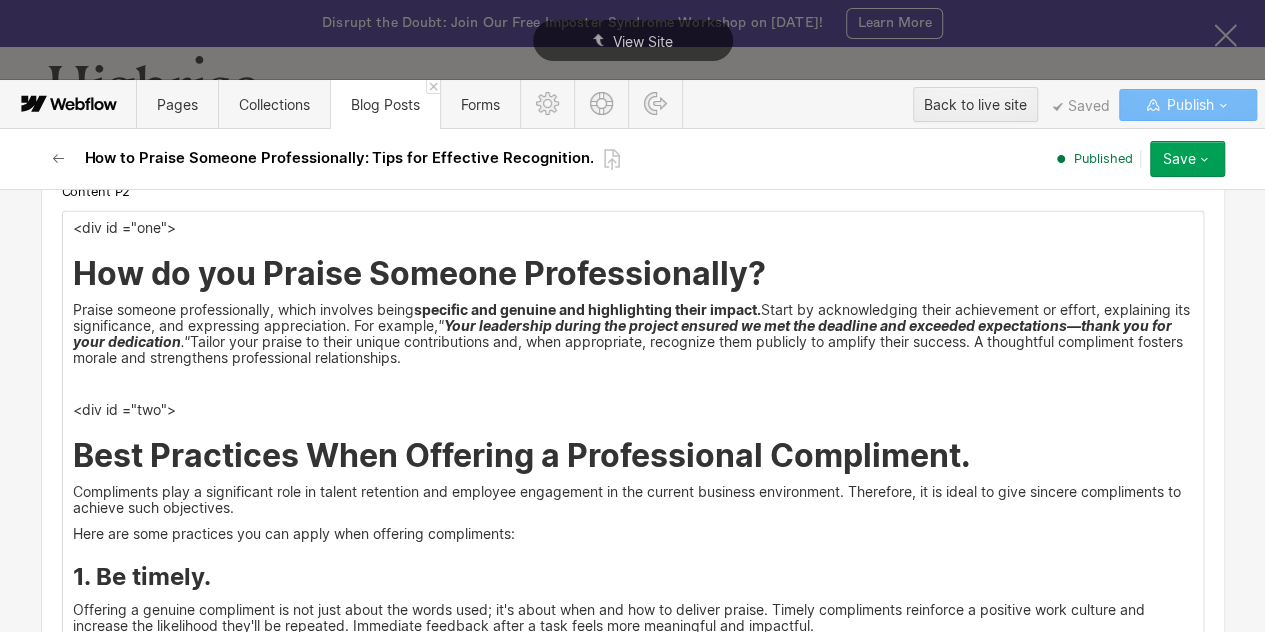 click on "Praise someone professionally, which involves being  specific and genuine and highlighting their impact.  Start by acknowledging their achievement or effort, explaining its significance, and expressing appreciation. For example,  " Your leadership during the project ensured we met the deadline and exceeded expectations—thank you for your dedication ."  Tailor your praise to their unique contributions and, when appropriate, recognize them publicly to amplify their success. A thoughtful compliment fosters morale and strengthens professional relationships." at bounding box center [633, 334] 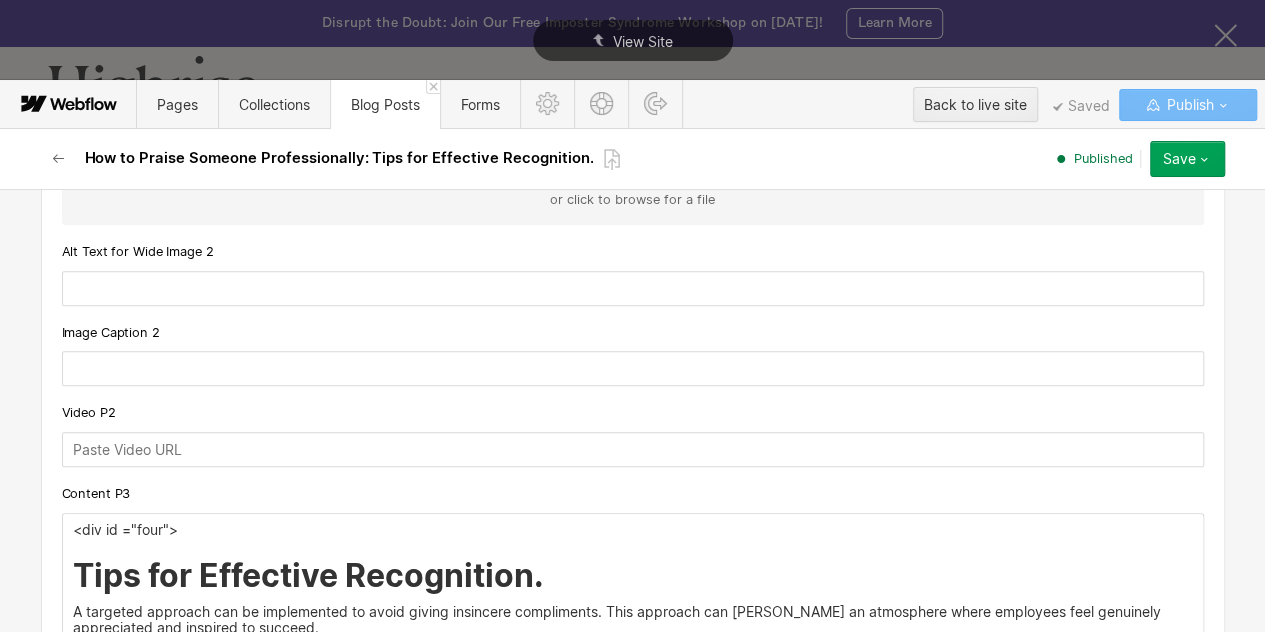scroll, scrollTop: 4599, scrollLeft: 0, axis: vertical 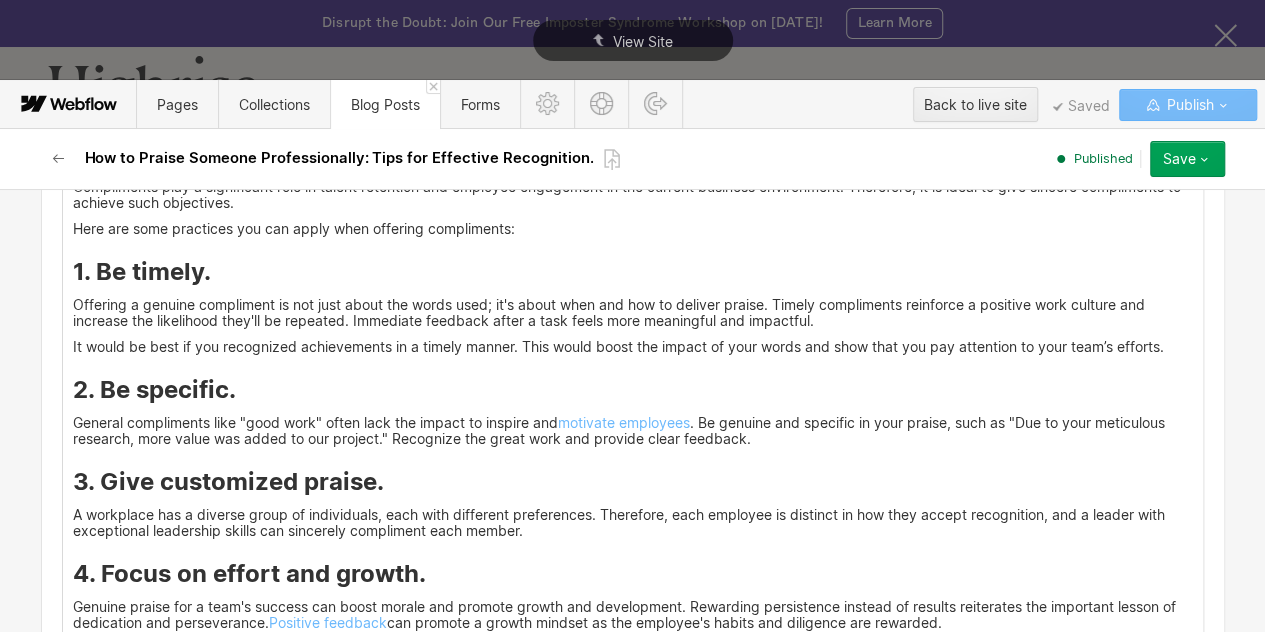 click on "4. Focus on effort and growth." at bounding box center (633, 574) 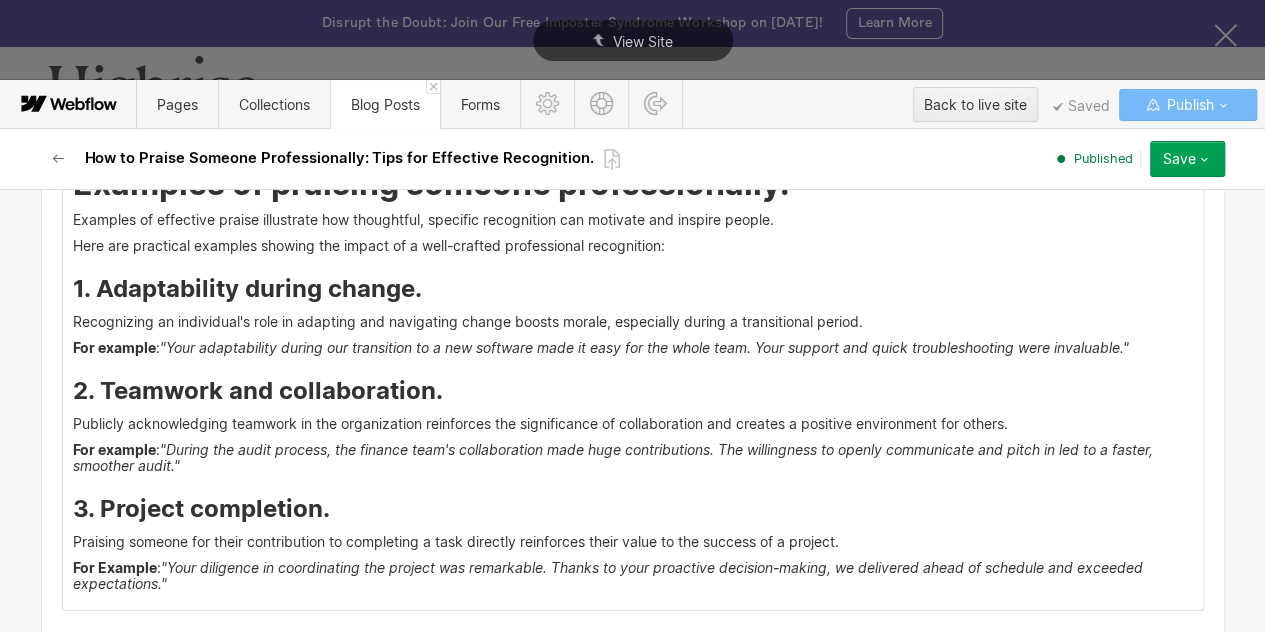 scroll, scrollTop: 6216, scrollLeft: 0, axis: vertical 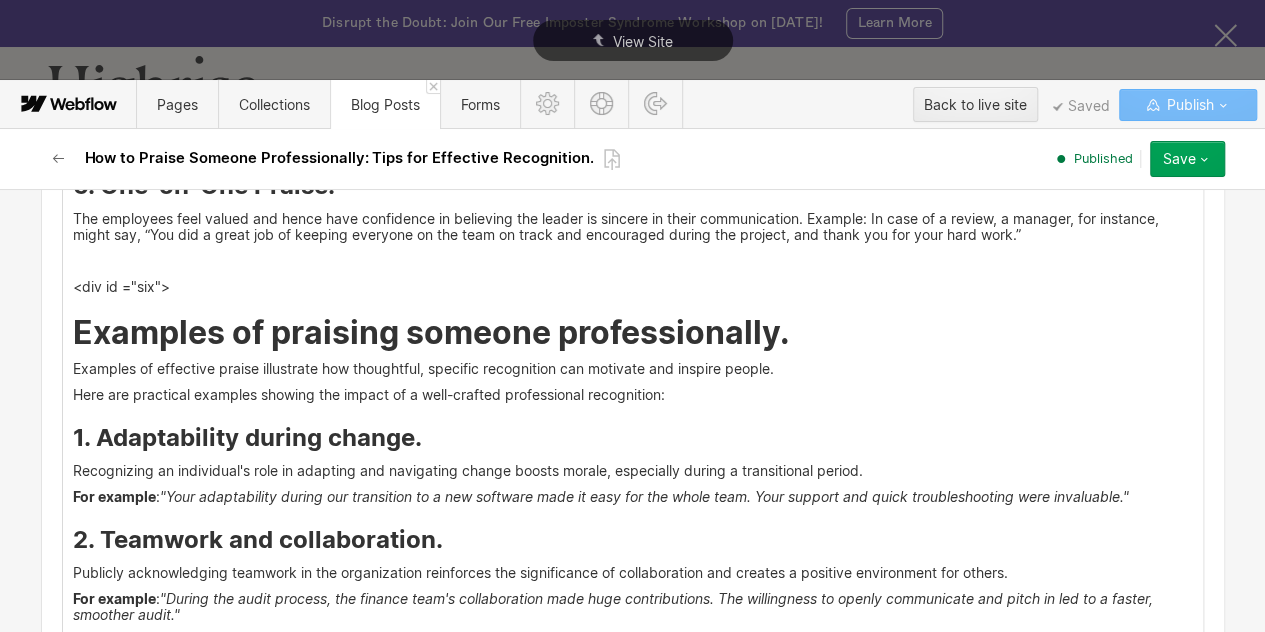 click on "recognition programs" at bounding box center (570, -242) 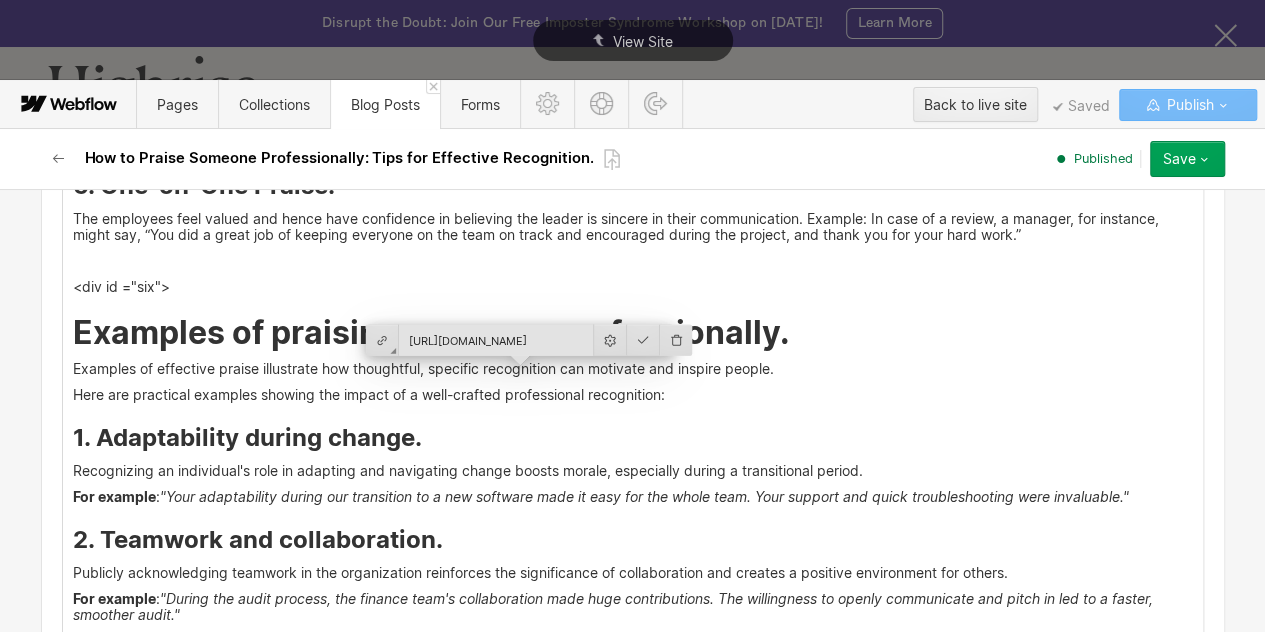 scroll, scrollTop: 6216, scrollLeft: 0, axis: vertical 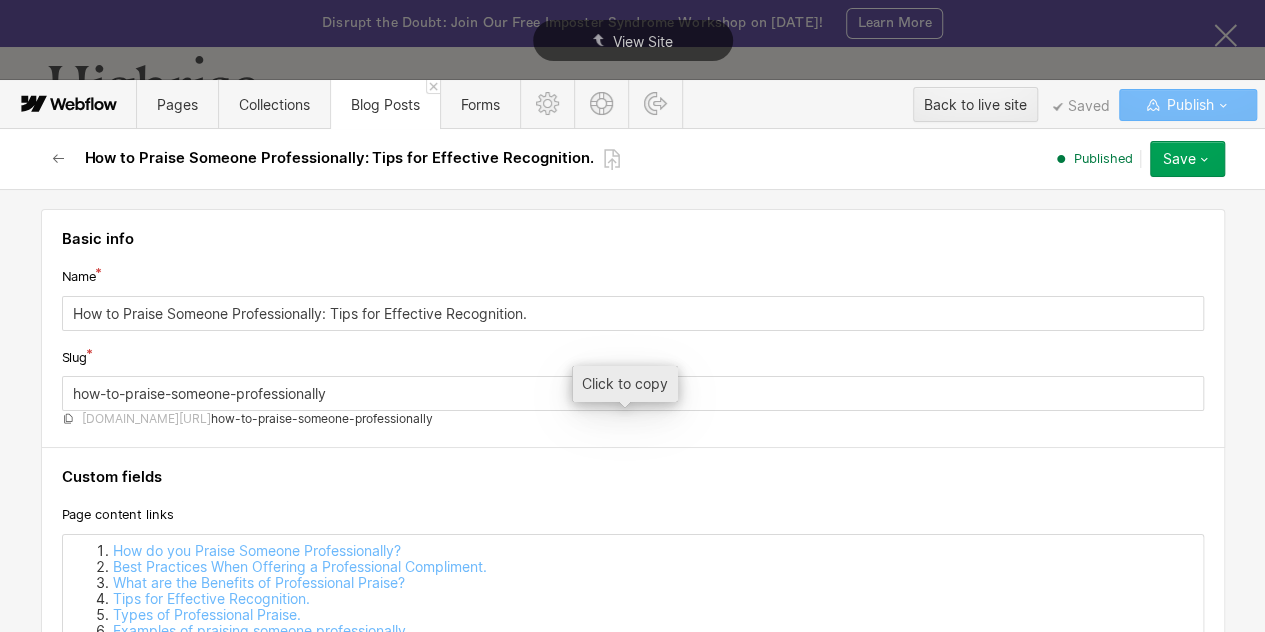 click 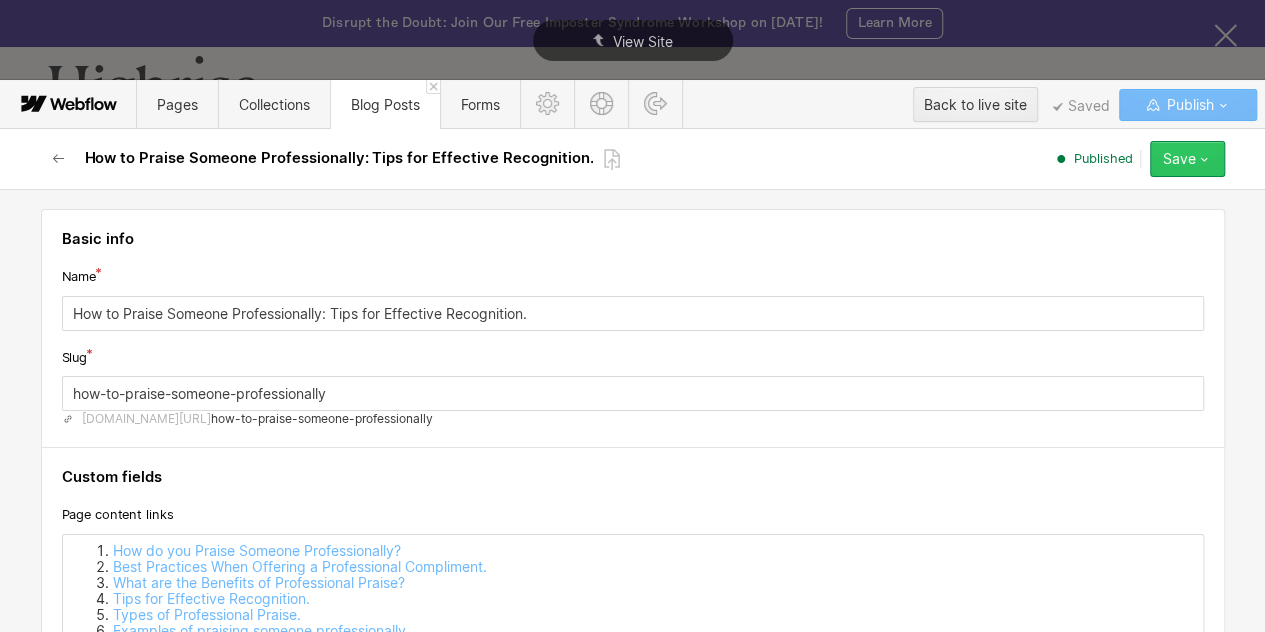 click on "Save" at bounding box center (1187, 159) 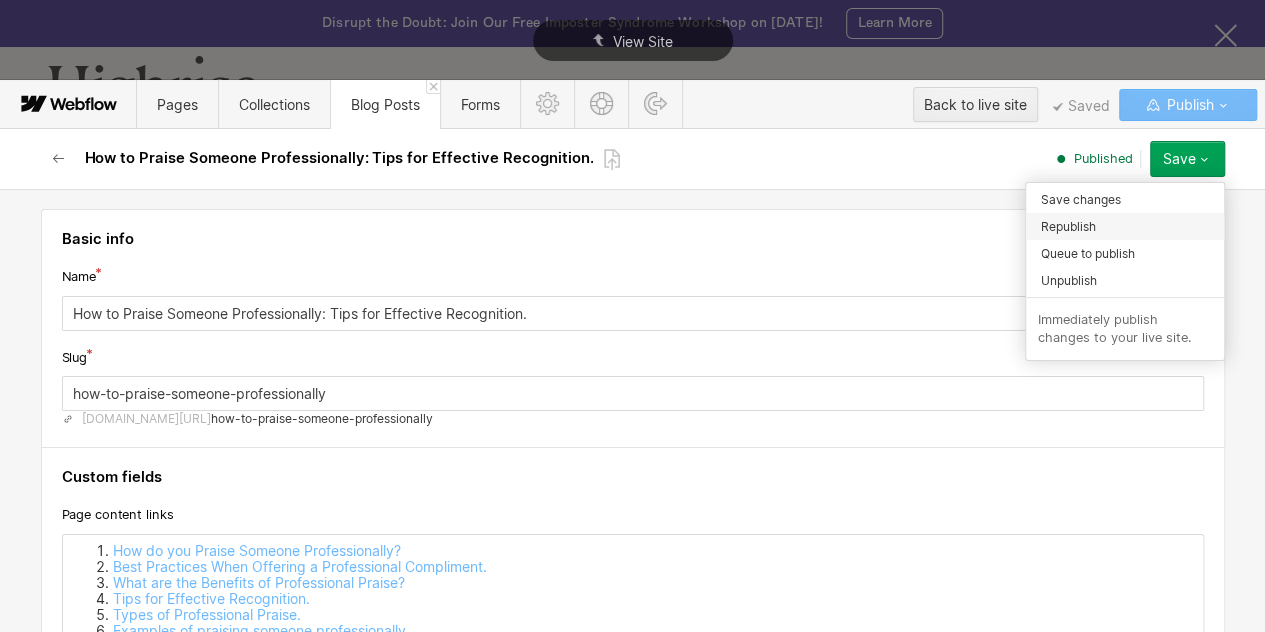 click on "Republish" at bounding box center (1068, 226) 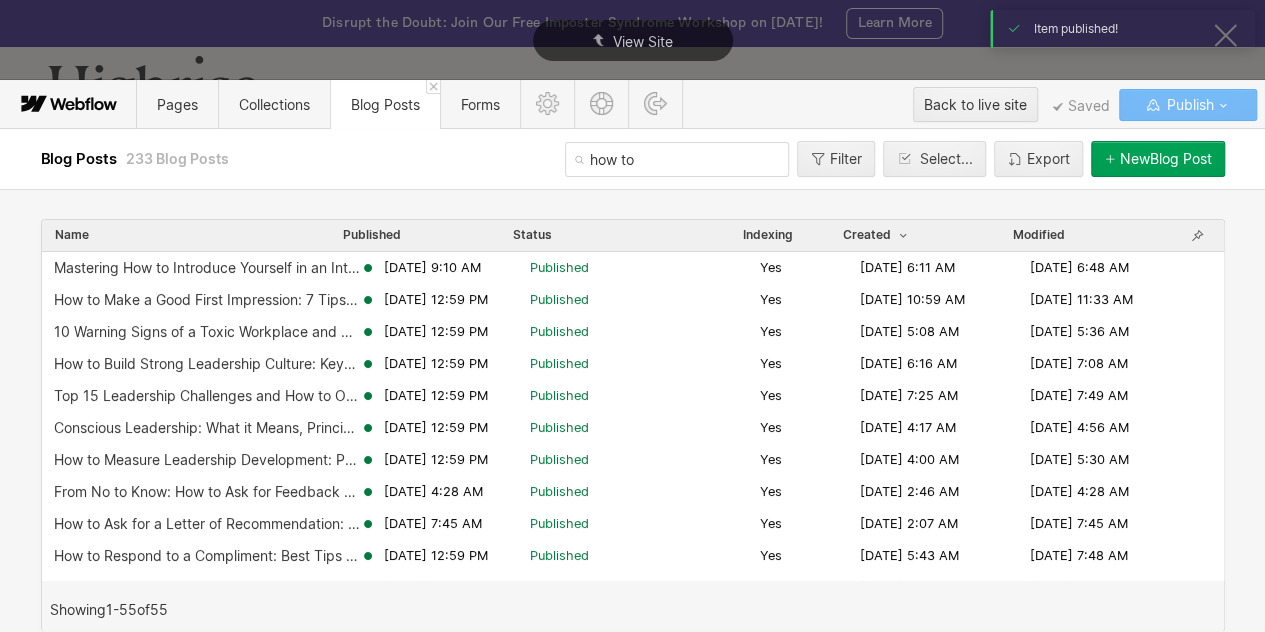 click on "how to" at bounding box center (677, 159) 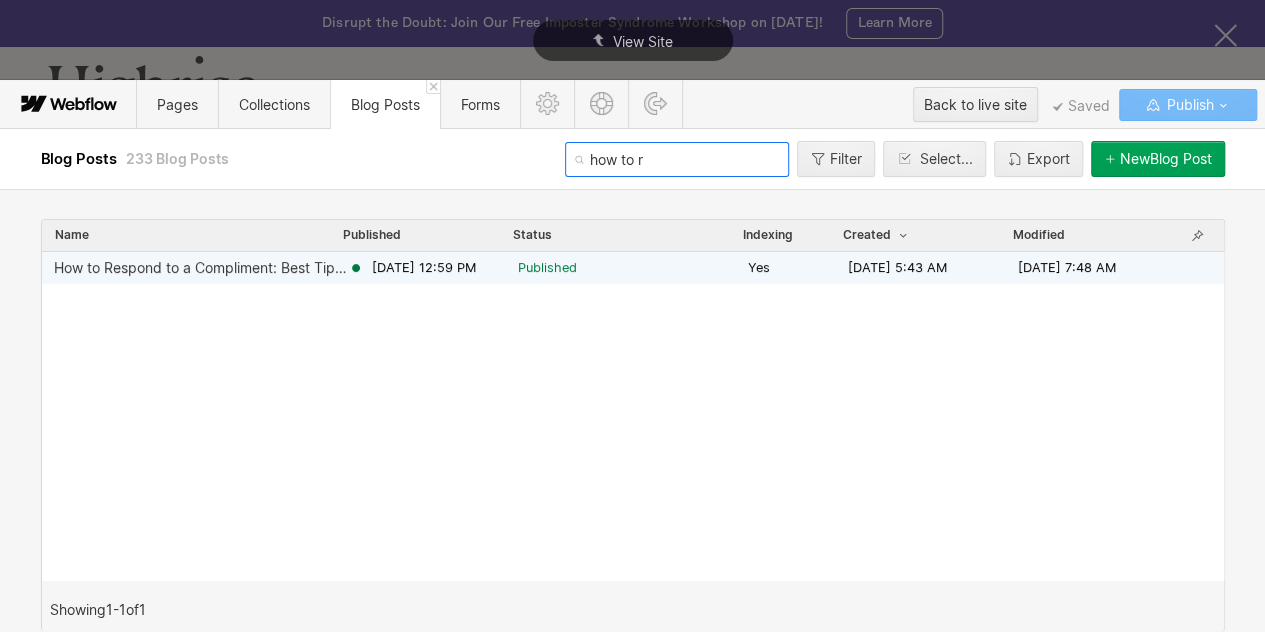 type on "how to r" 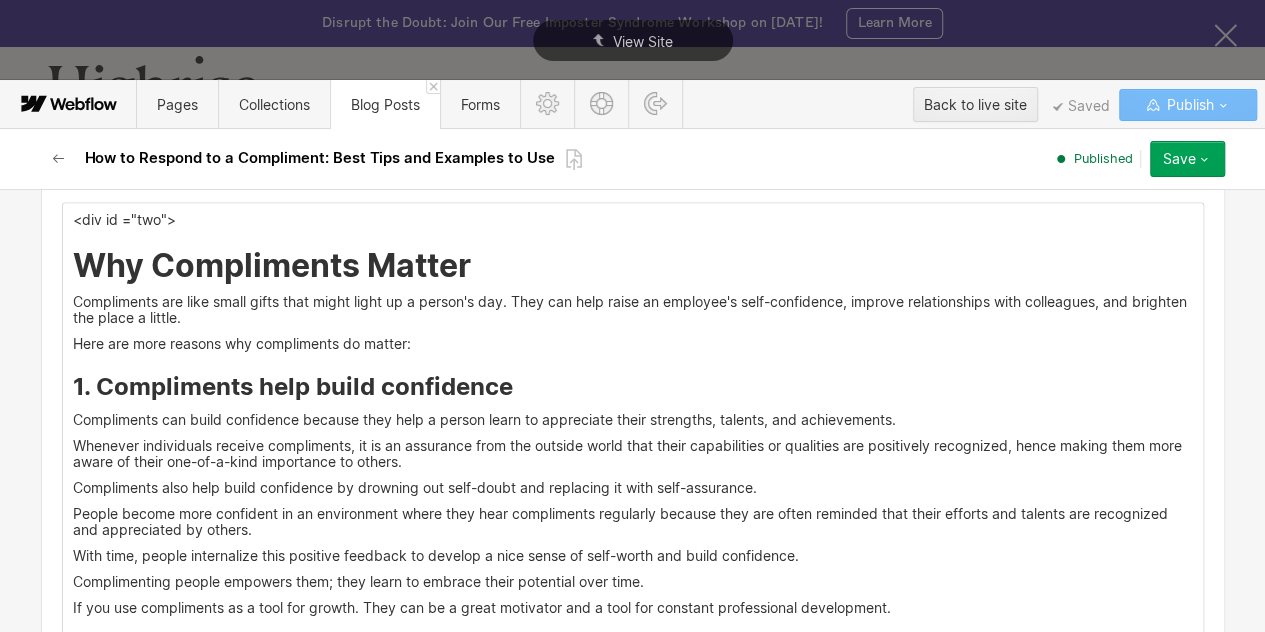 scroll, scrollTop: 5689, scrollLeft: 0, axis: vertical 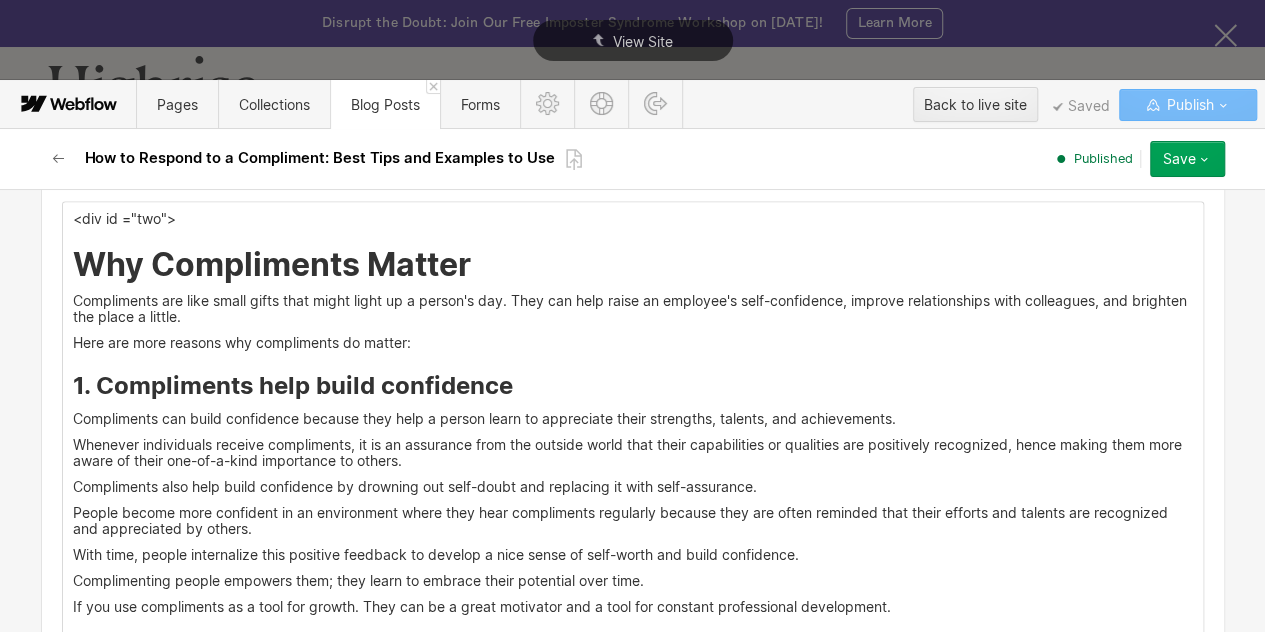click on "Compliments are like small gifts that might light up a person's day. They can help raise an employee's self-confidence, improve relationships with colleagues, and brighten the place a little." at bounding box center (633, 308) 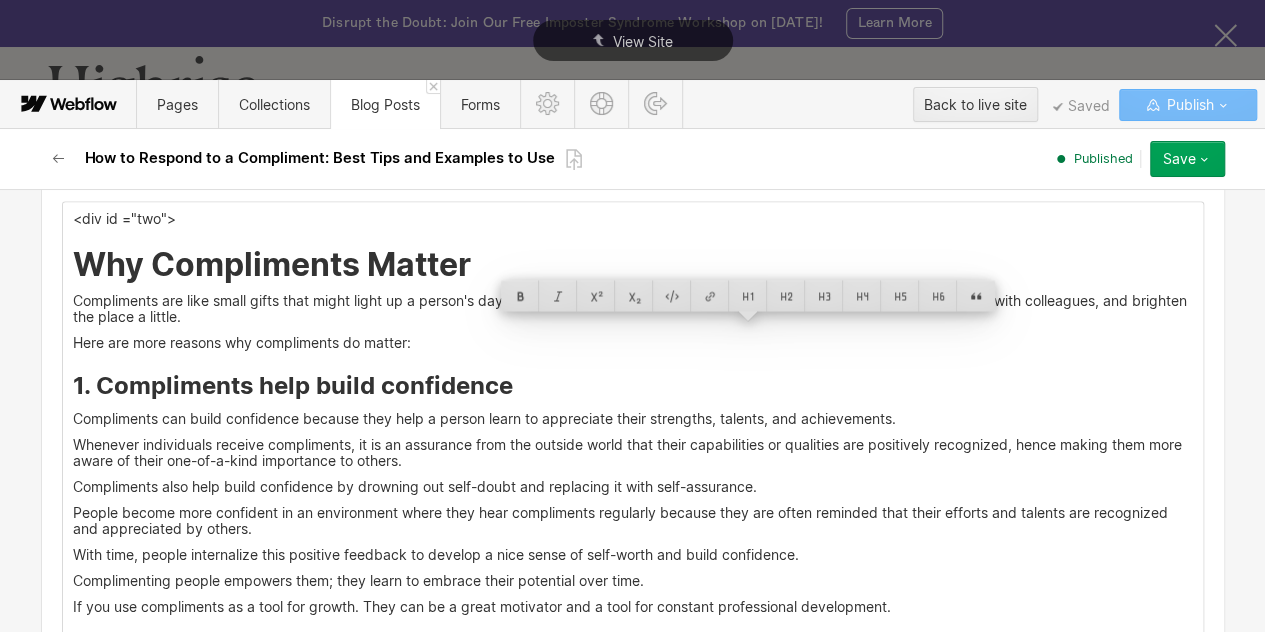 copy on "self" 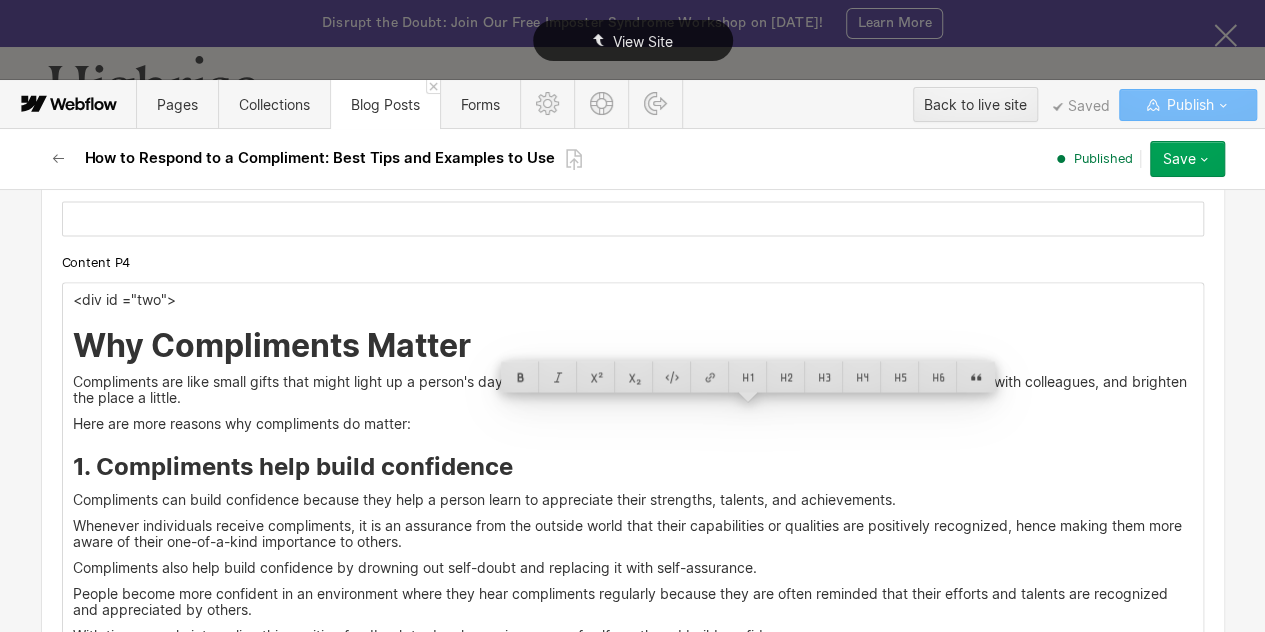 scroll, scrollTop: 3670, scrollLeft: 0, axis: vertical 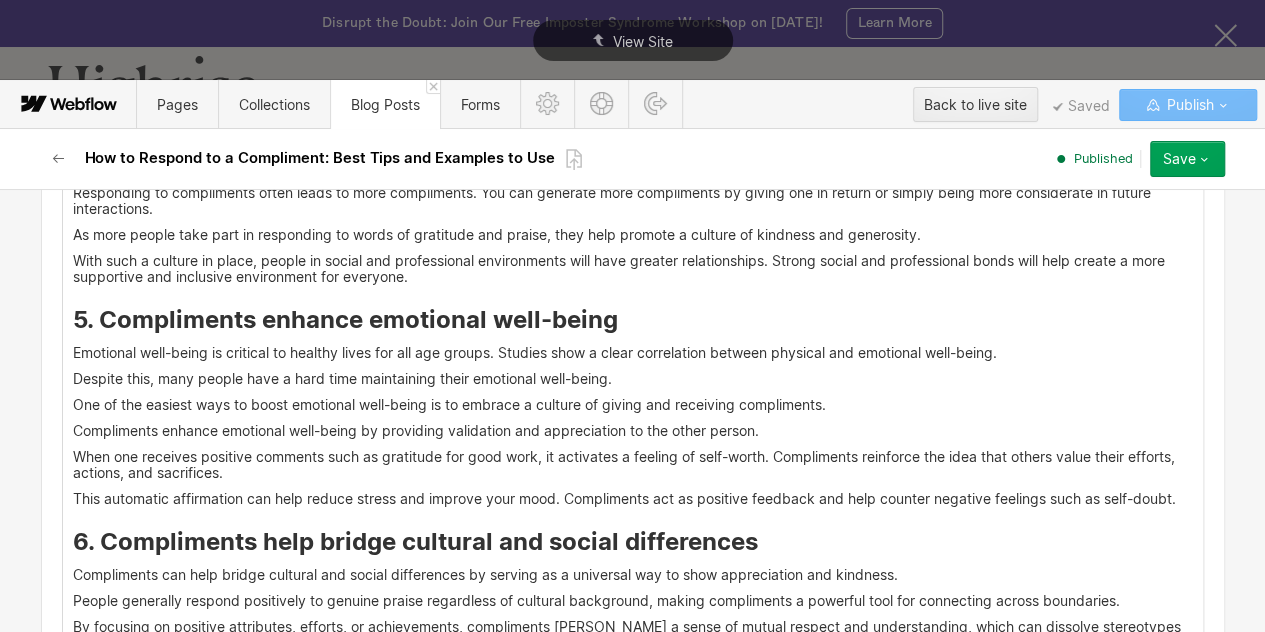 click on "Emotional well-being is critical to healthy lives for all age groups. Studies show a clear correlation between physical and emotional well-being." at bounding box center (633, 353) 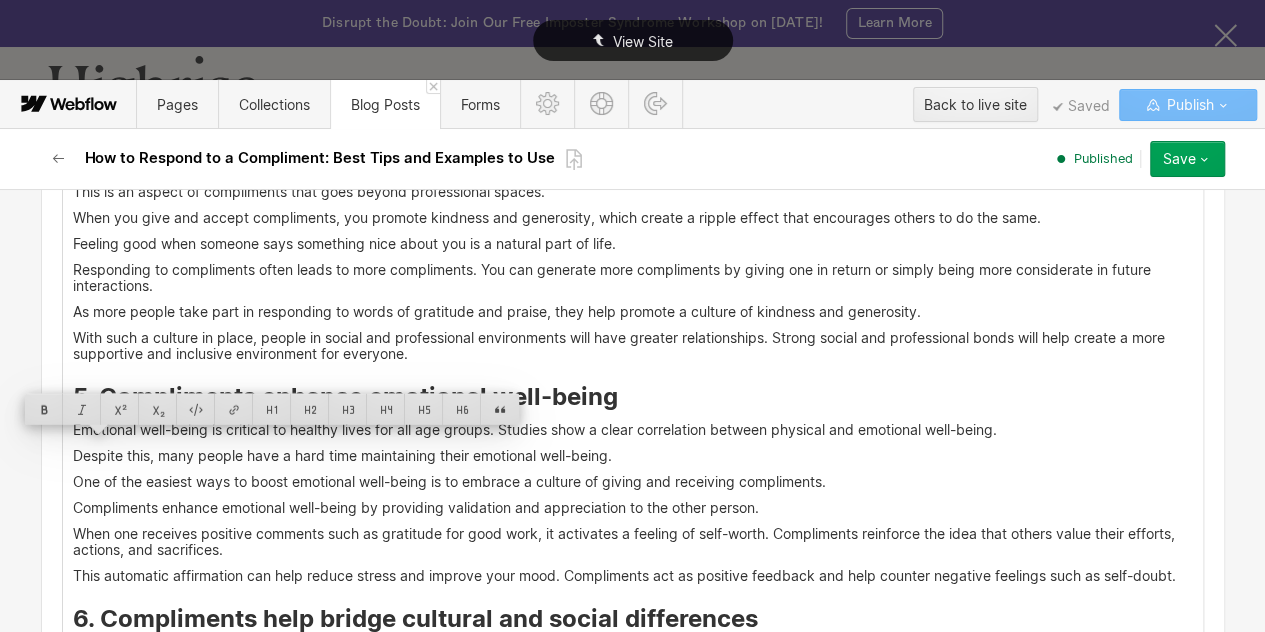 scroll, scrollTop: 3316, scrollLeft: 0, axis: vertical 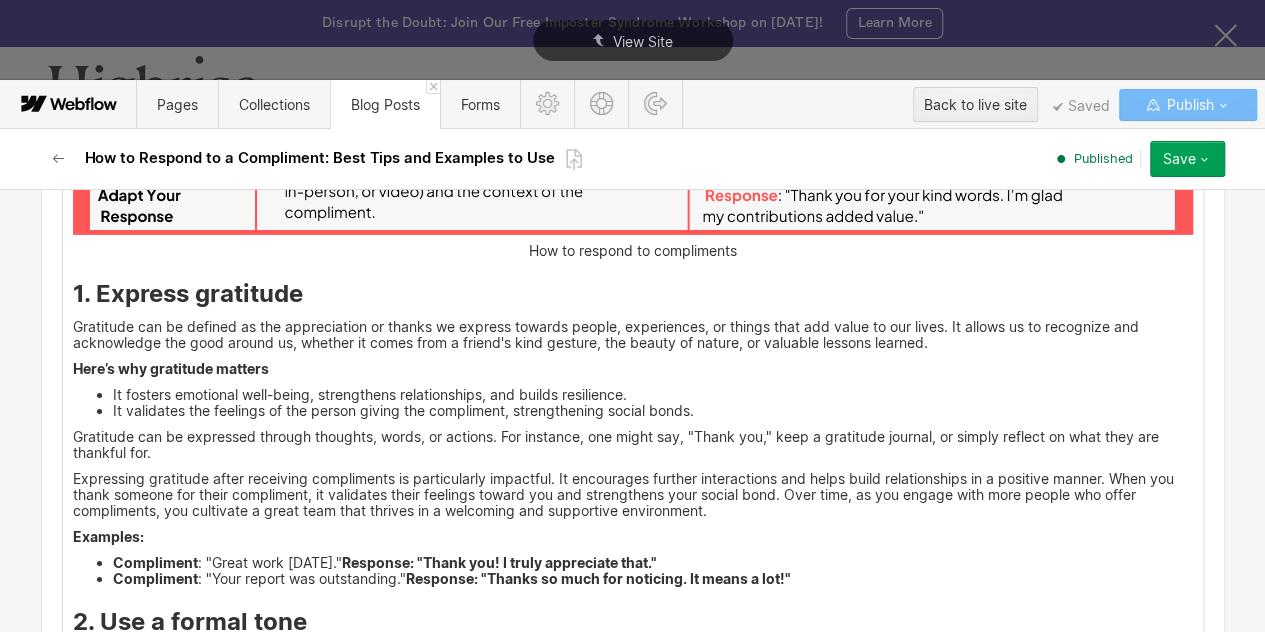 click on "It fosters emotional well-being, strengthens relationships, and builds resilience." at bounding box center [653, 395] 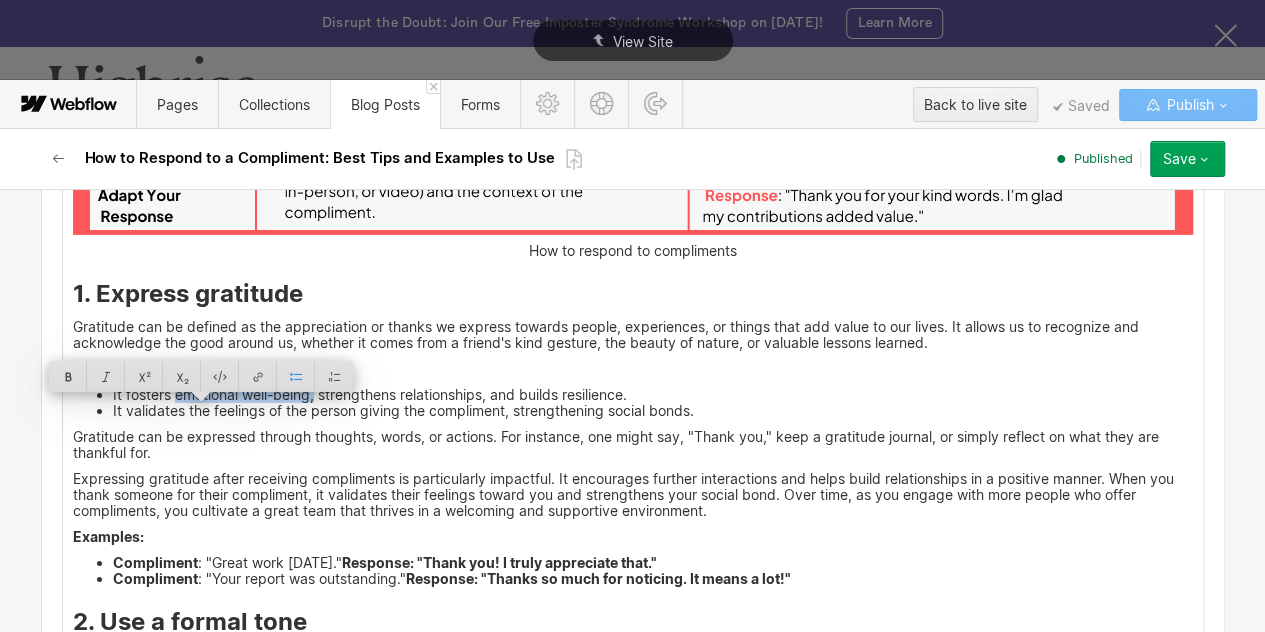 drag, startPoint x: 168, startPoint y: 411, endPoint x: 303, endPoint y: 406, distance: 135.09256 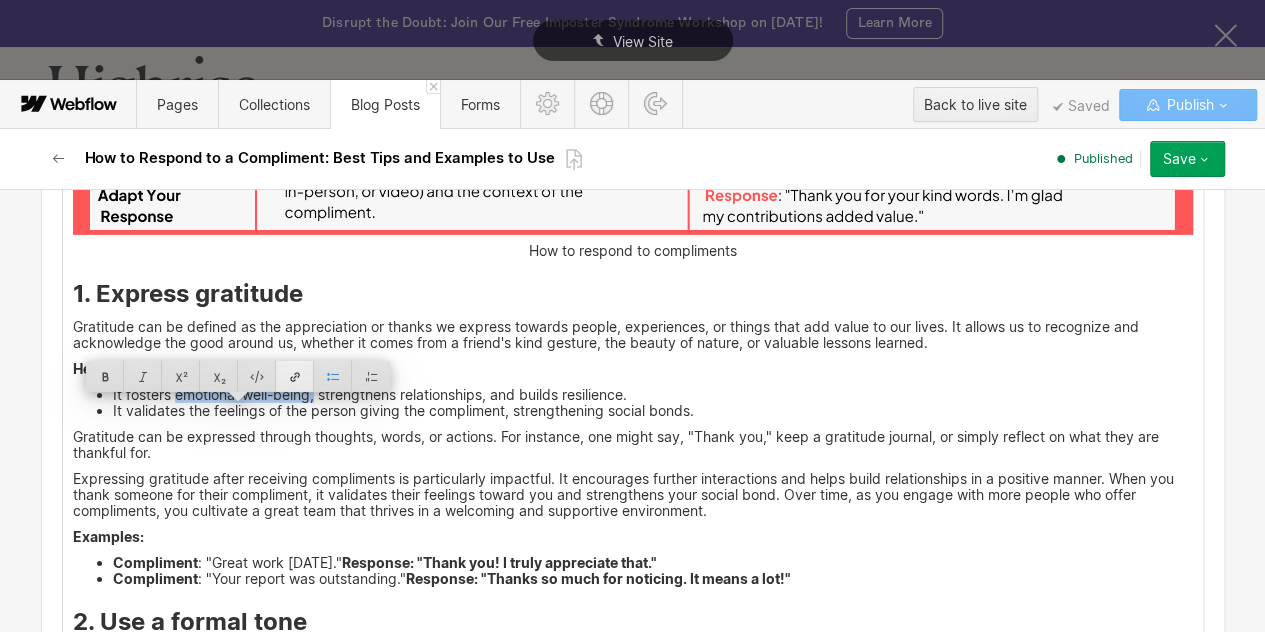 click at bounding box center [295, 376] 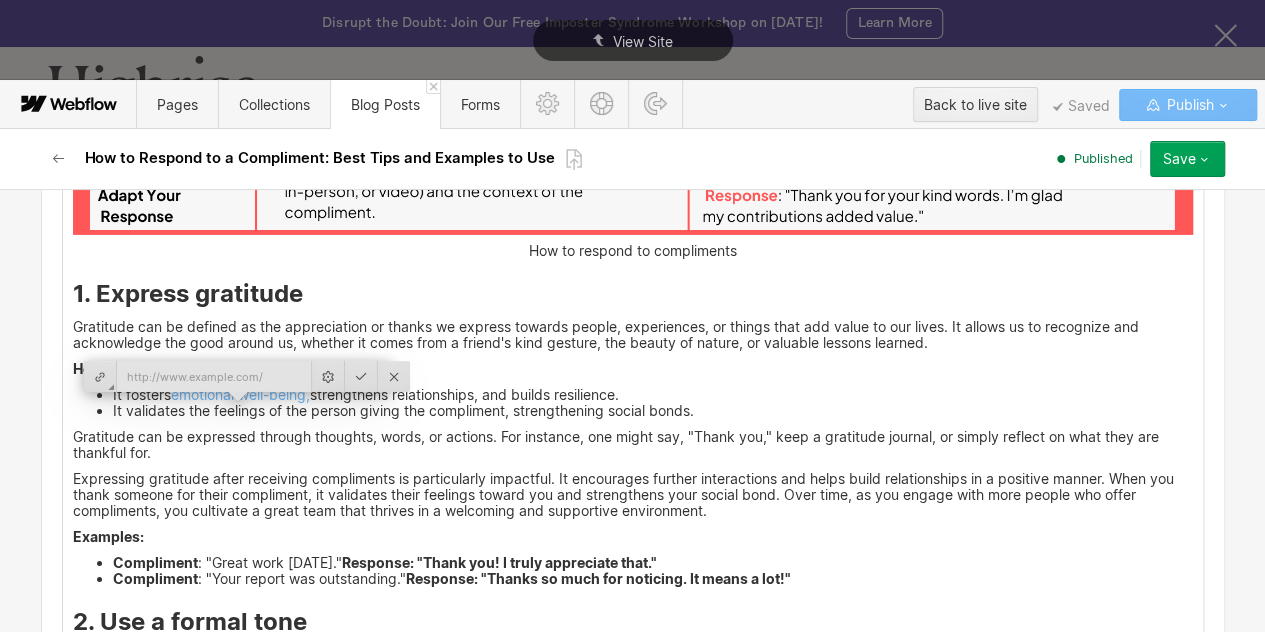 type on "https://www.tryhighrise.com/blog-posts/emotional-intelligence-in-leadership" 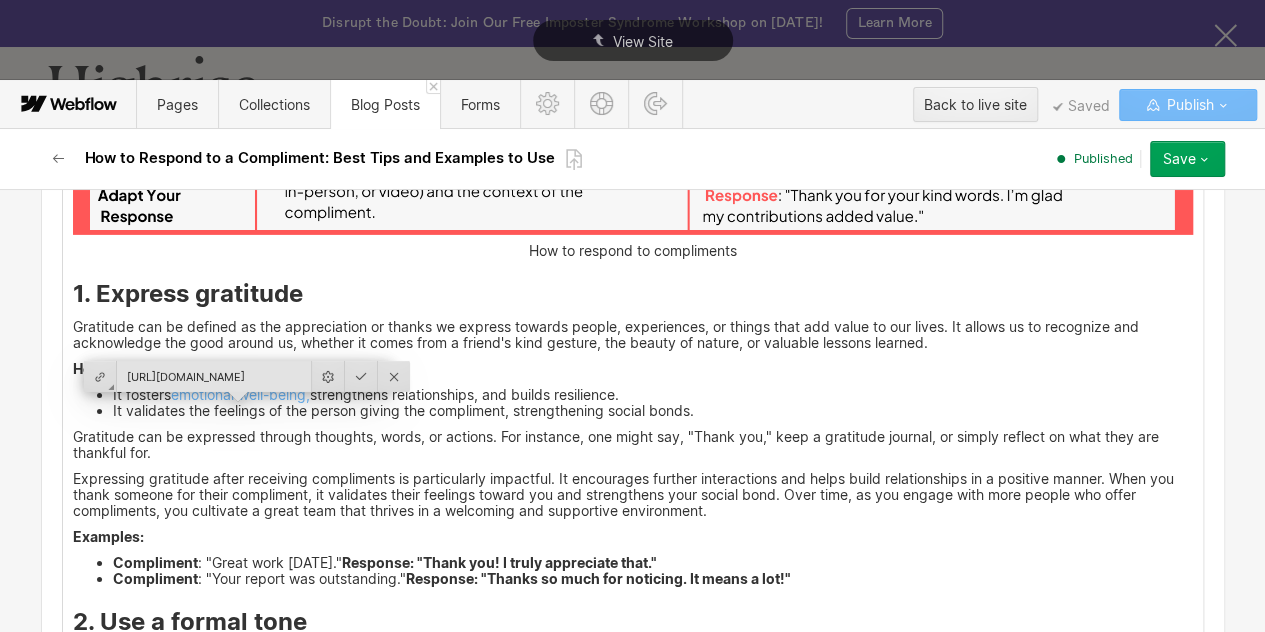 scroll, scrollTop: 0, scrollLeft: 243, axis: horizontal 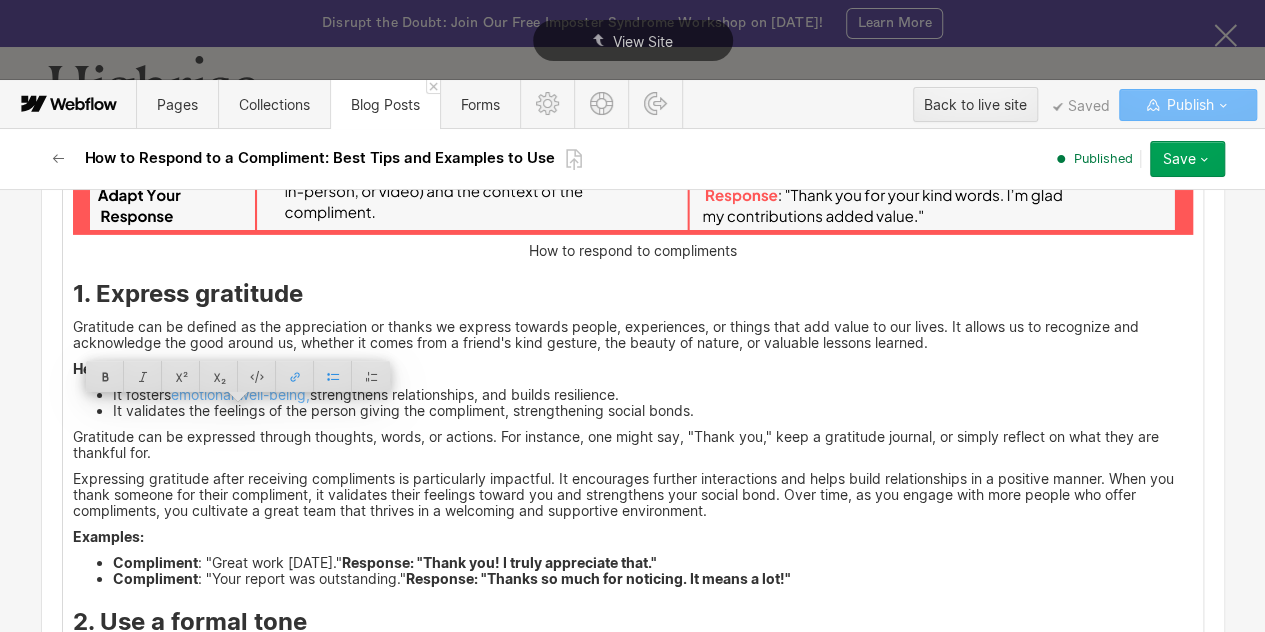 click on "Gratitude can be expressed through thoughts, words, or actions. For instance, one might say, "Thank you," keep a gratitude journal, or simply reflect on what they are thankful for." at bounding box center (633, 445) 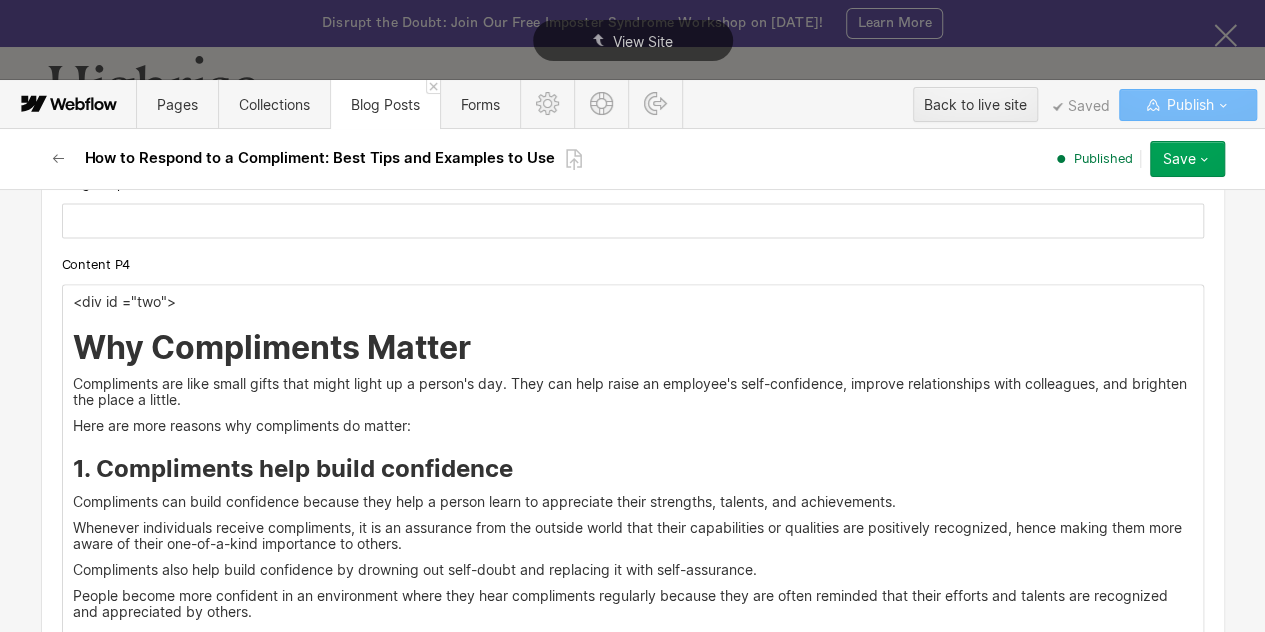 scroll, scrollTop: 5714, scrollLeft: 0, axis: vertical 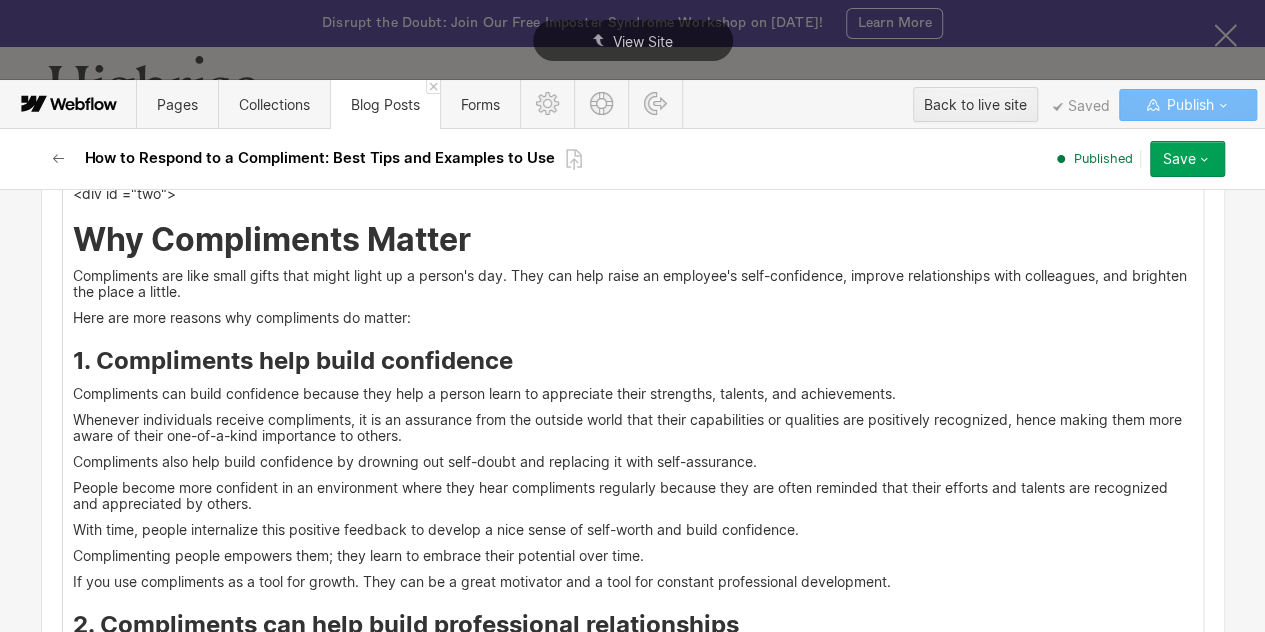 drag, startPoint x: 736, startPoint y: 304, endPoint x: 837, endPoint y: 307, distance: 101.04455 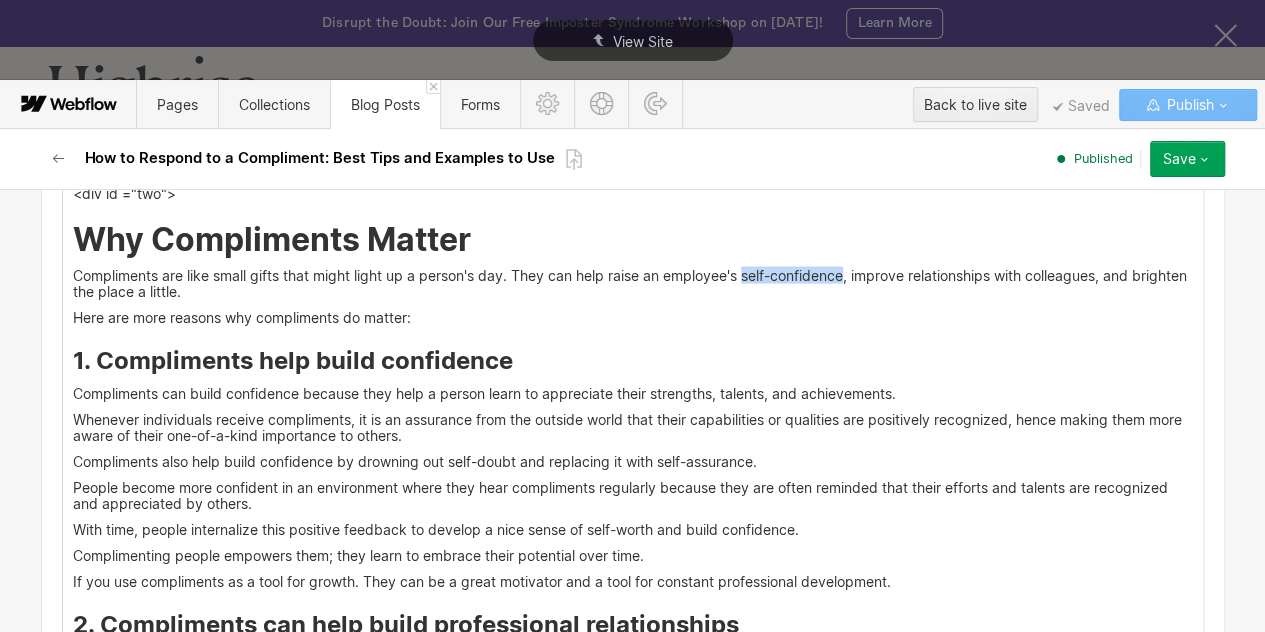 drag, startPoint x: 838, startPoint y: 305, endPoint x: 738, endPoint y: 310, distance: 100.12492 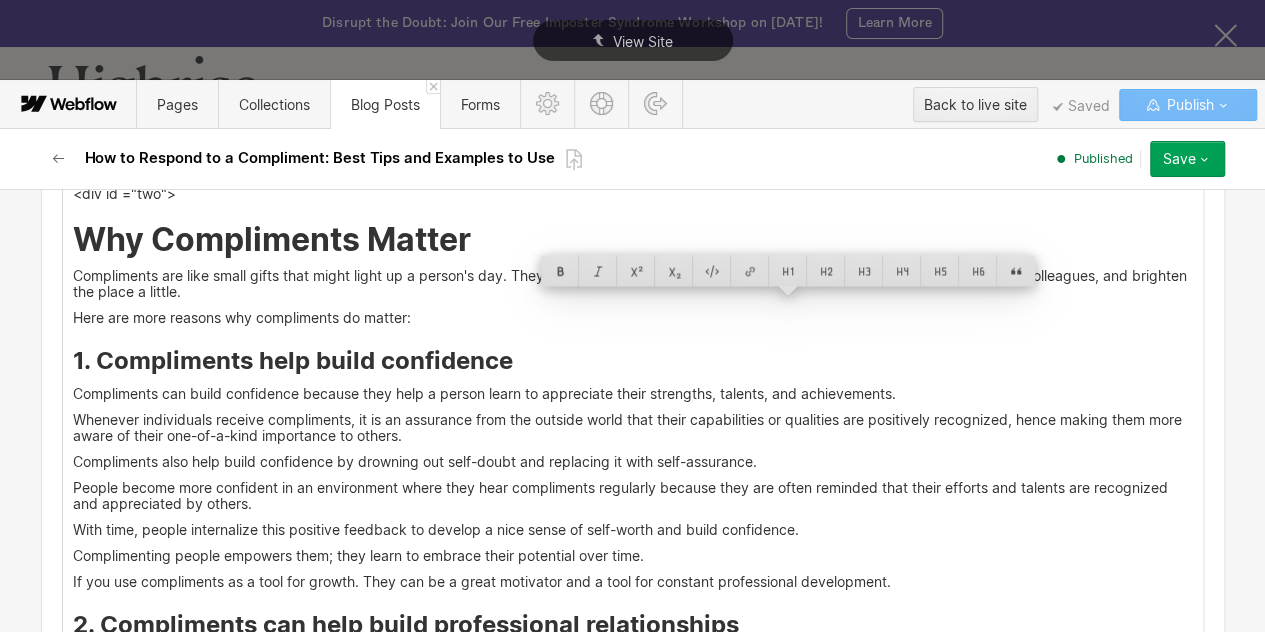 copy on "self-confidence" 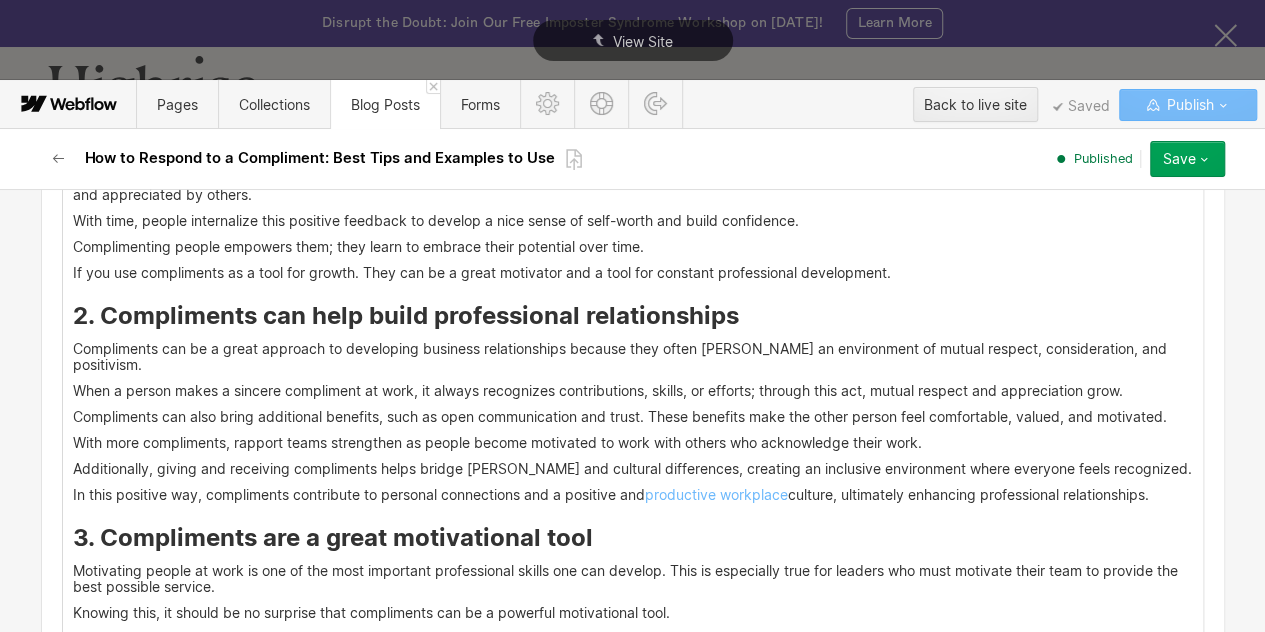 scroll, scrollTop: 6034, scrollLeft: 0, axis: vertical 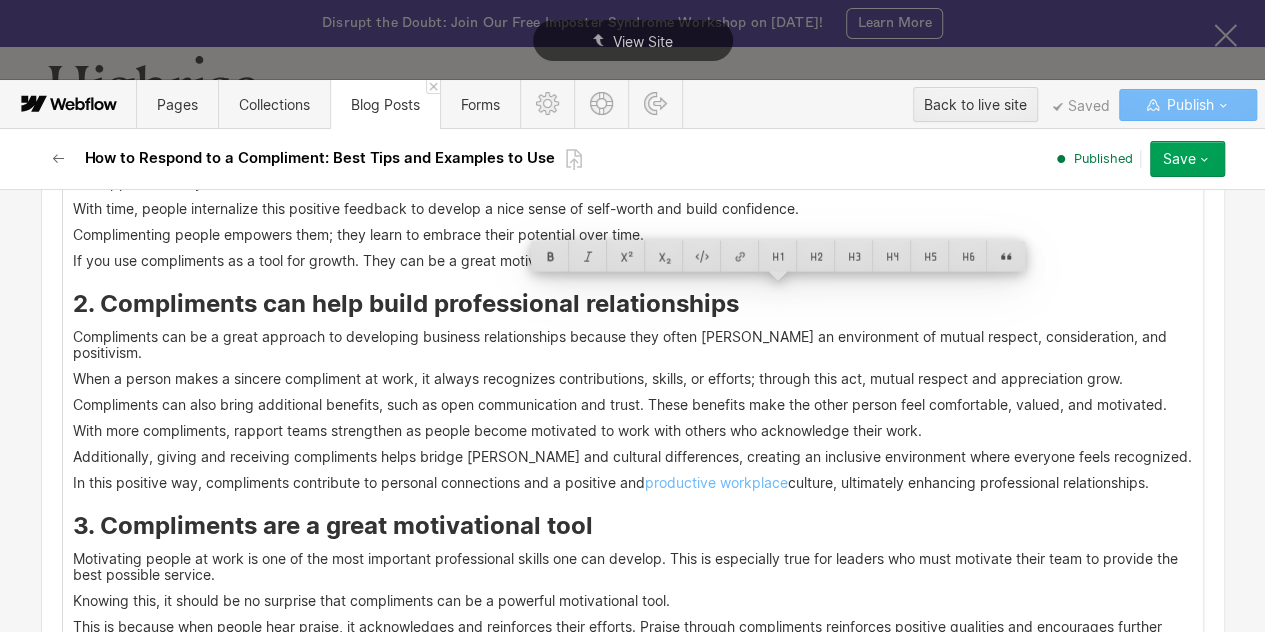 drag, startPoint x: 712, startPoint y: 295, endPoint x: 887, endPoint y: 289, distance: 175.10283 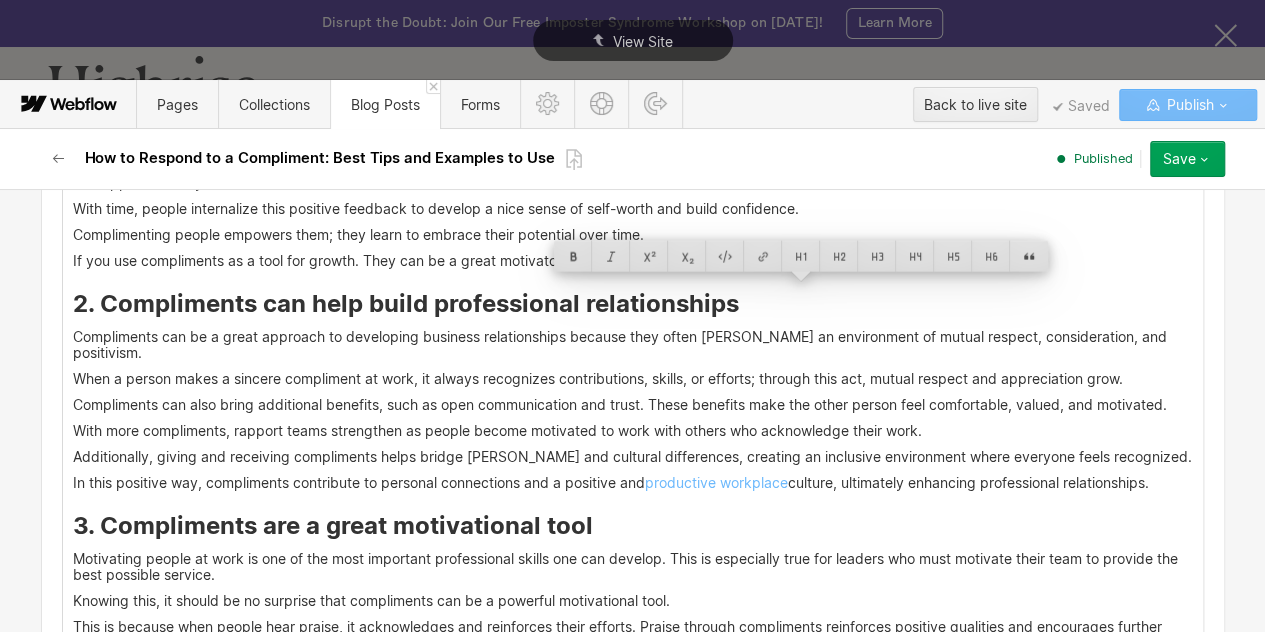 copy on "professional development." 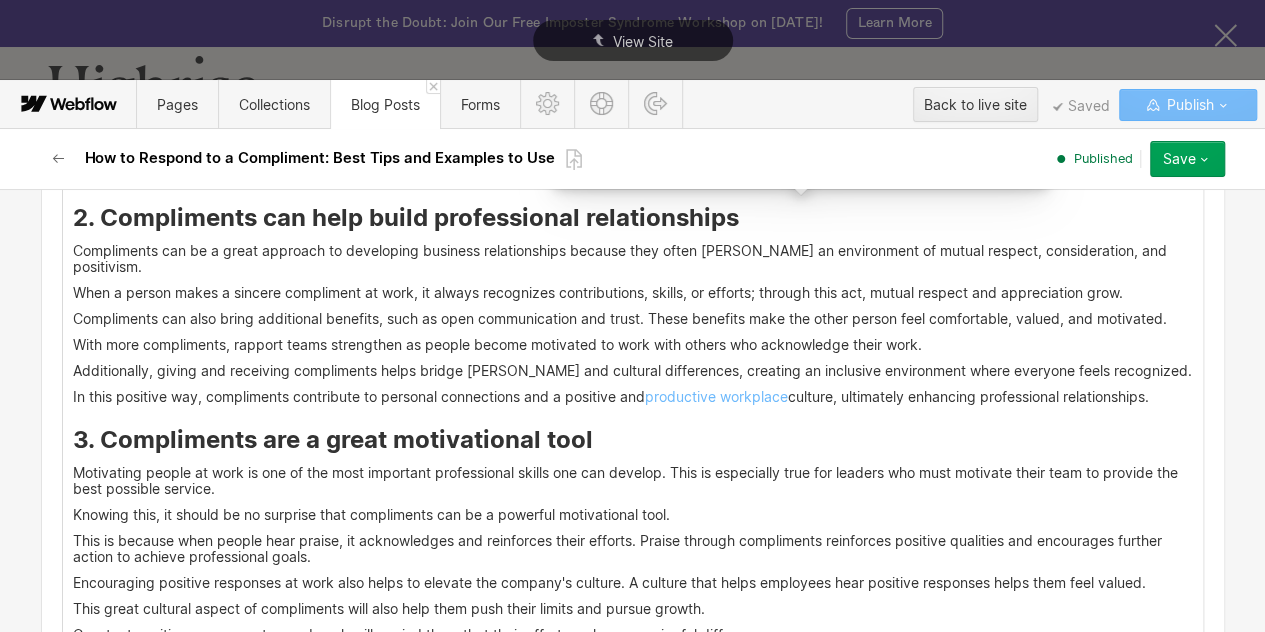 scroll, scrollTop: 6138, scrollLeft: 0, axis: vertical 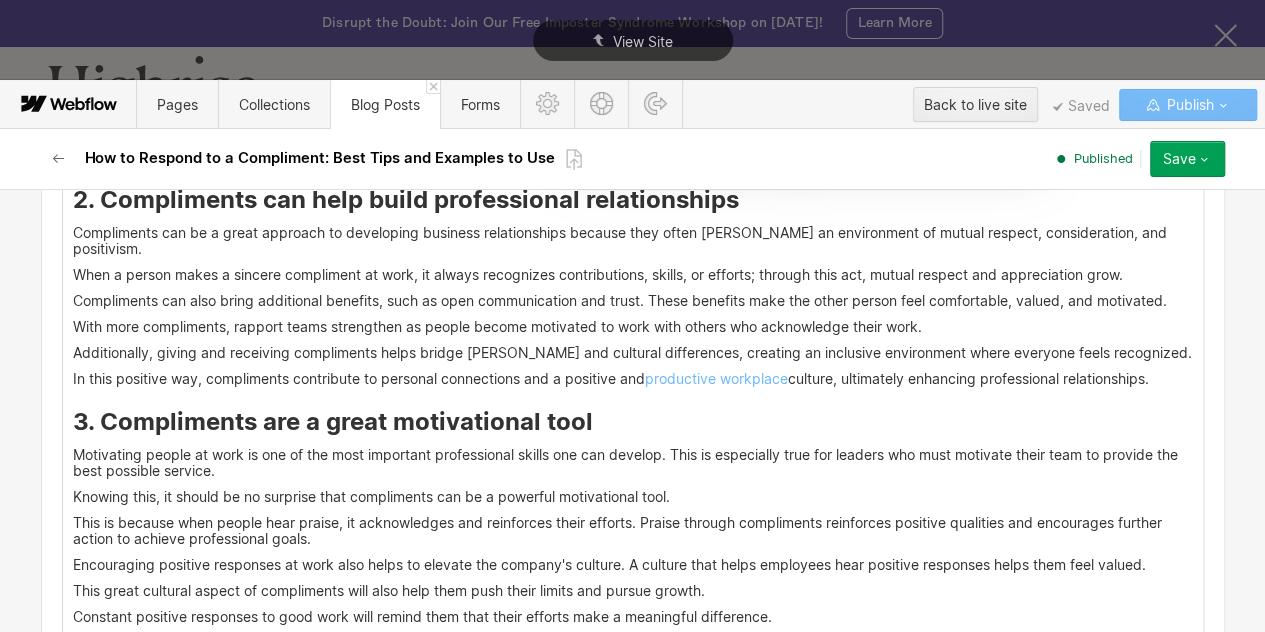 click on "Compliments can be a great approach to developing business relationships because they often foster an environment of mutual respect, consideration, and positivism." at bounding box center (633, 241) 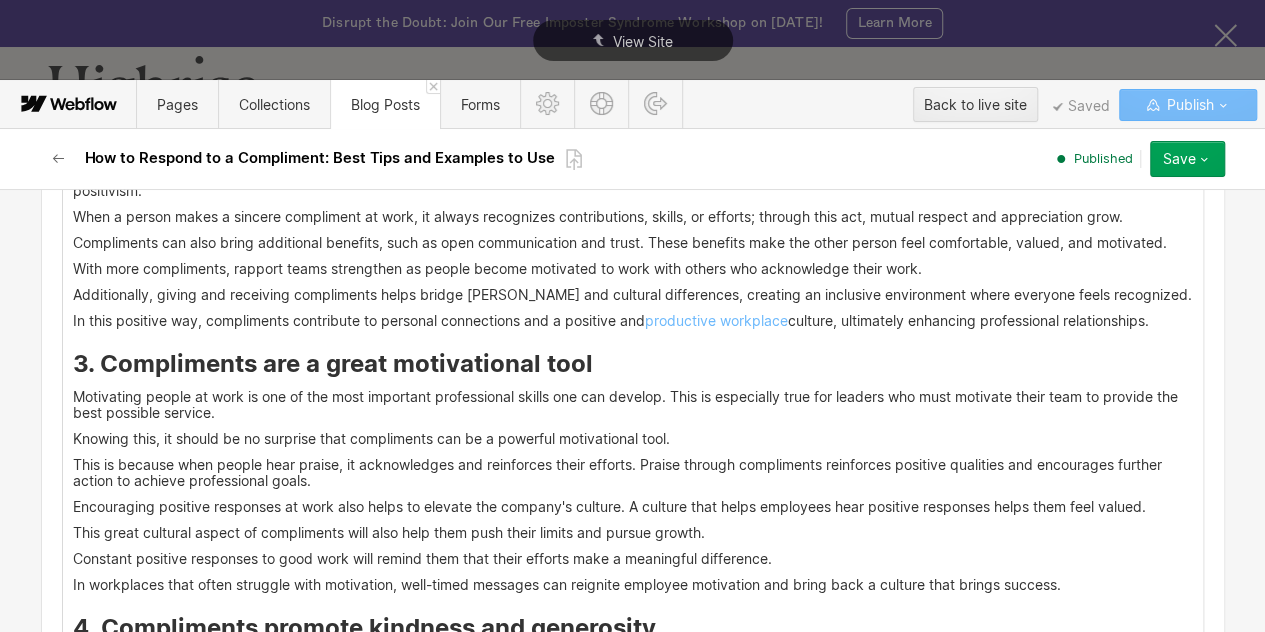 scroll, scrollTop: 6270, scrollLeft: 0, axis: vertical 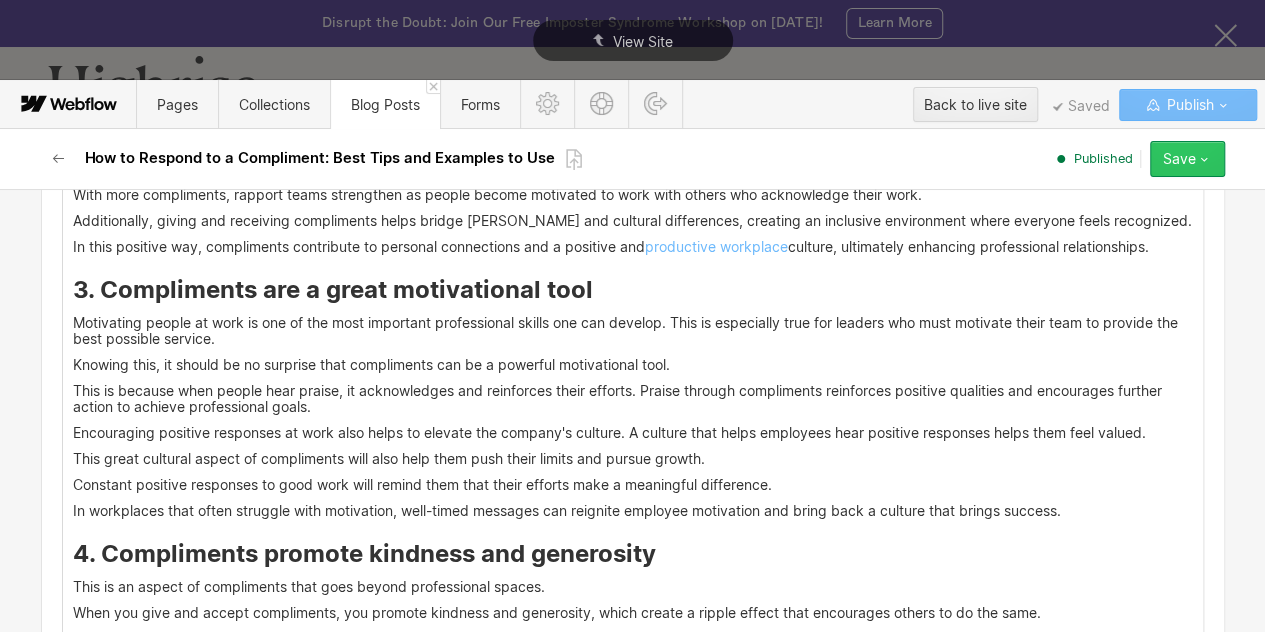 click on "Save" at bounding box center [1179, 159] 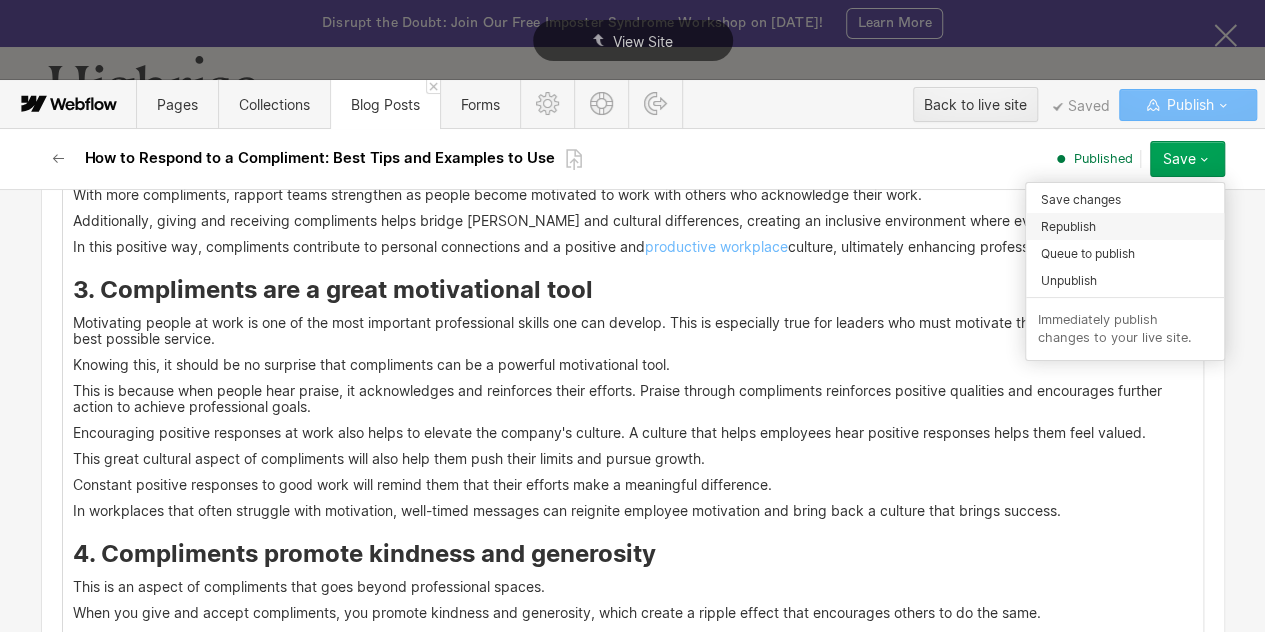 click on "Republish" at bounding box center [1068, 226] 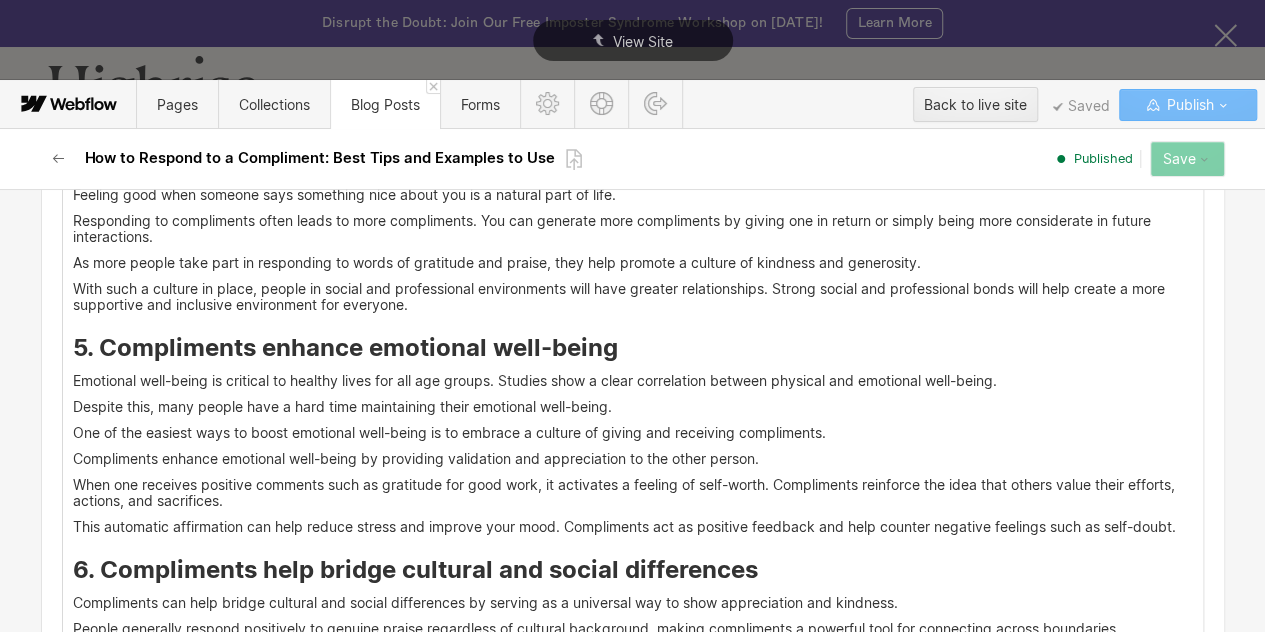 scroll, scrollTop: 0, scrollLeft: 0, axis: both 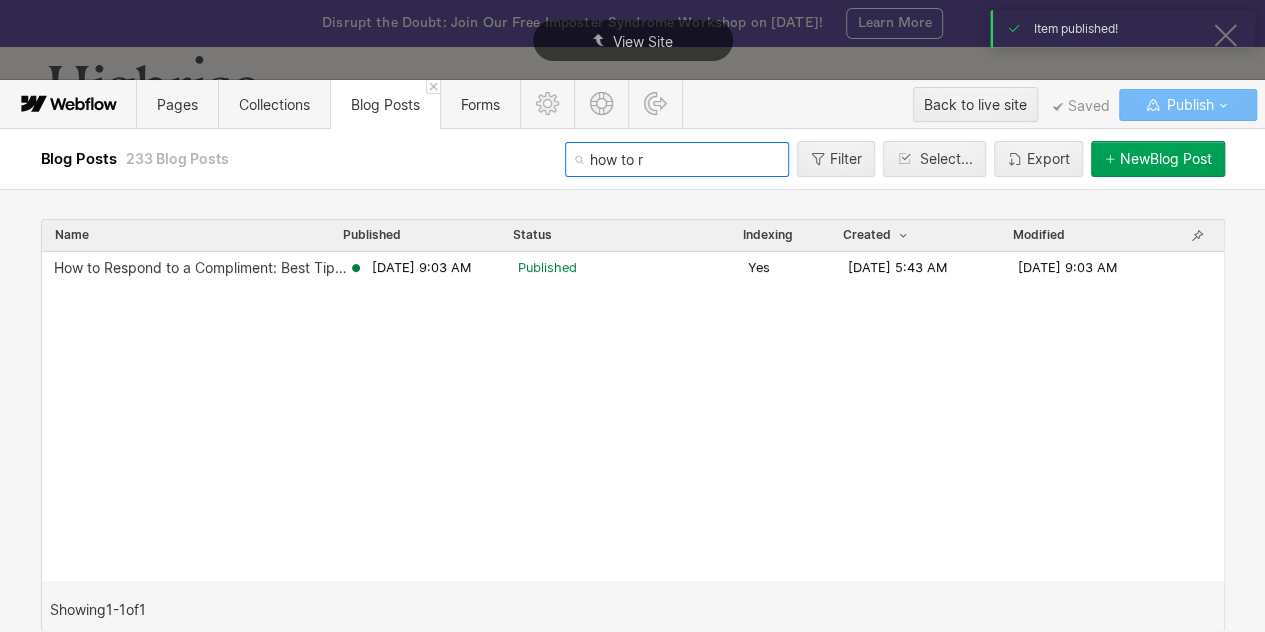 click on "how to r" at bounding box center (677, 159) 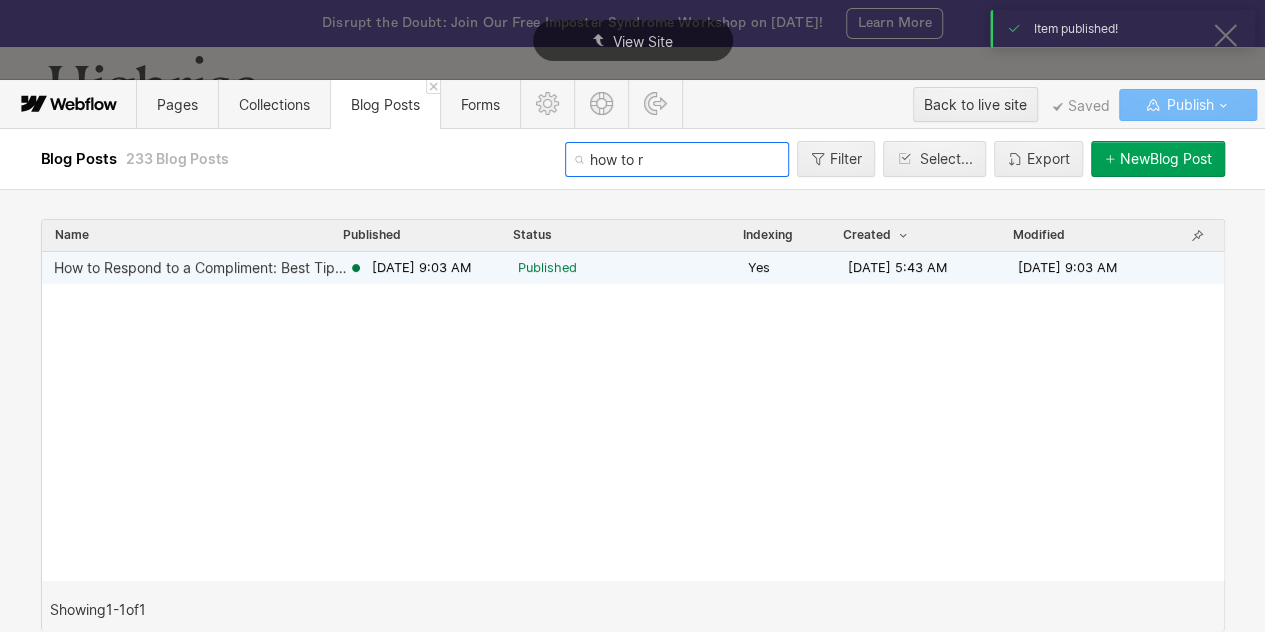 click on "How to Respond to a Compliment: Best Tips and Examples to Use" at bounding box center [201, 268] 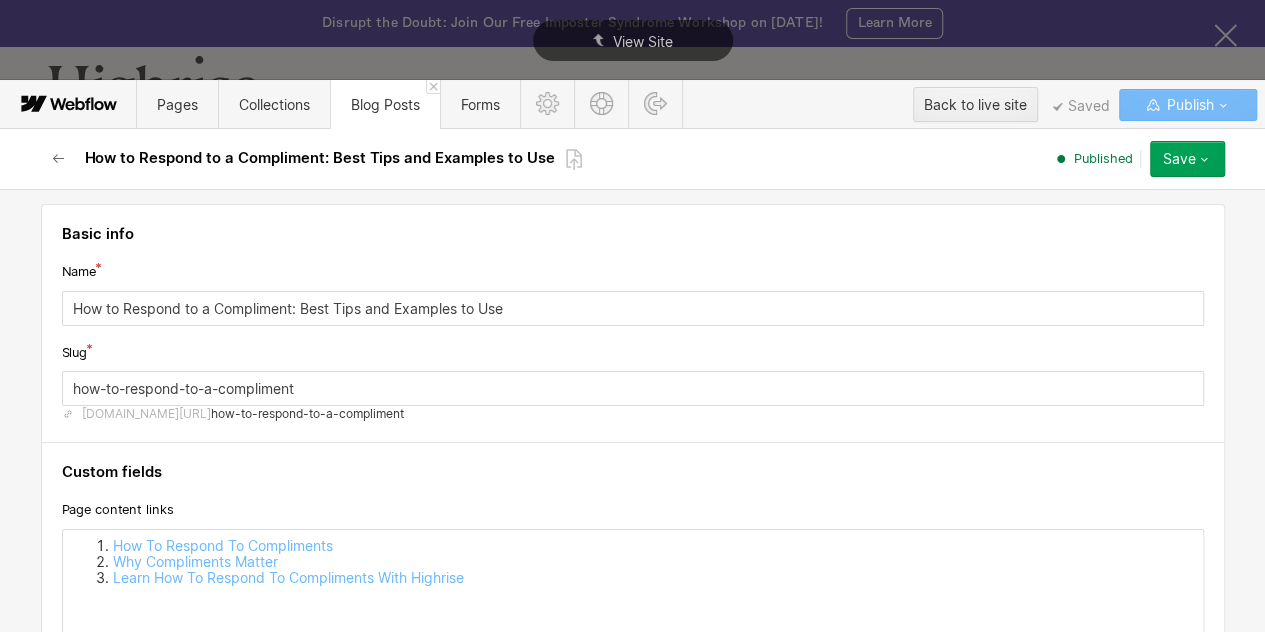scroll, scrollTop: 6, scrollLeft: 0, axis: vertical 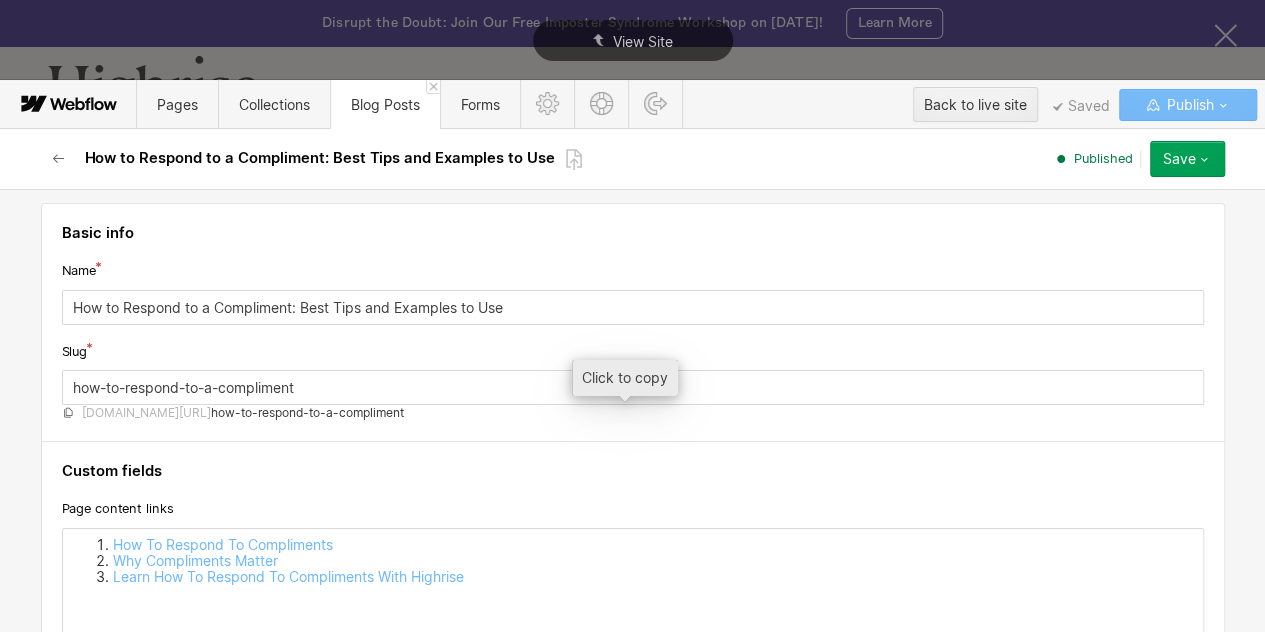 click on "how-to-respond-to-a-compliment" at bounding box center (307, 413) 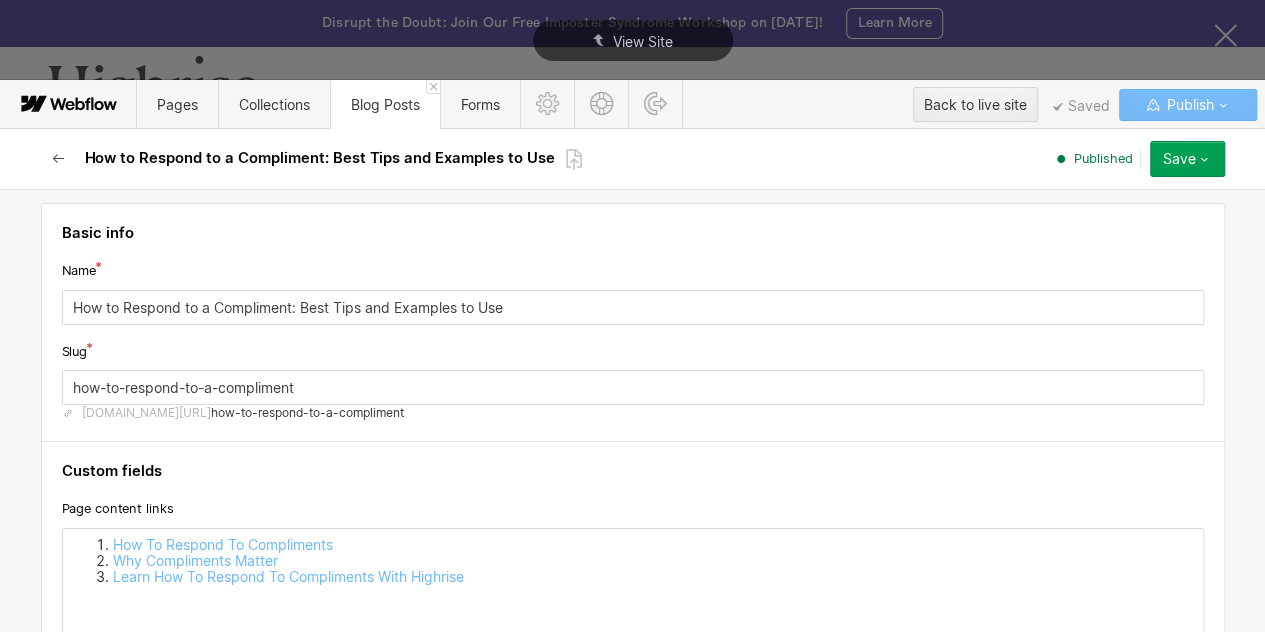 click 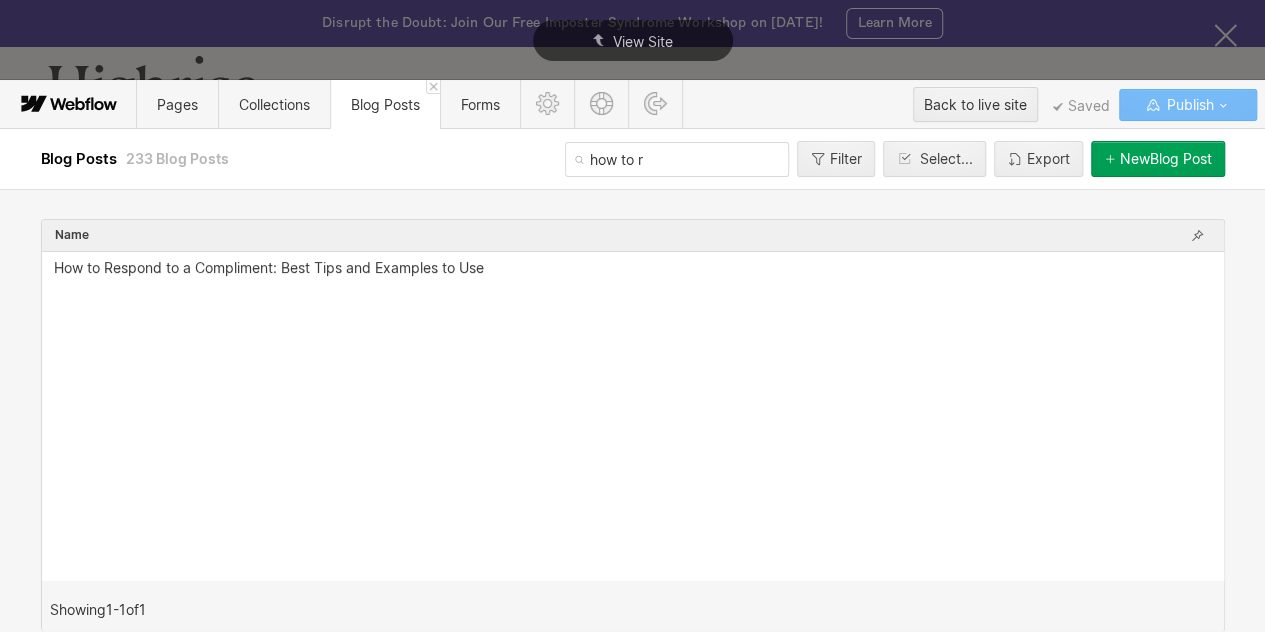 click on "how to r" at bounding box center [677, 159] 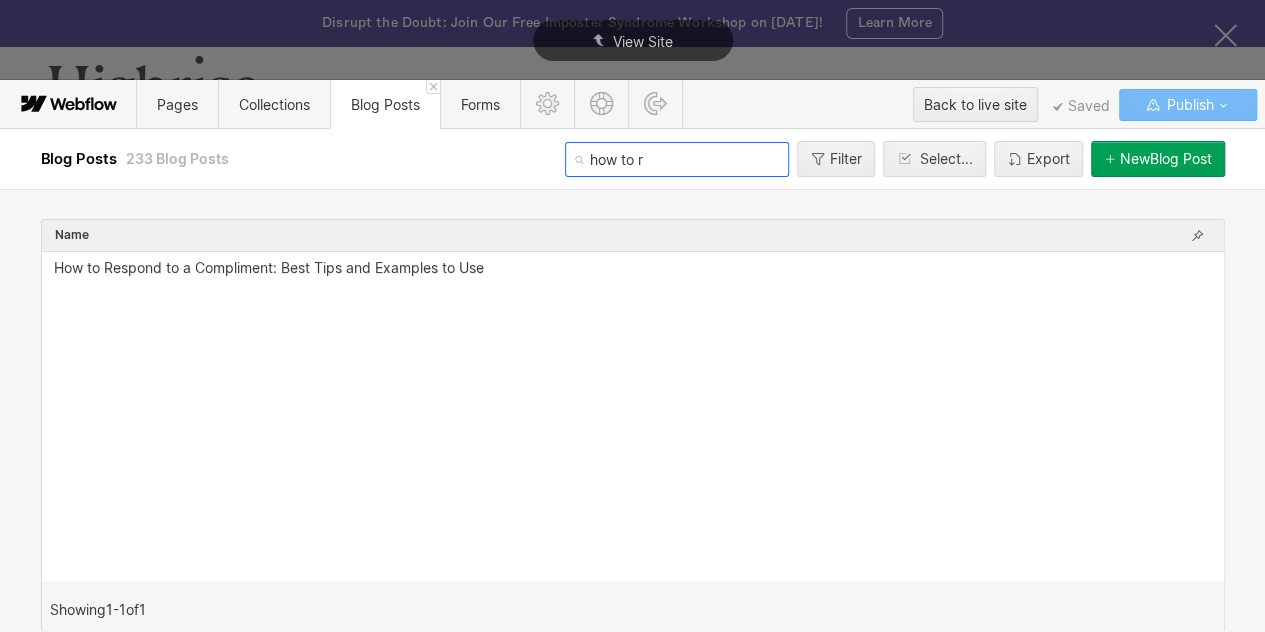 click on "how to r" at bounding box center [677, 159] 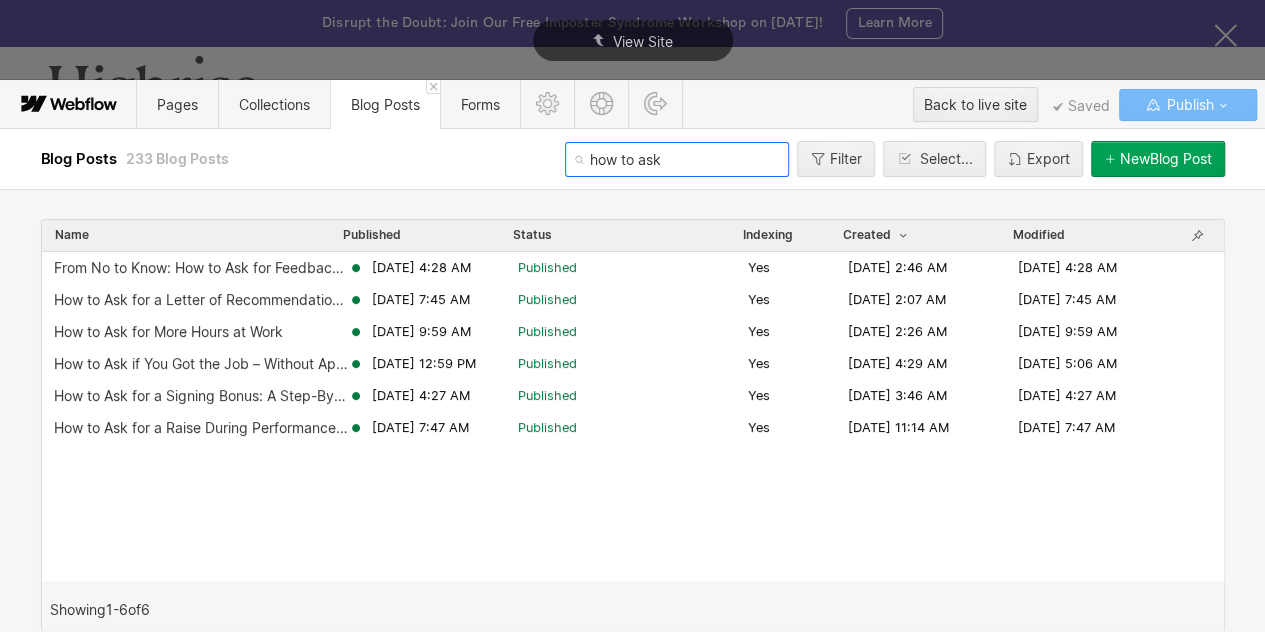 click on "how to ask" at bounding box center (677, 159) 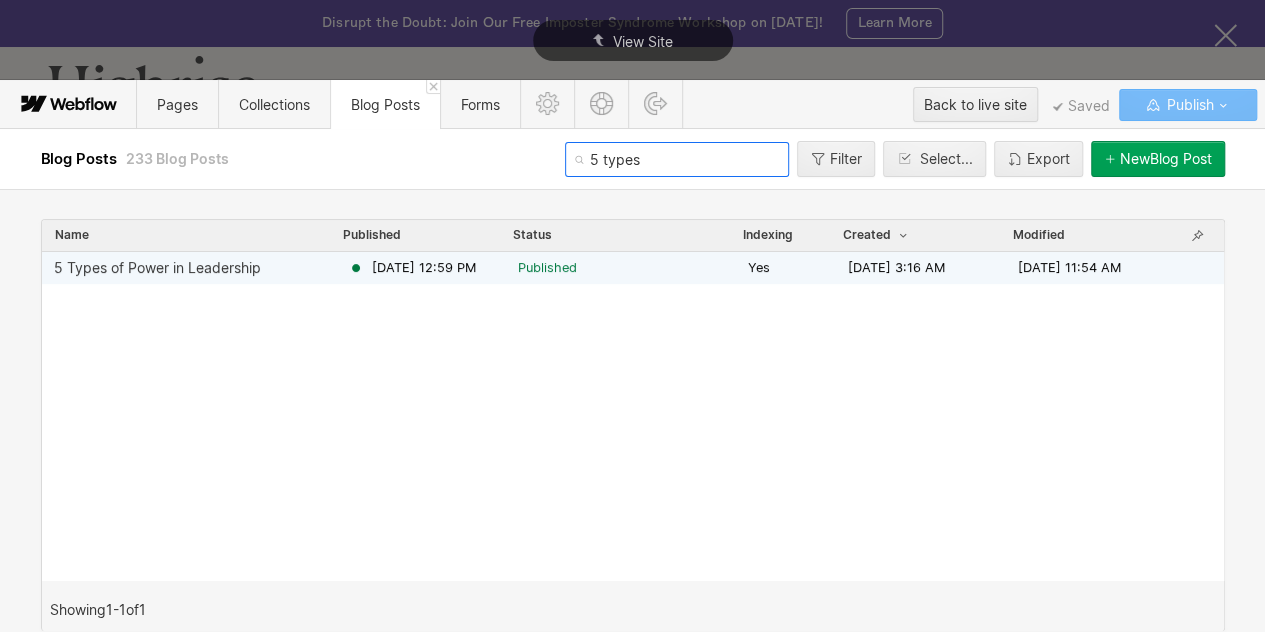 type on "5 types" 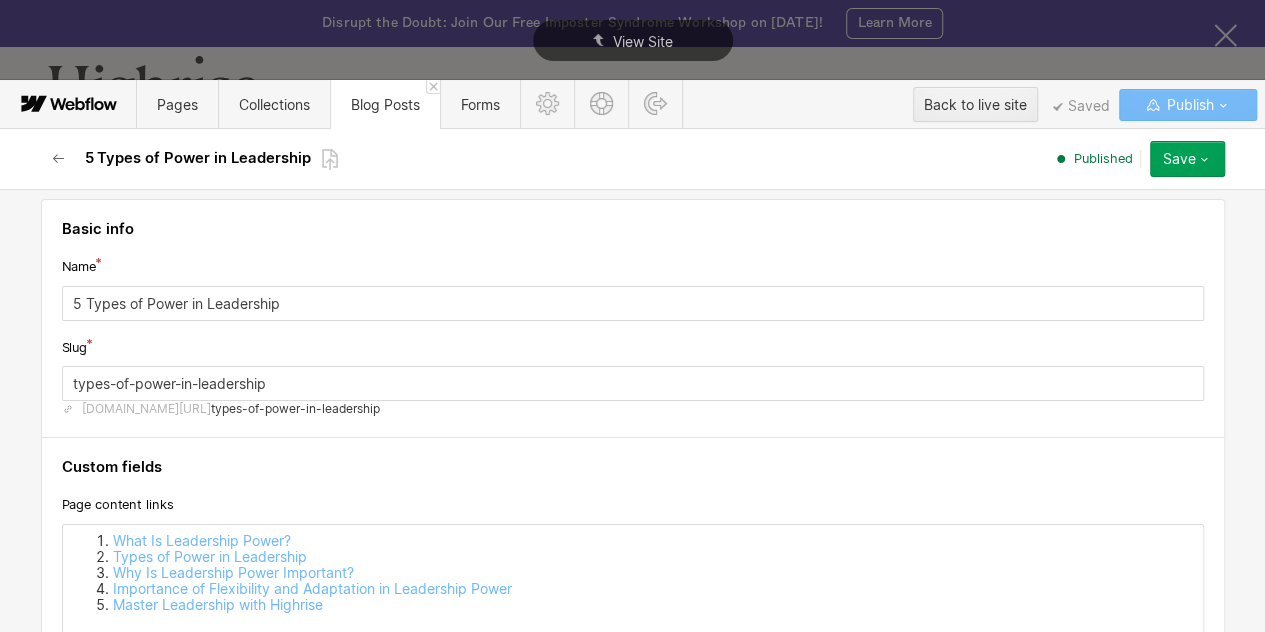 scroll, scrollTop: 11, scrollLeft: 0, axis: vertical 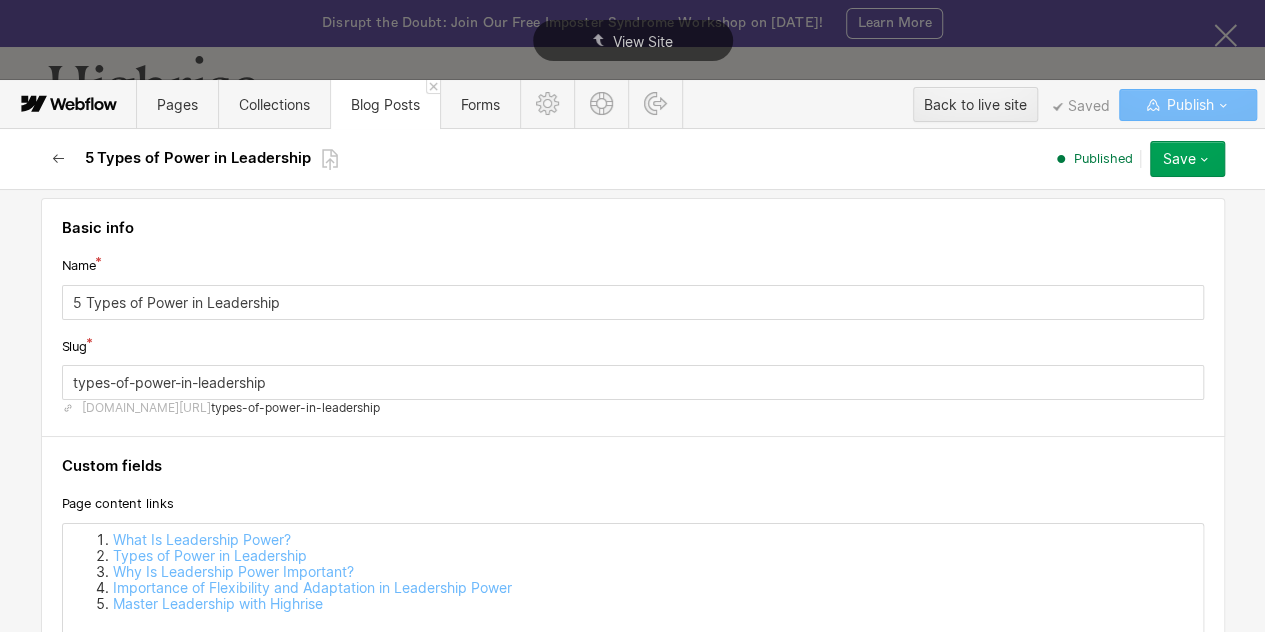 click 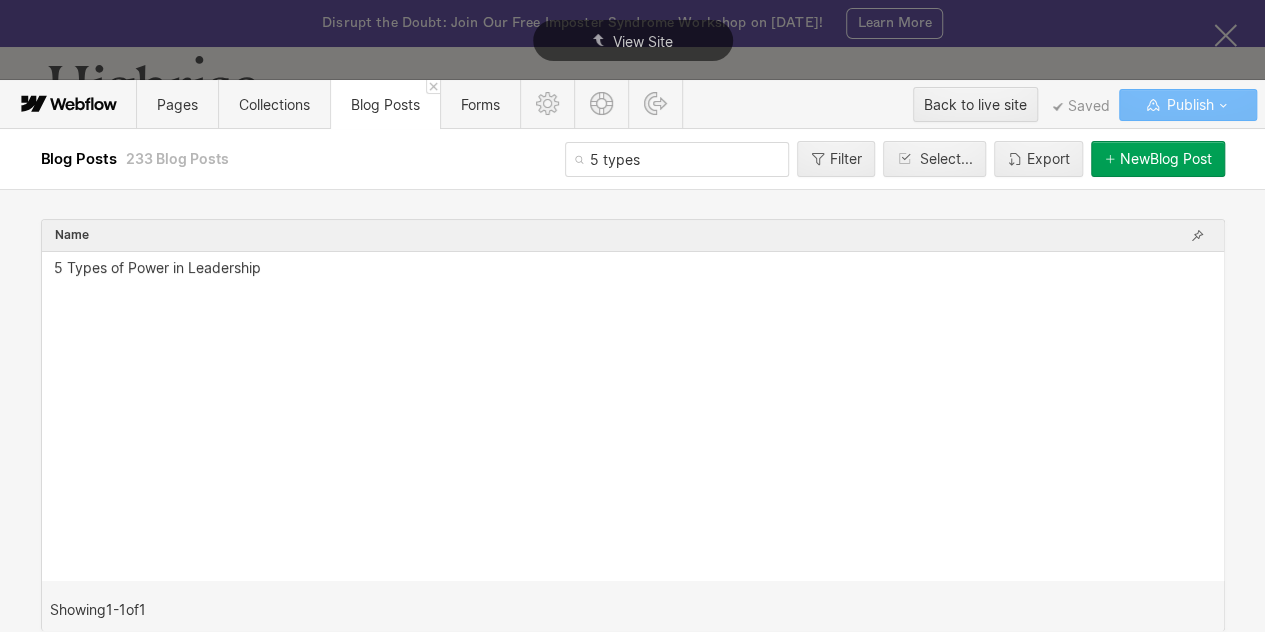 click on "5 types" at bounding box center (677, 159) 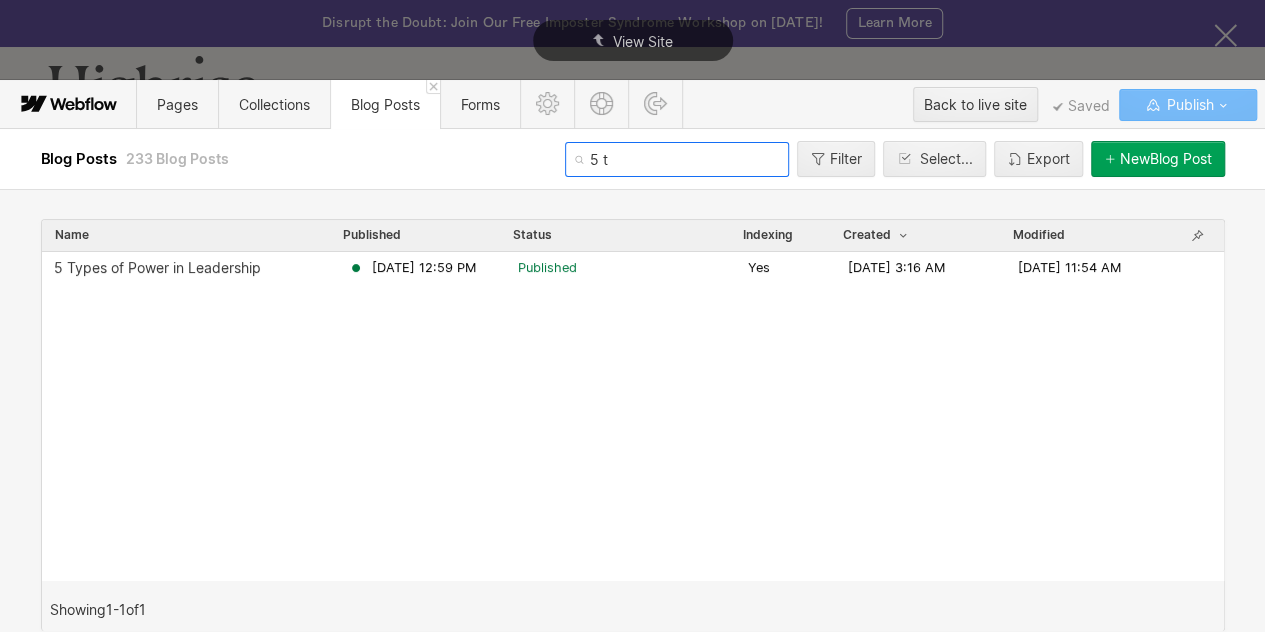 type on "5" 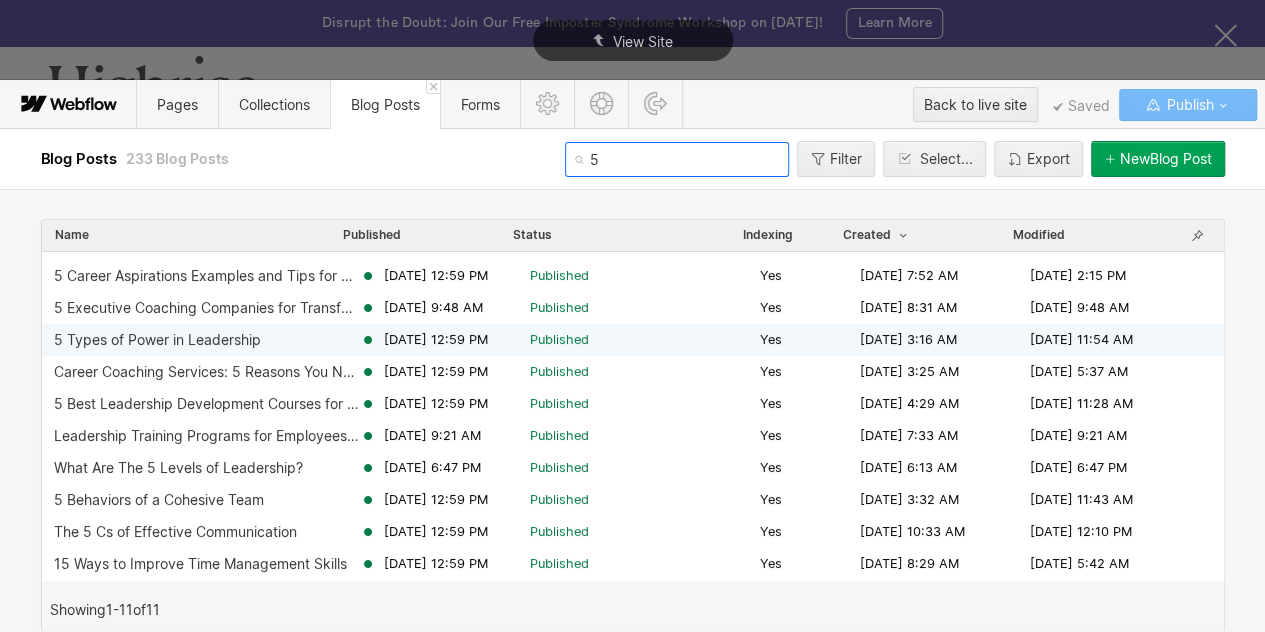 scroll, scrollTop: 0, scrollLeft: 0, axis: both 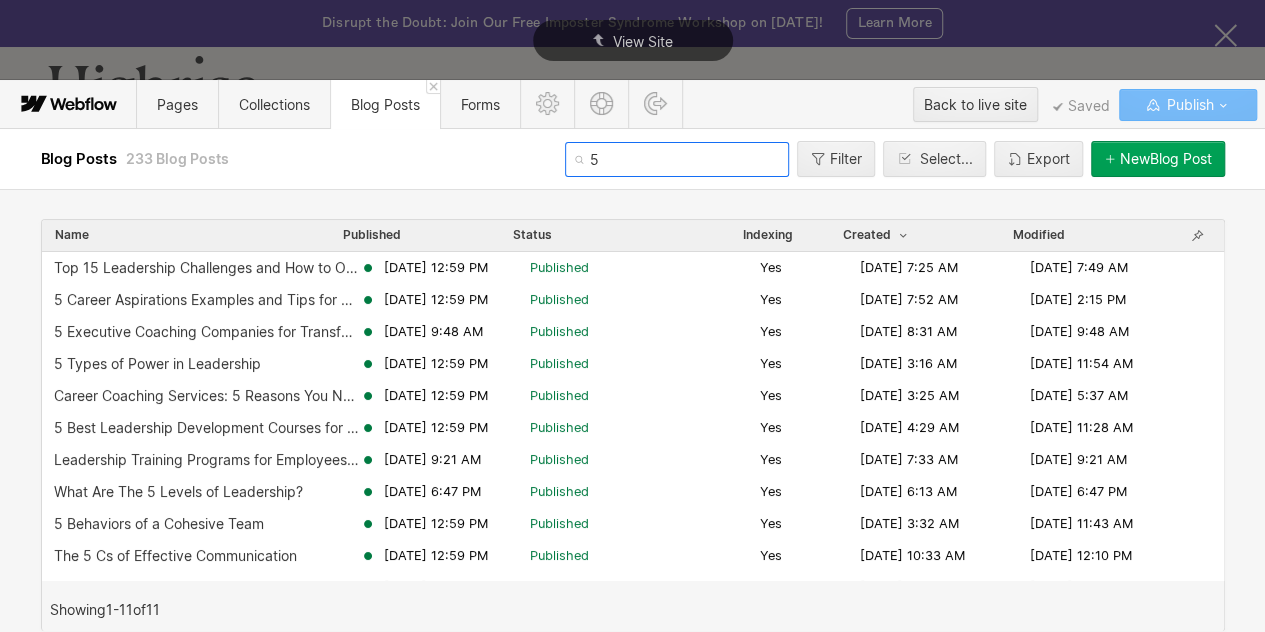 click on "5" at bounding box center [677, 159] 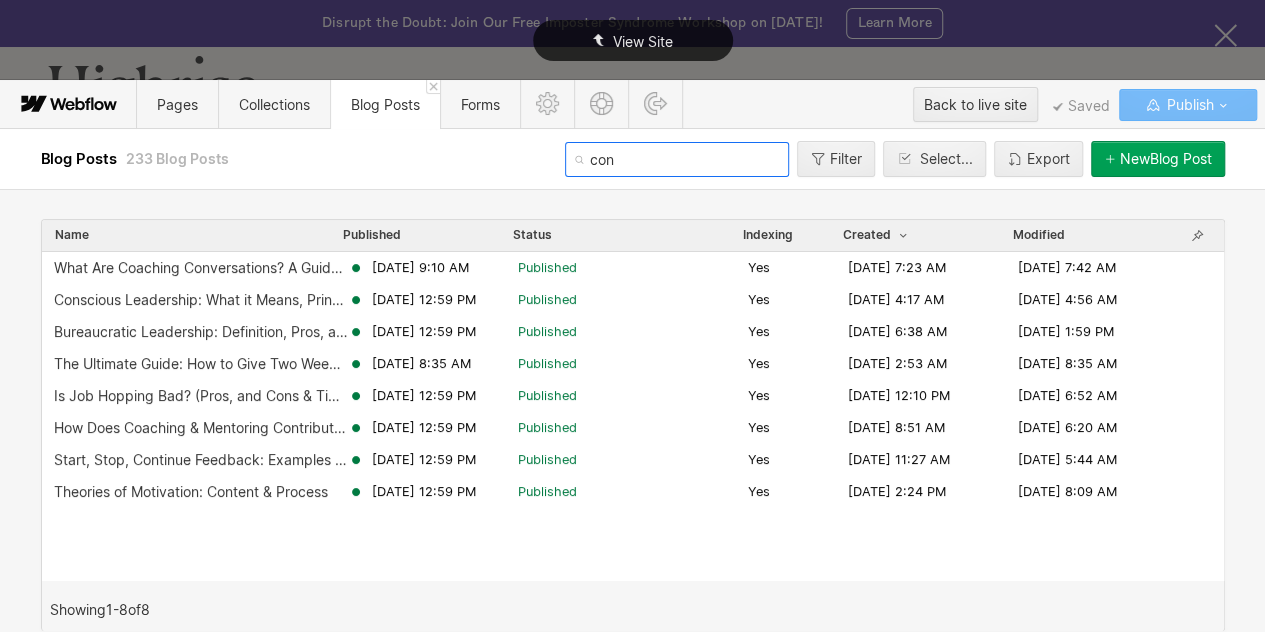 type on "con" 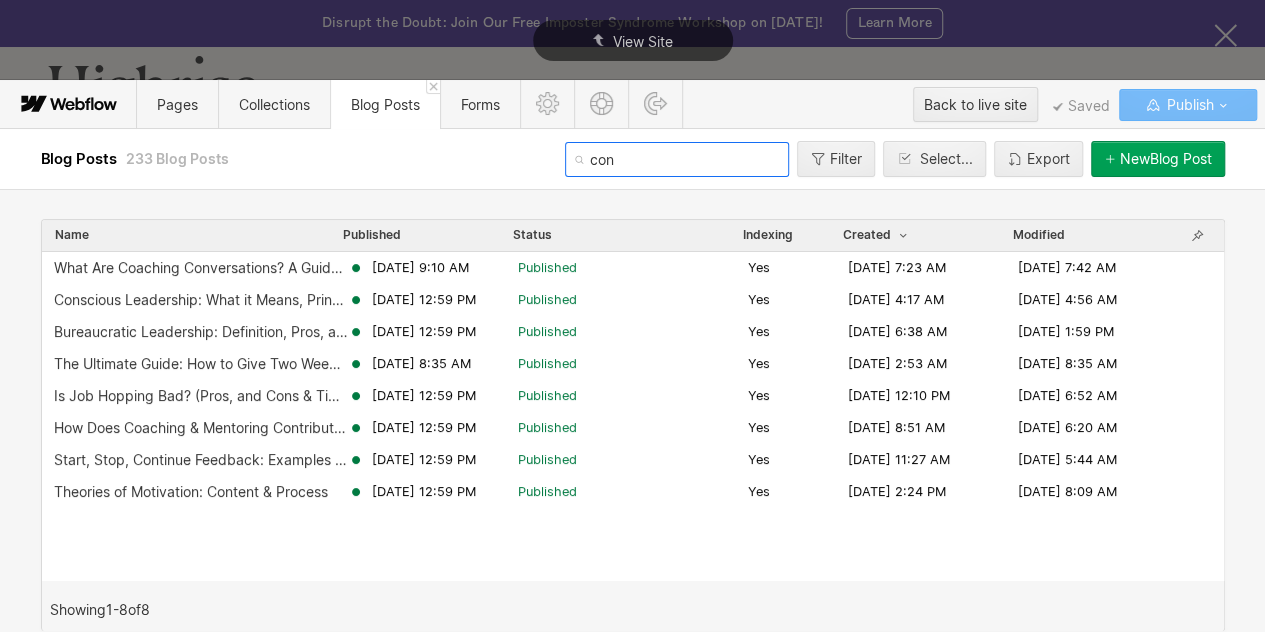 click on "con" at bounding box center (677, 159) 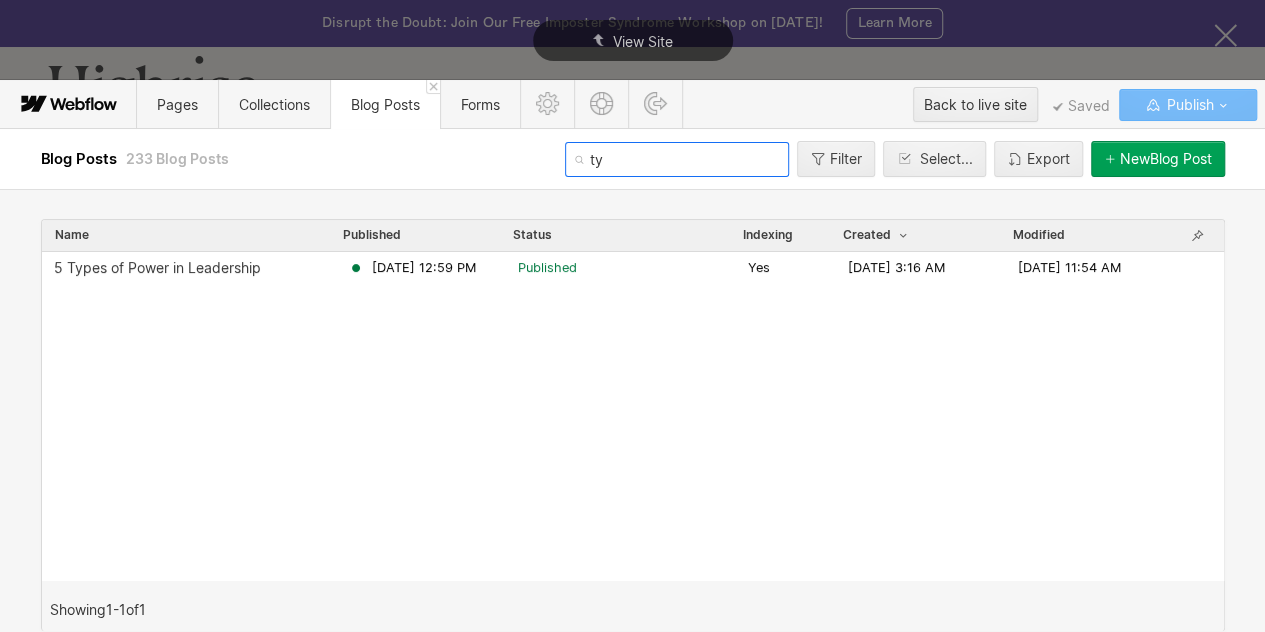 type on "t" 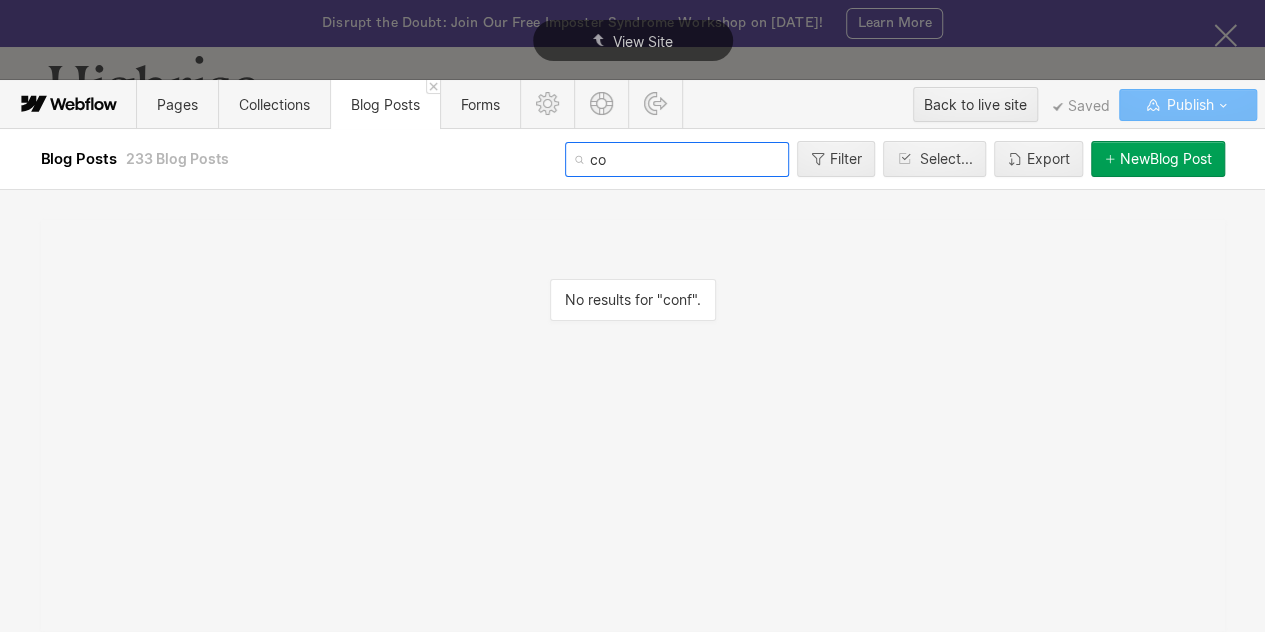 type on "c" 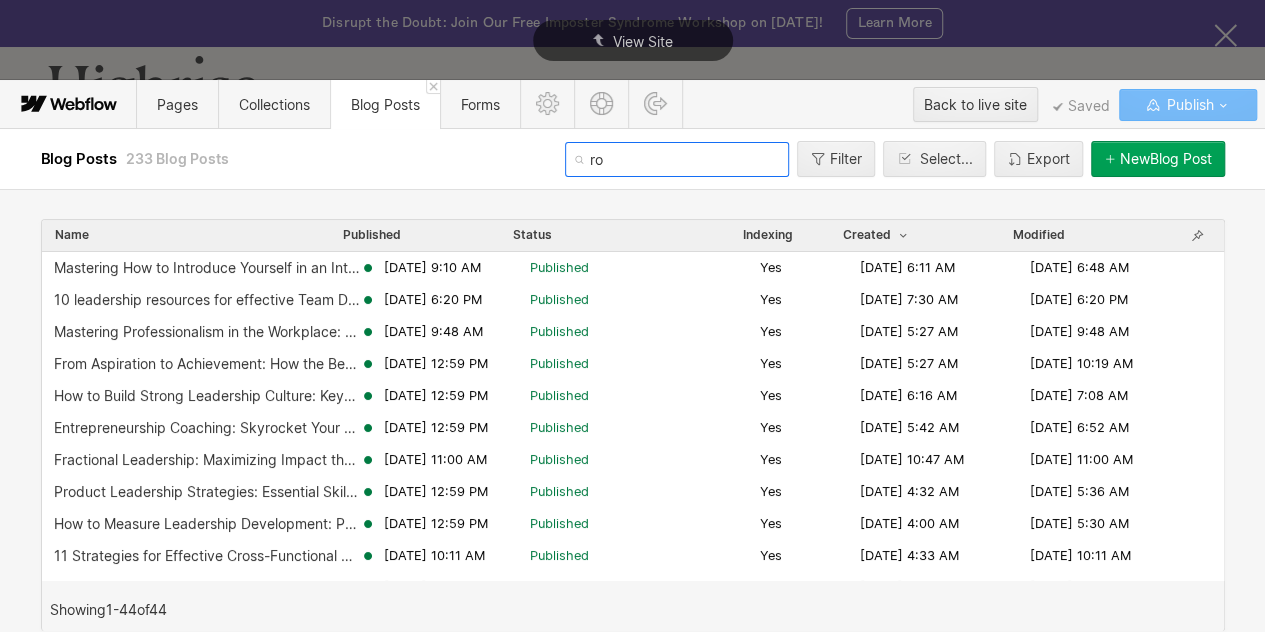 type on "r" 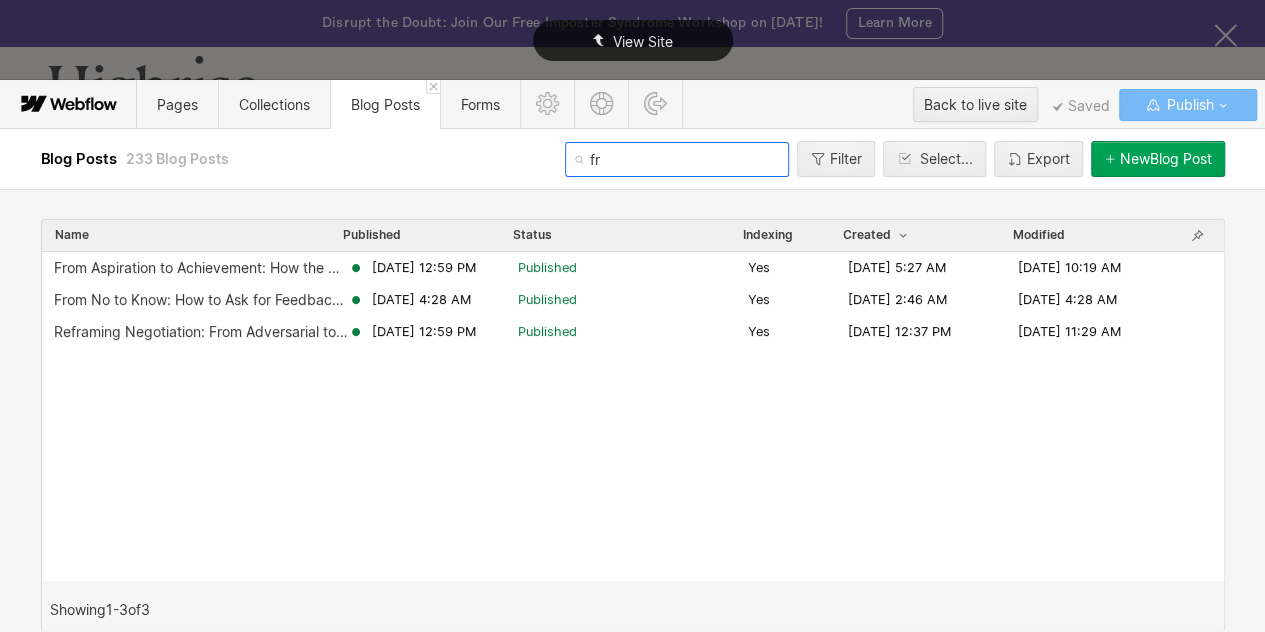 type on "f" 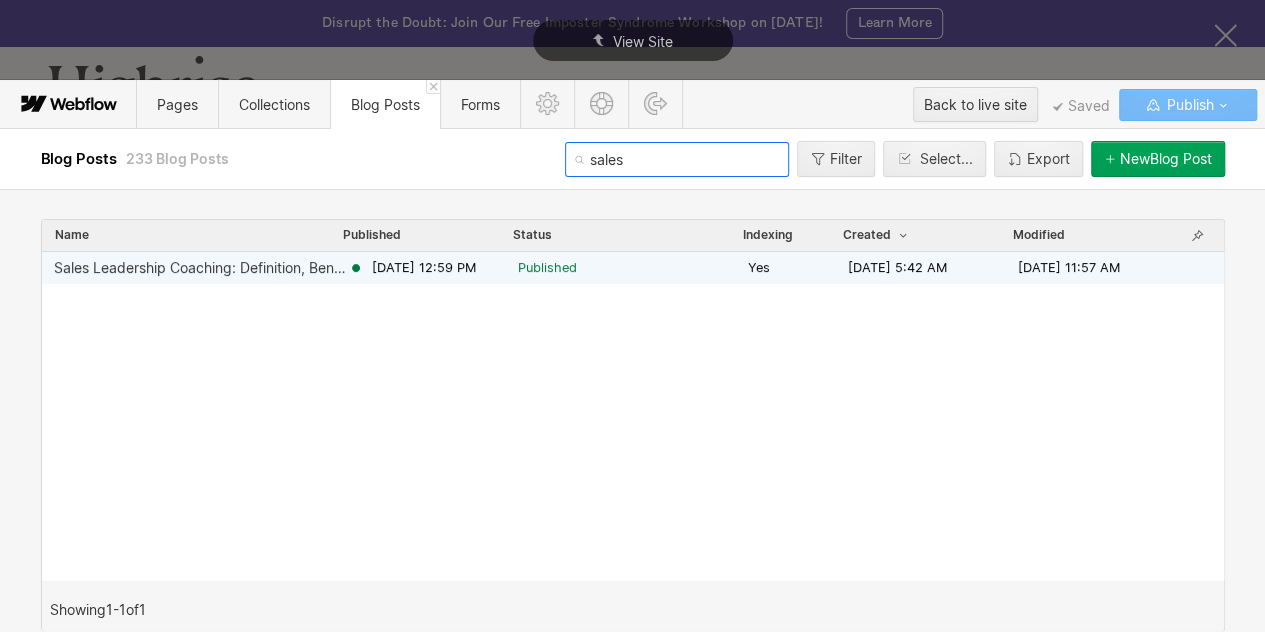 type on "sales" 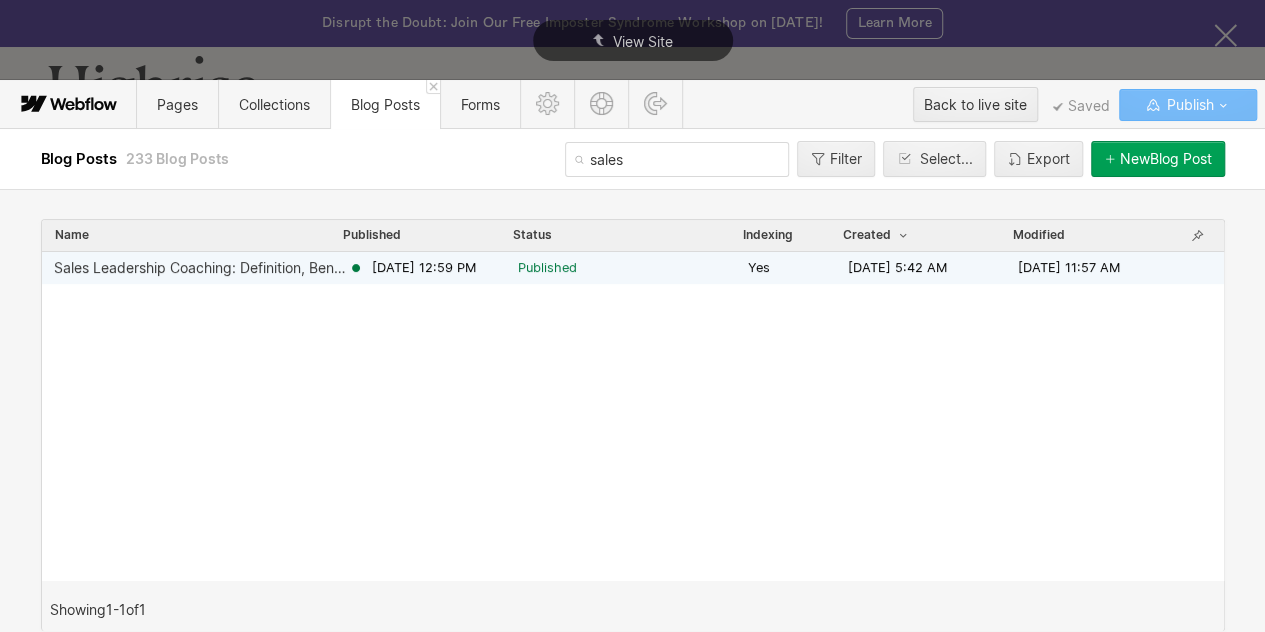 click on "Sales Leadership Coaching: Definition, Benefits and Techniques" at bounding box center [201, 268] 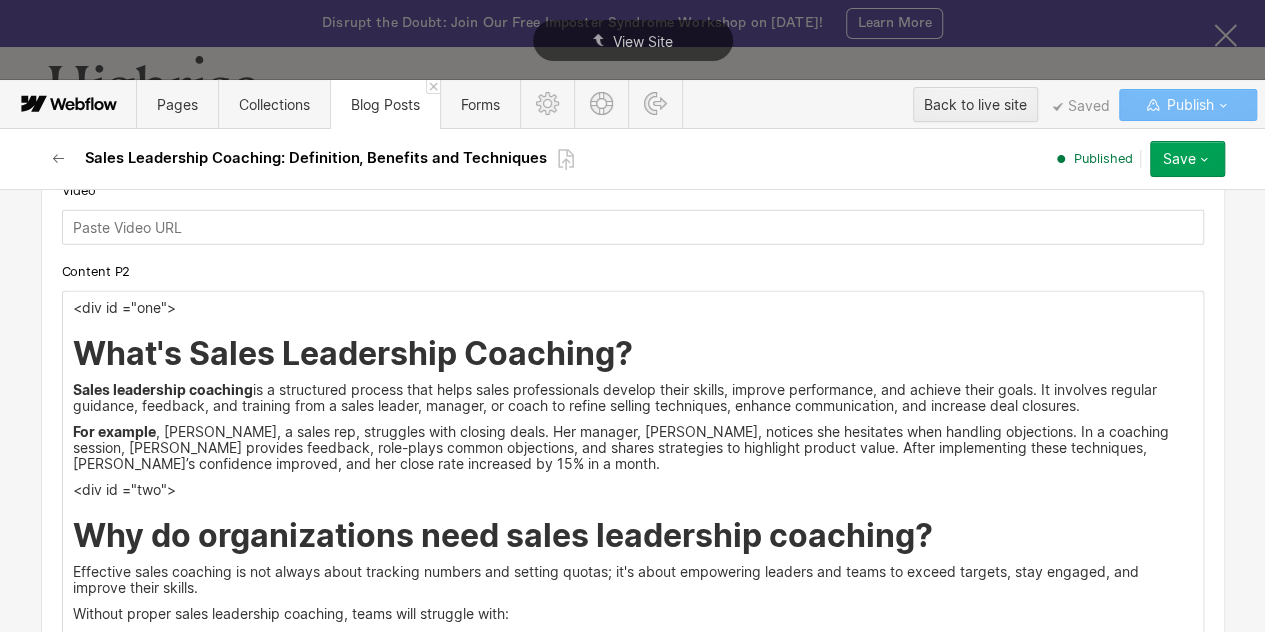 scroll, scrollTop: 2432, scrollLeft: 0, axis: vertical 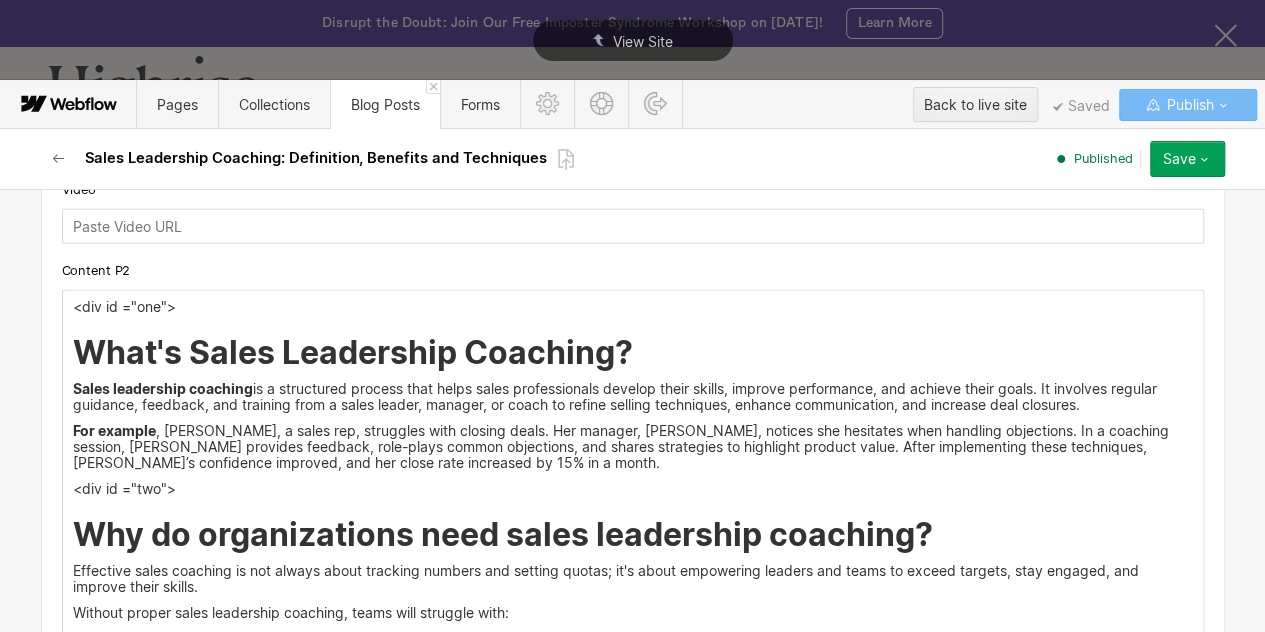 drag, startPoint x: 244, startPoint y: 385, endPoint x: 73, endPoint y: 392, distance: 171.14322 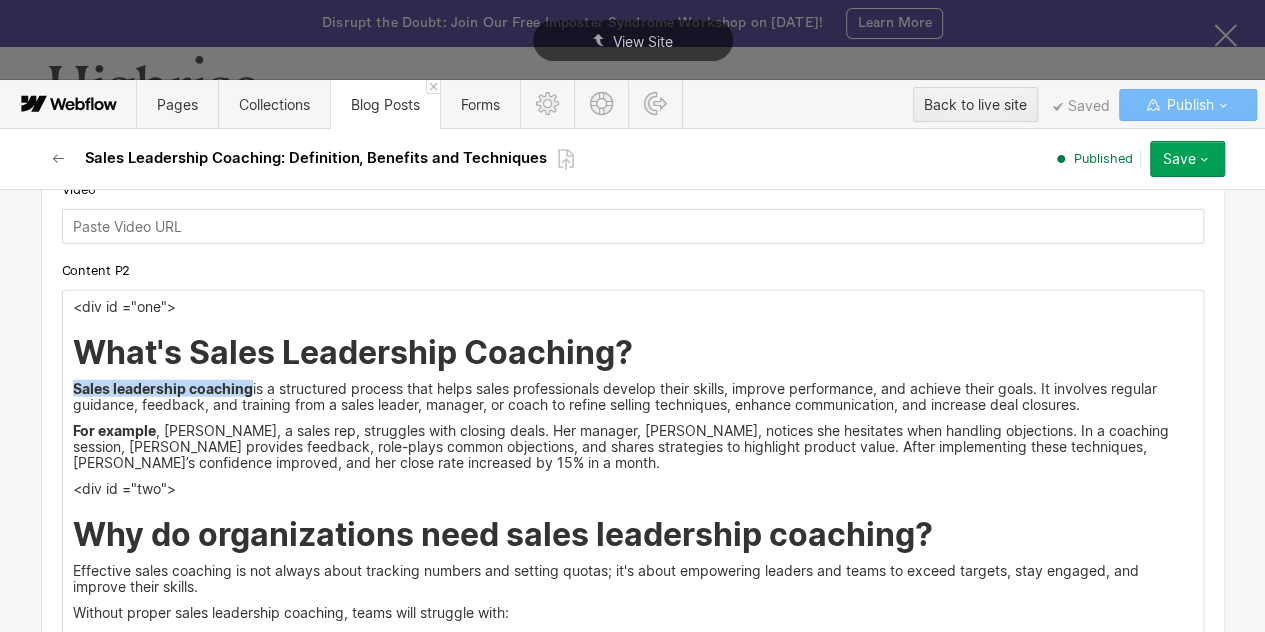 drag, startPoint x: 68, startPoint y: 389, endPoint x: 241, endPoint y: 384, distance: 173.07224 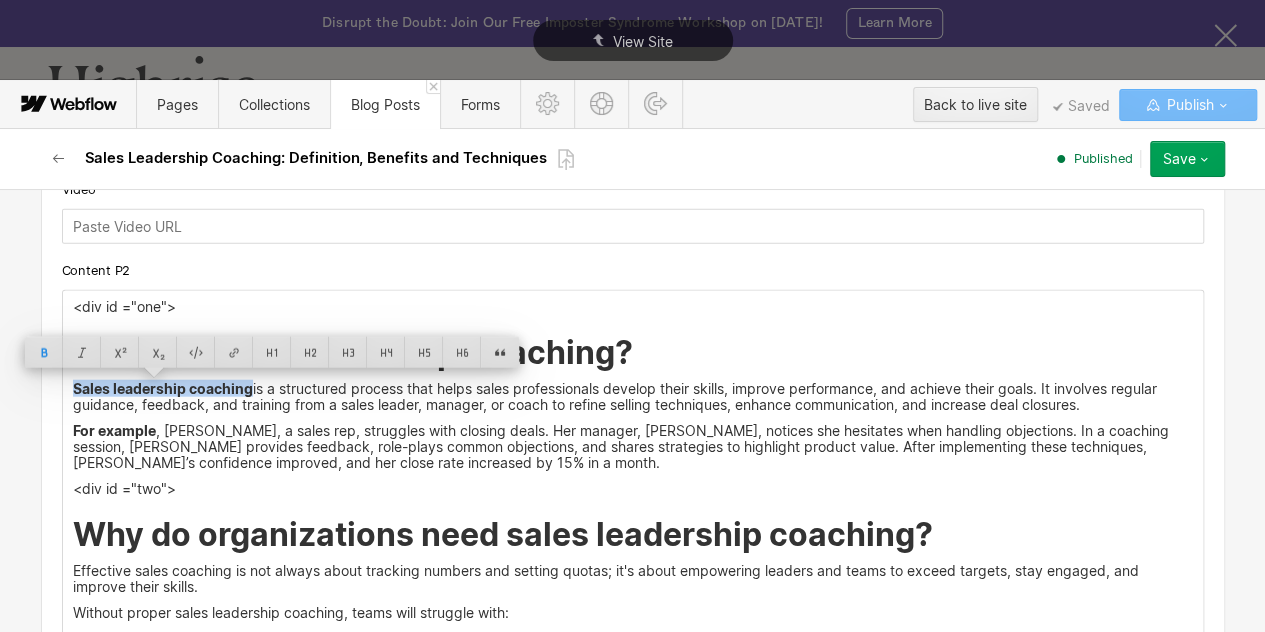 copy on "Sales leadership coaching" 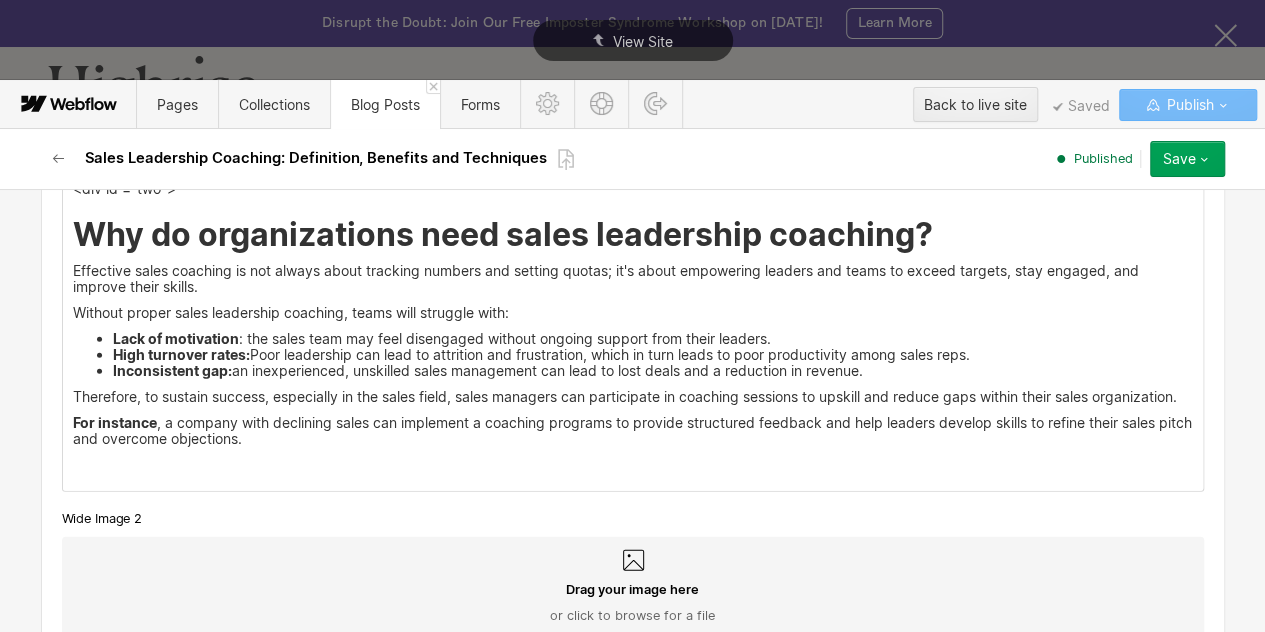 scroll, scrollTop: 2745, scrollLeft: 0, axis: vertical 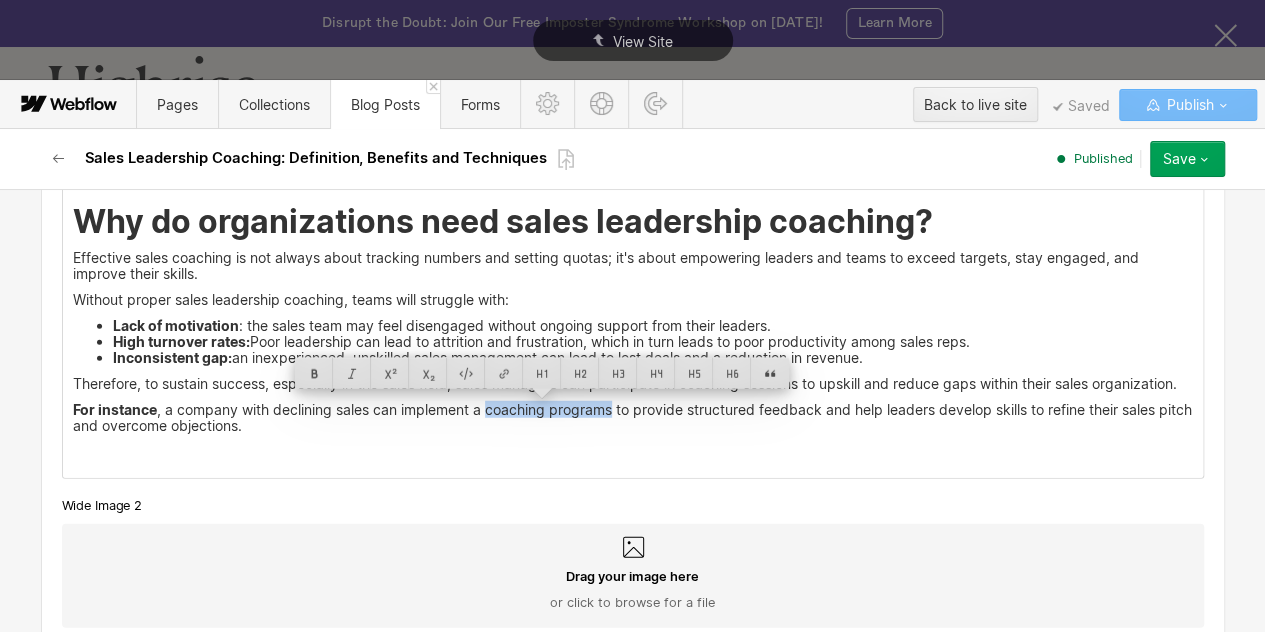 drag, startPoint x: 478, startPoint y: 406, endPoint x: 604, endPoint y: 409, distance: 126.035706 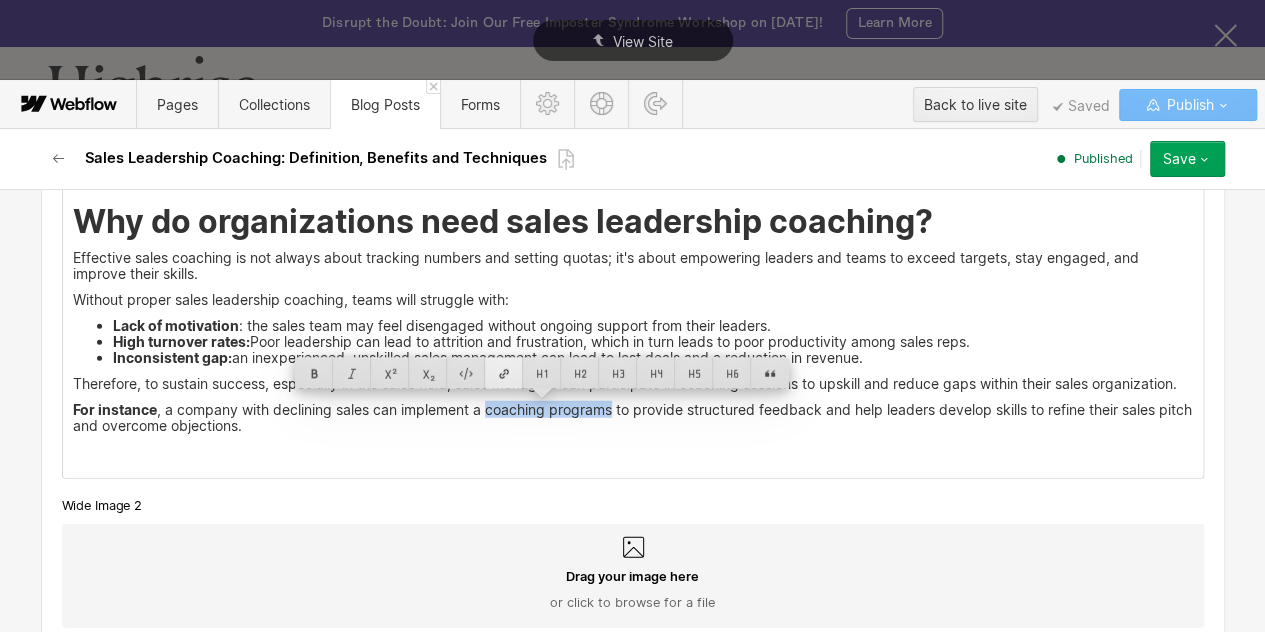 click at bounding box center [504, 373] 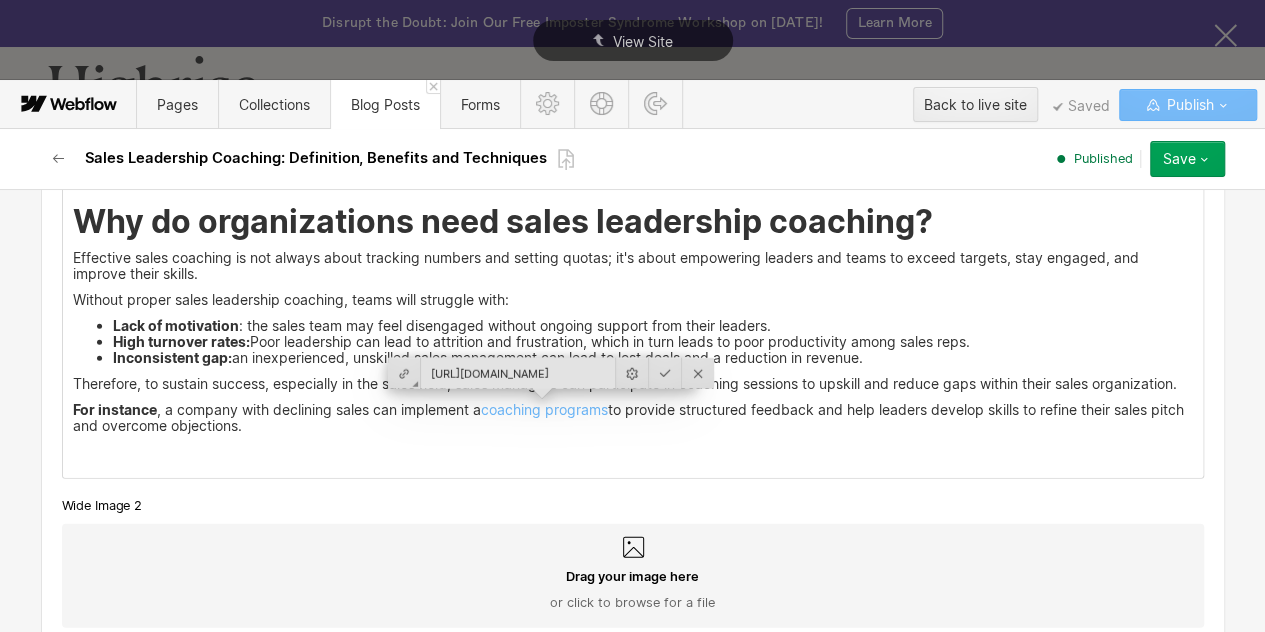 type on "https://www.tryhighrise.com/blog-posts/executive-coaching-certification-programs" 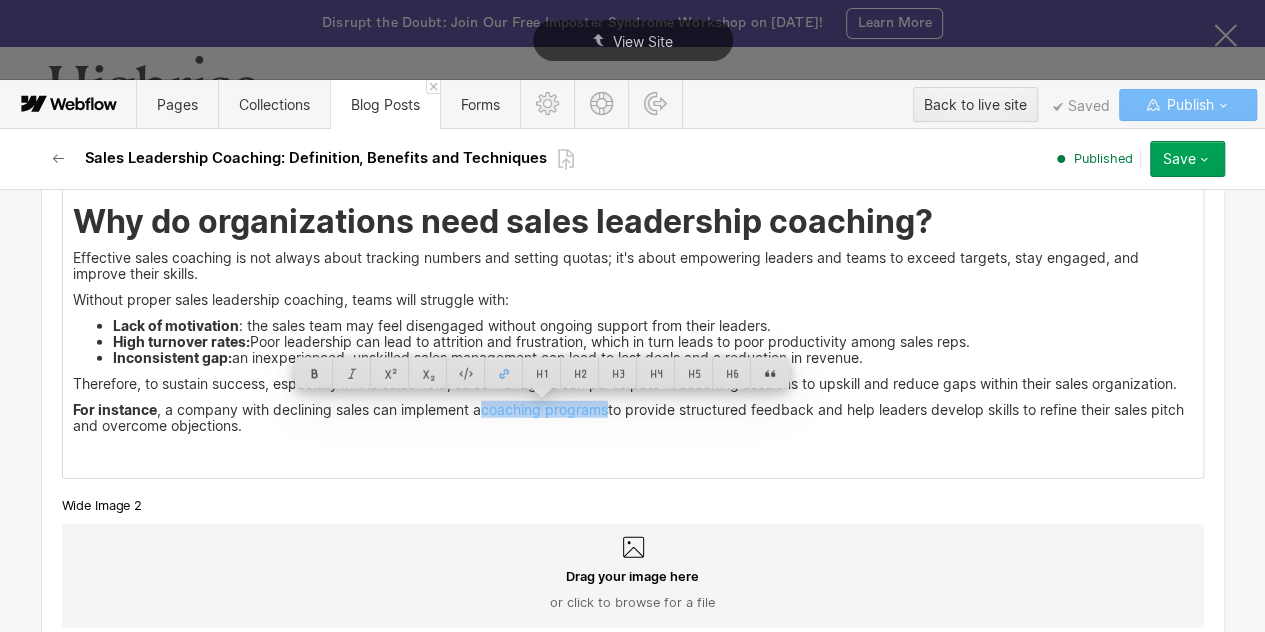scroll, scrollTop: 2745, scrollLeft: 0, axis: vertical 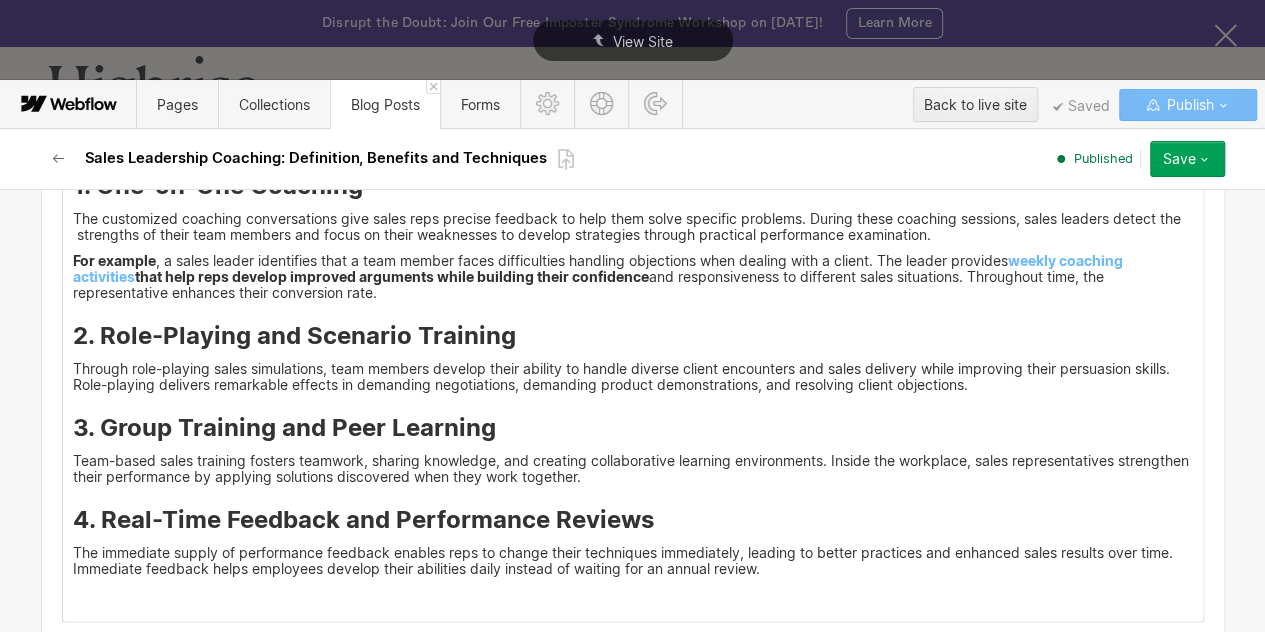click on "<div id ="three"> Benefits of Sales Leadership Coaching Sales leadership coaching is a powerful tool for boosting team performance, significantly shaping individual and team performances. Here are some more benefits of coaching for sales leaders:  1. Improved sales performance Sales leadership coaching can transform selling techniques, enabling sales representatives to finish deals more efficiently. Through structured  coaching techniques , teams can develop approaches to handling objections while building more powerful customer service.  2. Strong employee engagement Sales professionals who receive consistent sales coaching feel more motivated and engaged. Coaching helps create a supportive environment, reducing turnover and burnout. A recent study by Gallup stated that employees who receive proper feedback are more likely to be engaged at work.   3. Skill Development and Adaptability 4. Higher Revenue and Growth 5. Greater Confidence and Resilience 6. Better Team Collaboration and Knowledge Sharing ‍ ‍" at bounding box center (633, -302) 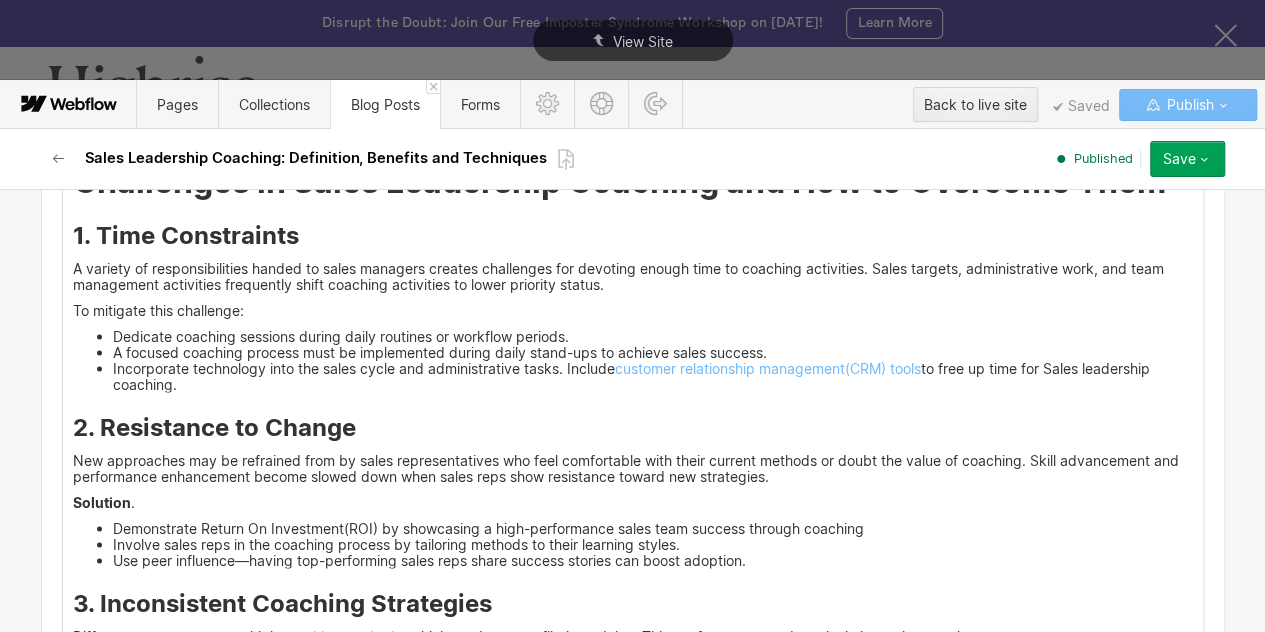 scroll, scrollTop: 5668, scrollLeft: 0, axis: vertical 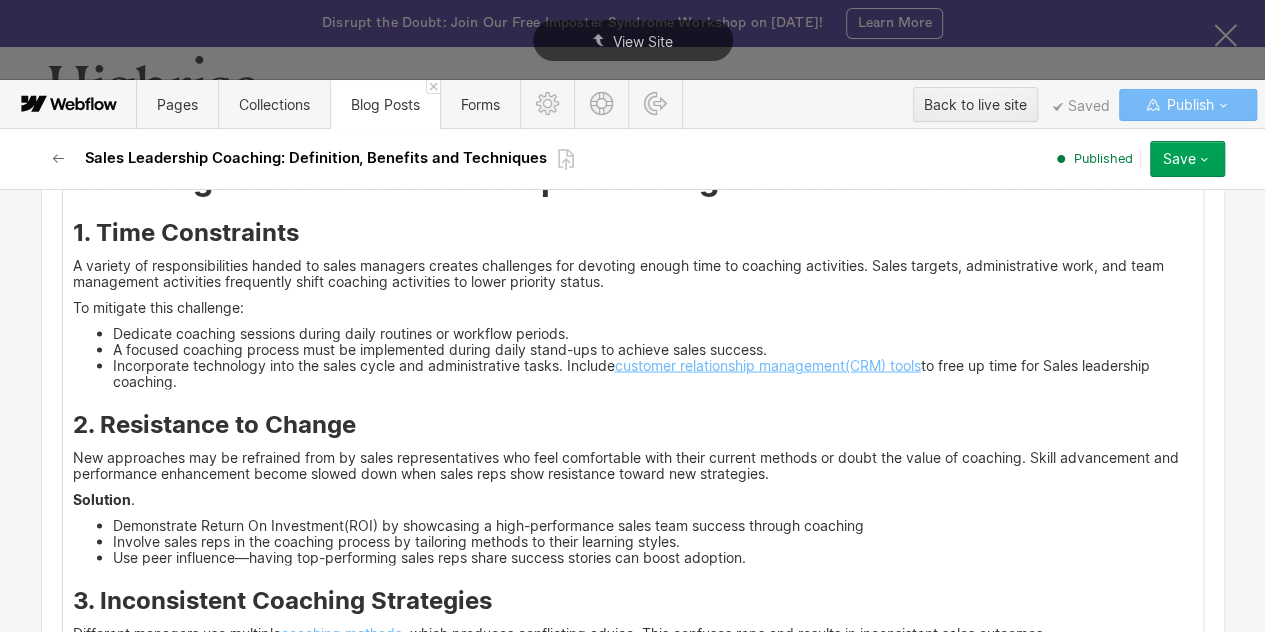 click on "customer relationship management(CRM) tools" at bounding box center [768, 364] 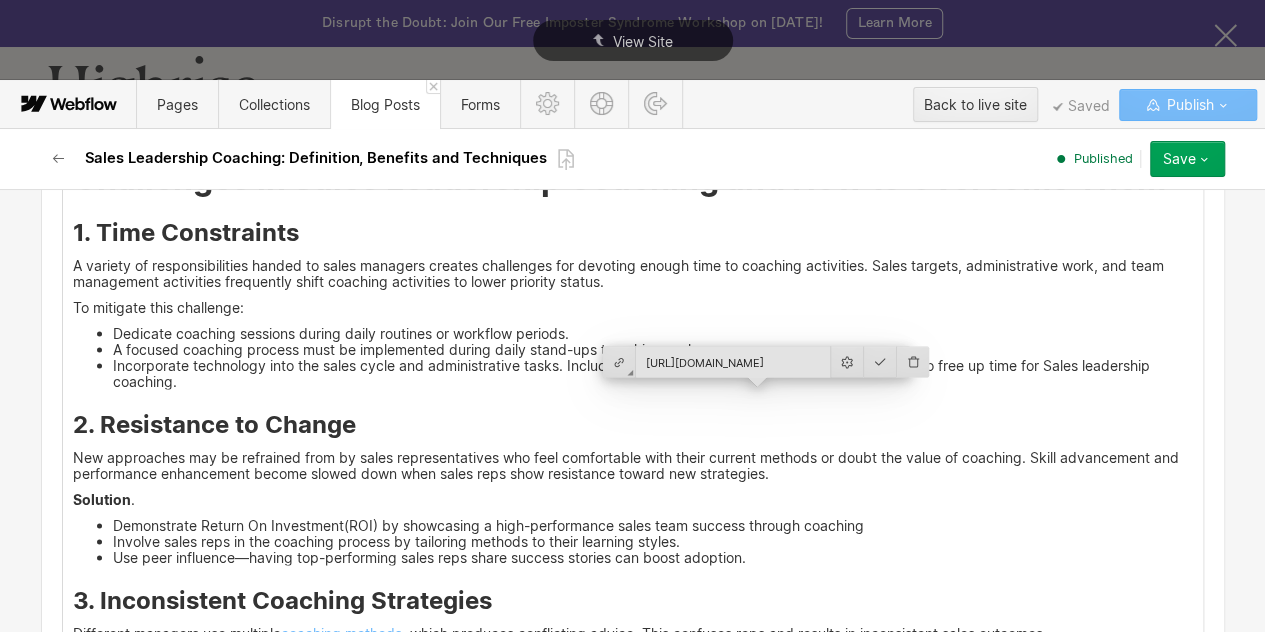 scroll, scrollTop: 5668, scrollLeft: 0, axis: vertical 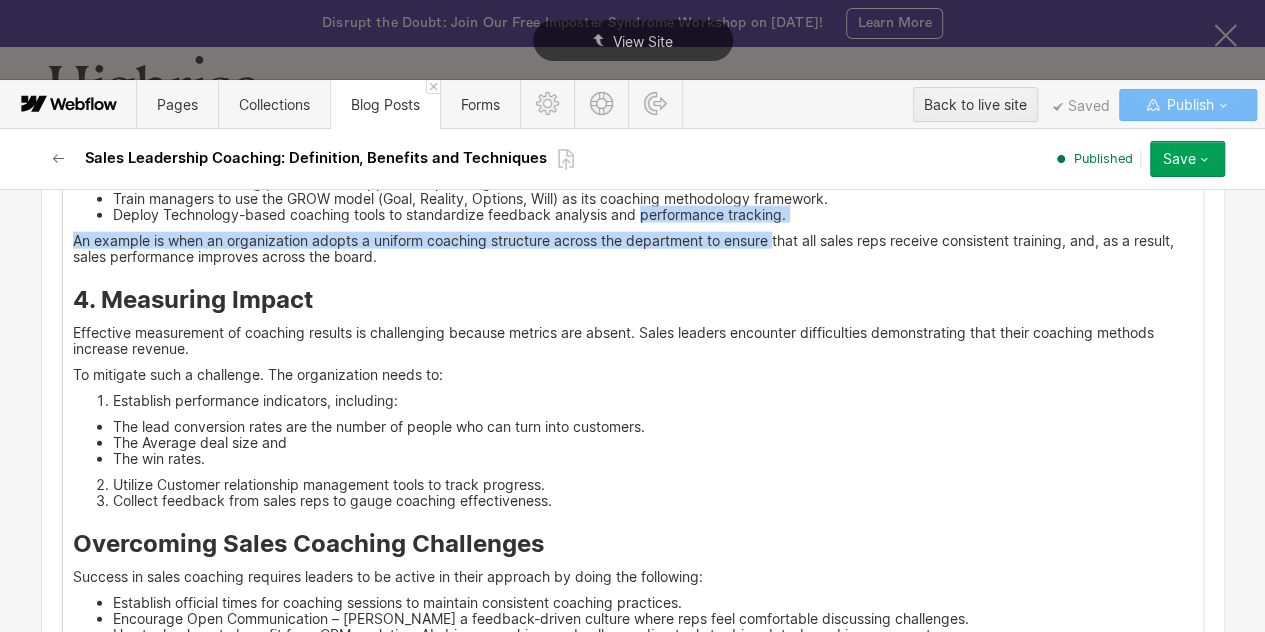 drag, startPoint x: 632, startPoint y: 249, endPoint x: 769, endPoint y: 260, distance: 137.4409 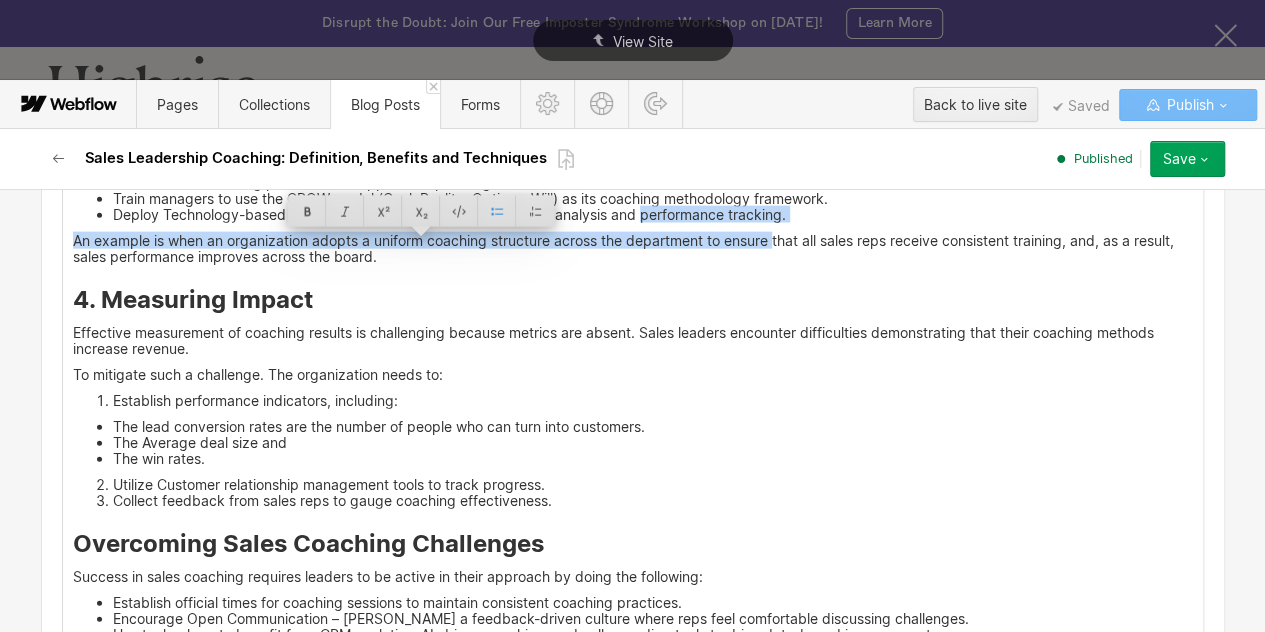 click on "Deploy Technology-based coaching tools to standardize feedback analysis and performance tracking." at bounding box center (653, 215) 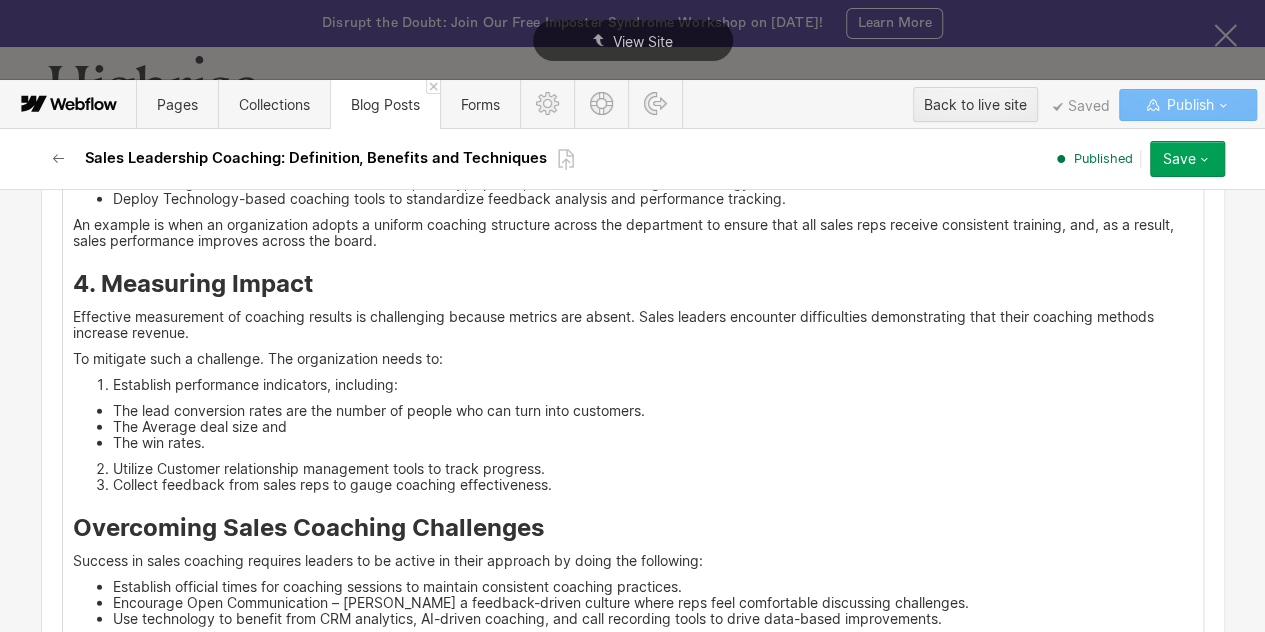 scroll, scrollTop: 6187, scrollLeft: 0, axis: vertical 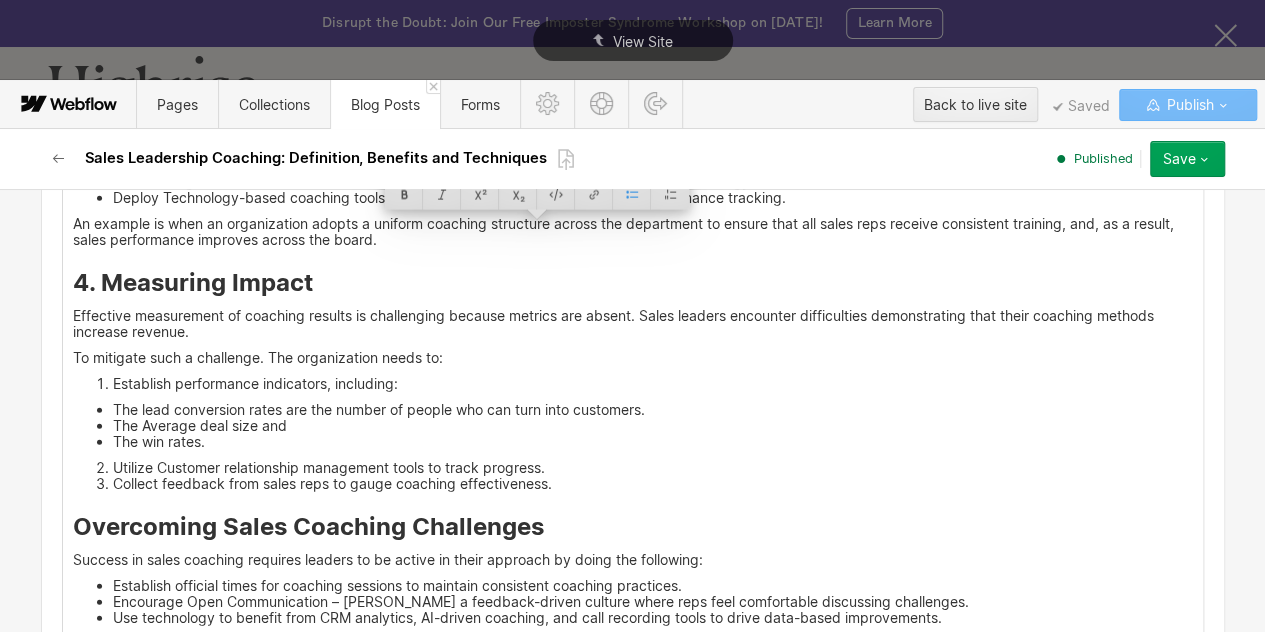 drag, startPoint x: 481, startPoint y: 221, endPoint x: 597, endPoint y: 223, distance: 116.01724 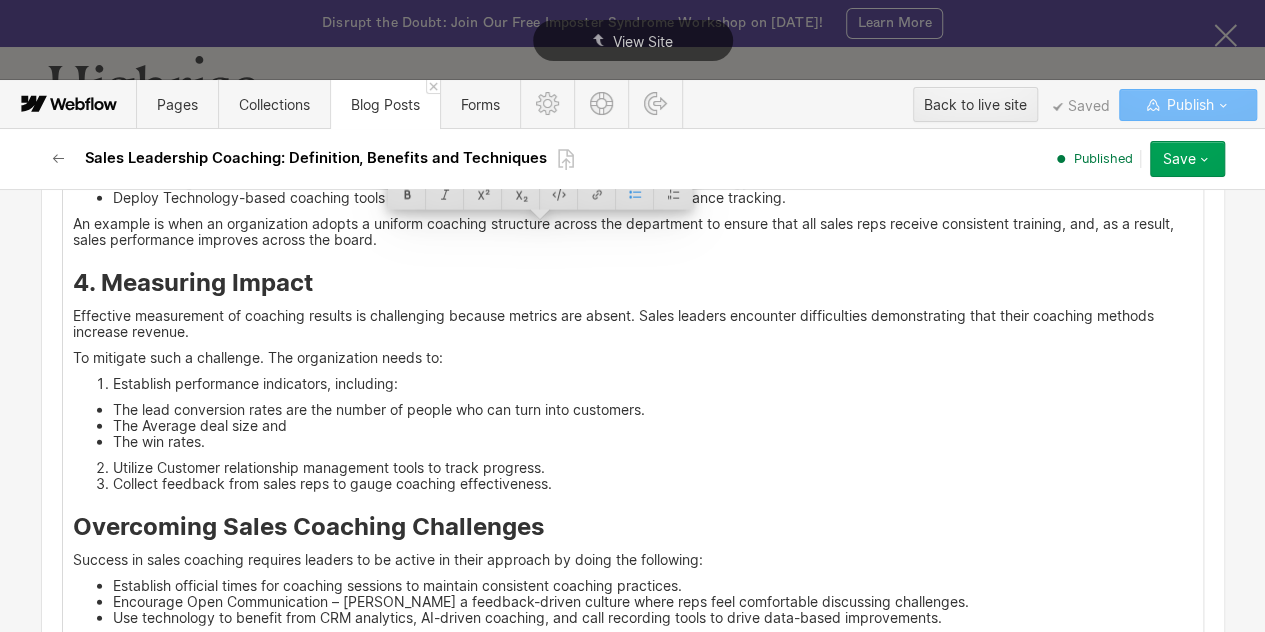 click on "An example is when an organization adopts a uniform coaching structure across the department to ensure that all sales reps receive consistent training, and, as a result, sales performance improves across the board." at bounding box center (633, 232) 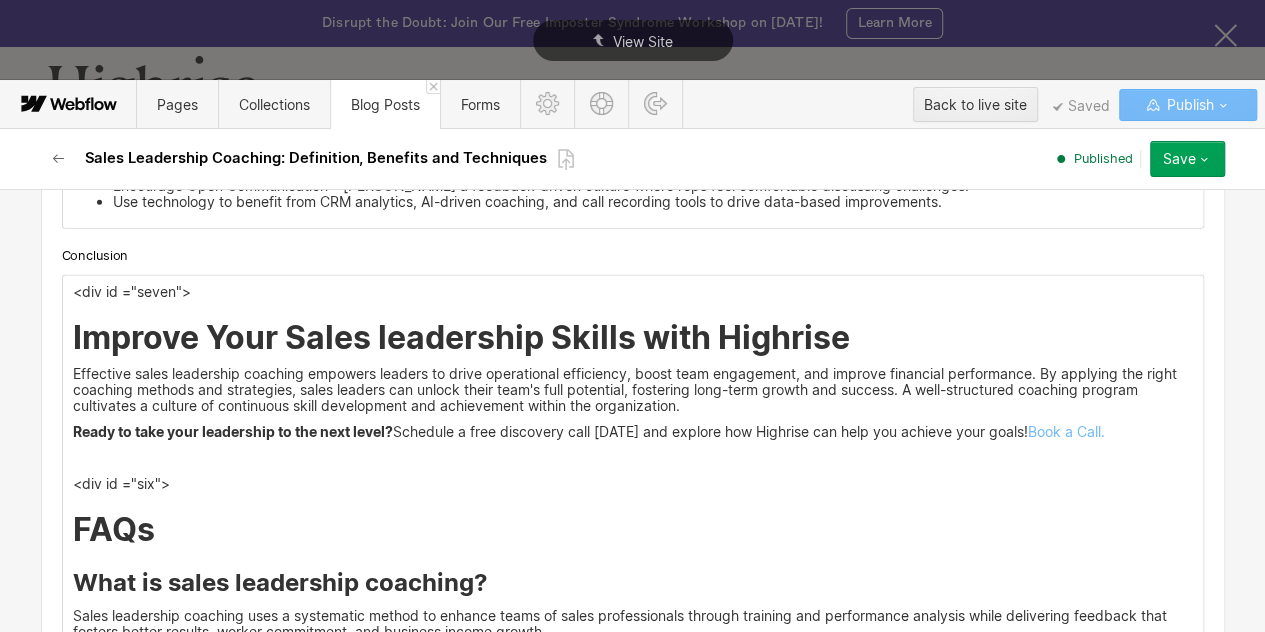 scroll, scrollTop: 6599, scrollLeft: 0, axis: vertical 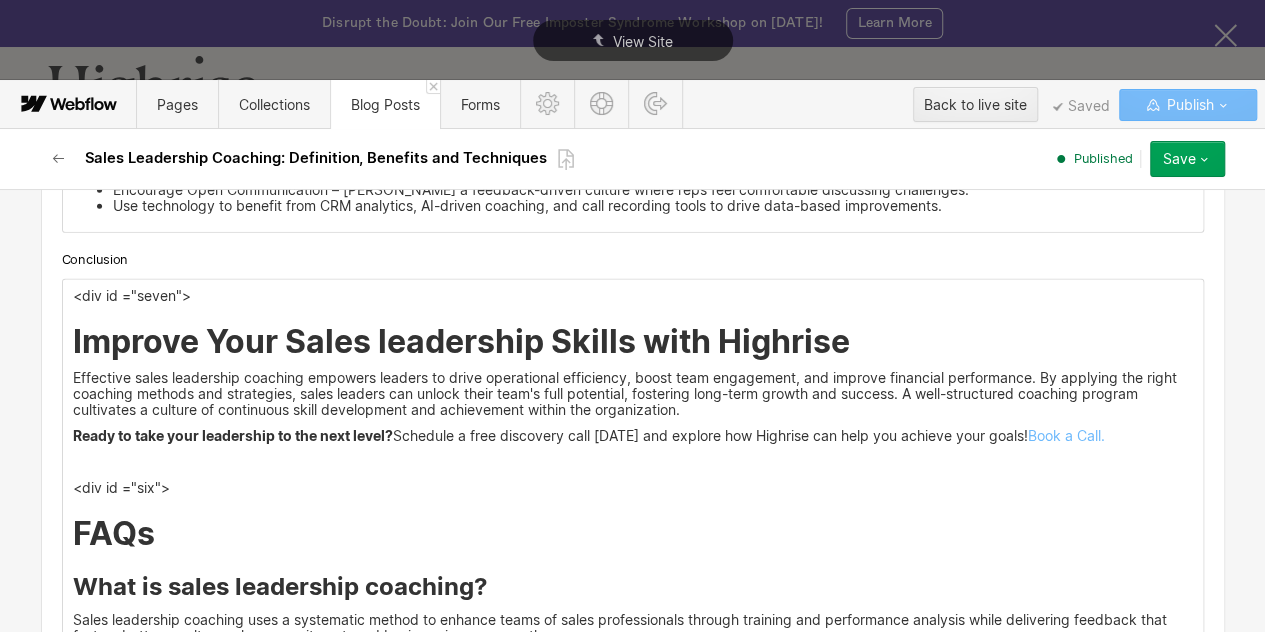 drag, startPoint x: 159, startPoint y: 401, endPoint x: 302, endPoint y: 404, distance: 143.03146 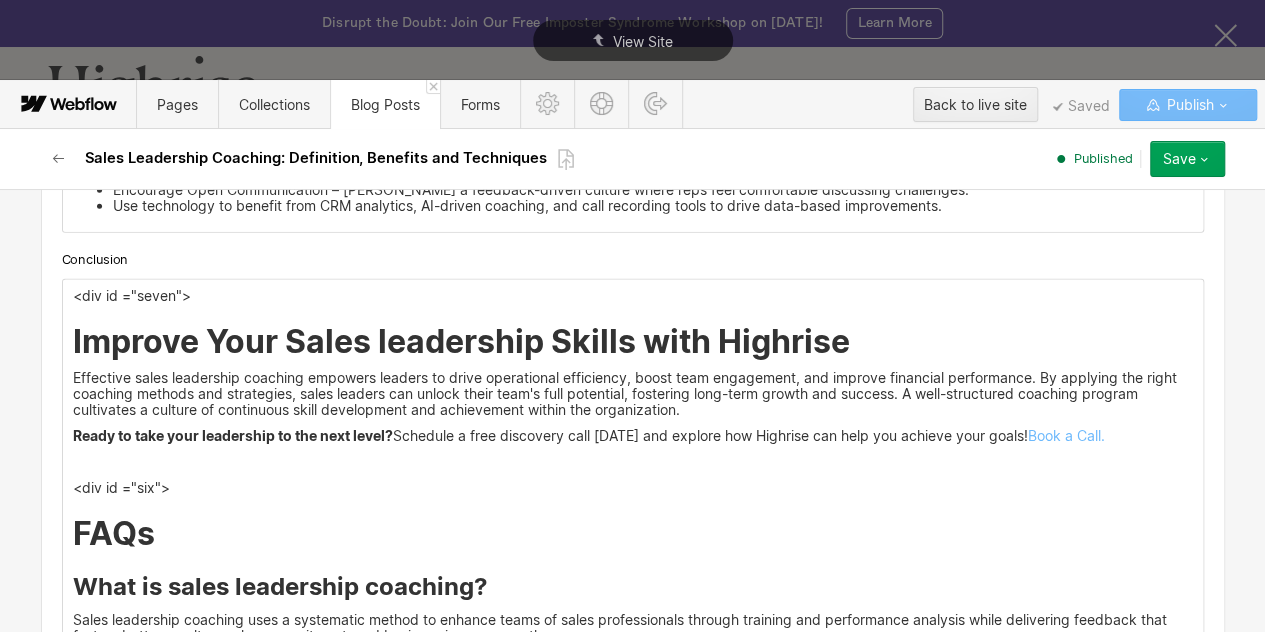 drag, startPoint x: 294, startPoint y: 405, endPoint x: 160, endPoint y: 405, distance: 134 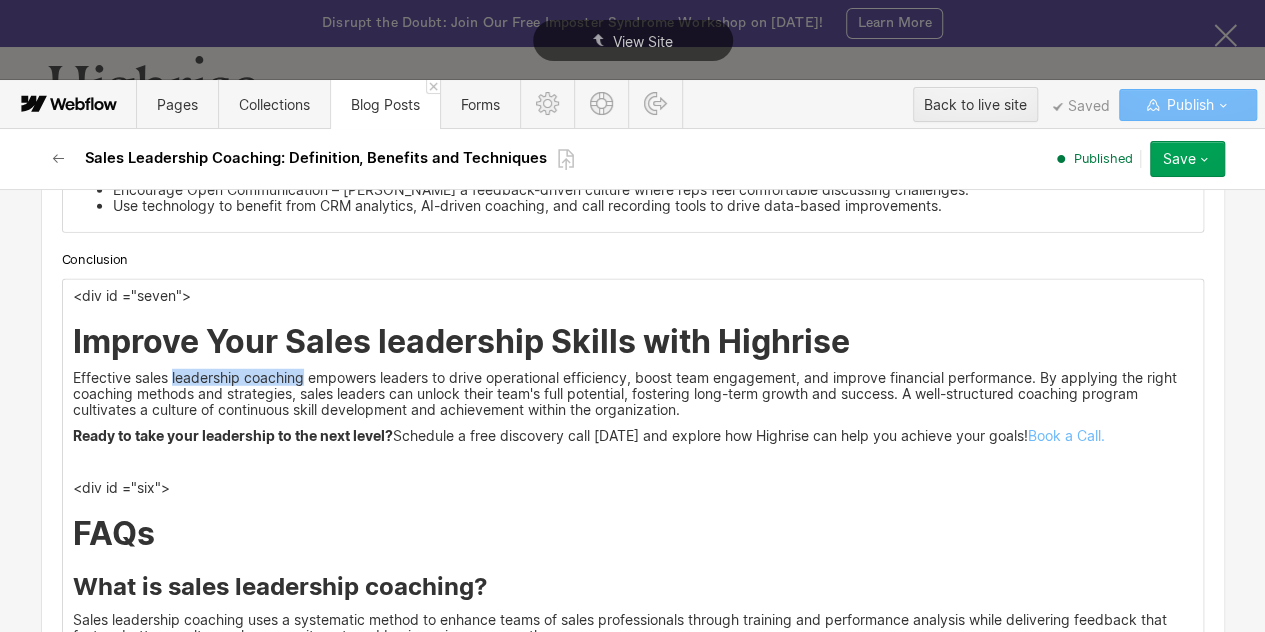 drag, startPoint x: 164, startPoint y: 405, endPoint x: 298, endPoint y: 404, distance: 134.00374 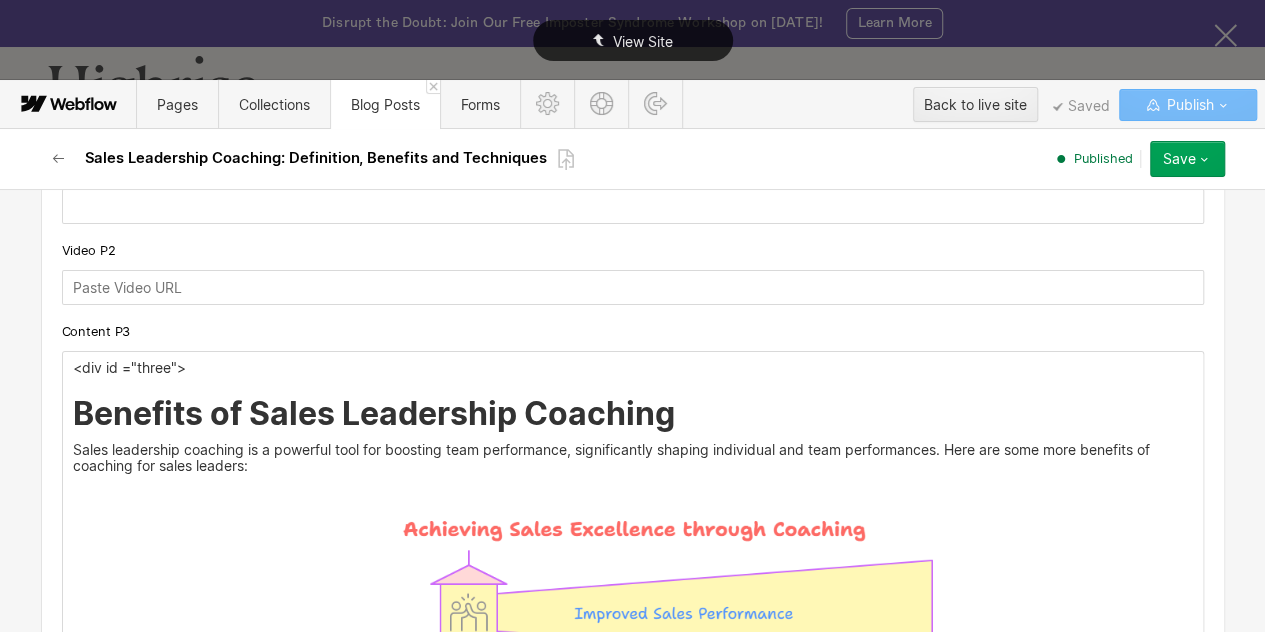 scroll, scrollTop: 2632, scrollLeft: 0, axis: vertical 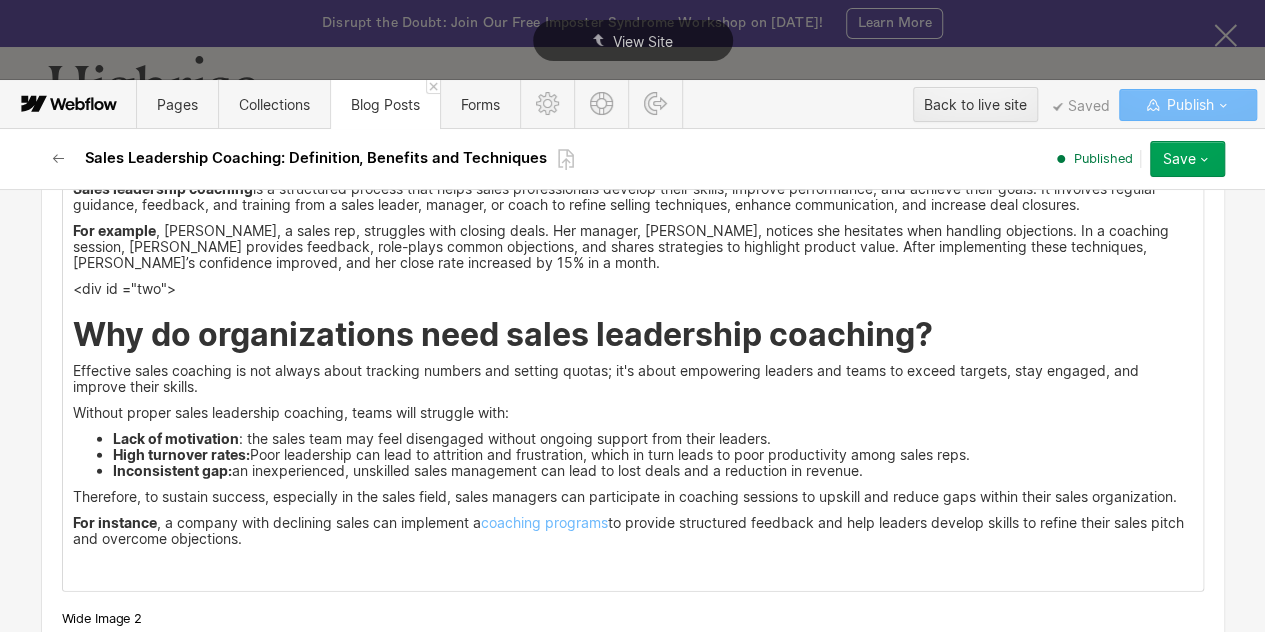 drag, startPoint x: 204, startPoint y: 408, endPoint x: 336, endPoint y: 407, distance: 132.00378 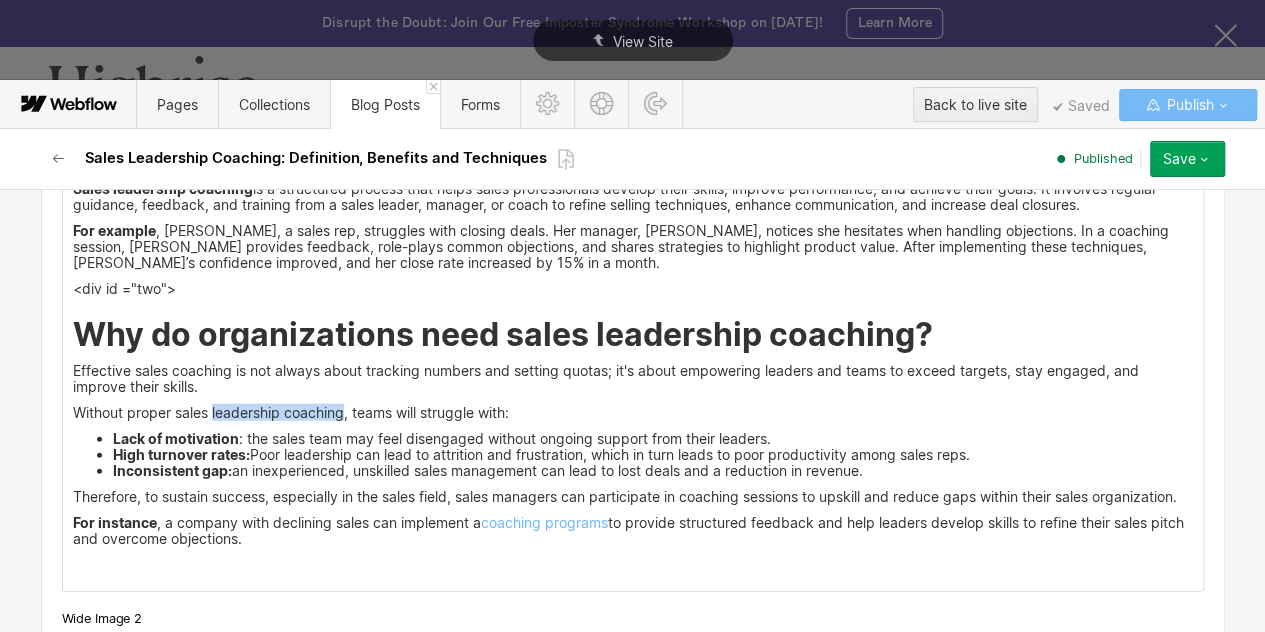drag, startPoint x: 205, startPoint y: 406, endPoint x: 338, endPoint y: 407, distance: 133.00375 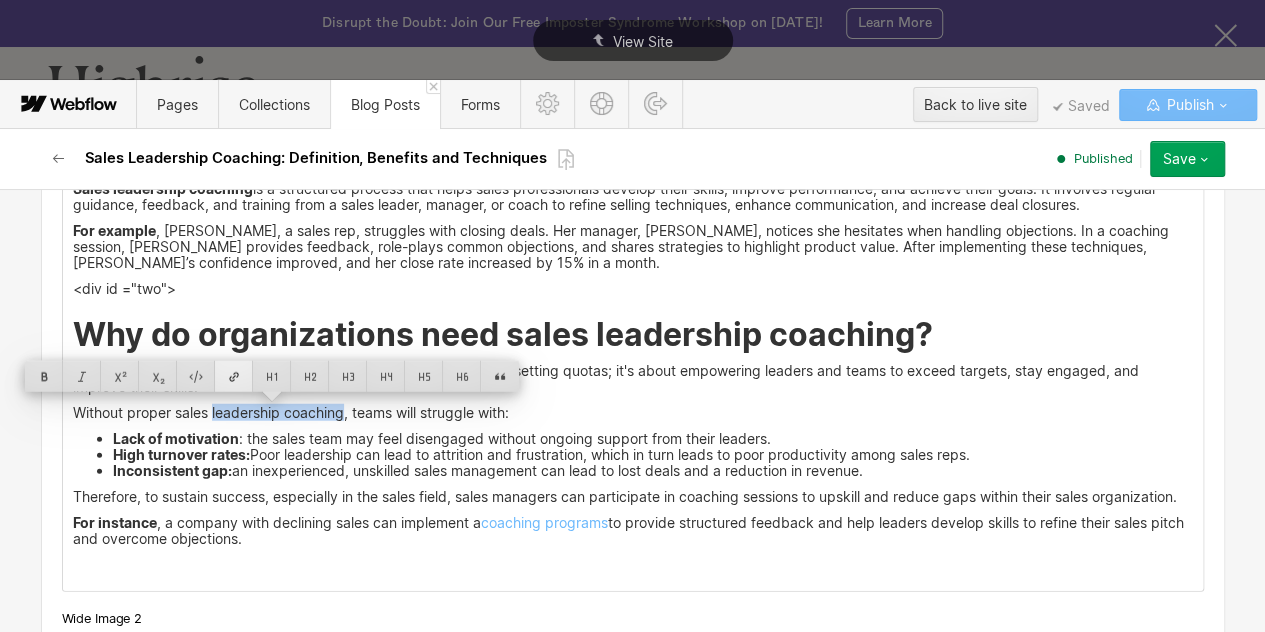 click at bounding box center (234, 376) 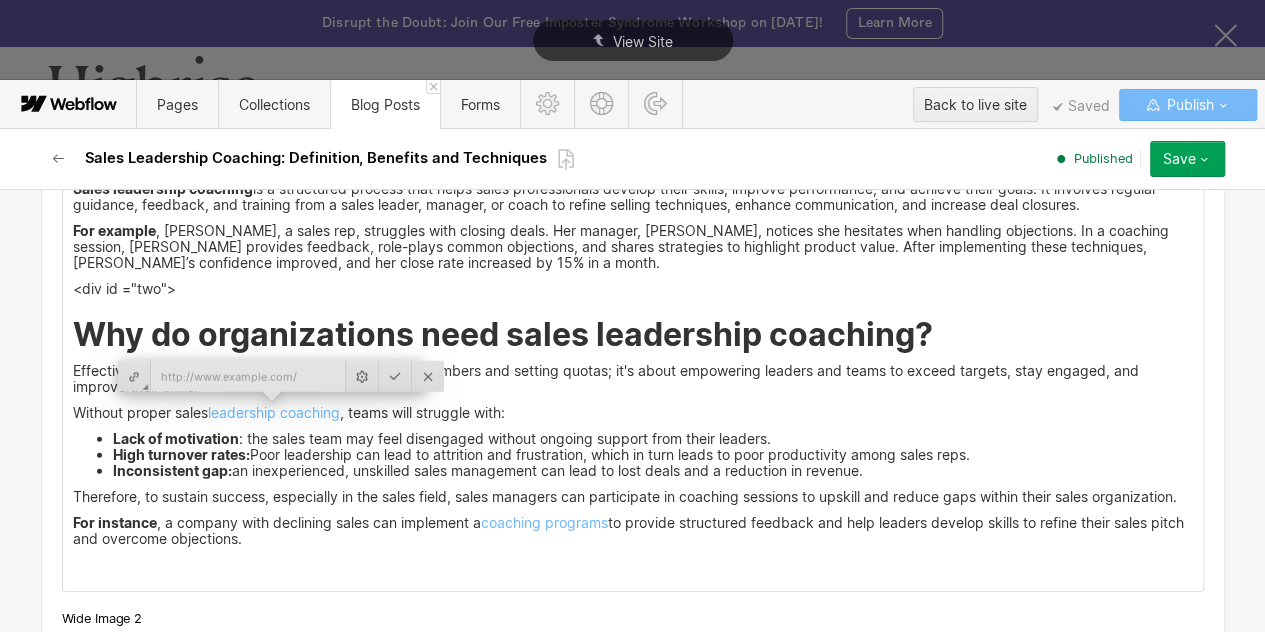 type on "https://www.tryhighrise.com/blog-posts/leadership-coaching" 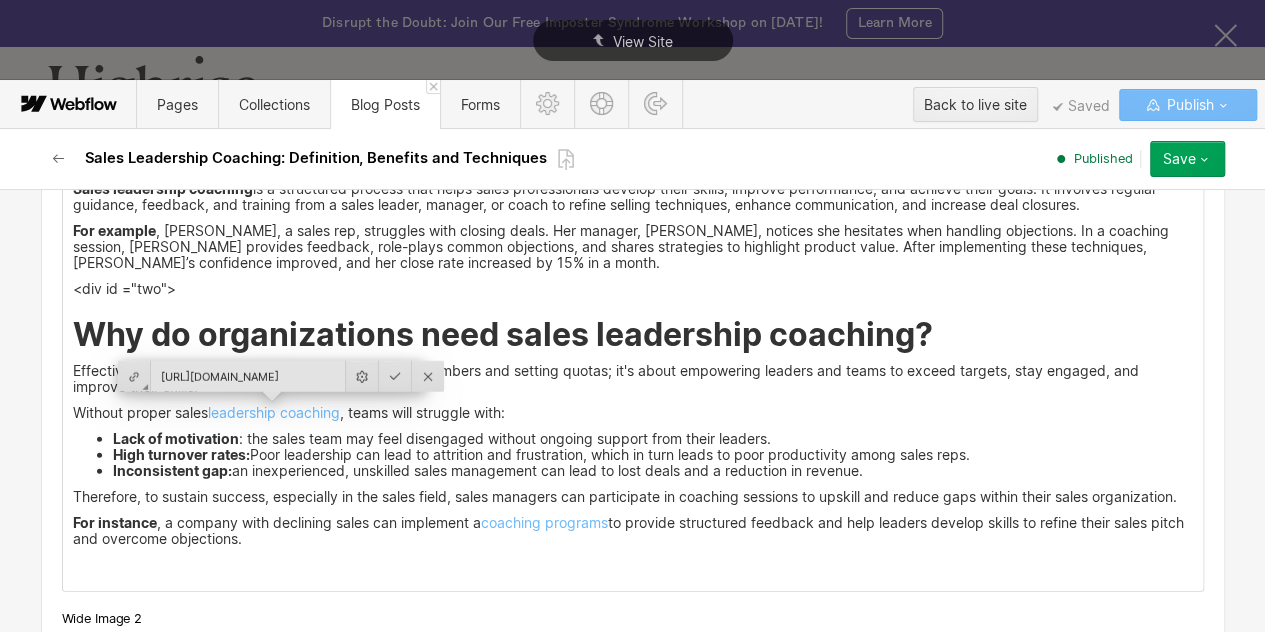 scroll, scrollTop: 0, scrollLeft: 161, axis: horizontal 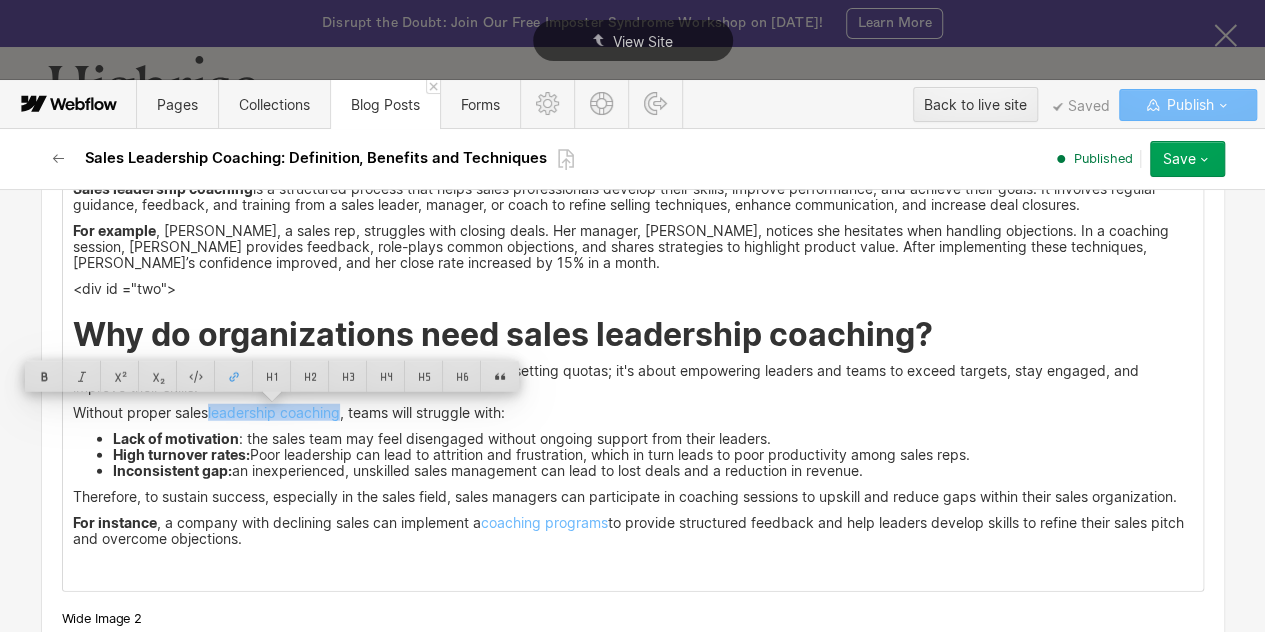 click on "Lack of motivation : the sales team may feel disengaged without ongoing support from their leaders." at bounding box center (653, 439) 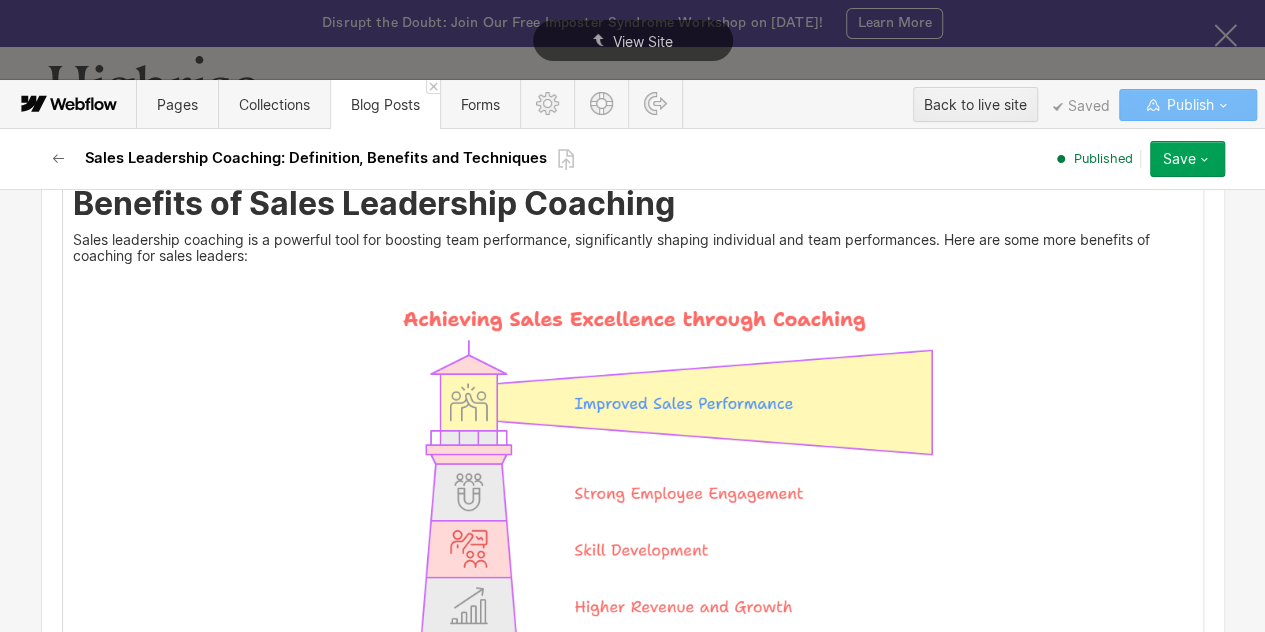 scroll, scrollTop: 3473, scrollLeft: 0, axis: vertical 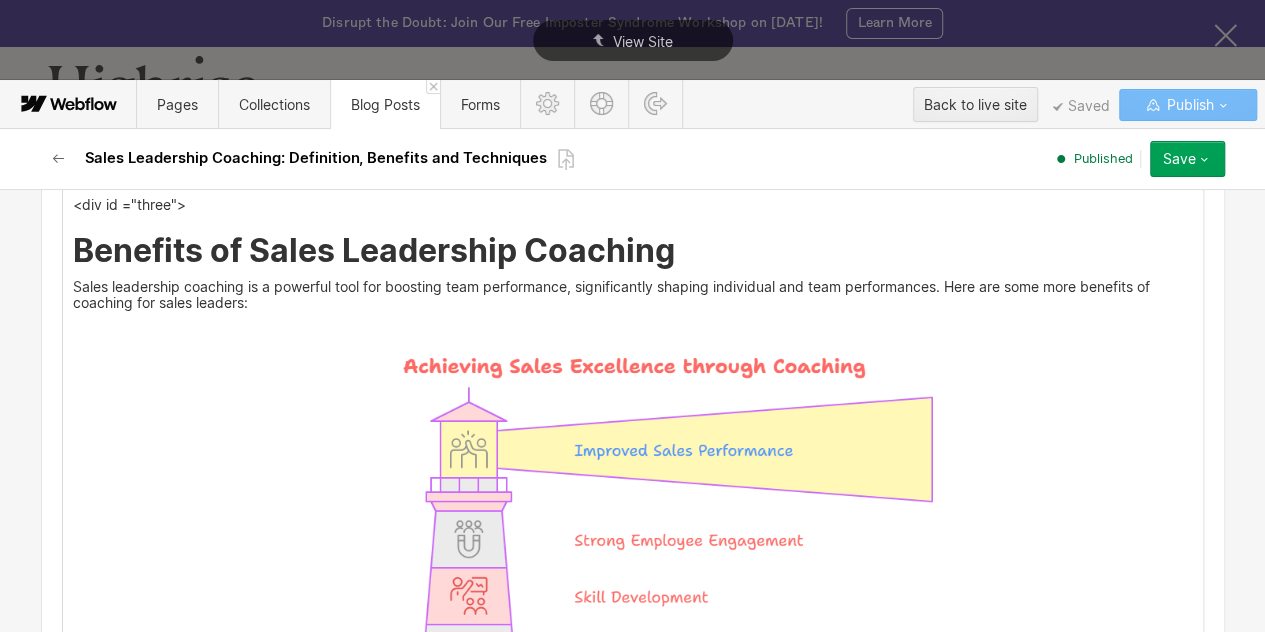 drag, startPoint x: 1085, startPoint y: 287, endPoint x: 123, endPoint y: 300, distance: 962.0878 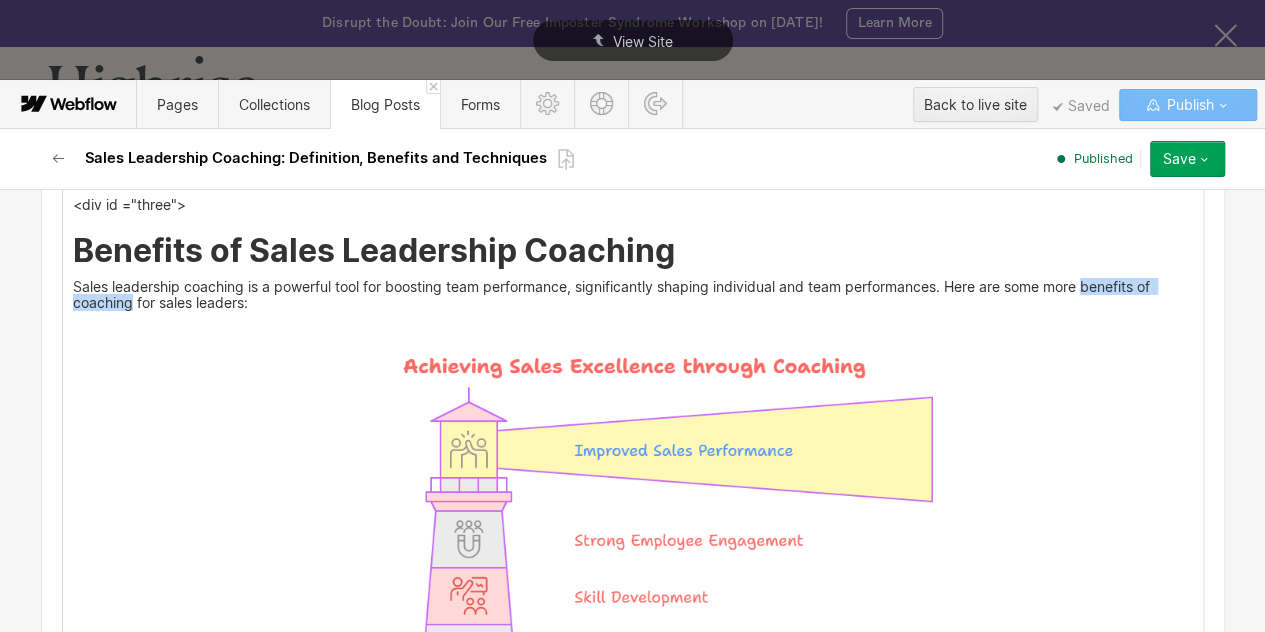 drag, startPoint x: 1084, startPoint y: 285, endPoint x: 124, endPoint y: 299, distance: 960.10205 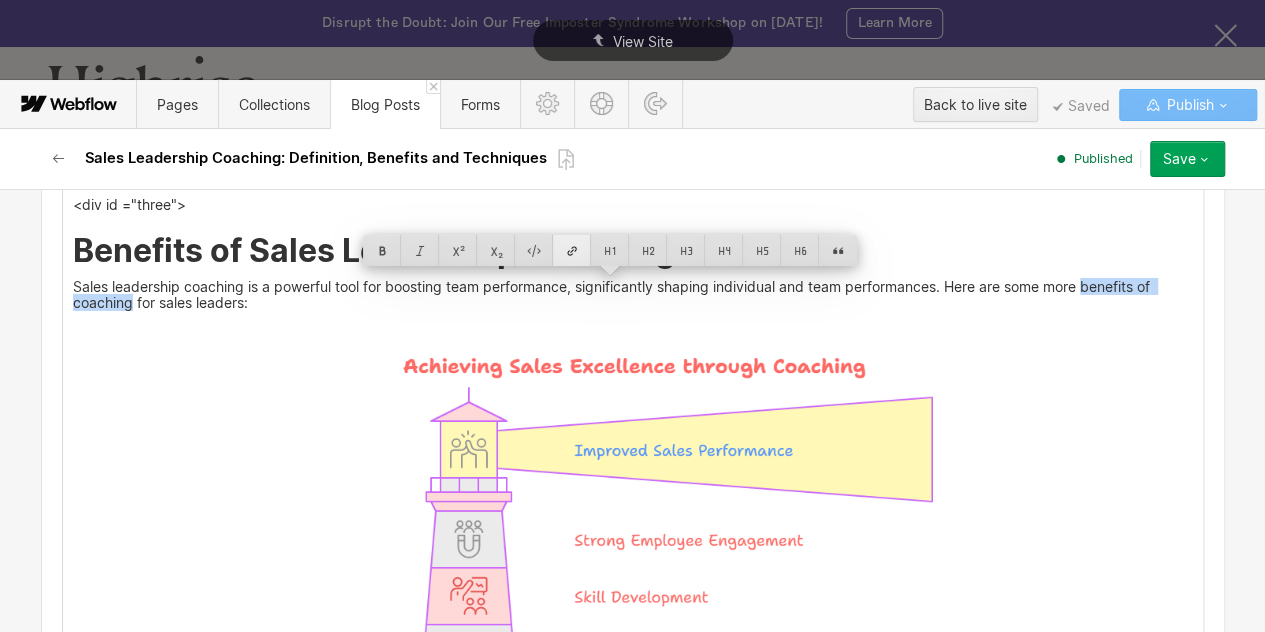 click at bounding box center [572, 250] 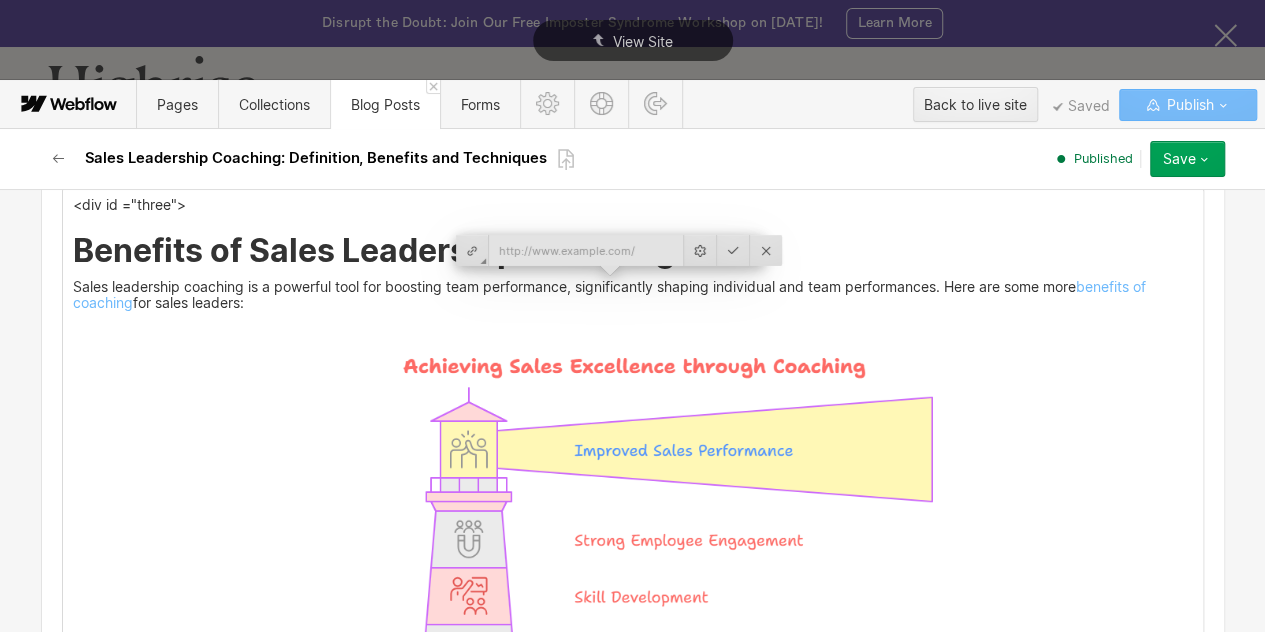 type on "https://www.tryhighrise.com/blog-posts/benefits-of-executive-coaching" 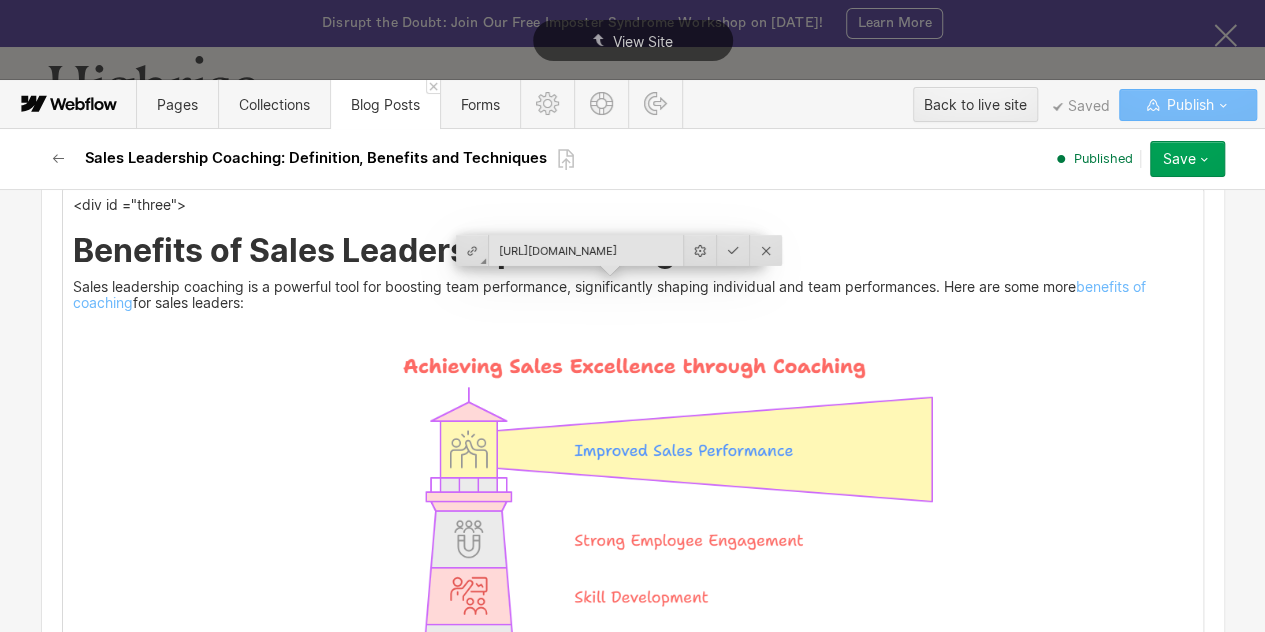 scroll, scrollTop: 0, scrollLeft: 219, axis: horizontal 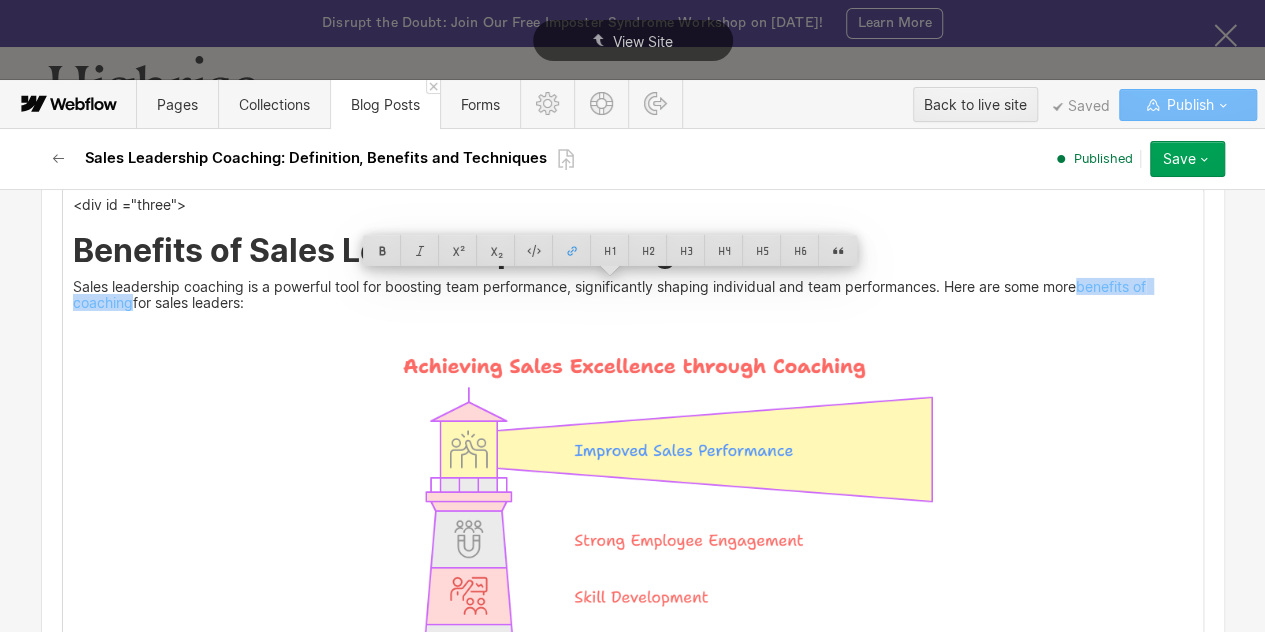 click on "Sales leadership coaching is a powerful tool for boosting team performance, significantly shaping individual and team performances. Here are some more  benefits of coaching  for sales leaders:" at bounding box center (633, 295) 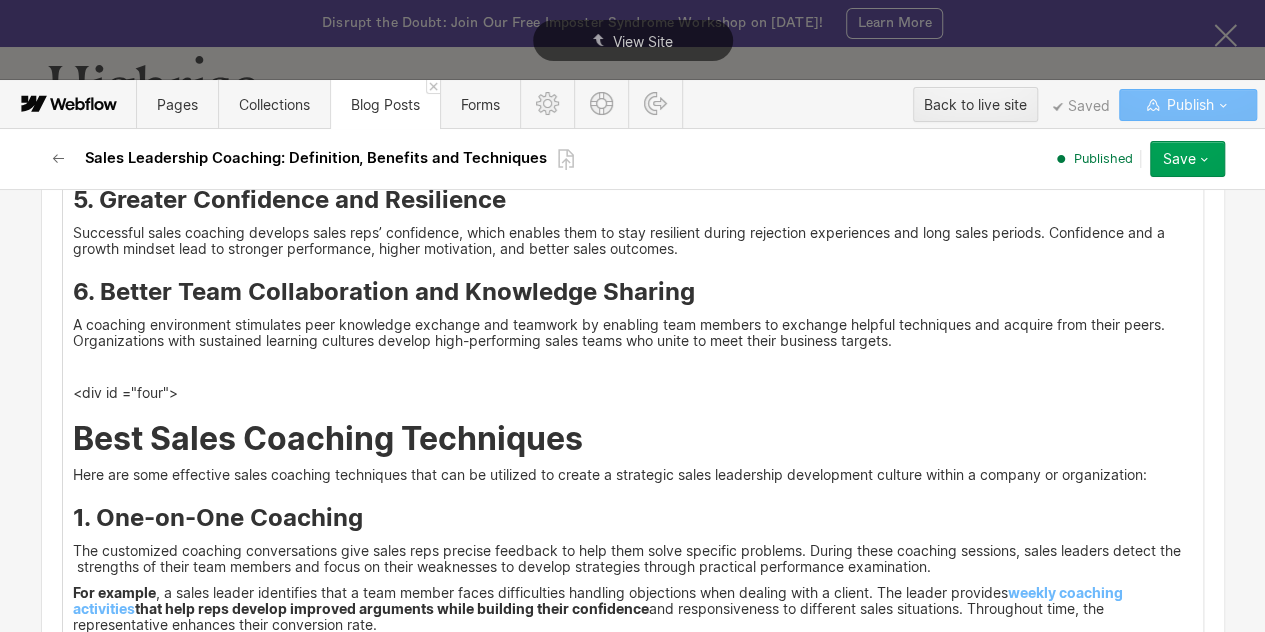 scroll, scrollTop: 4556, scrollLeft: 0, axis: vertical 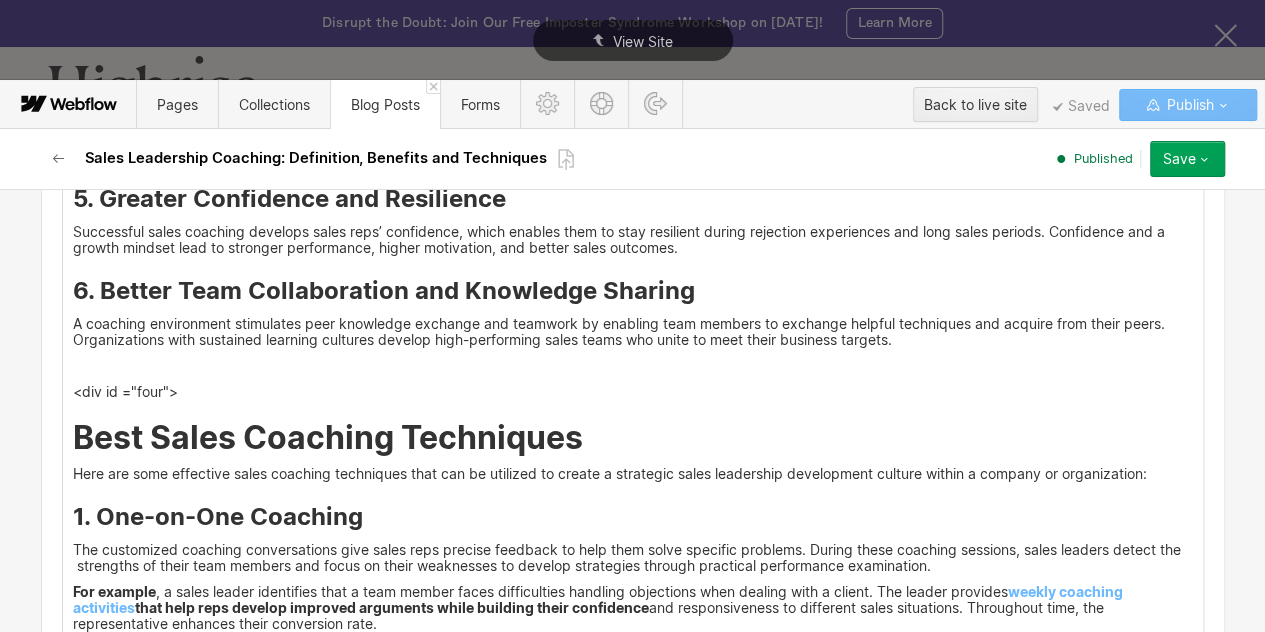 click on "A coaching environment stimulates peer knowledge exchange and teamwork by enabling team members to exchange helpful techniques and acquire from their peers. Organizations with sustained learning cultures develop high-performing sales teams who unite to meet their business targets." at bounding box center (633, 332) 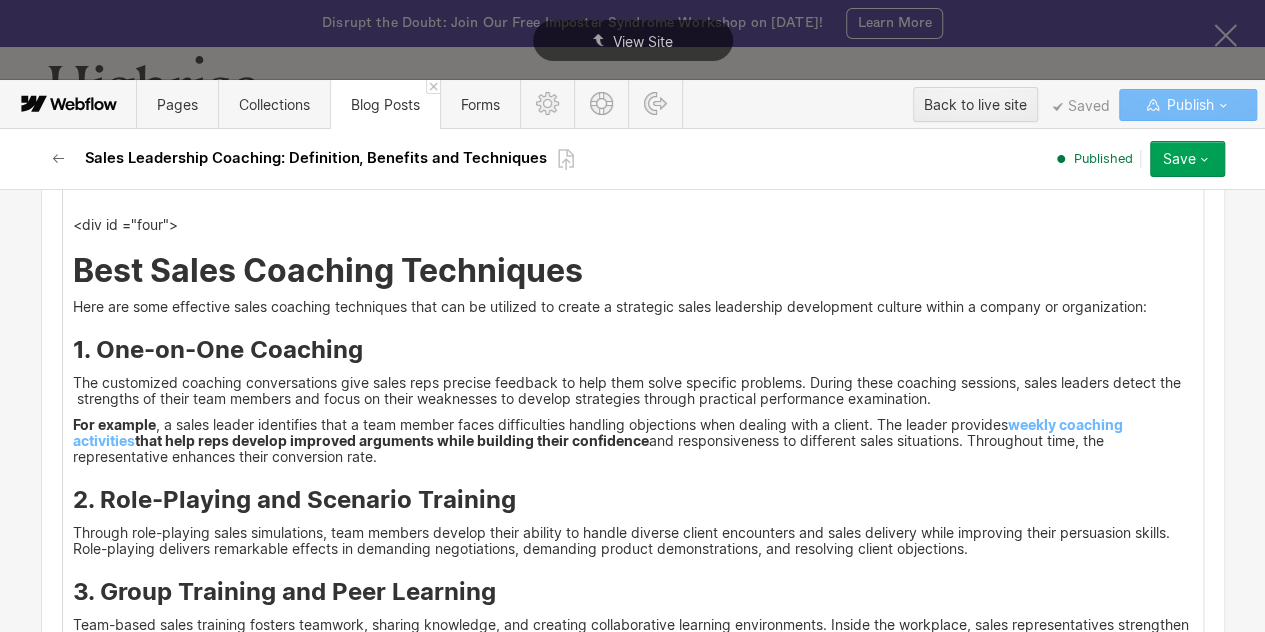 scroll, scrollTop: 4748, scrollLeft: 0, axis: vertical 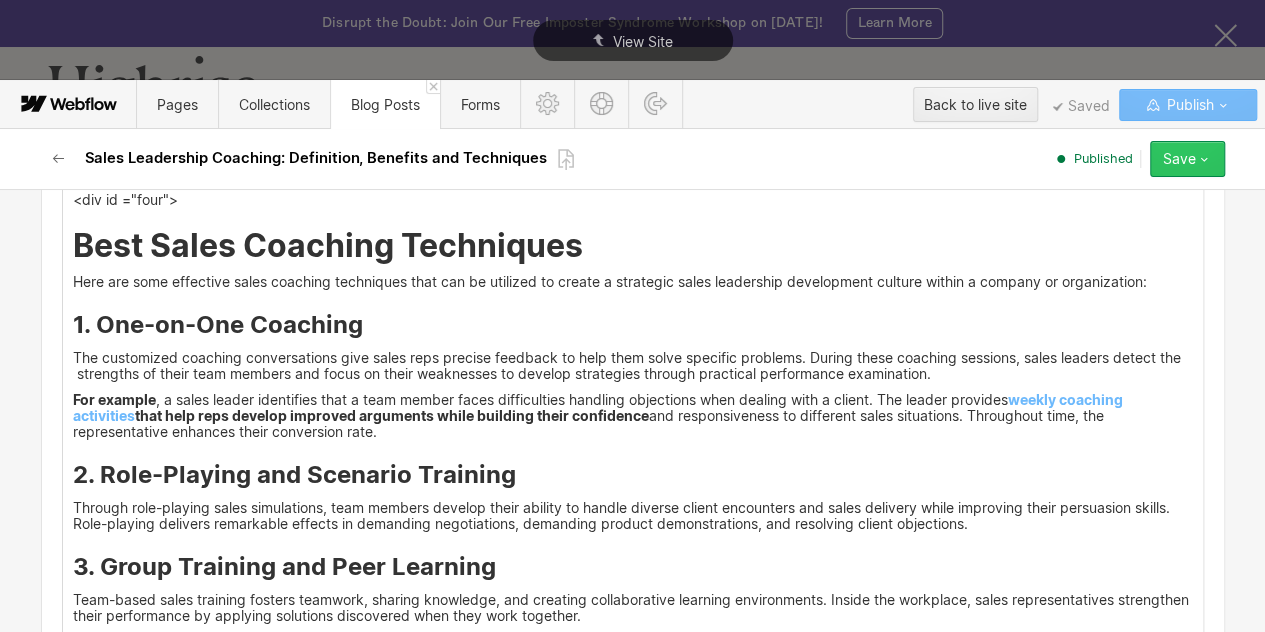 click on "Save" at bounding box center [1179, 159] 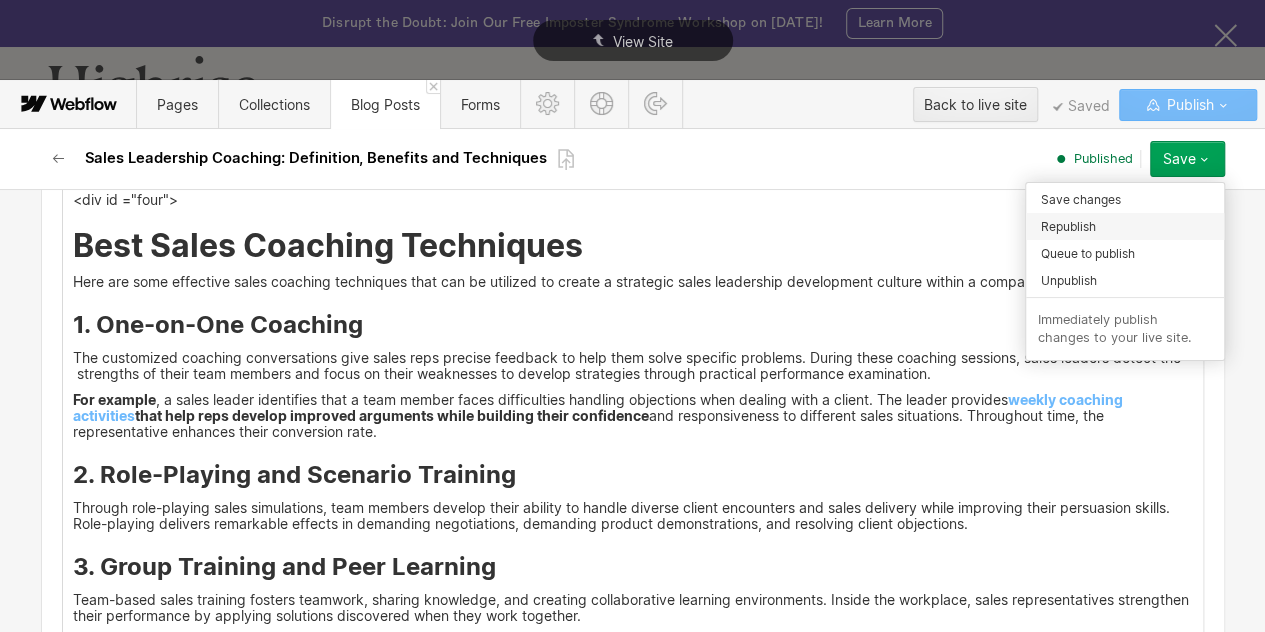 click on "Republish" at bounding box center [1125, 226] 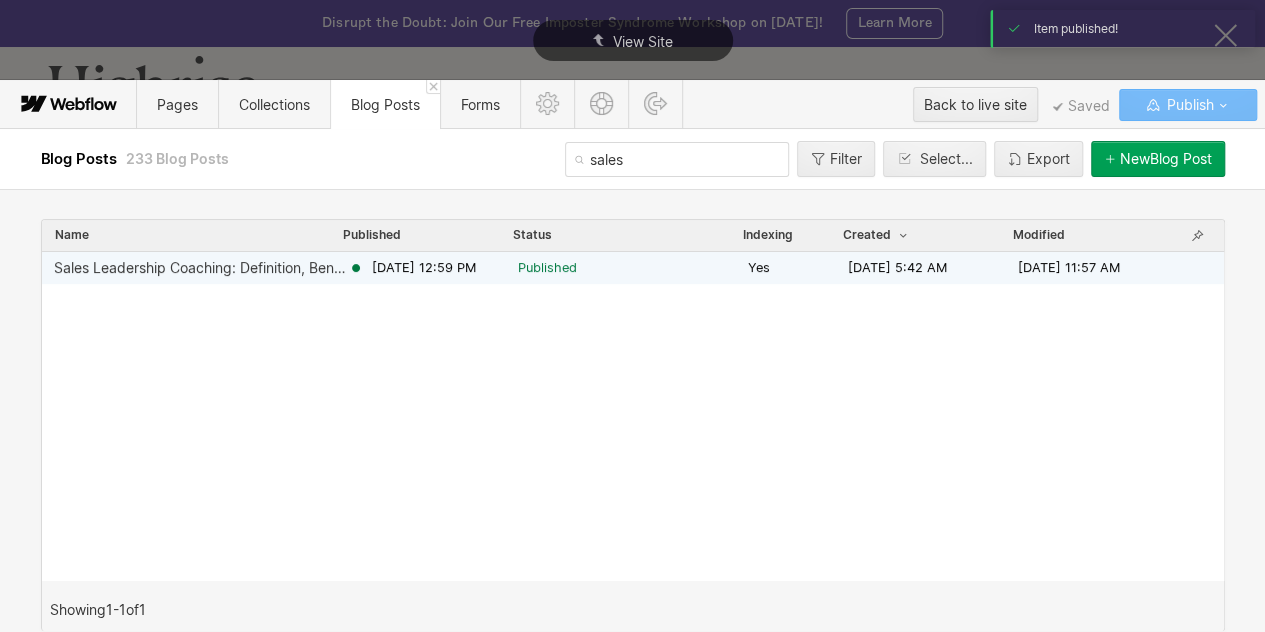 click on "Sales Leadership Coaching: Definition, Benefits and Techniques" at bounding box center [201, 268] 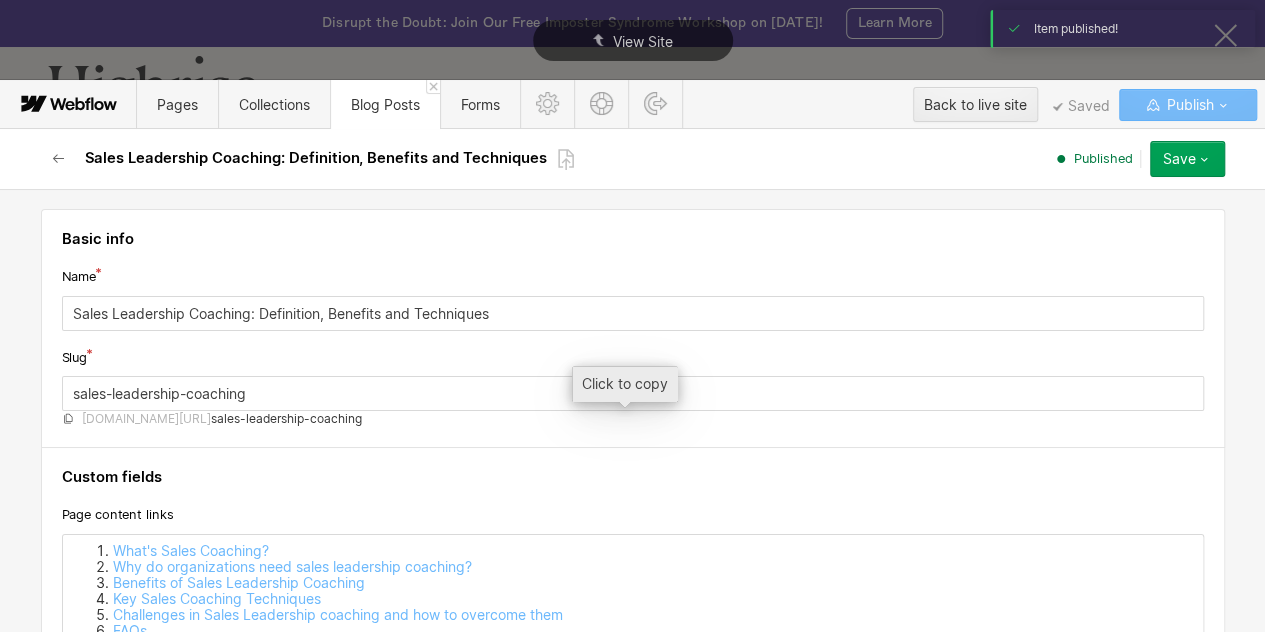 click on "[DOMAIN_NAME][URL]" at bounding box center (146, 419) 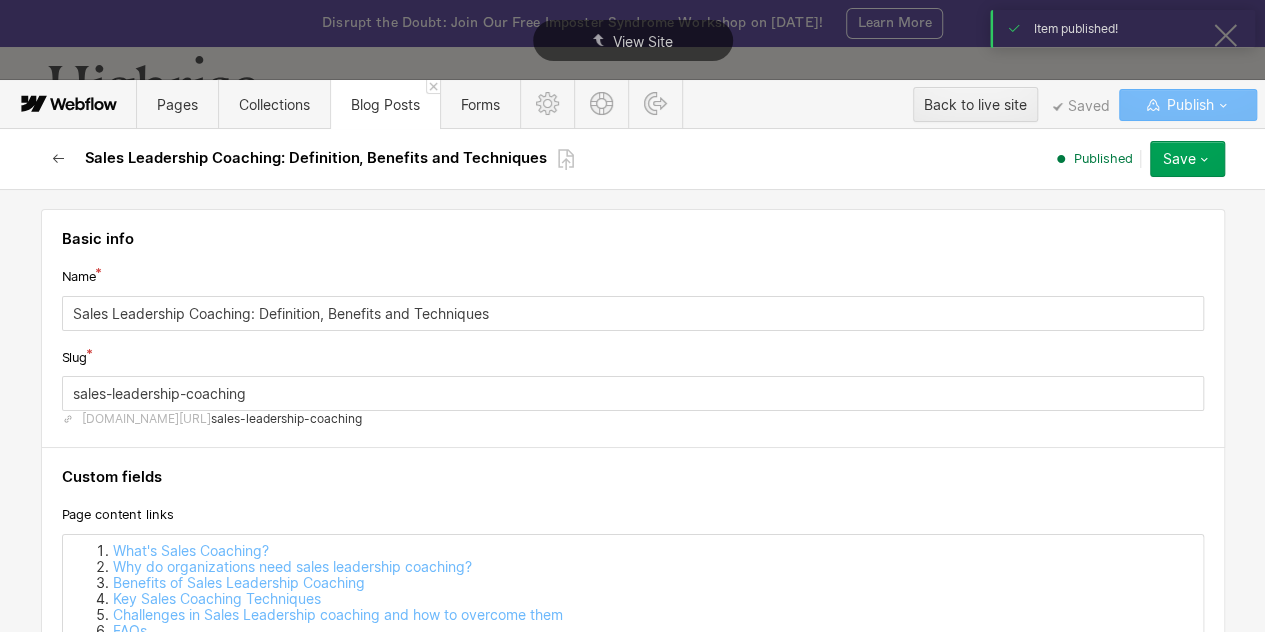click 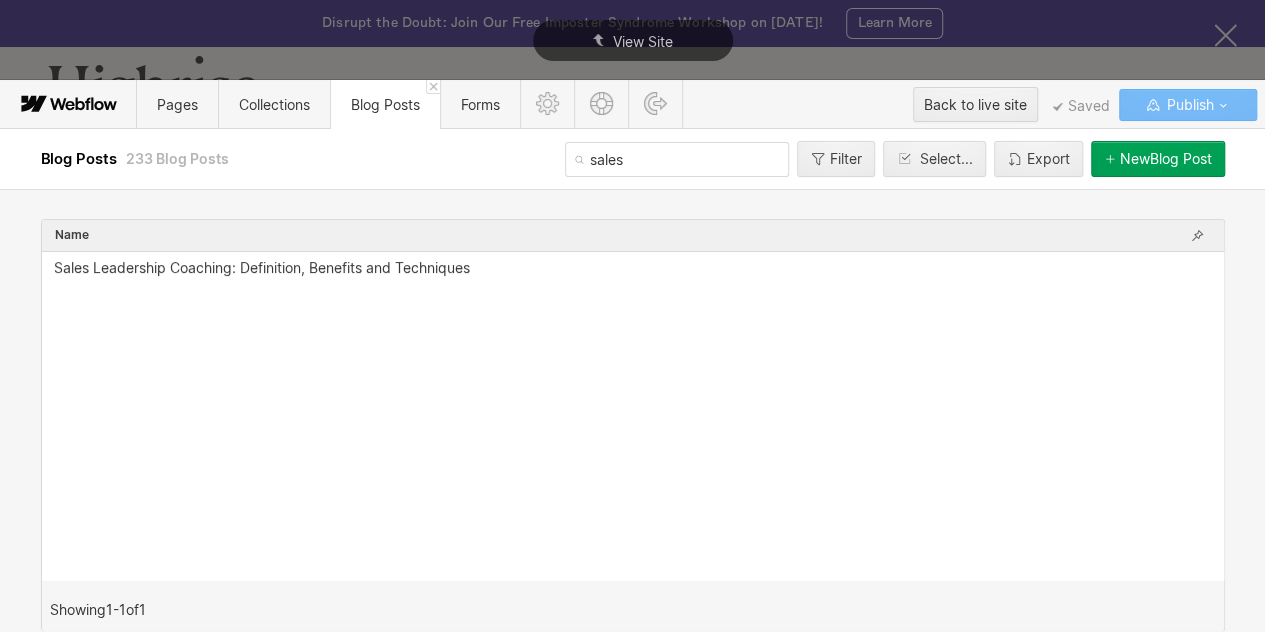 click on "sales" at bounding box center [677, 159] 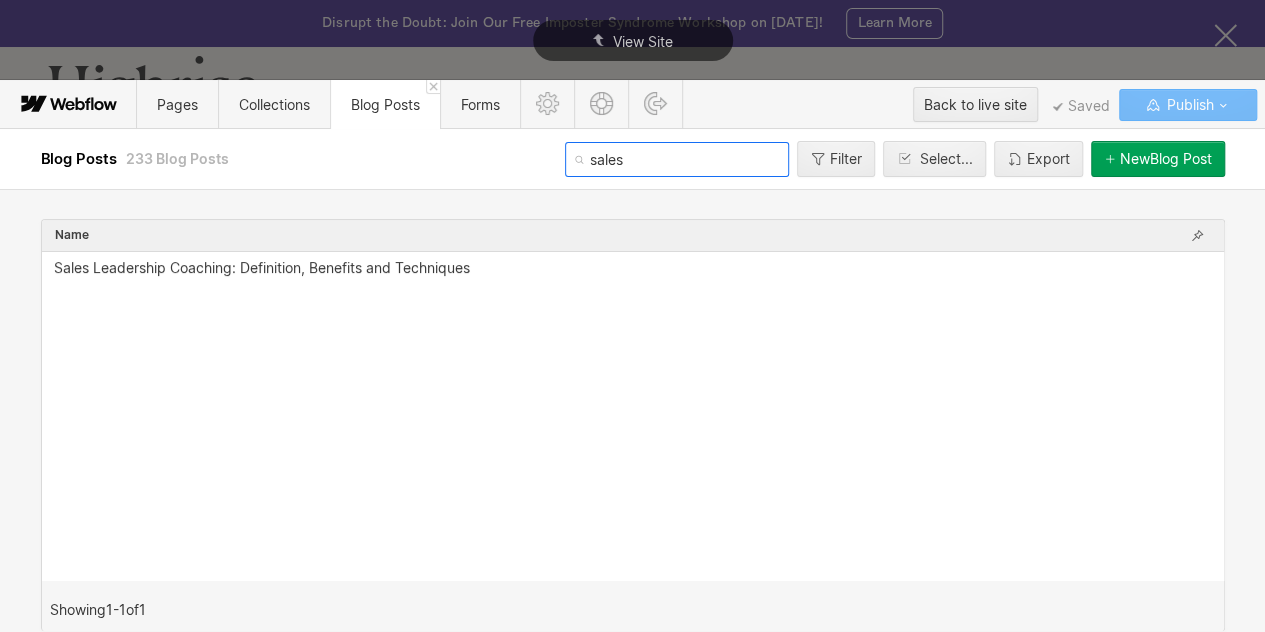 click on "sales" at bounding box center [677, 159] 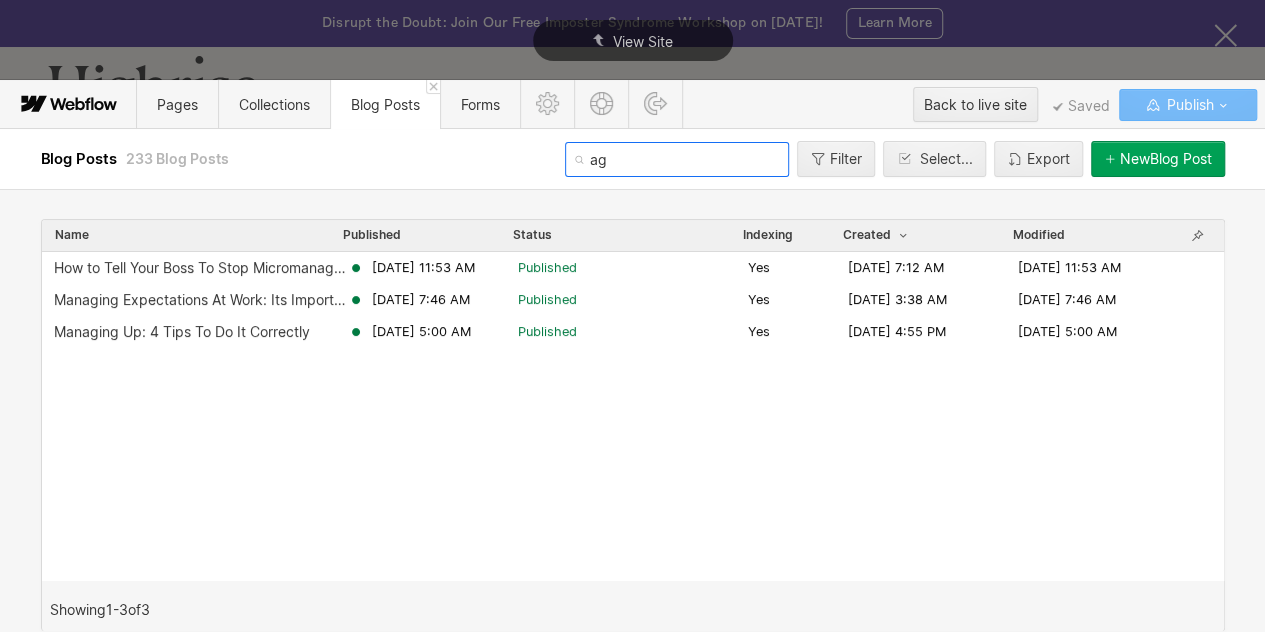type on "a" 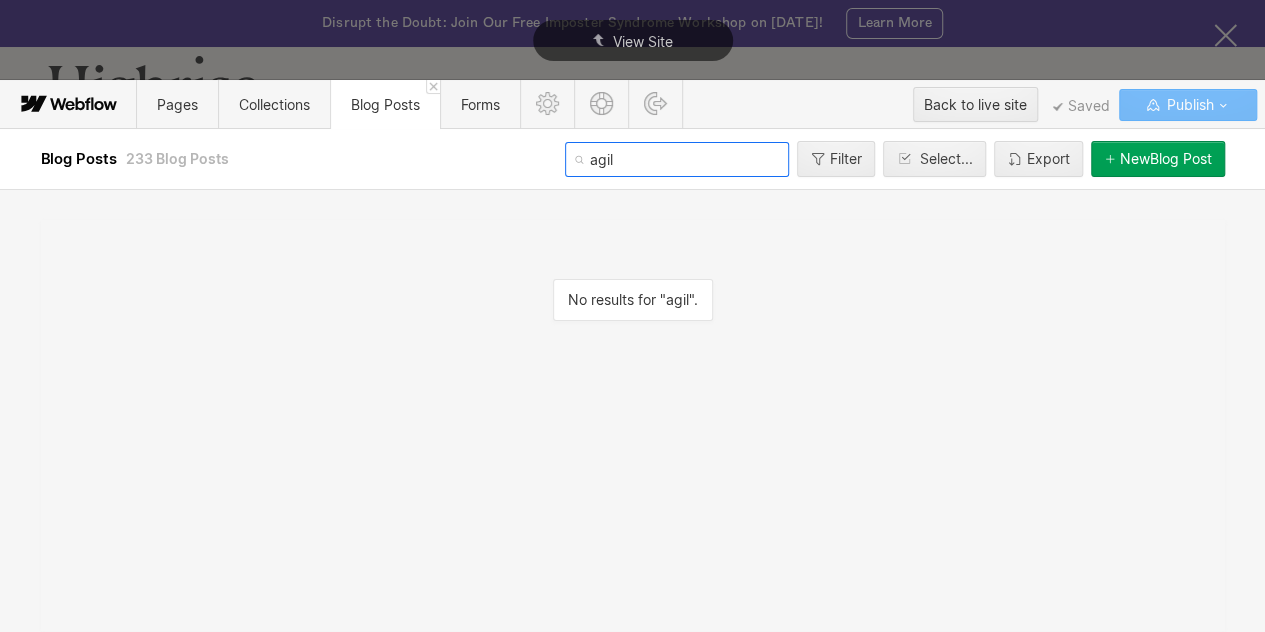 type on "agi" 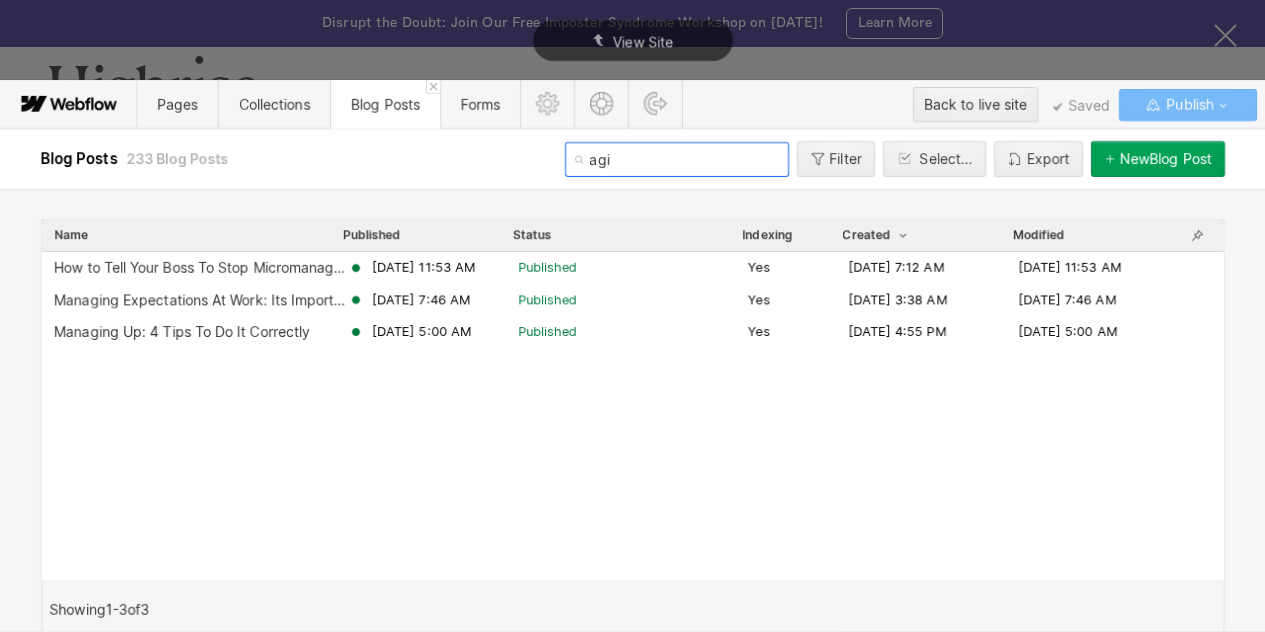 scroll, scrollTop: 0, scrollLeft: 0, axis: both 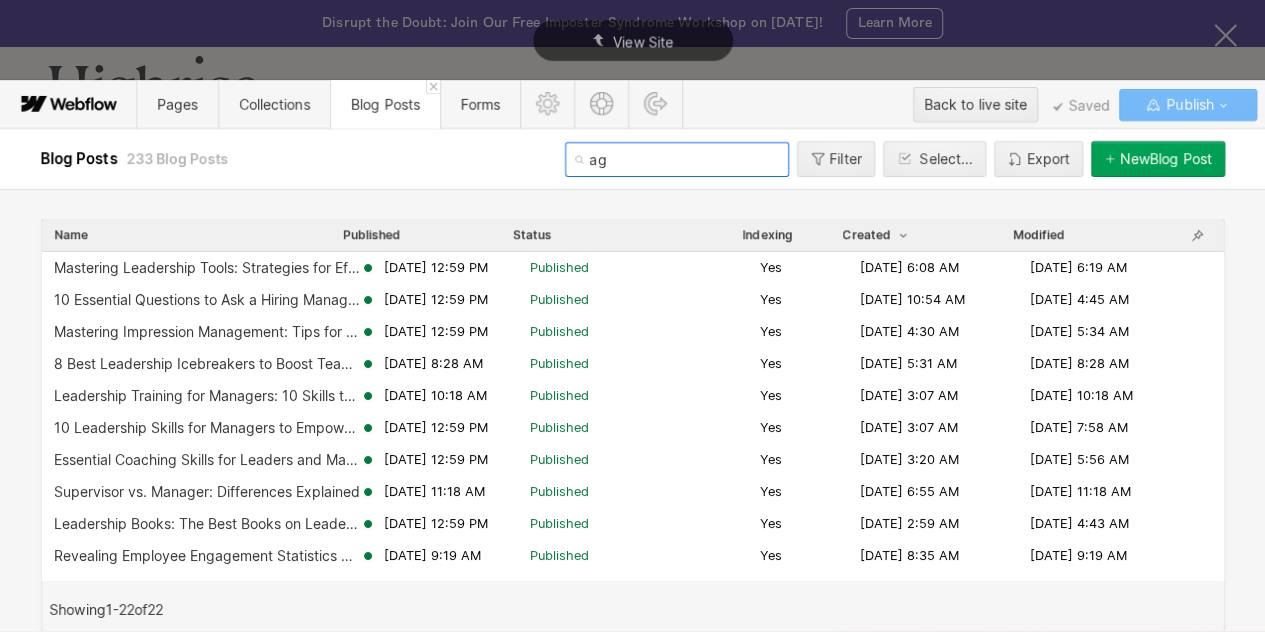 type on "a" 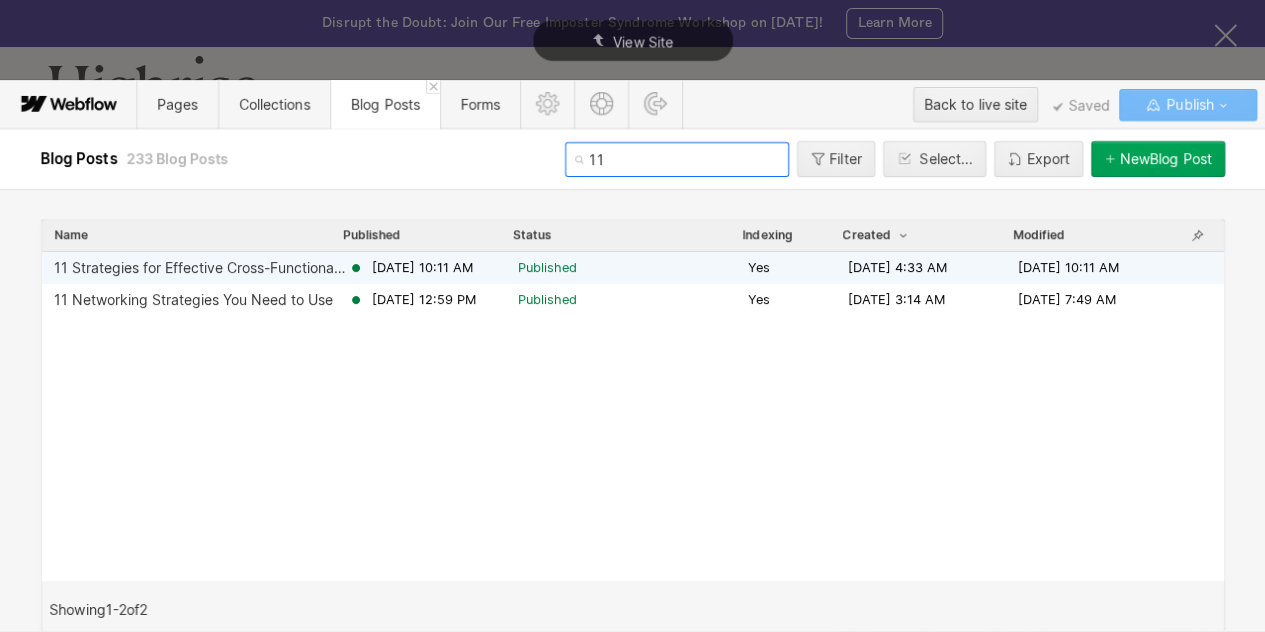 type on "11" 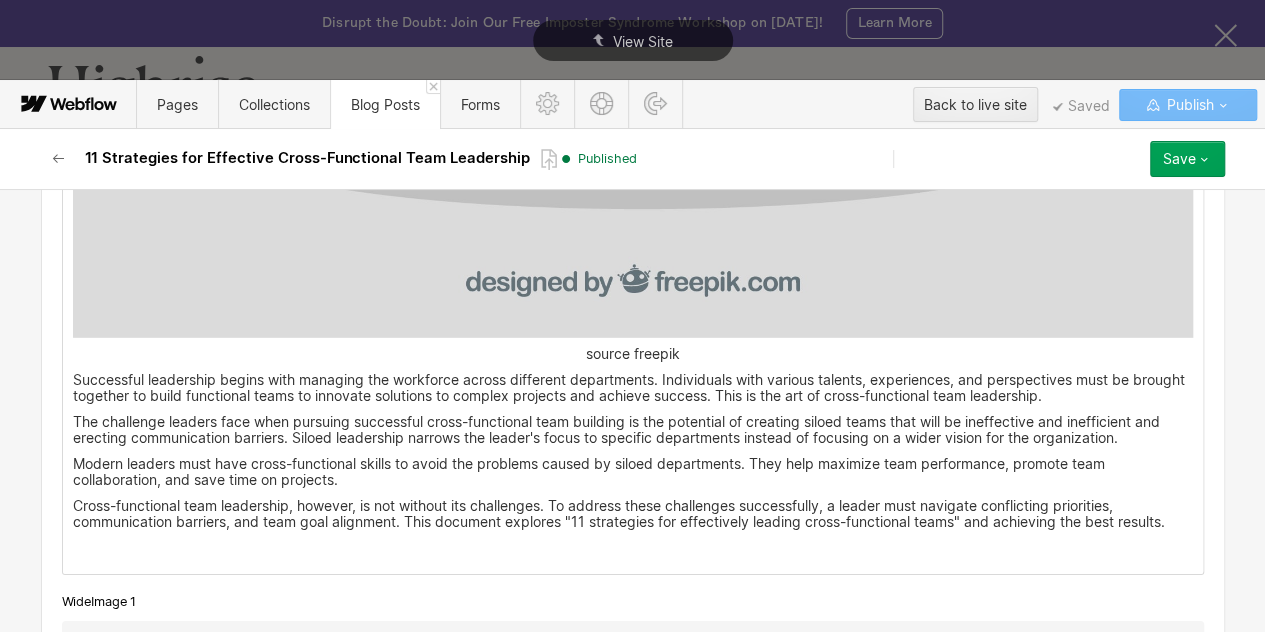 scroll, scrollTop: 3078, scrollLeft: 0, axis: vertical 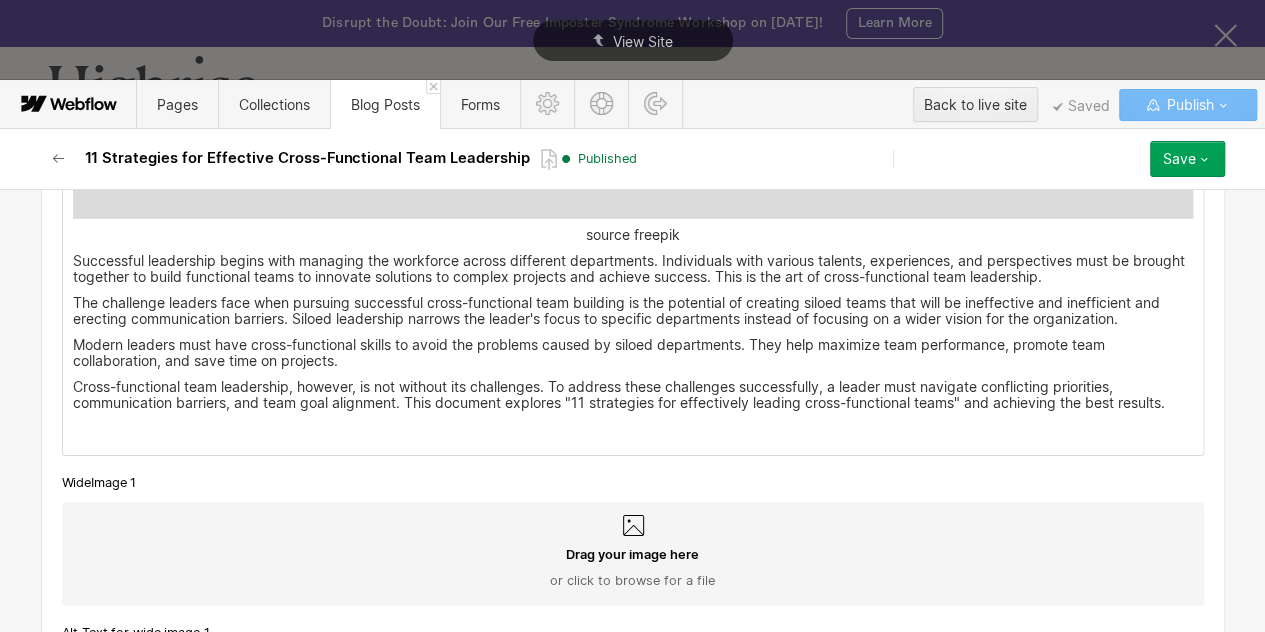 click on "‍ source freepik Successful leadership begins with managing the workforce across different departments. Individuals with various talents, experiences, and perspectives must be brought together to build functional teams to innovate solutions to complex projects and achieve success. This is the art of cross-functional team leadership.  The challenge leaders face when pursuing successful cross-functional team building is the potential of creating siloed teams that will be ineffective and inefficient and erecting communication barriers. Siloed leadership narrows the leader's focus to specific departments instead of focusing on a wider vision for the organization.  Modern leaders must have cross-functional skills to avoid the problems caused by siloed departments. They help maximize team performance, promote team collaboration, and save time on projects.  ‍" at bounding box center [633, -240] 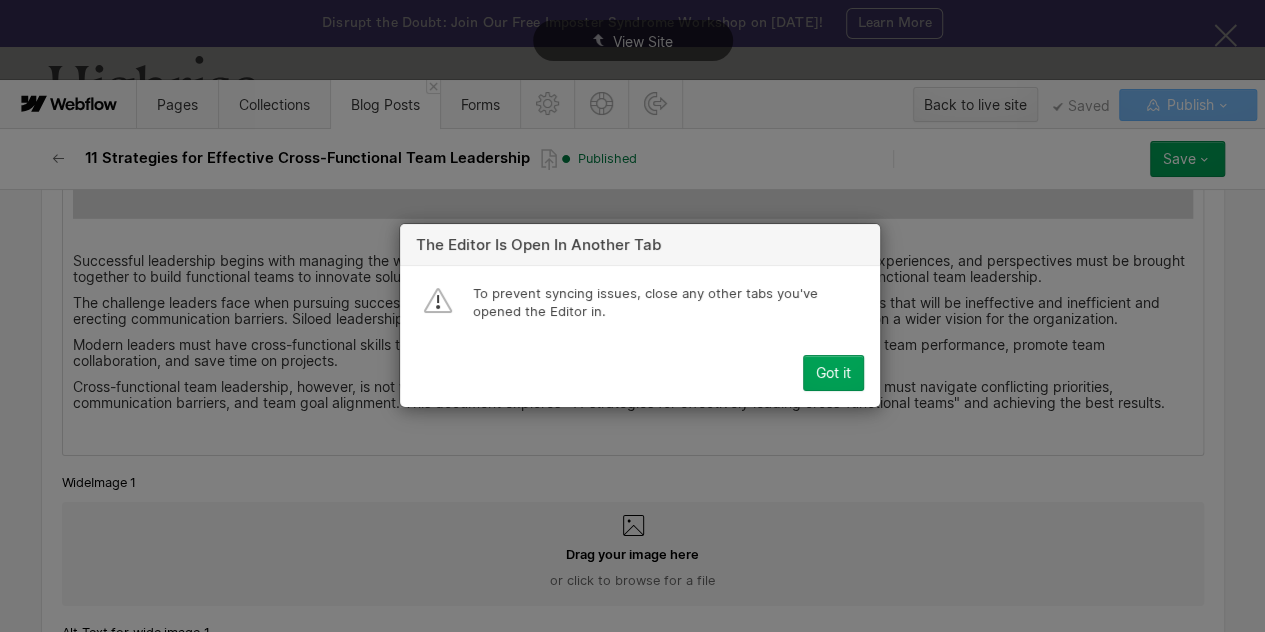 scroll, scrollTop: 3078, scrollLeft: 0, axis: vertical 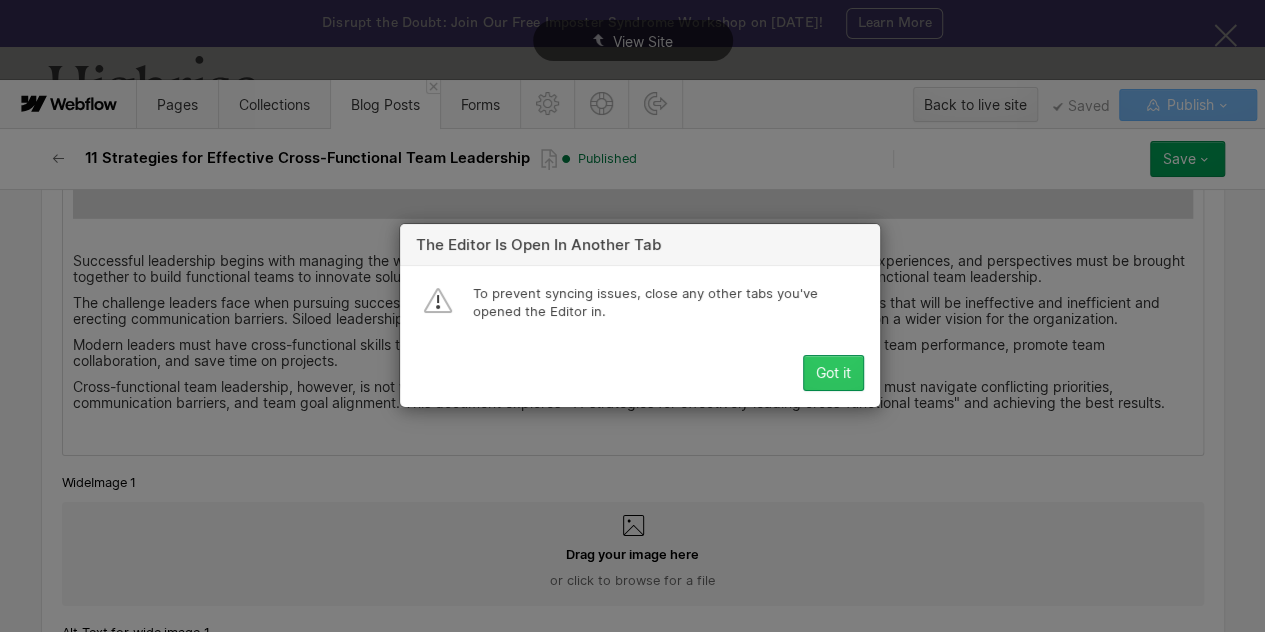 click on "Got it" at bounding box center [833, 374] 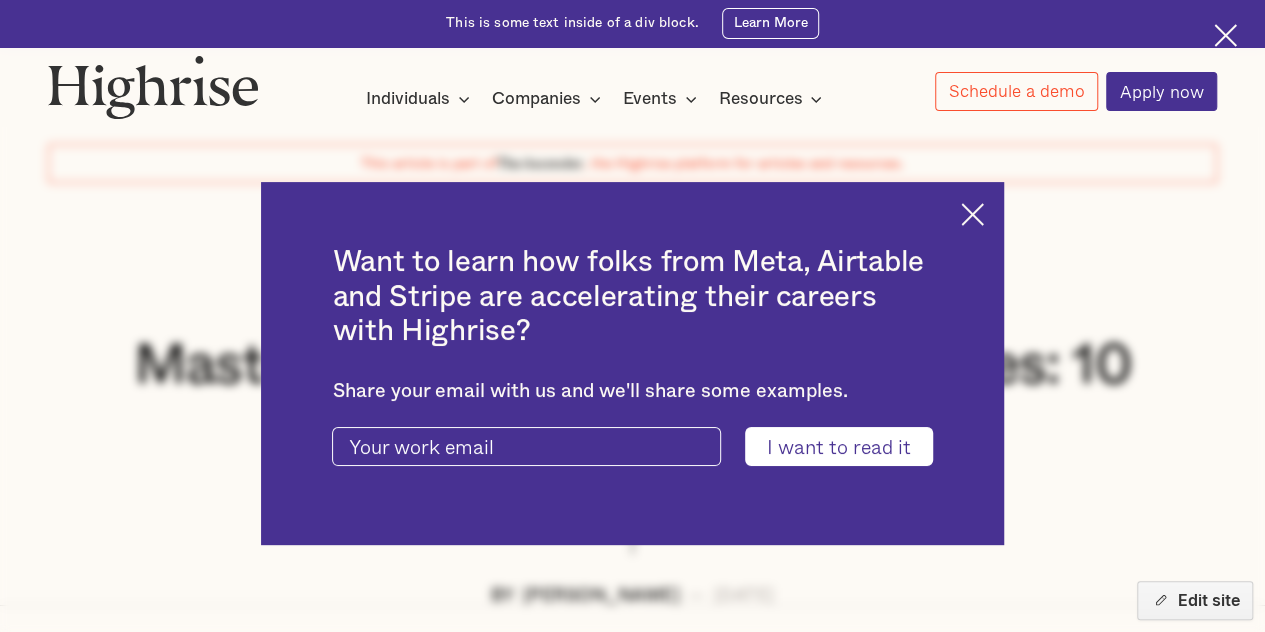 scroll, scrollTop: 47, scrollLeft: 0, axis: vertical 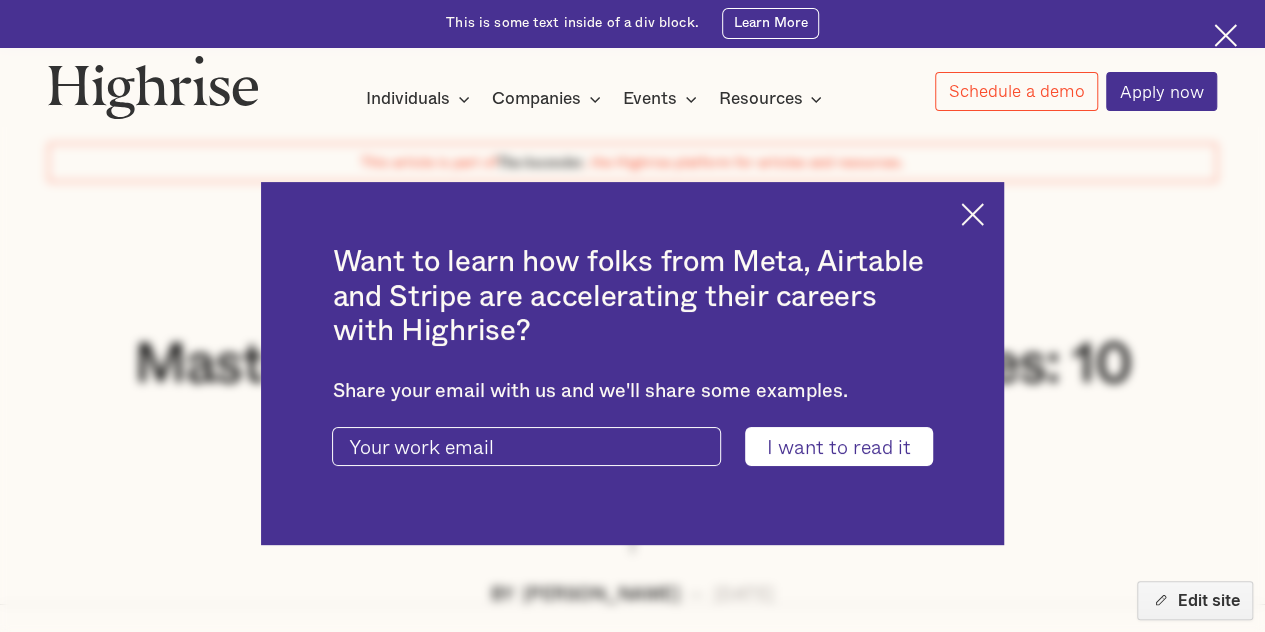 click at bounding box center [972, 214] 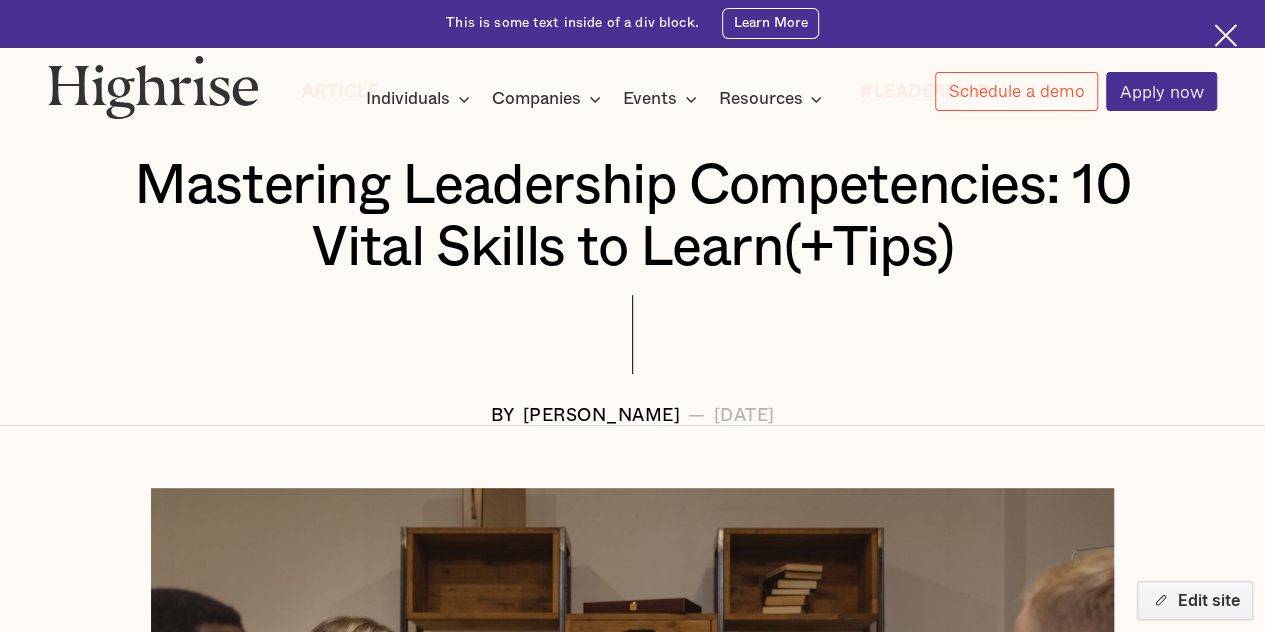 scroll, scrollTop: 227, scrollLeft: 0, axis: vertical 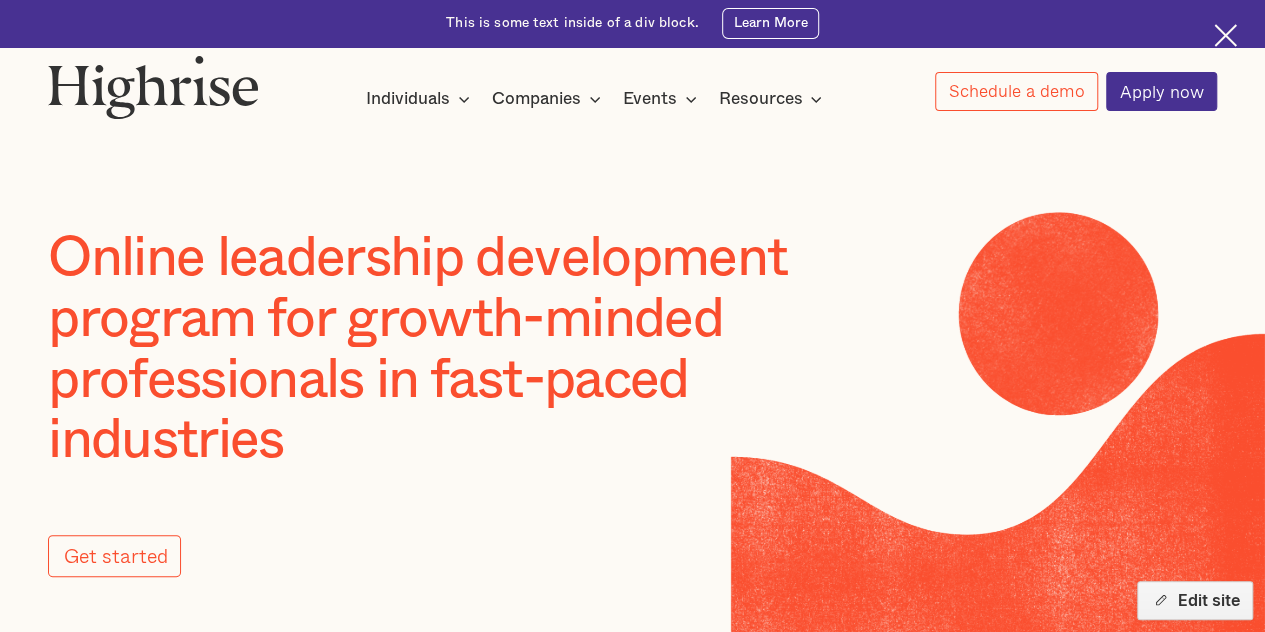 click at bounding box center [632, 166] 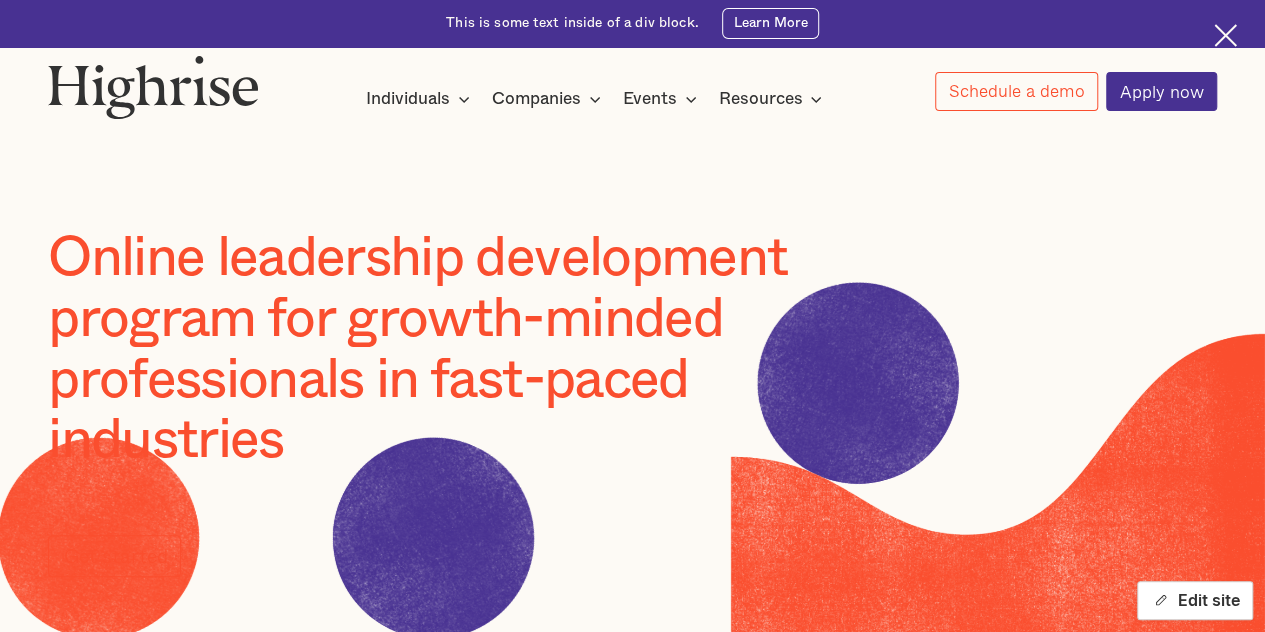 click on "Edit site" at bounding box center [1195, 600] 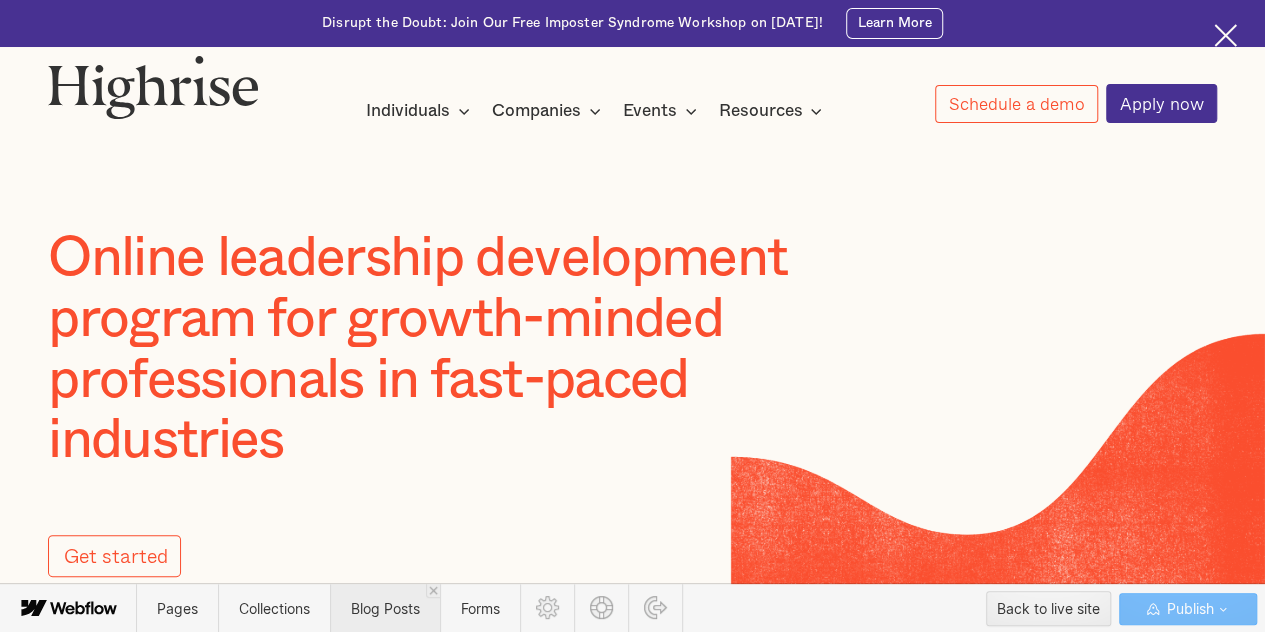 click on "Blog Posts" at bounding box center (385, 608) 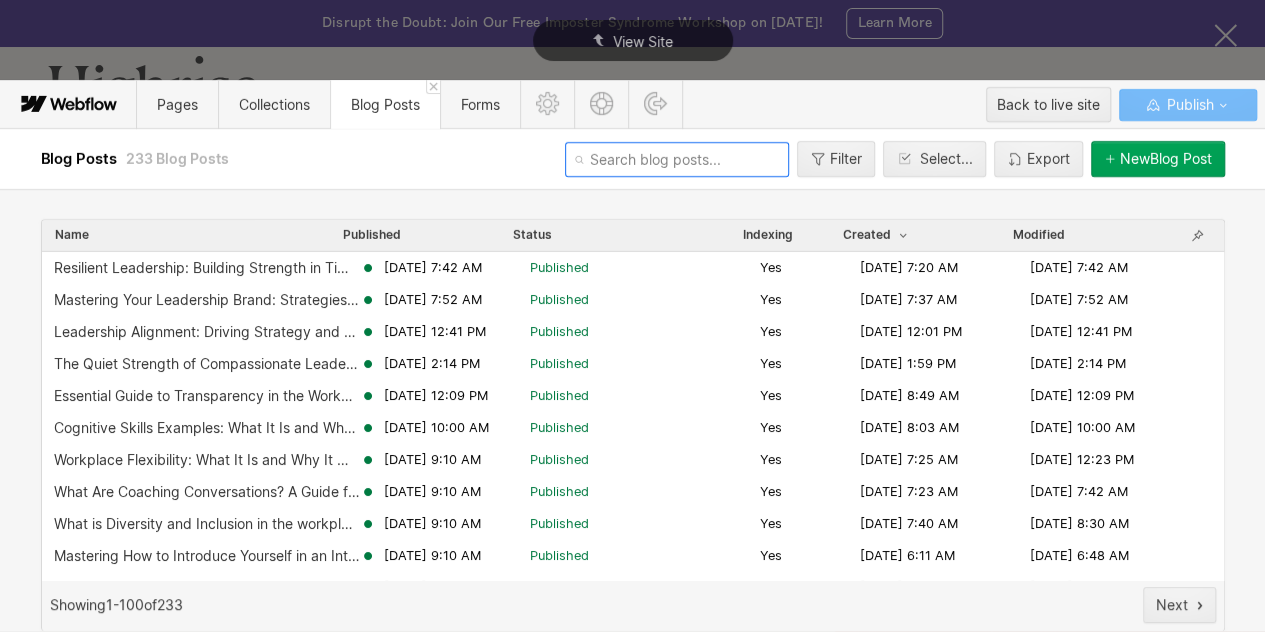 click at bounding box center (677, 159) 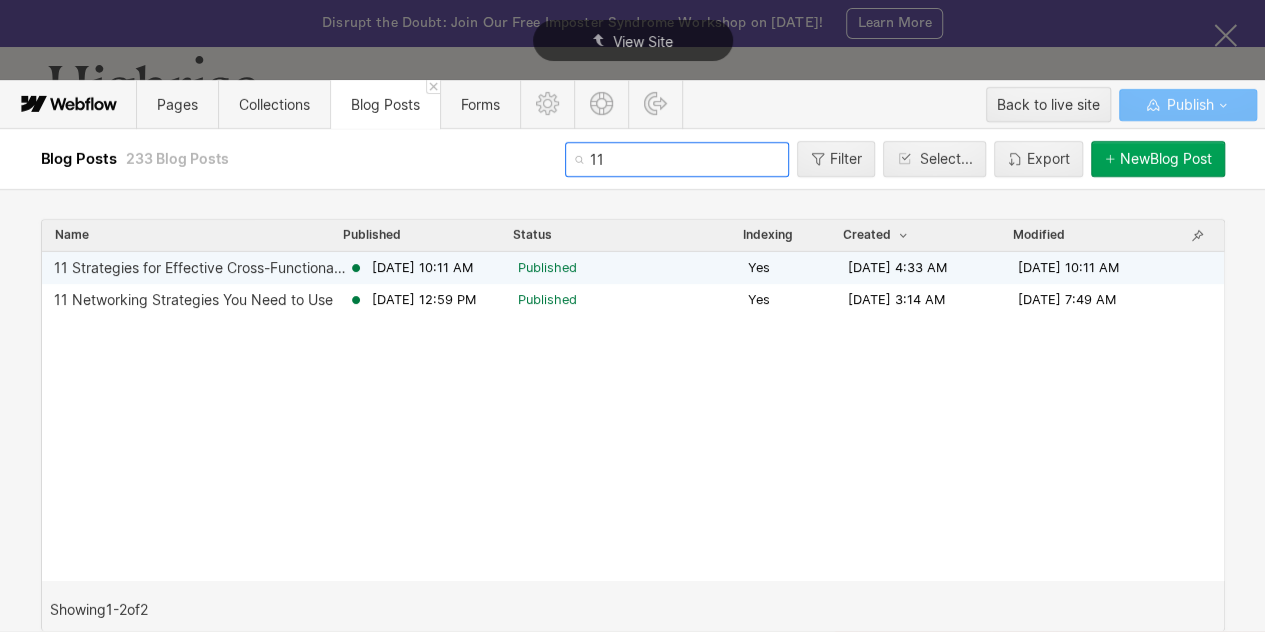 type on "11" 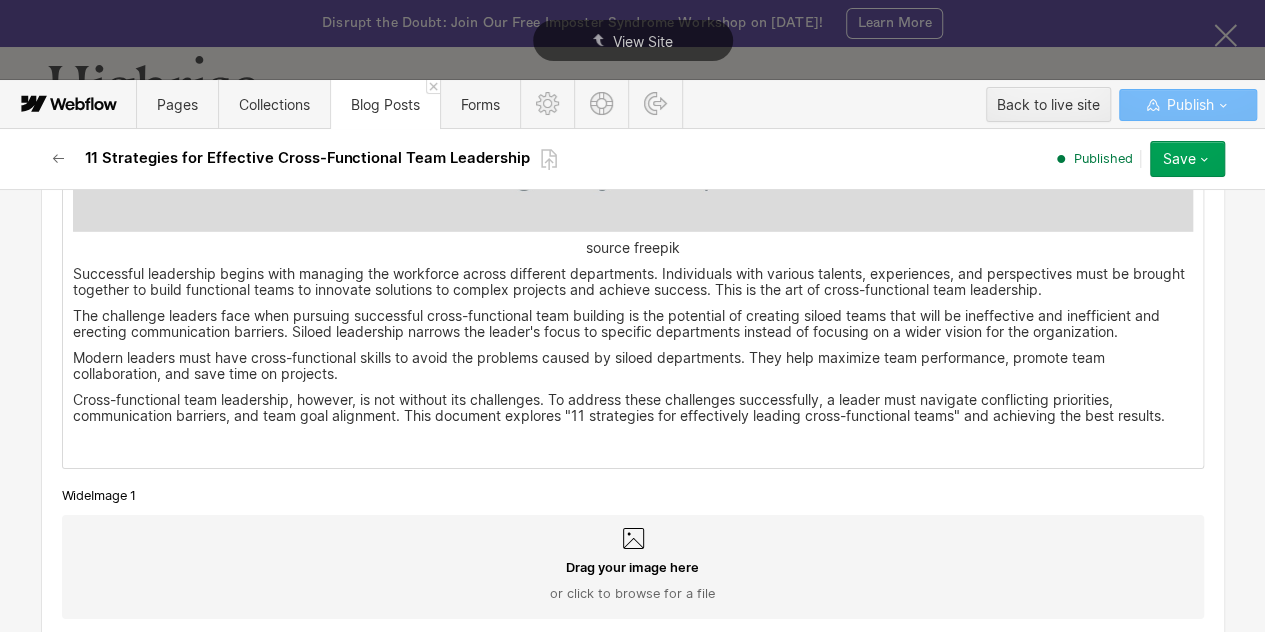 scroll, scrollTop: 3066, scrollLeft: 0, axis: vertical 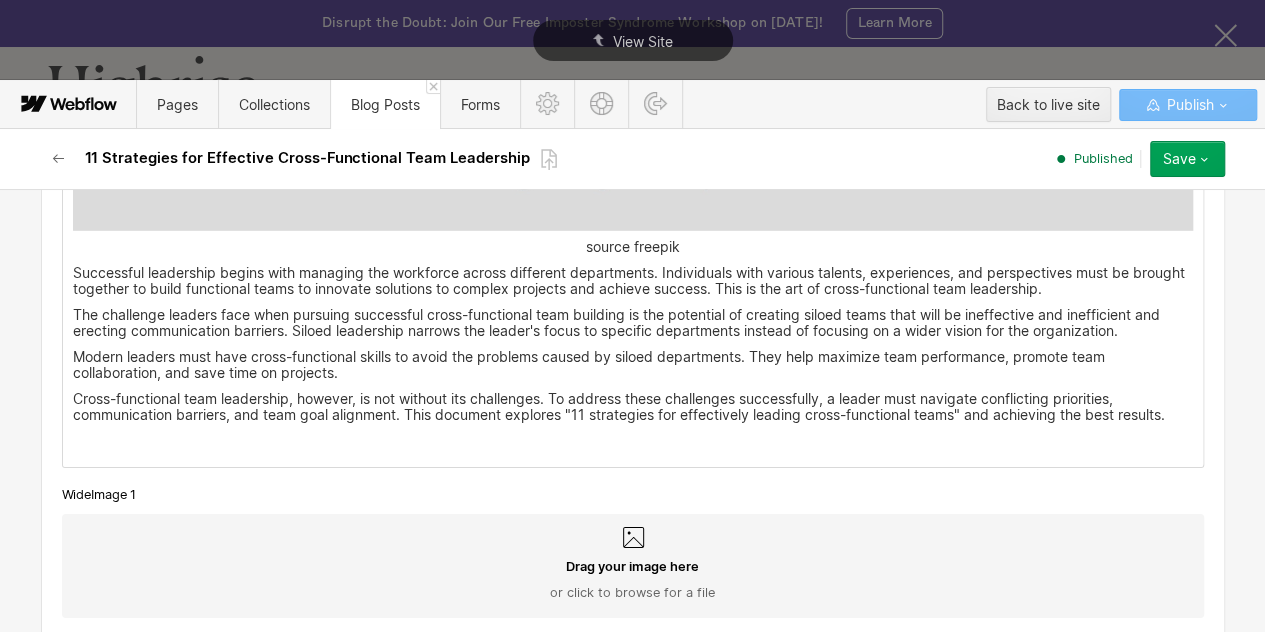 drag, startPoint x: 532, startPoint y: 315, endPoint x: 620, endPoint y: 312, distance: 88.051125 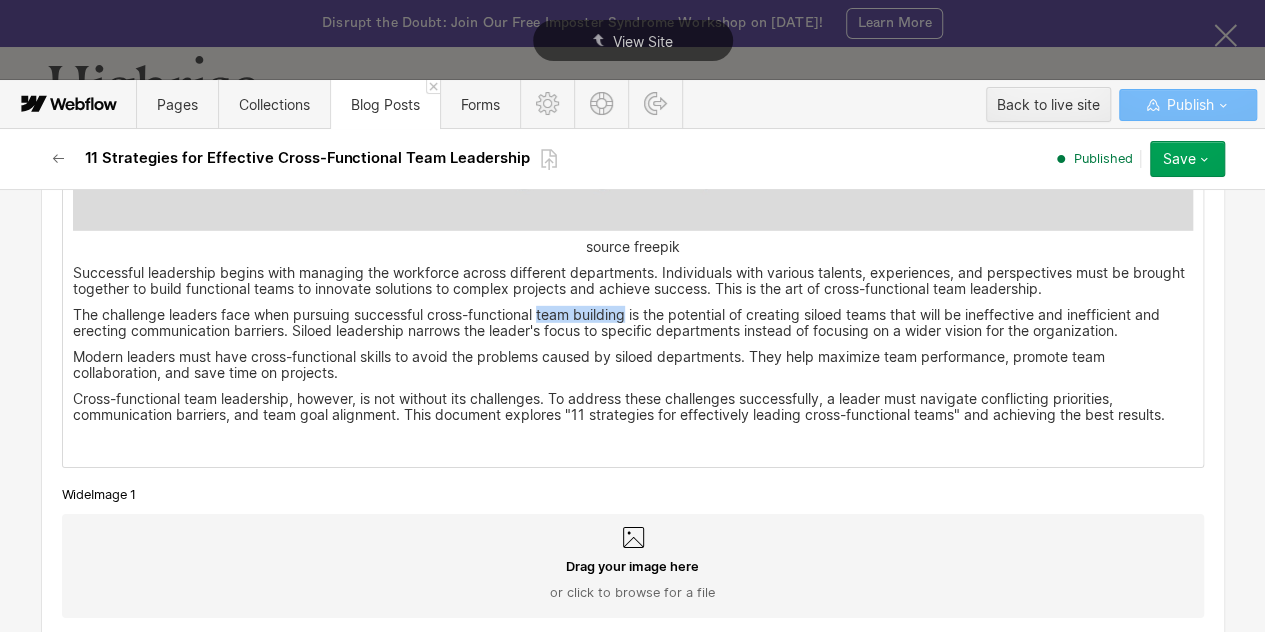 drag, startPoint x: 620, startPoint y: 312, endPoint x: 533, endPoint y: 313, distance: 87.005745 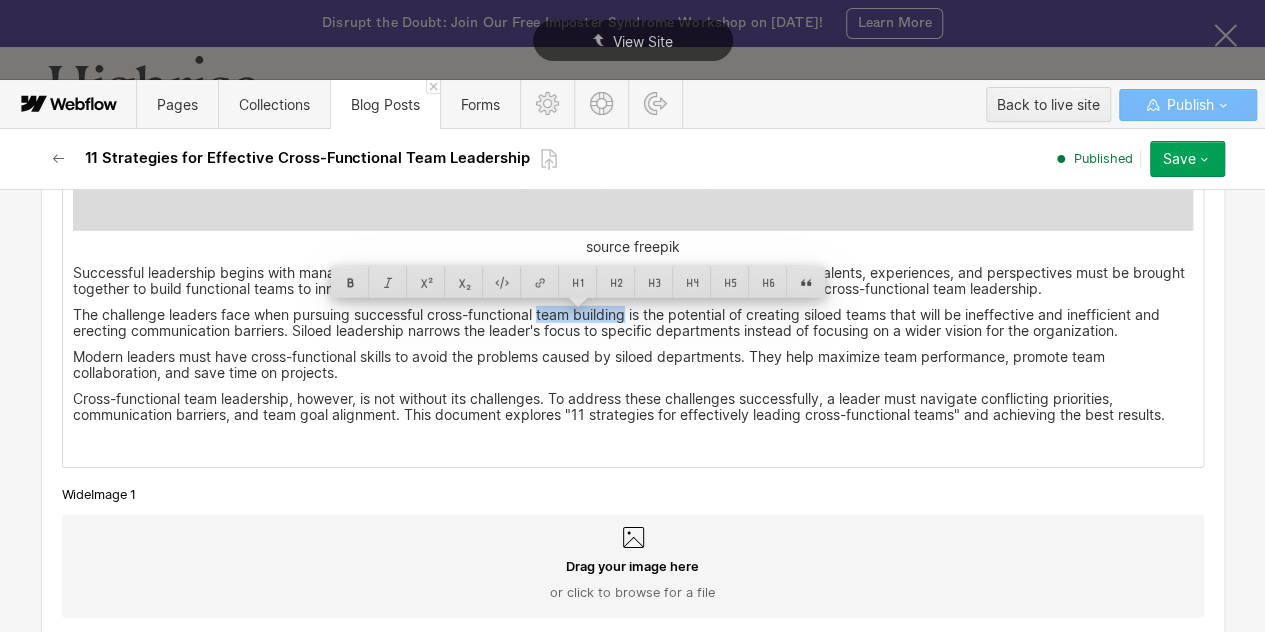 copy on "team building" 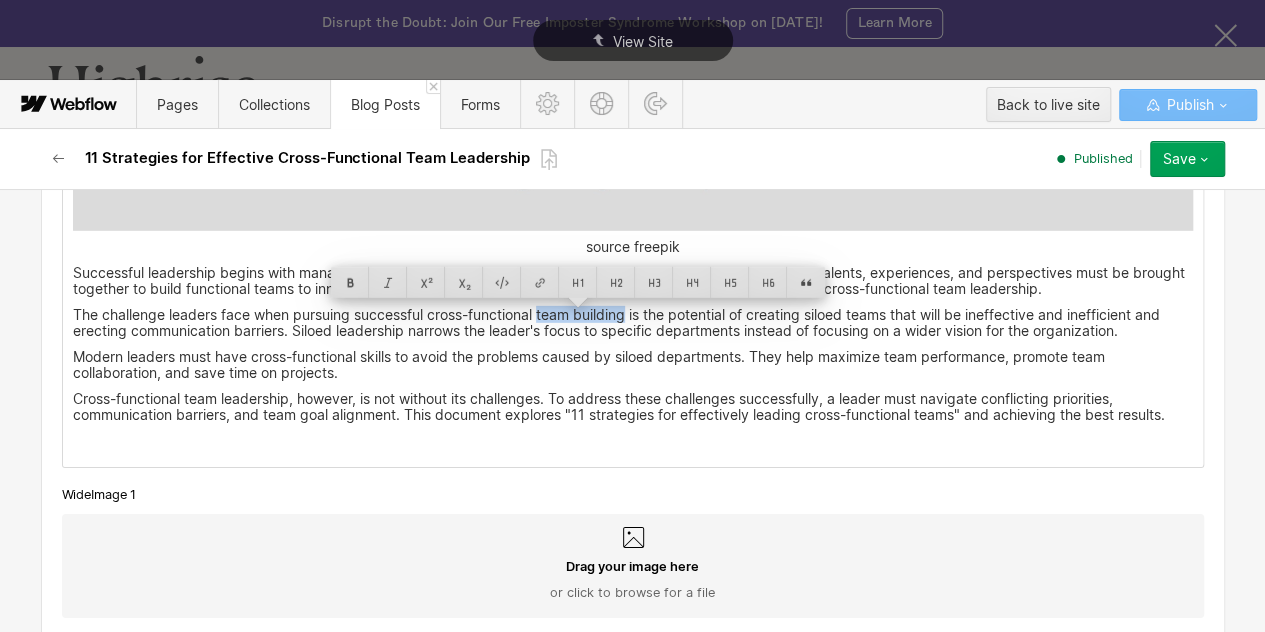 click on "Cross-functional team leadership, however, is not without its challenges. To address these challenges successfully, a leader must navigate conflicting priorities, communication barriers, and team goal alignment. This document explores "11 strategies for effectively leading cross-functional teams" and achieving the best results." at bounding box center (633, 407) 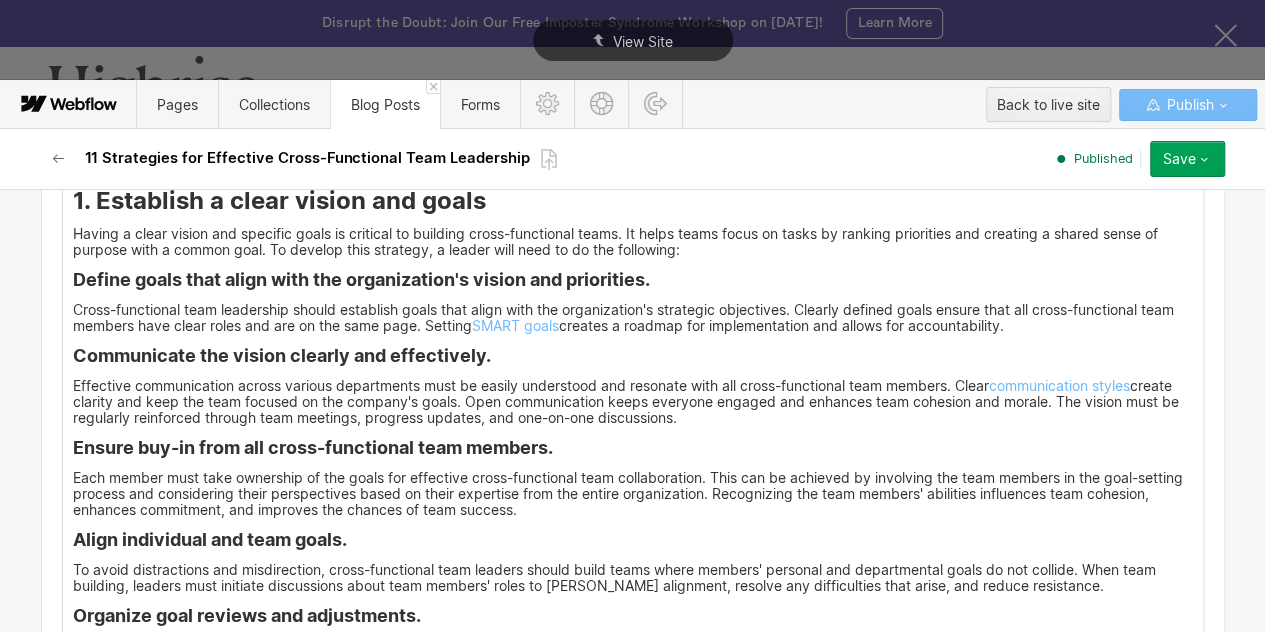 scroll, scrollTop: 3915, scrollLeft: 0, axis: vertical 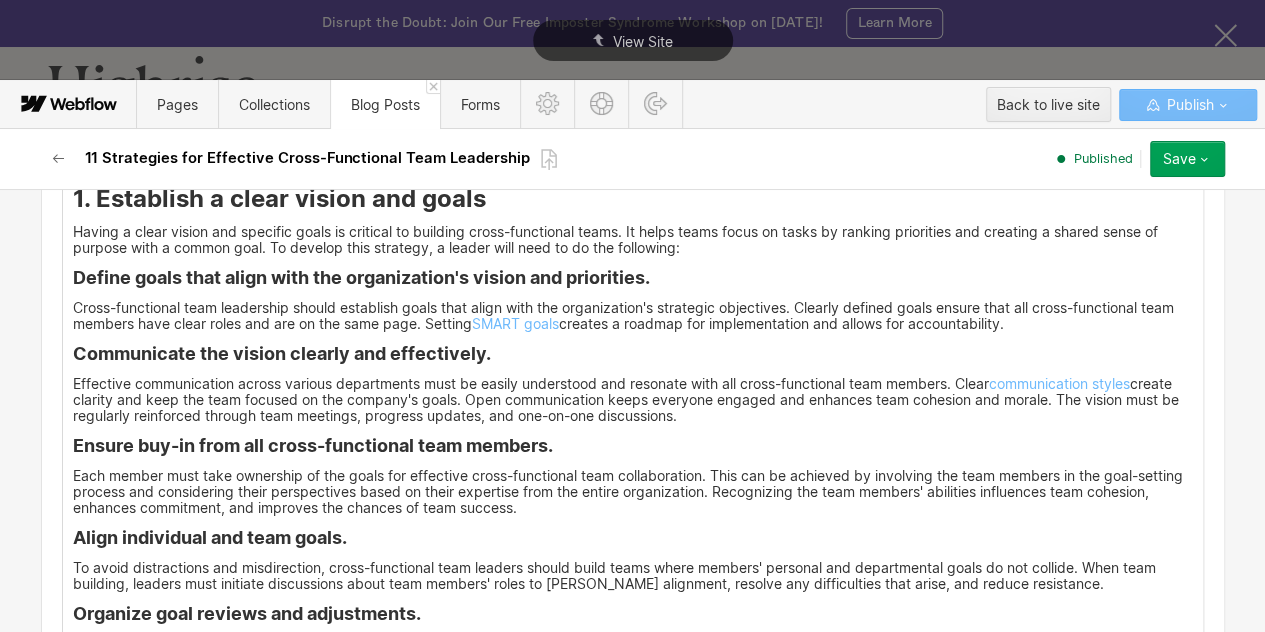 click on "Effective communication across various departments must be easily understood and resonate with all cross-functional team members. Clear  communication styles  create clarity and keep the team focused on the company's goals. Open communication keeps everyone engaged and enhances team cohesion and morale. The vision must be regularly reinforced through team meetings, progress updates, and one-on-one discussions." at bounding box center [633, 400] 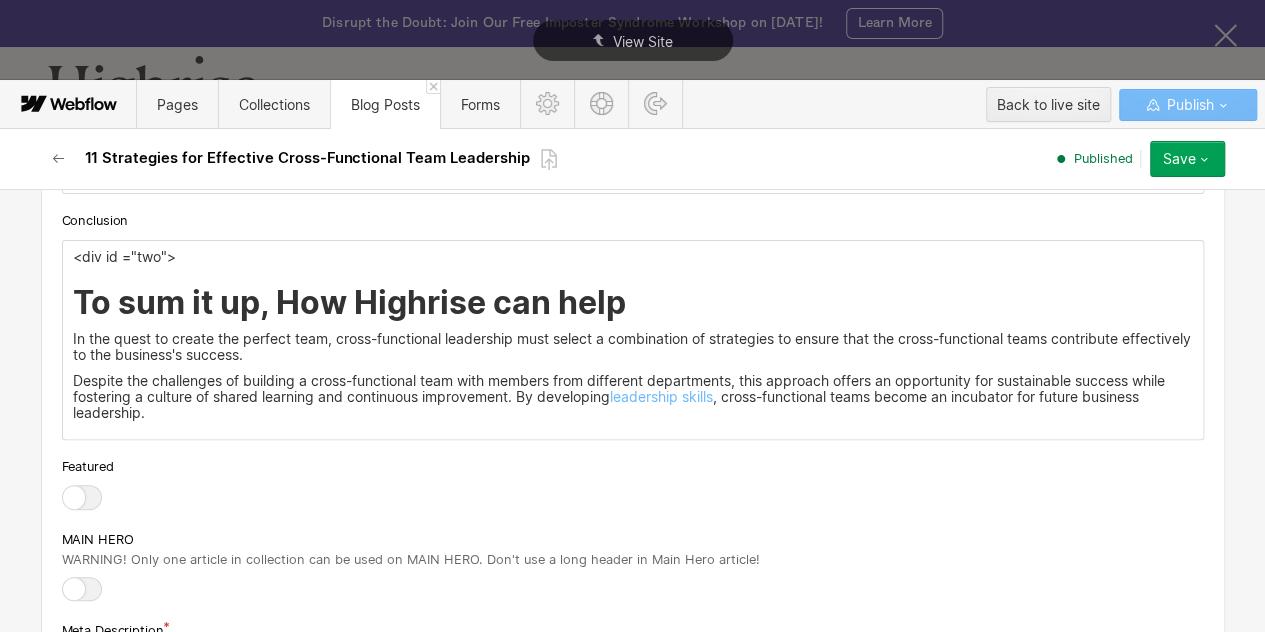scroll, scrollTop: 7842, scrollLeft: 0, axis: vertical 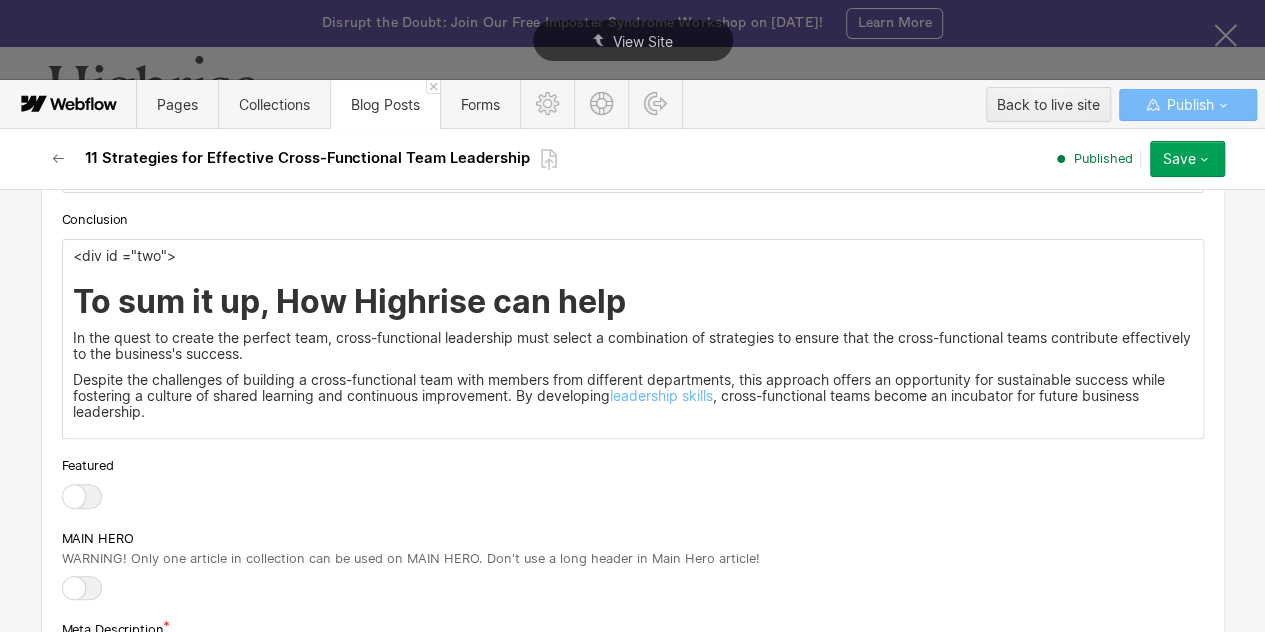 drag, startPoint x: 1044, startPoint y: 379, endPoint x: 140, endPoint y: 399, distance: 904.2212 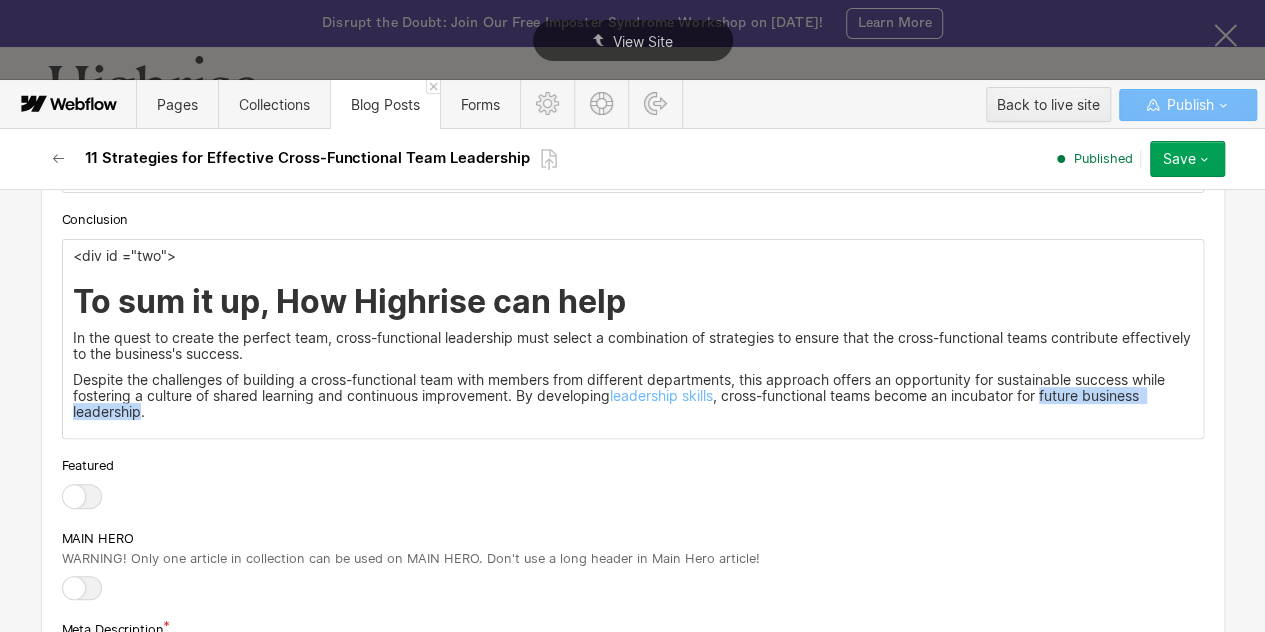 drag, startPoint x: 1044, startPoint y: 379, endPoint x: 134, endPoint y: 395, distance: 910.1406 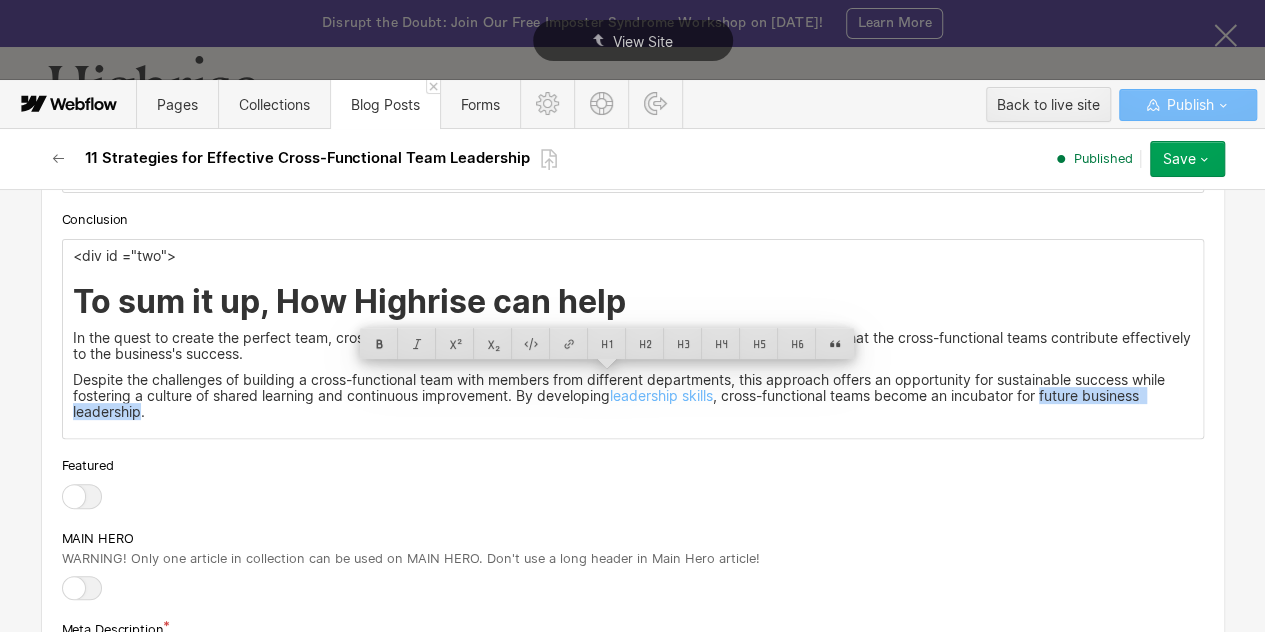copy on "future business leadership" 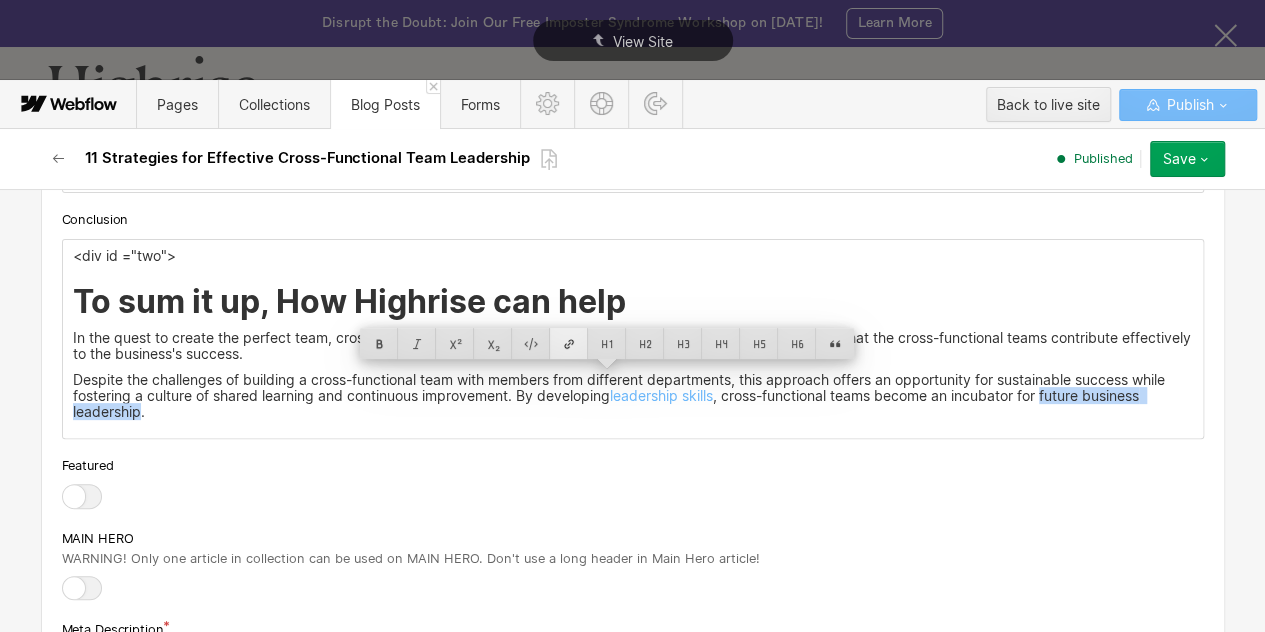 click at bounding box center (569, 343) 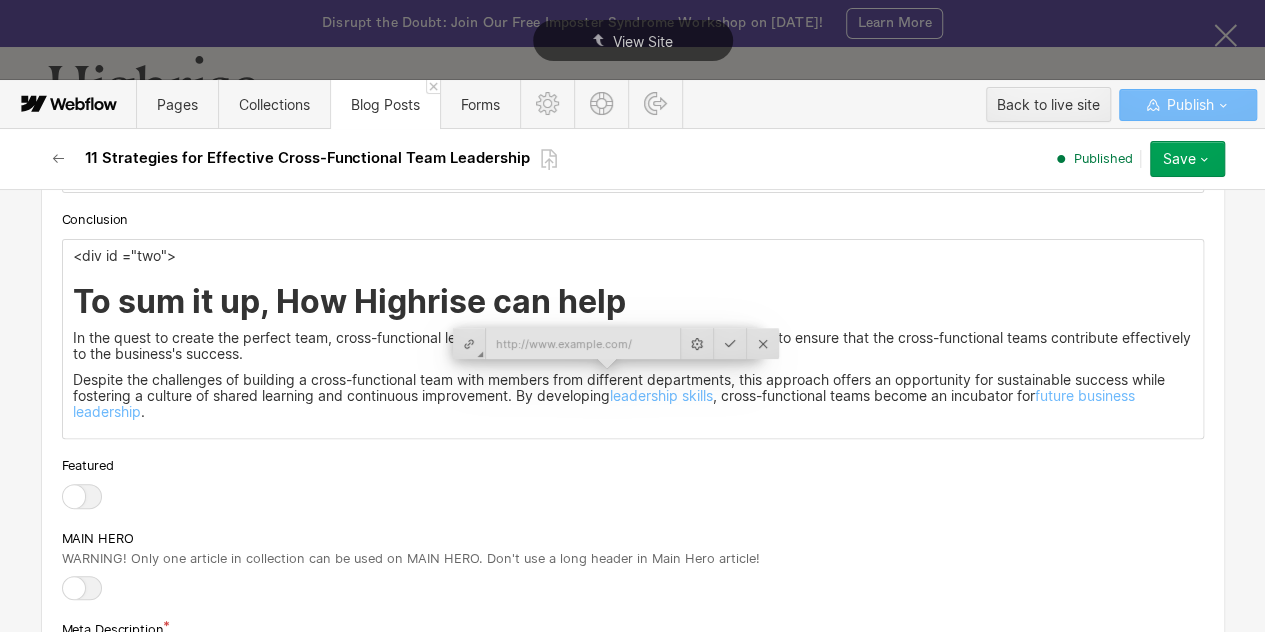 type on "https://www.tryhighrise.com/blog-posts/future-leadership-skills" 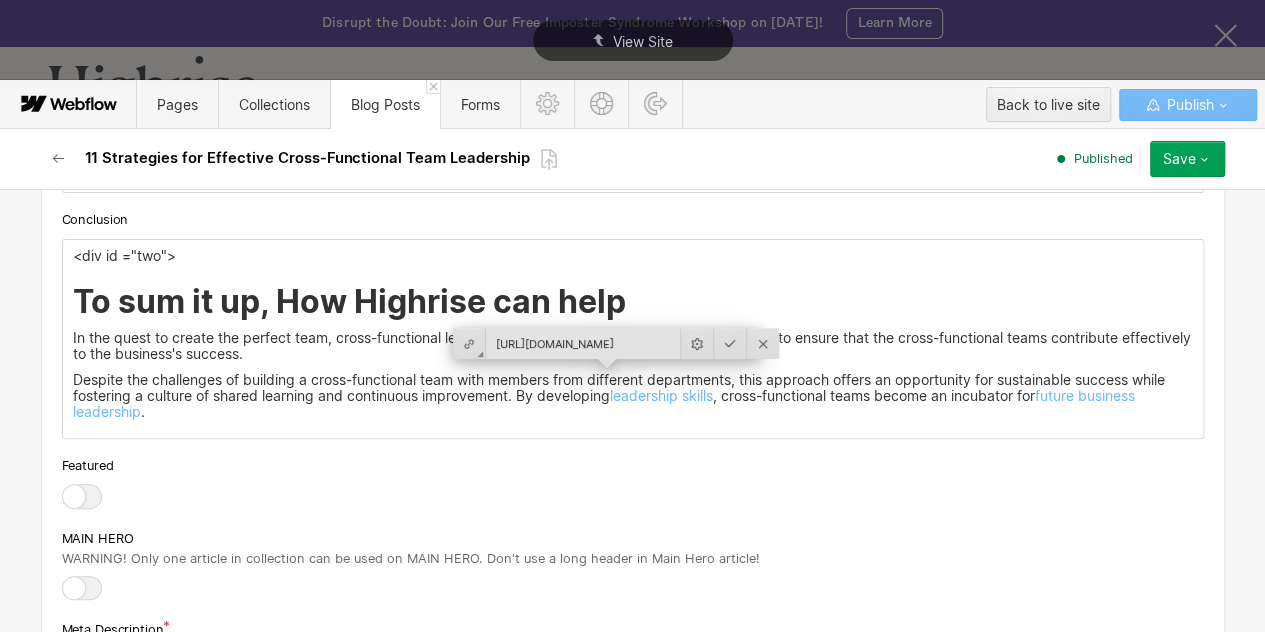 scroll, scrollTop: 0, scrollLeft: 175, axis: horizontal 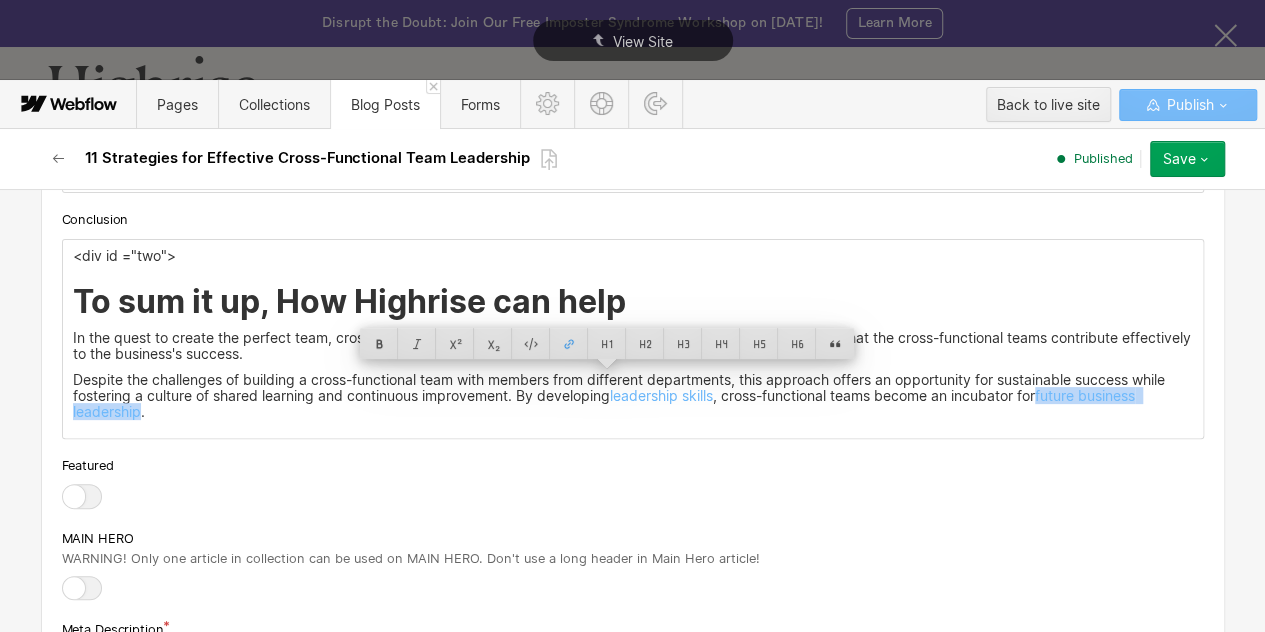 click on "Despite the challenges of building a cross-functional team with members from different departments, this approach offers an opportunity for sustainable success while fostering a culture of shared learning and continuous improvement. By developing  leadership skills , cross-functional teams become an incubator for  future business leadership ." at bounding box center [633, 396] 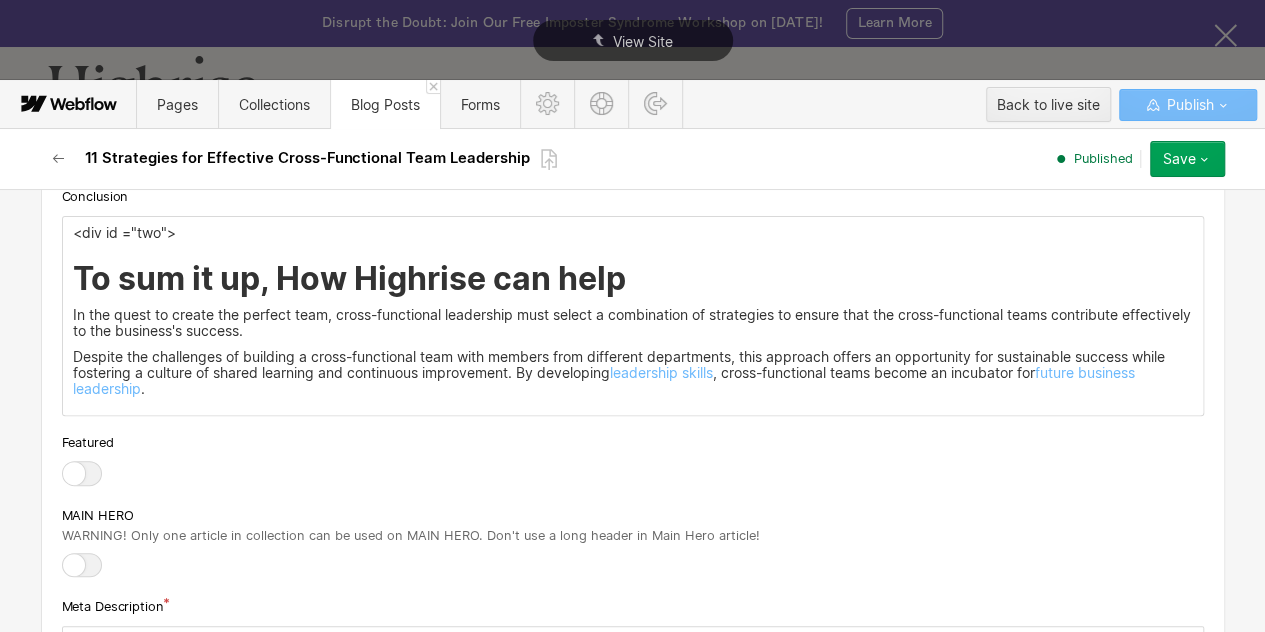 scroll, scrollTop: 7866, scrollLeft: 0, axis: vertical 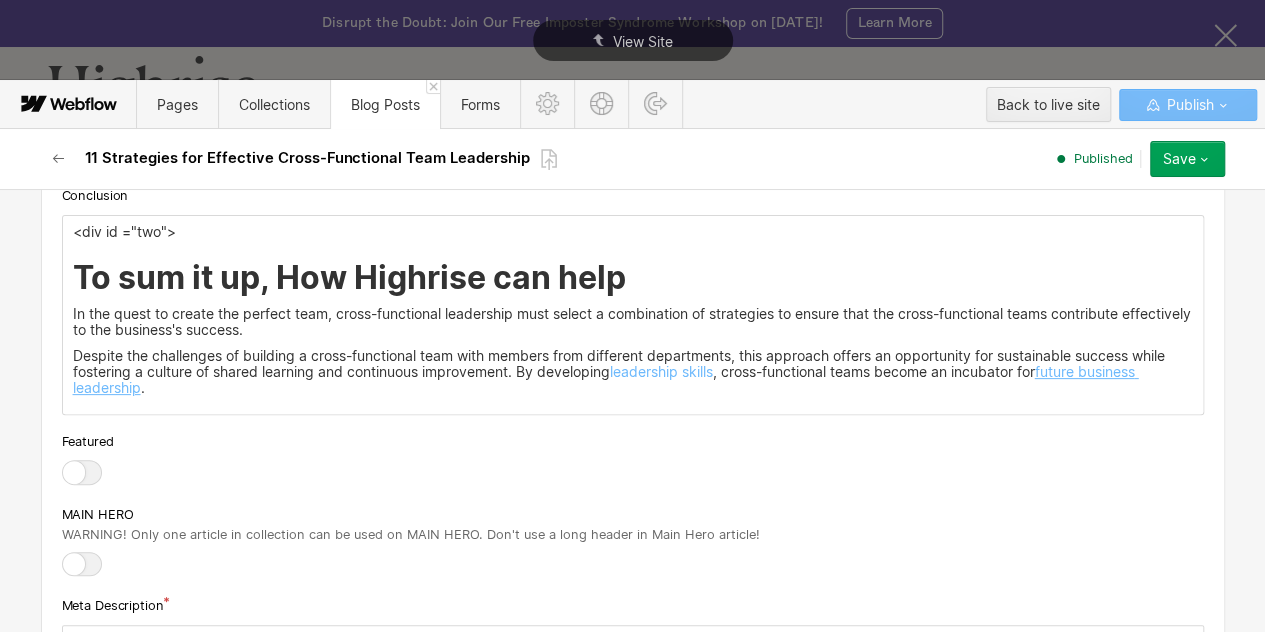 click on "future business leadership" at bounding box center (606, 379) 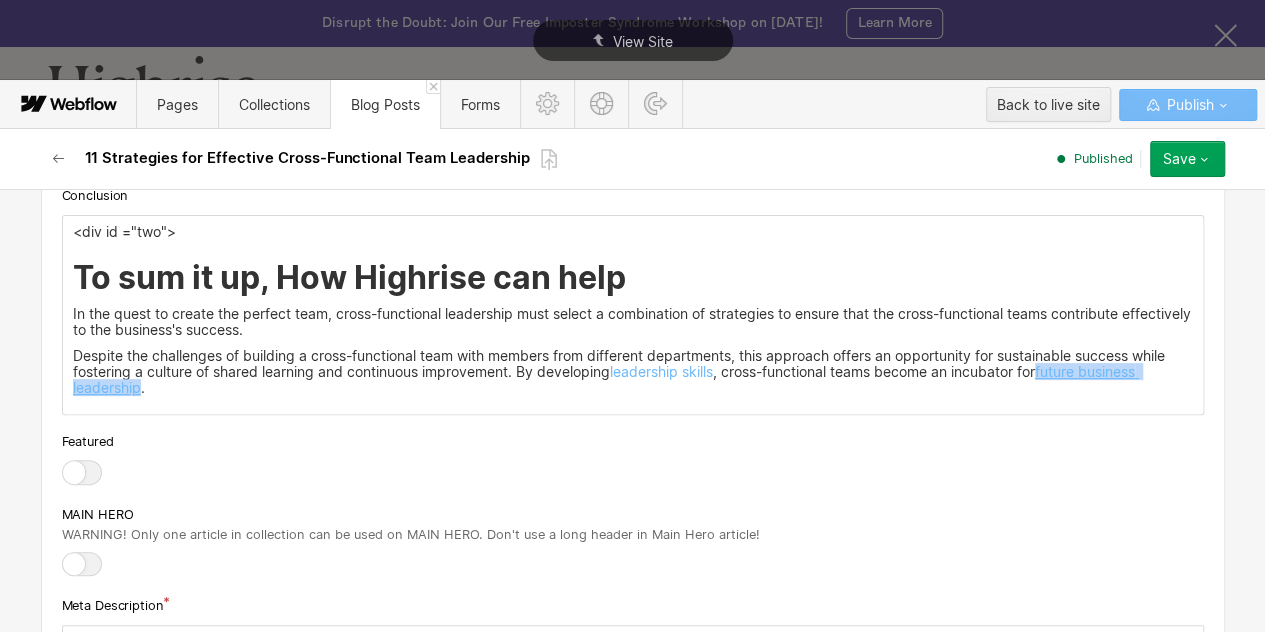 drag, startPoint x: 1042, startPoint y: 353, endPoint x: 131, endPoint y: 375, distance: 911.2656 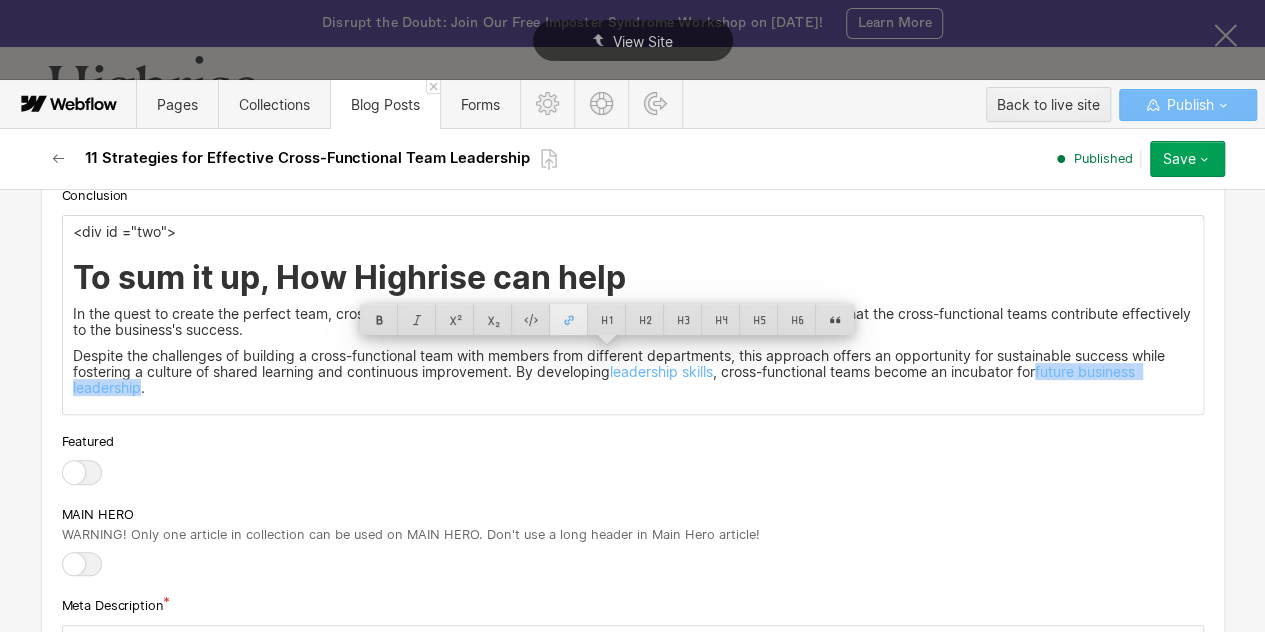 click at bounding box center [569, 319] 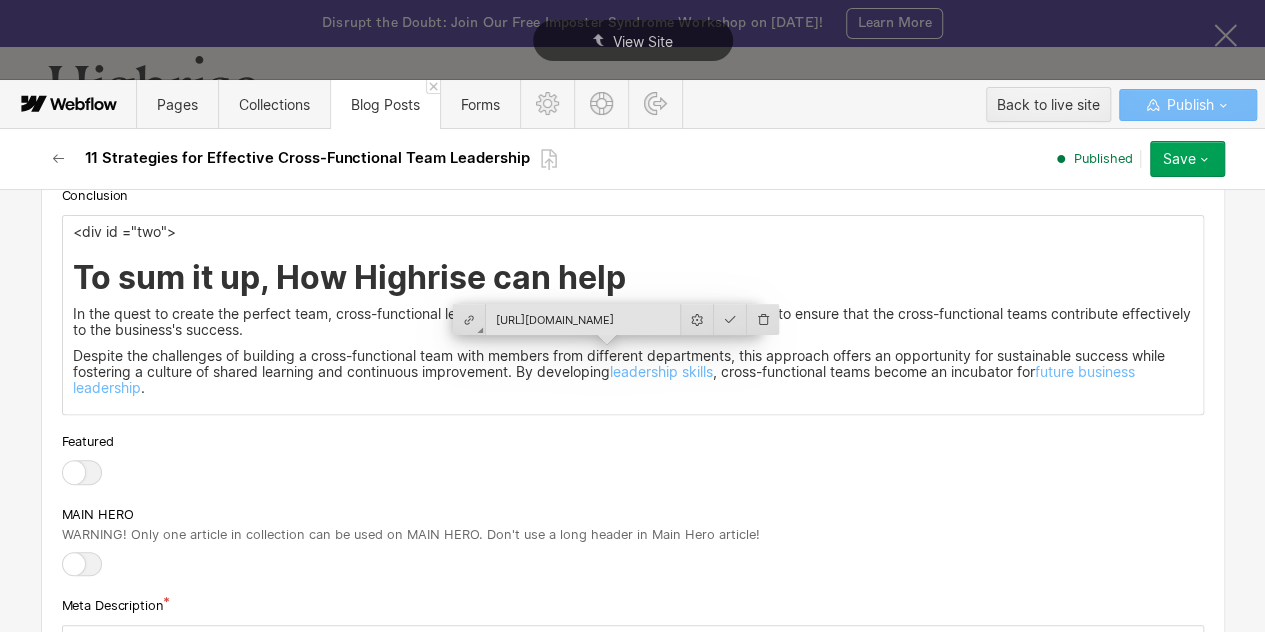 scroll, scrollTop: 0, scrollLeft: 175, axis: horizontal 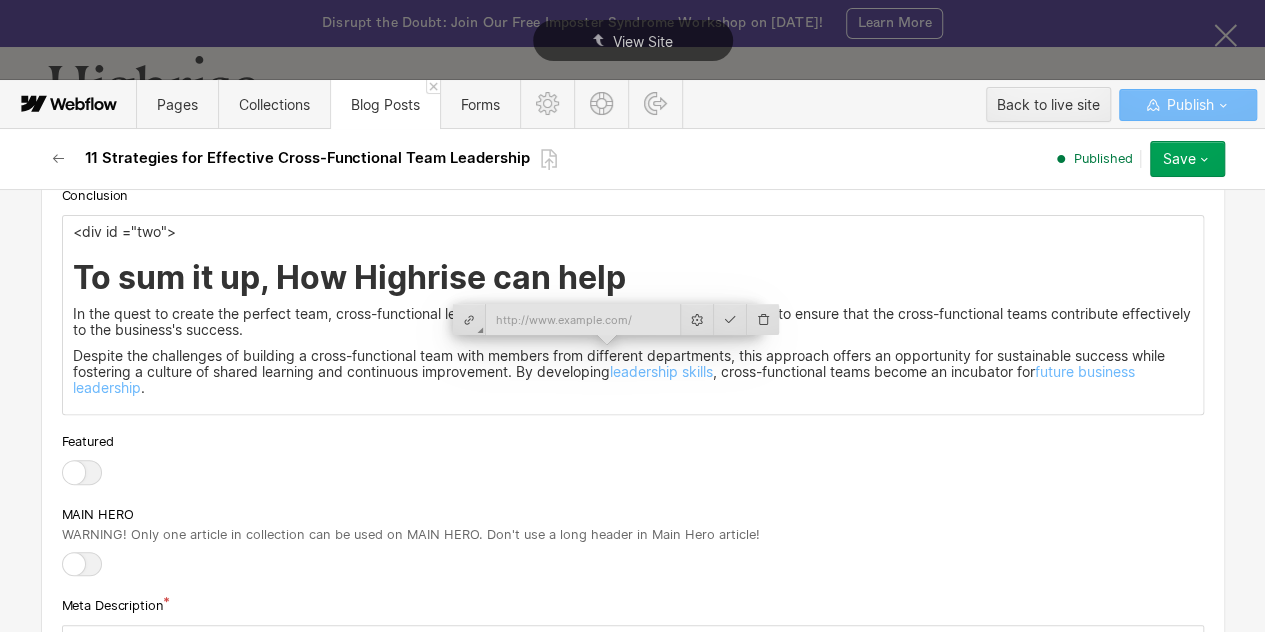 click on "Despite the challenges of building a cross-functional team with members from different departments, this approach offers an opportunity for sustainable success while fostering a culture of shared learning and continuous improvement. By developing  leadership skills , cross-functional teams become an incubator for  future business leadership ." at bounding box center [633, 372] 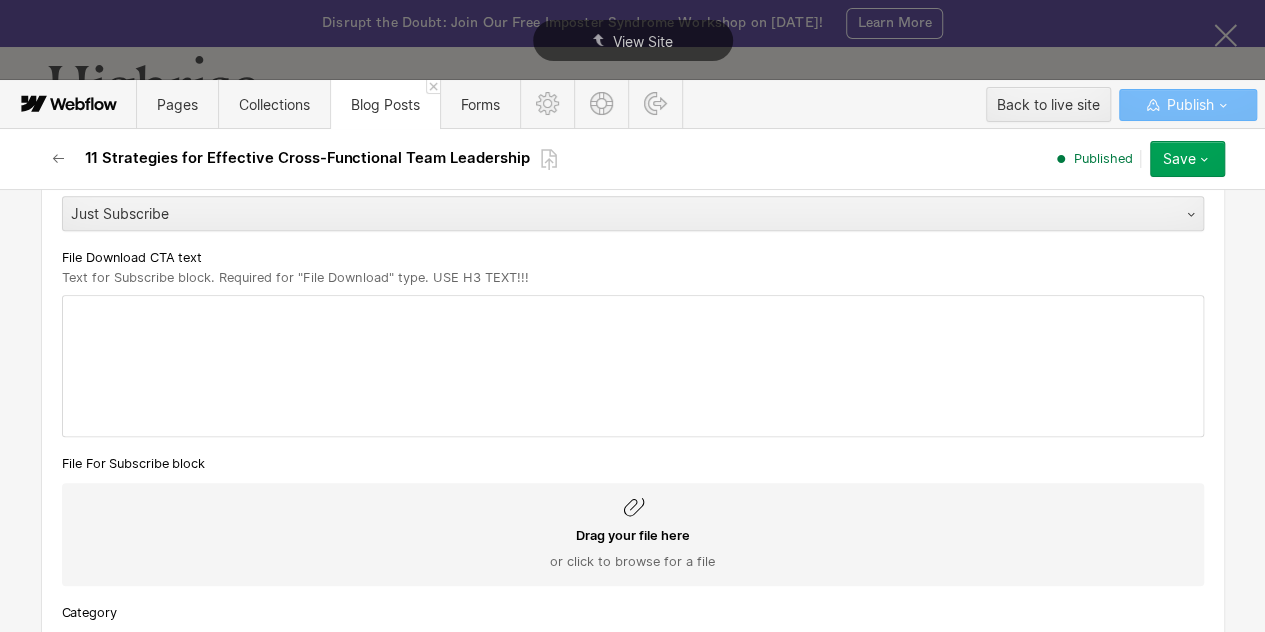 scroll, scrollTop: 0, scrollLeft: 0, axis: both 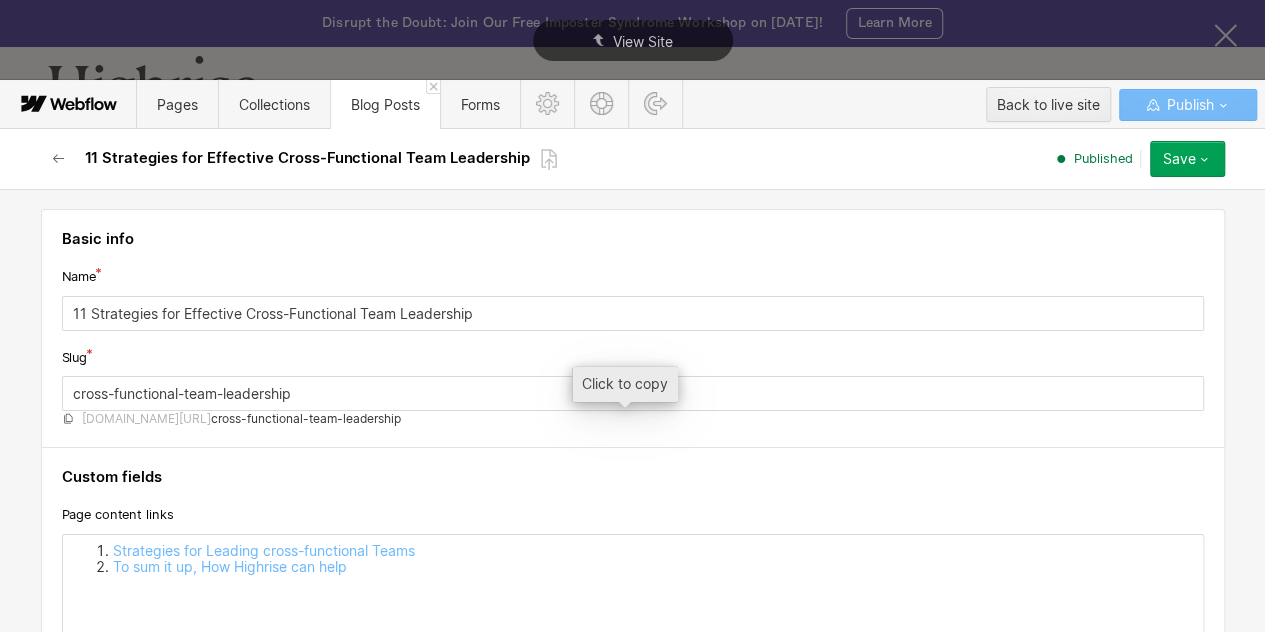 click on "[DOMAIN_NAME][URL]" at bounding box center (146, 419) 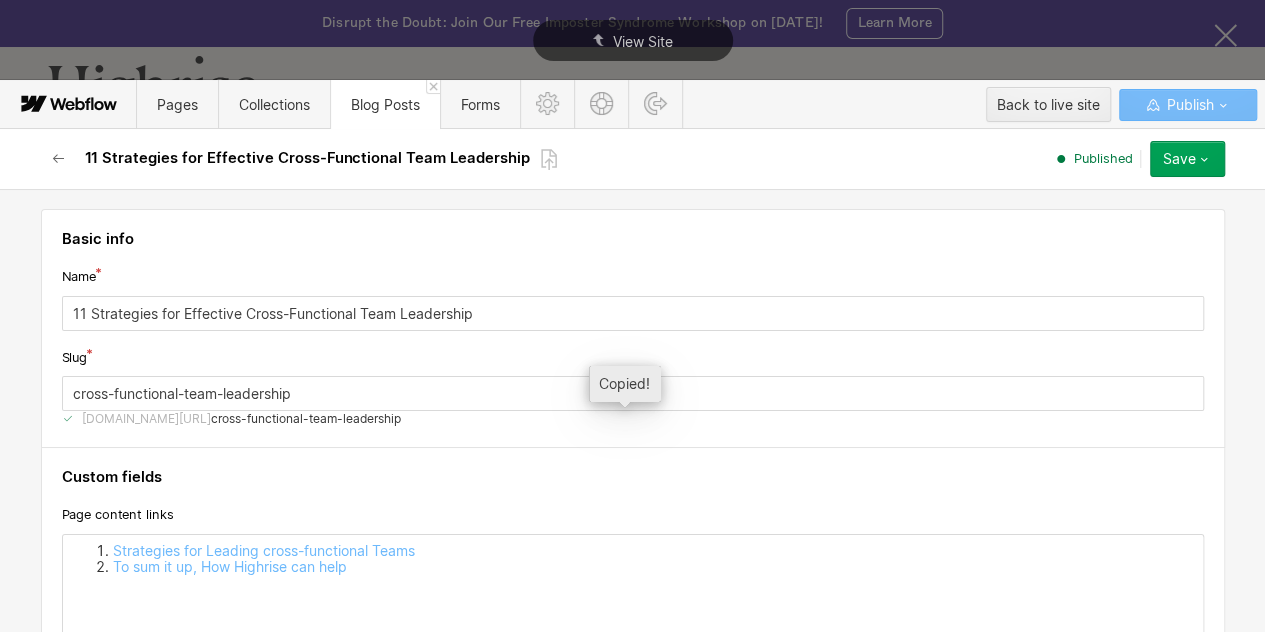 click on "11 Strategies for Effective Cross-Functional Team Leadership Published Save Save changes Republish Queue to publish Unpublish" at bounding box center (633, 159) 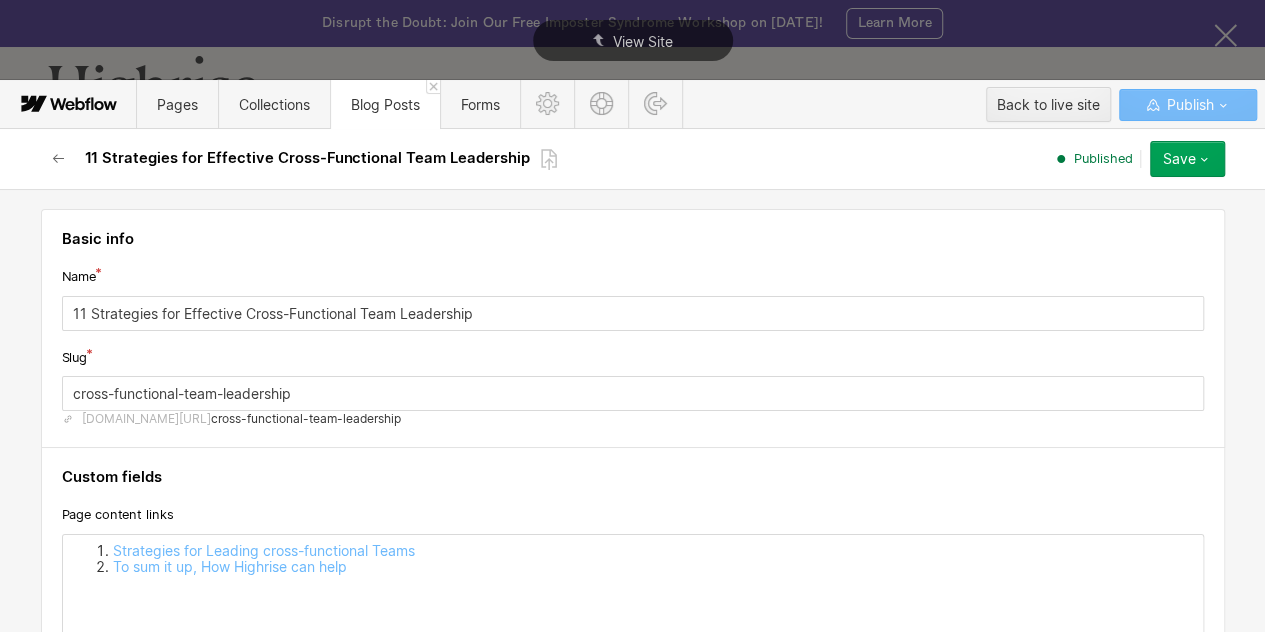 click on "Save" at bounding box center [1179, 159] 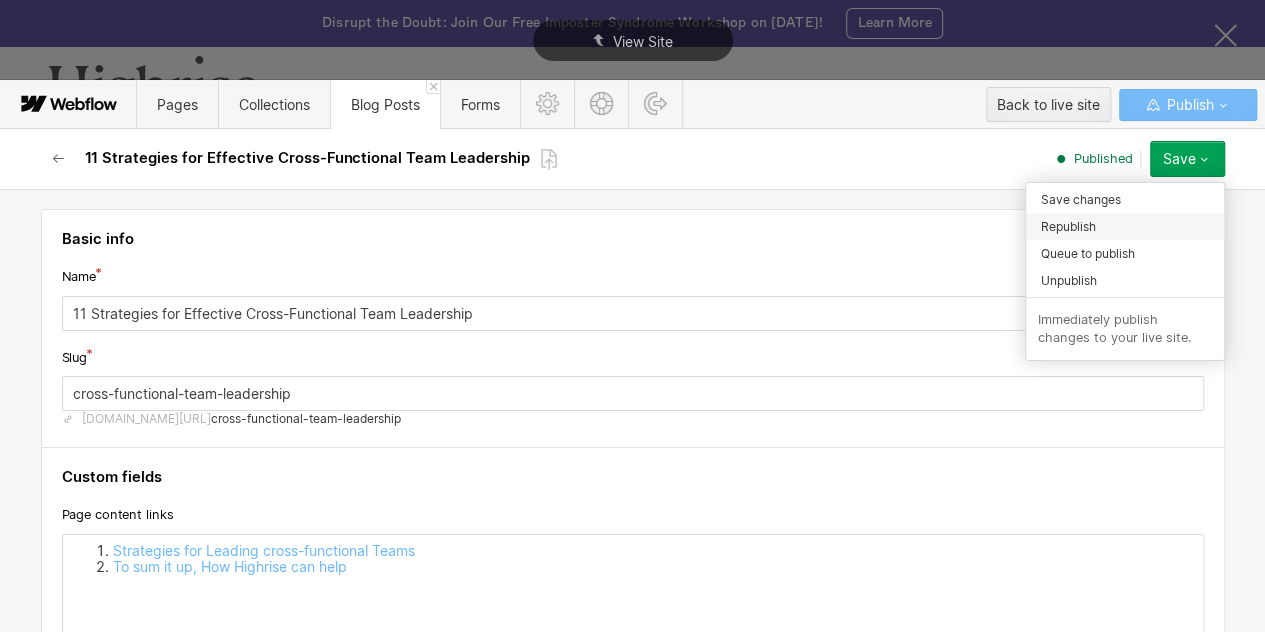 click on "Republish" at bounding box center (1125, 226) 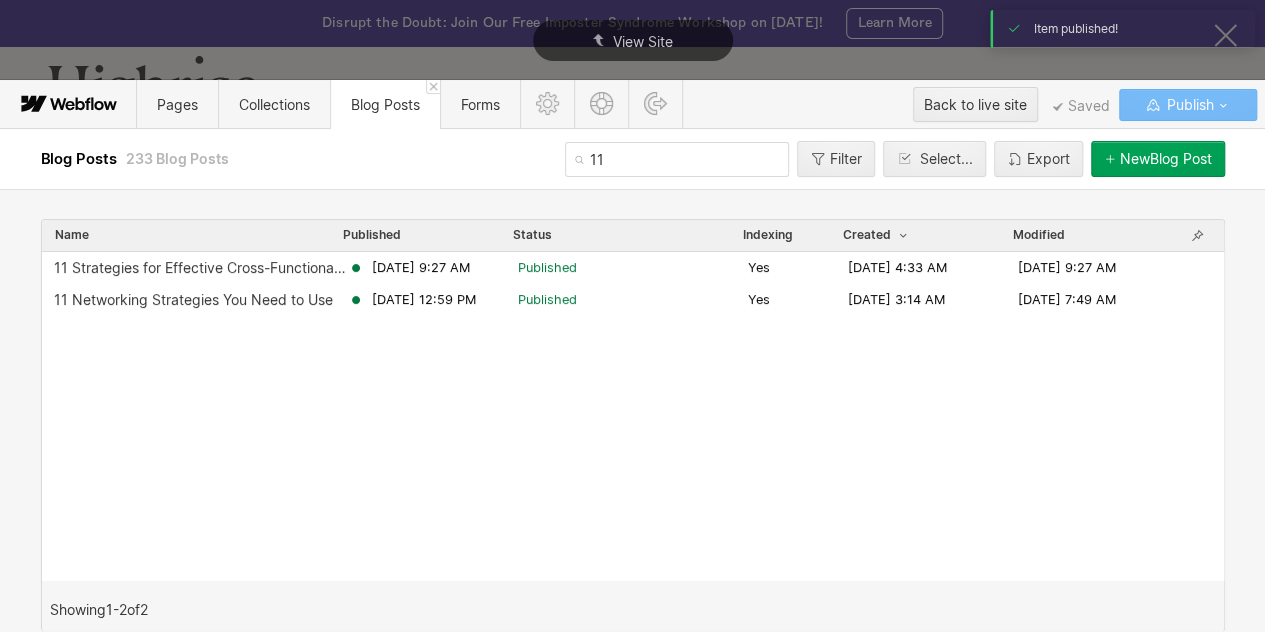 click on "11" at bounding box center (677, 159) 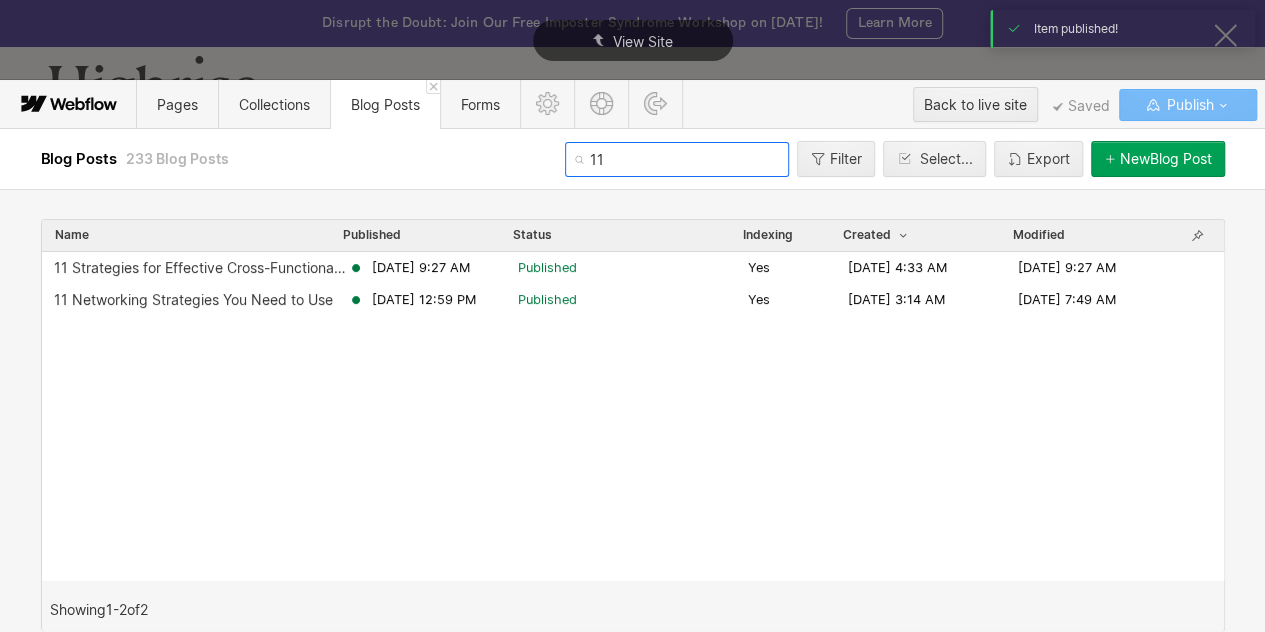 click on "11" at bounding box center [677, 159] 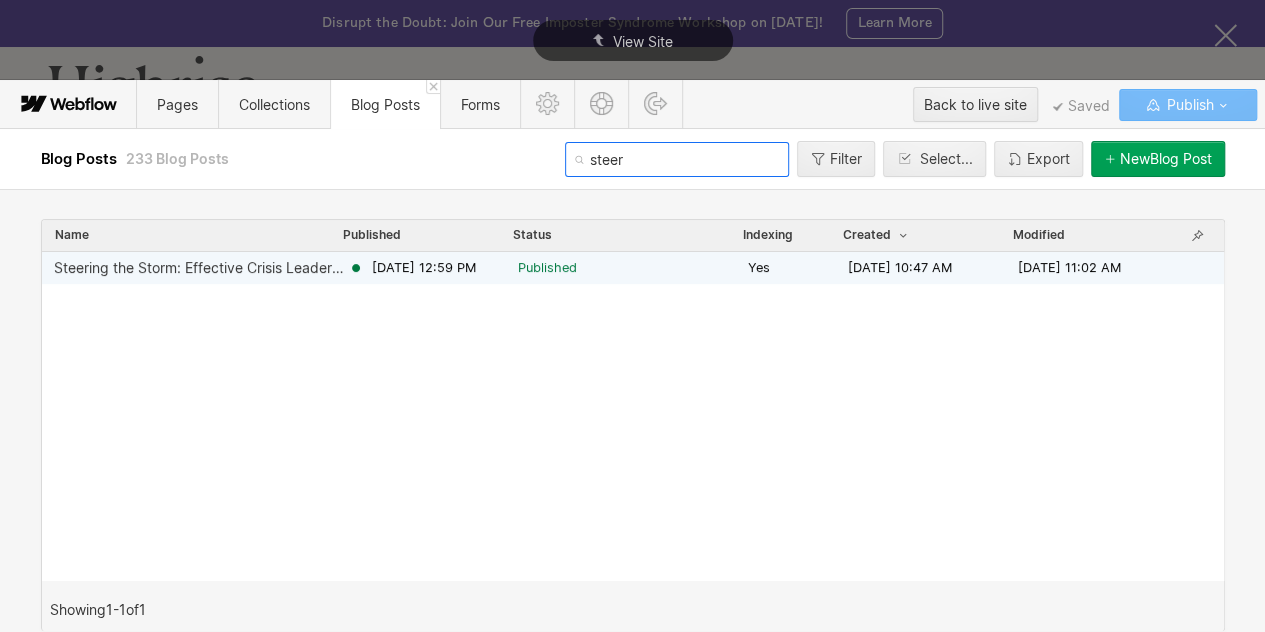 type on "steer" 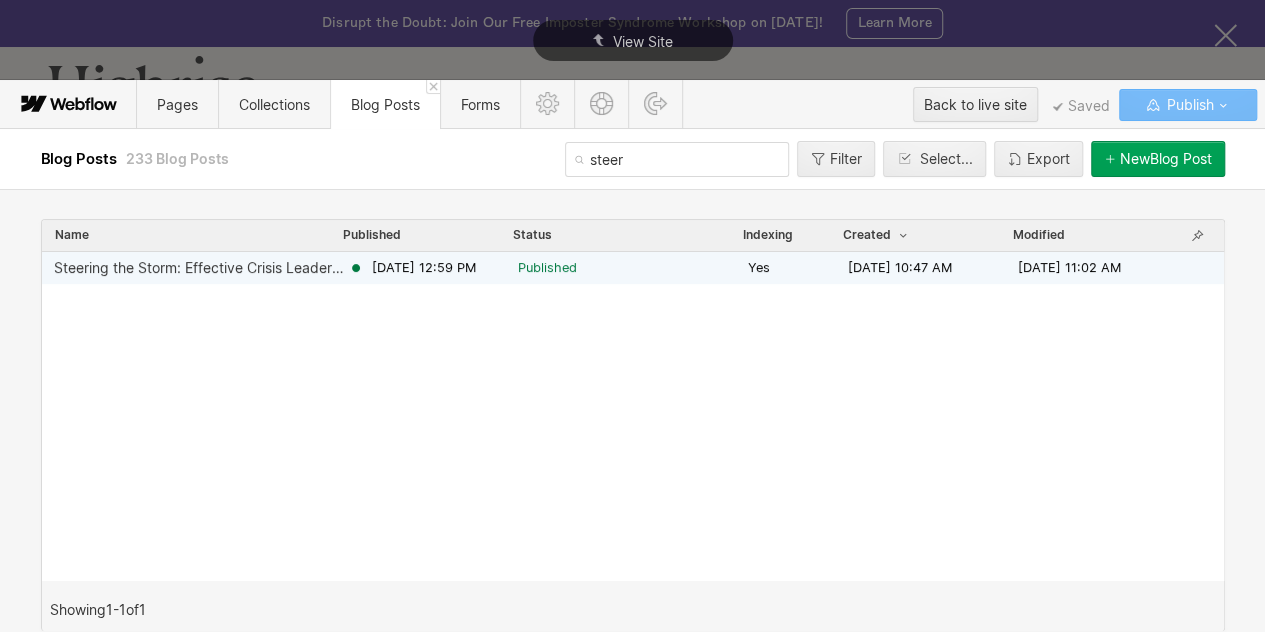click on "Steering the Storm: Effective Crisis Leadership Strategies.  Jun 10, 2025 12:59 PM Published Yes Mar 12, 2025 10:47 AM Mar 12, 2025 11:02 AM" at bounding box center [633, 268] 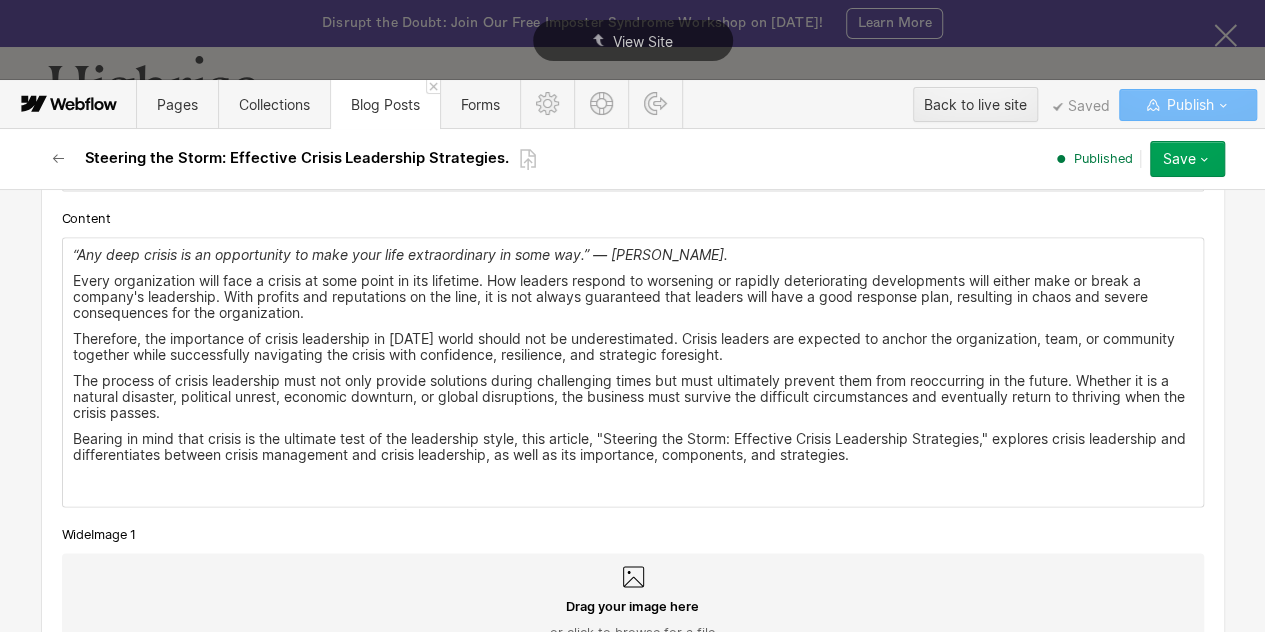 scroll, scrollTop: 1920, scrollLeft: 0, axis: vertical 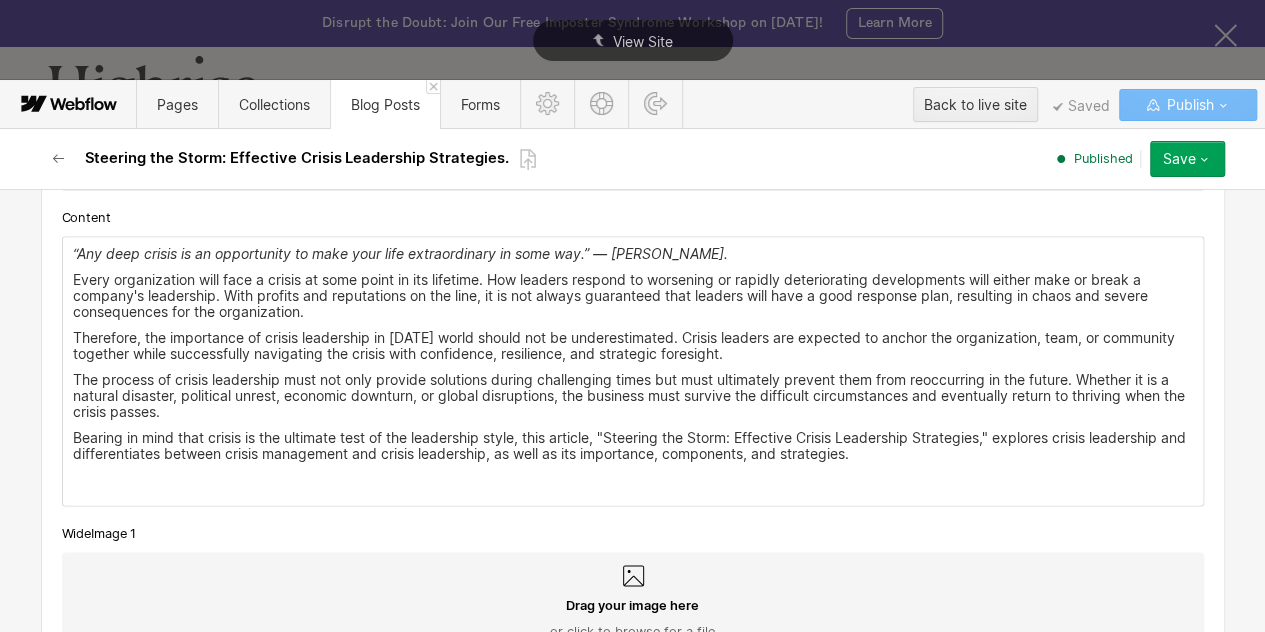 drag, startPoint x: 840, startPoint y: 437, endPoint x: 980, endPoint y: 434, distance: 140.03214 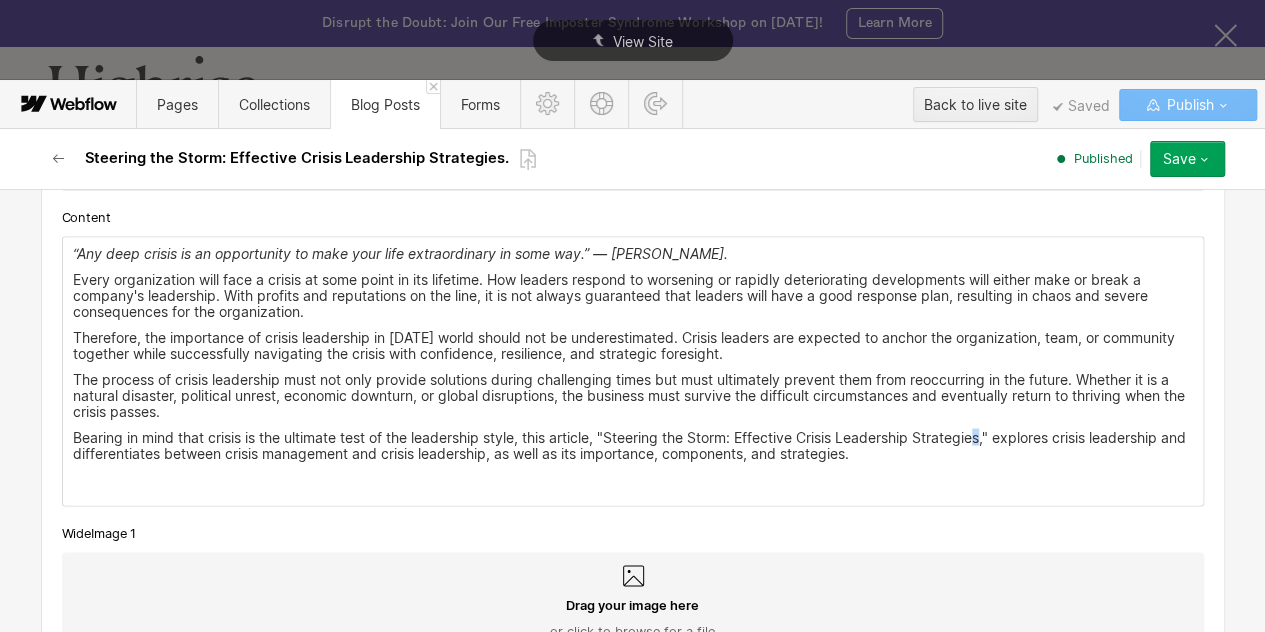 click on "Bearing in mind that crisis is the ultimate test of the leadership style, this article, "Steering the Storm: Effective Crisis Leadership Strategies," explores crisis leadership and differentiates between crisis management and crisis leadership, as well as its importance, components, and strategies." at bounding box center (633, 445) 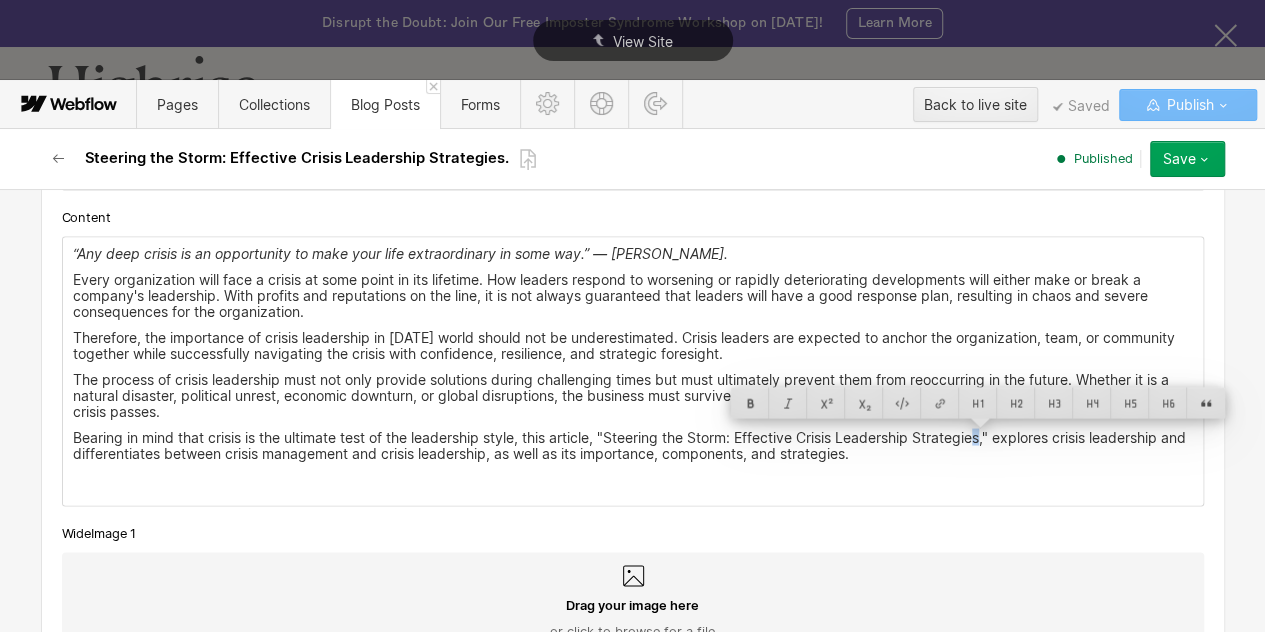 click on "Therefore, the importance of crisis leadership in today's world should not be underestimated. Crisis leaders are expected to anchor the organization, team, or community together while successfully navigating the crisis with confidence, resilience, and strategic foresight." at bounding box center [633, 345] 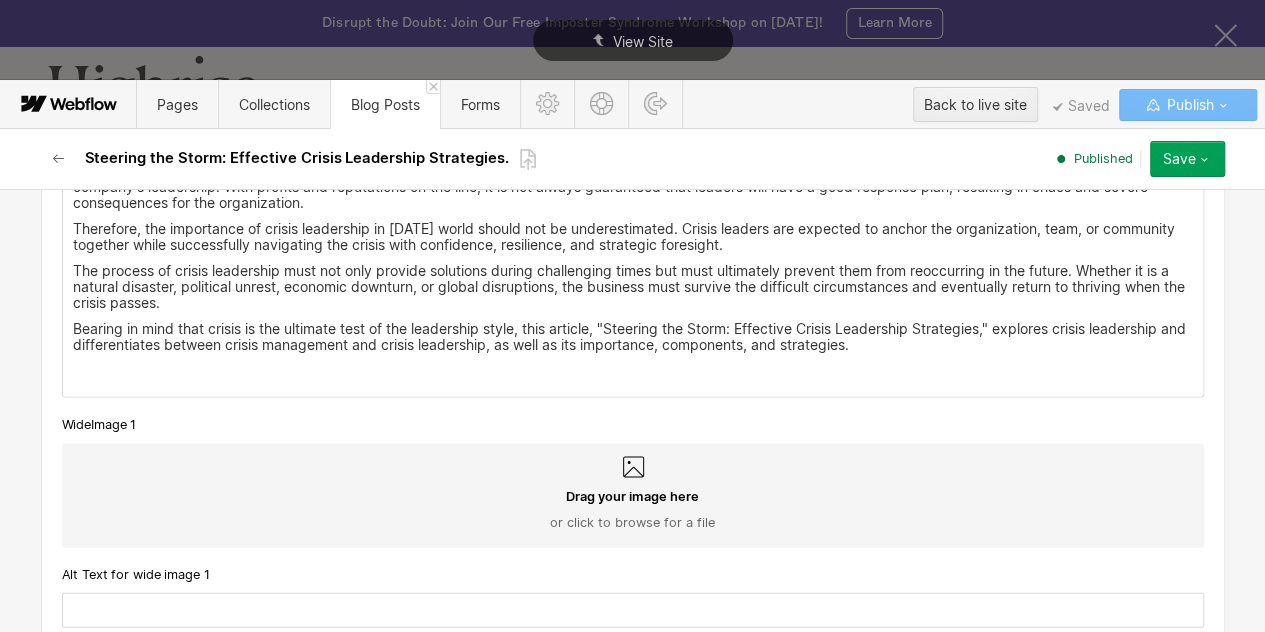 scroll, scrollTop: 2043, scrollLeft: 0, axis: vertical 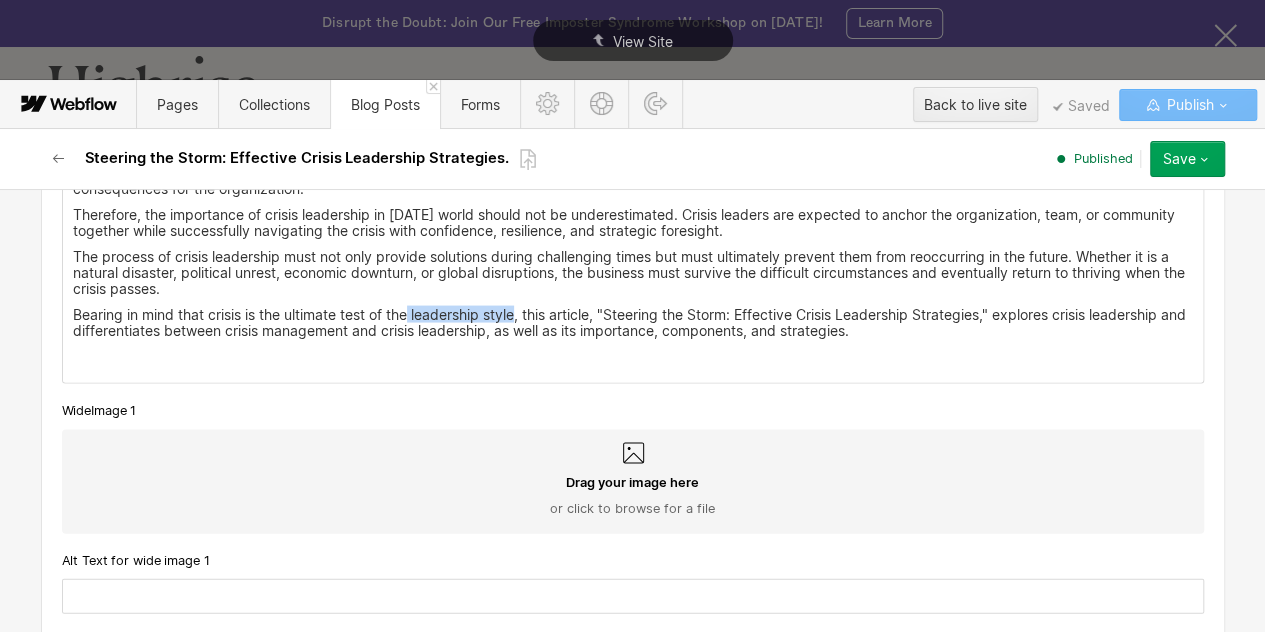 drag, startPoint x: 406, startPoint y: 311, endPoint x: 510, endPoint y: 315, distance: 104.0769 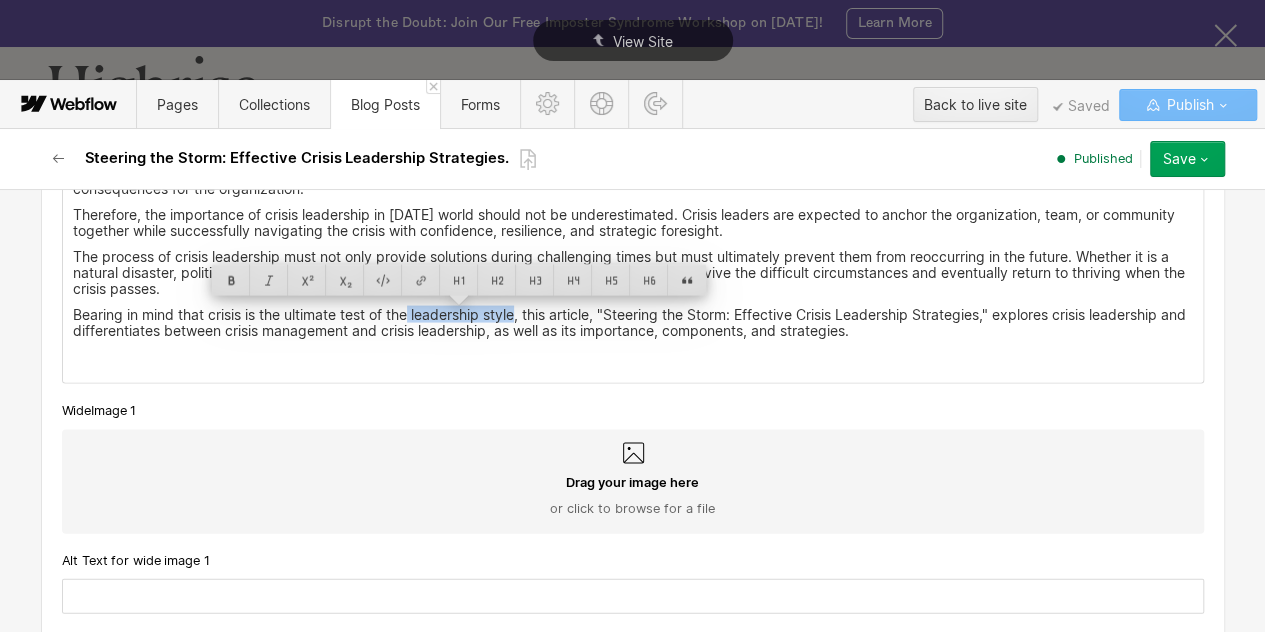 copy on "leadership style" 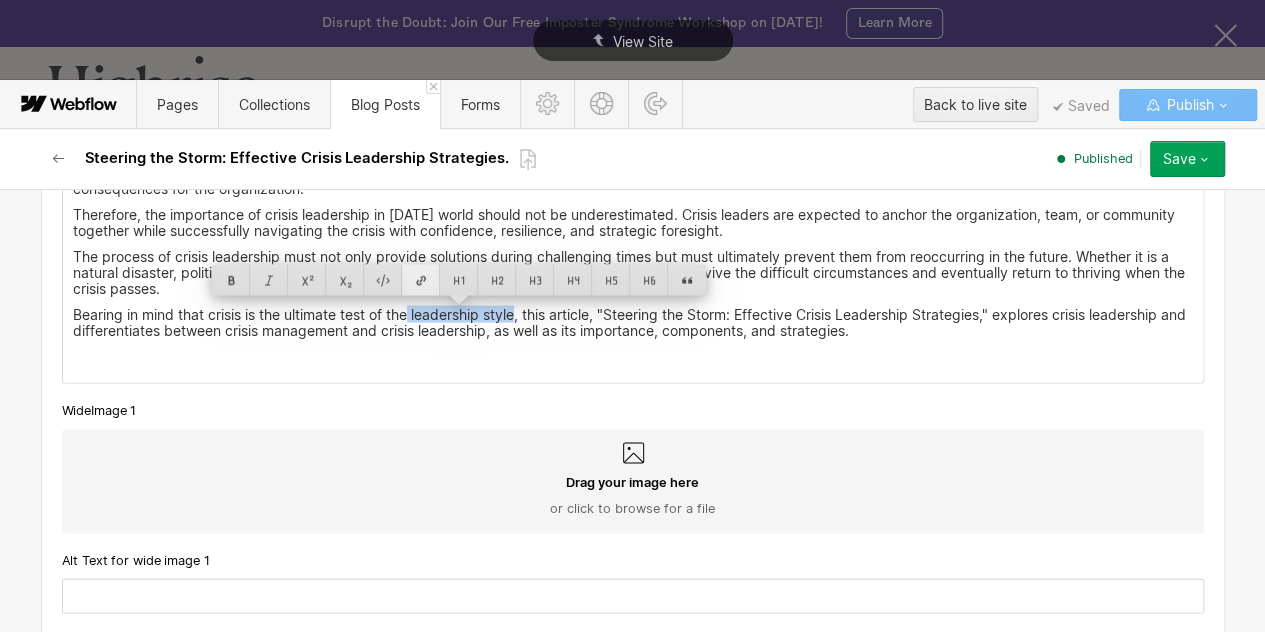 click at bounding box center (421, 279) 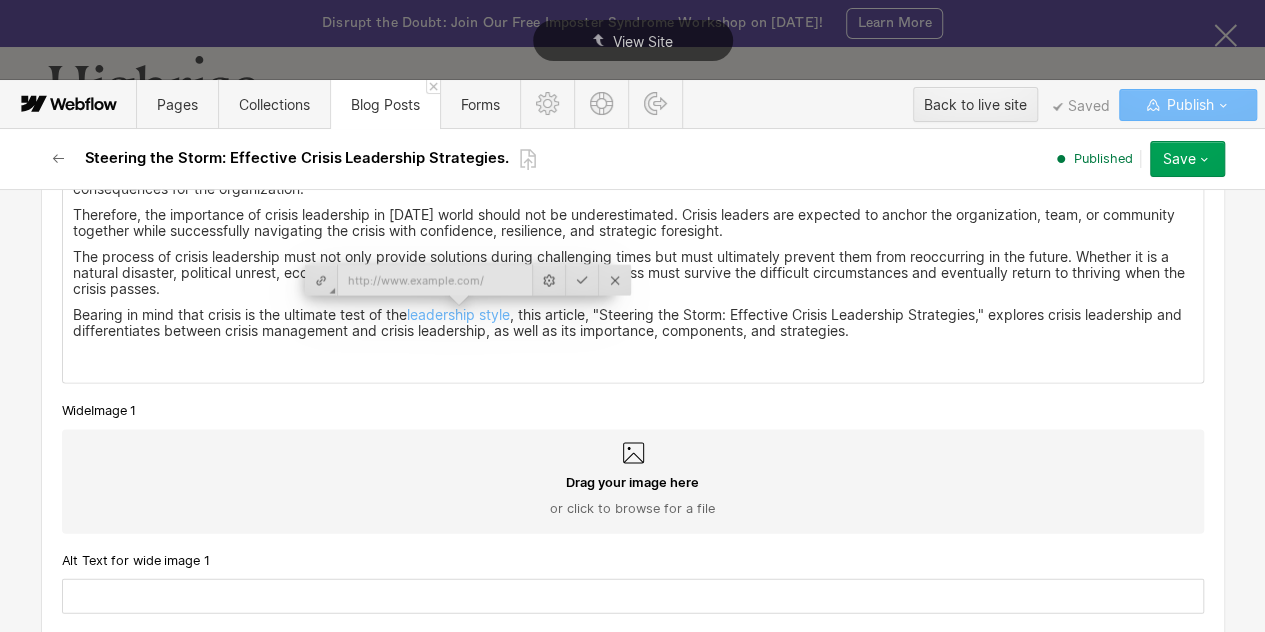 type on "https://www.tryhighrise.com/blog-posts/leadership-styles" 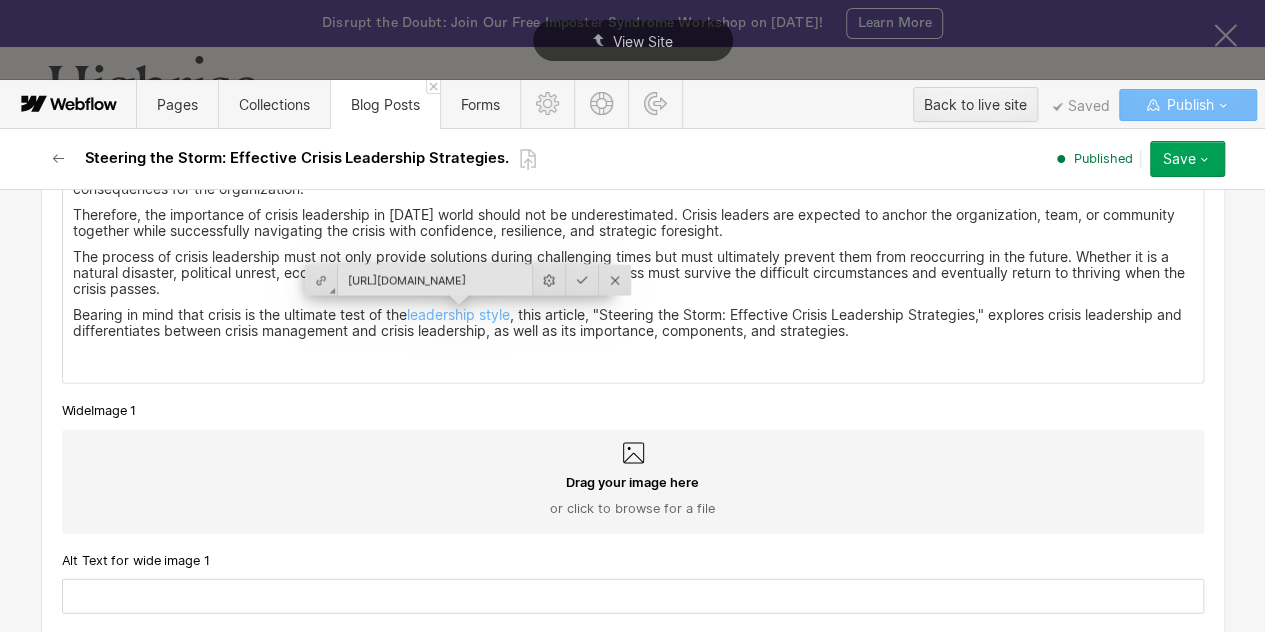 scroll, scrollTop: 0, scrollLeft: 144, axis: horizontal 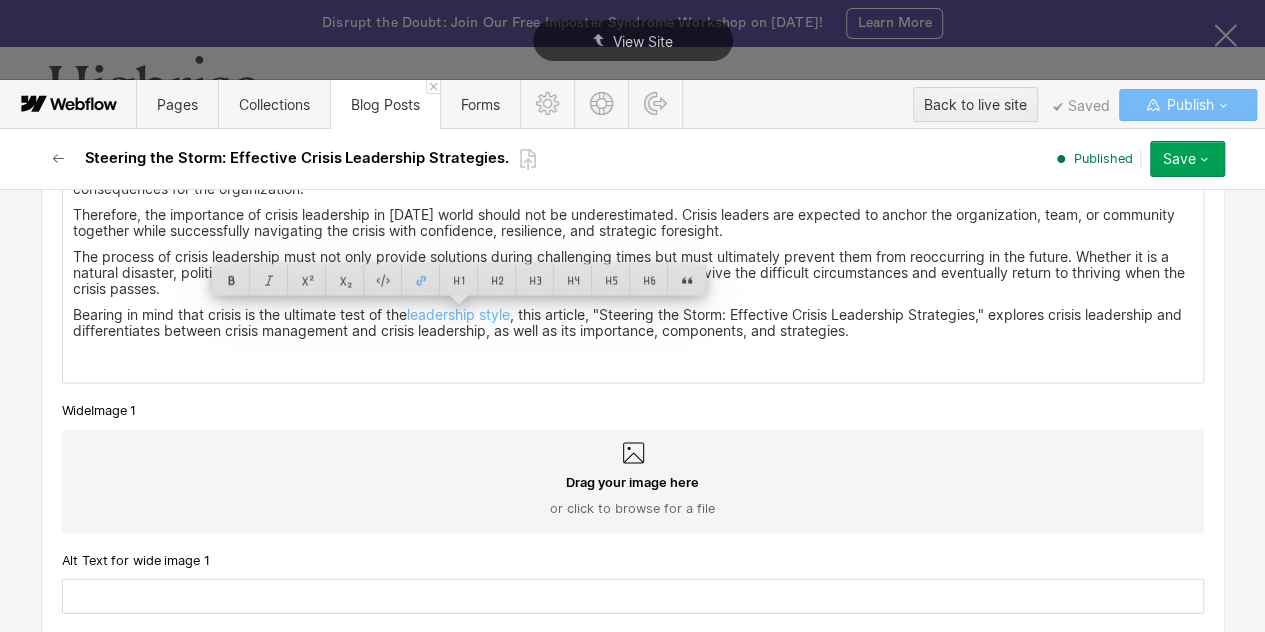 click on "Bearing in mind that crisis is the ultimate test of the  leadership style , this article, "Steering the Storm: Effective Crisis Leadership Strategies," explores crisis leadership and differentiates between crisis management and crisis leadership, as well as its importance, components, and strategies." at bounding box center [633, 322] 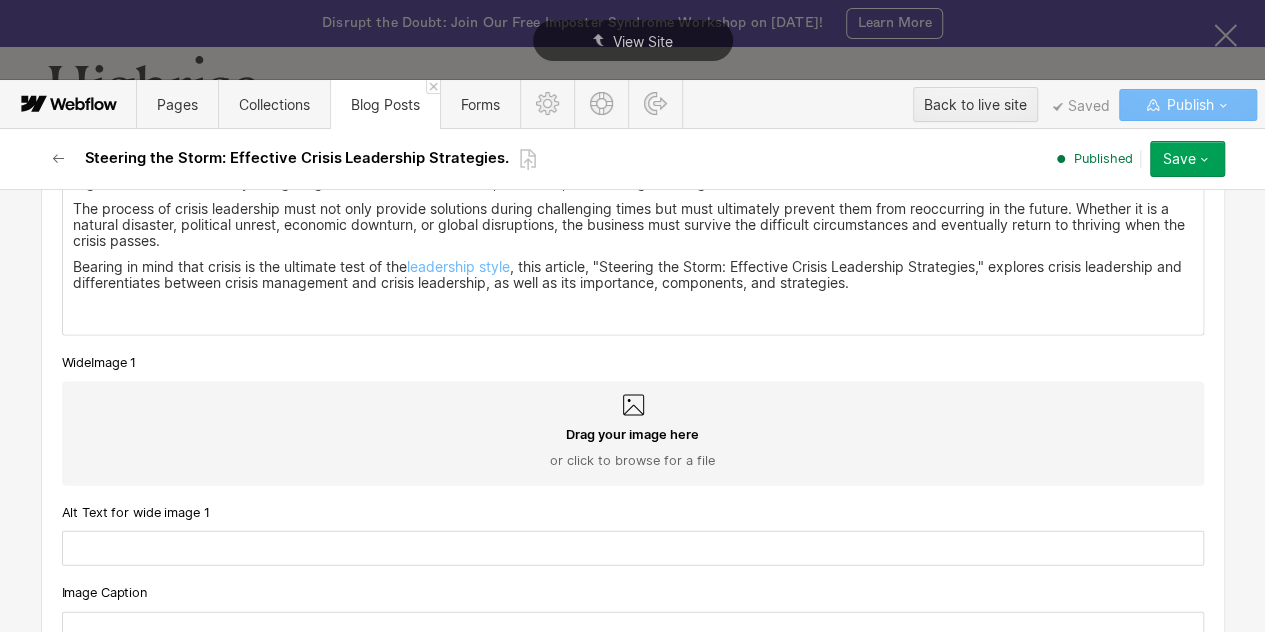 scroll, scrollTop: 2091, scrollLeft: 0, axis: vertical 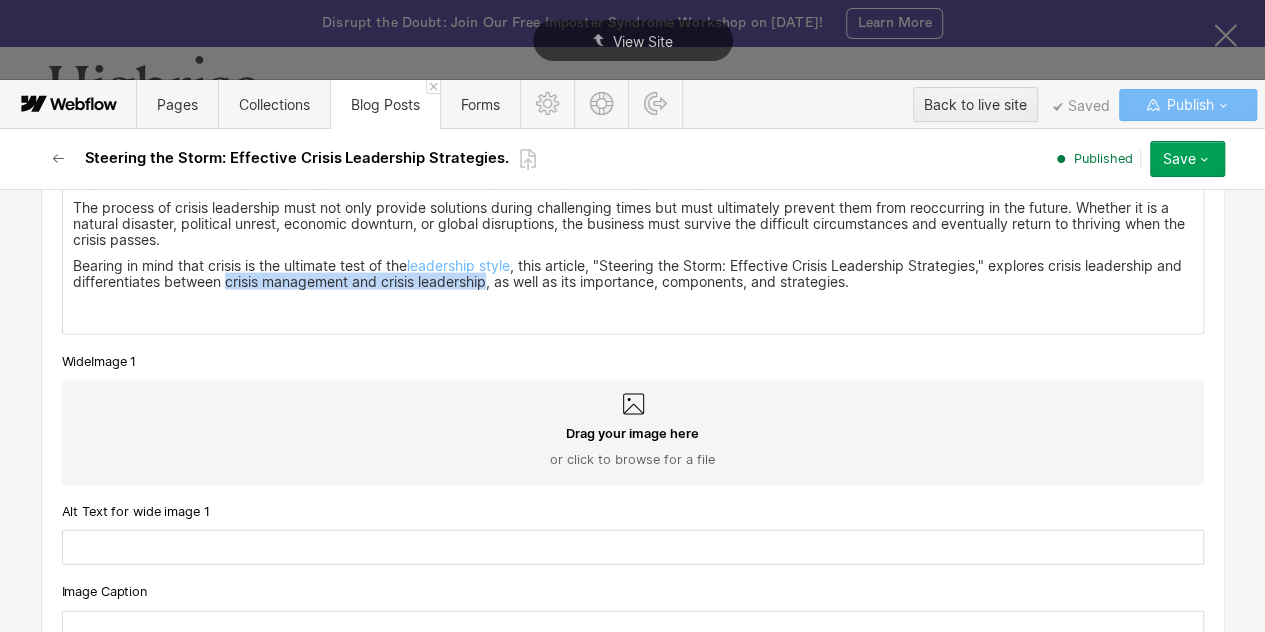 drag, startPoint x: 248, startPoint y: 284, endPoint x: 508, endPoint y: 279, distance: 260.04807 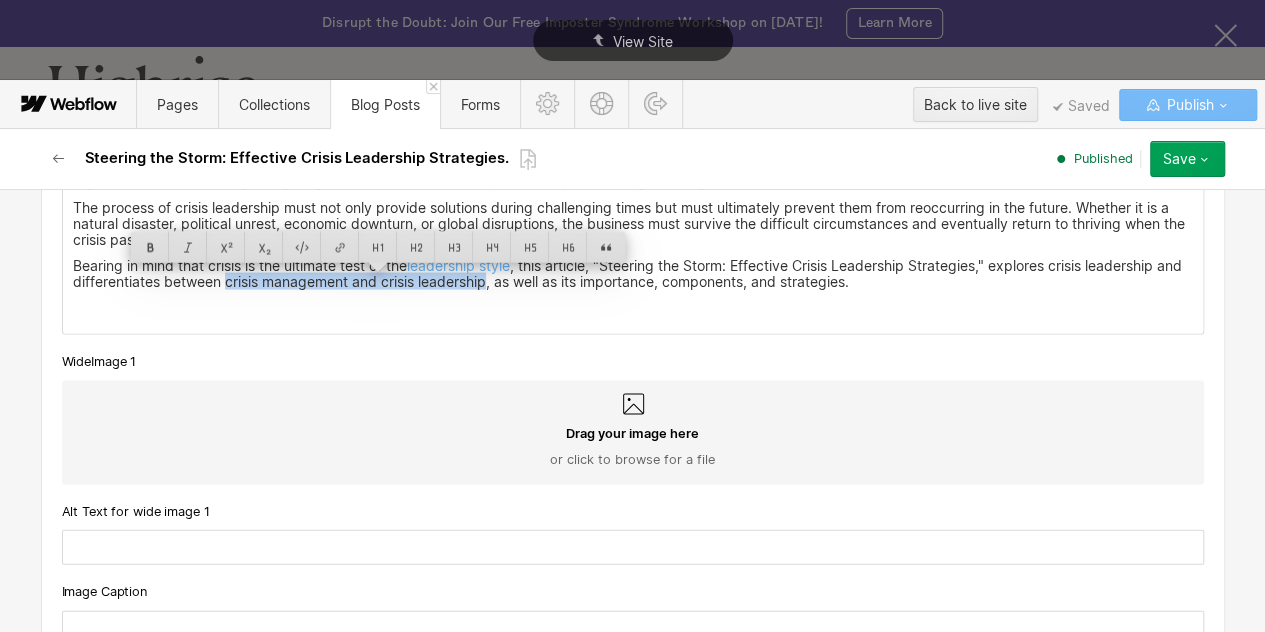 copy on "crisis management and crisis leadership" 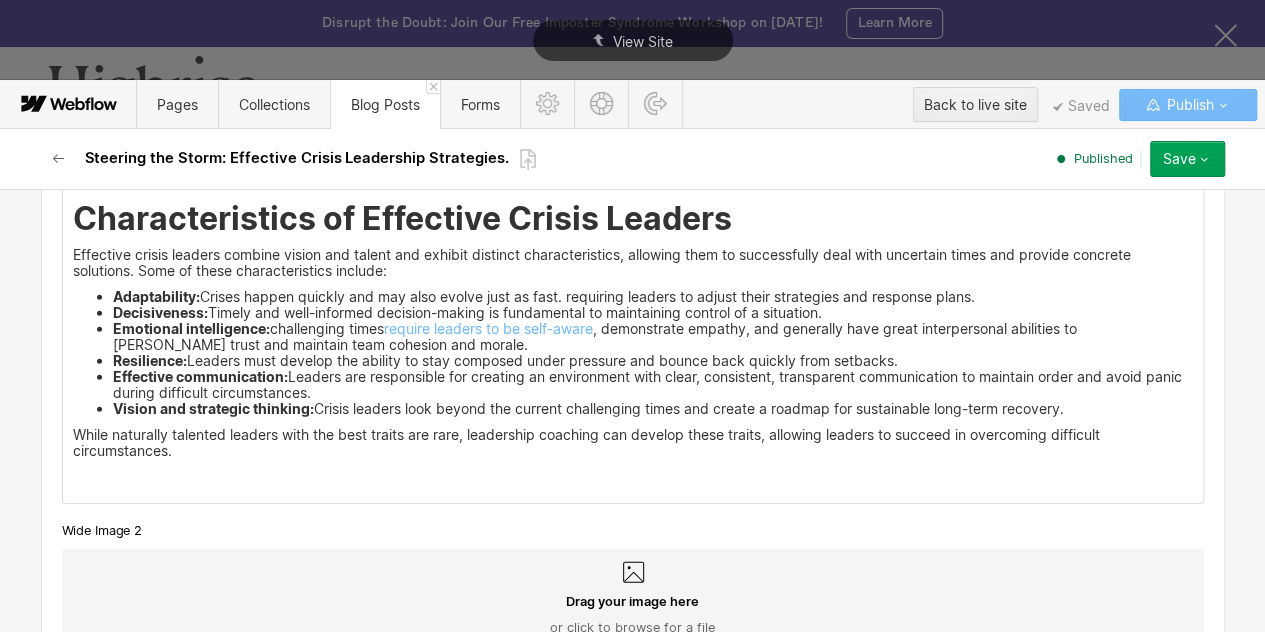 scroll, scrollTop: 2901, scrollLeft: 0, axis: vertical 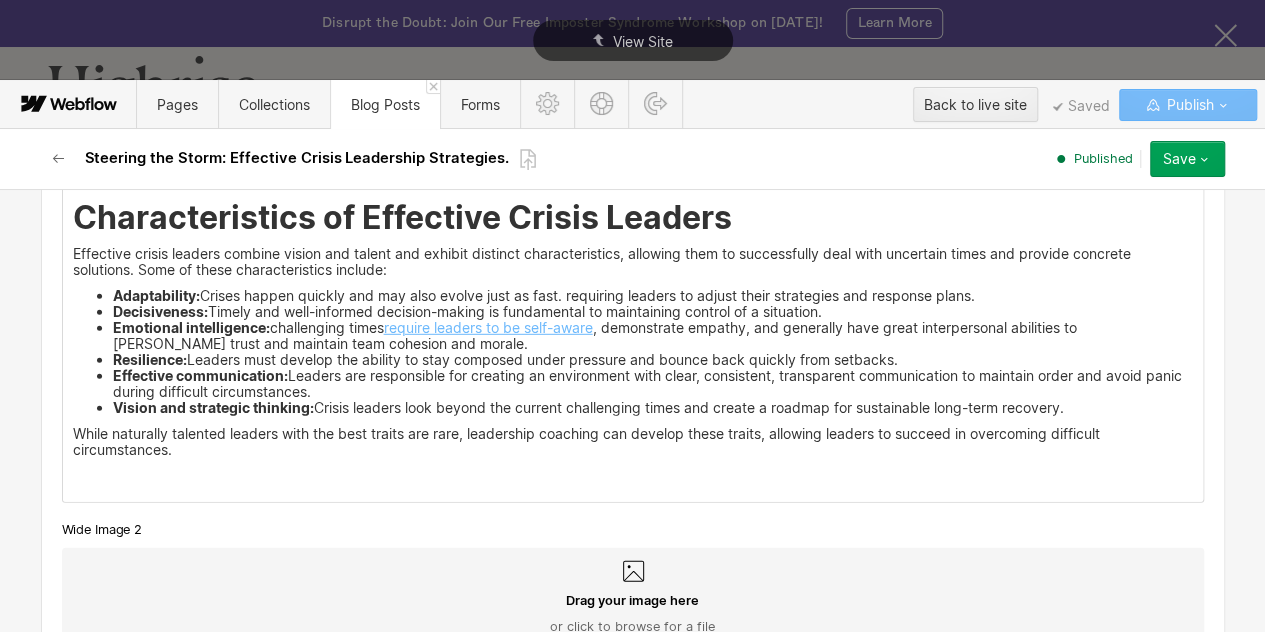 click on "require leaders to be self-aware" at bounding box center (488, 327) 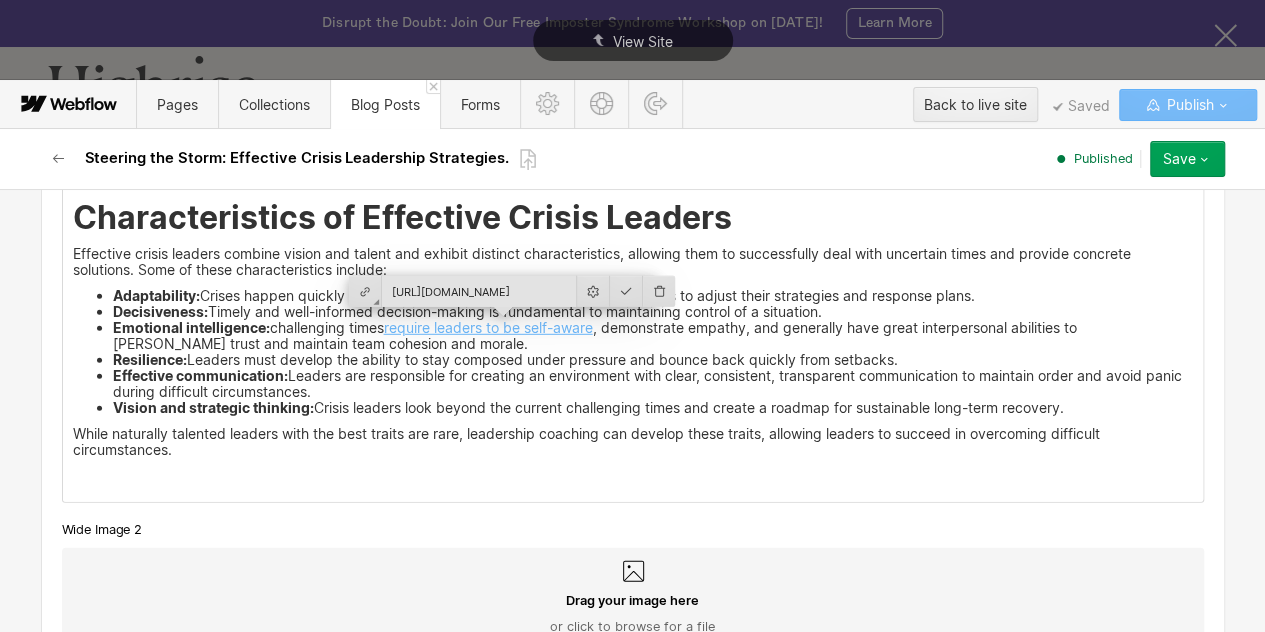 scroll, scrollTop: 2901, scrollLeft: 0, axis: vertical 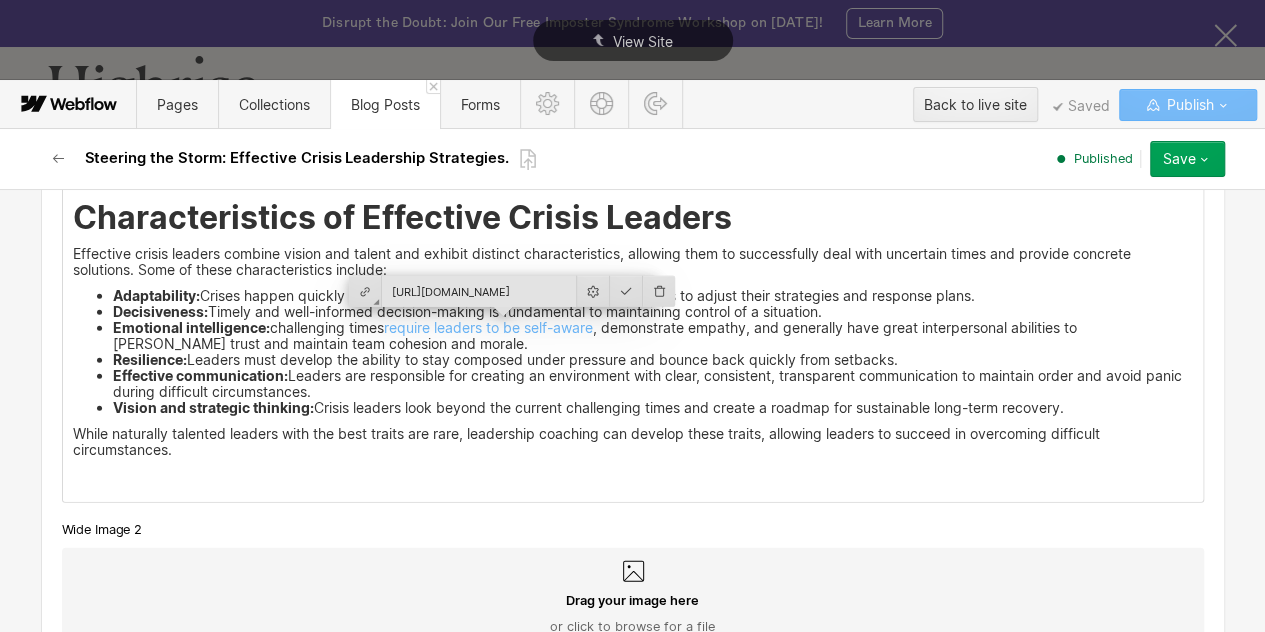 click on "https://www.tryhighrise.com/blog-posts/emotional-intelligence-in-leadership" at bounding box center (479, 291) 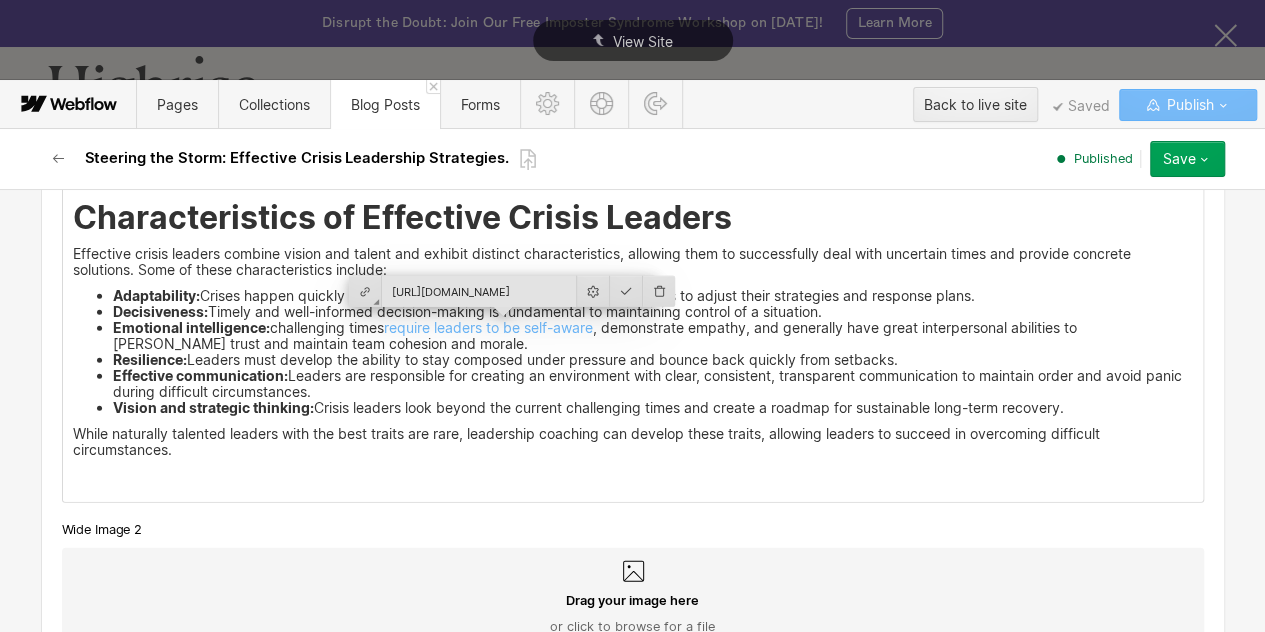 scroll, scrollTop: 0, scrollLeft: 242, axis: horizontal 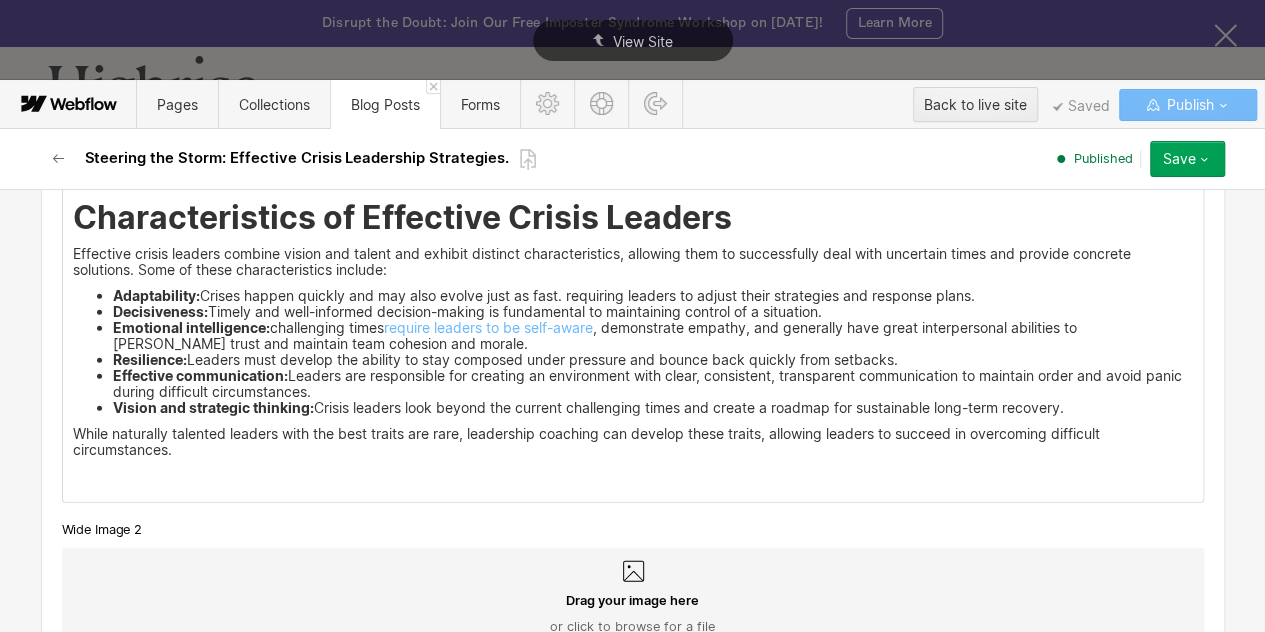 click on "Resilience:  Leaders must develop the ability to stay composed under pressure and bounce back quickly from setbacks." at bounding box center (653, 360) 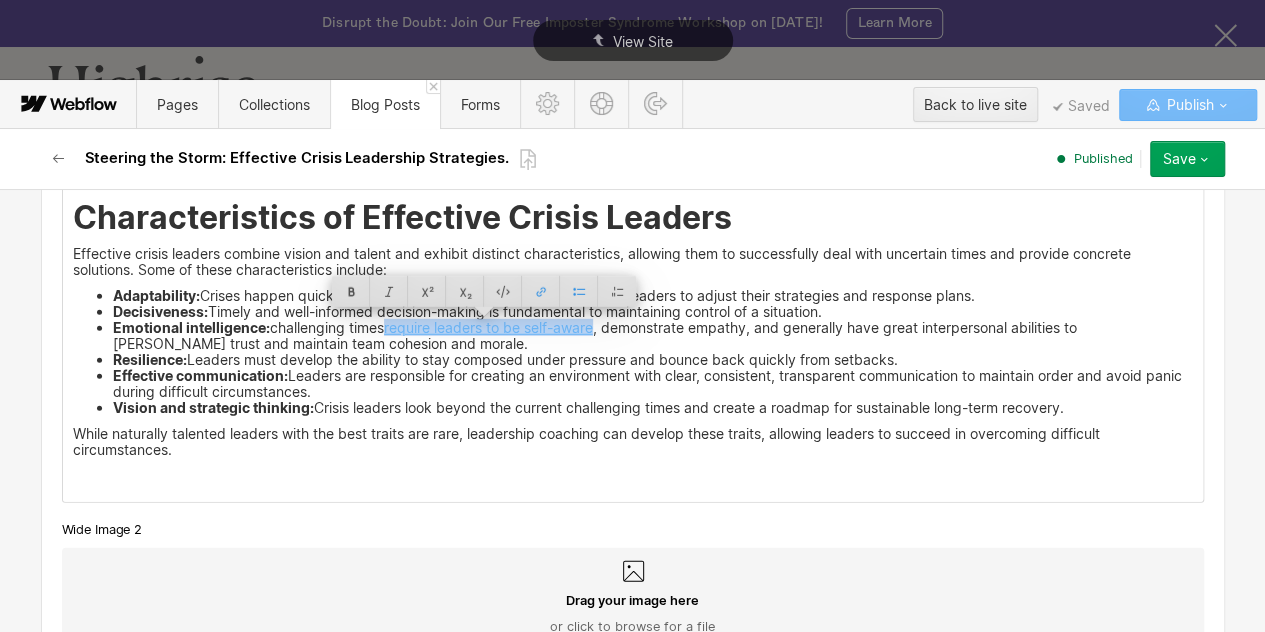 drag, startPoint x: 384, startPoint y: 324, endPoint x: 593, endPoint y: 324, distance: 209 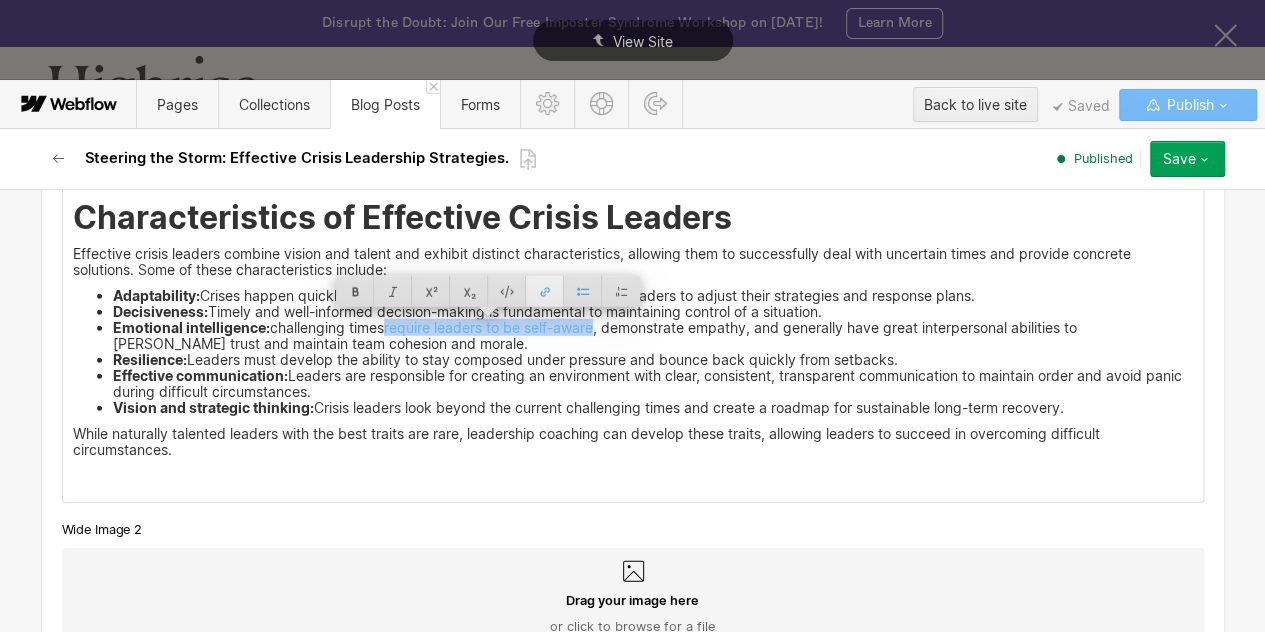 click at bounding box center (545, 291) 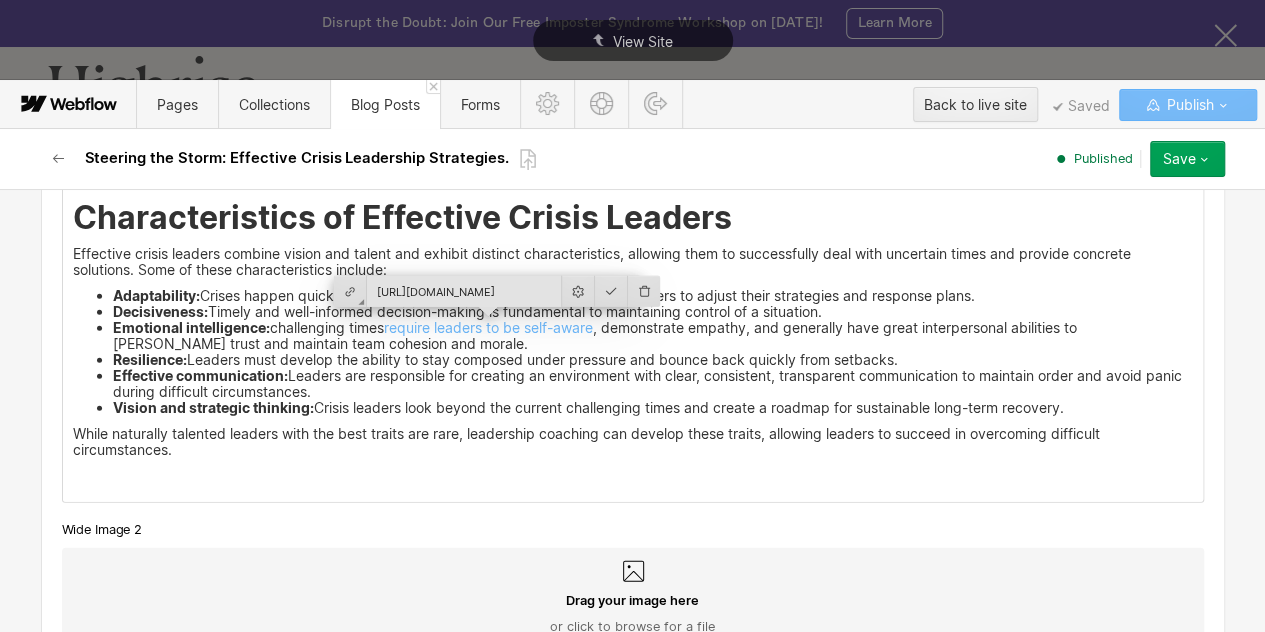 scroll, scrollTop: 0, scrollLeft: 243, axis: horizontal 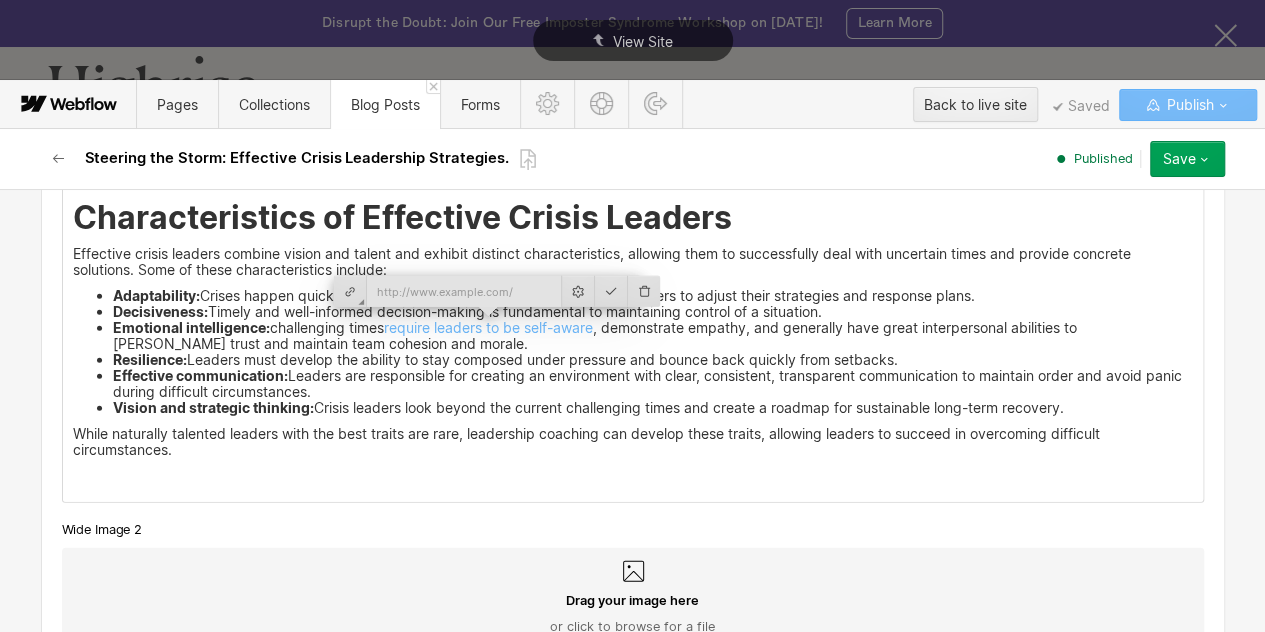 click on "Vision and strategic thinking:  Crisis leaders look beyond the current challenging times and create a roadmap for sustainable long-term recovery." at bounding box center (653, 408) 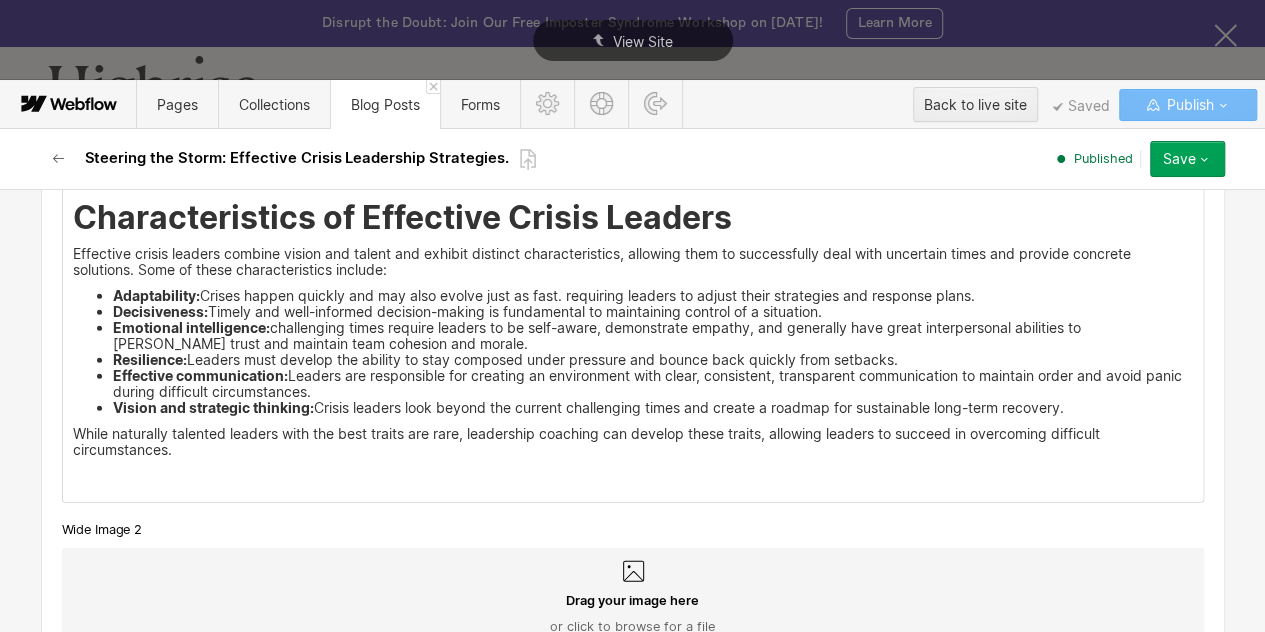 click on "Emotional intelligence:  challenging times require leaders to be self-aware, demonstrate empathy, and generally have great interpersonal abilities to foster trust and maintain team cohesion and morale." at bounding box center (653, 336) 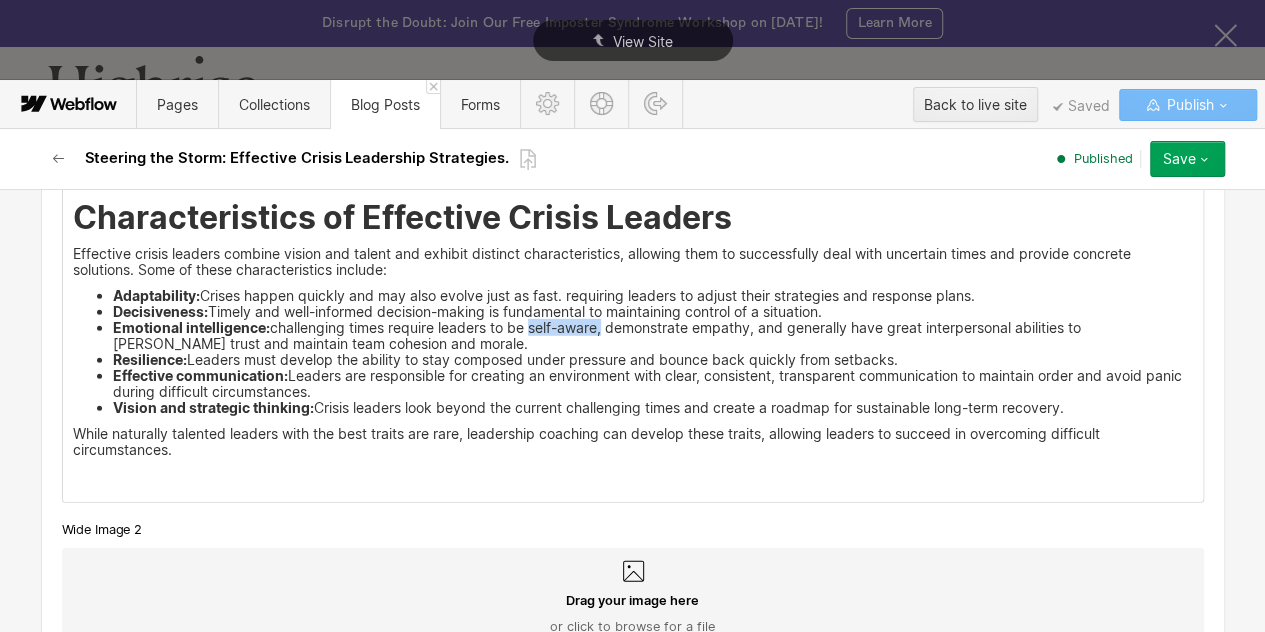 drag, startPoint x: 523, startPoint y: 325, endPoint x: 596, endPoint y: 321, distance: 73.109505 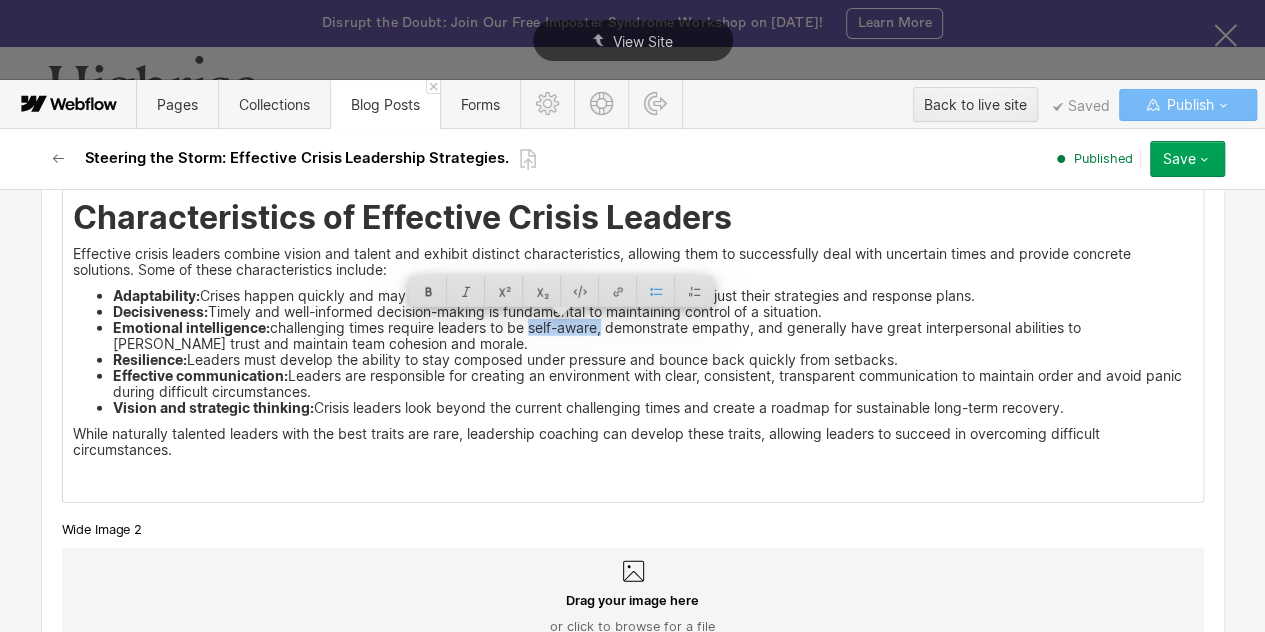 copy on "self-aware," 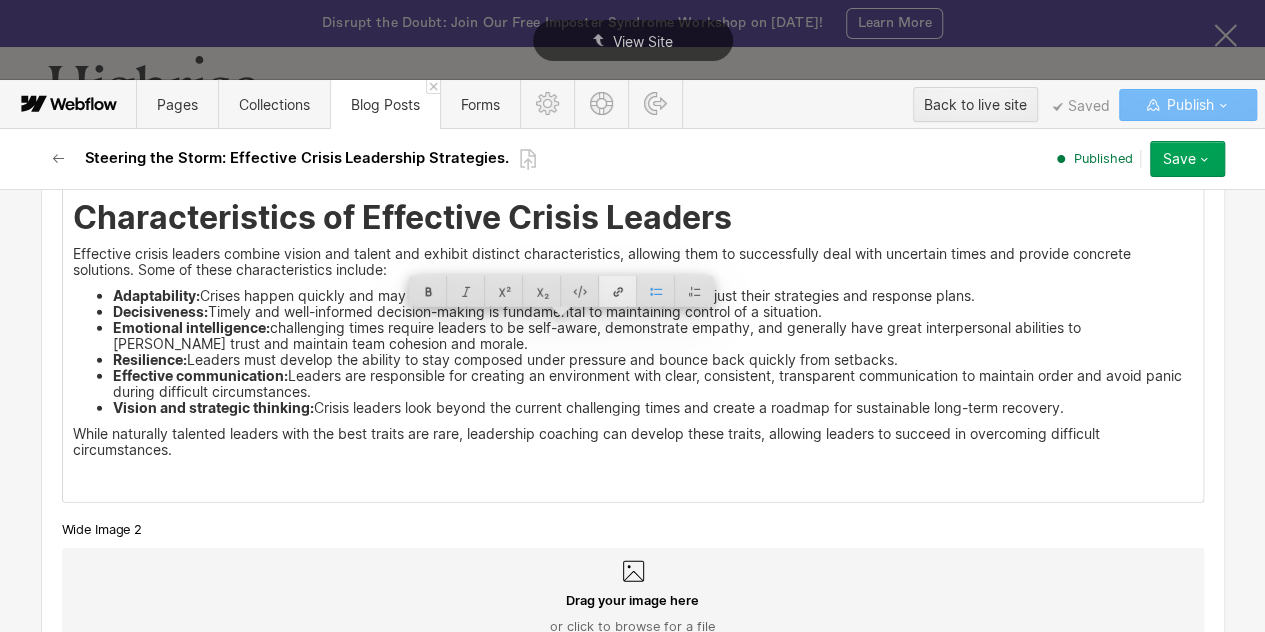 click at bounding box center (618, 291) 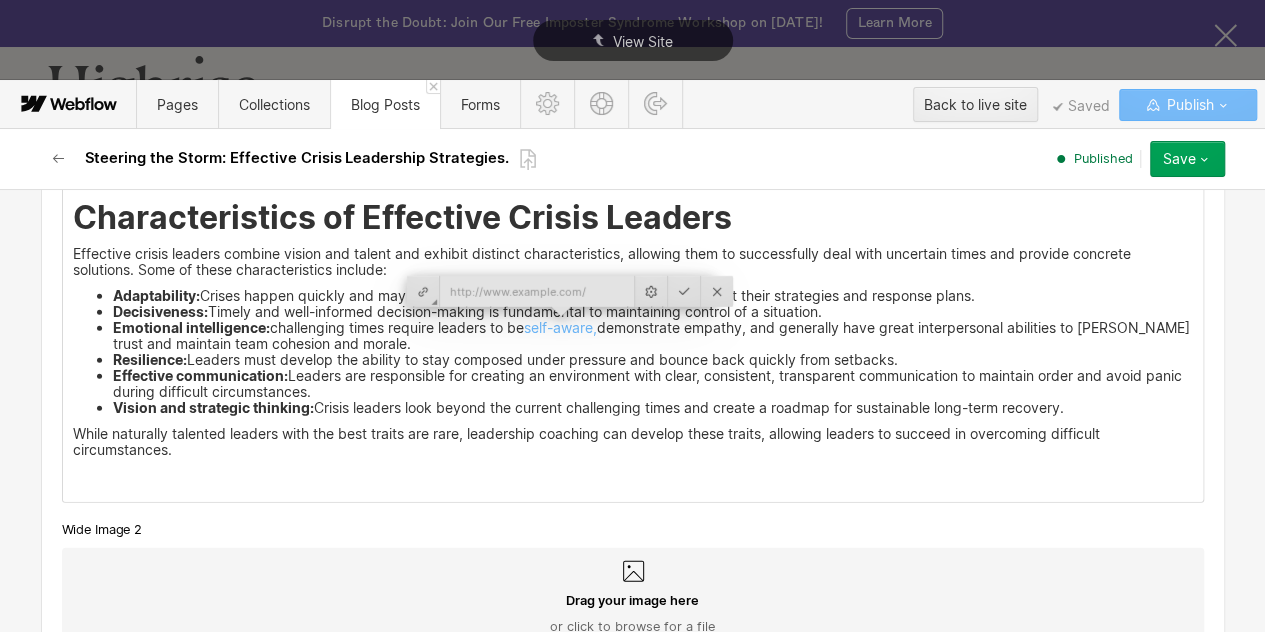 scroll, scrollTop: 2901, scrollLeft: 0, axis: vertical 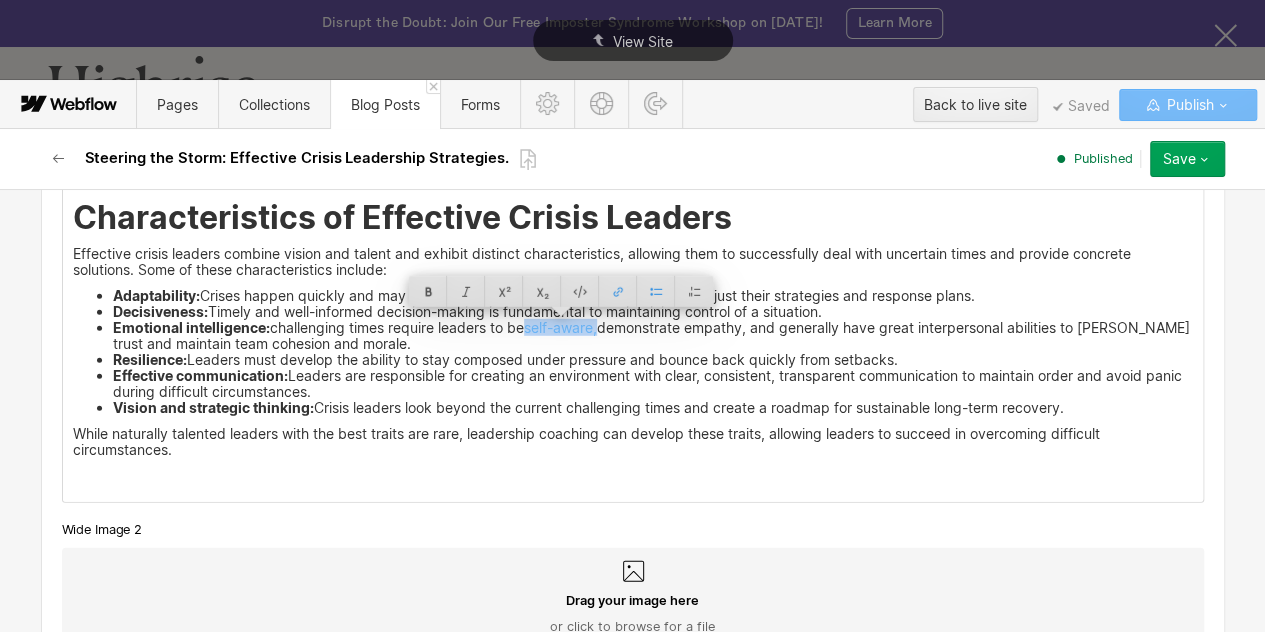 click on "Effective communication:  Leaders are responsible for creating an environment with clear, consistent, transparent communication to maintain order and avoid panic during difficult circumstances." at bounding box center [653, 384] 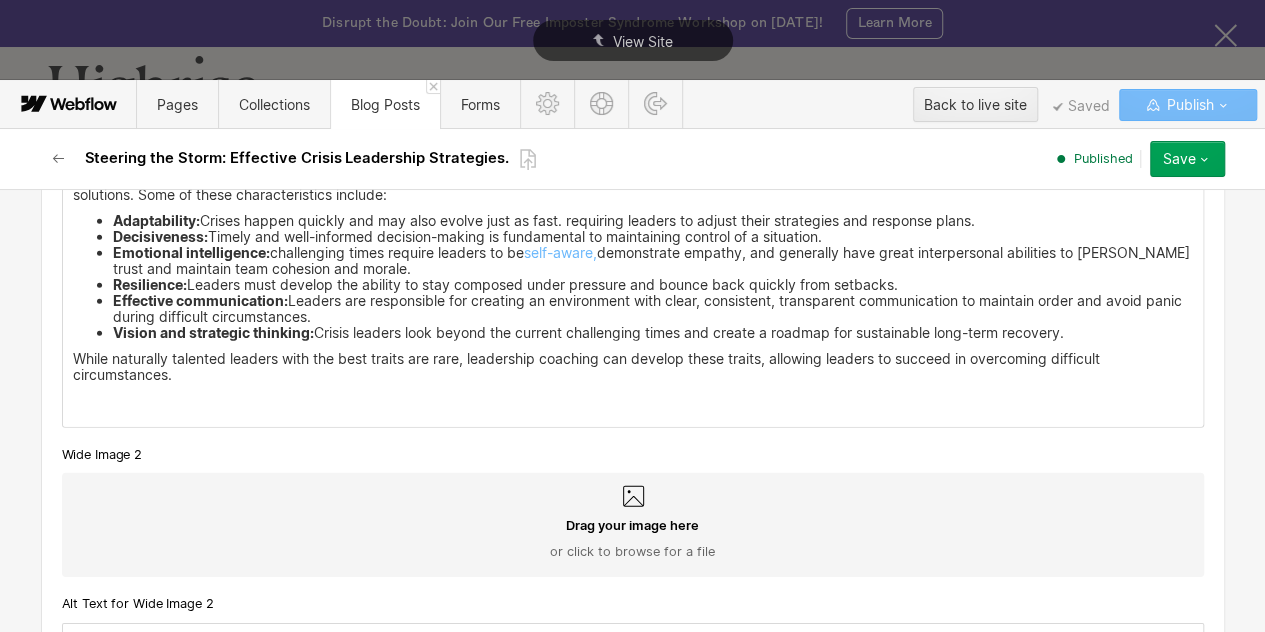 scroll, scrollTop: 2962, scrollLeft: 0, axis: vertical 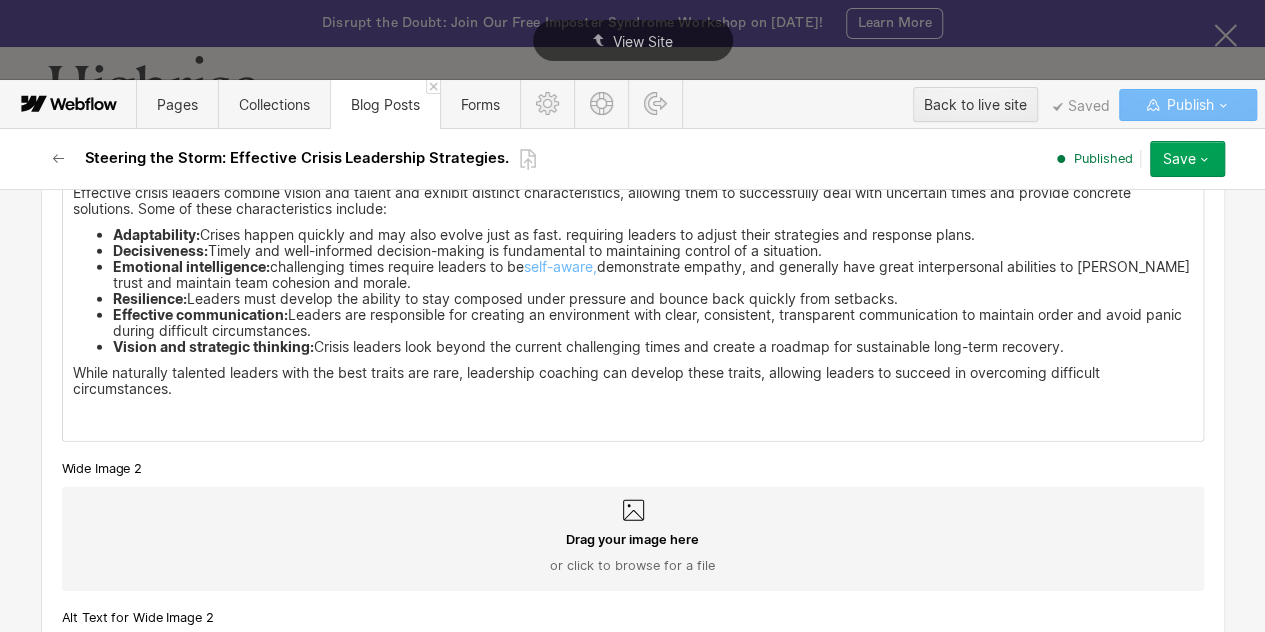 click on "Vision and strategic thinking:  Crisis leaders look beyond the current challenging times and create a roadmap for sustainable long-term recovery." at bounding box center (653, 347) 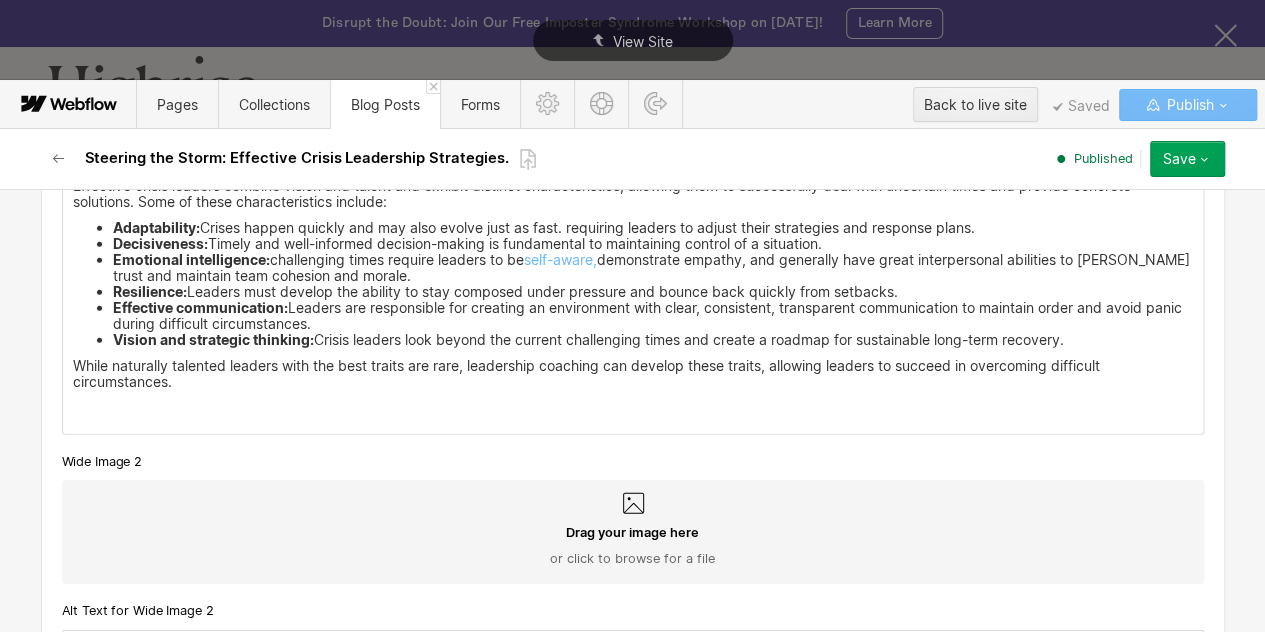 scroll, scrollTop: 2970, scrollLeft: 0, axis: vertical 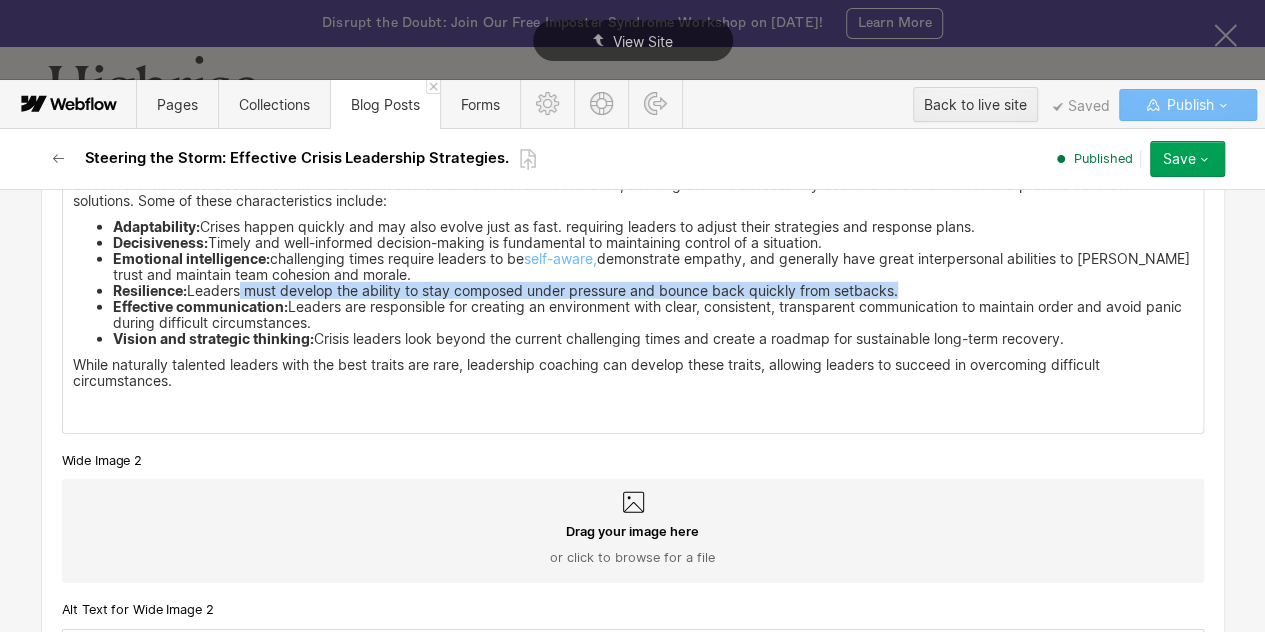 drag, startPoint x: 102, startPoint y: 303, endPoint x: 213, endPoint y: 297, distance: 111.16204 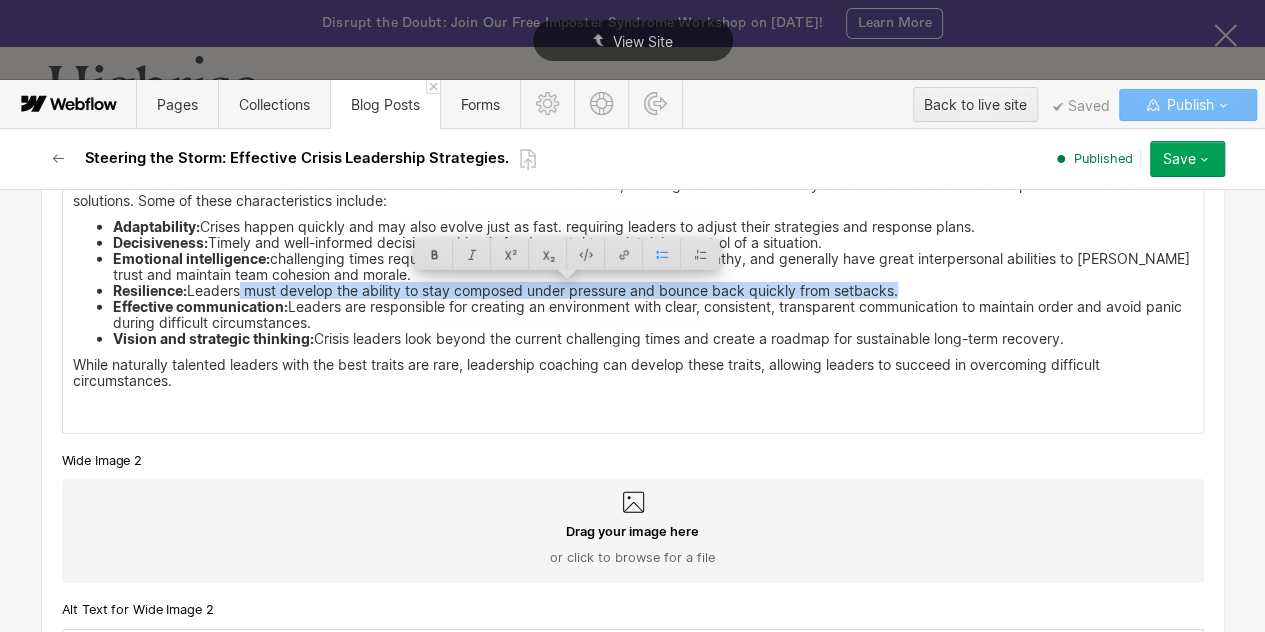 click on "Effective communication:" at bounding box center [200, 306] 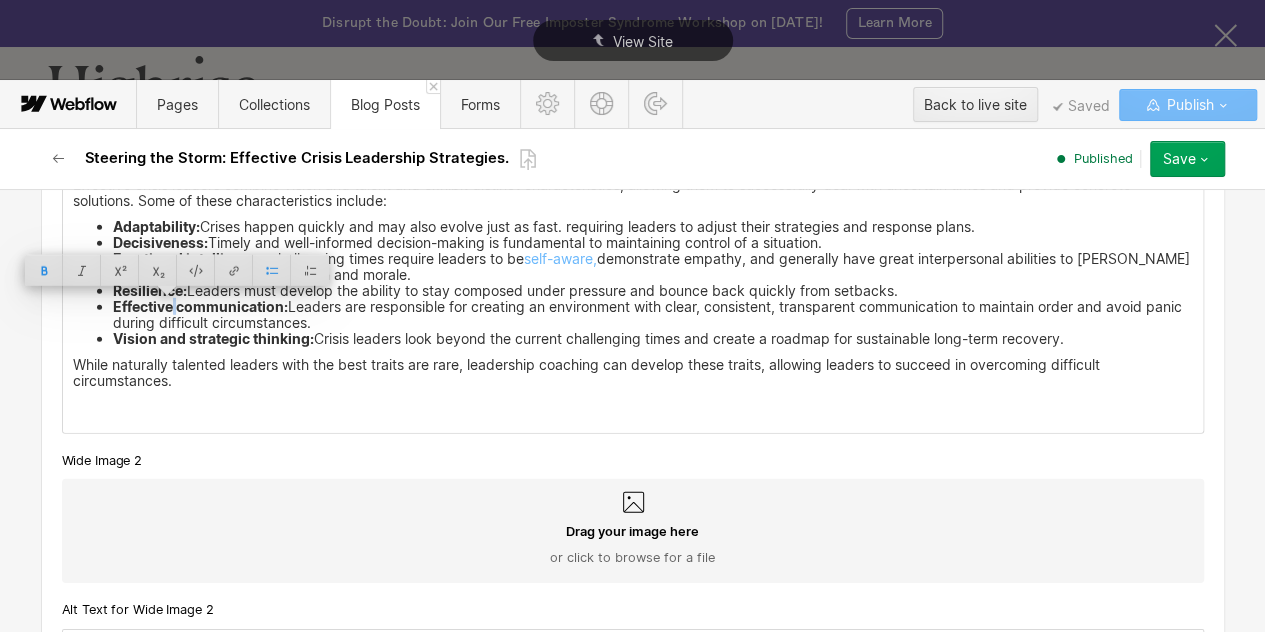 click on "Adaptability:  Crises happen quickly and may also evolve just as fast. requiring leaders to adjust their strategies and response plans. Decisiveness:  Timely and well-informed decision-making is fundamental to maintaining control of a situation. Emotional intelligence:  challenging times require leaders to be  self-aware,  demonstrate empathy, and generally have great interpersonal abilities to foster trust and maintain team cohesion and morale.  Resilience:  Leaders must develop the ability to stay composed under pressure and bounce back quickly from setbacks.  Effective communication:  Leaders are responsible for creating an environment with clear, consistent, transparent communication to maintain order and avoid panic during difficult circumstances.  Vision and strategic thinking:  Crisis leaders look beyond the current challenging times and create a roadmap for sustainable long-term recovery." at bounding box center [633, 283] 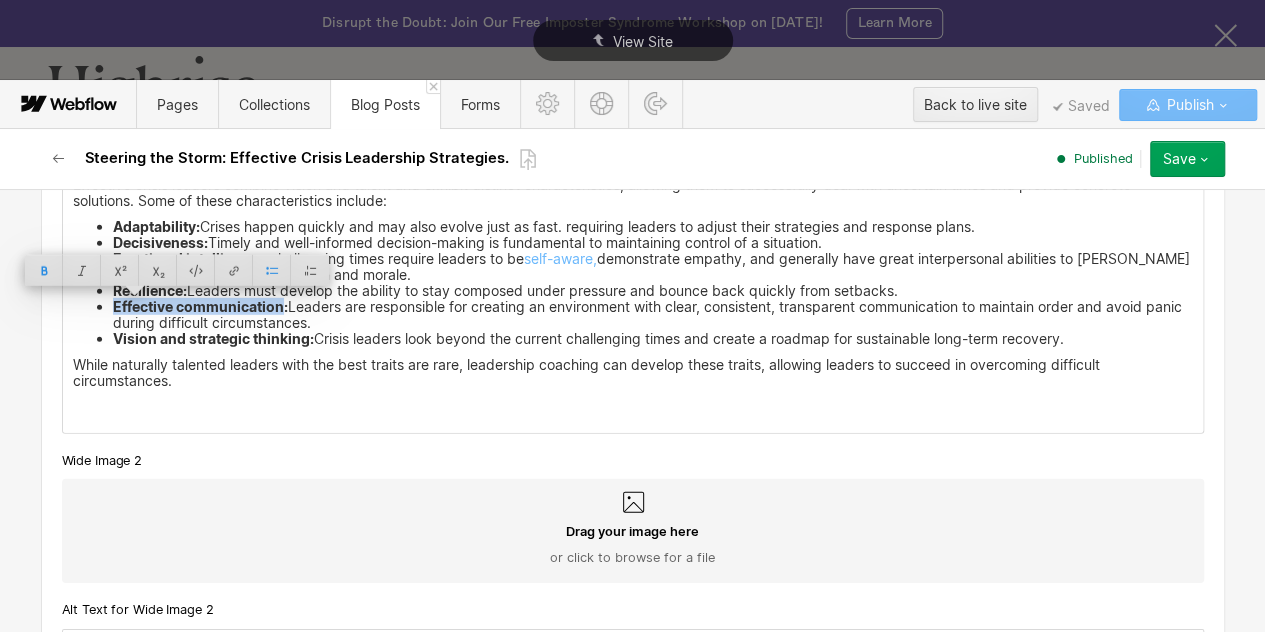 drag, startPoint x: 103, startPoint y: 307, endPoint x: 260, endPoint y: 298, distance: 157.25775 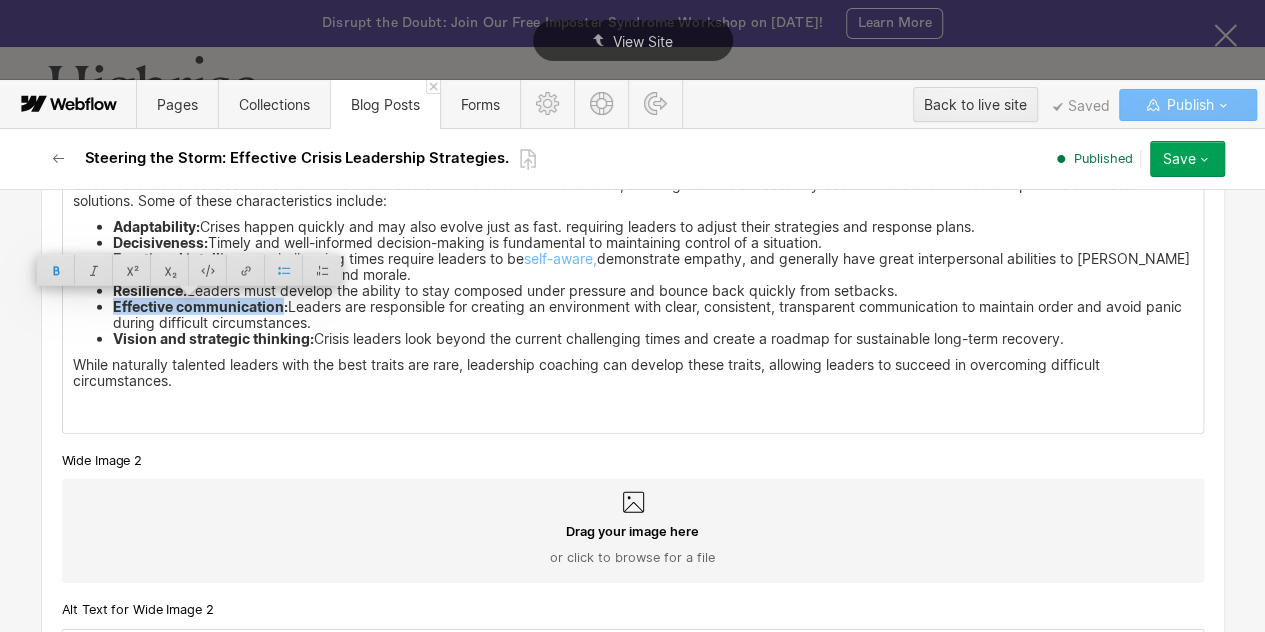 copy on "Effective communication" 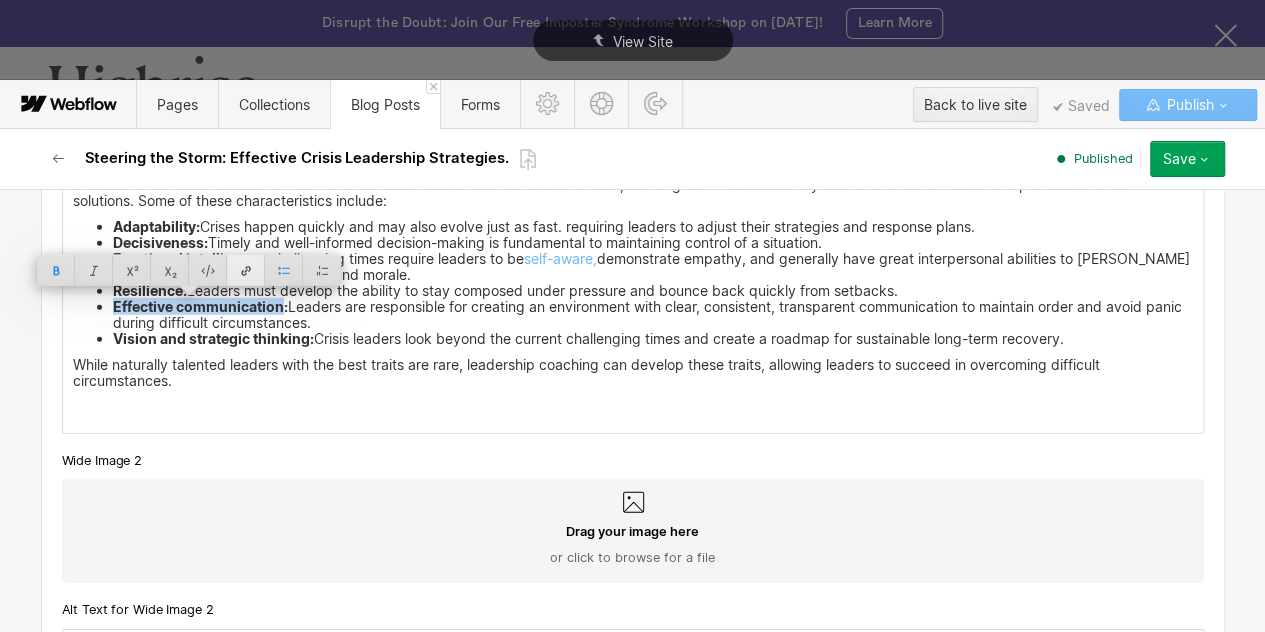 click at bounding box center [246, 270] 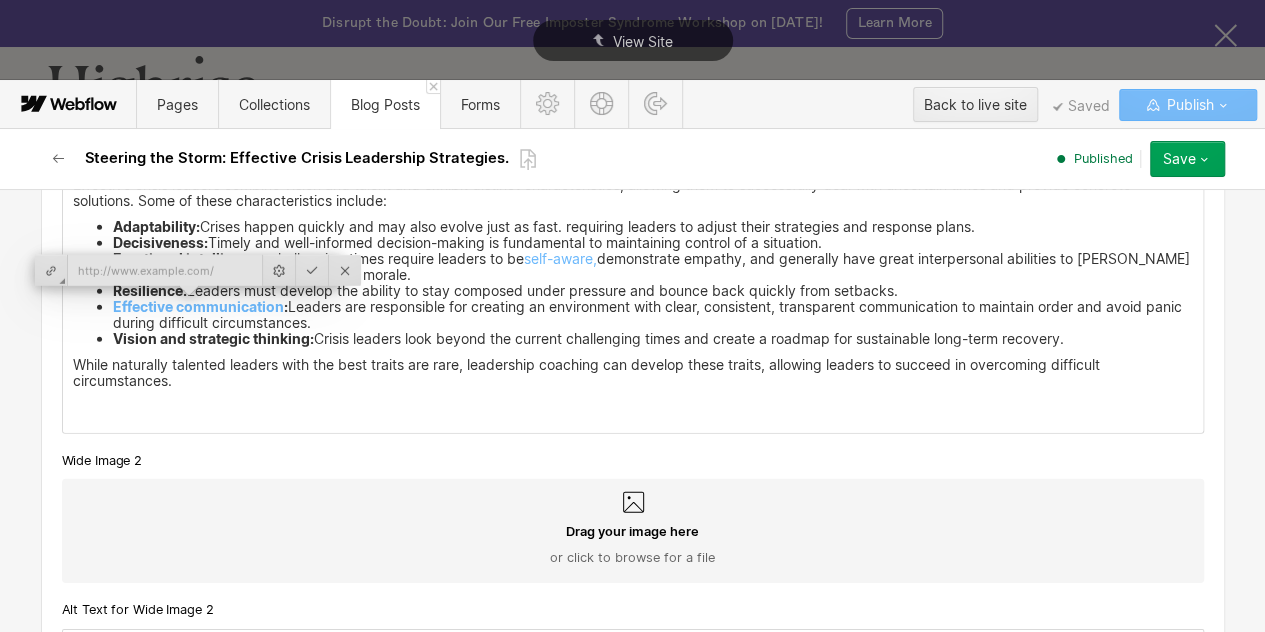 type on "https://www.tryhighrise.com/blog-posts/5-cs-of-communication" 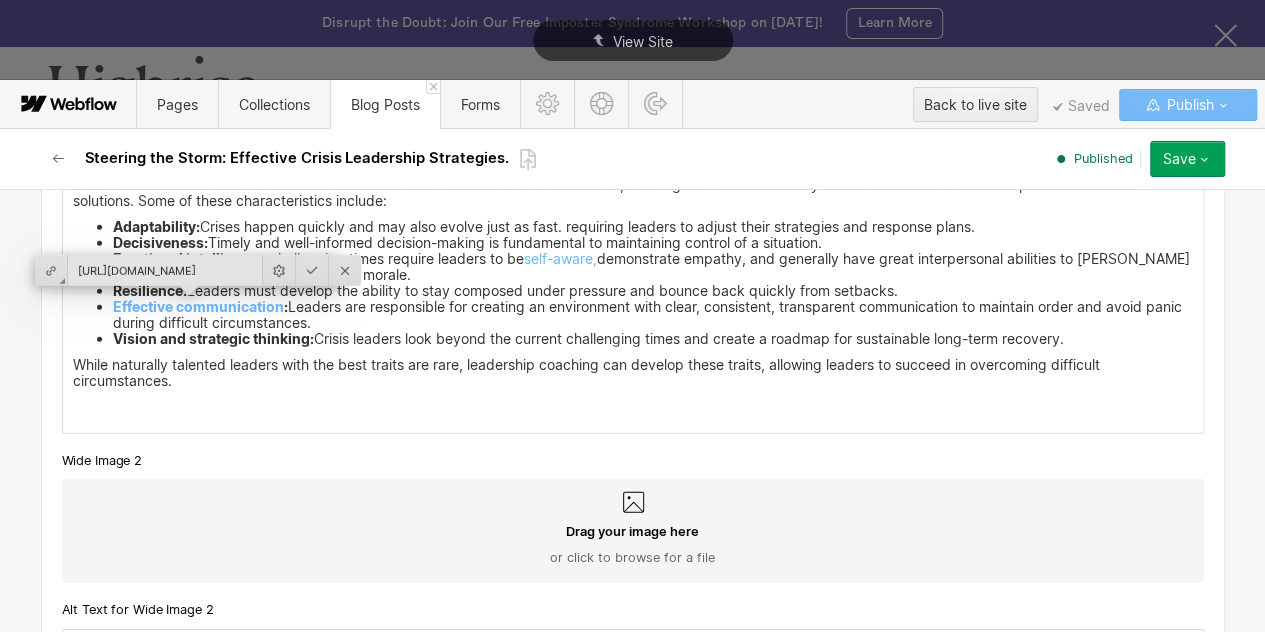 scroll, scrollTop: 0, scrollLeft: 178, axis: horizontal 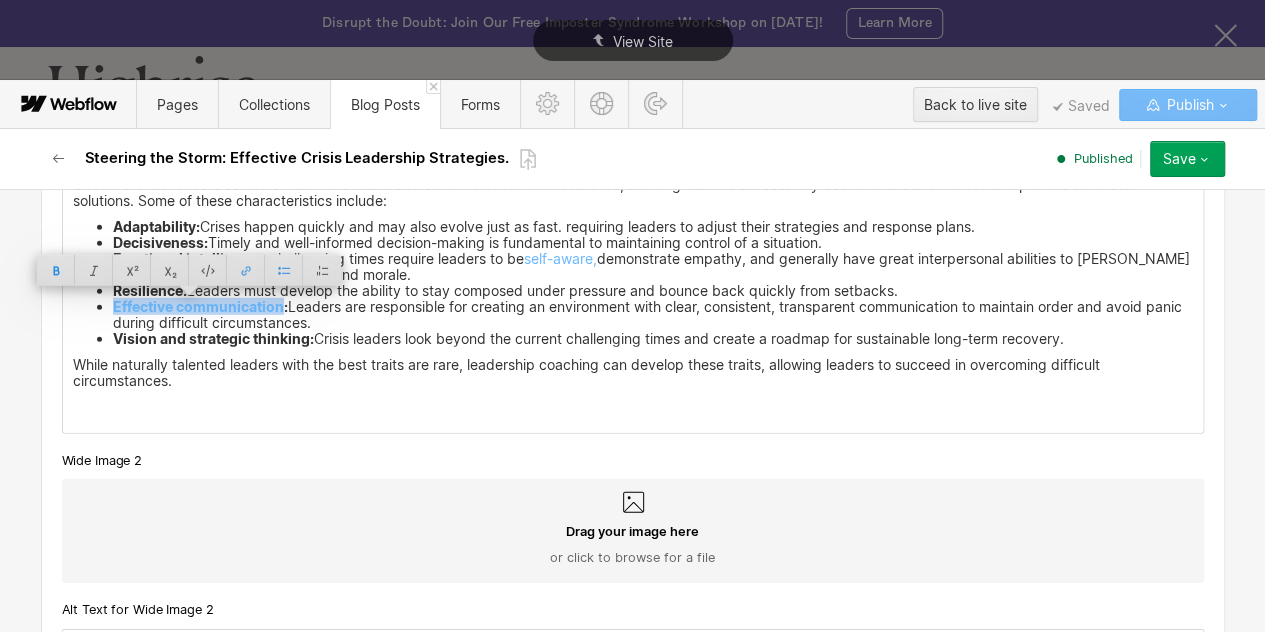 click on "Effective communication :  Leaders are responsible for creating an environment with clear, consistent, transparent communication to maintain order and avoid panic during difficult circumstances." at bounding box center [653, 315] 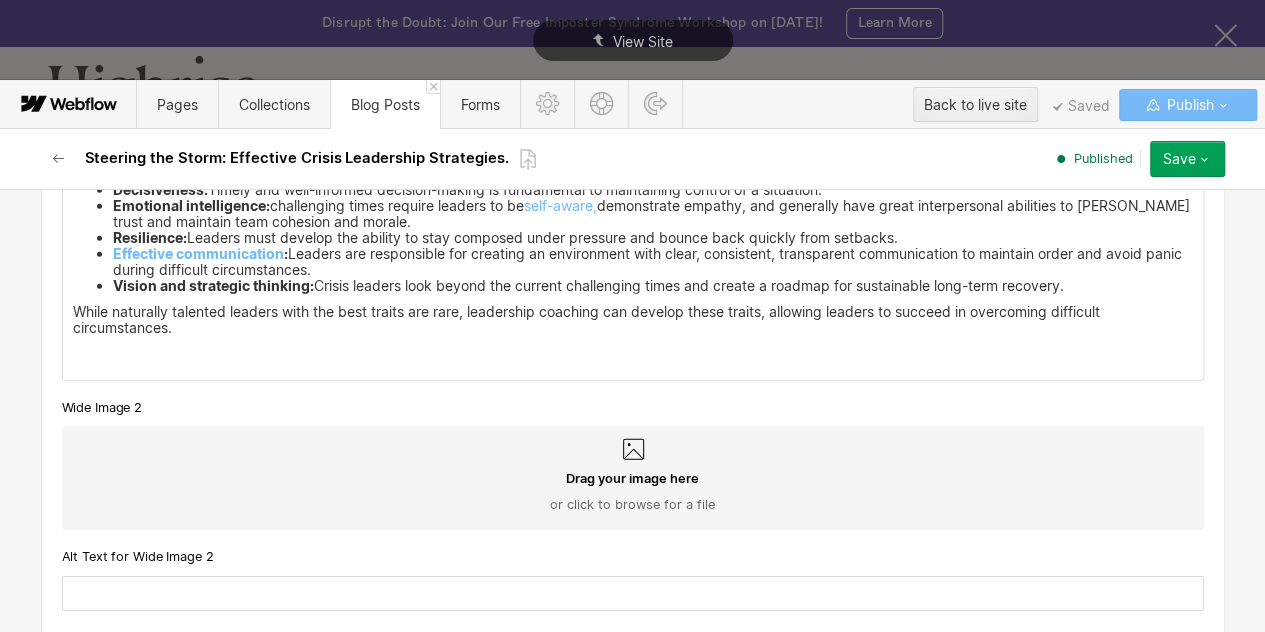 scroll, scrollTop: 3024, scrollLeft: 0, axis: vertical 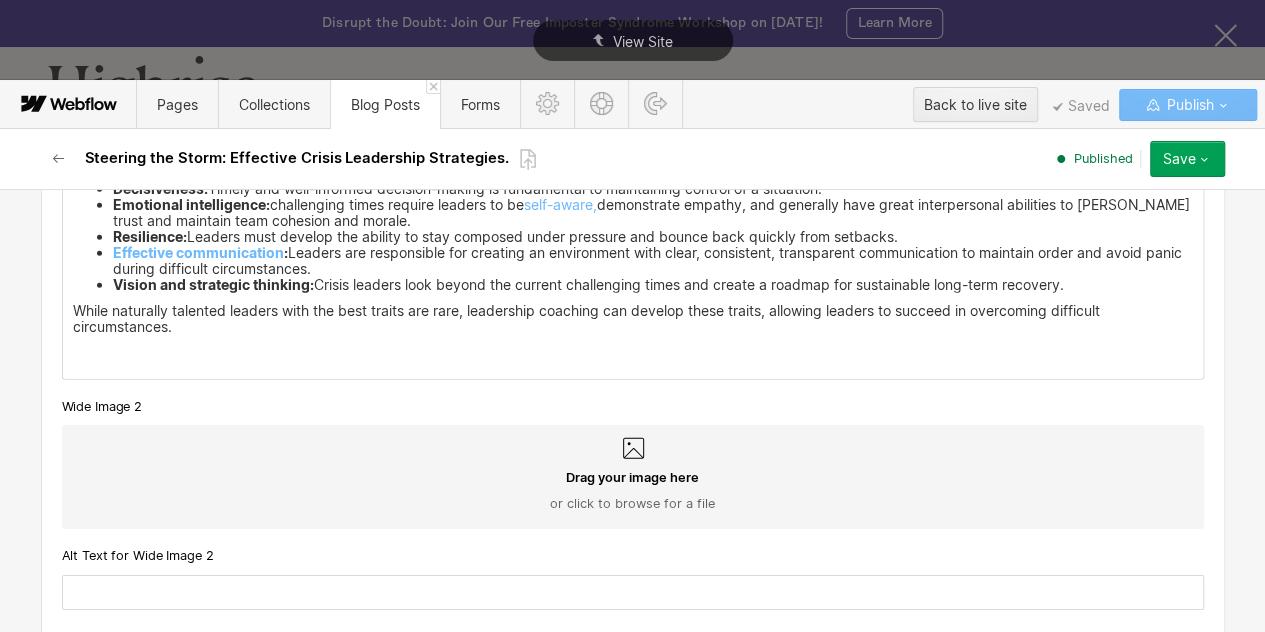 click on "Vision and strategic thinking:  Crisis leaders look beyond the current challenging times and create a roadmap for sustainable long-term recovery." at bounding box center (653, 285) 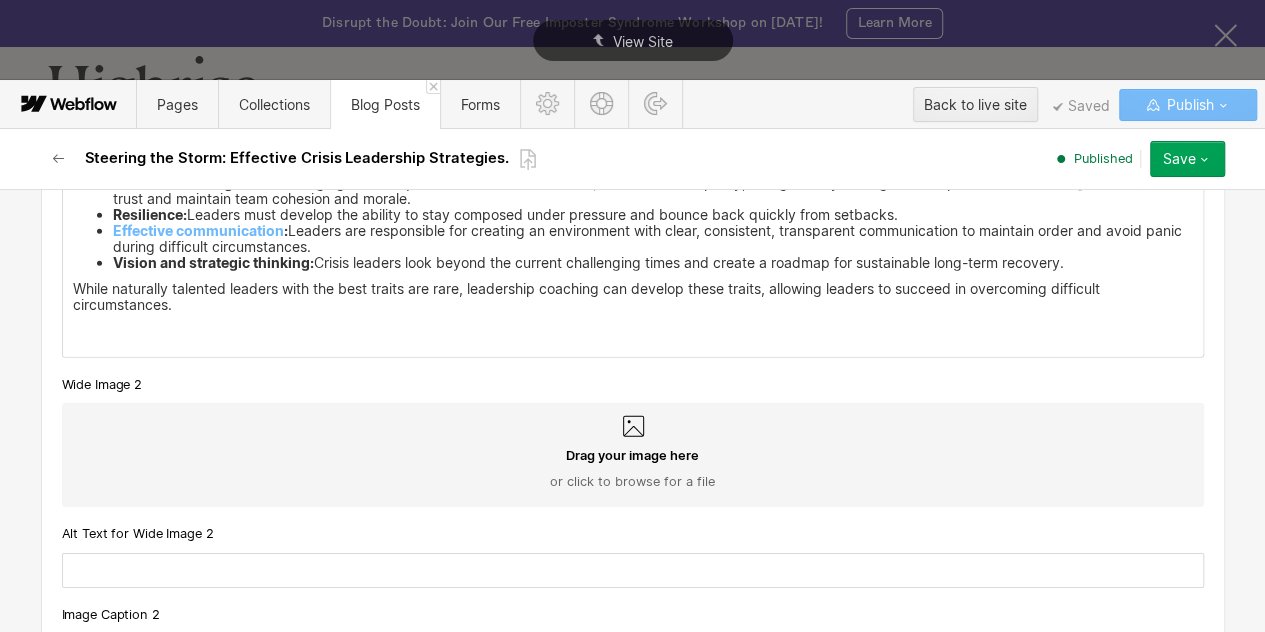 scroll, scrollTop: 3047, scrollLeft: 0, axis: vertical 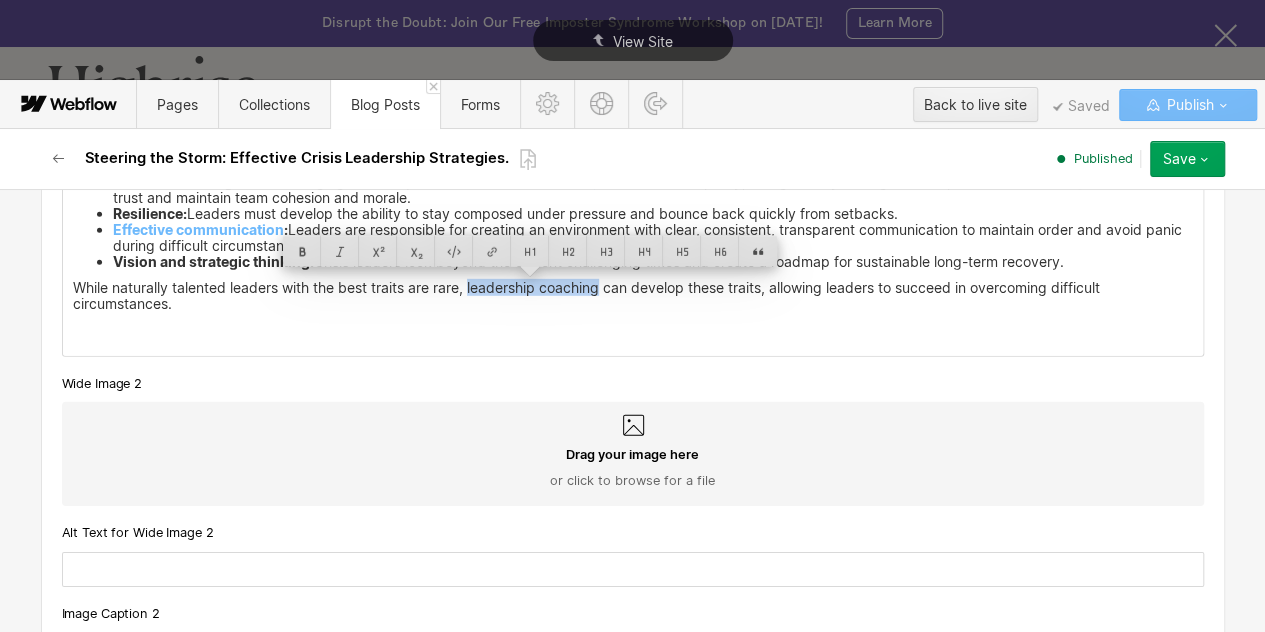 drag, startPoint x: 464, startPoint y: 283, endPoint x: 598, endPoint y: 279, distance: 134.0597 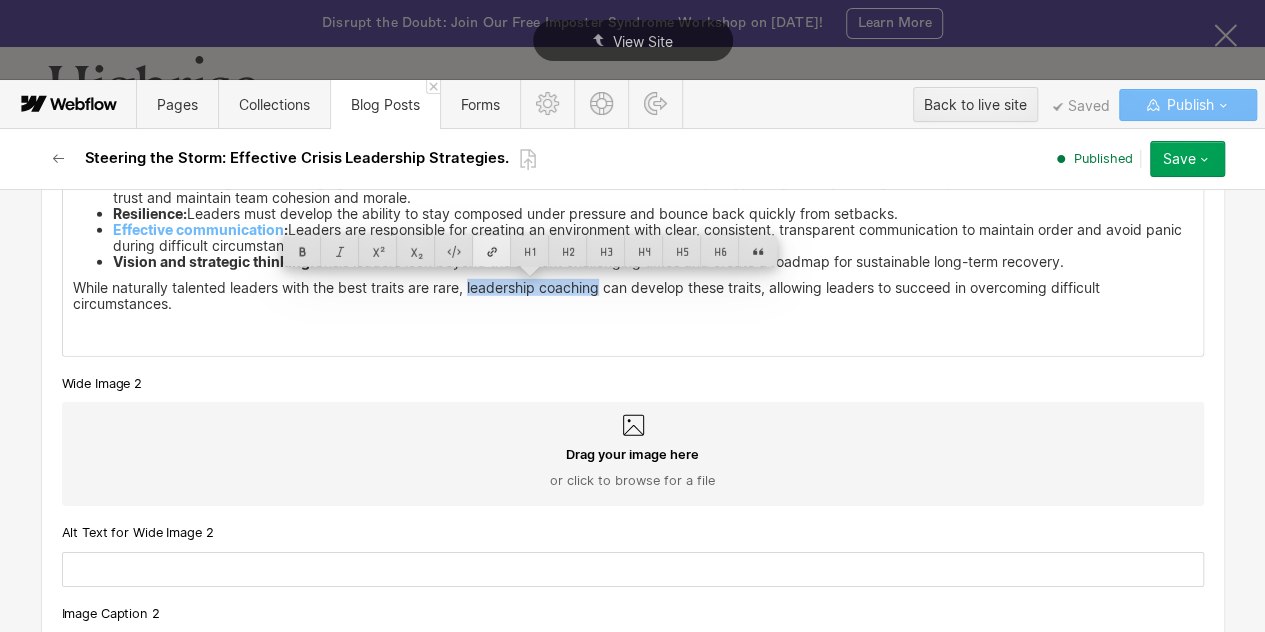 click at bounding box center (492, 251) 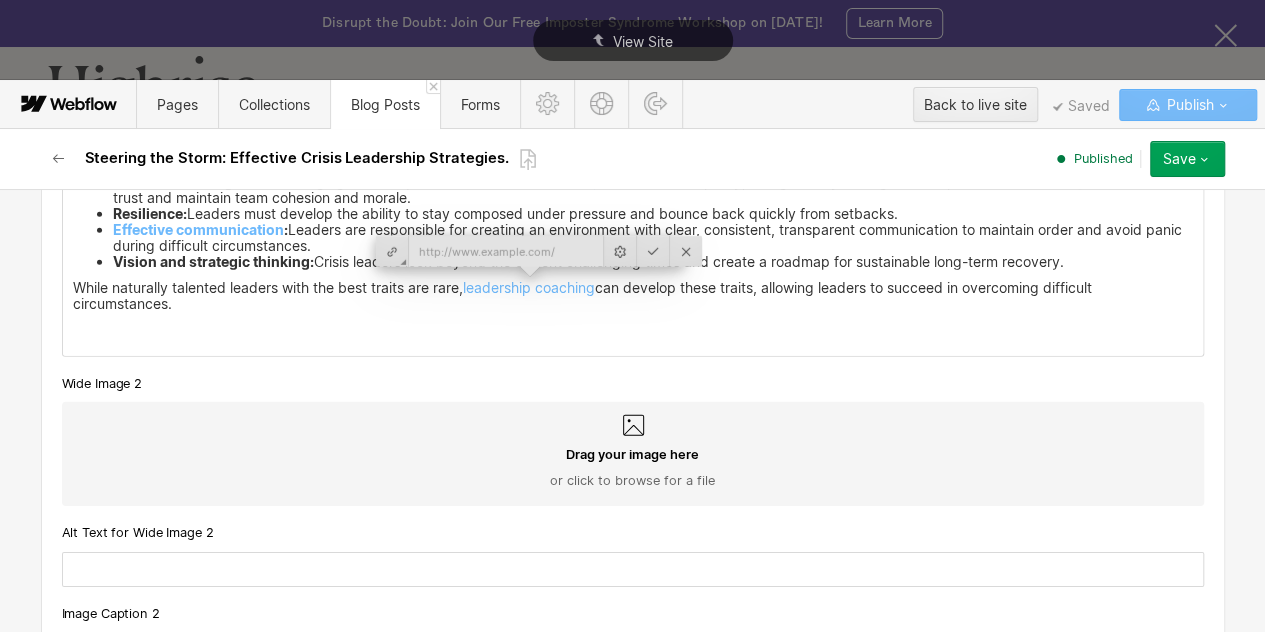 type on "https://www.tryhighrise.com/blog-posts/leadership-coaching" 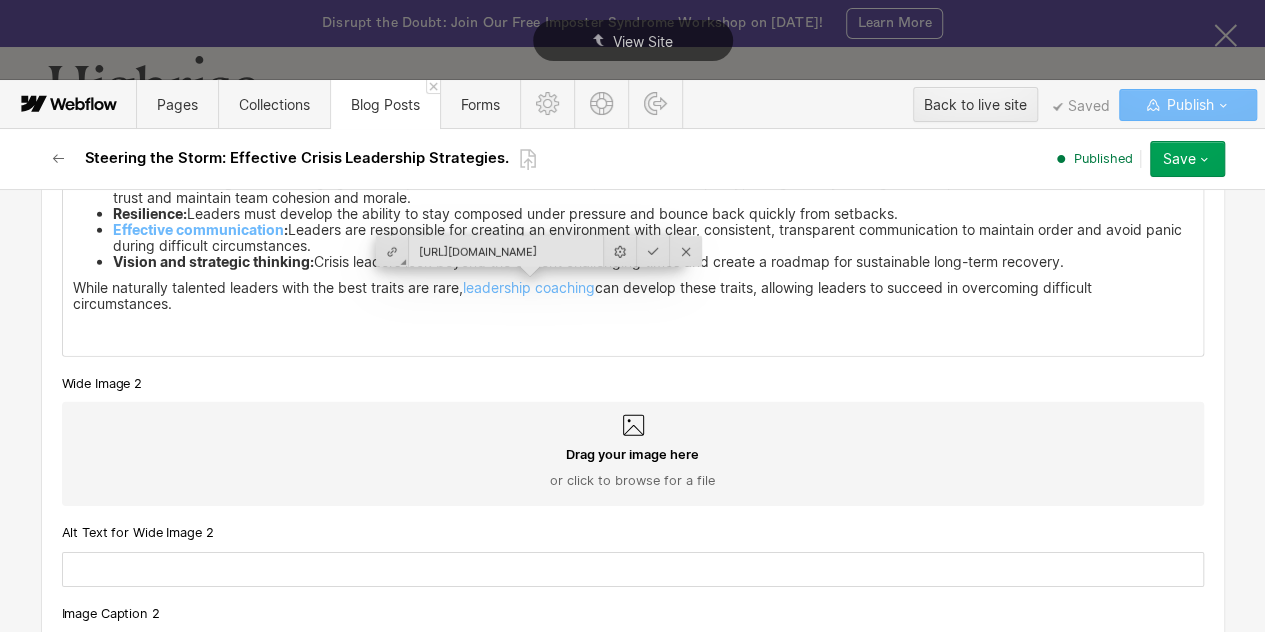scroll, scrollTop: 0, scrollLeft: 161, axis: horizontal 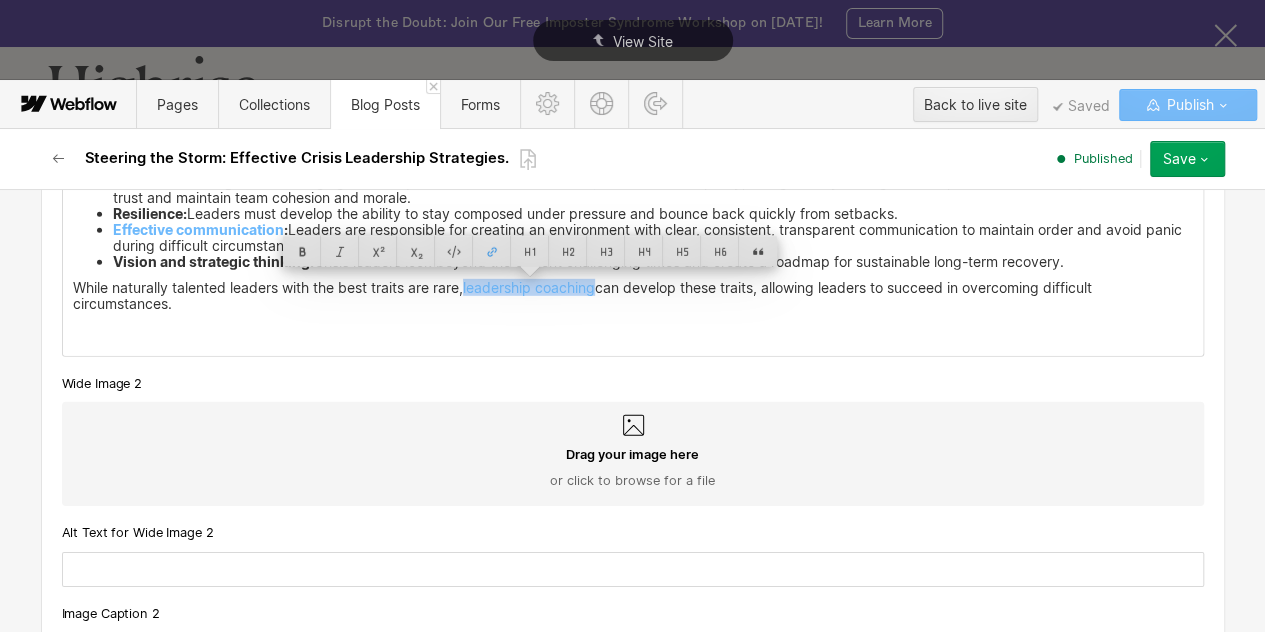 click on "<div id ="one"> Crisis leadership vs. Routine leadership  Crisis leadership guides organizations, teams, or communities through uncertain and stressful situations while projecting confidence, decisiveness, and adaptability. It demands swift action and flexibility in its approach.  Routine leadership, on the other hand, operates within predictable structures and the organization's long-term goals, emphasizing planning, stability, consistency, and gradual progress.  ‍ <div id ="two"> Characteristics of Effective Crisis Leaders Effective crisis leaders combine vision and talent and exhibit distinct characteristics, allowing them to successfully deal with uncertain times and provide concrete solutions. Some of these characteristics include:  Adaptability:  Crises happen quickly and may also evolve just as fast. requiring leaders to adjust their strategies and response plans. Decisiveness:  Timely and well-informed decision-making is fundamental to maintaining control of a situation. Emotional intelligence:  :" at bounding box center [633, 87] 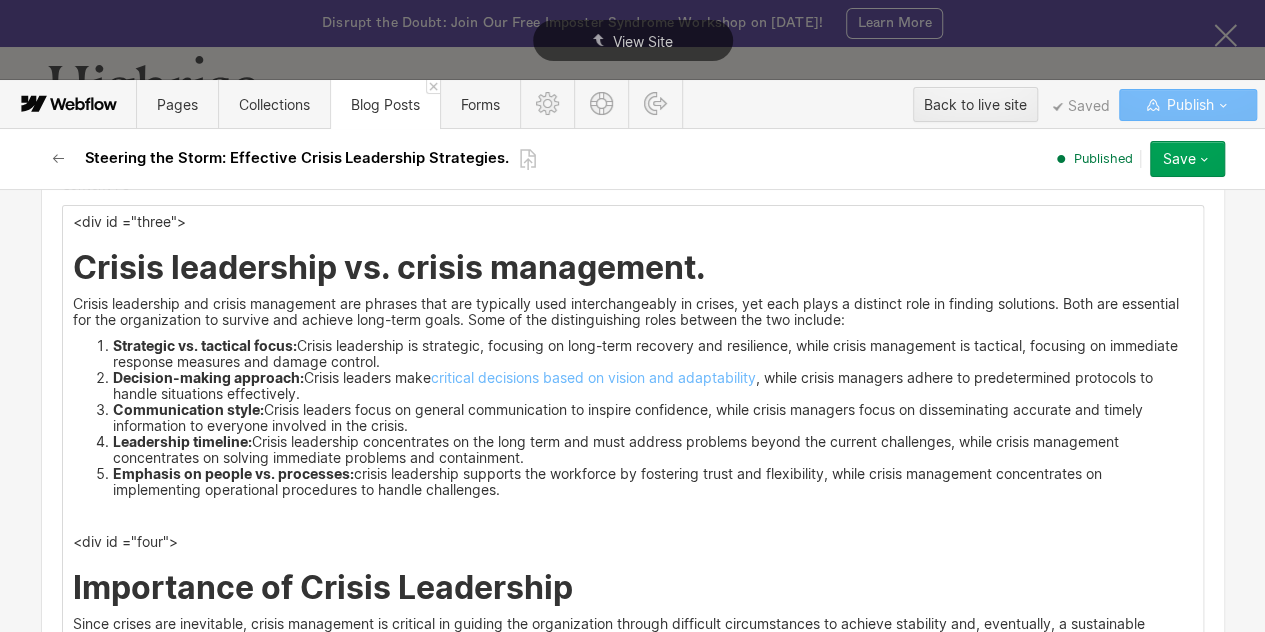 scroll, scrollTop: 3637, scrollLeft: 0, axis: vertical 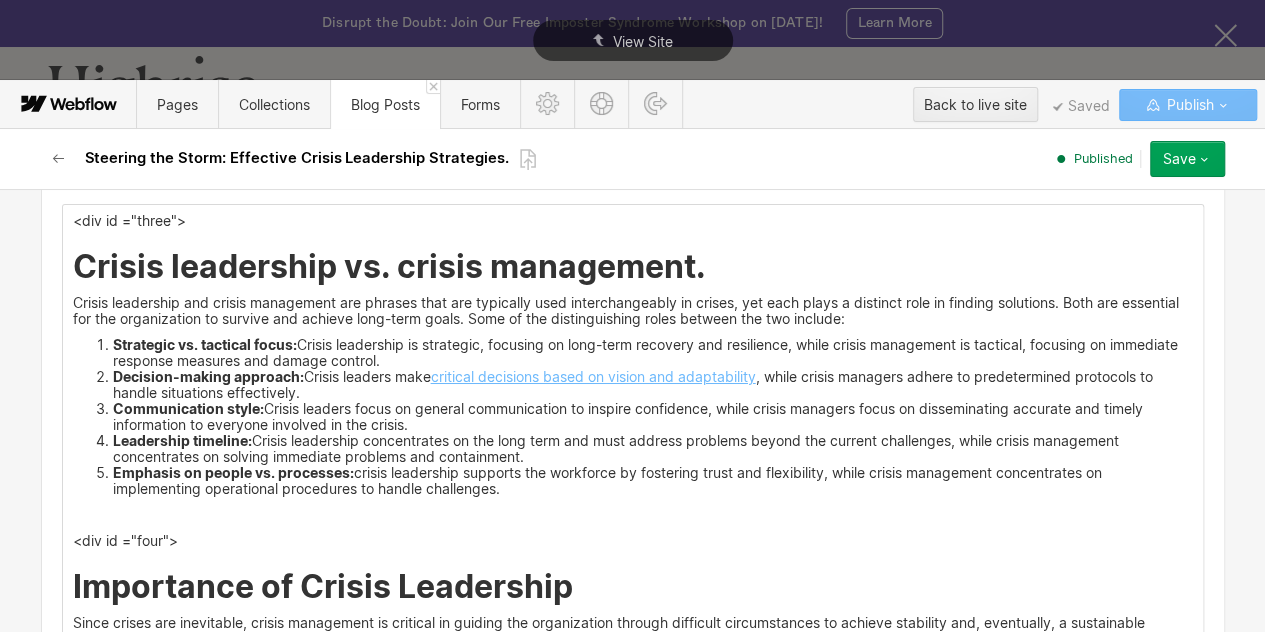 click on "critical decisions based on vision and adaptability" at bounding box center [593, 376] 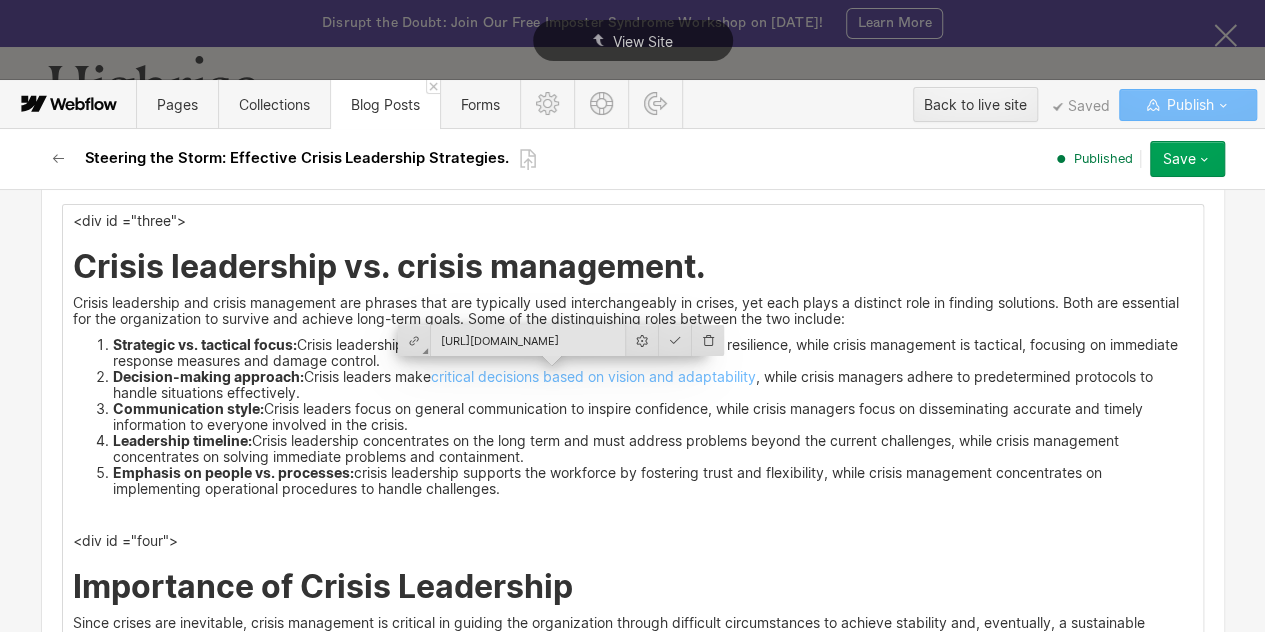 click on "https://www.tryhighrise.com/blog-posts/decision-making-in-leadership" at bounding box center [528, 340] 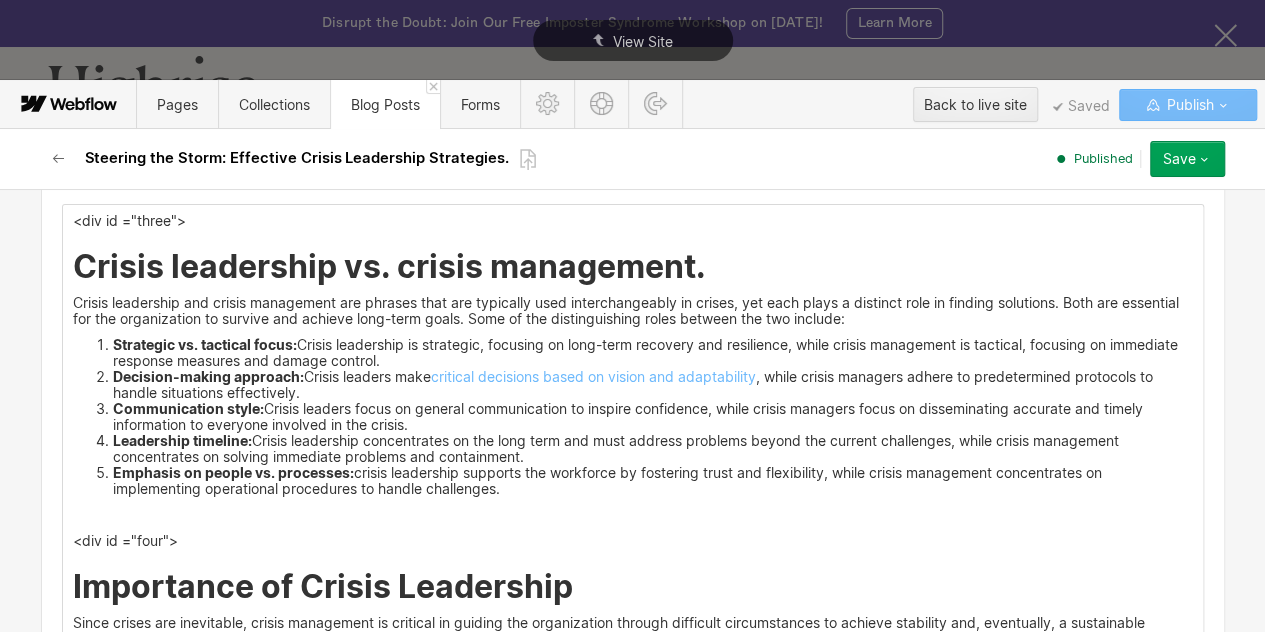 click on "Decision-making approach:  Crisis leaders make  critical decisions based on vision and adaptability , while crisis managers adhere to predetermined protocols to handle situations effectively." at bounding box center (653, 385) 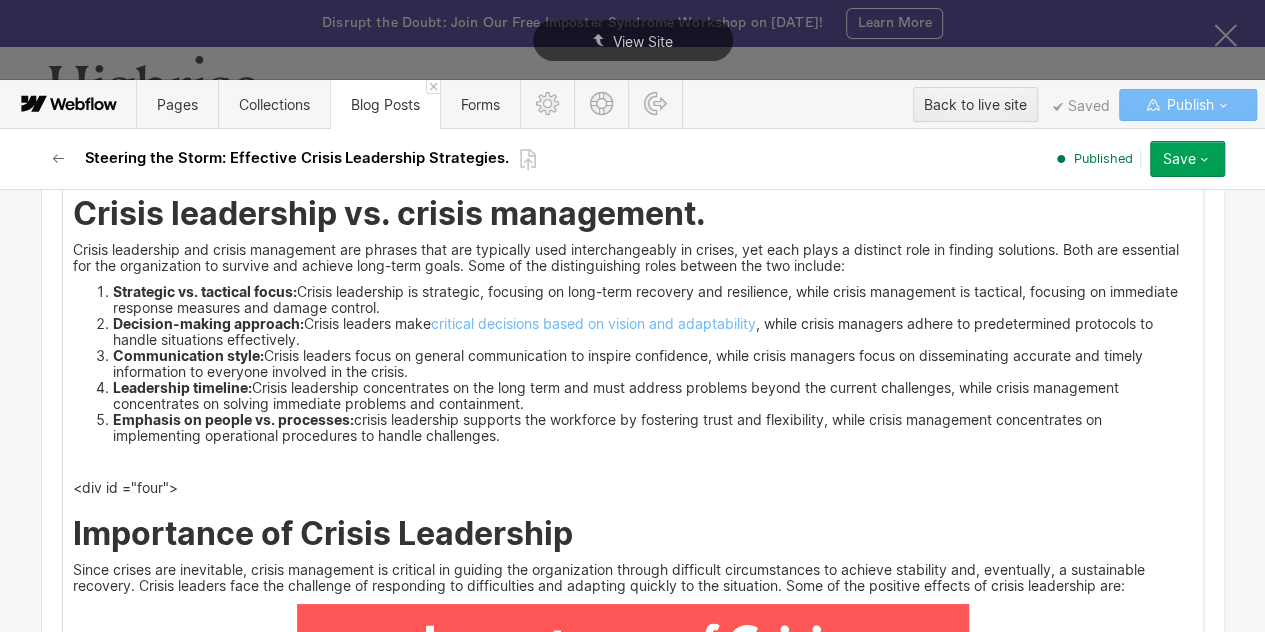 scroll, scrollTop: 3691, scrollLeft: 0, axis: vertical 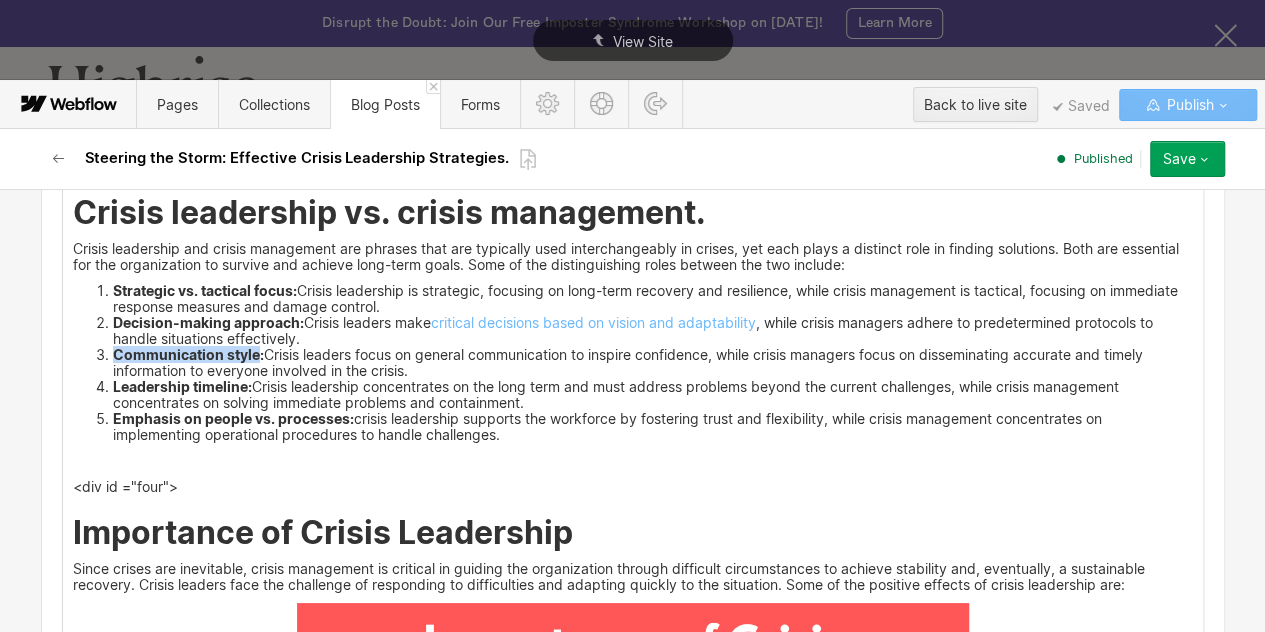 drag, startPoint x: 246, startPoint y: 349, endPoint x: 104, endPoint y: 355, distance: 142.12671 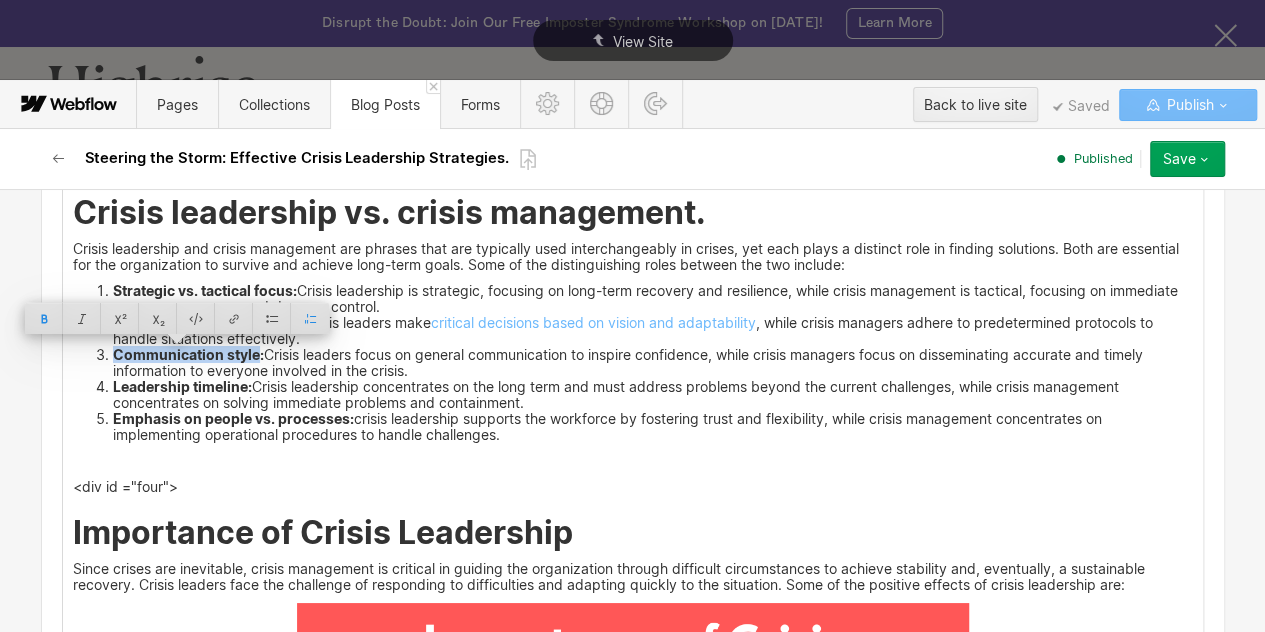 copy on "Communication style" 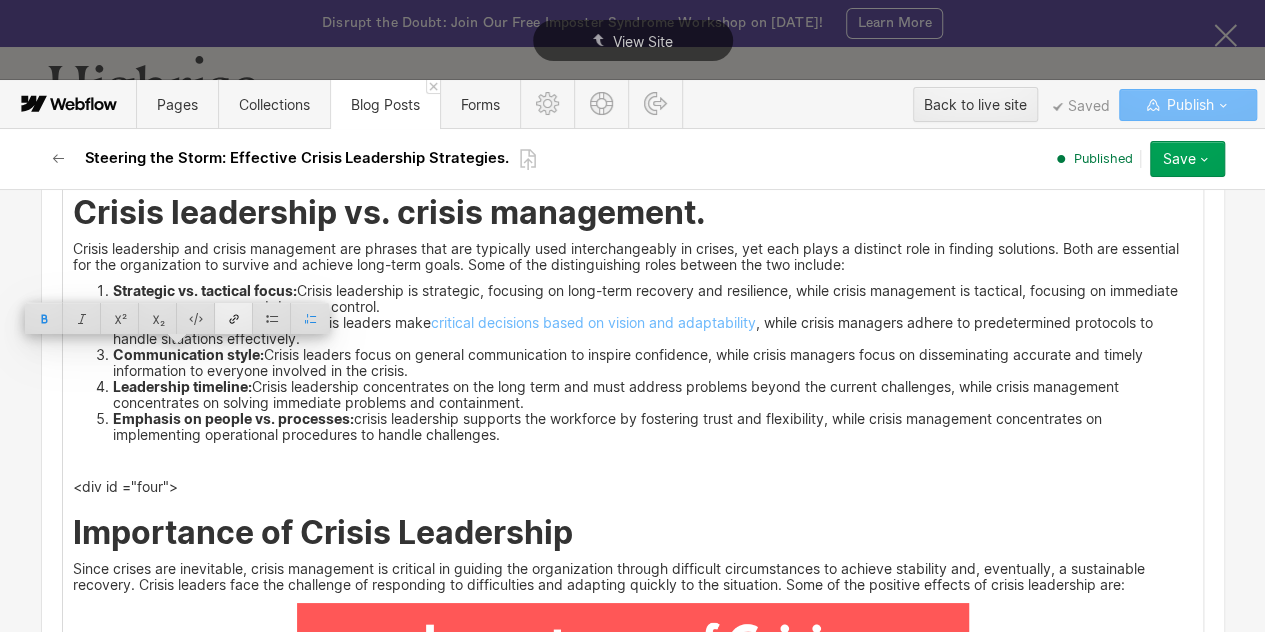 click at bounding box center (234, 318) 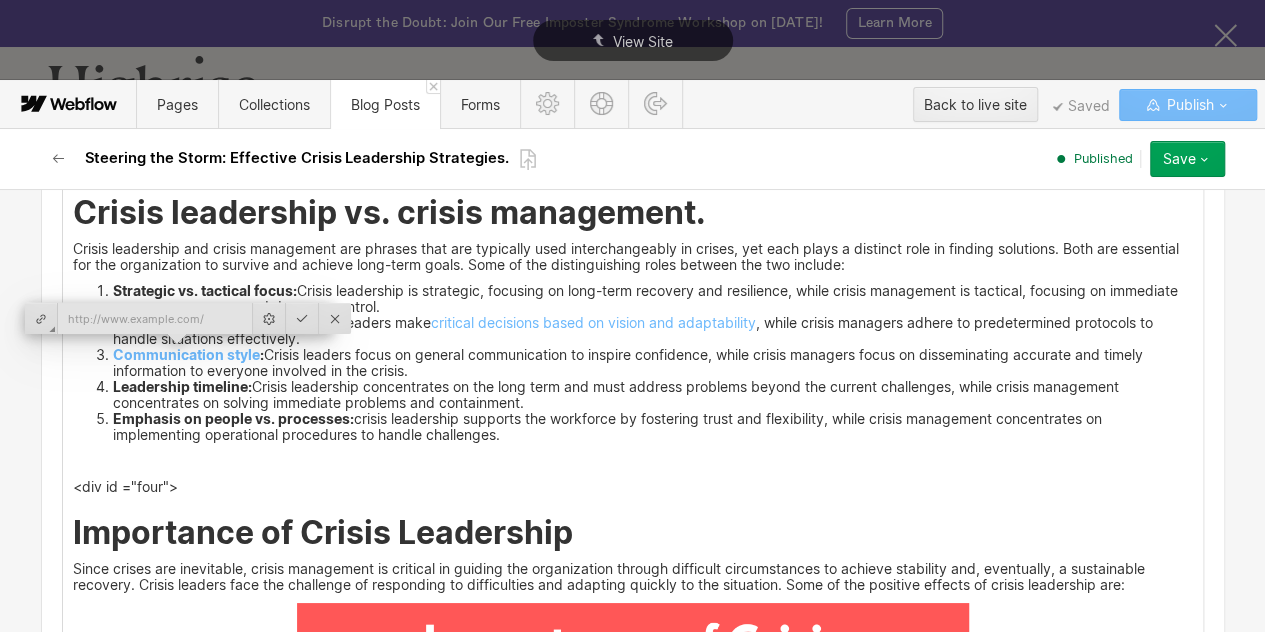 type on "https://www.tryhighrise.com/blog-posts/communication-styles-in-the-workplace" 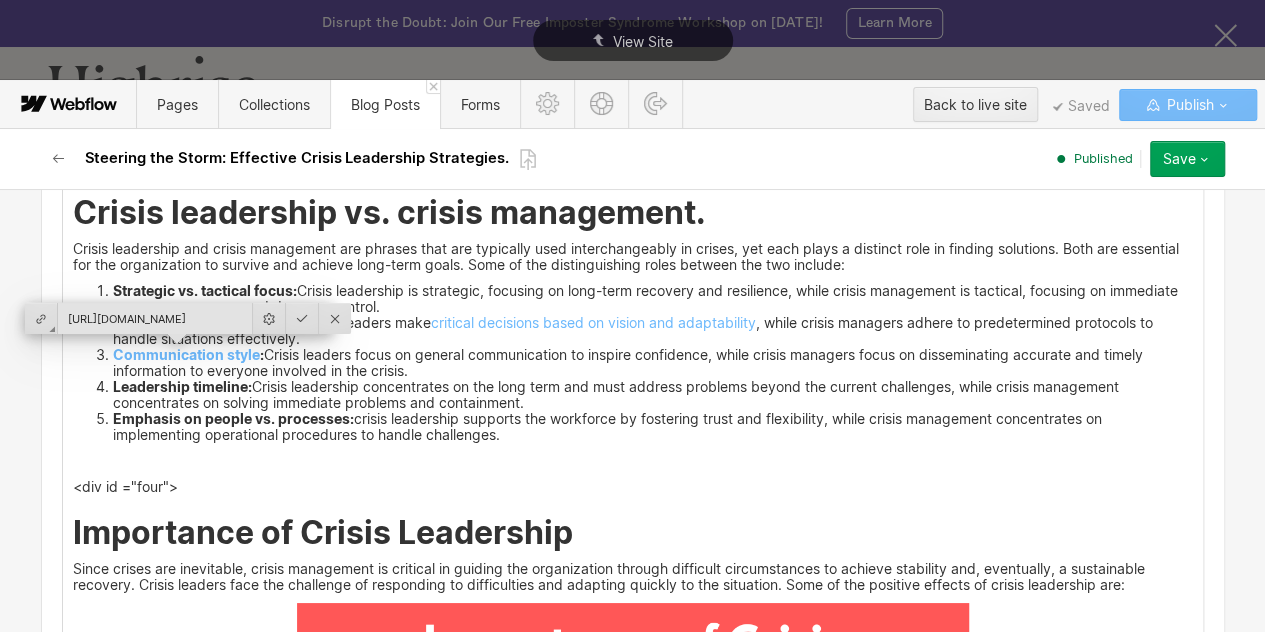 scroll, scrollTop: 0, scrollLeft: 264, axis: horizontal 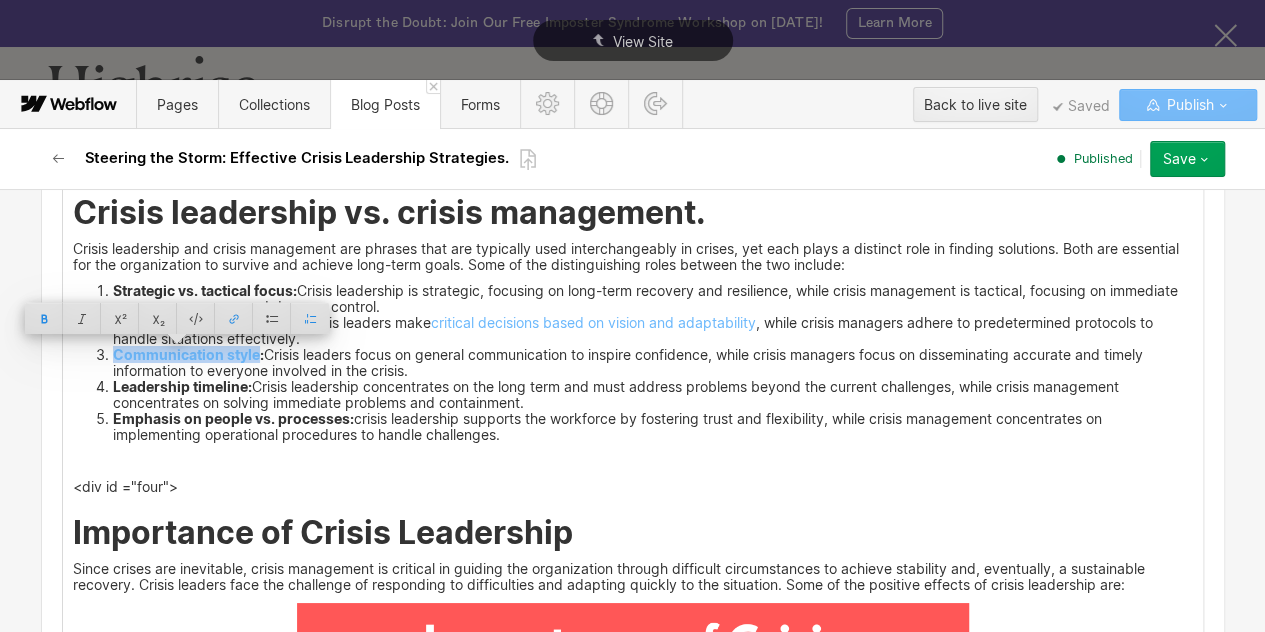 click on "Leadership timeline:  Crisis leadership concentrates on the long term and must address problems beyond the current challenges, while crisis management concentrates on solving immediate problems and containment." at bounding box center (653, 395) 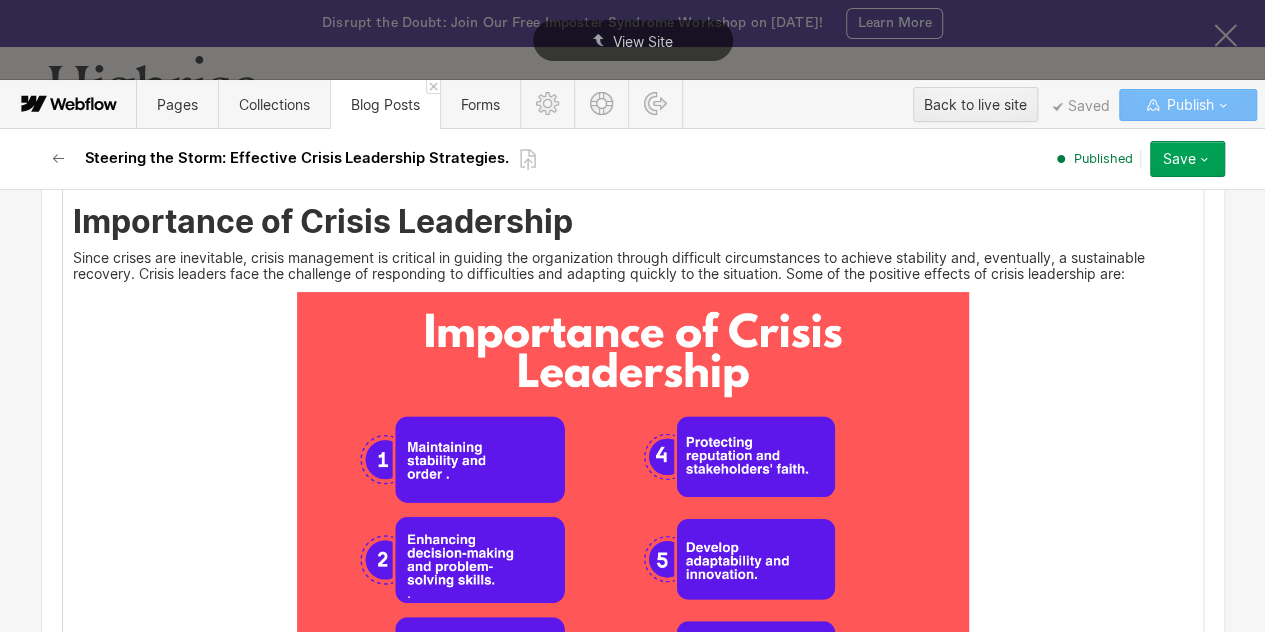 scroll, scrollTop: 3997, scrollLeft: 0, axis: vertical 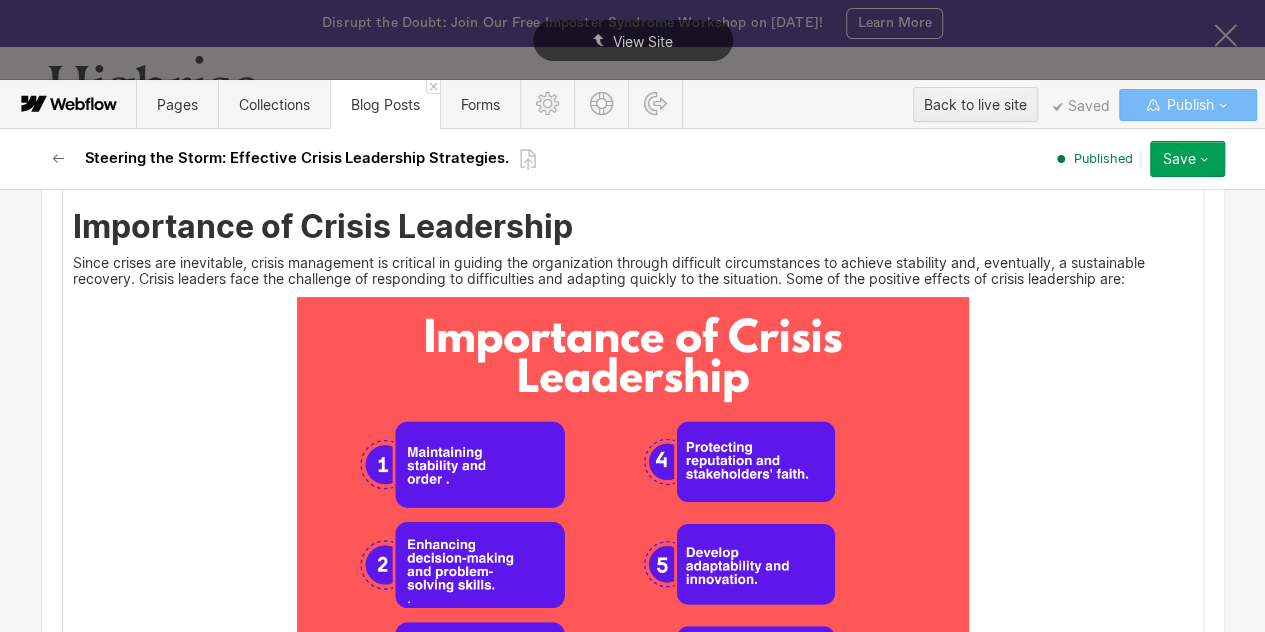 click on "Since crises are inevitable, crisis management is critical in guiding the organization through difficult circumstances to achieve stability and, eventually, a sustainable recovery. Crisis leaders face the challenge of responding to difficulties and adapting quickly to the situation. Some of the positive effects of crisis leadership are:" at bounding box center [633, 271] 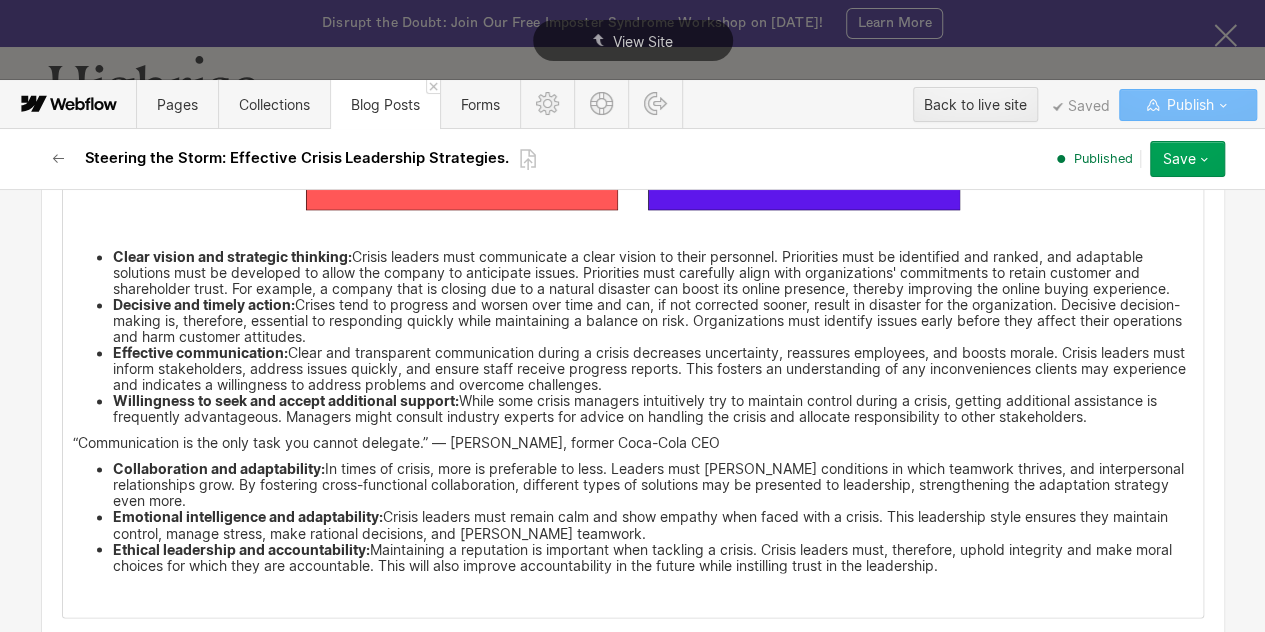scroll, scrollTop: 5352, scrollLeft: 0, axis: vertical 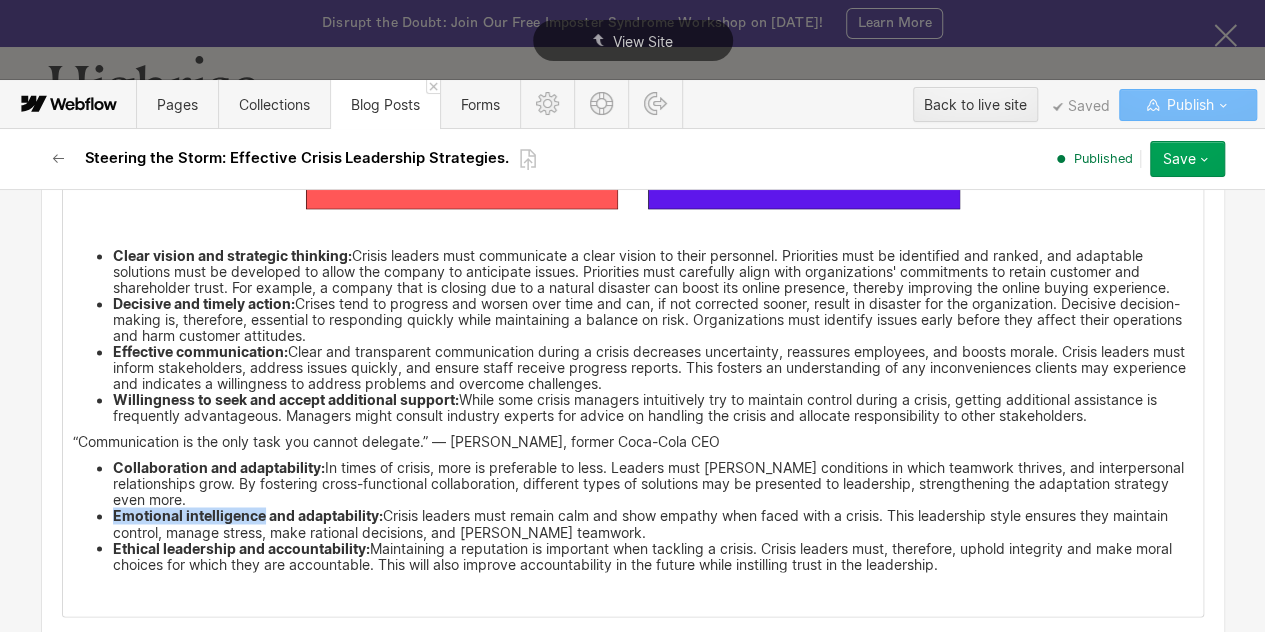 drag, startPoint x: 254, startPoint y: 511, endPoint x: 94, endPoint y: 509, distance: 160.0125 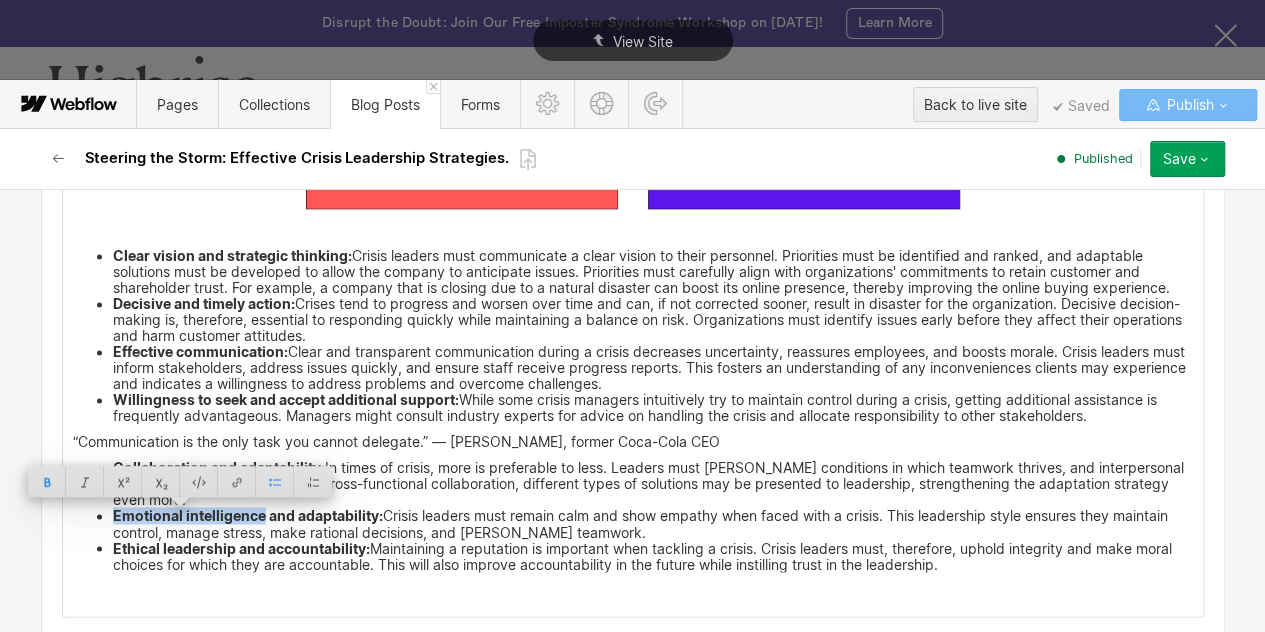 copy on "Emotional intelligence" 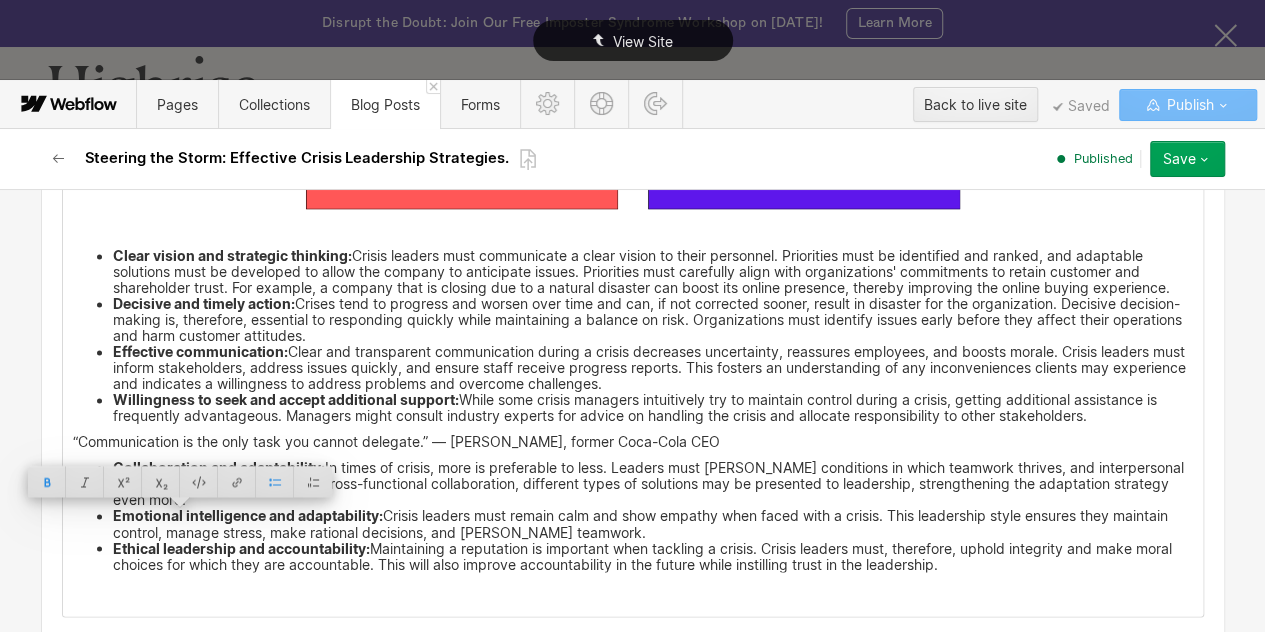 scroll, scrollTop: 2816, scrollLeft: 0, axis: vertical 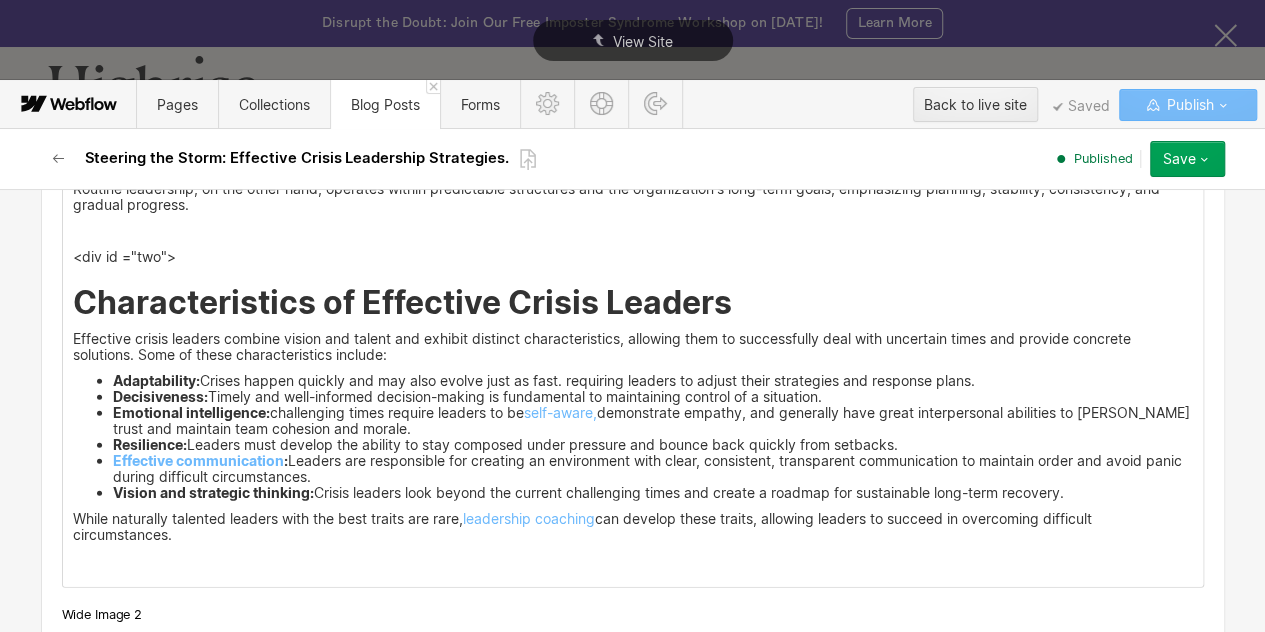 click on "Emotional intelligence:" at bounding box center (191, 412) 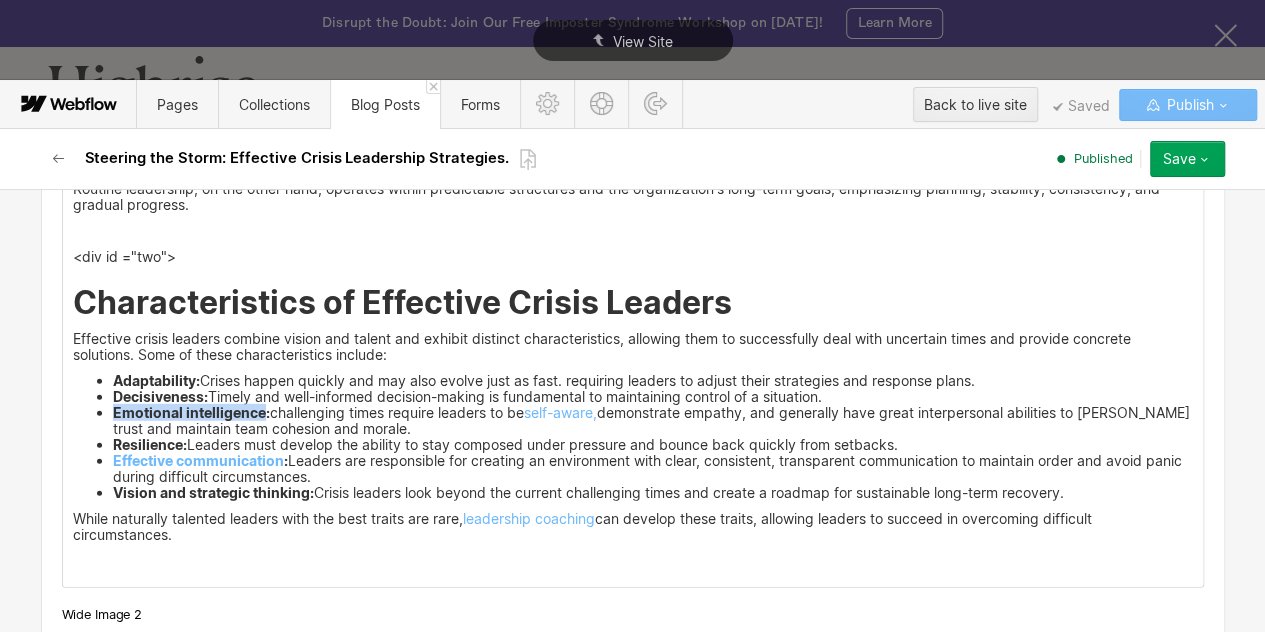 drag, startPoint x: 104, startPoint y: 410, endPoint x: 254, endPoint y: 409, distance: 150.00333 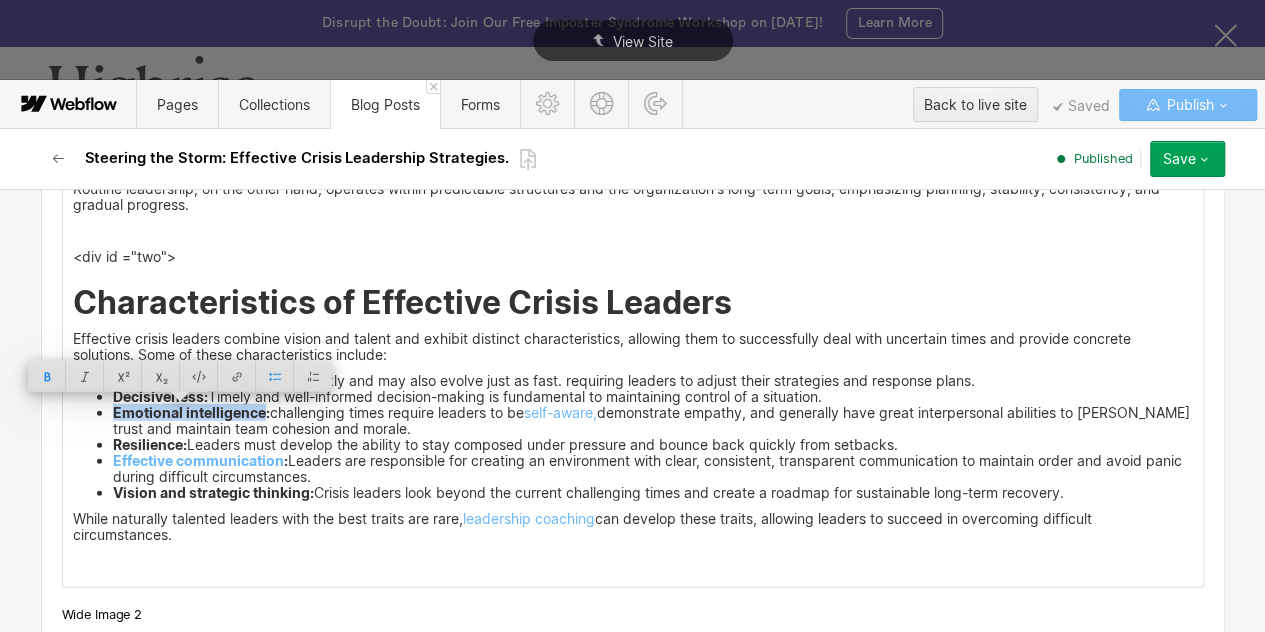 copy on "Emotional intelligence" 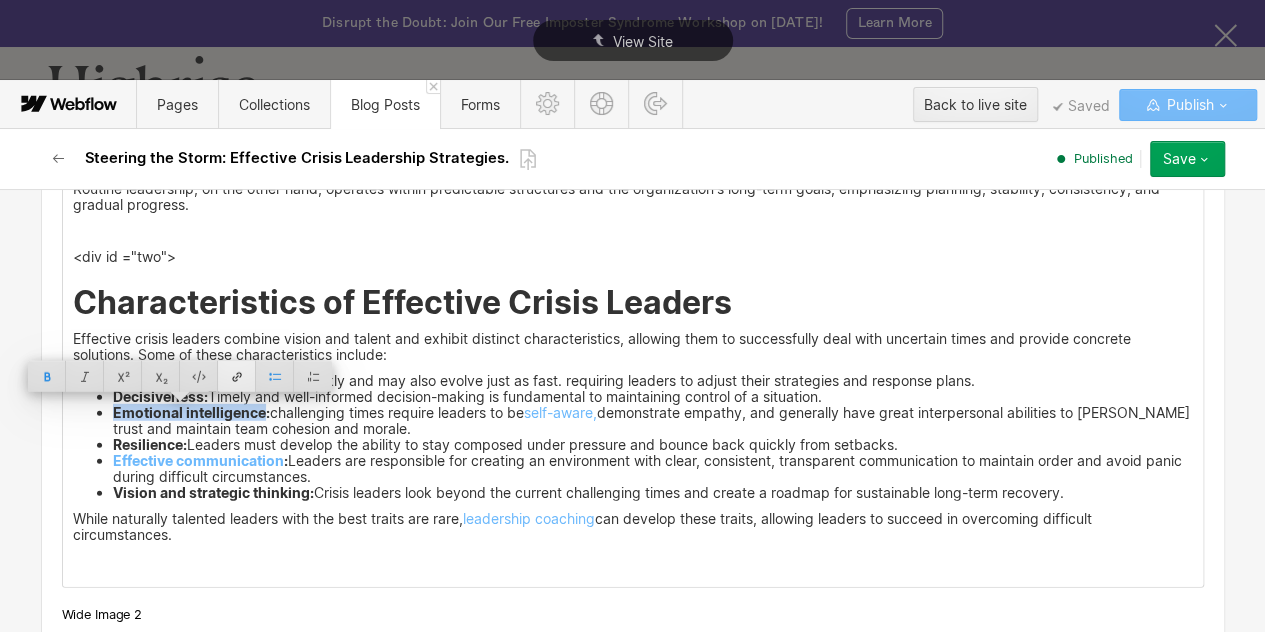 click at bounding box center (237, 376) 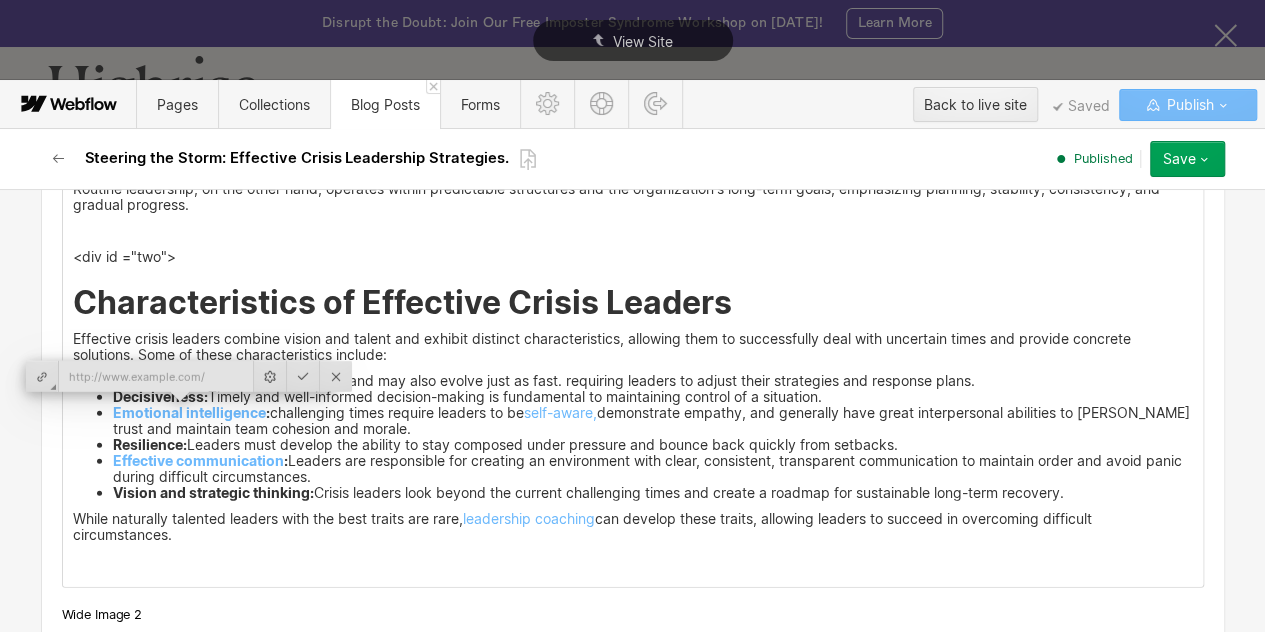 type on "https://www.tryhighrise.com/blog-posts/emotional-intelligence-in-leadership" 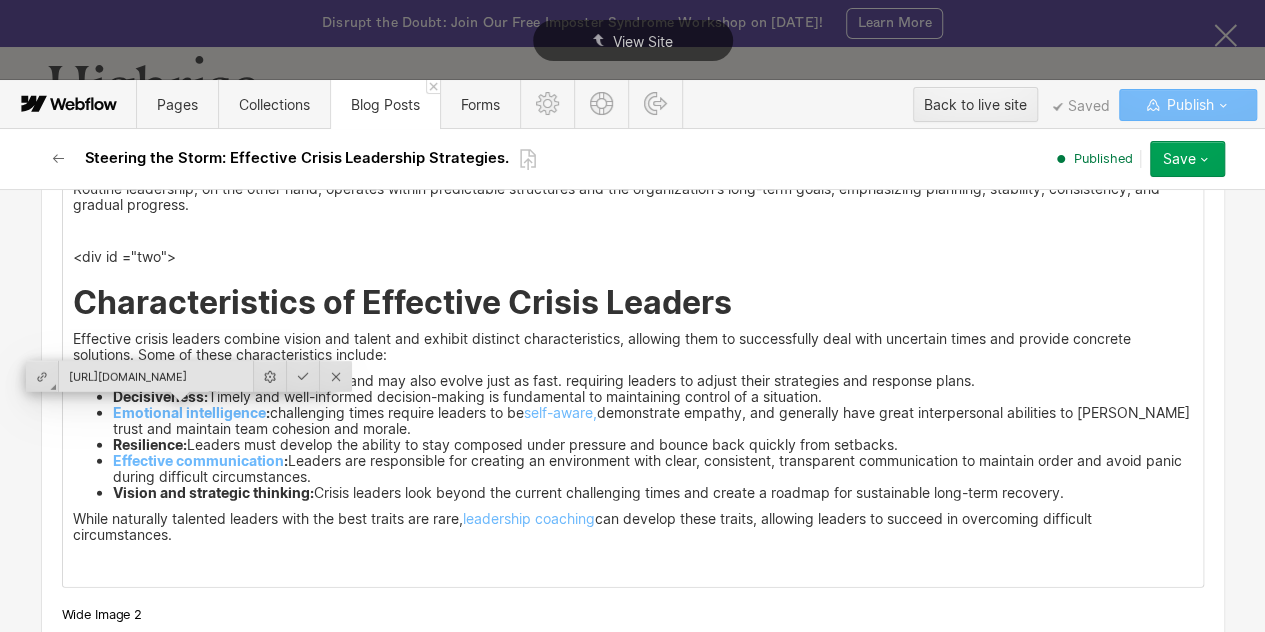 scroll, scrollTop: 0, scrollLeft: 243, axis: horizontal 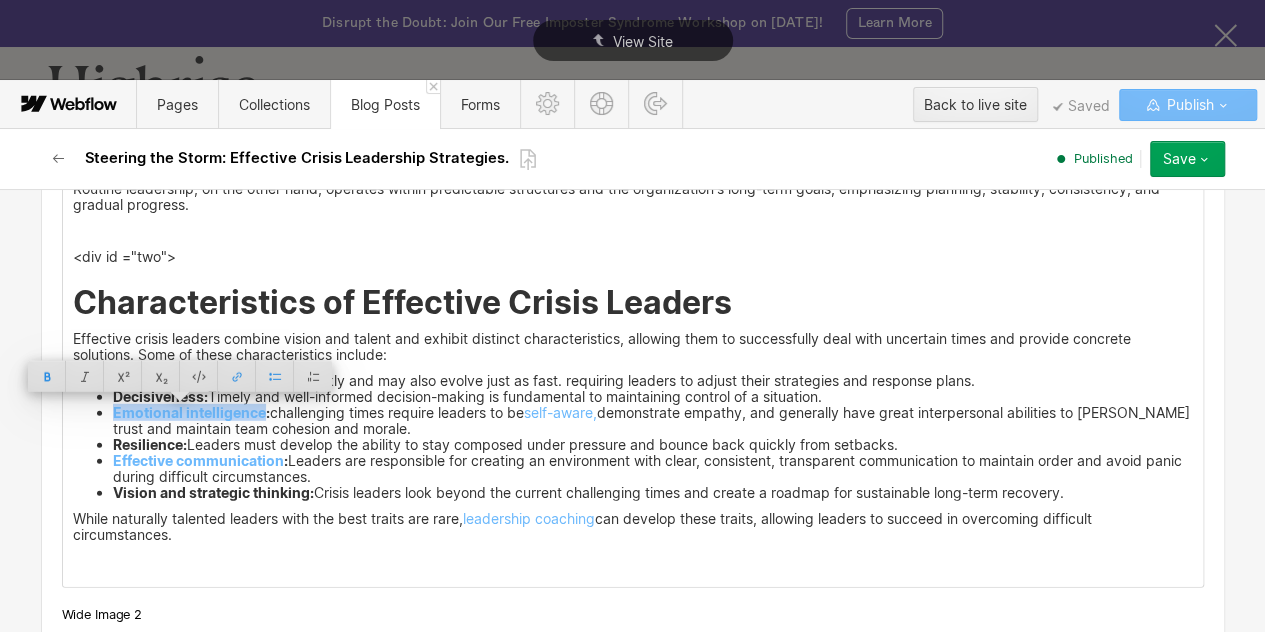 click on "Resilience:  Leaders must develop the ability to stay composed under pressure and bounce back quickly from setbacks." at bounding box center (653, 445) 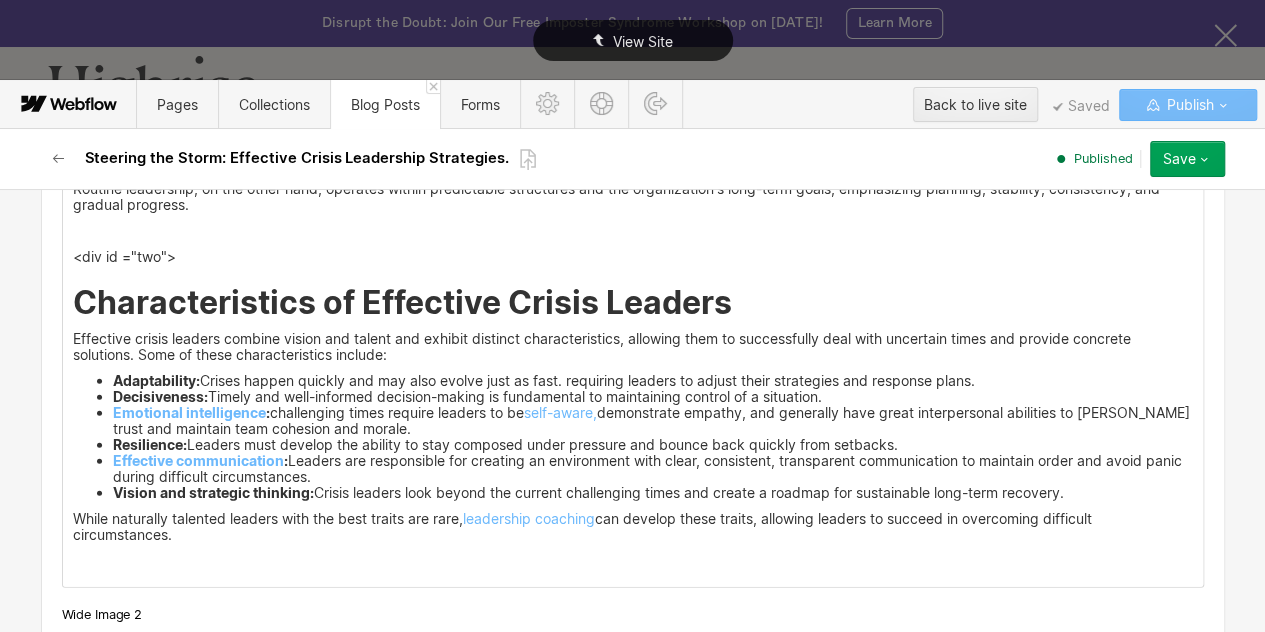 scroll, scrollTop: 5456, scrollLeft: 0, axis: vertical 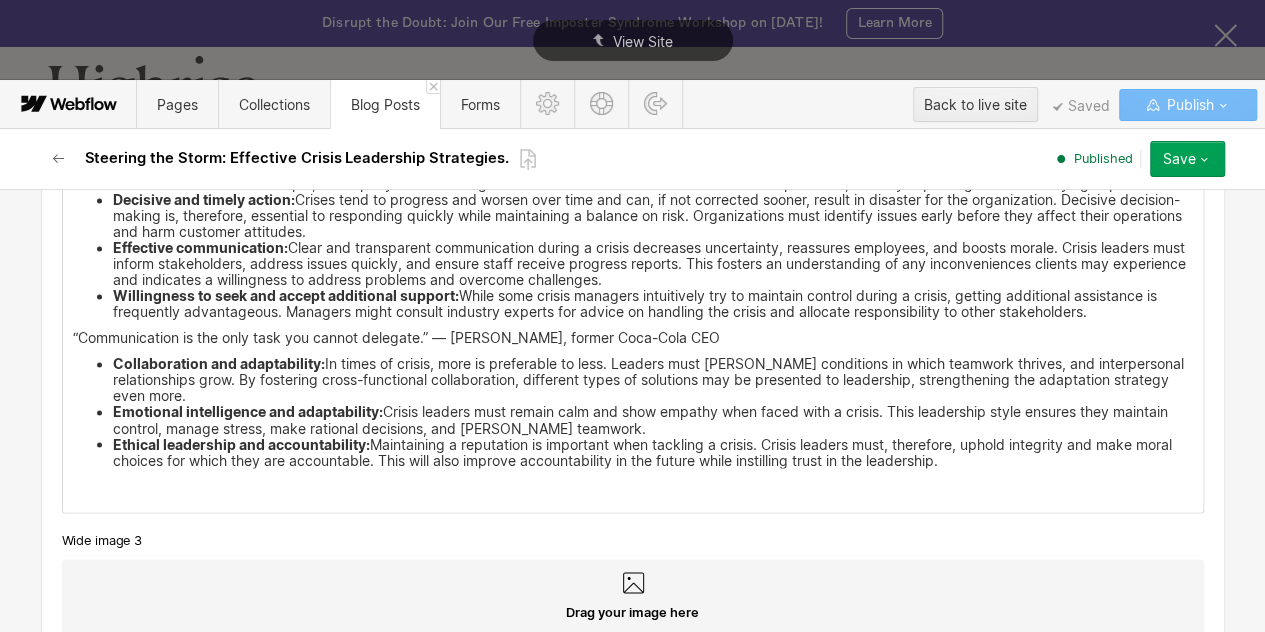 click on "Emotional intelligence and adaptability:  Crisis leaders must remain calm and show empathy when faced with a crisis. This leadership style ensures they maintain control, manage stress, make rational decisions, and foster teamwork." at bounding box center [653, 420] 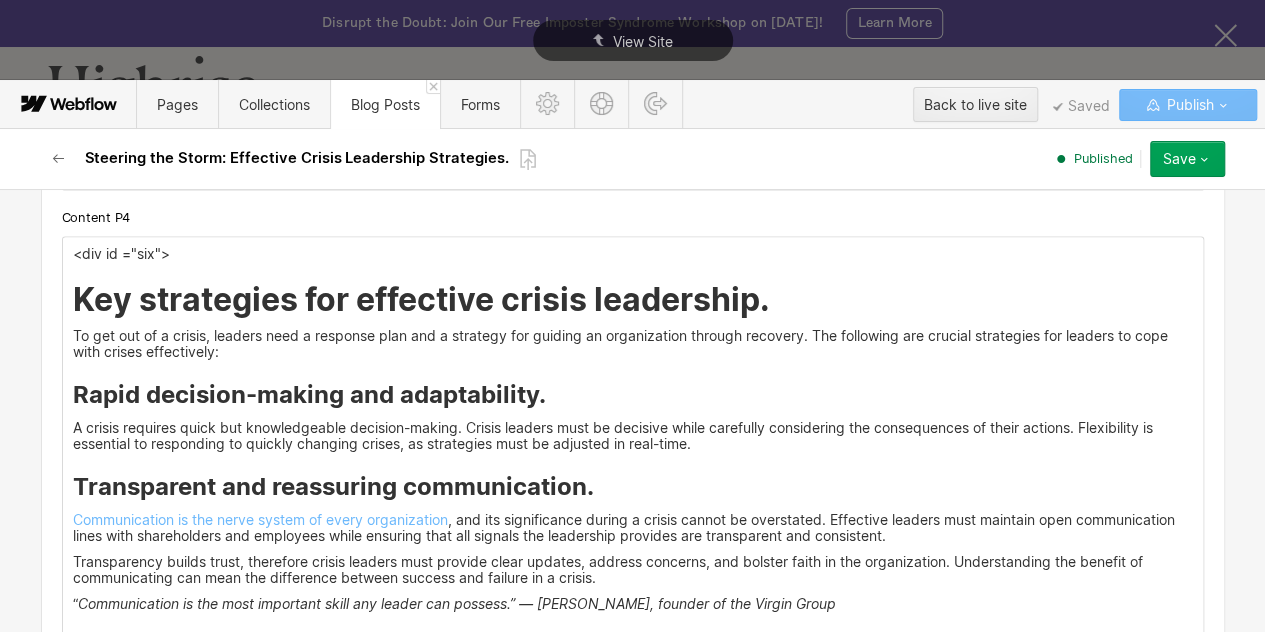scroll, scrollTop: 6010, scrollLeft: 0, axis: vertical 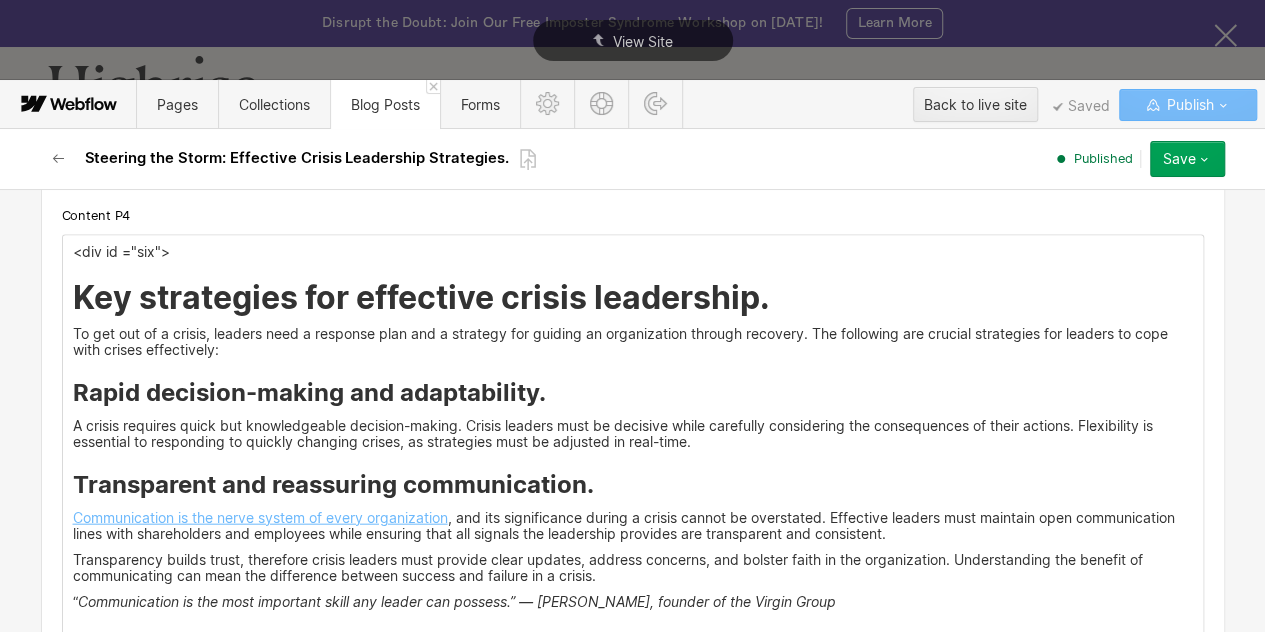 click on "Communication is the nerve system of every organization" at bounding box center (260, 517) 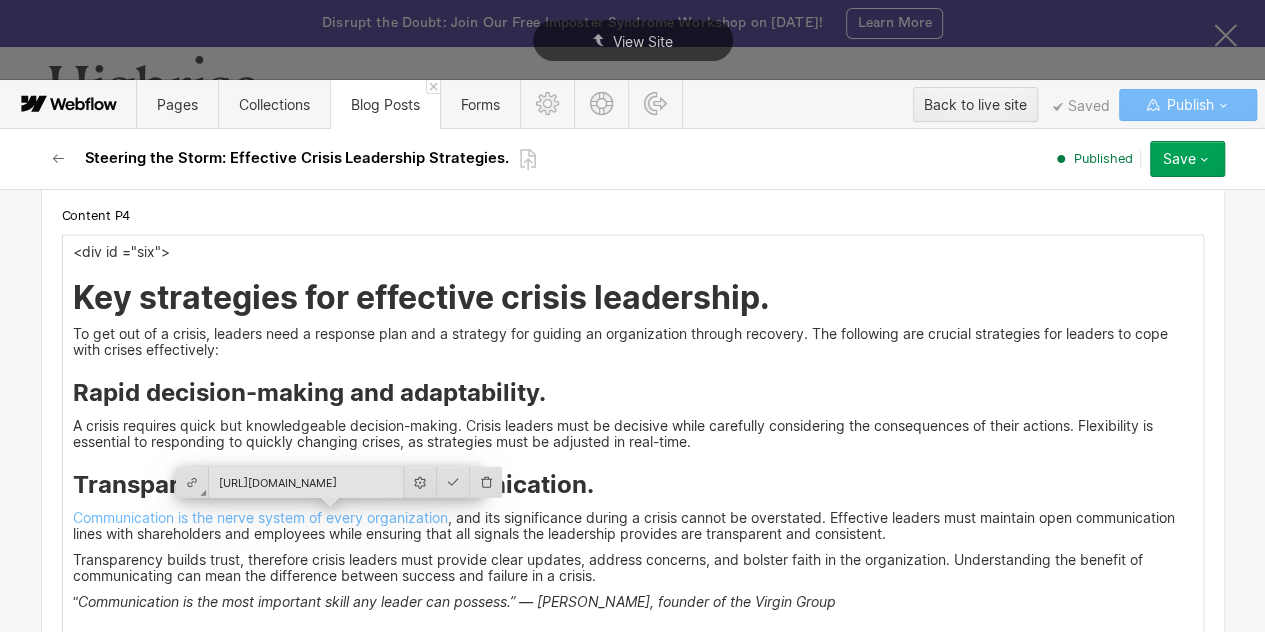 click on "https://www.tryhighrise.com/blog-posts/5-cs-of-communication" at bounding box center [306, 482] 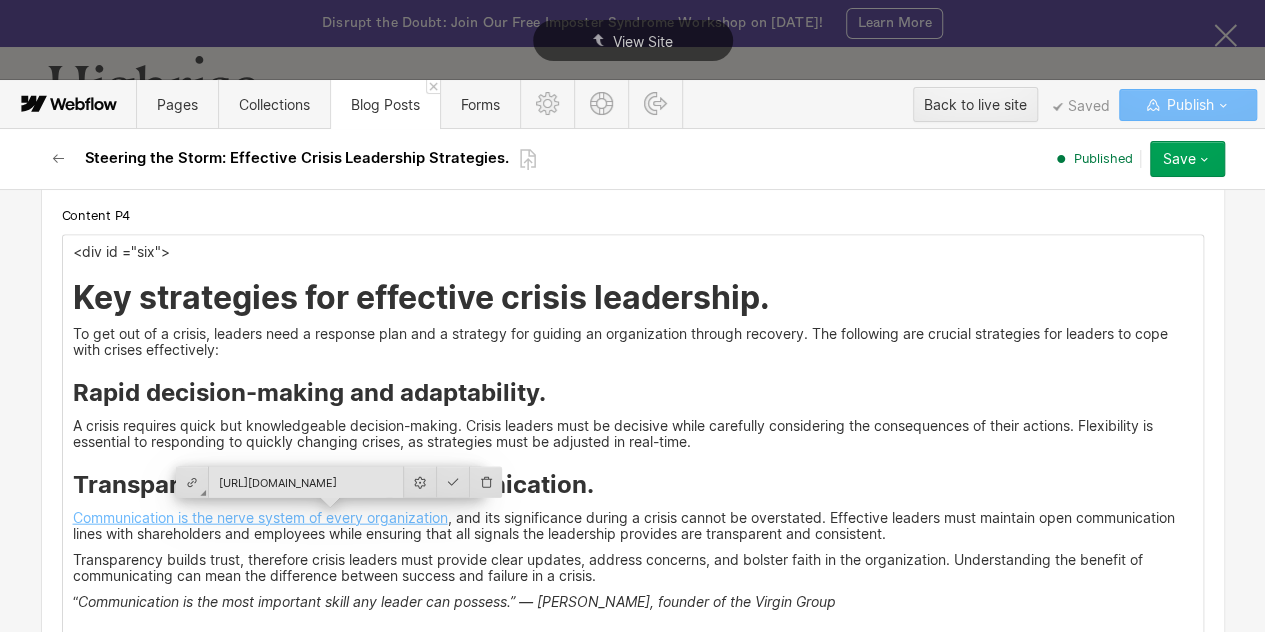click on "Communication is the nerve system of every organization" at bounding box center [260, 517] 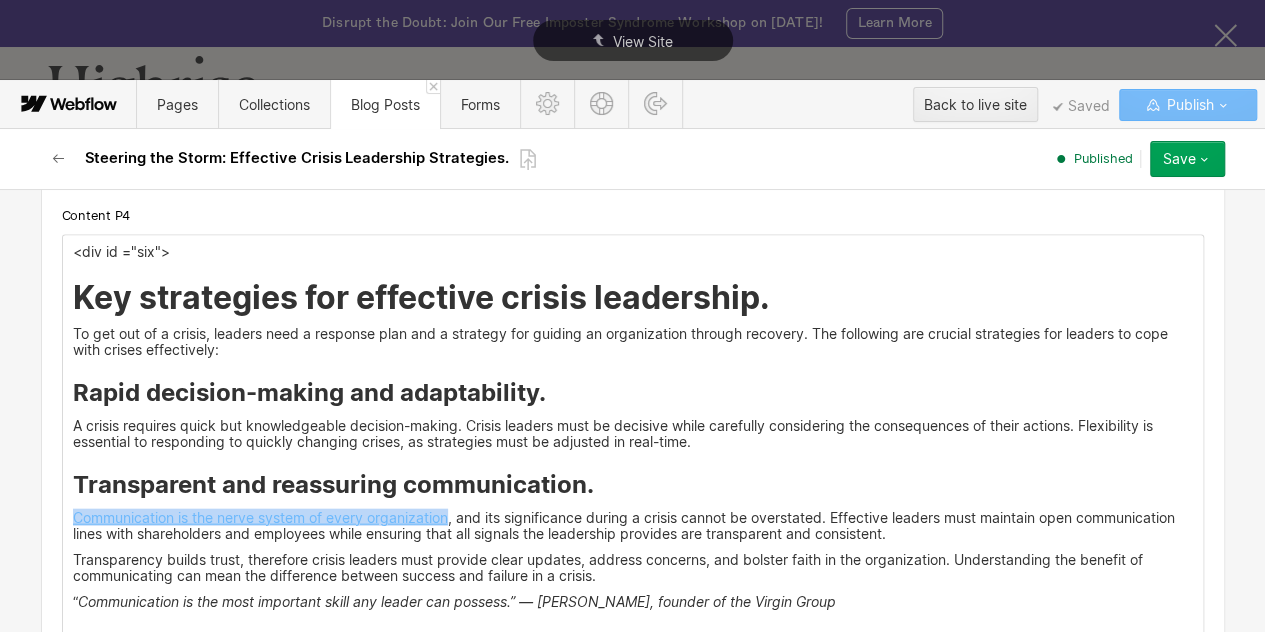 drag, startPoint x: 416, startPoint y: 513, endPoint x: 65, endPoint y: 516, distance: 351.01282 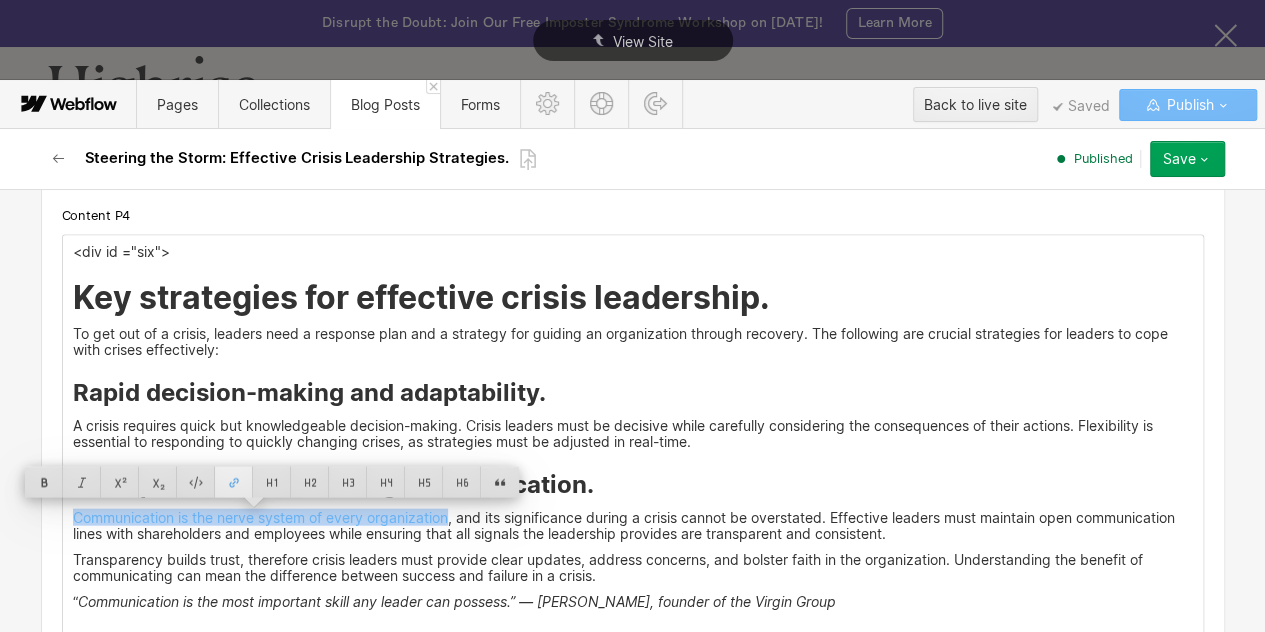 click at bounding box center [234, 482] 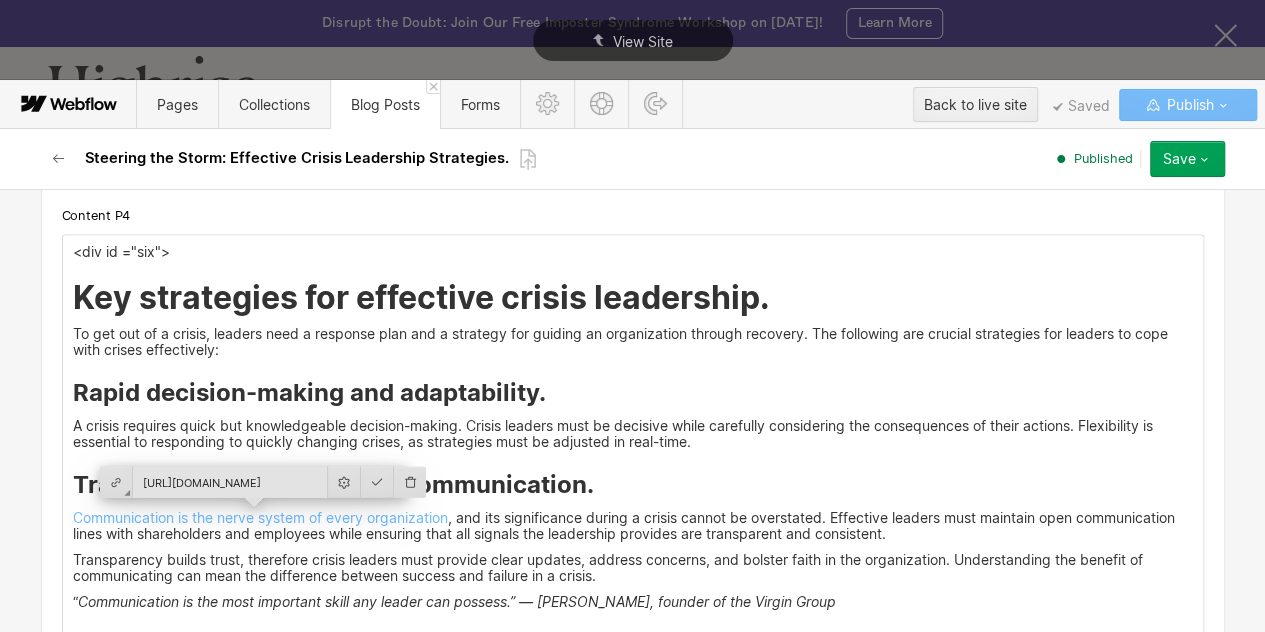scroll, scrollTop: 0, scrollLeft: 178, axis: horizontal 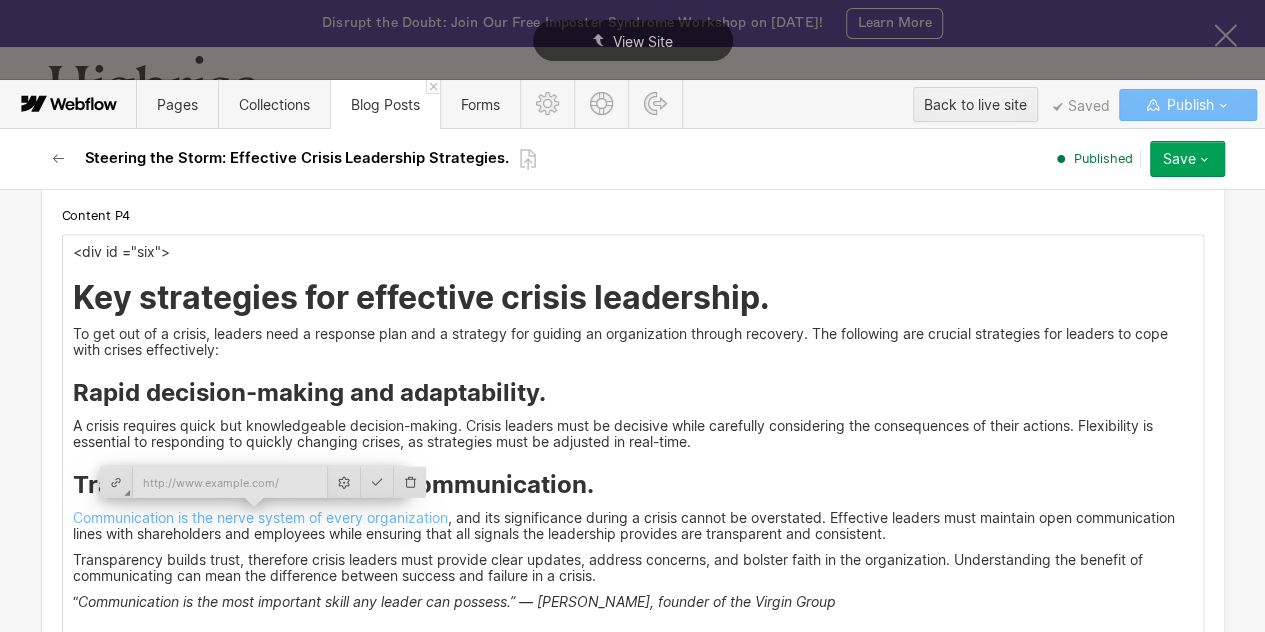 click on "<div id ="six"> Key strategies for effective crisis leadership.  To get out of a crisis, leaders need a response plan and a strategy for guiding an organization through recovery. The following are crucial strategies for leaders to cope with crises effectively: Rapid decision-making and adaptability. A crisis requires quick but knowledgeable decision-making. Crisis leaders must be decisive while carefully considering the consequences of their actions. Flexibility is essential to responding to quickly changing crises, as strategies must be adjusted in real-time. Transparent and reassuring communication.  Communication is the nerve system of every organization , and its significance during a crisis cannot be overstated. Effective leaders must maintain open communication lines with shareholders and employees while ensuring that all signals the leadership provides are transparent and consistent. “ Maintaining composure under pressure.  Empowering and mobilizing teams.  ‍ <div id ="seven"> Key lessons:   and" at bounding box center (633, 959) 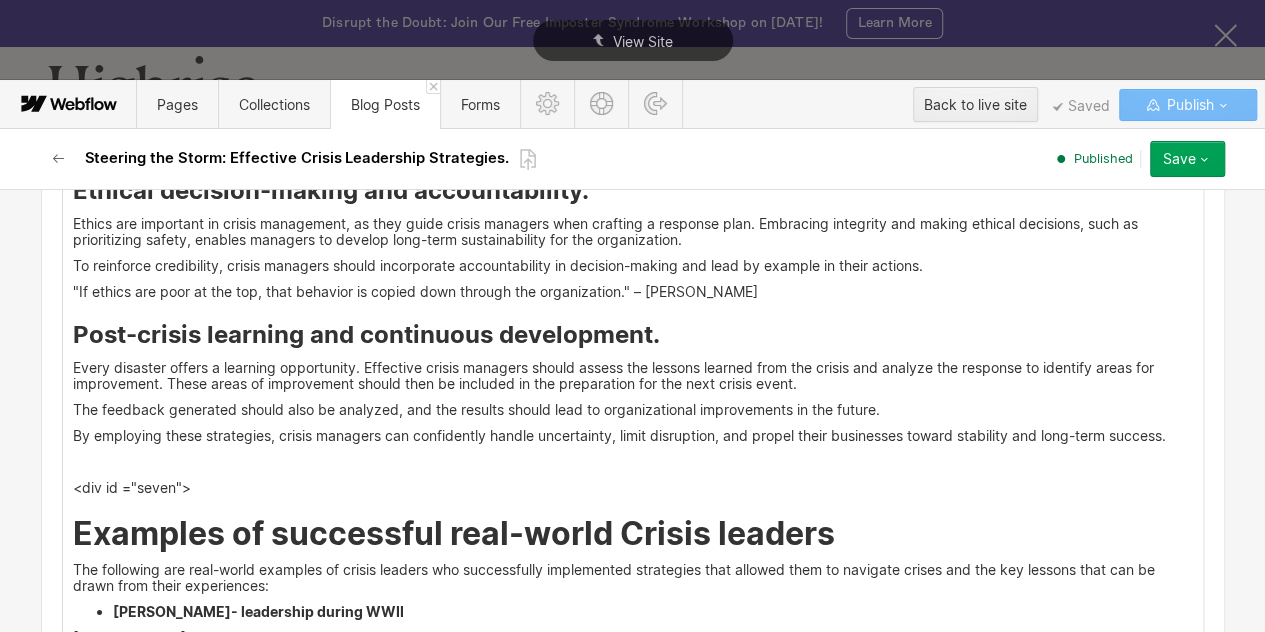 scroll, scrollTop: 6798, scrollLeft: 0, axis: vertical 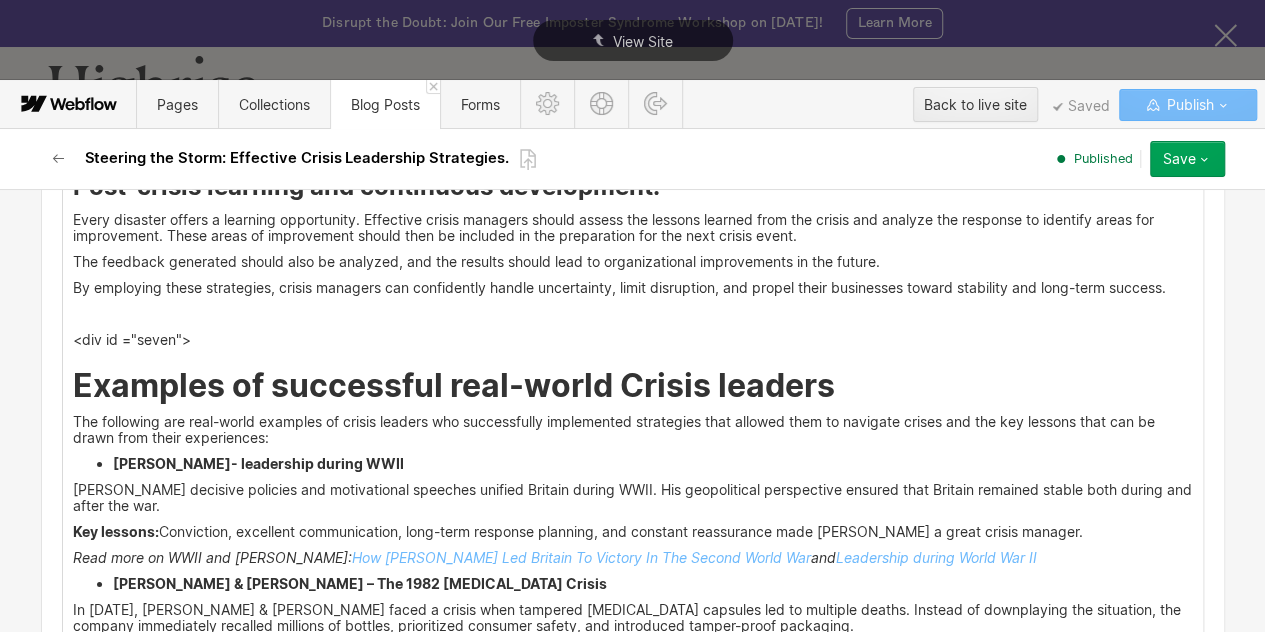 click on "<div id ="six"> Key strategies for effective crisis leadership.  To get out of a crisis, leaders need a response plan and a strategy for guiding an organization through recovery. The following are crucial strategies for leaders to cope with crises effectively: Rapid decision-making and adaptability. A crisis requires quick but knowledgeable decision-making. Crisis leaders must be decisive while carefully considering the consequences of their actions. Flexibility is essential to responding to quickly changing crises, as strategies must be adjusted in real-time. Transparent and reassuring communication.  Communication is the nerve system of every organization, and its significance during a crisis cannot be overstated. Effective leaders must maintain open communication lines with shareholders and employees while ensuring that all signals the leadership provides are transparent and consistent. “ Maintaining composure under pressure.  Empowering and mobilizing teams.  Proactive risk assessment and preparedness." at bounding box center [633, 23] 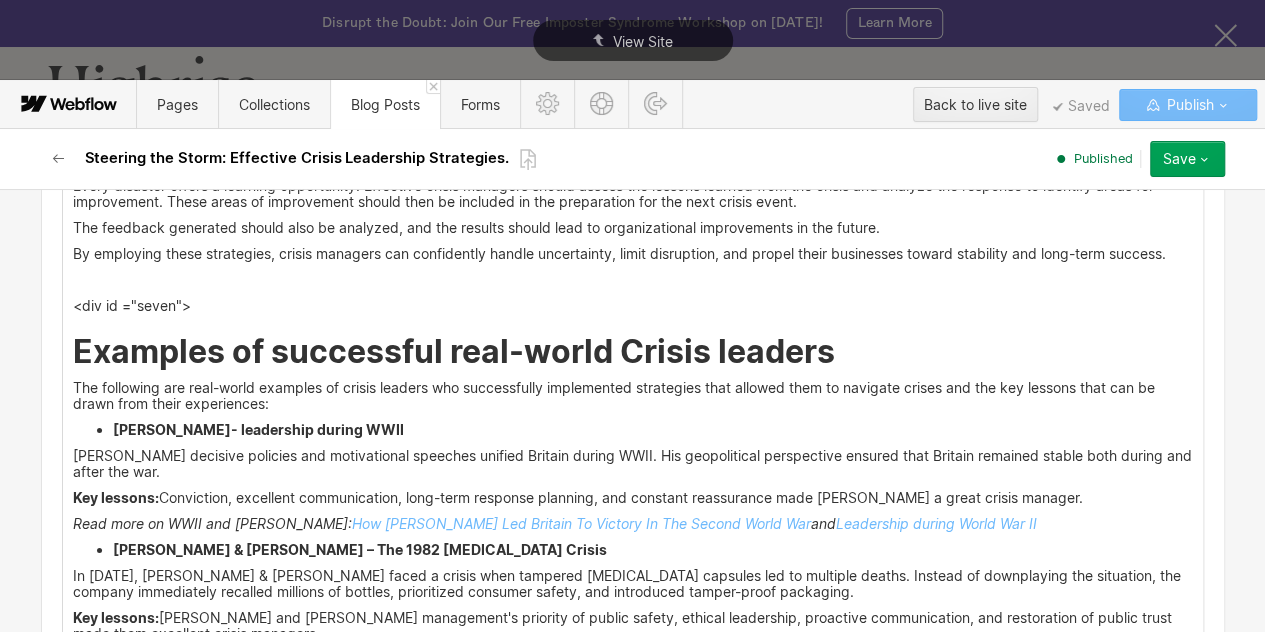 scroll, scrollTop: 6984, scrollLeft: 0, axis: vertical 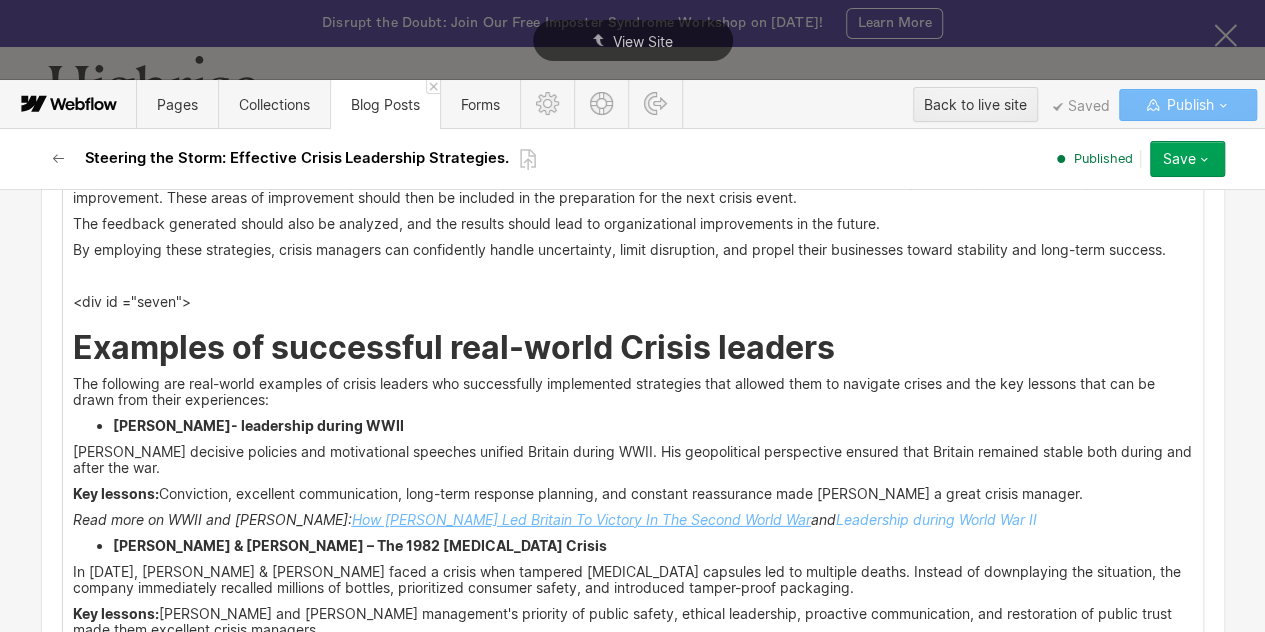 click on "How Churchill Led Britain To Victory In The Second World War" at bounding box center (581, 519) 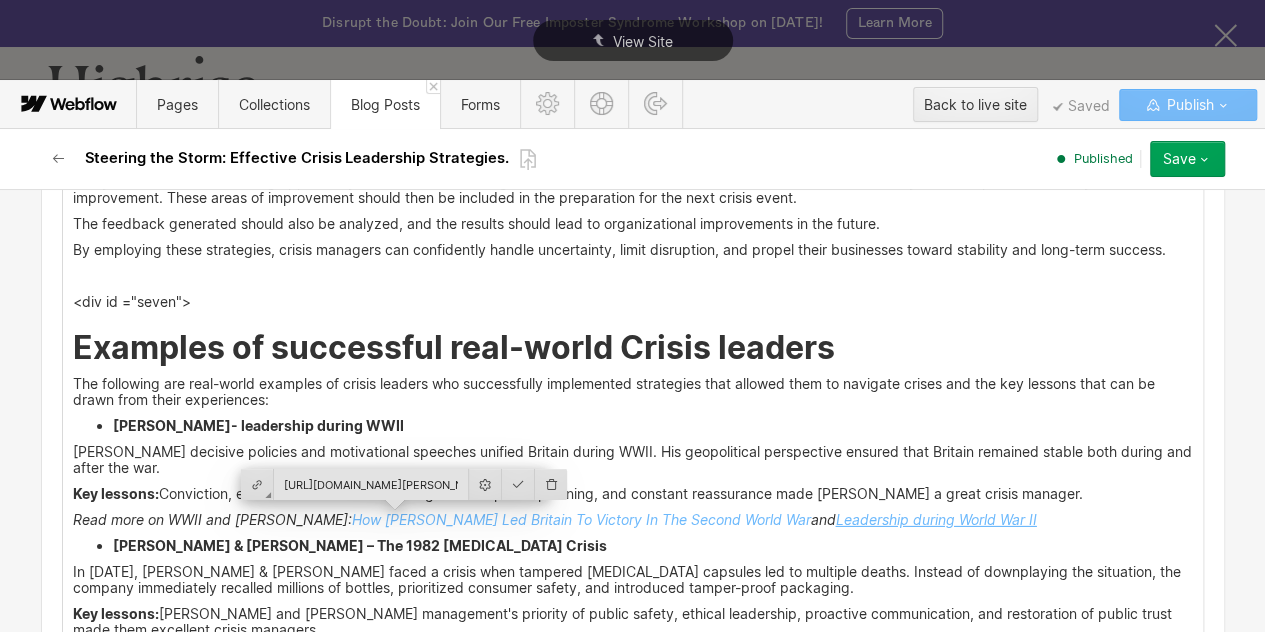 click on "Leadership during World War II" at bounding box center (936, 519) 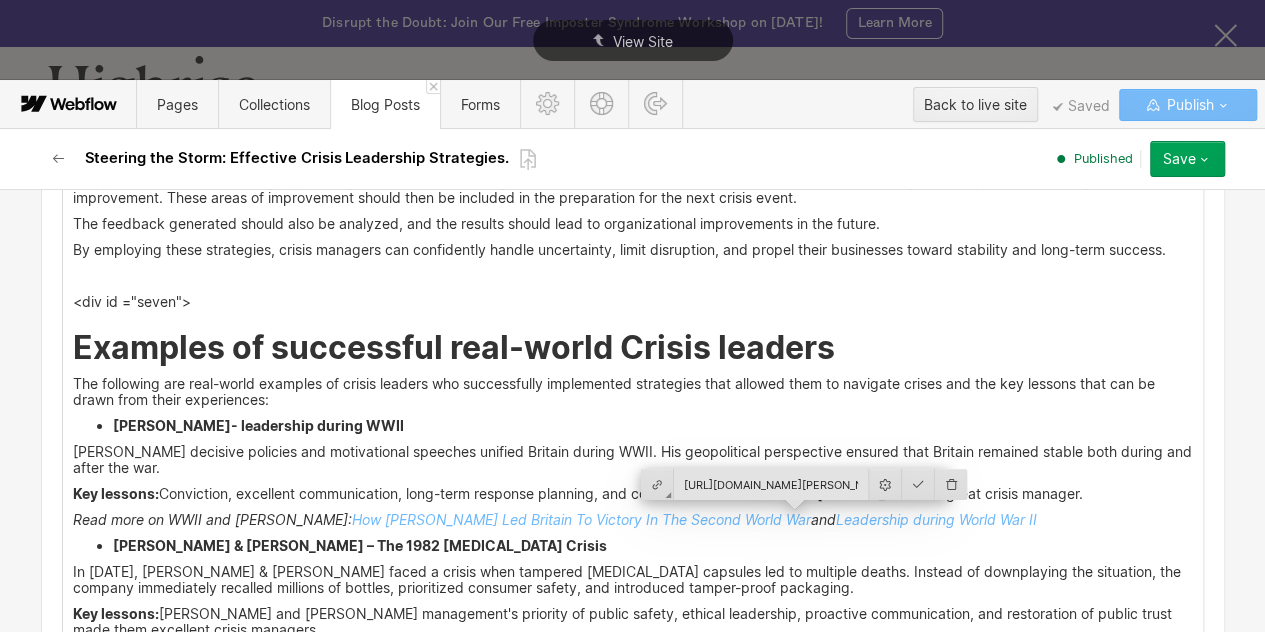 click on "Winston Churchill- leadership during WWII" at bounding box center (653, 426) 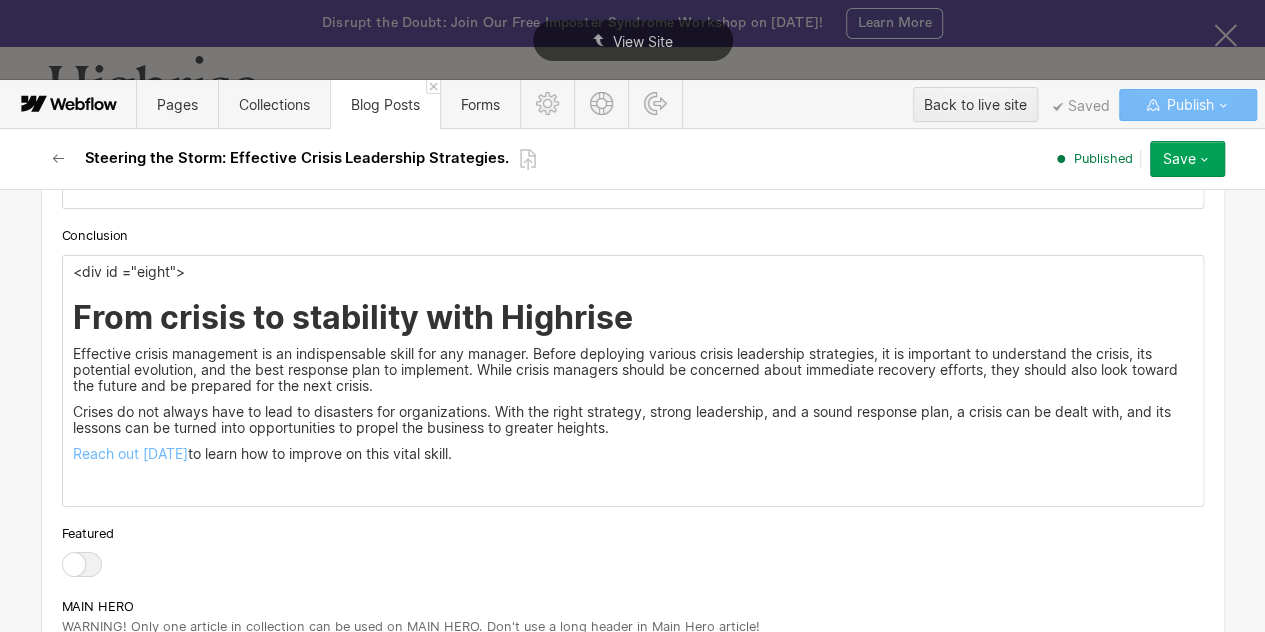 scroll, scrollTop: 7486, scrollLeft: 0, axis: vertical 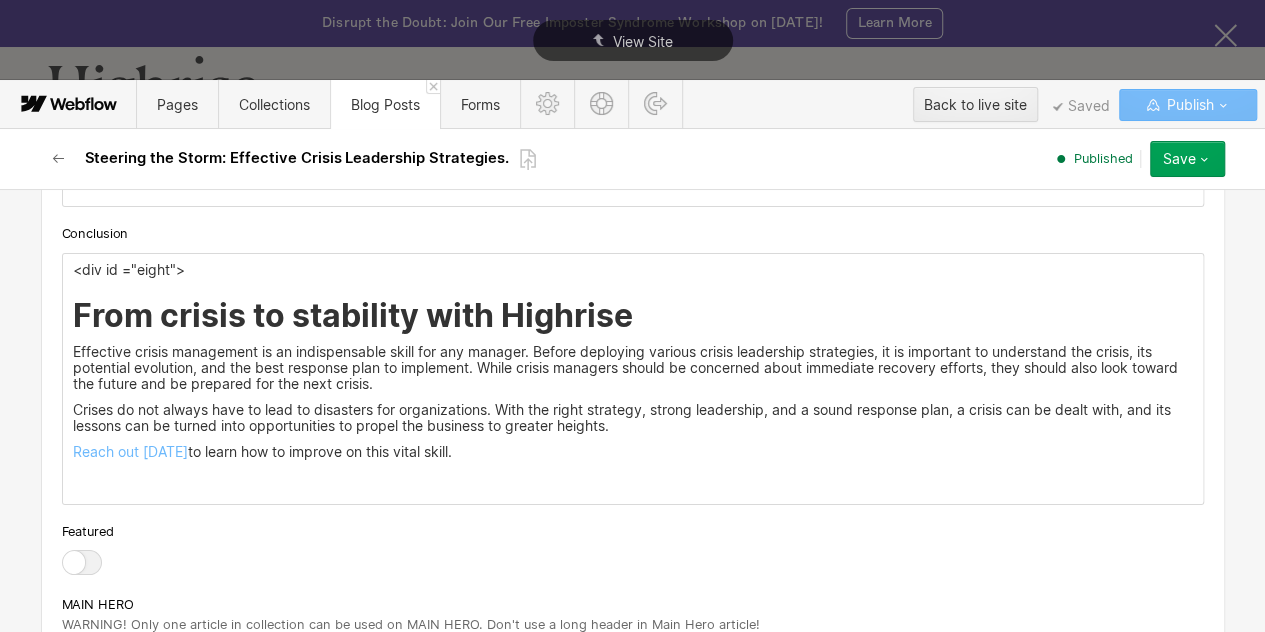 click on "<div id ="eight"> From crisis to stability with Highrise Effective crisis management is an indispensable skill for any manager. Before deploying various crisis leadership strategies, it is important to understand the crisis, its potential evolution, and the best response plan to implement. While crisis managers should be concerned about immediate recovery efforts, they should also look toward the future and be prepared for the next crisis.  Crises do not always have to lead to disasters for organizations. With the right strategy, strong leadership, and a sound response plan, a crisis can be dealt with, and its lessons can be turned into opportunities to propel the business to greater heights.  Reach out today  to learn how to improve on this vital skill. ‍" at bounding box center (633, 379) 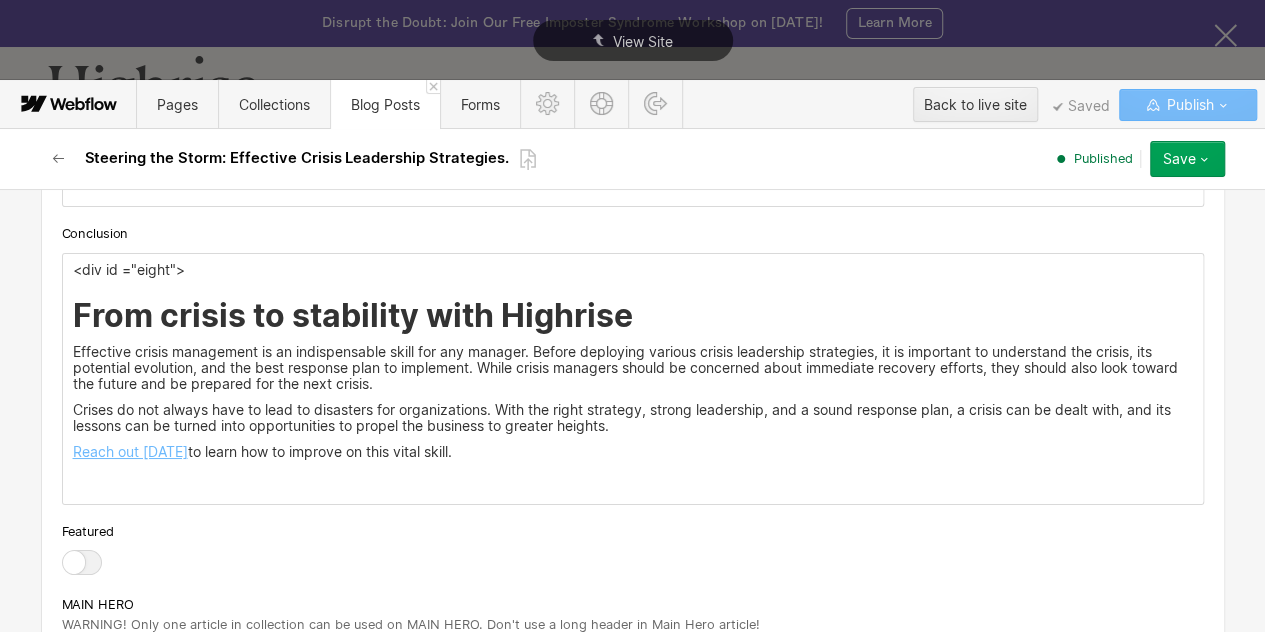 click on "Reach out today" at bounding box center (130, 451) 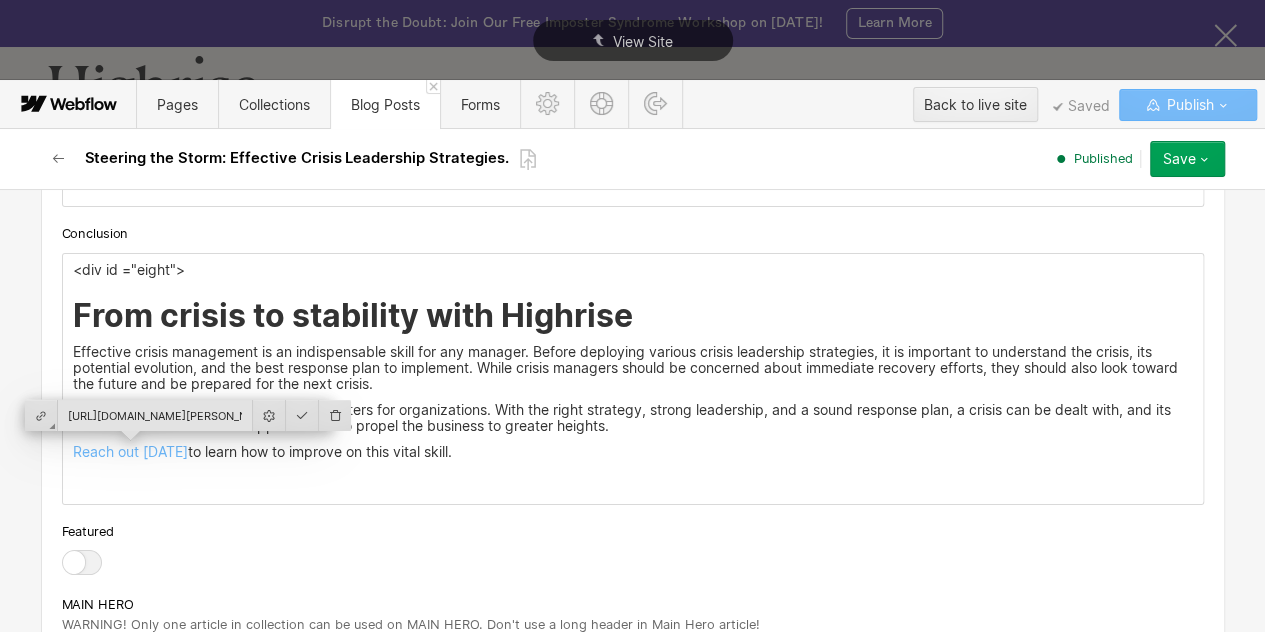 click on "Effective crisis management is an indispensable skill for any manager. Before deploying various crisis leadership strategies, it is important to understand the crisis, its potential evolution, and the best response plan to implement. While crisis managers should be concerned about immediate recovery efforts, they should also look toward the future and be prepared for the next crisis." at bounding box center [633, 368] 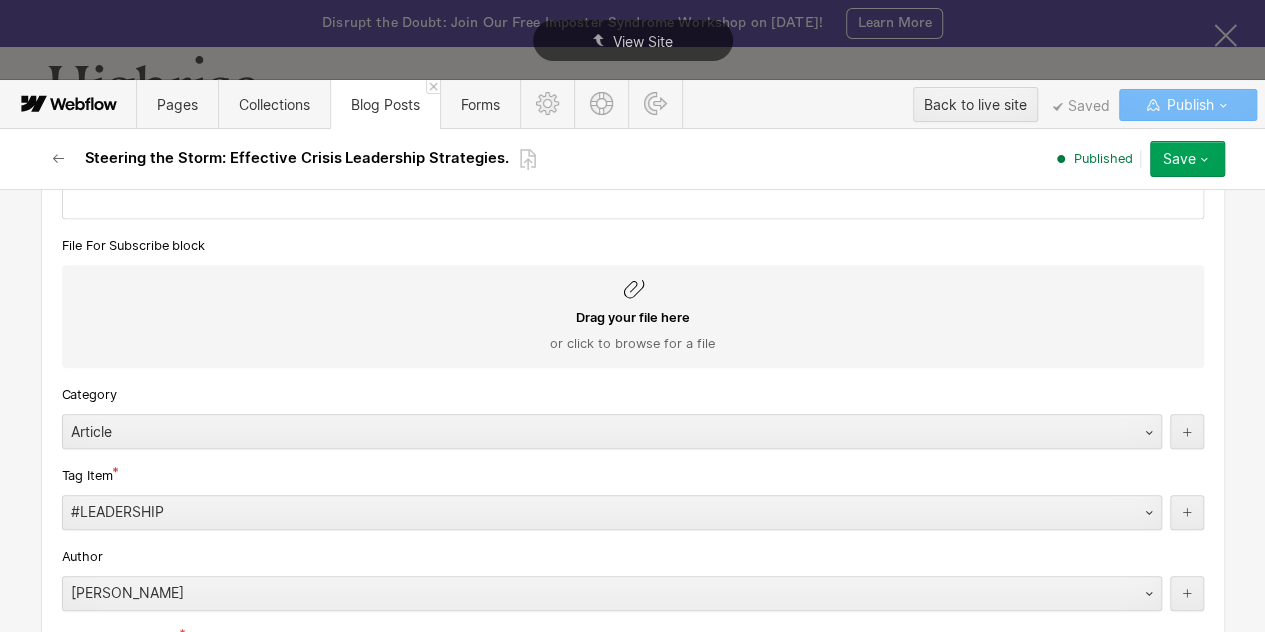 scroll, scrollTop: 0, scrollLeft: 0, axis: both 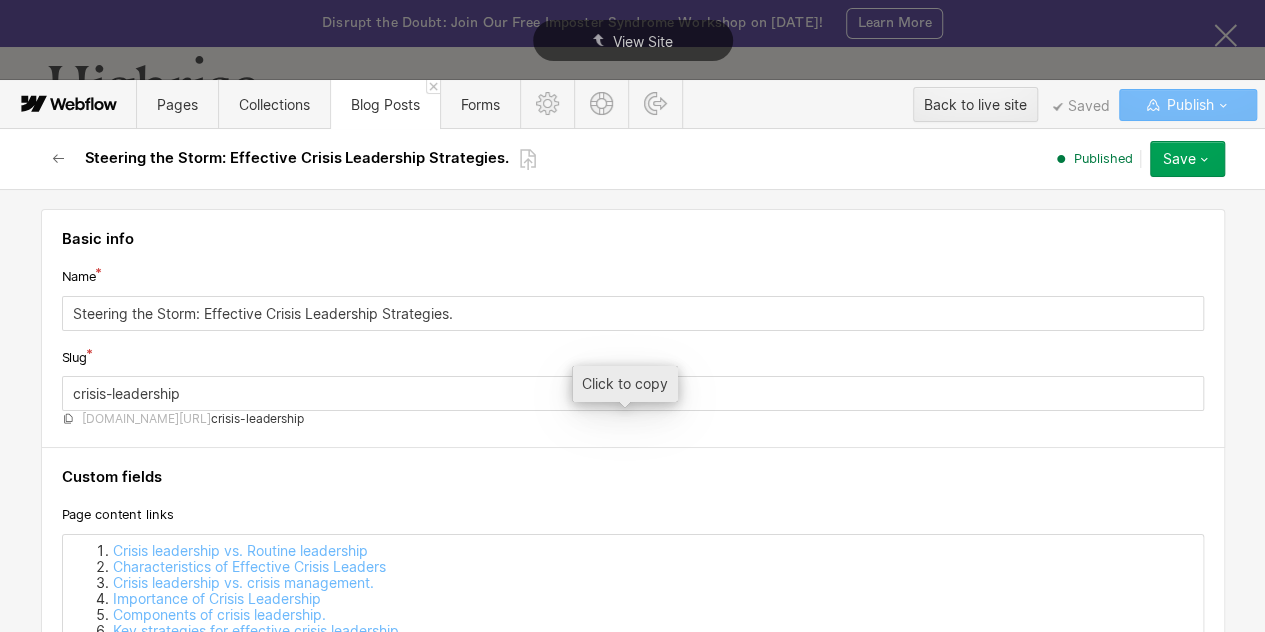 click on "crisis-leadership" at bounding box center (257, 419) 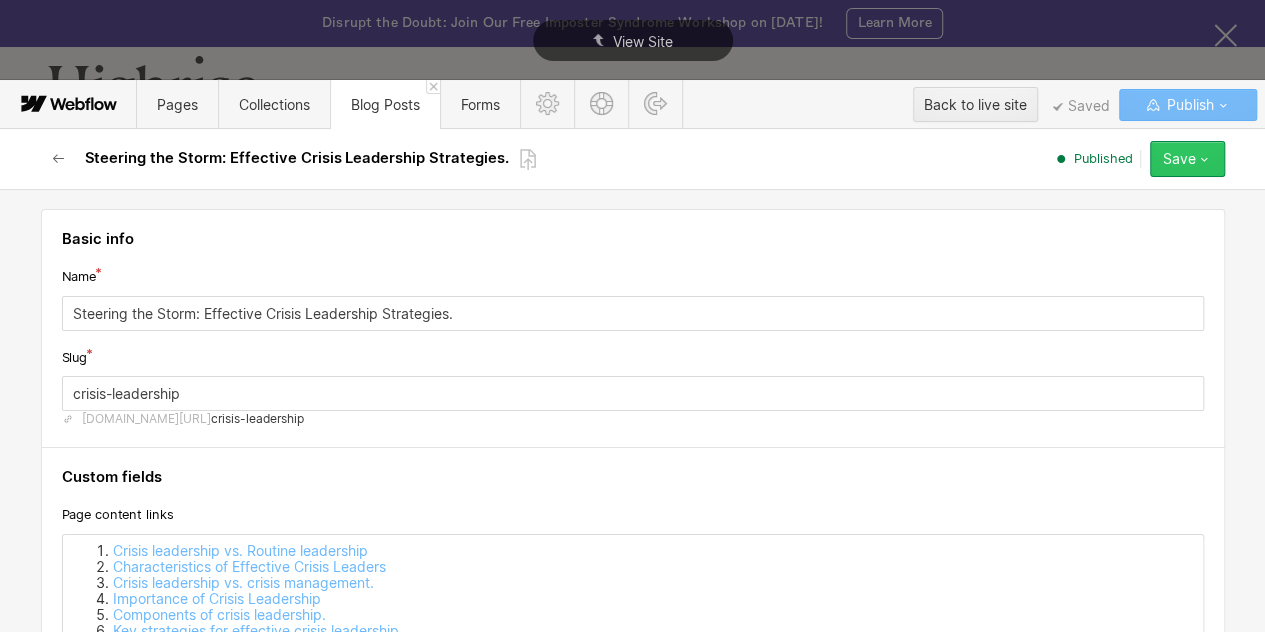 click on "Save" at bounding box center (1179, 159) 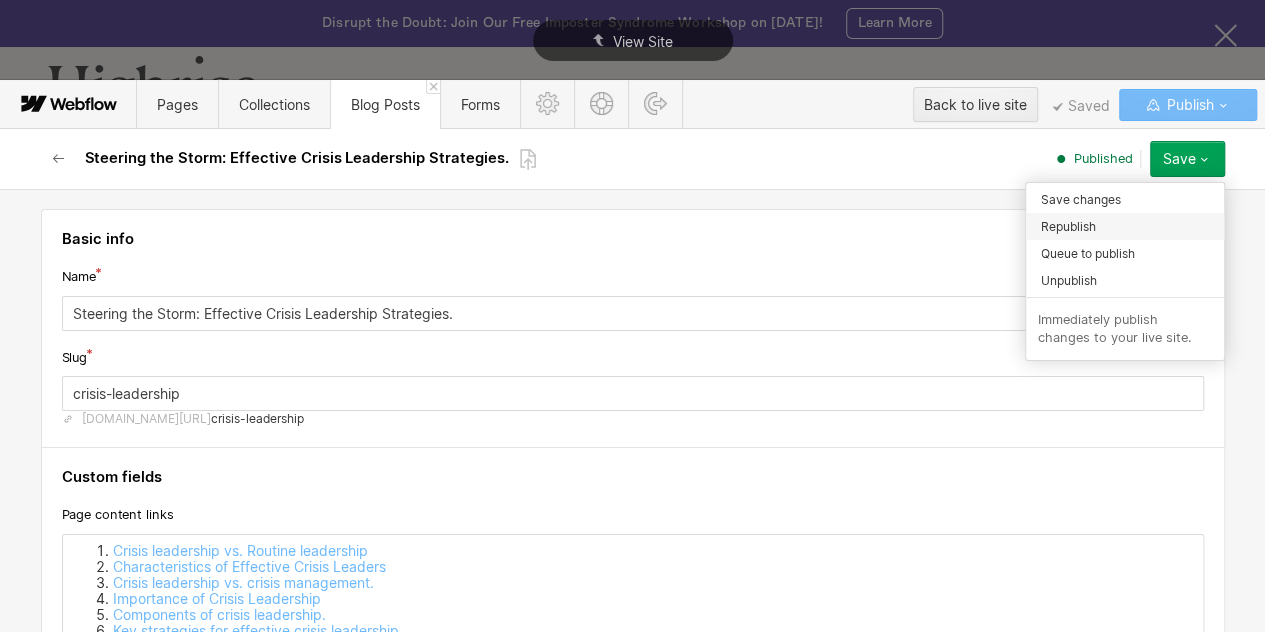 click on "Republish" at bounding box center [1068, 226] 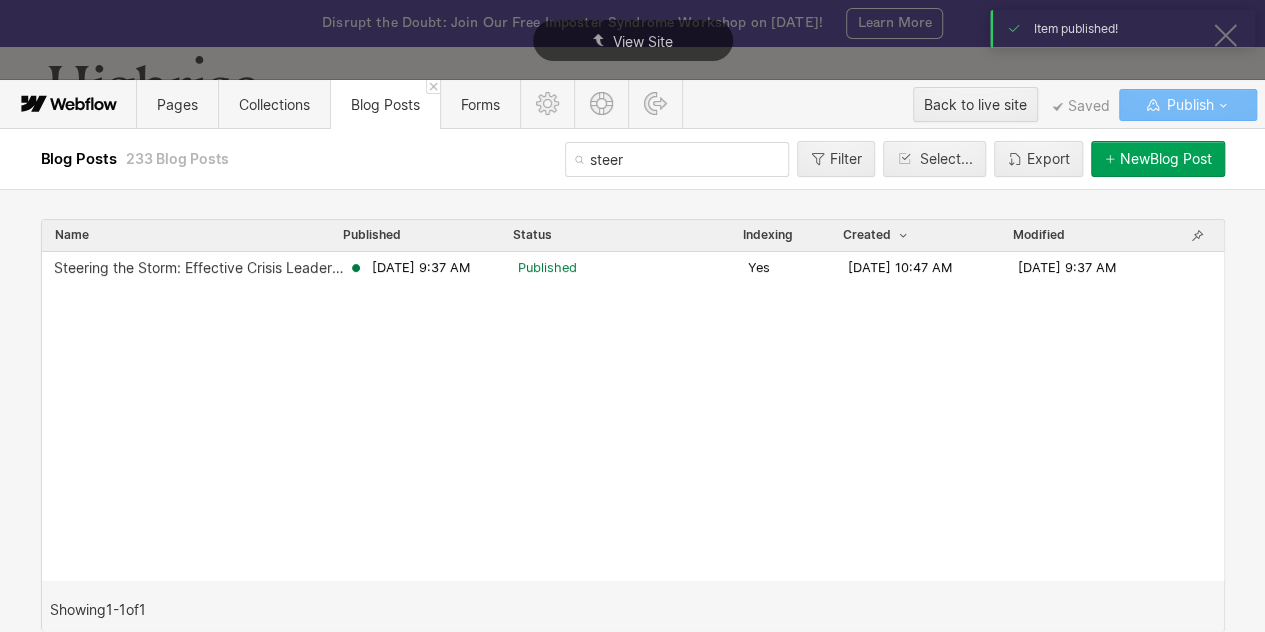 click on "steer" at bounding box center [677, 159] 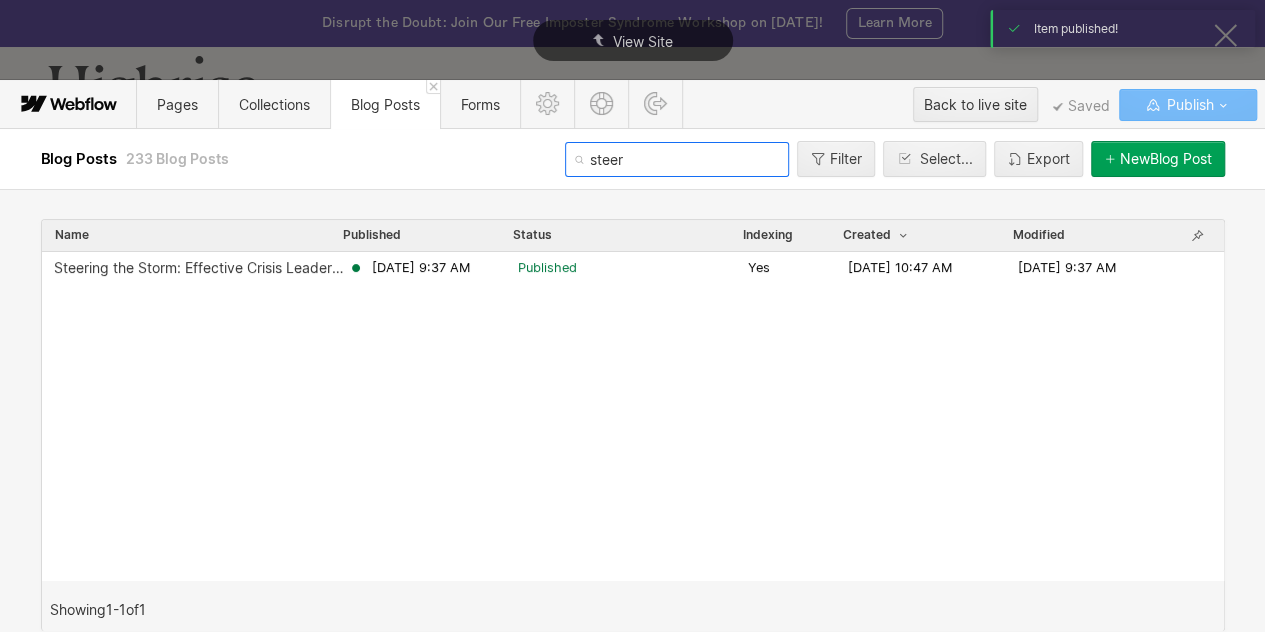 click on "steer" at bounding box center [677, 159] 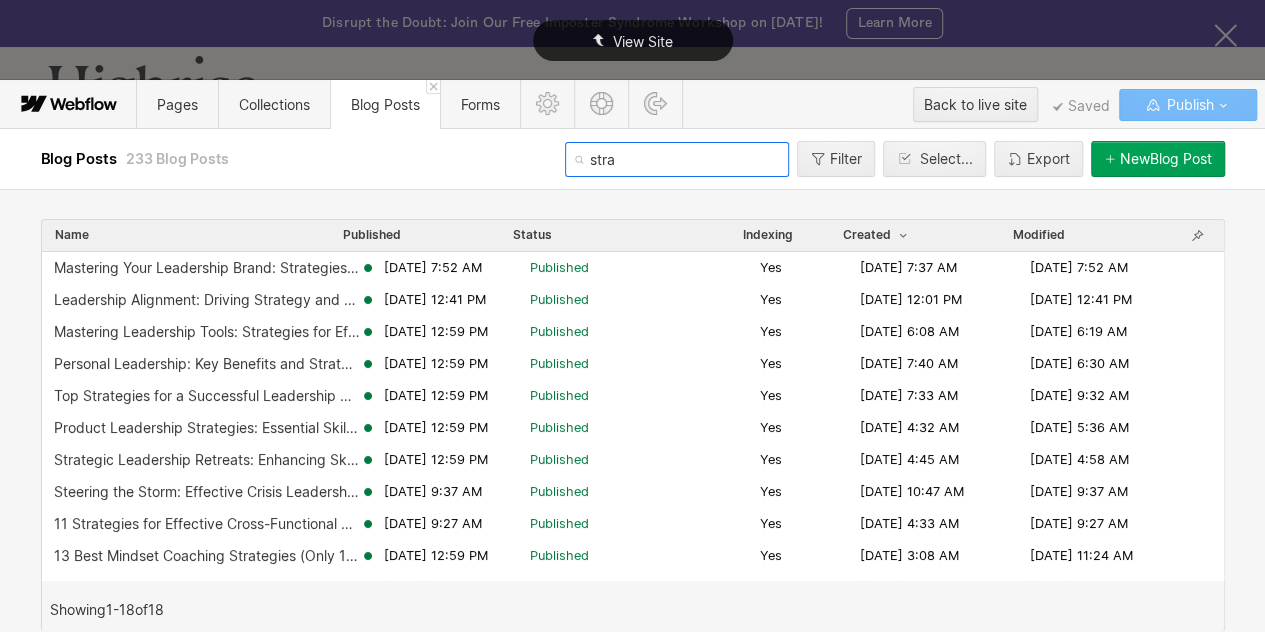 type on "stra" 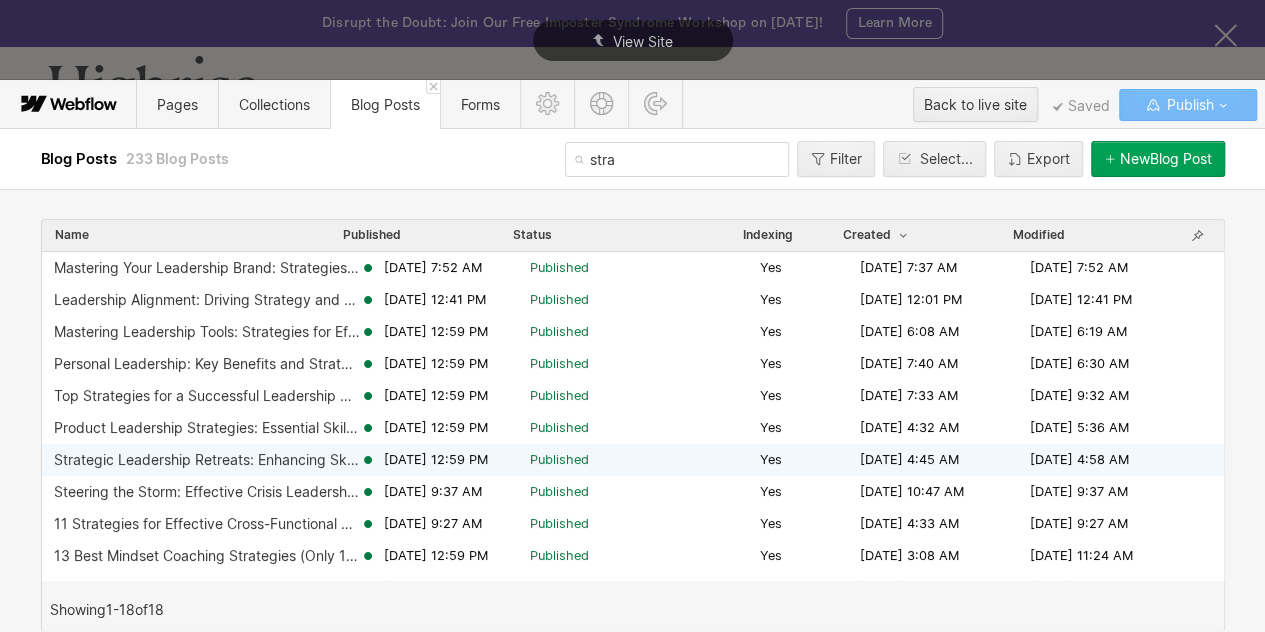 click on "Strategic Leadership Retreats: Enhancing Skills and Team Dynamics" at bounding box center [207, 460] 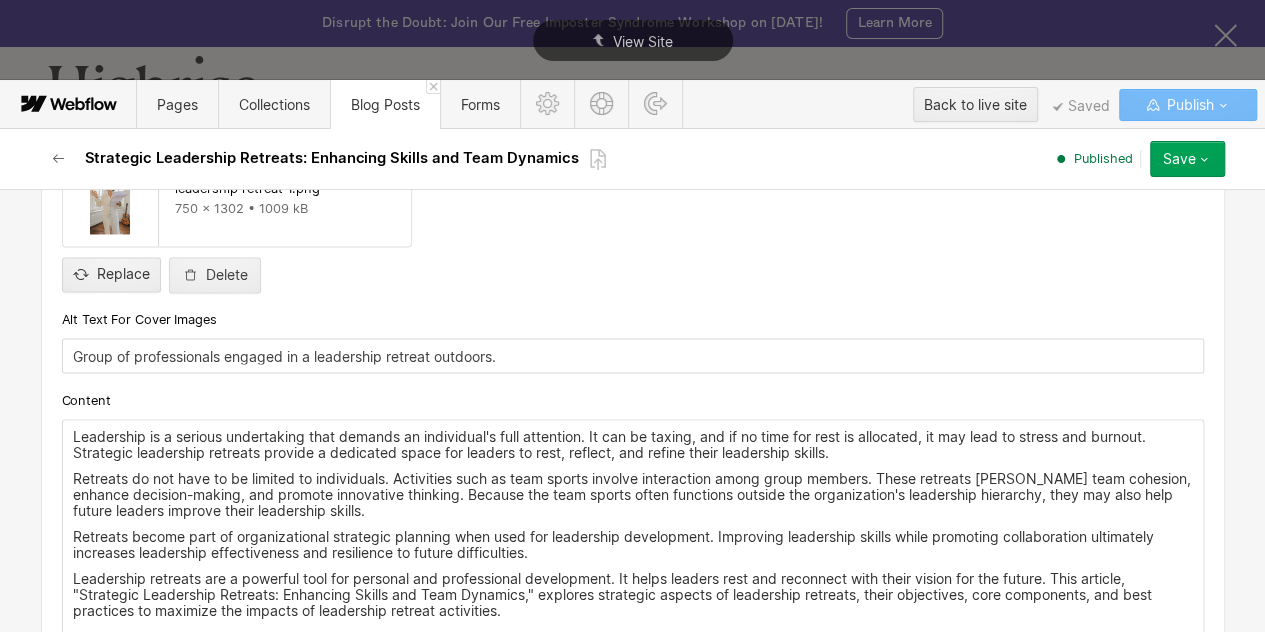 scroll, scrollTop: 1764, scrollLeft: 0, axis: vertical 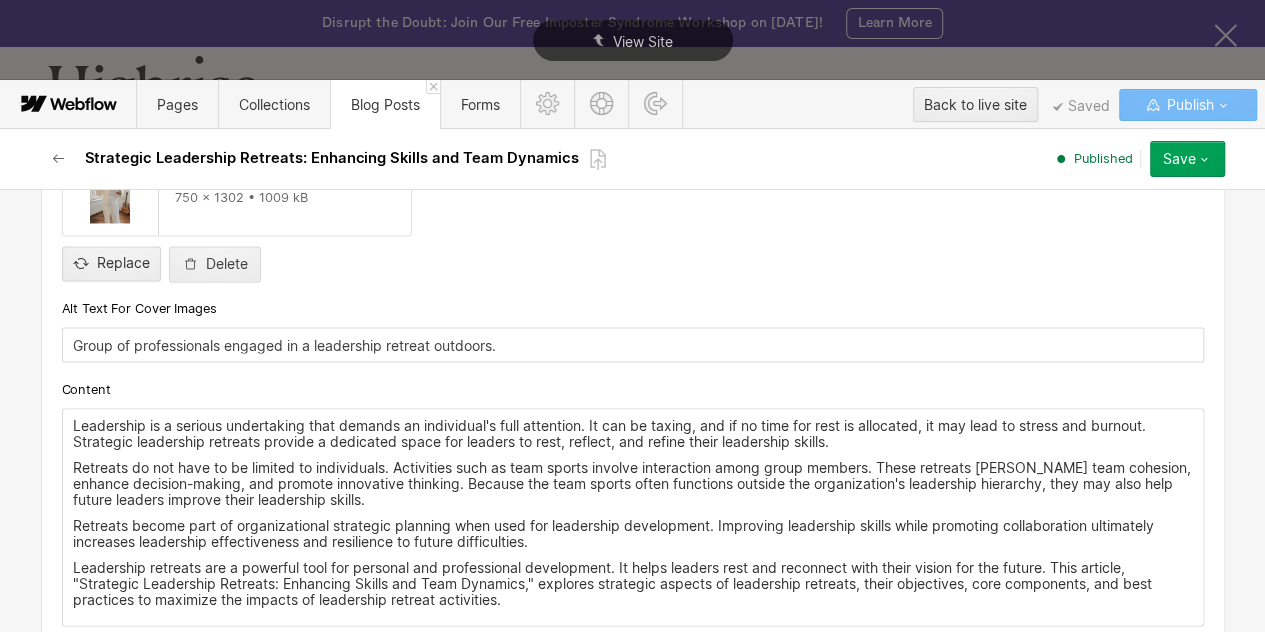 drag, startPoint x: 820, startPoint y: 439, endPoint x: 718, endPoint y: 436, distance: 102.044106 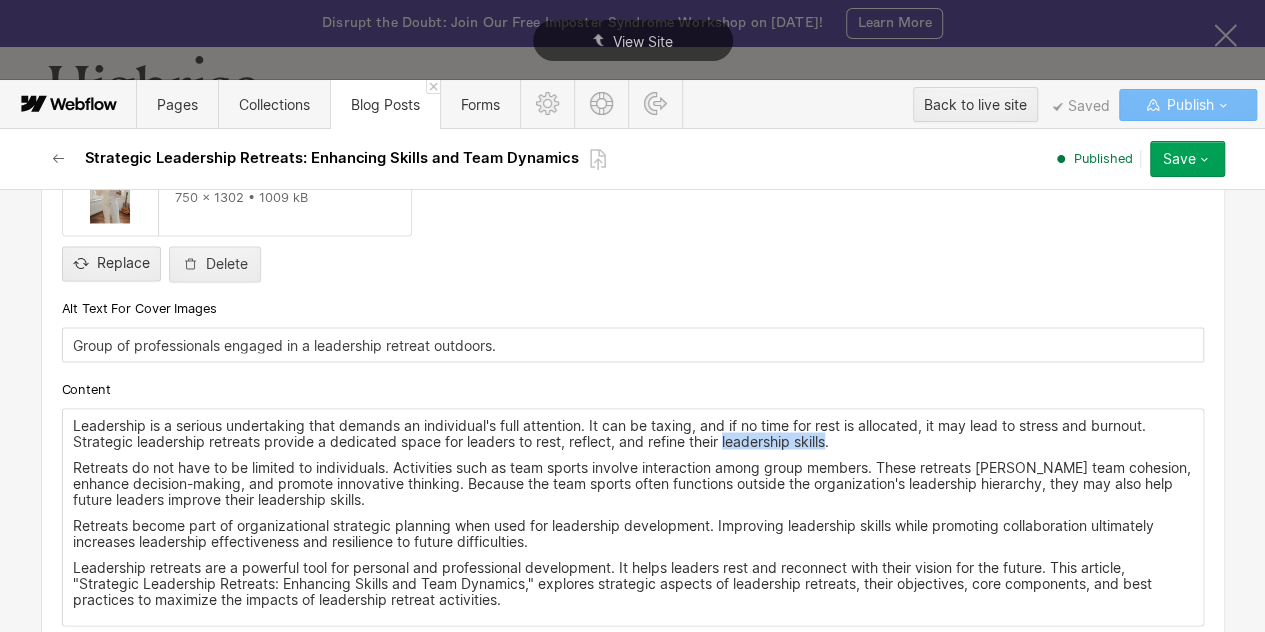 drag, startPoint x: 714, startPoint y: 437, endPoint x: 819, endPoint y: 438, distance: 105.00476 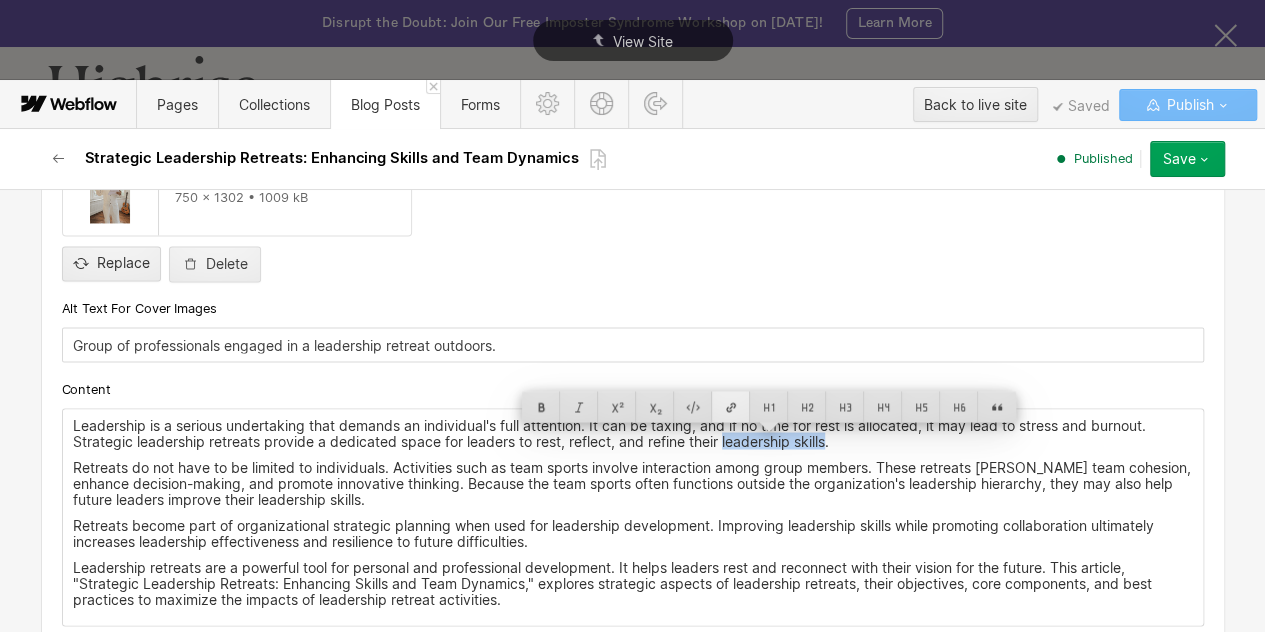 click at bounding box center [731, 406] 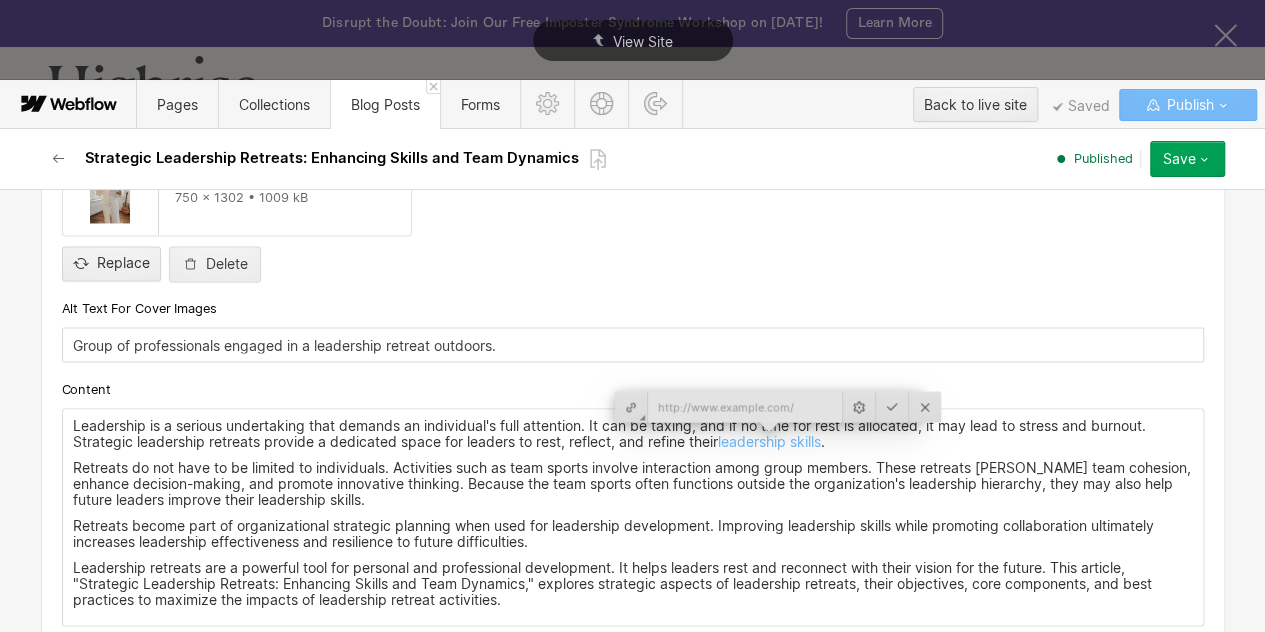 type on "https://www.tryhighrise.com/blog-posts/leadership-skills-for-managers" 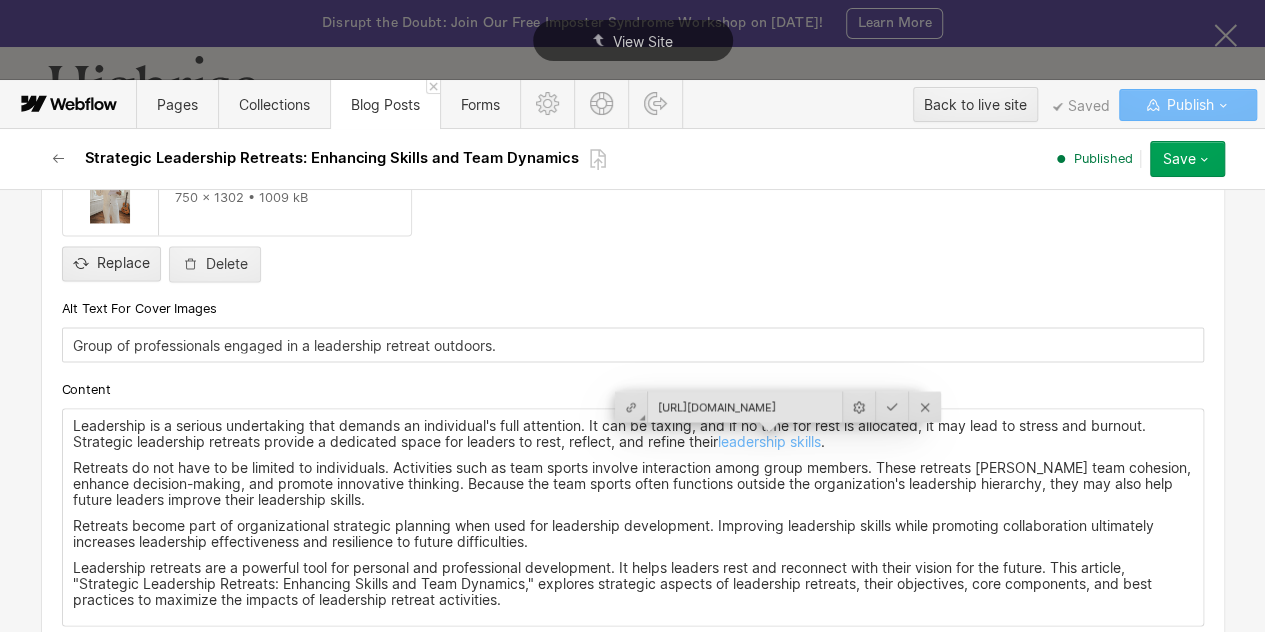 scroll, scrollTop: 0, scrollLeft: 214, axis: horizontal 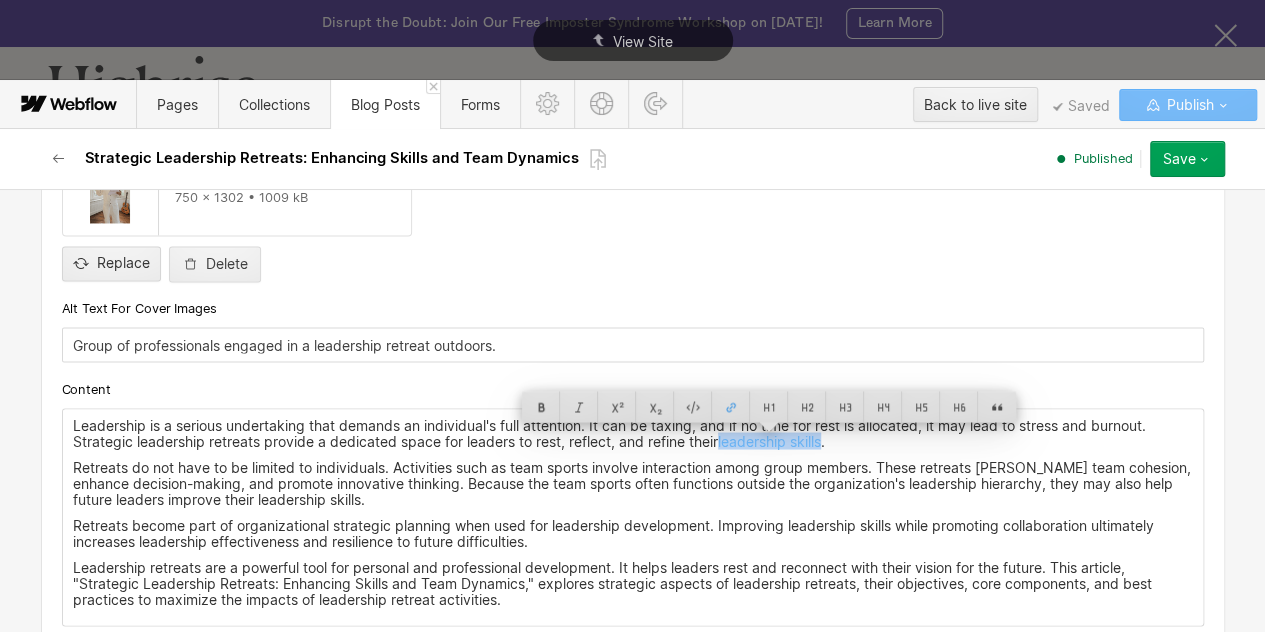 click on "Retreats do not have to be limited to individuals. Activities such as team sports involve interaction among group members. These retreats foster team cohesion, enhance decision-making, and promote innovative thinking. Because the team sports often functions outside the organization's leadership hierarchy, they may also help future leaders improve their leadership skills." at bounding box center [633, 483] 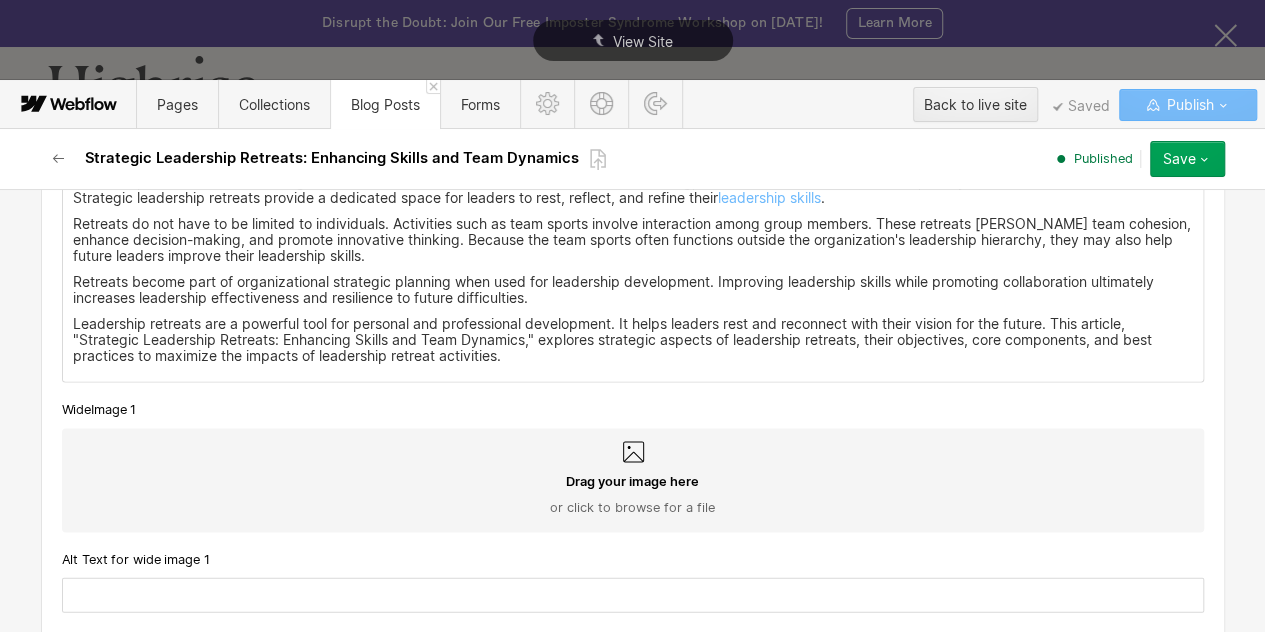 scroll, scrollTop: 2009, scrollLeft: 0, axis: vertical 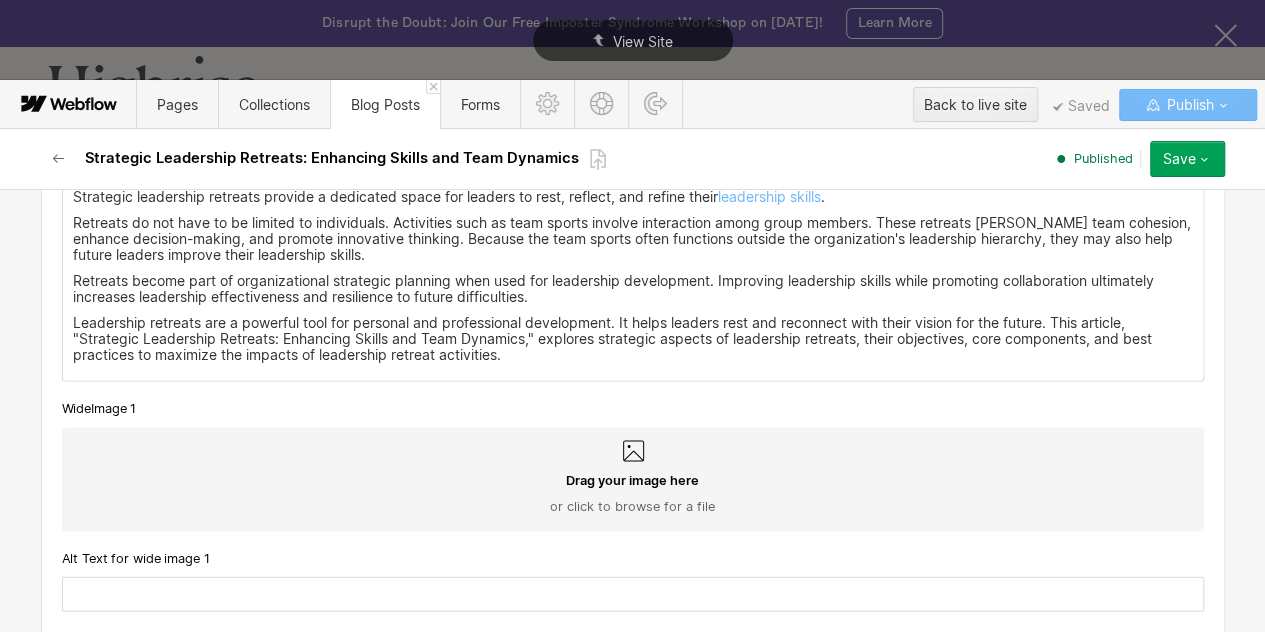 click on "Leadership retreats are a powerful tool for personal and professional development. It helps leaders rest and reconnect with their vision for the future. This article, "Strategic Leadership Retreats: Enhancing Skills and Team Dynamics," explores strategic aspects of leadership retreats, their objectives, core components, and best practices to maximize the impacts of leadership retreat activities." at bounding box center (633, 338) 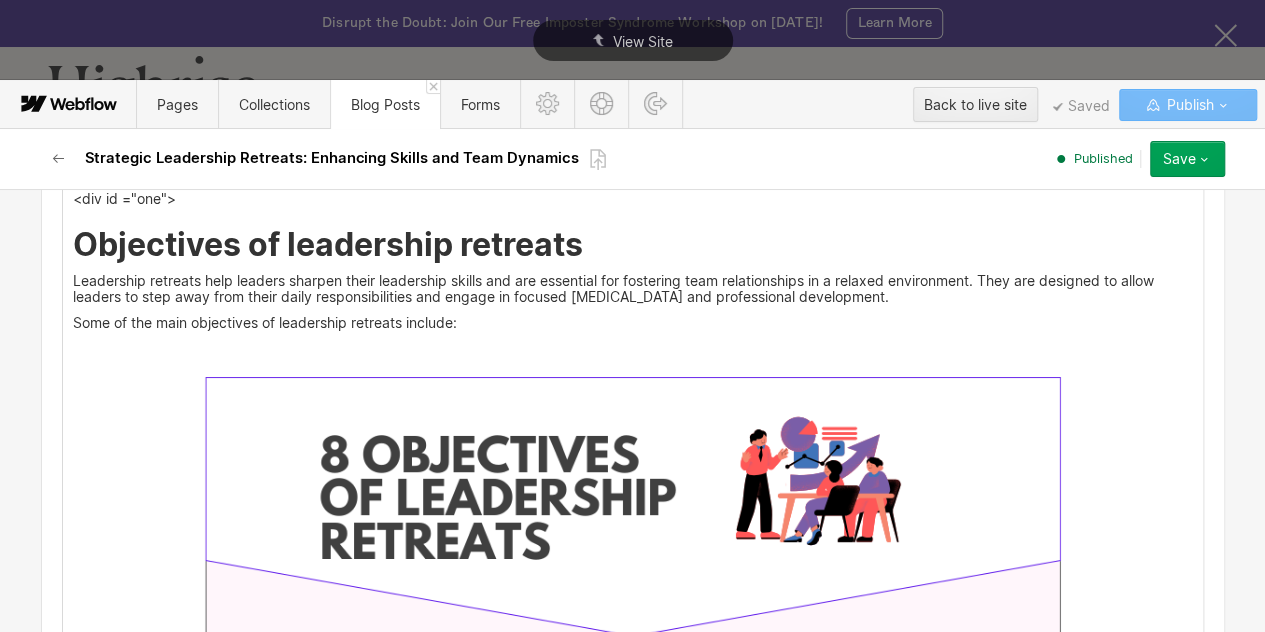 scroll, scrollTop: 2654, scrollLeft: 0, axis: vertical 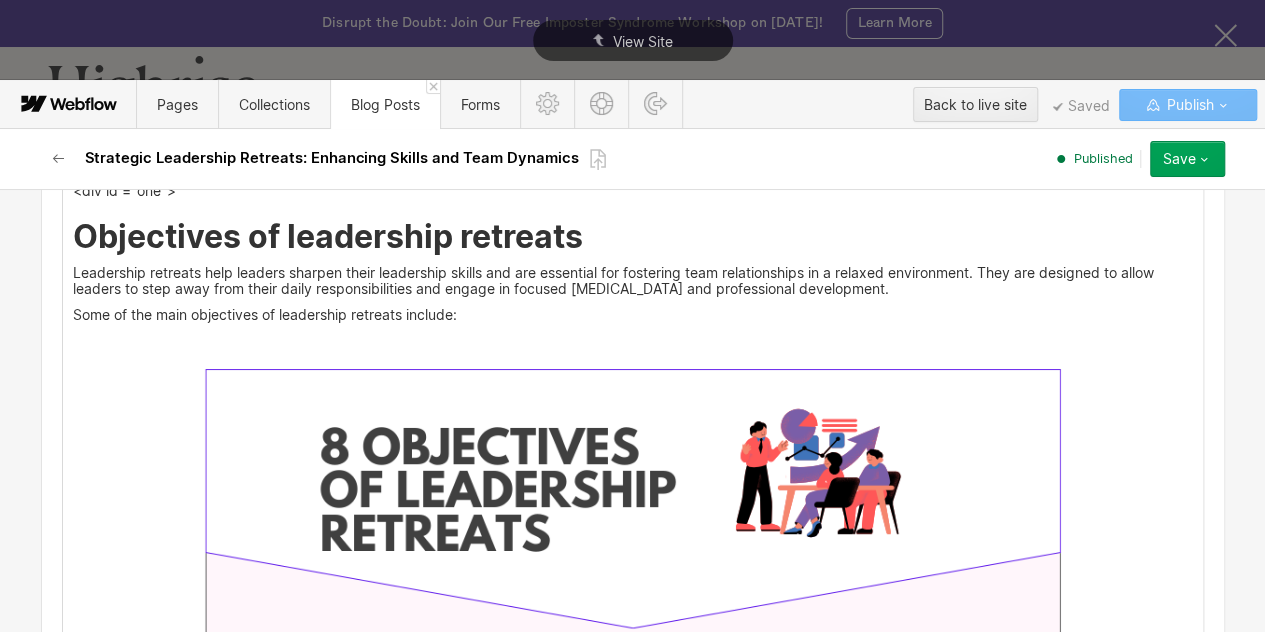 drag, startPoint x: 708, startPoint y: 290, endPoint x: 868, endPoint y: 285, distance: 160.07811 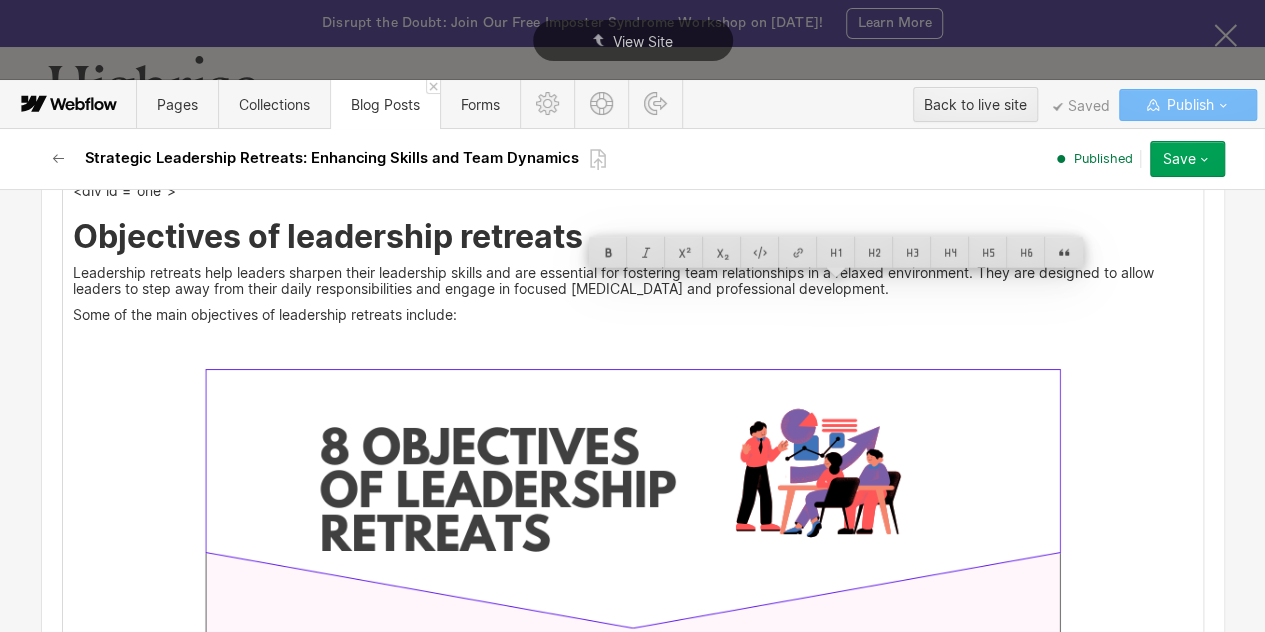 drag, startPoint x: 878, startPoint y: 285, endPoint x: 740, endPoint y: 291, distance: 138.13037 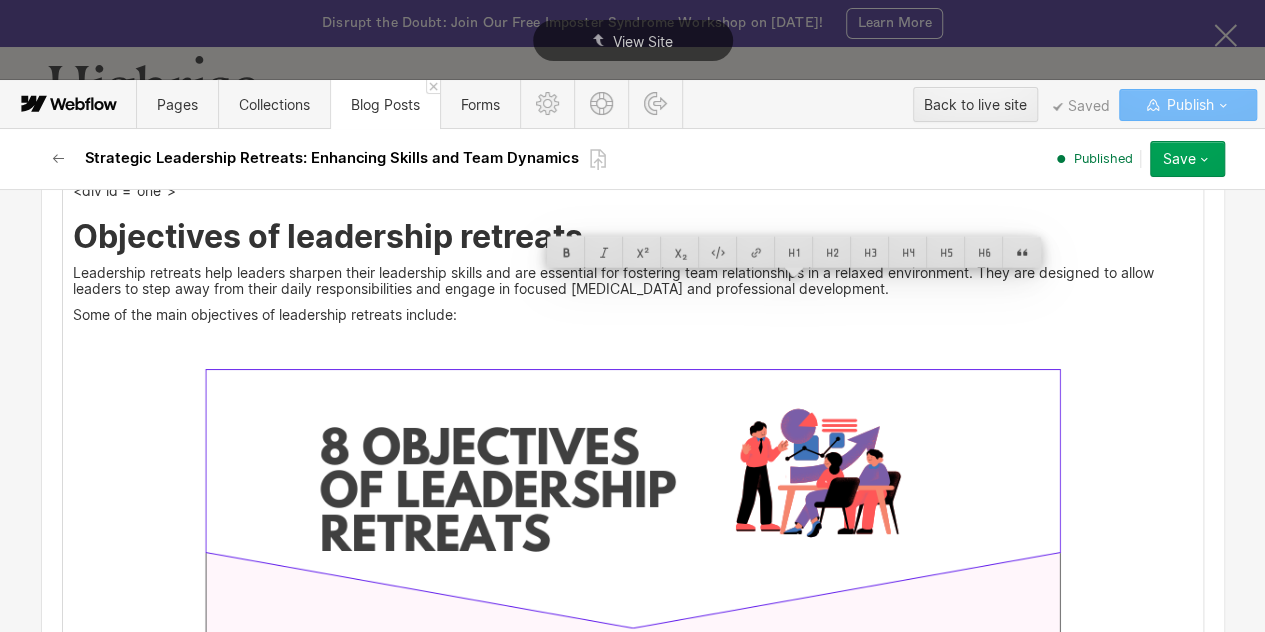 click on "Some of the main objectives of leadership retreats include:" at bounding box center [633, 315] 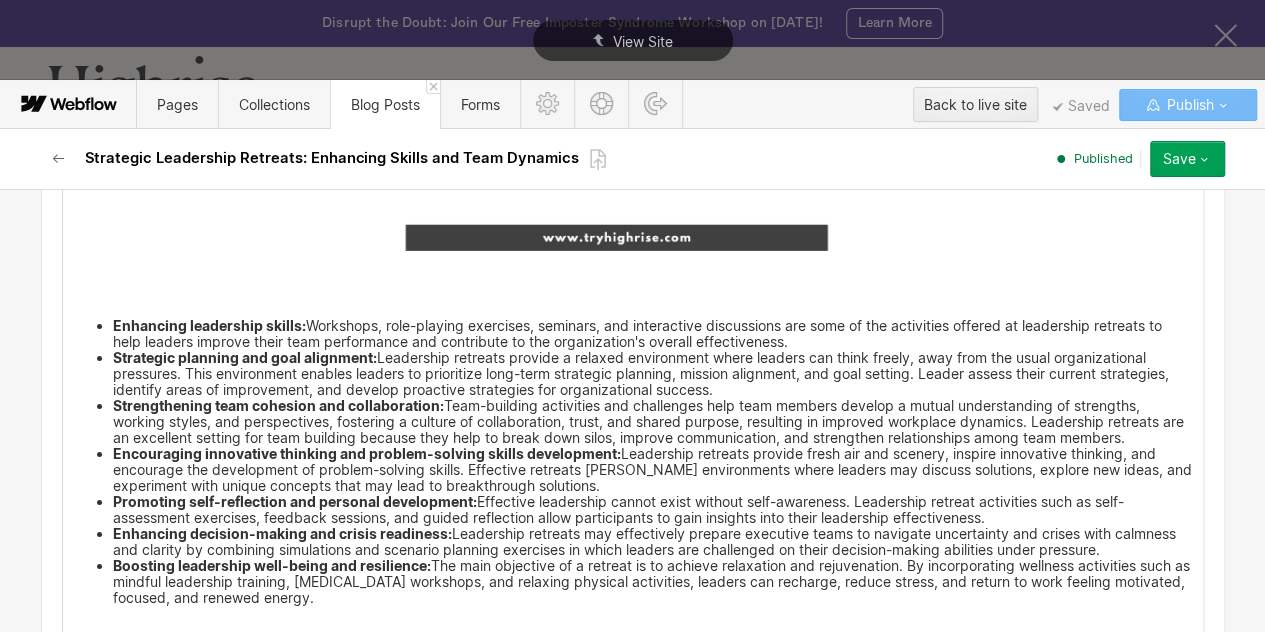 scroll, scrollTop: 3430, scrollLeft: 0, axis: vertical 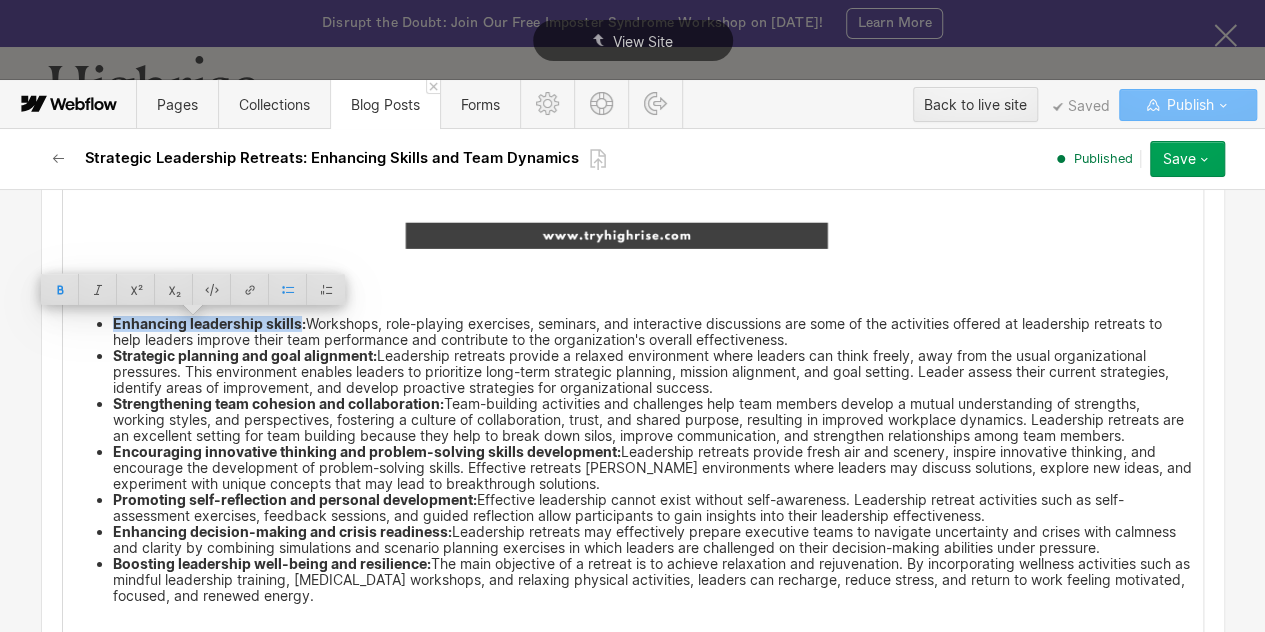 drag, startPoint x: 99, startPoint y: 319, endPoint x: 288, endPoint y: 315, distance: 189.04233 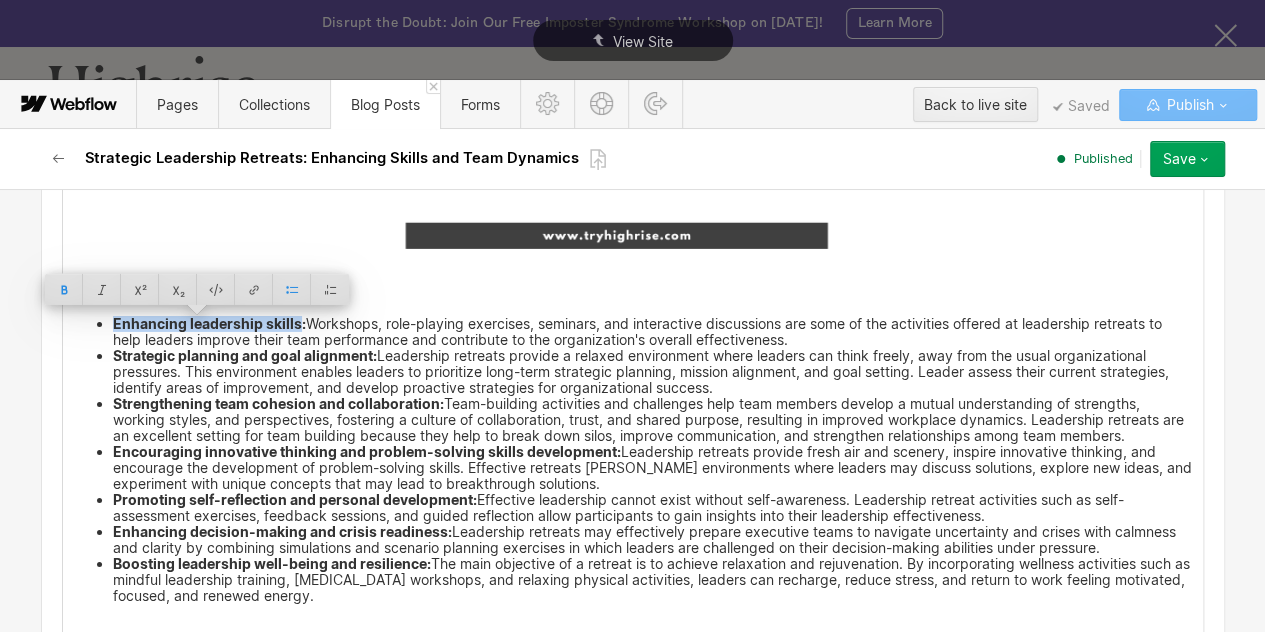 click on "Strategic planning and goal alignment:  Leadership retreats provide a relaxed environment where leaders can think freely, away from the usual organizational pressures. This environment enables leaders to prioritize long-term strategic planning, mission alignment, and goal setting. Leader assess their current strategies, identify areas of improvement, and develop proactive strategies for organizational success." at bounding box center [653, 372] 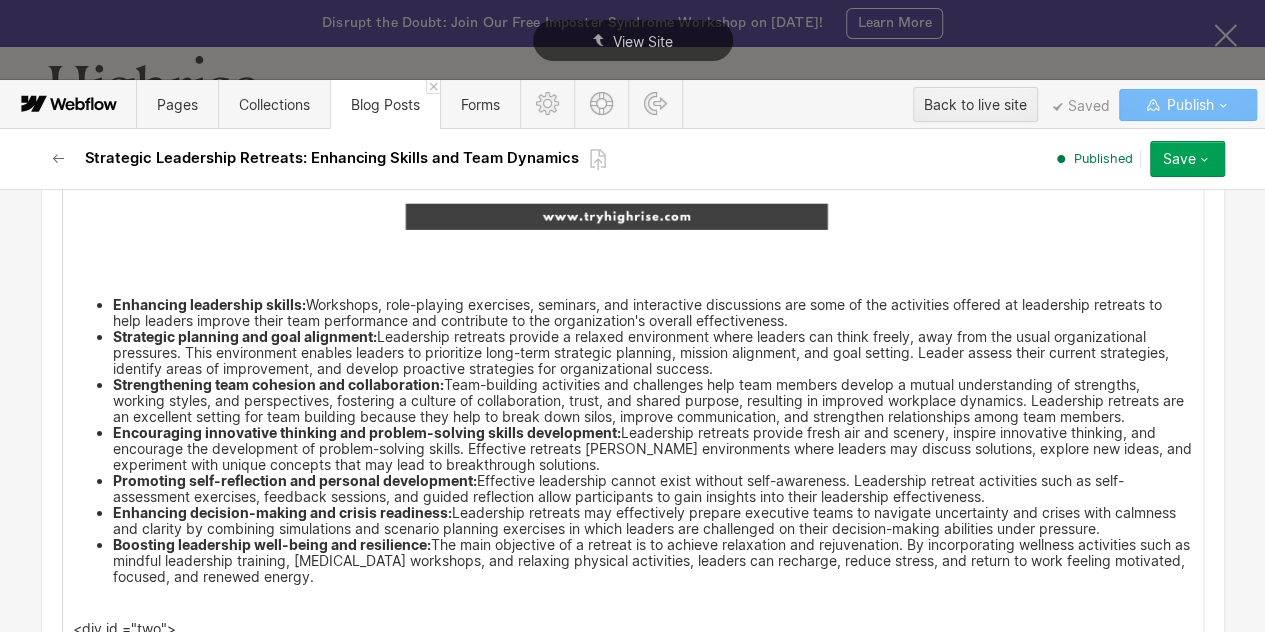 scroll, scrollTop: 3450, scrollLeft: 0, axis: vertical 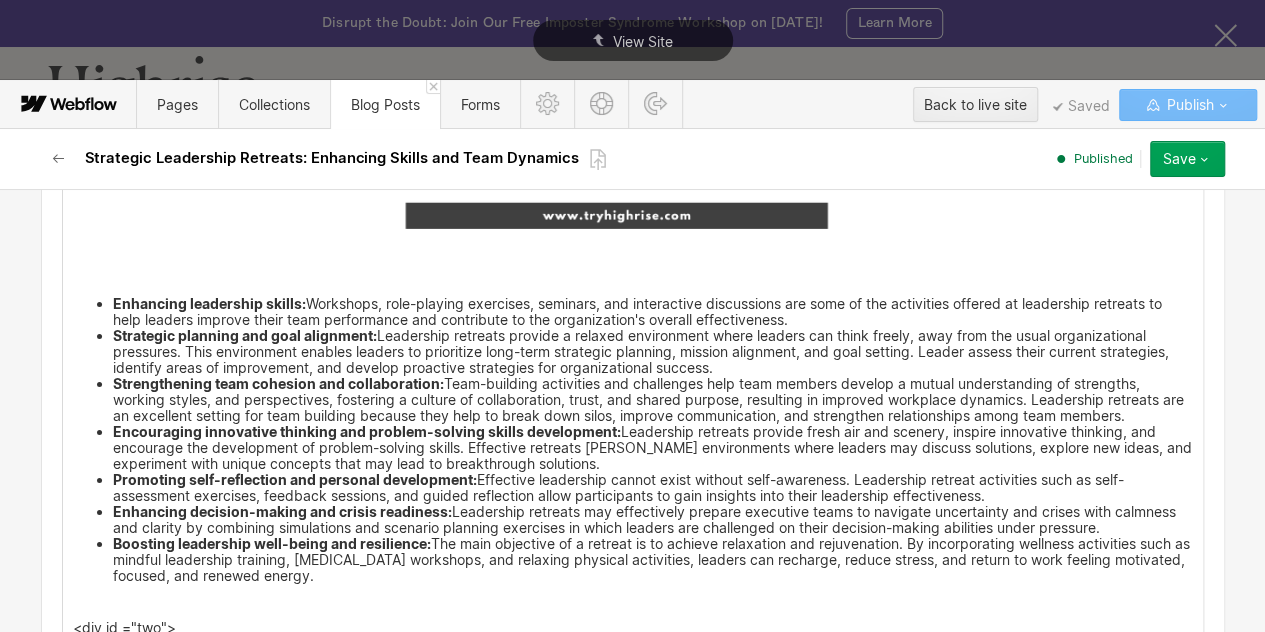 click on "Strategic planning and goal alignment:  Leadership retreats provide a relaxed environment where leaders can think freely, away from the usual organizational pressures. This environment enables leaders to prioritize long-term strategic planning, mission alignment, and goal setting. Leader assess their current strategies, identify areas of improvement, and develop proactive strategies for organizational success." at bounding box center (653, 352) 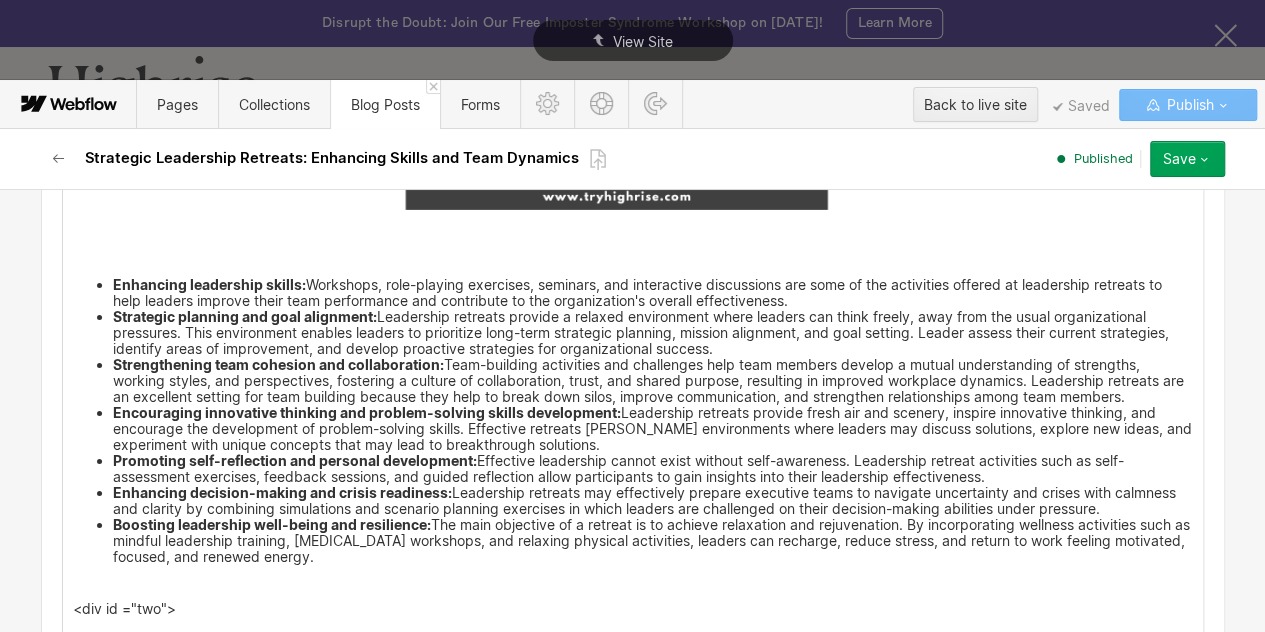 scroll, scrollTop: 3470, scrollLeft: 0, axis: vertical 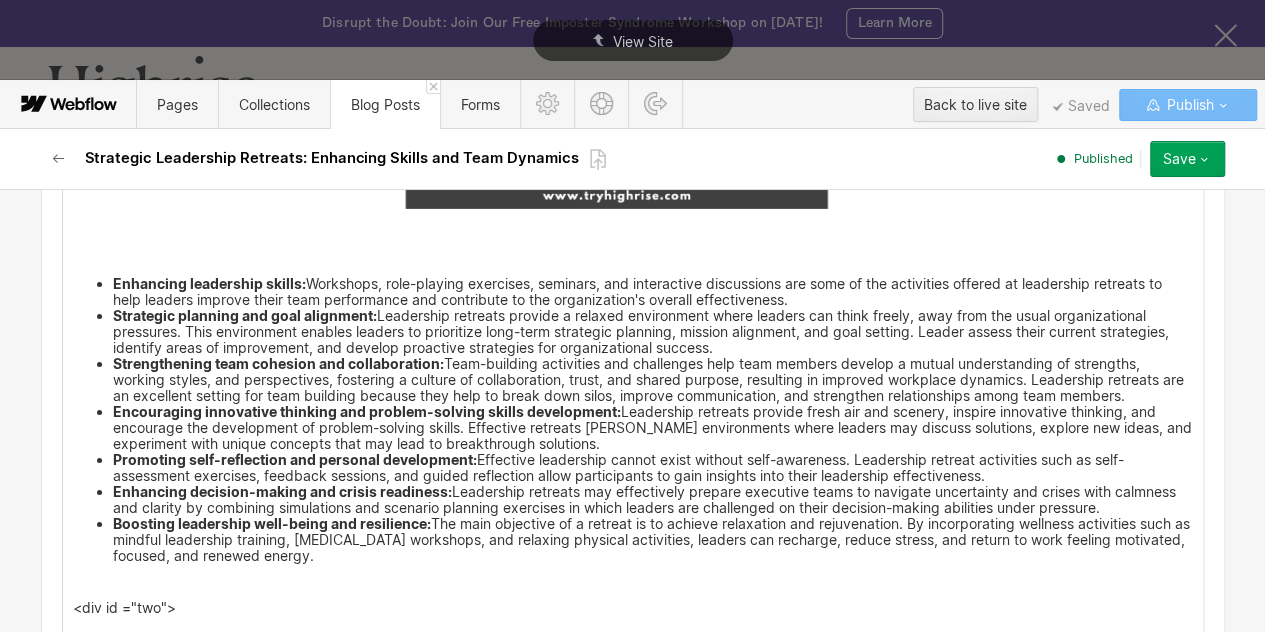 click on "Strategic planning and goal alignment:  Leadership retreats provide a relaxed environment where leaders can think freely, away from the usual organizational pressures. This environment enables leaders to prioritize long-term strategic planning, mission alignment, and goal setting. Leader assess their current strategies, identify areas of improvement, and develop proactive strategies for organizational success." at bounding box center [653, 332] 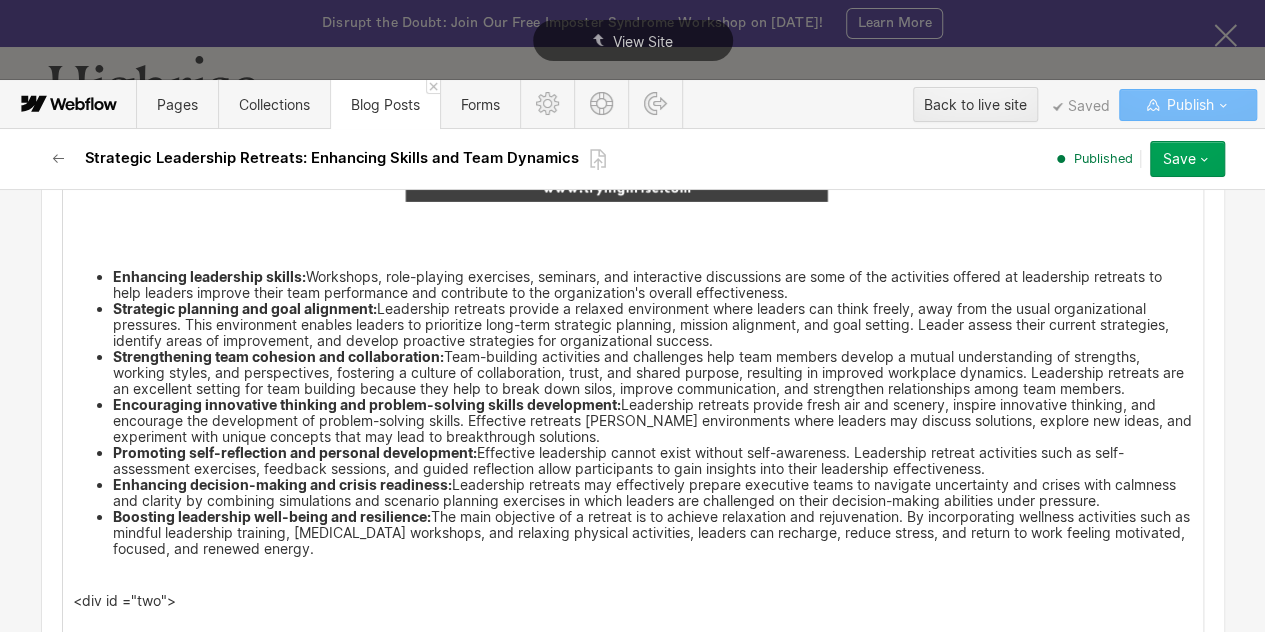 scroll, scrollTop: 3478, scrollLeft: 0, axis: vertical 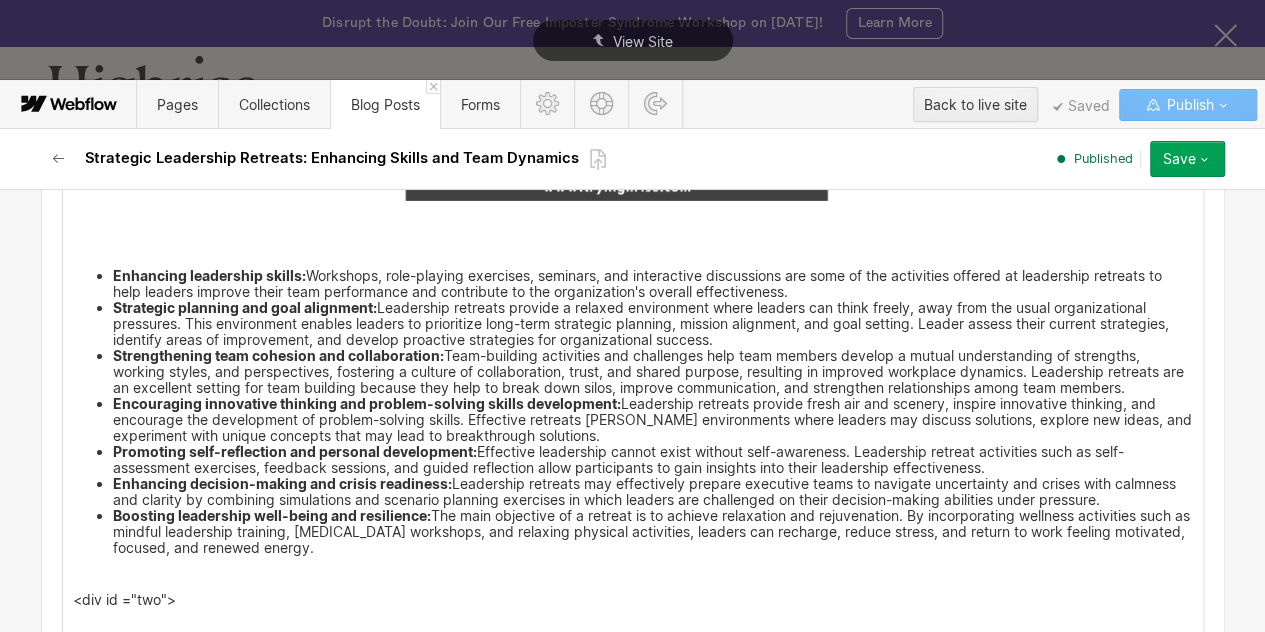 click on "Strengthening team cohesion and collaboration:" at bounding box center [278, 355] 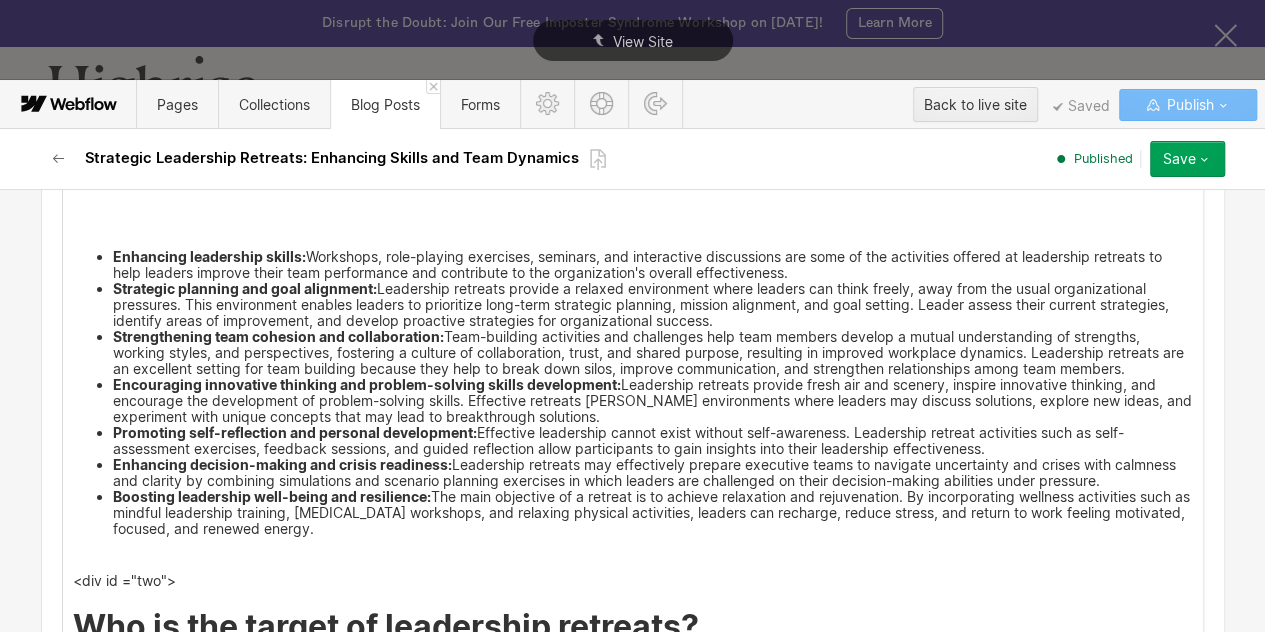 scroll, scrollTop: 3498, scrollLeft: 0, axis: vertical 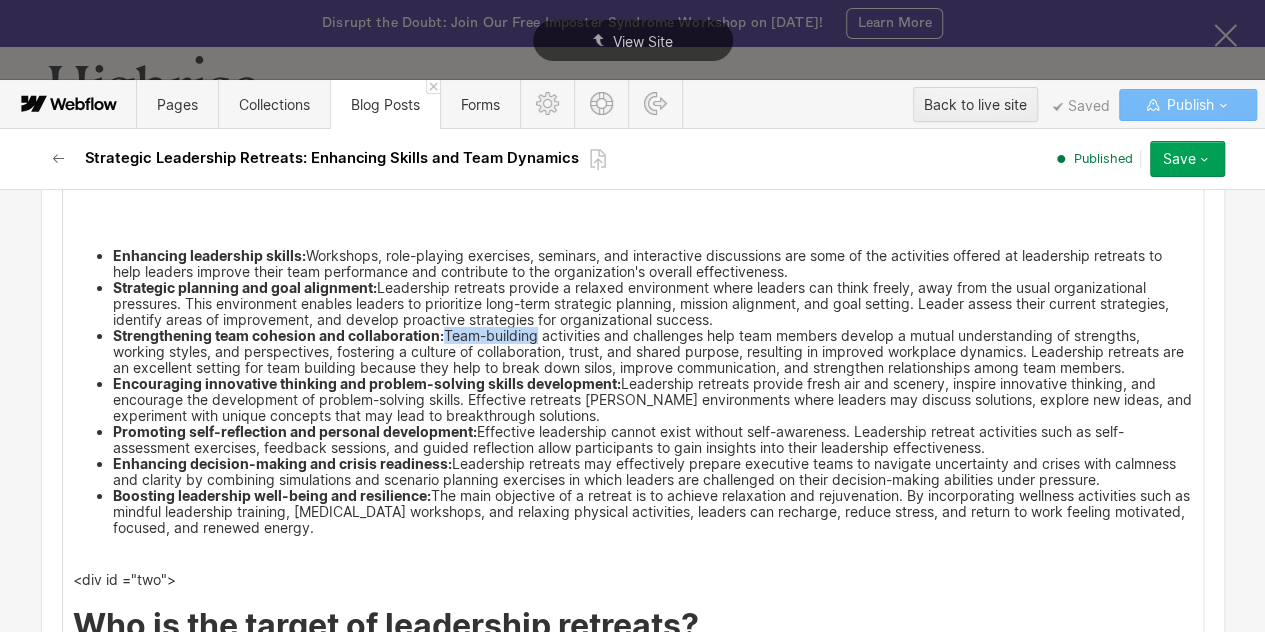 drag, startPoint x: 436, startPoint y: 333, endPoint x: 528, endPoint y: 329, distance: 92.086914 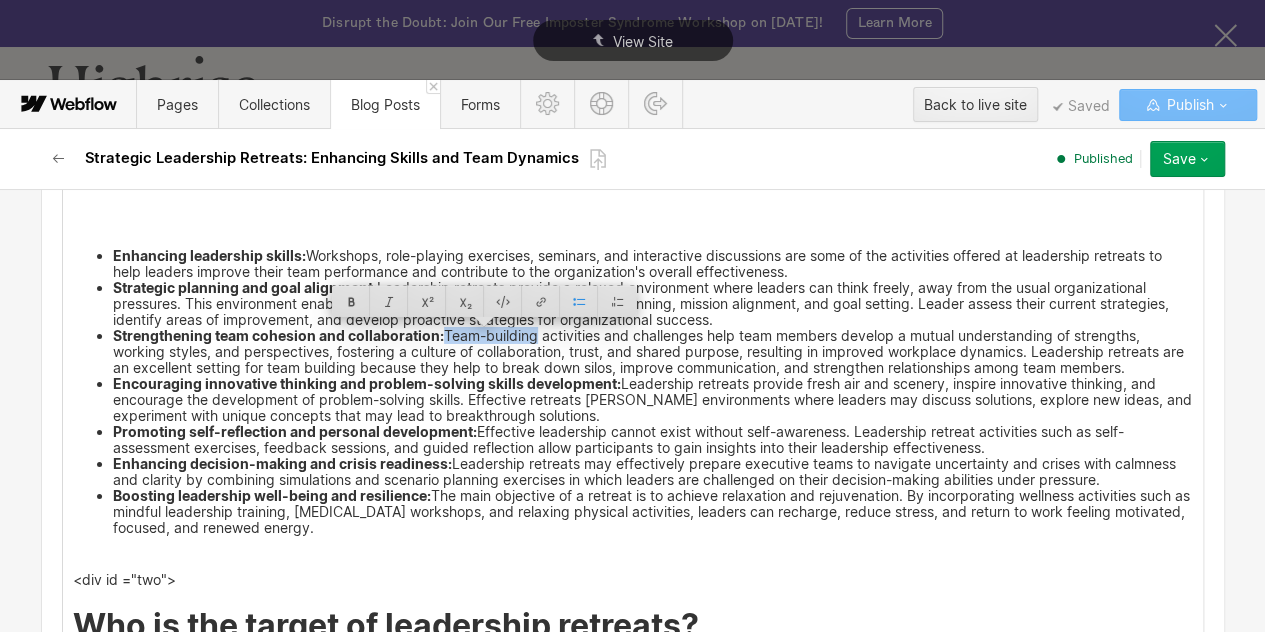 click on "Strengthening team cohesion and collaboration:  Team-building activities and challenges help team members develop a mutual understanding of strengths, working styles, and perspectives, fostering a culture of collaboration, trust, and shared purpose, resulting in improved workplace dynamics. Leadership retreats are an excellent setting for team building because they help to break down silos, improve communication, and strengthen relationships among team members." at bounding box center [653, 352] 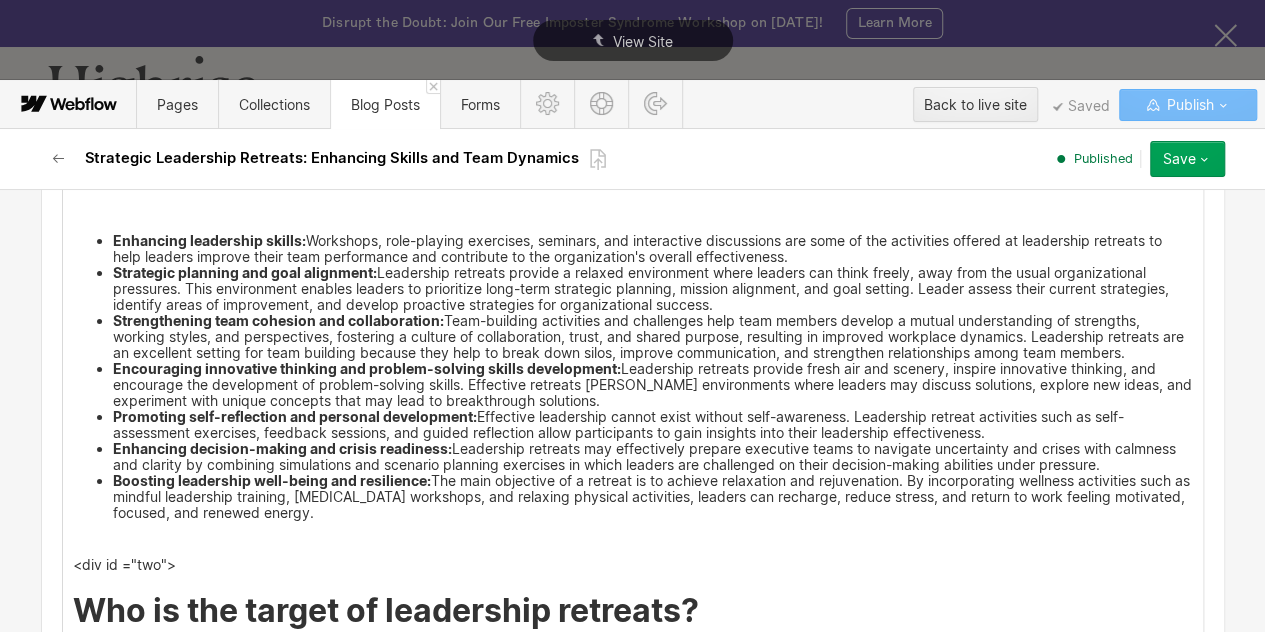 scroll, scrollTop: 3512, scrollLeft: 0, axis: vertical 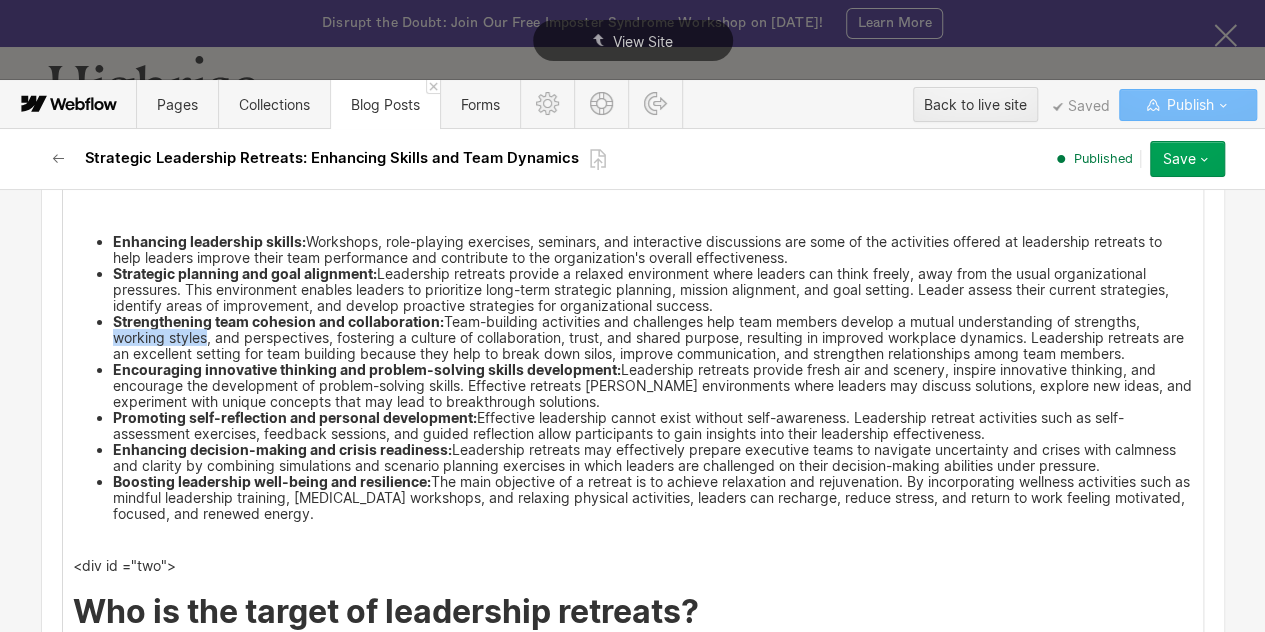 drag, startPoint x: 103, startPoint y: 336, endPoint x: 196, endPoint y: 337, distance: 93.00538 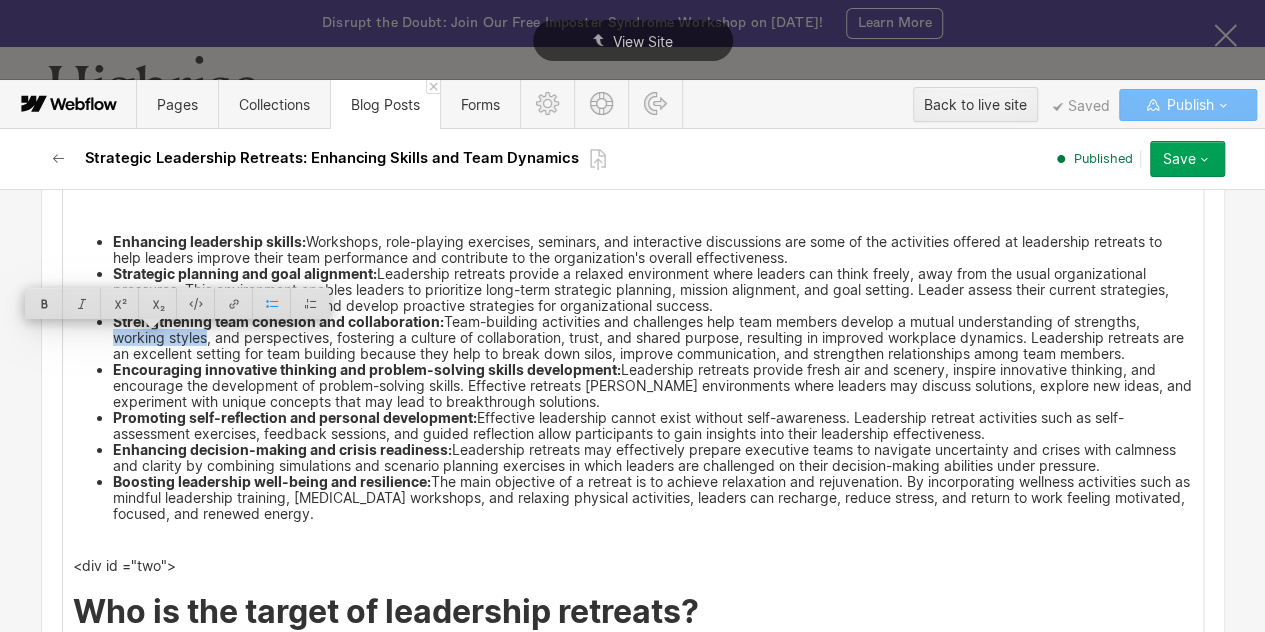 click on "Encouraging innovative thinking and problem-solving skills development:  Leadership retreats provide fresh air and scenery, inspire innovative thinking, and encourage the development of problem-solving skills. Effective retreats foster environments where leaders may discuss solutions, explore new ideas, and experiment with unique concepts that may lead to breakthrough solutions." at bounding box center [653, 386] 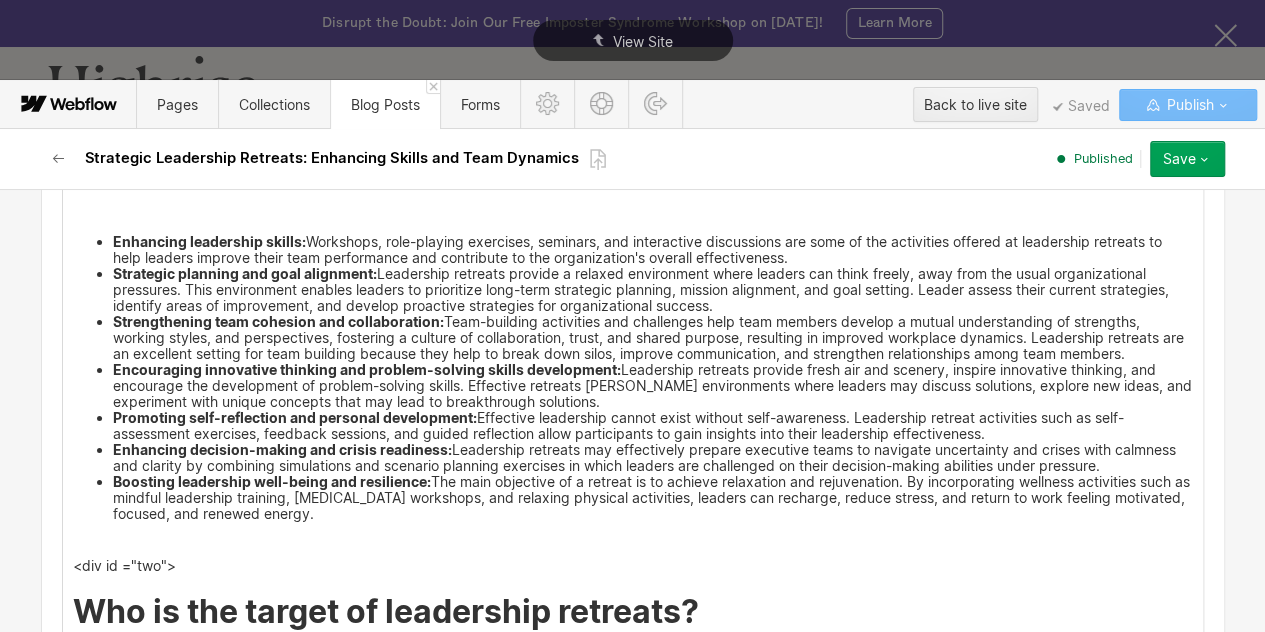 click on "Encouraging innovative thinking and problem-solving skills development:  Leadership retreats provide fresh air and scenery, inspire innovative thinking, and encourage the development of problem-solving skills. Effective retreats foster environments where leaders may discuss solutions, explore new ideas, and experiment with unique concepts that may lead to breakthrough solutions." at bounding box center (653, 386) 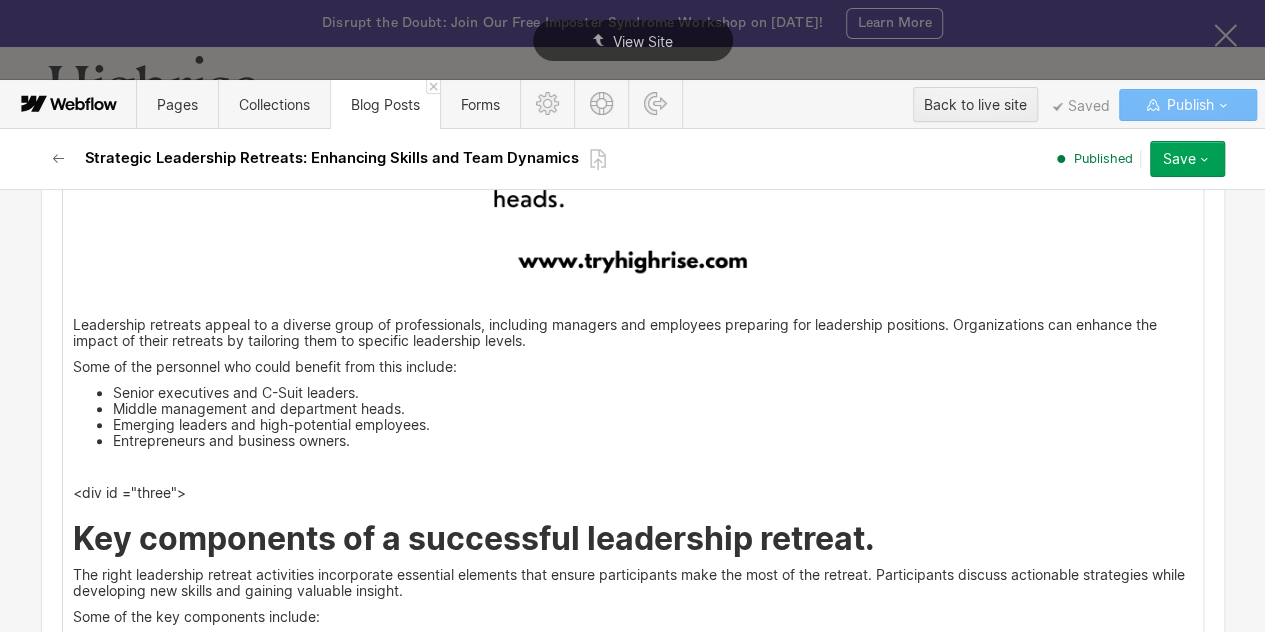 scroll, scrollTop: 4596, scrollLeft: 0, axis: vertical 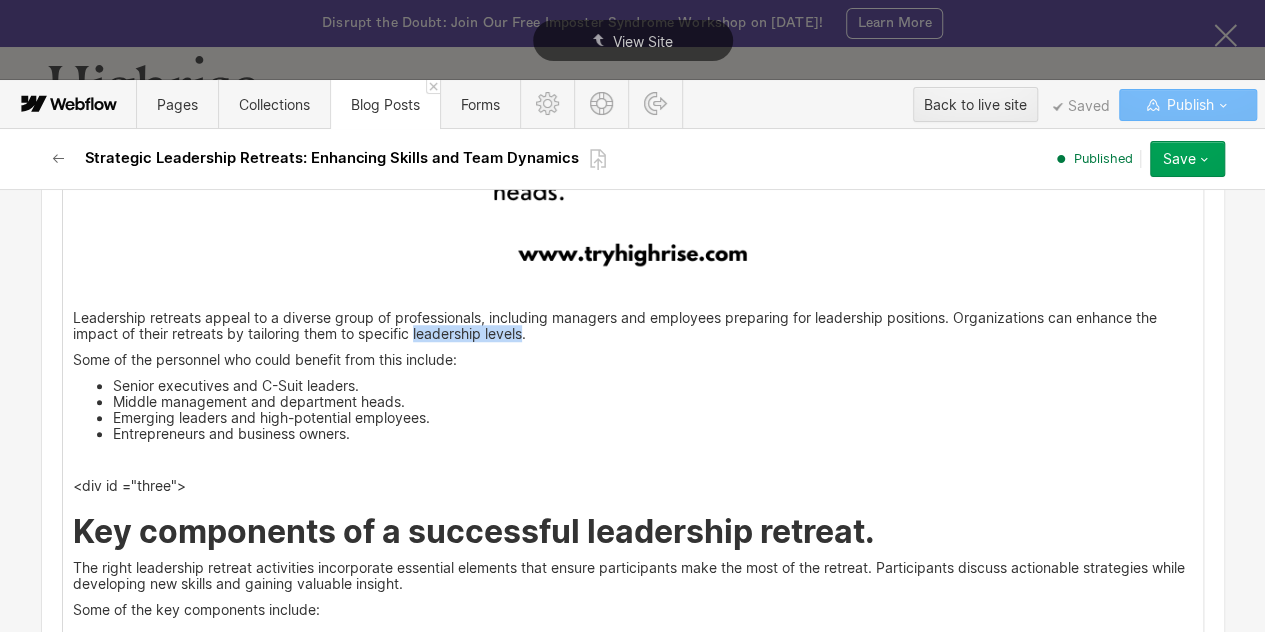 drag, startPoint x: 406, startPoint y: 334, endPoint x: 515, endPoint y: 334, distance: 109 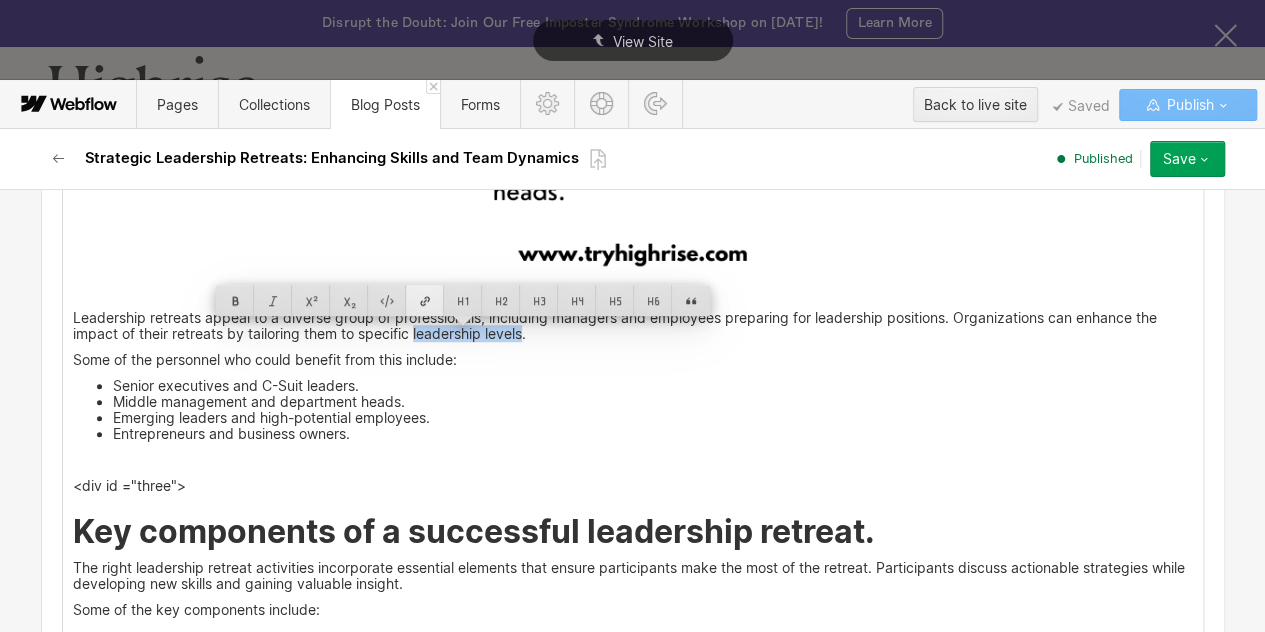 click at bounding box center [425, 300] 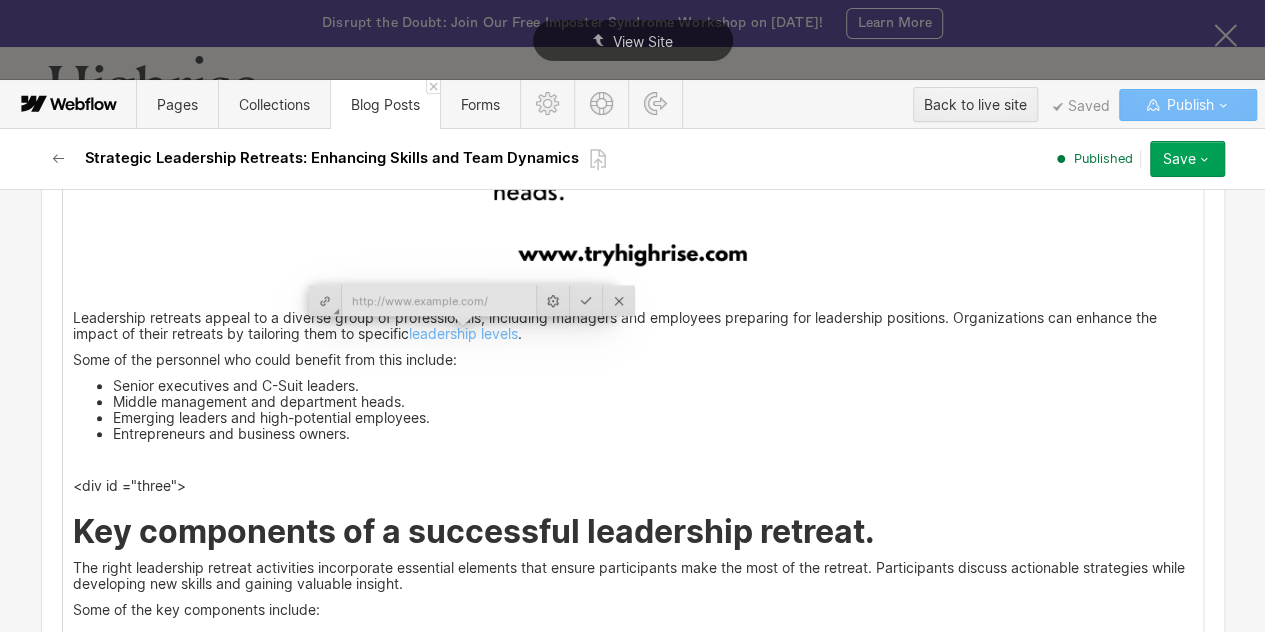 type on "https://www.tryhighrise.com/blog-posts/5-levels-of-leadership" 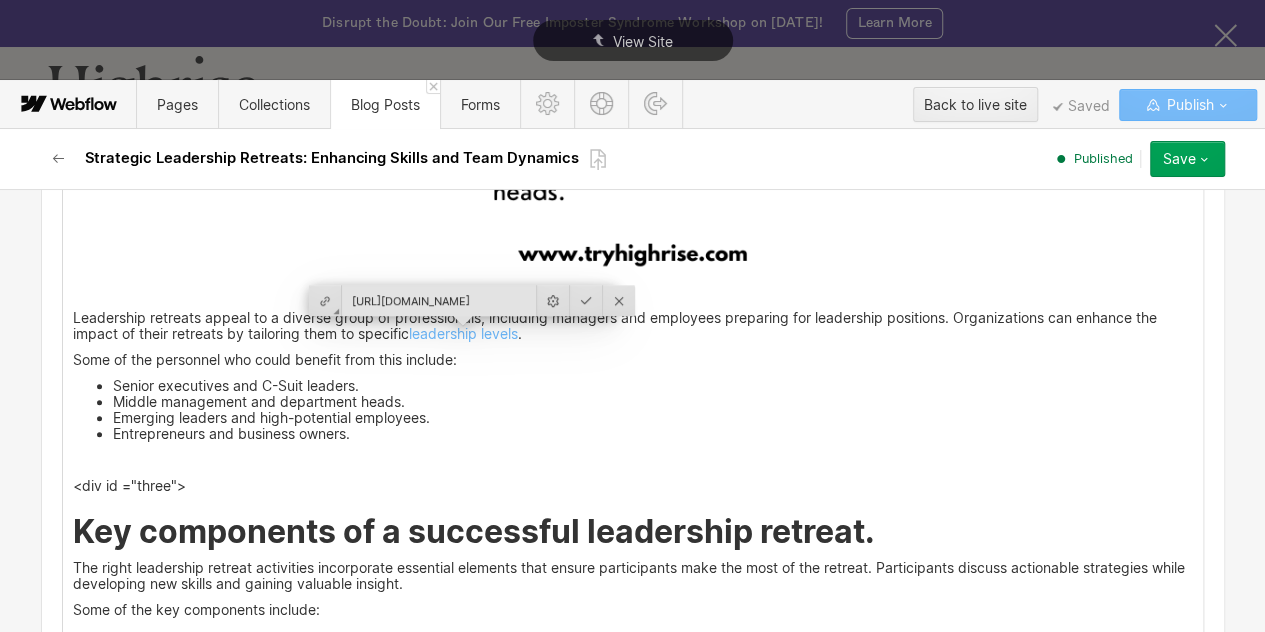 scroll, scrollTop: 0, scrollLeft: 170, axis: horizontal 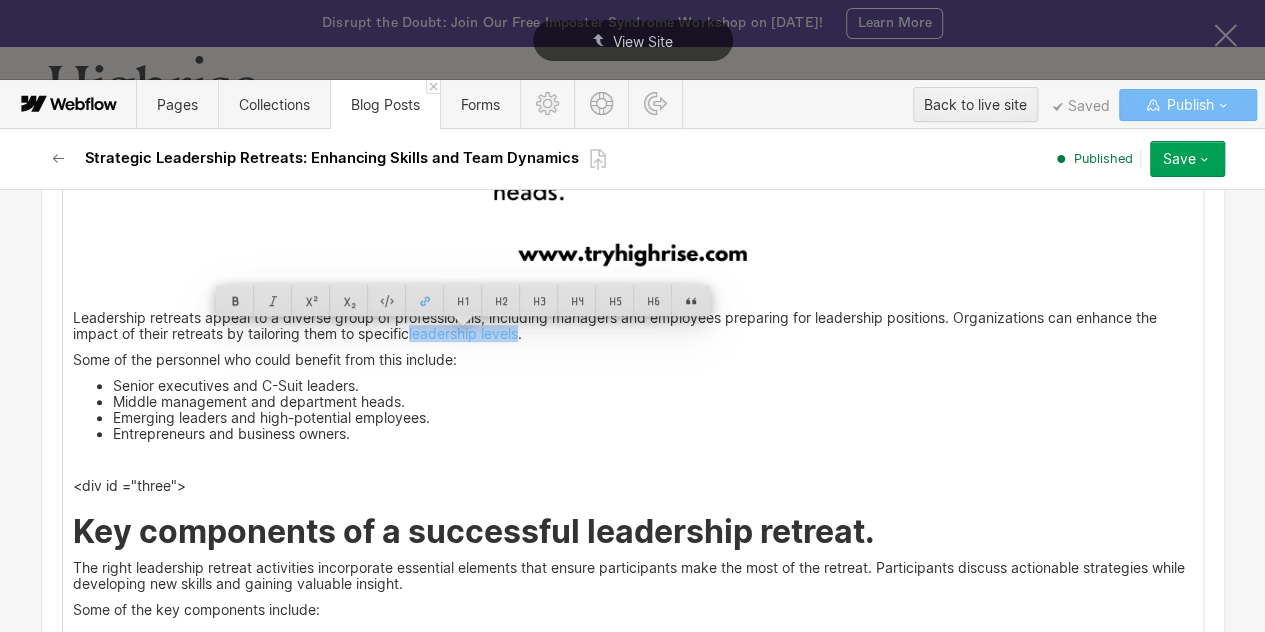 click on "Entrepreneurs and business owners." at bounding box center (653, 434) 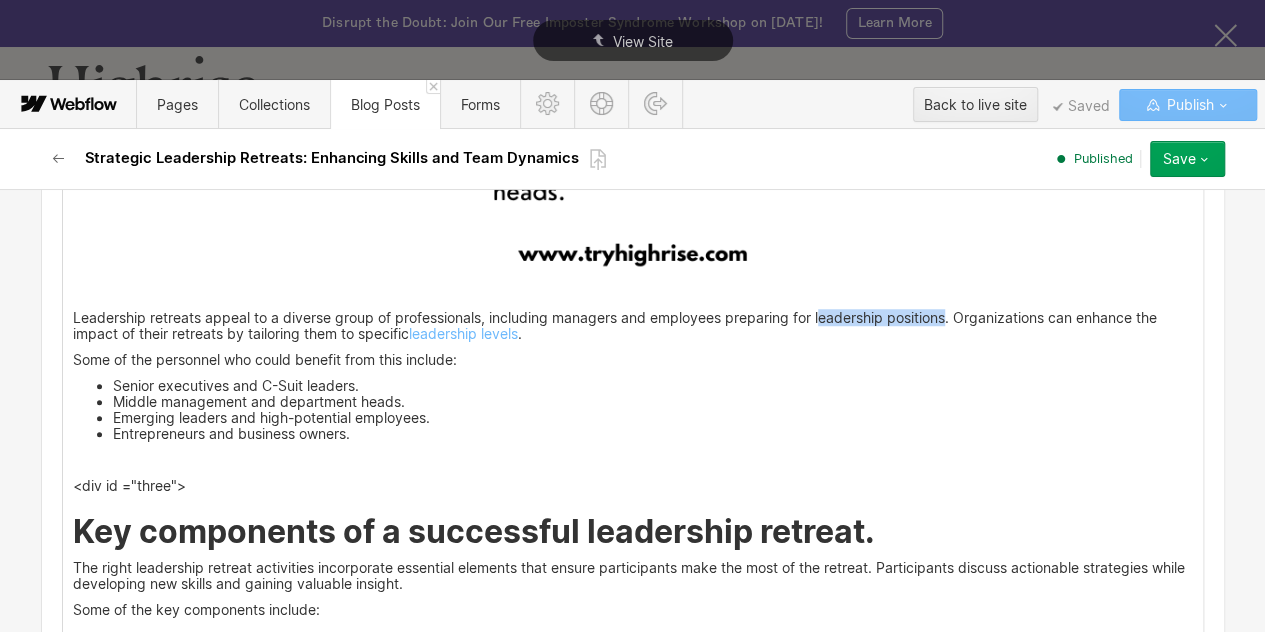 drag, startPoint x: 810, startPoint y: 320, endPoint x: 940, endPoint y: 316, distance: 130.06152 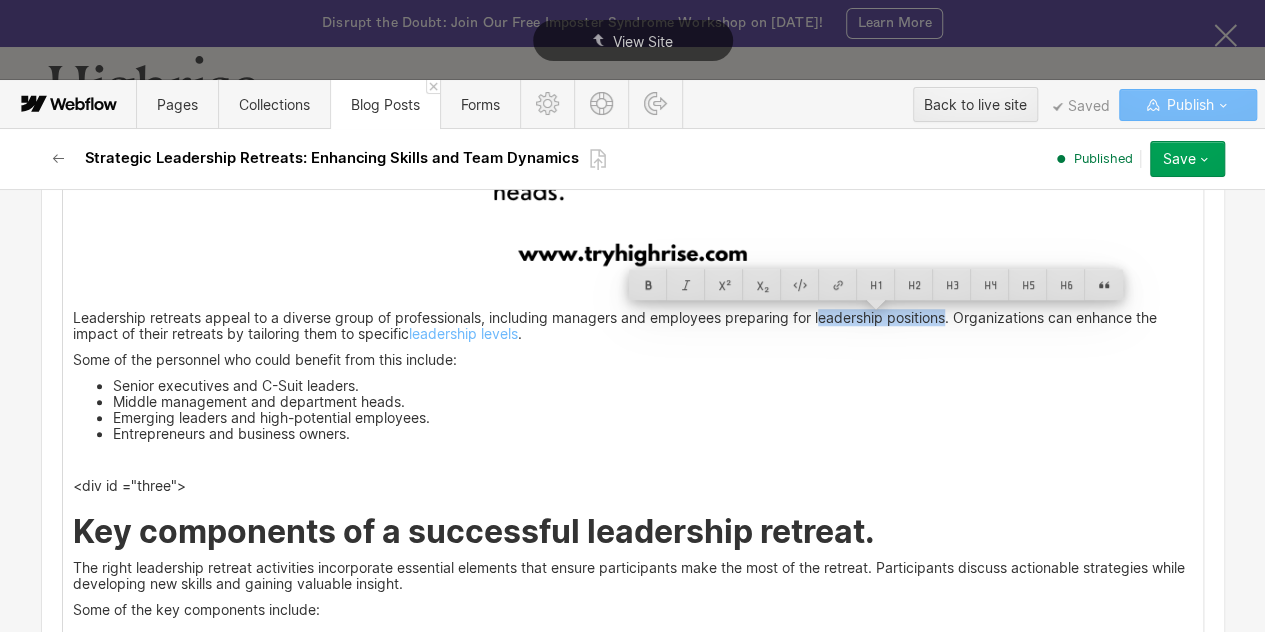 click on "Leadership retreats appeal to a diverse group of professionals, including managers and employees preparing for leadership positions. Organizations can enhance the impact of their retreats by tailoring them to specific  leadership levels ." at bounding box center [633, 326] 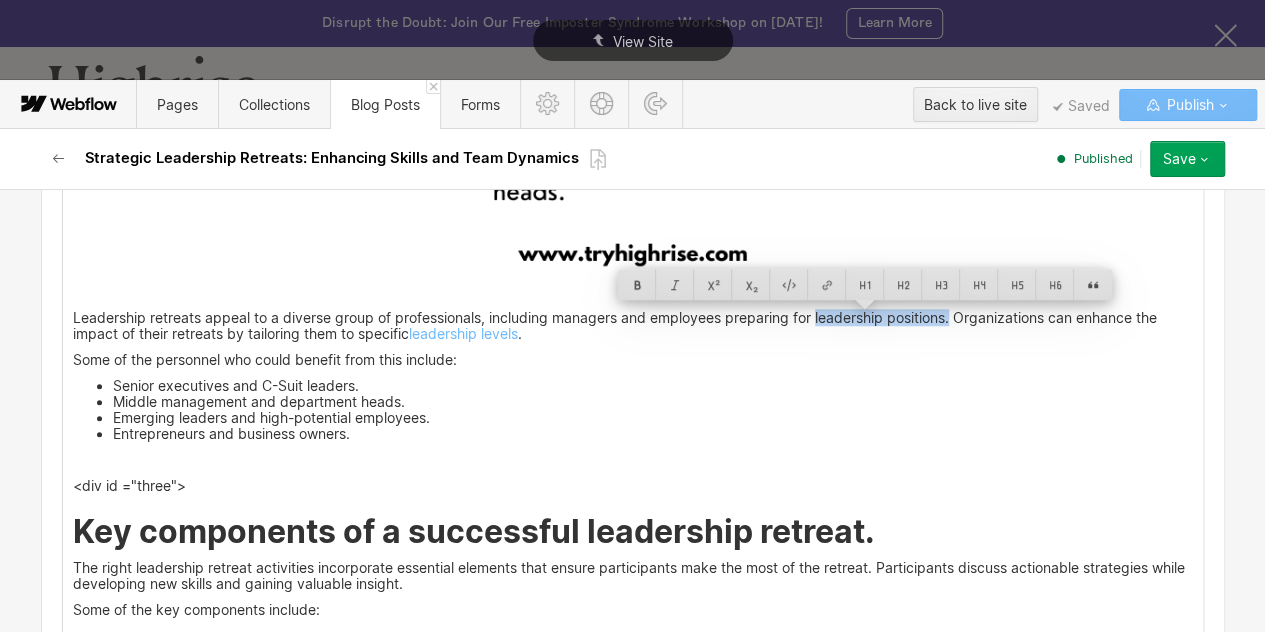 drag, startPoint x: 940, startPoint y: 316, endPoint x: 816, endPoint y: 308, distance: 124.2578 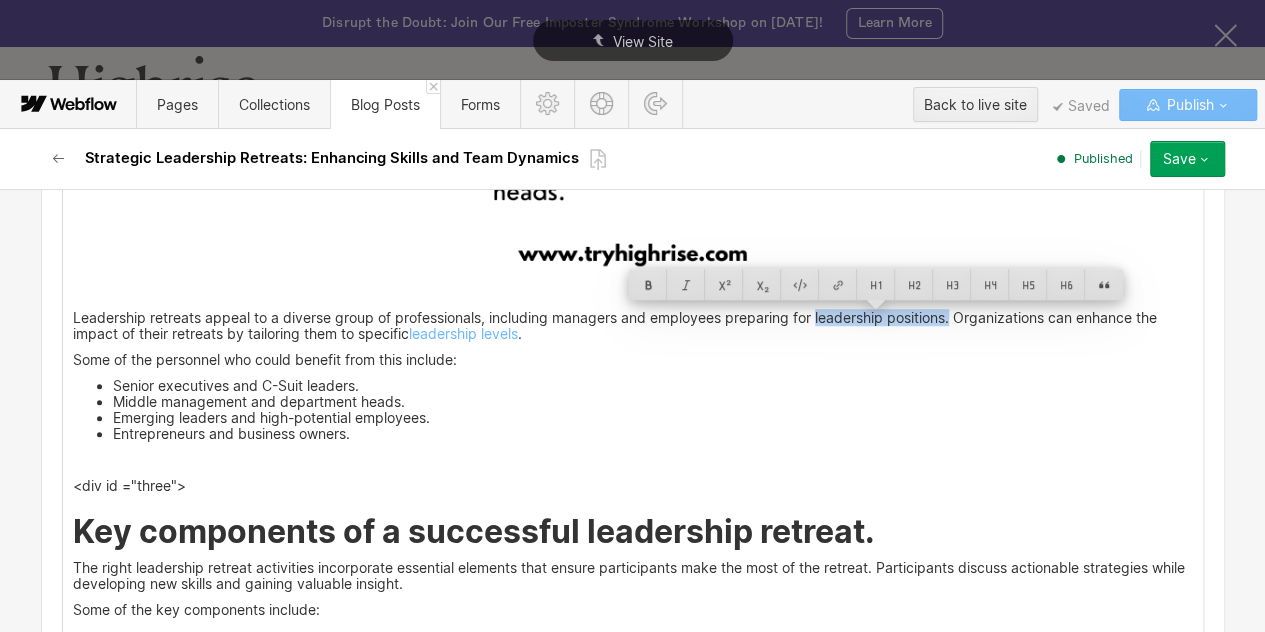 click on "‍" at bounding box center [633, 460] 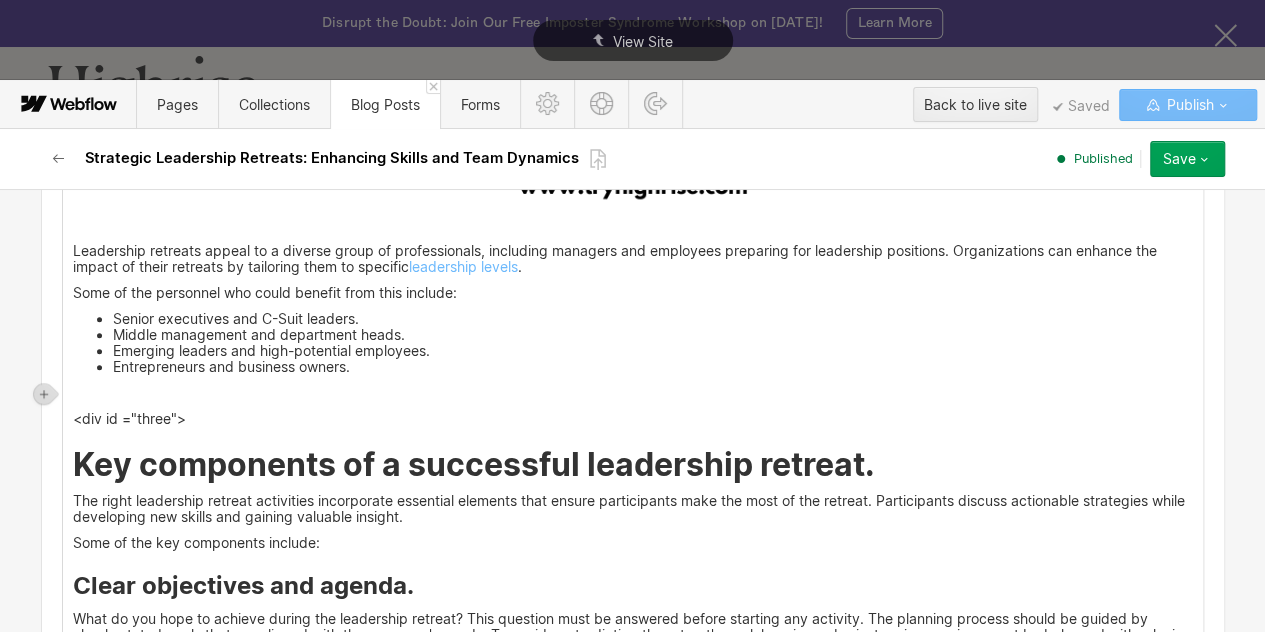 scroll, scrollTop: 4676, scrollLeft: 0, axis: vertical 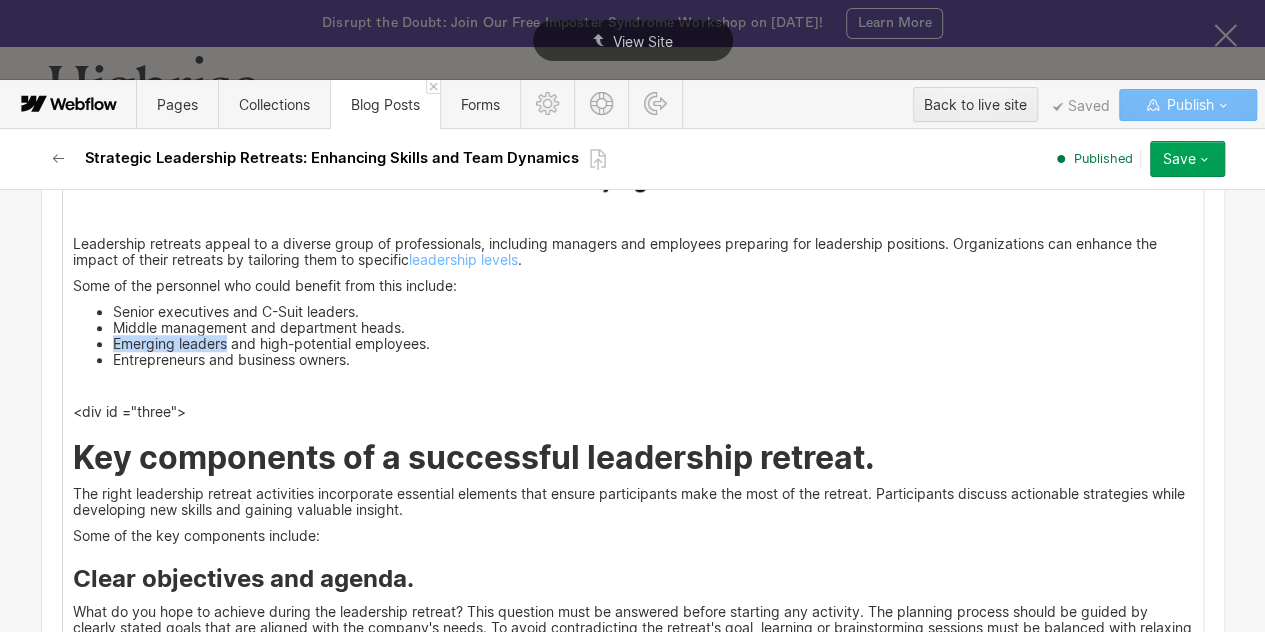 drag, startPoint x: 220, startPoint y: 343, endPoint x: 106, endPoint y: 343, distance: 114 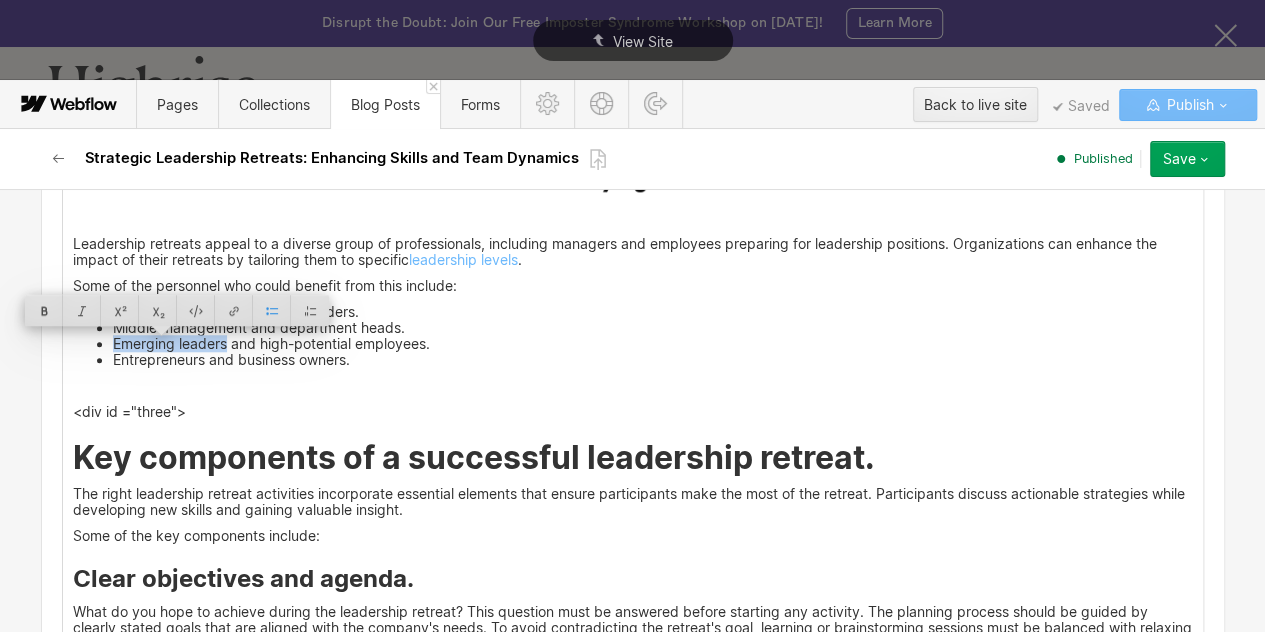 click on "Entrepreneurs and business owners." at bounding box center [653, 360] 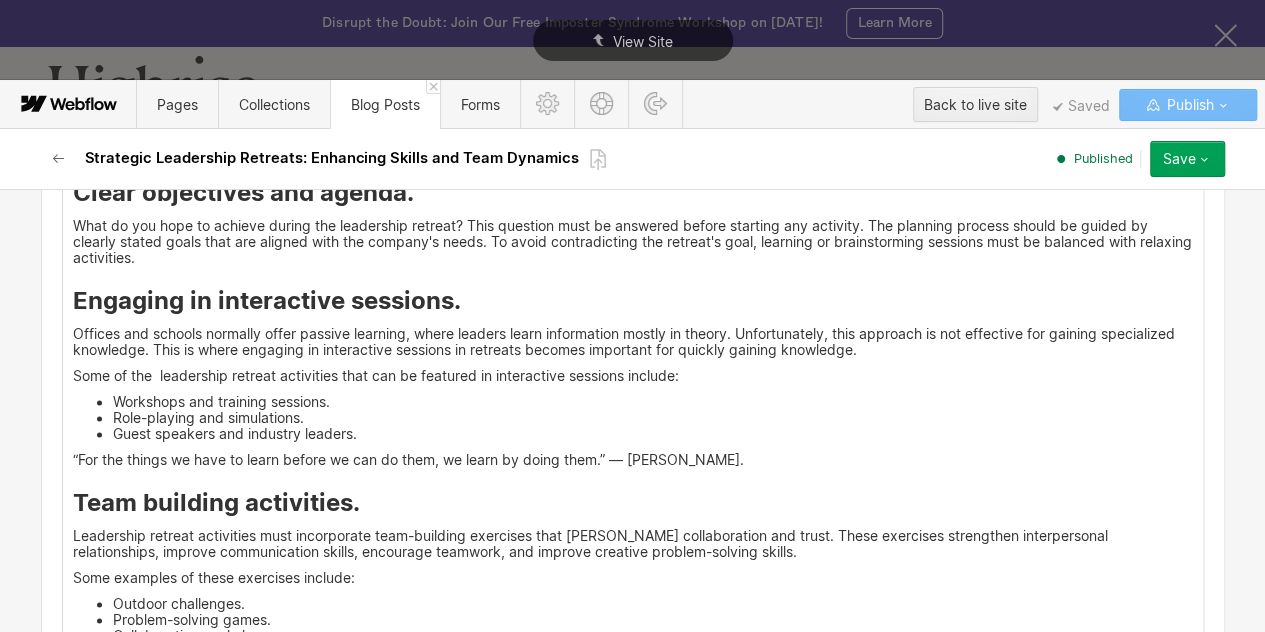 scroll, scrollTop: 5087, scrollLeft: 0, axis: vertical 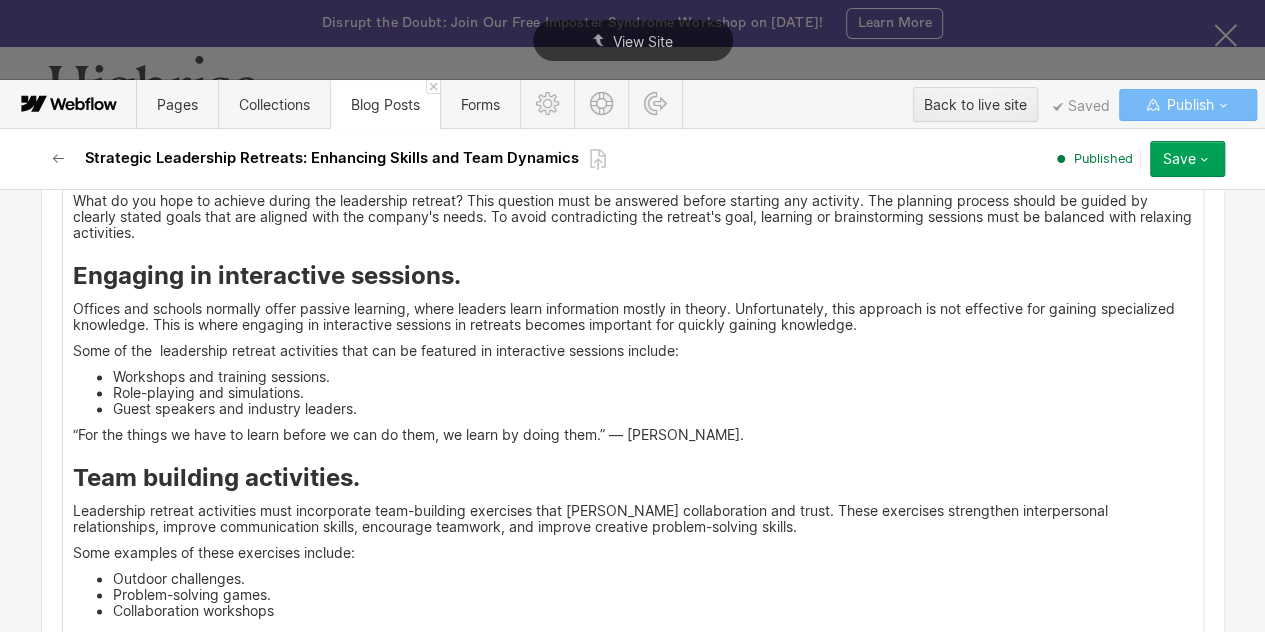 click on "Offices and schools normally offer passive learning, where leaders learn information mostly in theory. Unfortunately, this approach is not effective for gaining specialized knowledge. This is where engaging in interactive sessions in retreats becomes important for quickly gaining knowledge." at bounding box center [633, 317] 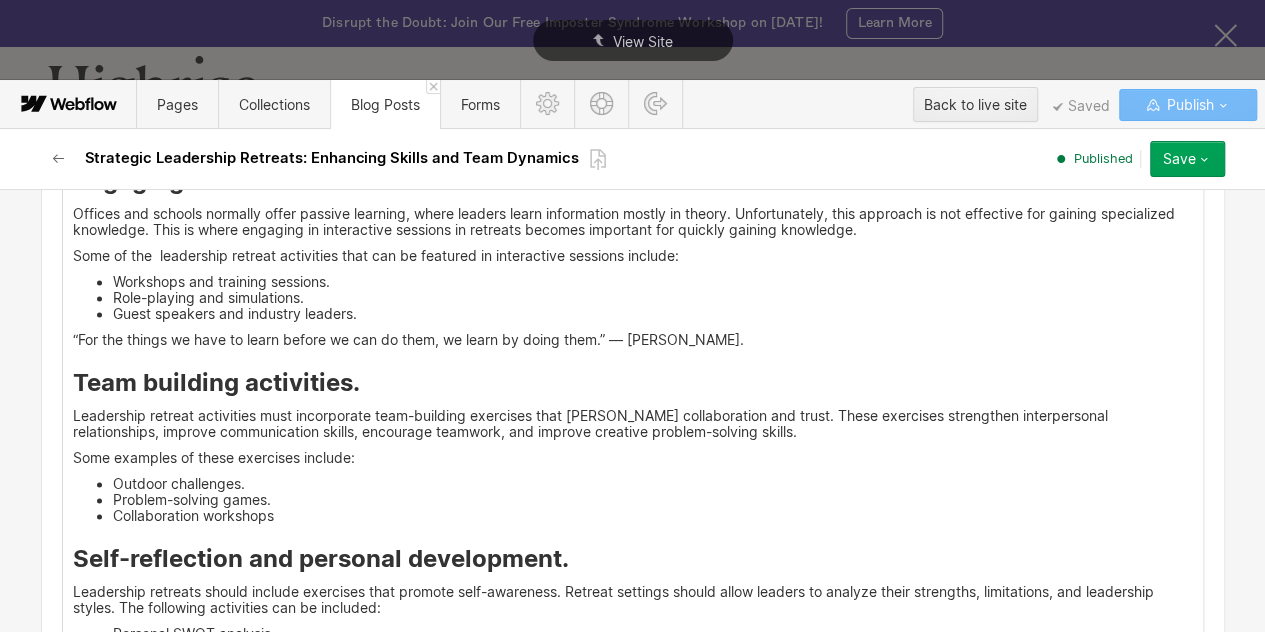 scroll, scrollTop: 5183, scrollLeft: 0, axis: vertical 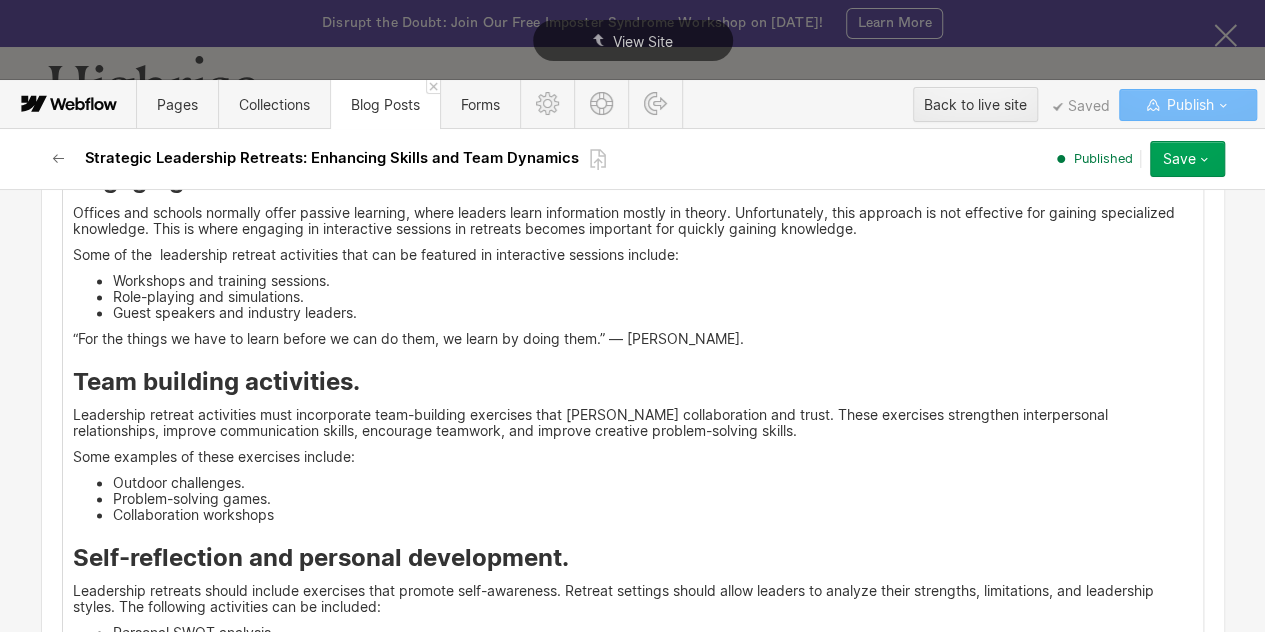 click on "<div id ="one"> Objectives of leadership retreats  Leadership retreats help leaders sharpen their leadership skills and are essential for fostering team relationships in a relaxed environment. They are designed to allow leaders to step away from their daily responsibilities and engage in focused personal growth and professional development.  Some of the main objectives of leadership retreats include:  Enhancing leadership skills:  Workshops, role-playing exercises, seminars, and interactive discussions are some of the activities offered at leadership retreats to help leaders improve their team performance and contribute to the organization's overall effectiveness.  Strategic planning and goal alignment:  Strengthening team cohesion and collaboration:  Encouraging innovative thinking and problem-solving skills development:  Promoting self-reflection and personal development:  Enhancing decision-making and crisis readiness:  Boosting leadership well-being and resilience:  ‍ <div id ="two"> leadership levels" at bounding box center [633, -589] 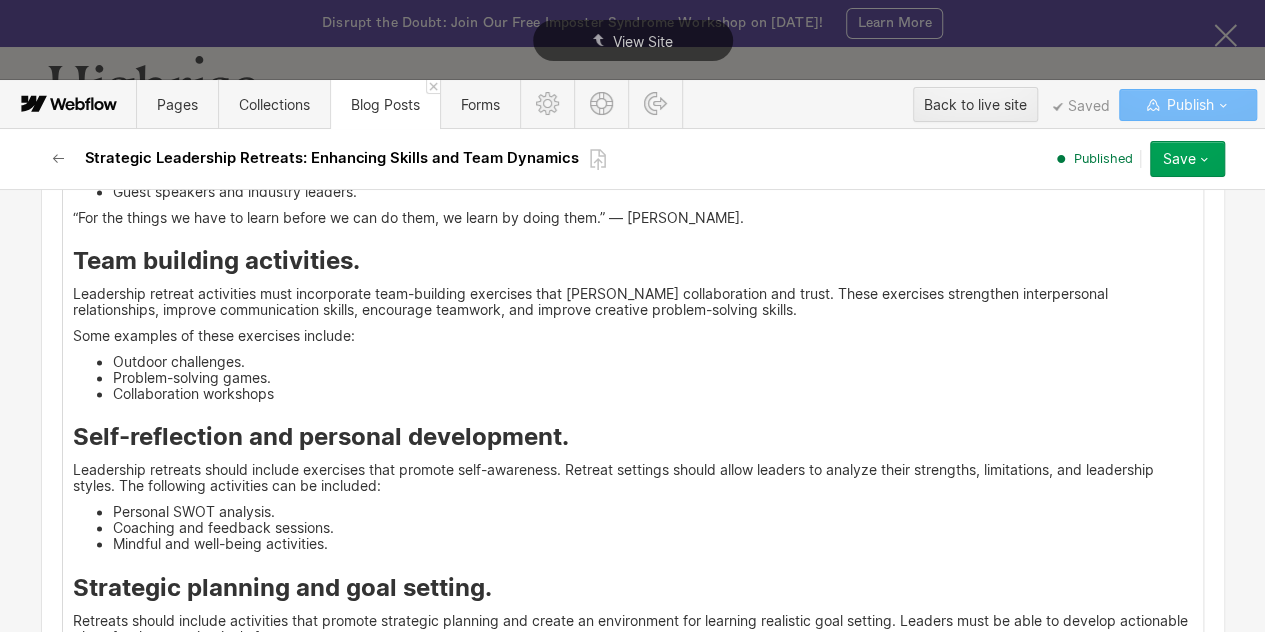 scroll, scrollTop: 5305, scrollLeft: 0, axis: vertical 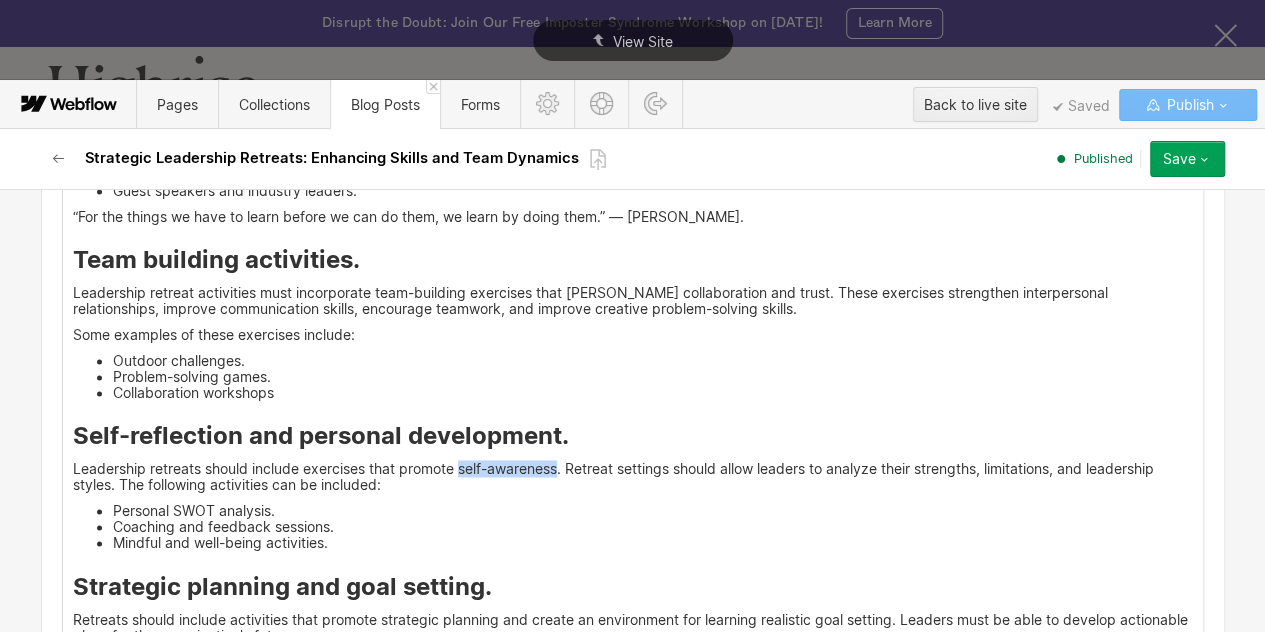 drag, startPoint x: 450, startPoint y: 470, endPoint x: 551, endPoint y: 475, distance: 101.12369 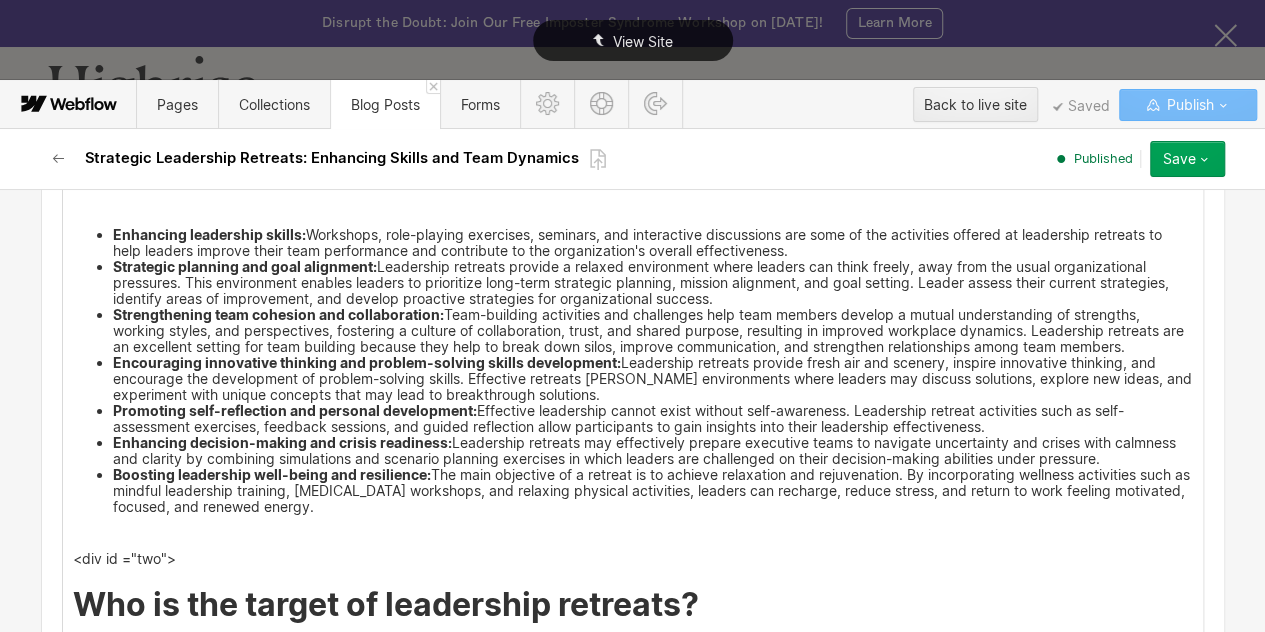 scroll, scrollTop: 5364, scrollLeft: 0, axis: vertical 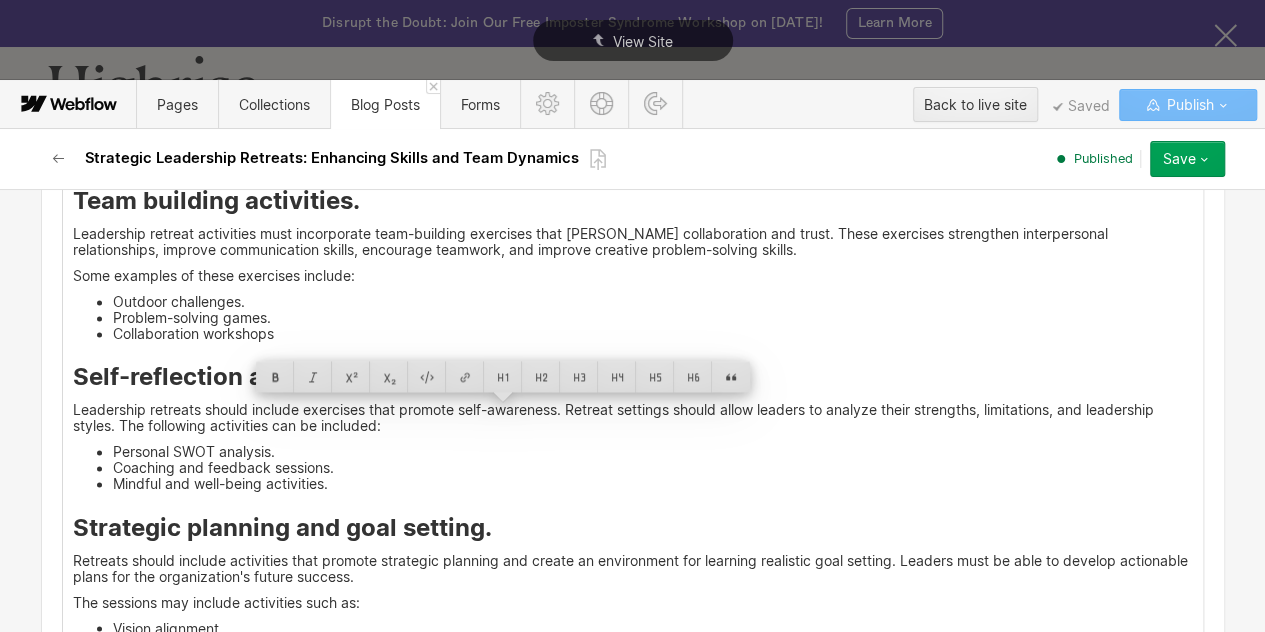click on "Leadership retreats should include exercises that promote self-awareness. Retreat settings should allow leaders to analyze their strengths, limitations, and leadership styles. The following activities can be included:" at bounding box center (633, 418) 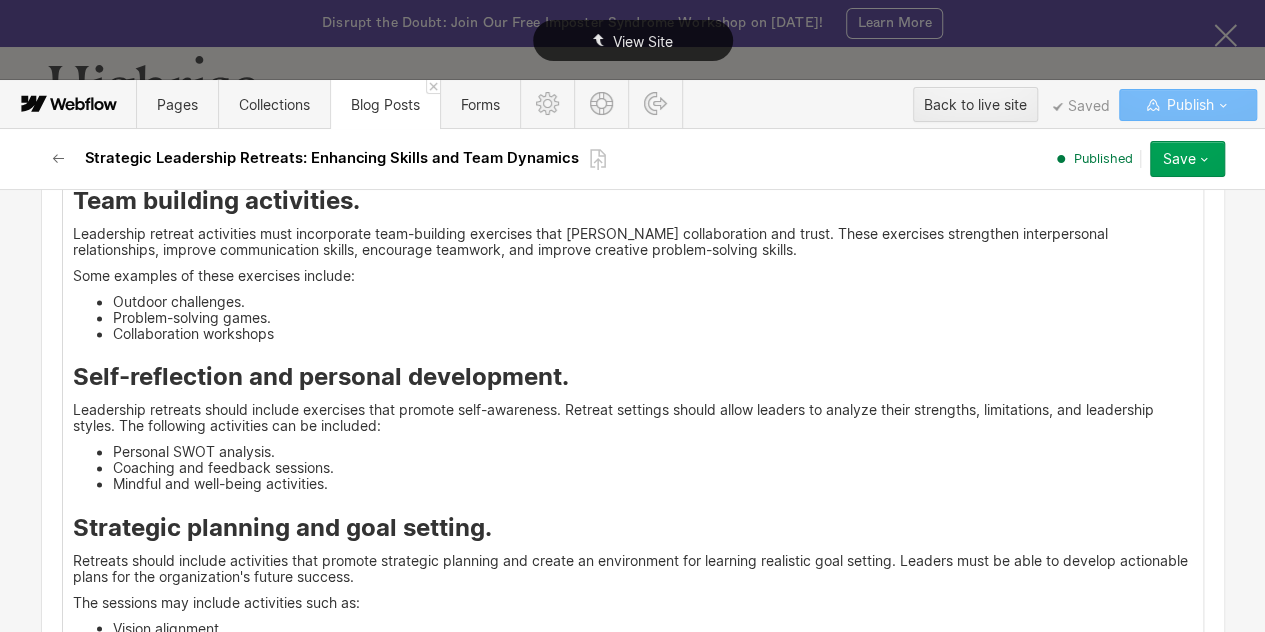 scroll, scrollTop: 3519, scrollLeft: 0, axis: vertical 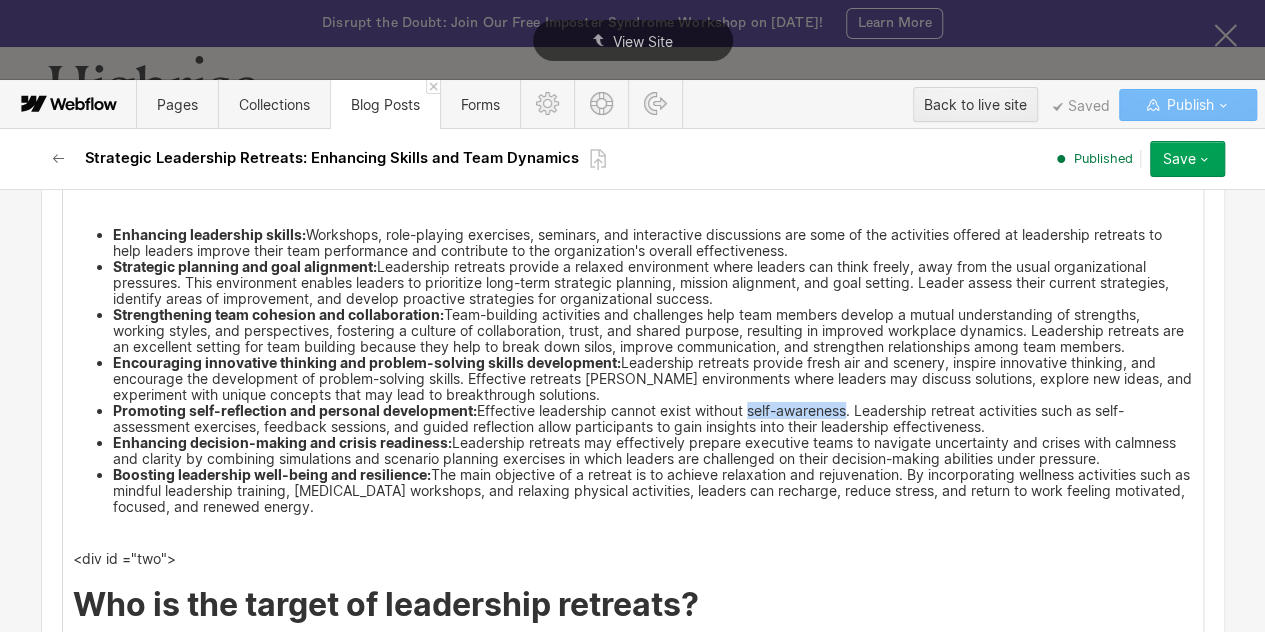 drag, startPoint x: 742, startPoint y: 412, endPoint x: 843, endPoint y: 411, distance: 101.00495 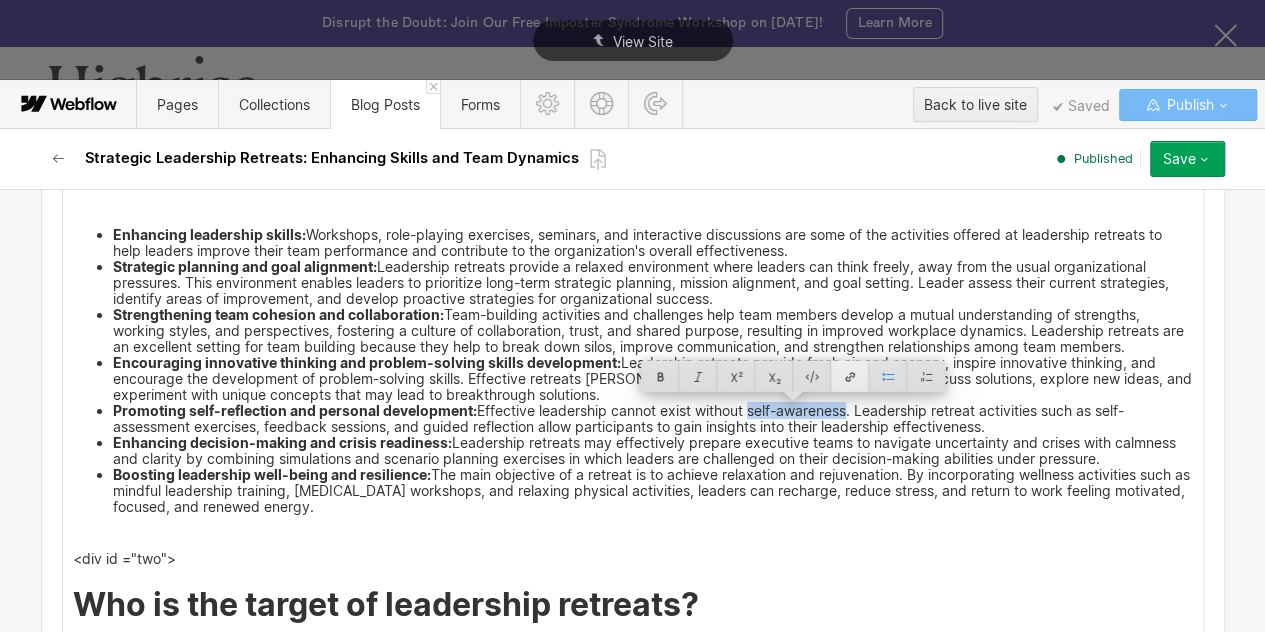 click at bounding box center (850, 376) 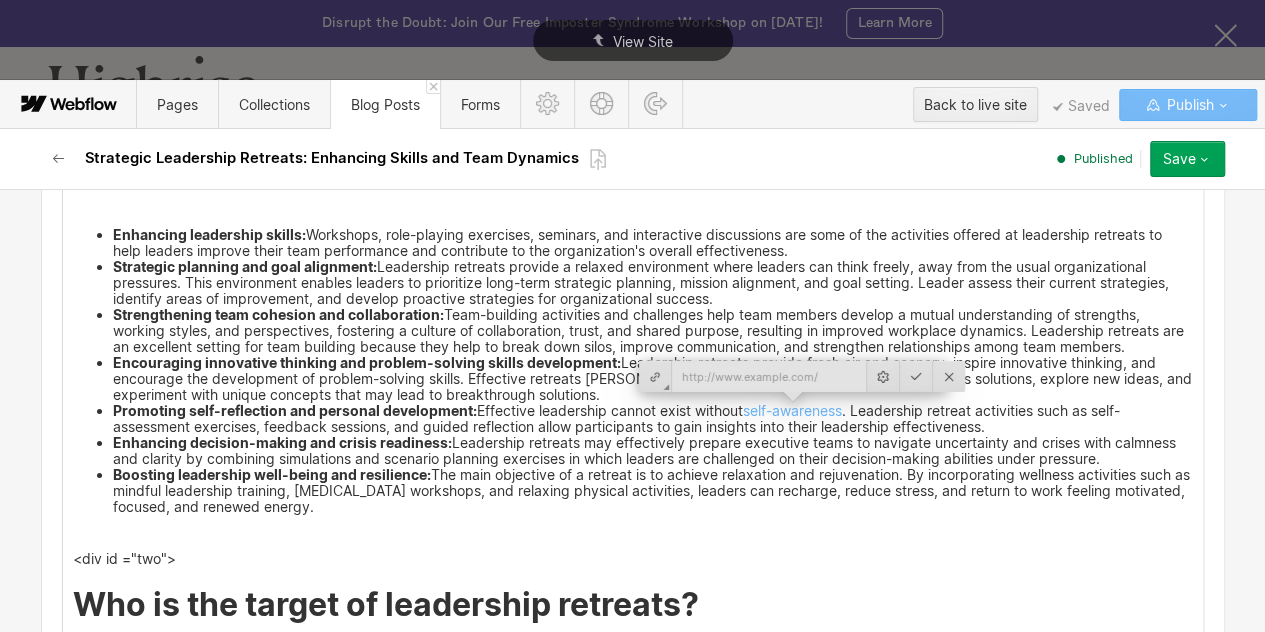 type on "https://www.tryhighrise.com/blog-posts/how-to-improve-self-awareness" 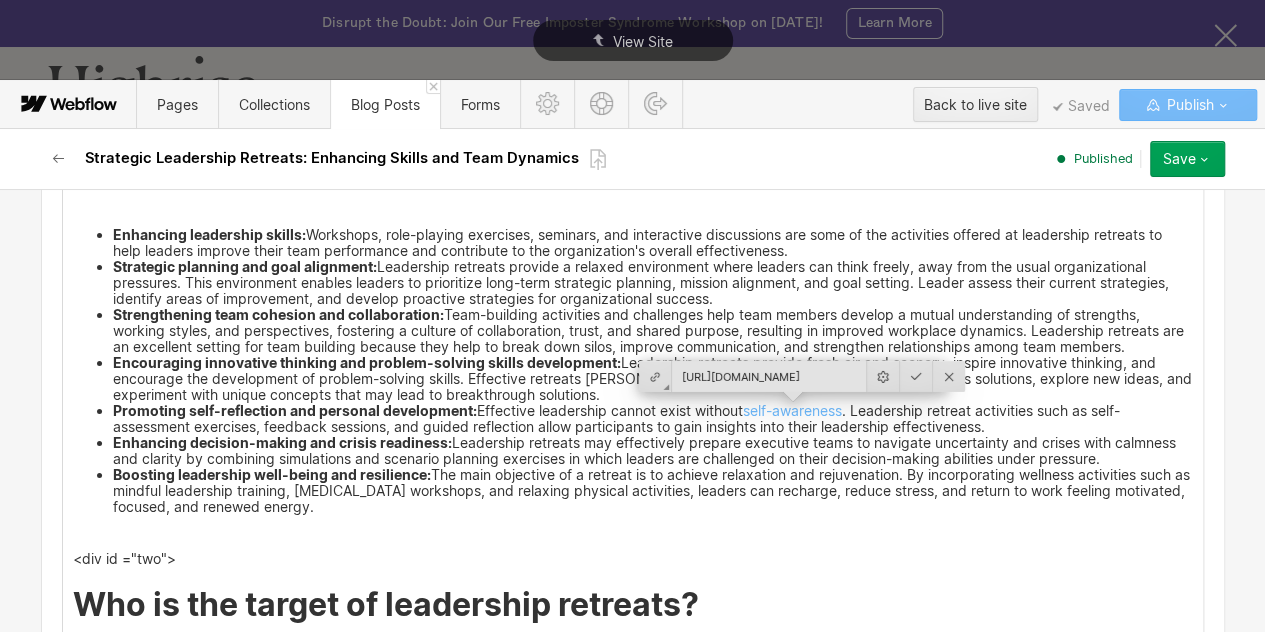 scroll, scrollTop: 0, scrollLeft: 223, axis: horizontal 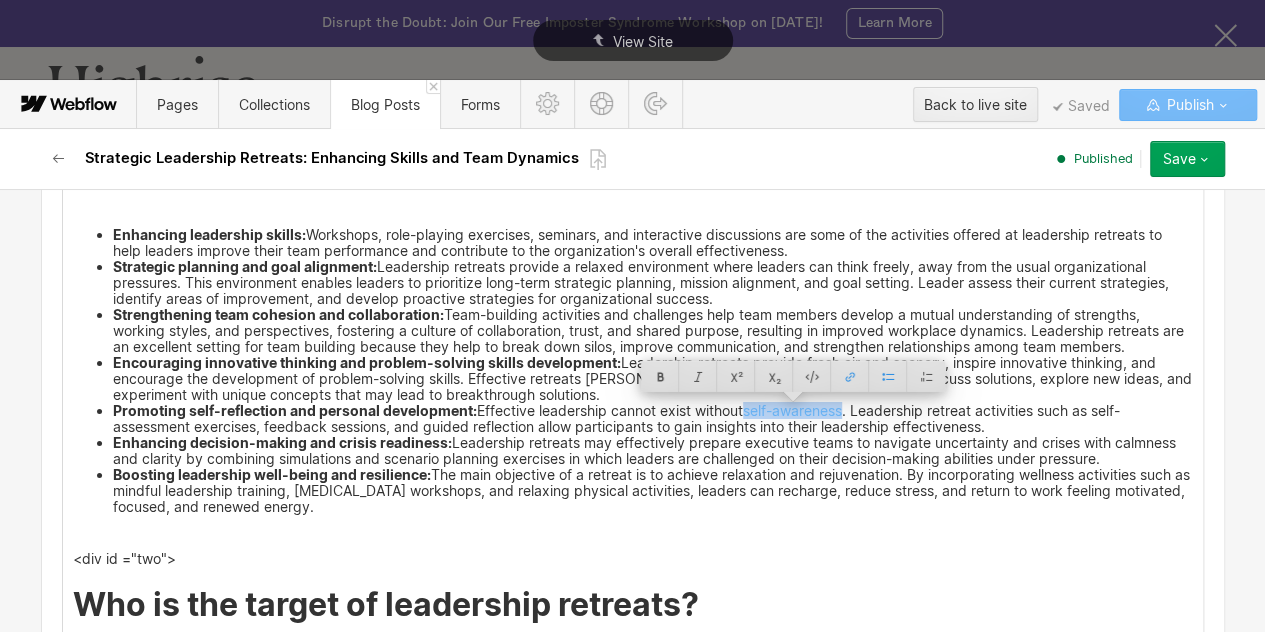 click on "Encouraging innovative thinking and problem-solving skills development:  Leadership retreats provide fresh air and scenery, inspire innovative thinking, and encourage the development of problem-solving skills. Effective retreats foster environments where leaders may discuss solutions, explore new ideas, and experiment with unique concepts that may lead to breakthrough solutions." at bounding box center [653, 379] 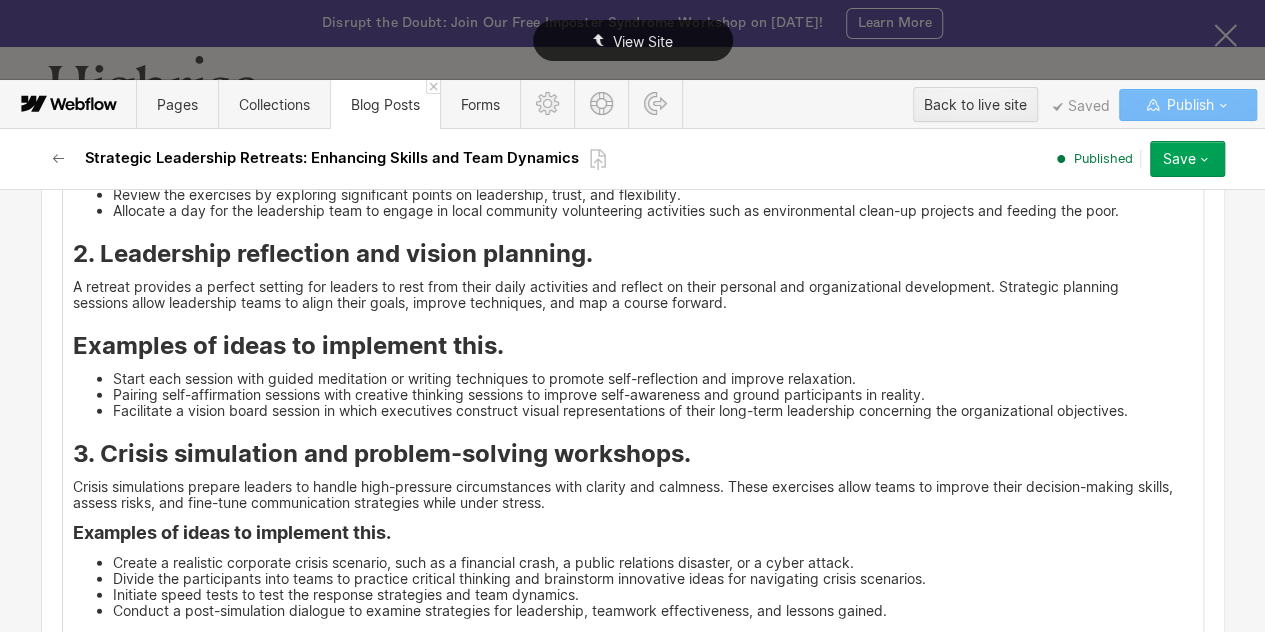 scroll, scrollTop: 5364, scrollLeft: 0, axis: vertical 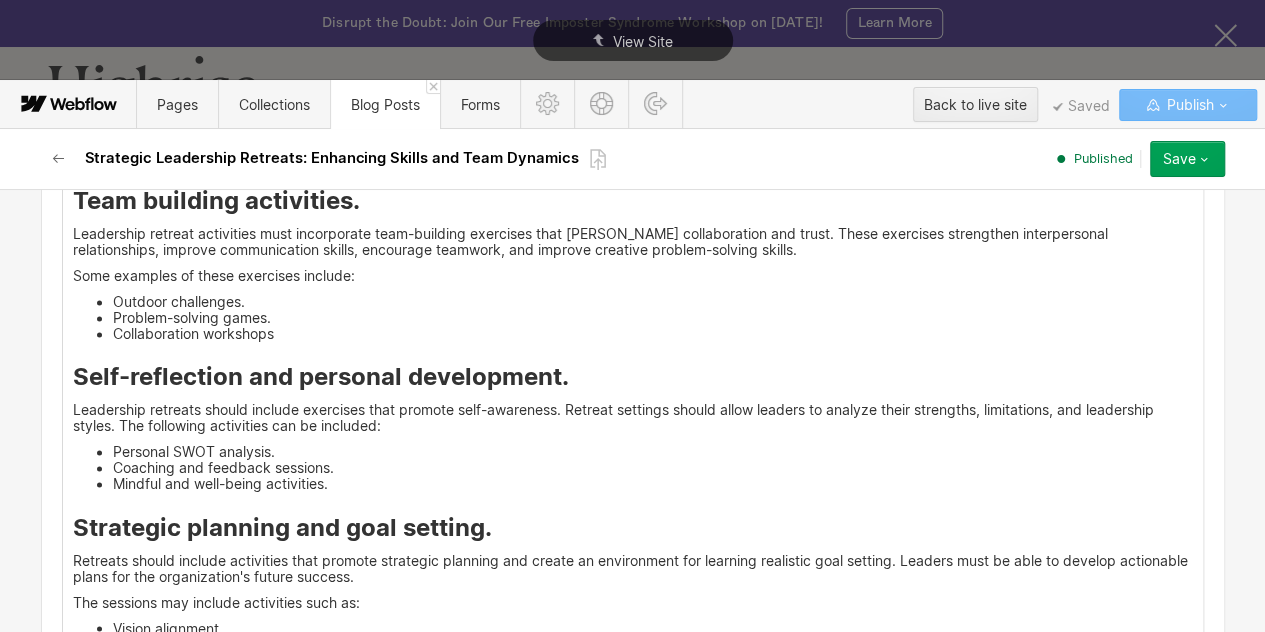 click on "Leadership retreats should include exercises that promote self-awareness. Retreat settings should allow leaders to analyze their strengths, limitations, and leadership styles. The following activities can be included:" at bounding box center [633, 418] 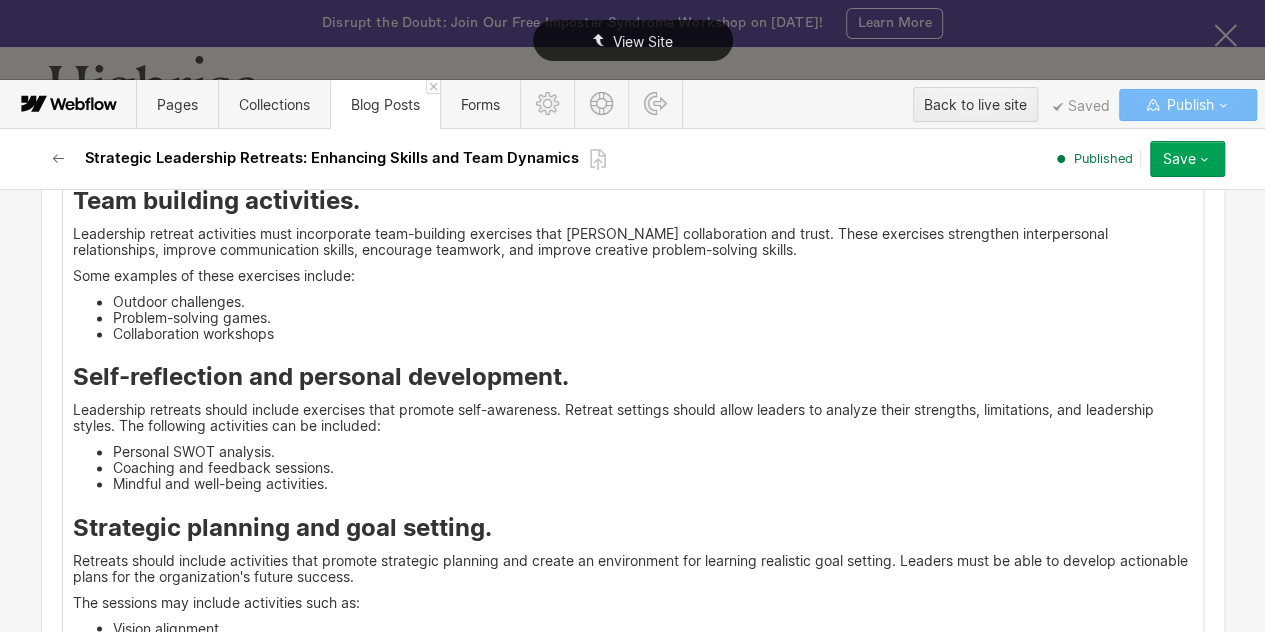 scroll, scrollTop: 10228, scrollLeft: 0, axis: vertical 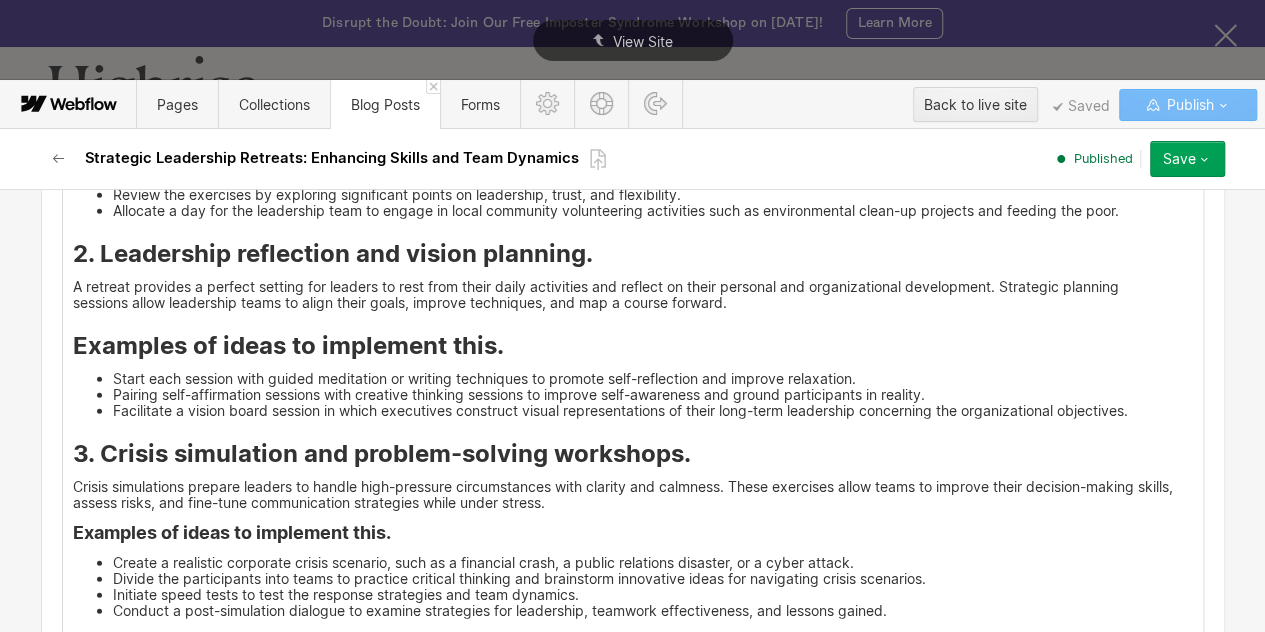click on "Pairing self-affirmation sessions with creative thinking sessions to improve self-awareness and ground participants in reality." at bounding box center (653, 395) 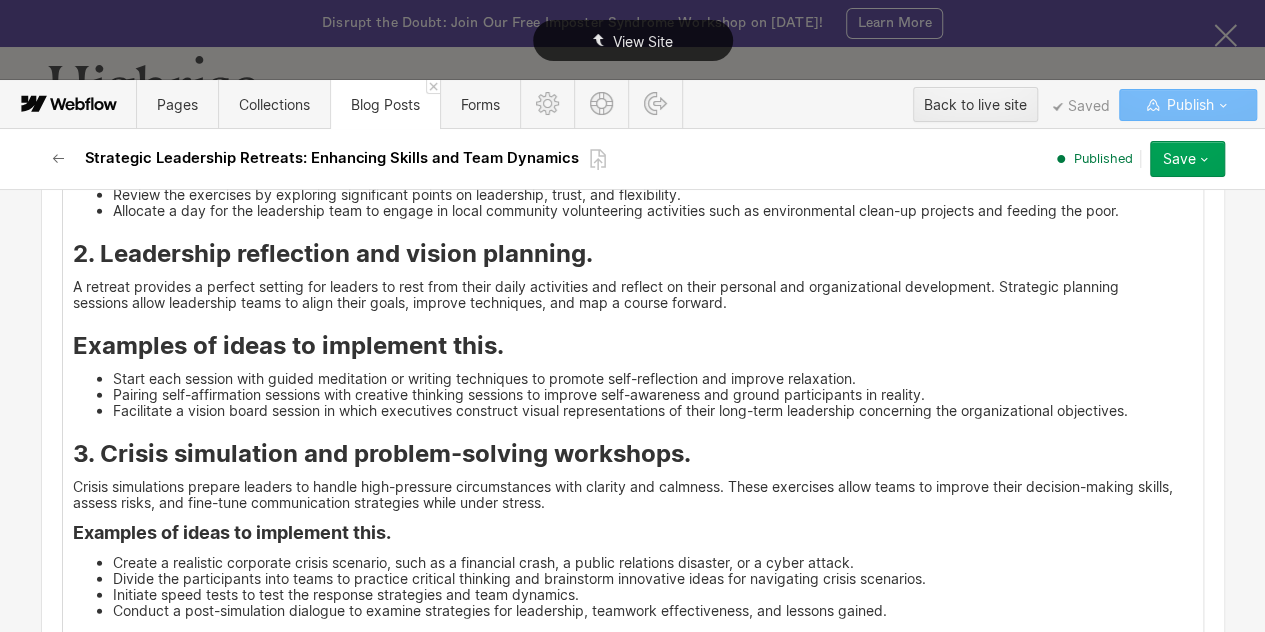 scroll, scrollTop: 3519, scrollLeft: 0, axis: vertical 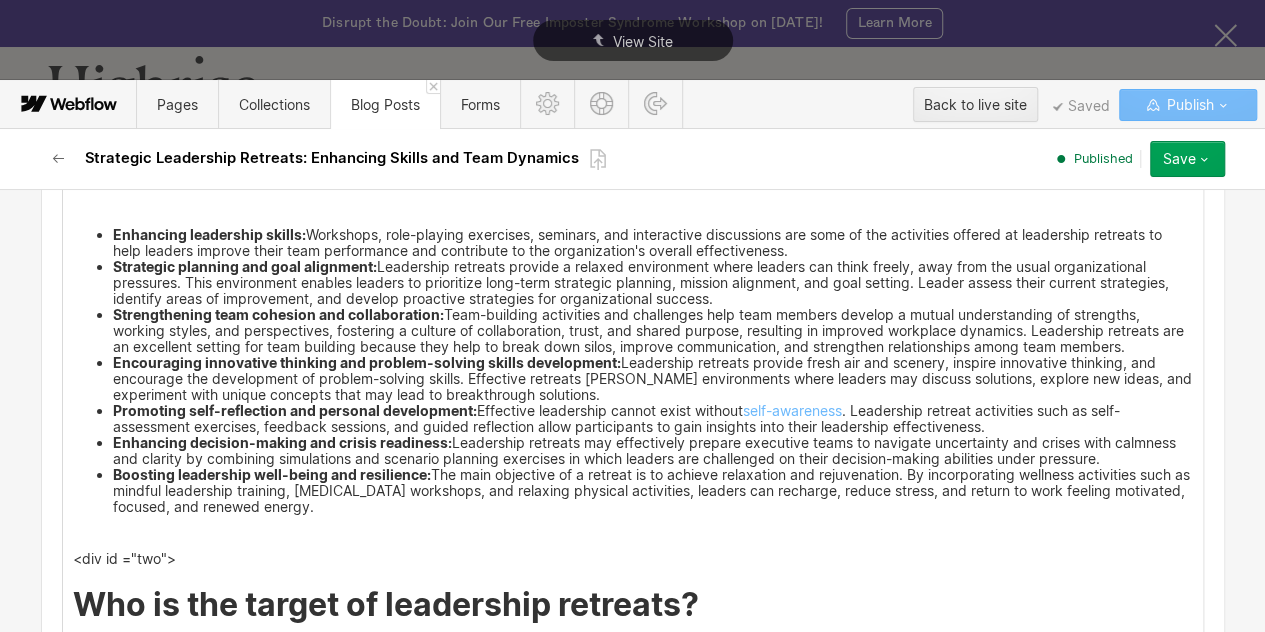 click on "Encouraging innovative thinking and problem-solving skills development:  Leadership retreats provide fresh air and scenery, inspire innovative thinking, and encourage the development of problem-solving skills. Effective retreats foster environments where leaders may discuss solutions, explore new ideas, and experiment with unique concepts that may lead to breakthrough solutions." at bounding box center (653, 379) 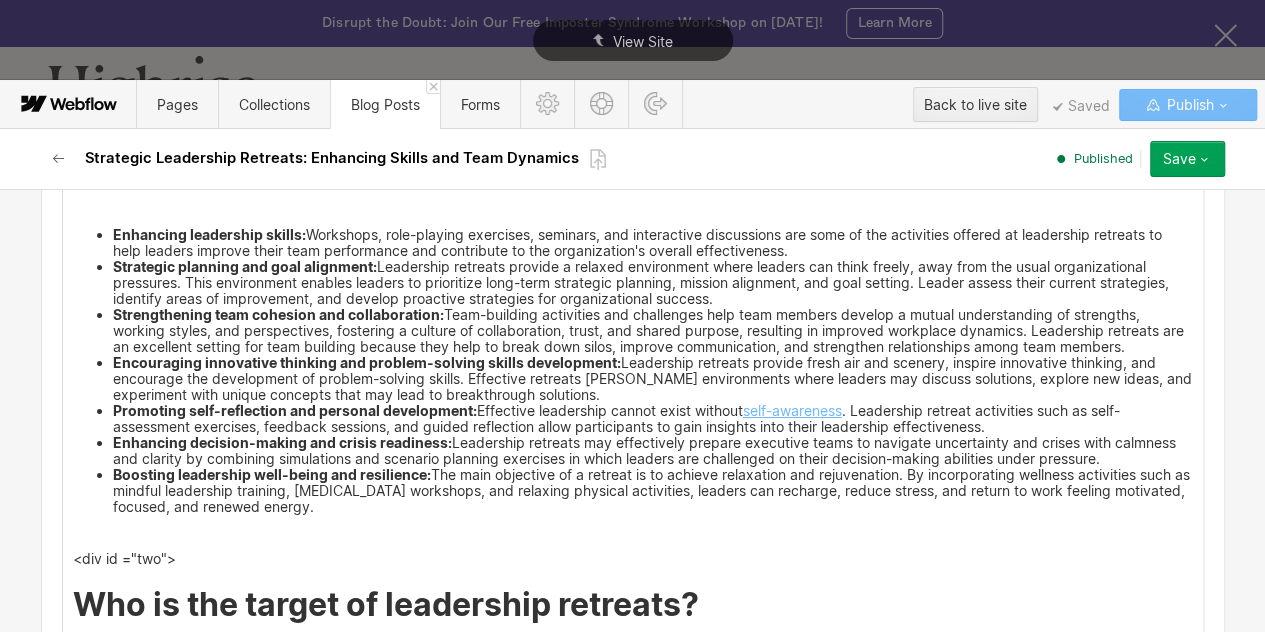 click on "self-awareness" at bounding box center [792, 410] 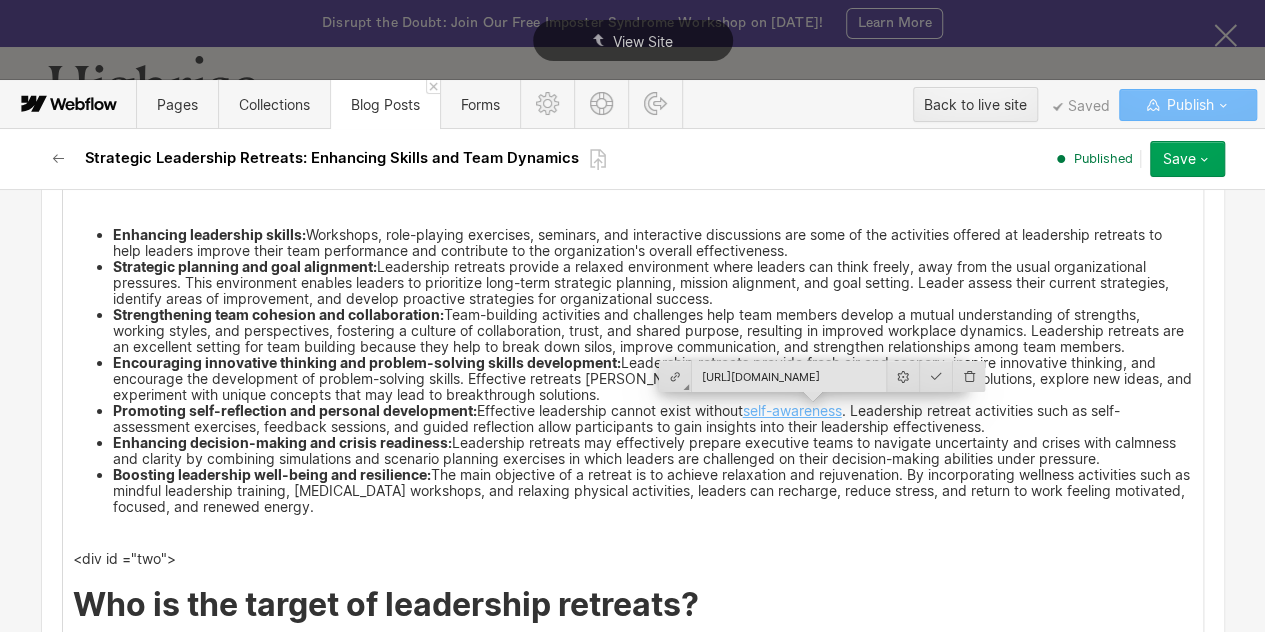scroll, scrollTop: 3519, scrollLeft: 0, axis: vertical 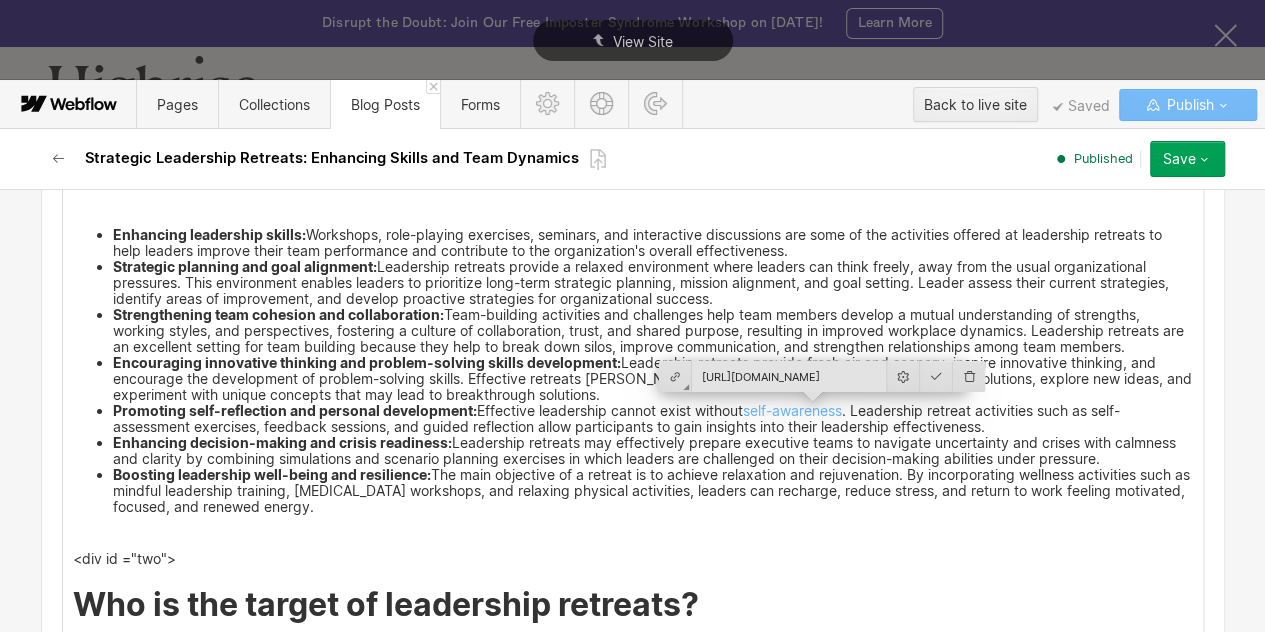 click on "https://www.tryhighrise.com/blog-posts/how-to-improve-self-awareness" at bounding box center (789, 376) 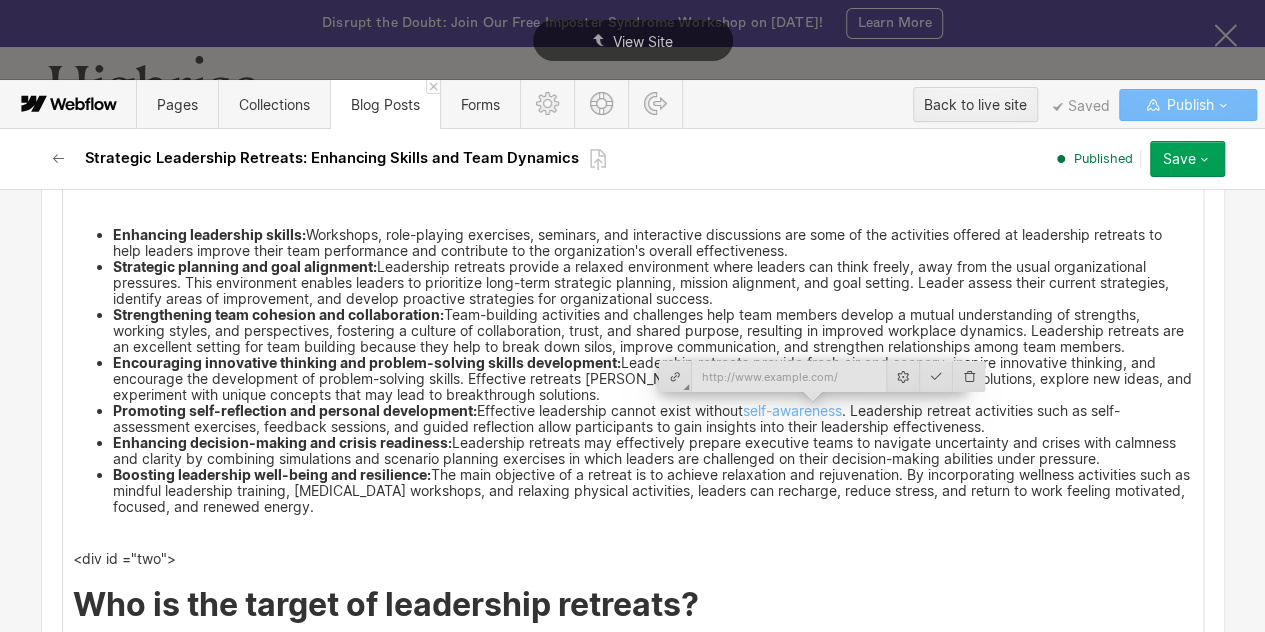 click on "Boosting leadership well-being and resilience:  The main objective of a retreat is to achieve relaxation and rejuvenation. By incorporating wellness activities such as mindful leadership training, stress management workshops, and relaxing physical activities, leaders can recharge, reduce stress, and return to work feeling motivated, focused, and renewed energy." at bounding box center [653, 491] 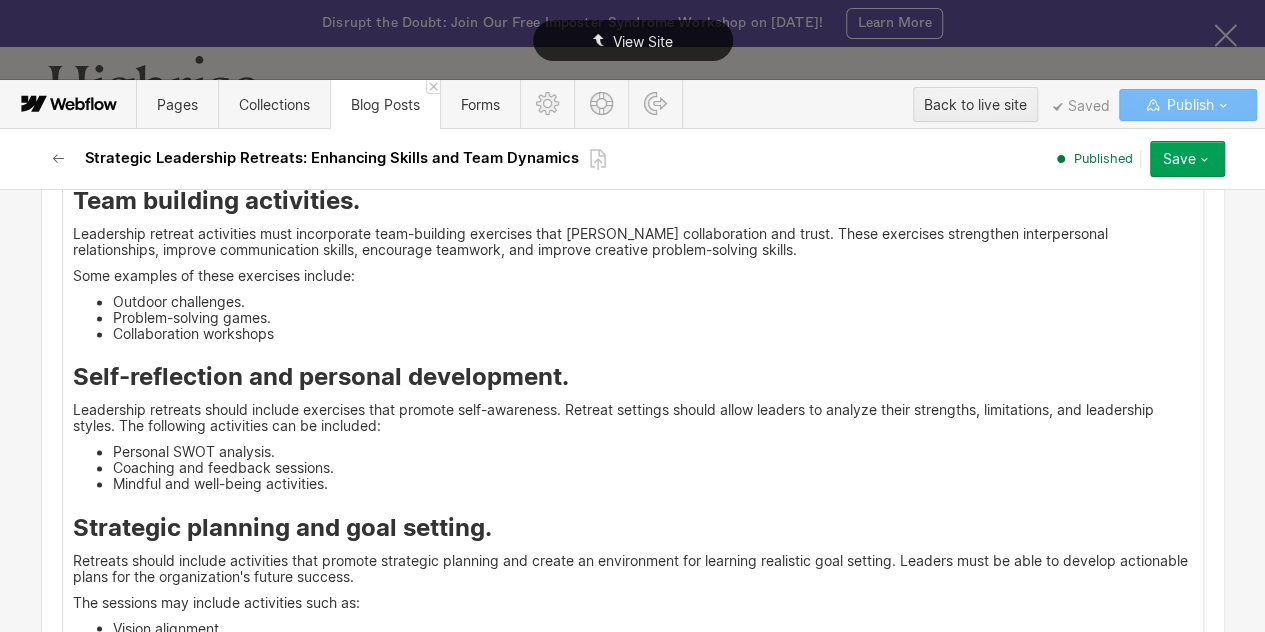 scroll, scrollTop: 10228, scrollLeft: 0, axis: vertical 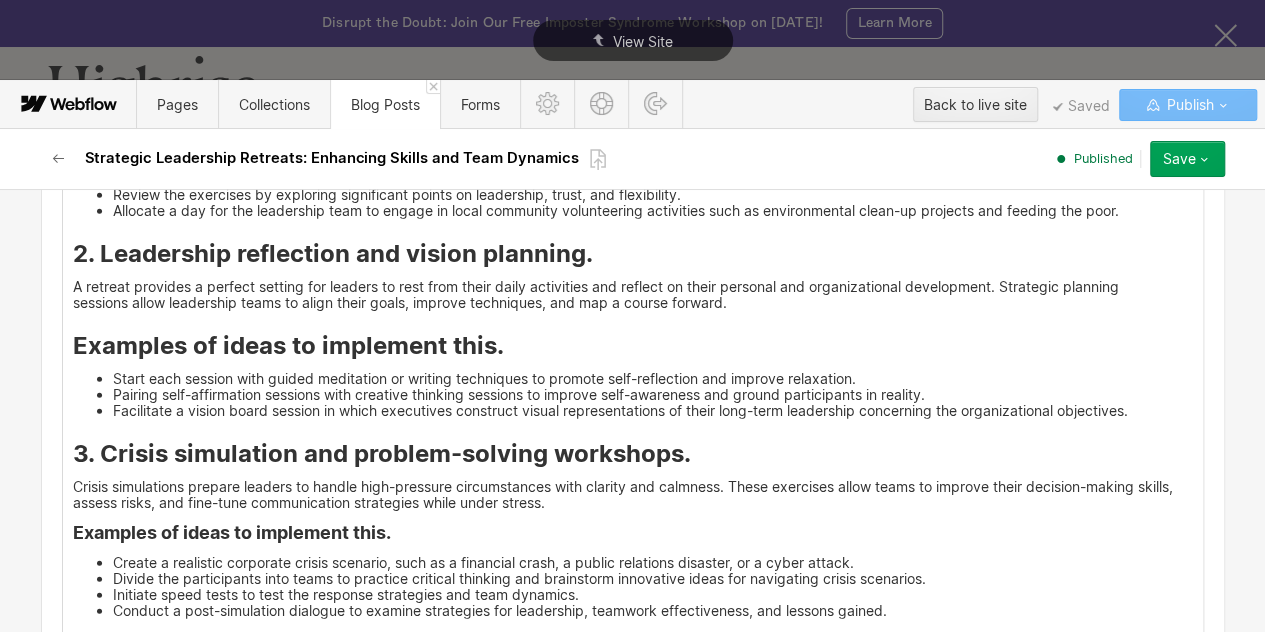 click on "Pairing self-affirmation sessions with creative thinking sessions to improve self-awareness and ground participants in reality." at bounding box center [653, 395] 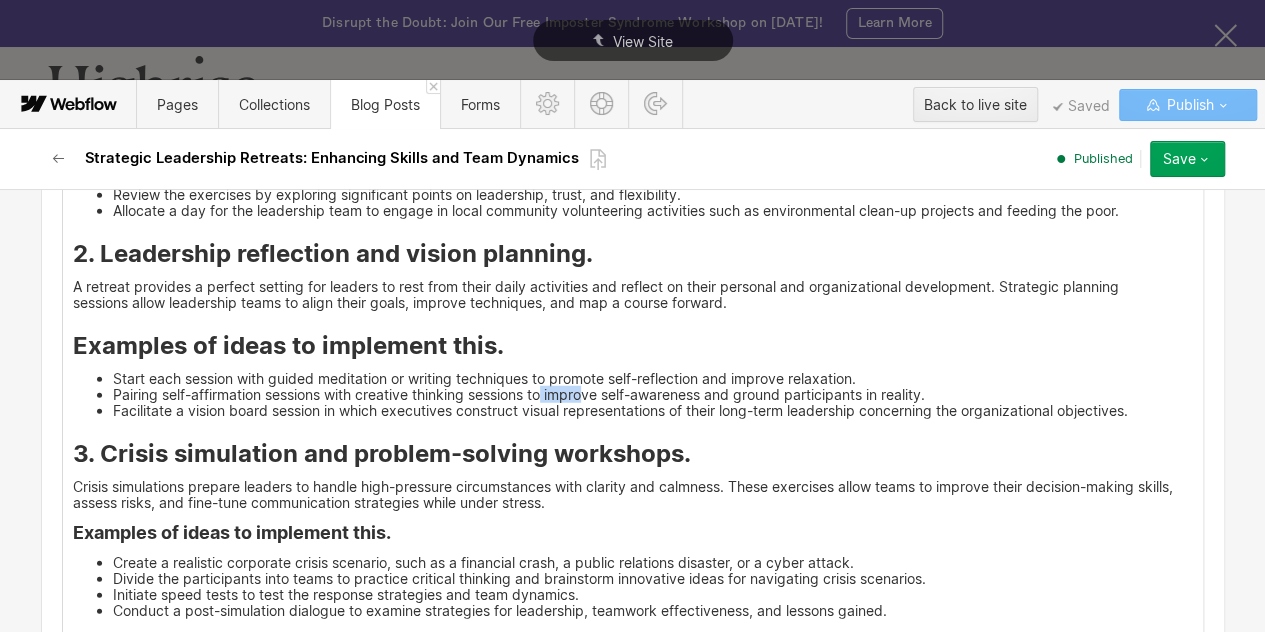 drag, startPoint x: 542, startPoint y: 410, endPoint x: 583, endPoint y: 407, distance: 41.109608 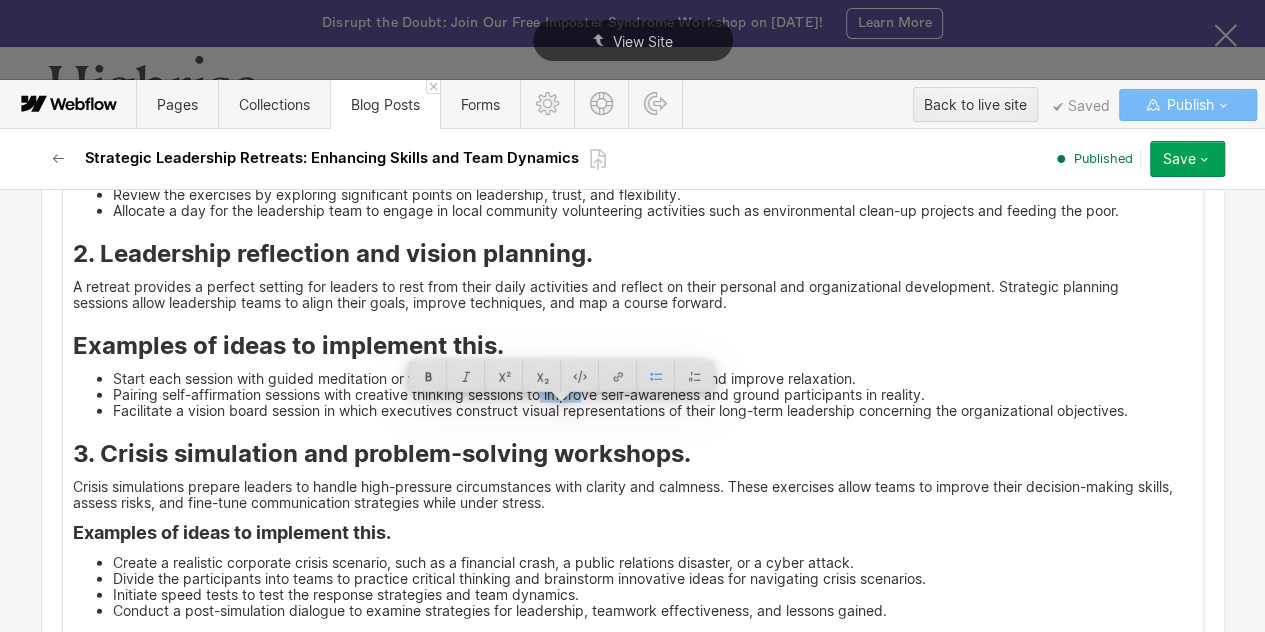 click on "Pairing self-affirmation sessions with creative thinking sessions to improve self-awareness and ground participants in reality." at bounding box center (653, 395) 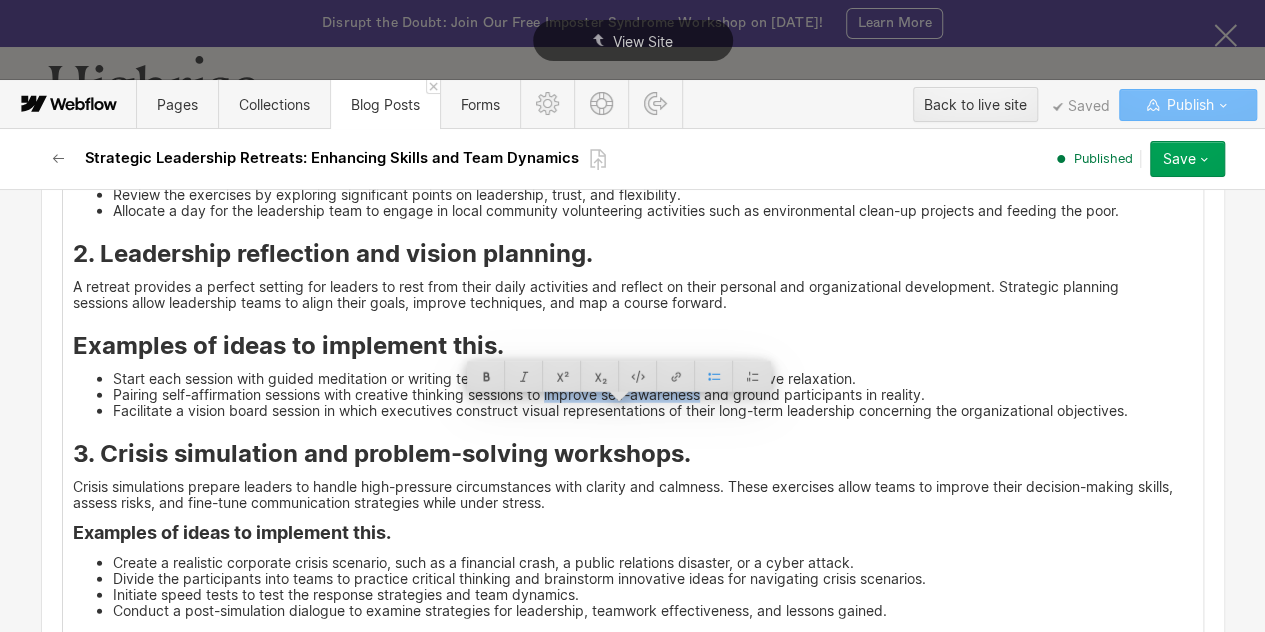 drag, startPoint x: 542, startPoint y: 409, endPoint x: 699, endPoint y: 408, distance: 157.00319 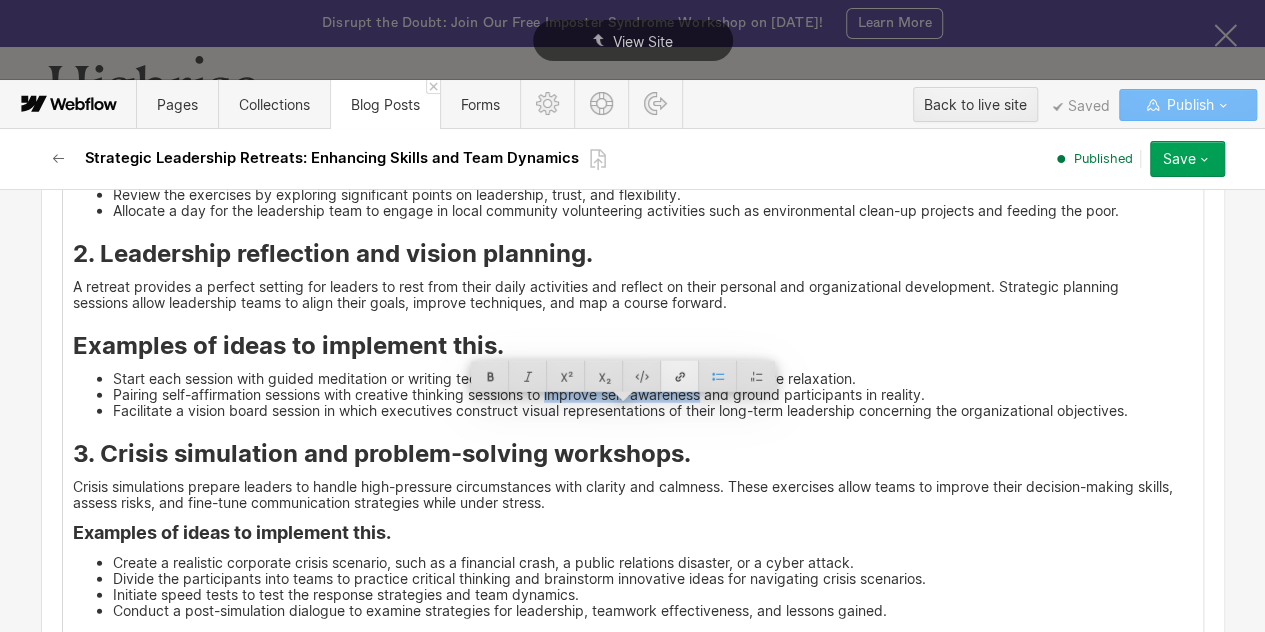 click at bounding box center (680, 376) 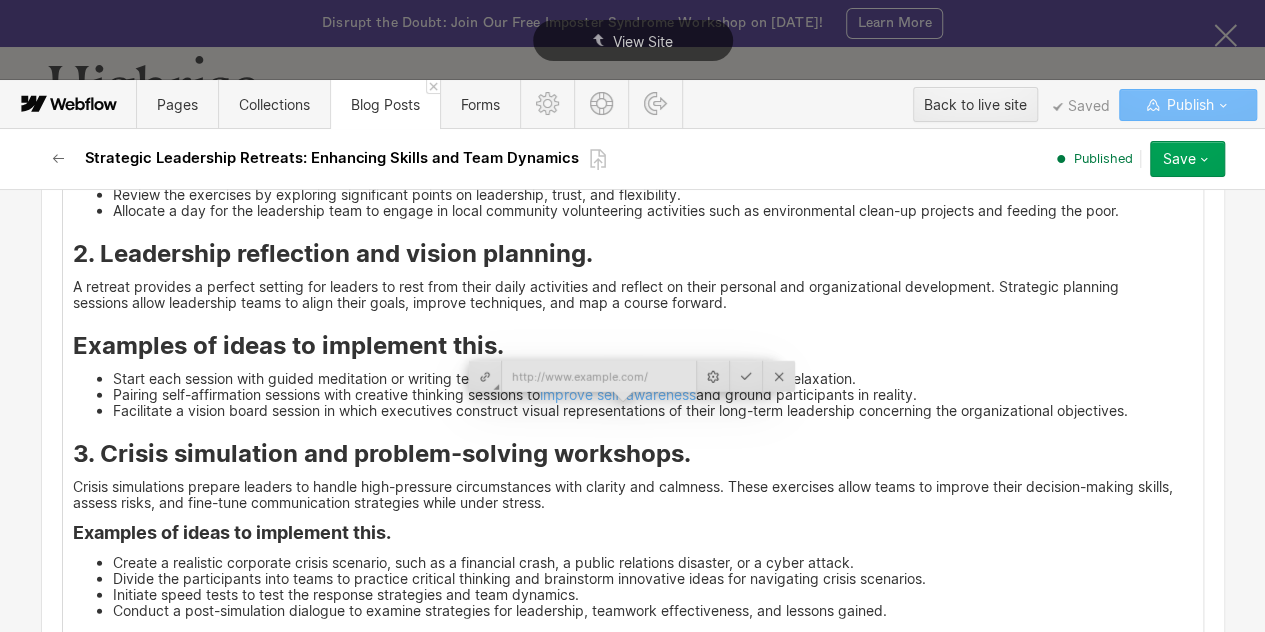 type on "https://www.tryhighrise.com/blog-posts/how-to-improve-self-awareness" 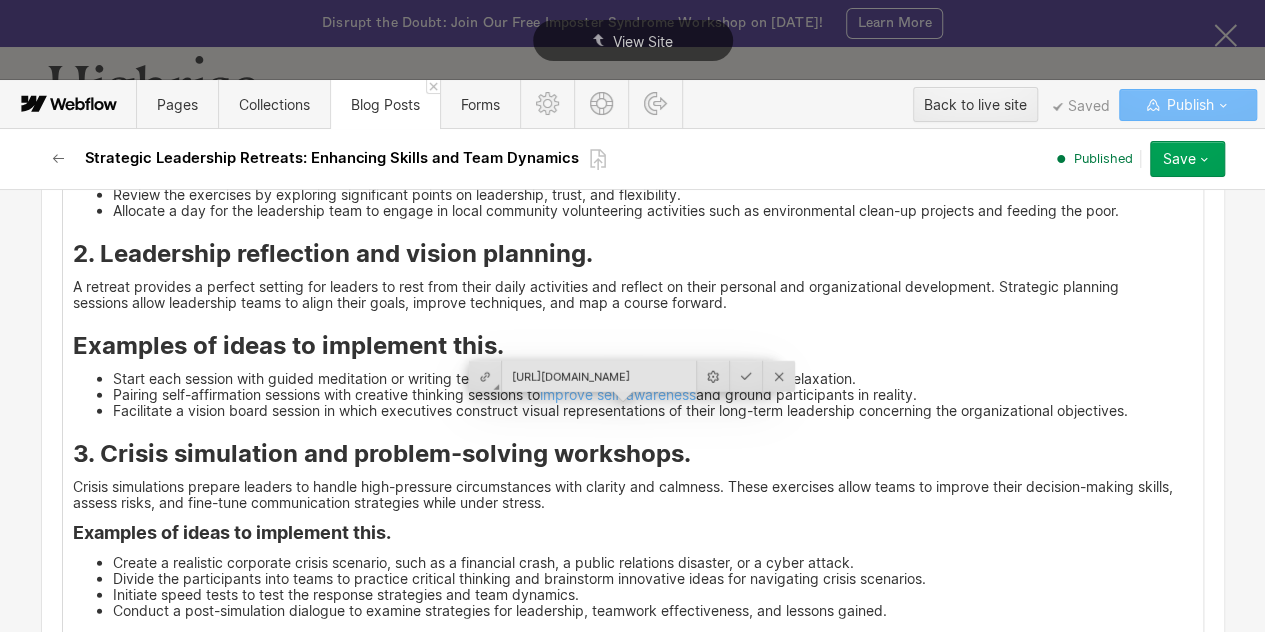 scroll, scrollTop: 0, scrollLeft: 223, axis: horizontal 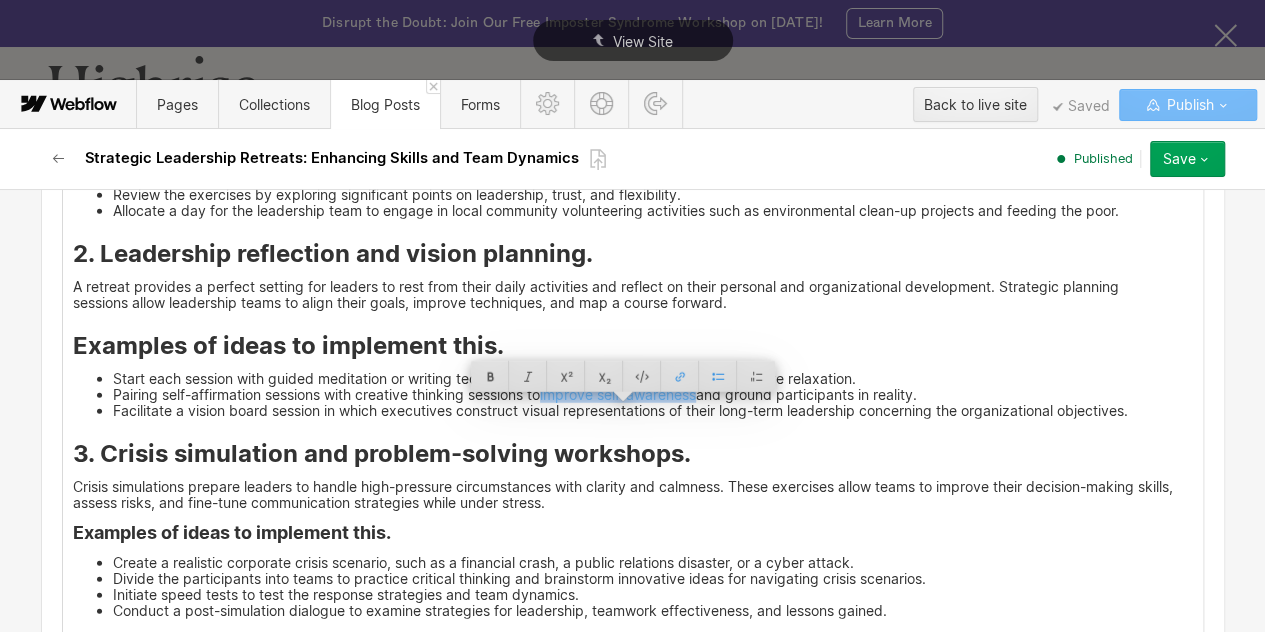 click on "Facilitate a vision board session in which executives construct visual representations of their long-term leadership concerning the organizational objectives." at bounding box center [653, 411] 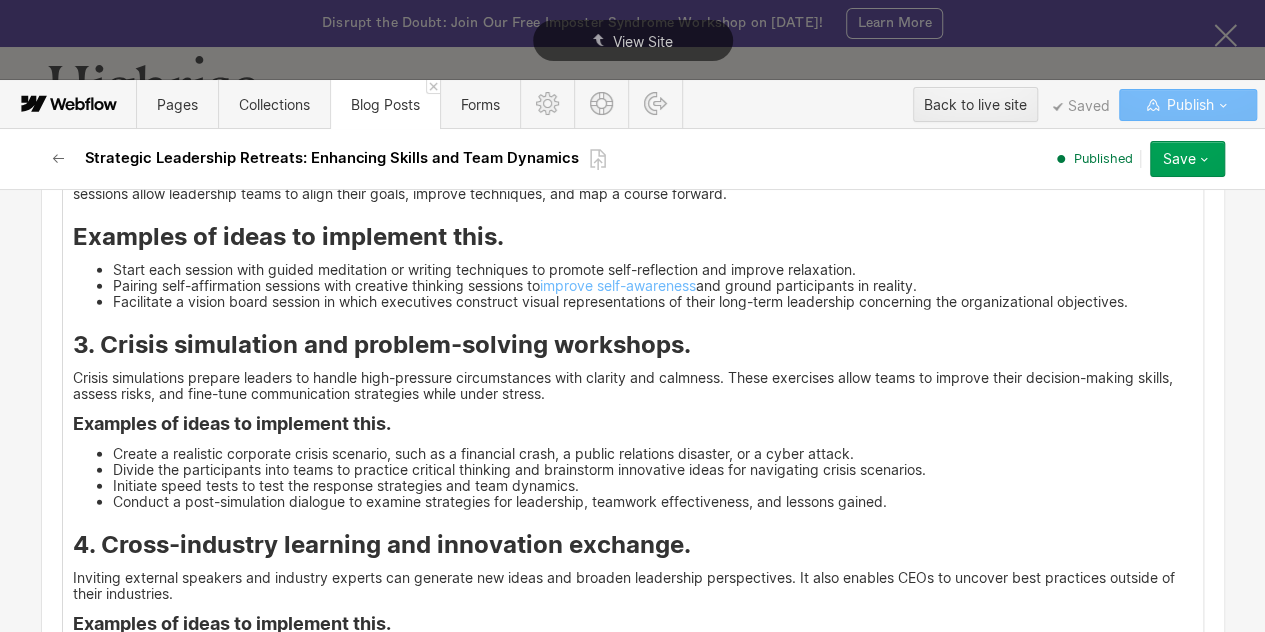 scroll, scrollTop: 10400, scrollLeft: 0, axis: vertical 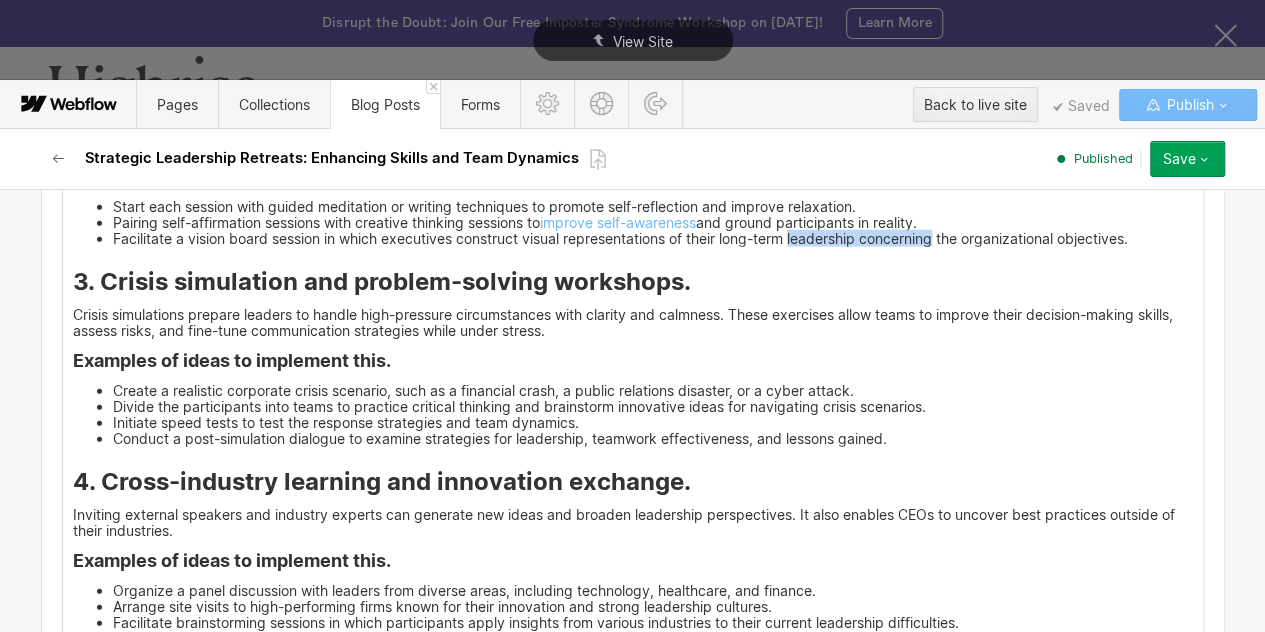 drag, startPoint x: 789, startPoint y: 256, endPoint x: 934, endPoint y: 249, distance: 145.16887 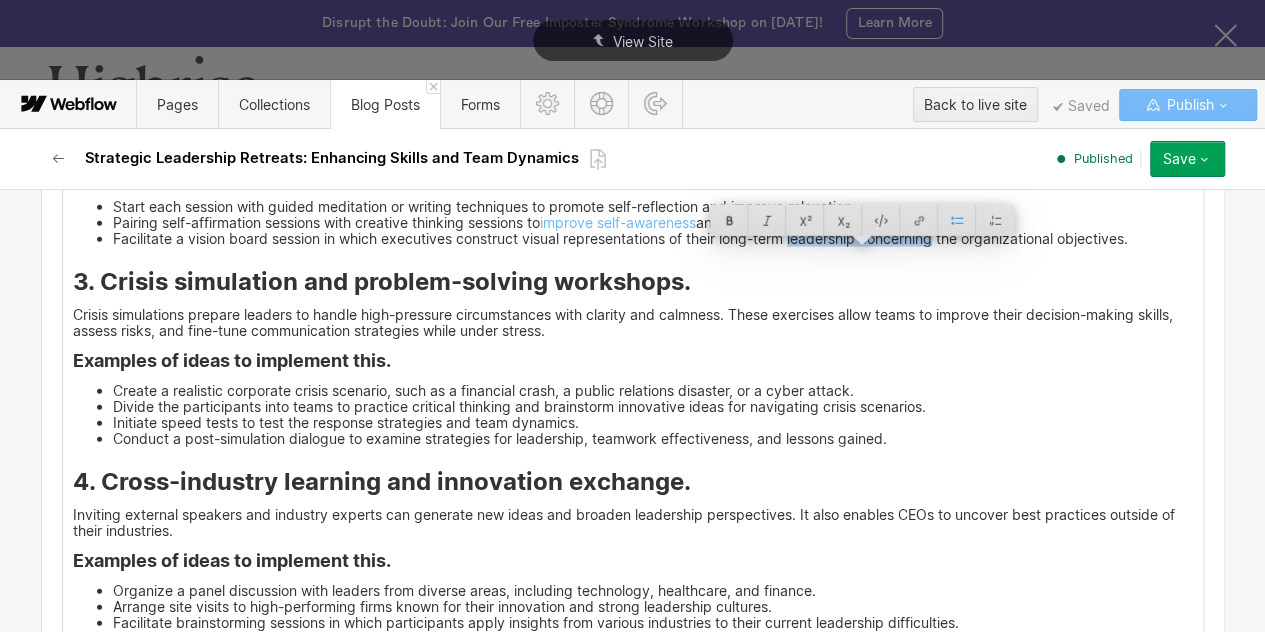 click on "Conduct a post-simulation dialogue to examine strategies for leadership, teamwork effectiveness, and lessons gained." at bounding box center (653, 439) 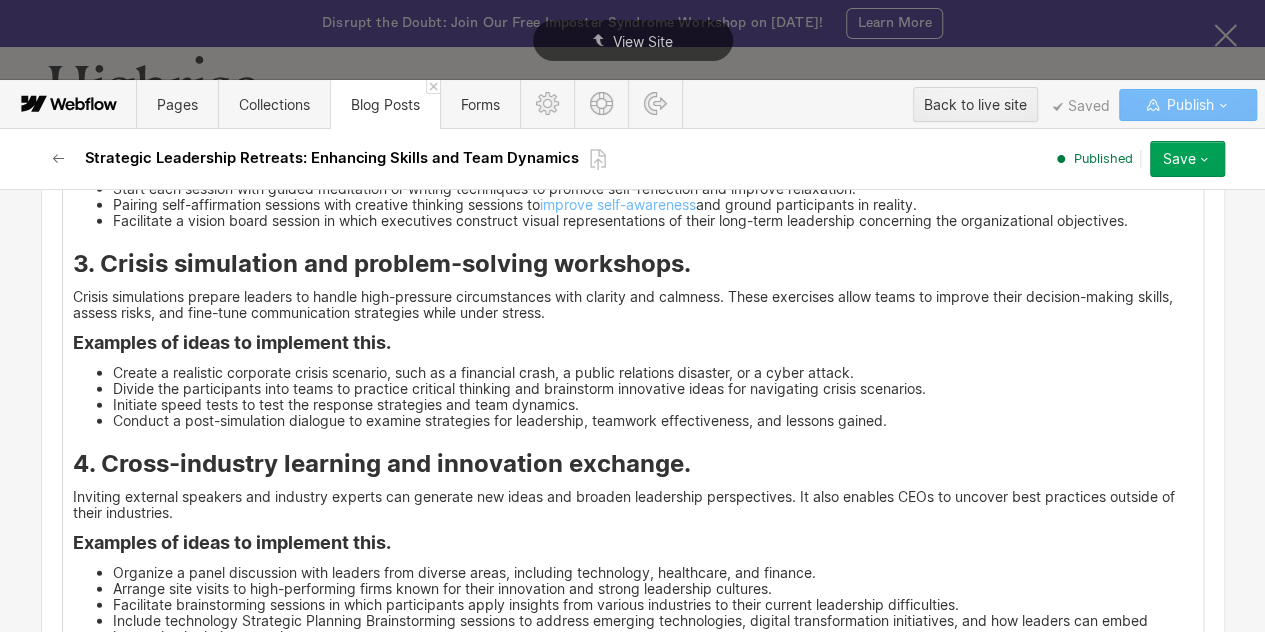 scroll, scrollTop: 10419, scrollLeft: 0, axis: vertical 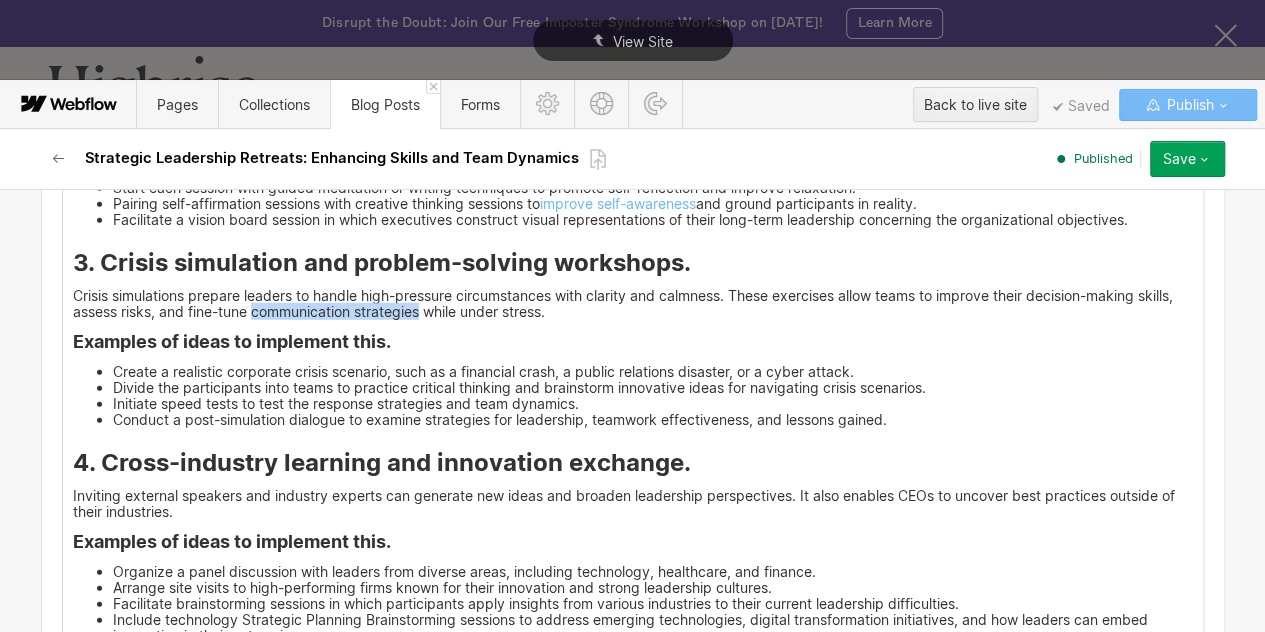 drag, startPoint x: 246, startPoint y: 324, endPoint x: 412, endPoint y: 325, distance: 166.003 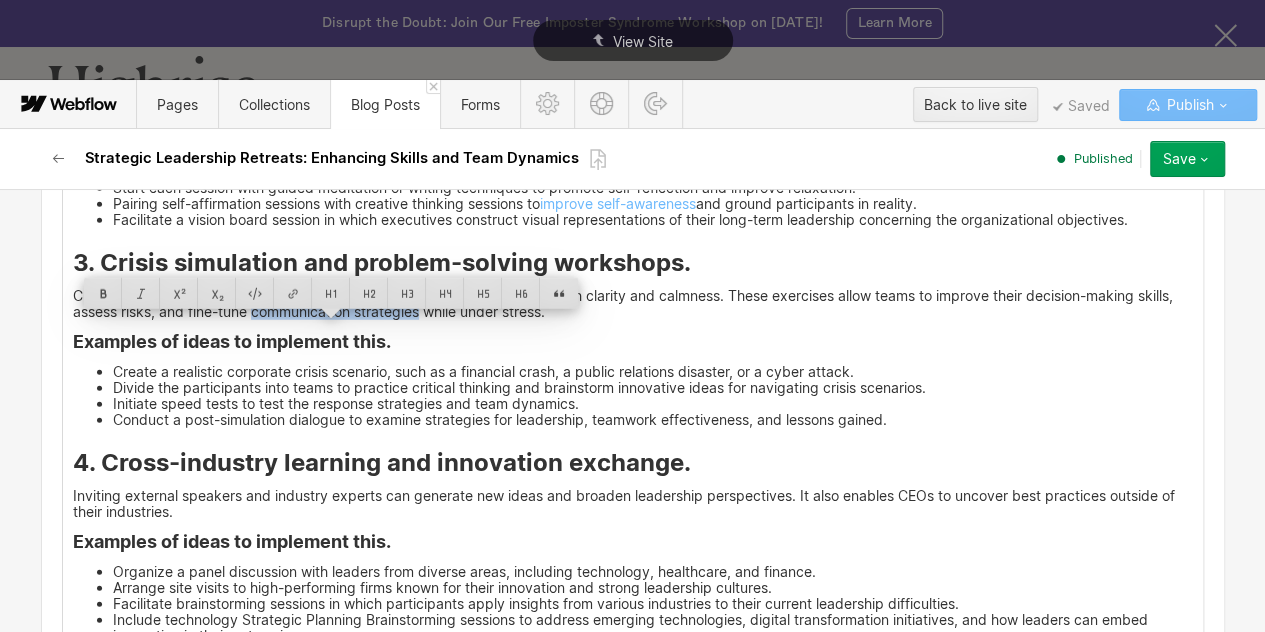 click on "Conduct a post-simulation dialogue to examine strategies for leadership, teamwork effectiveness, and lessons gained." at bounding box center [653, 420] 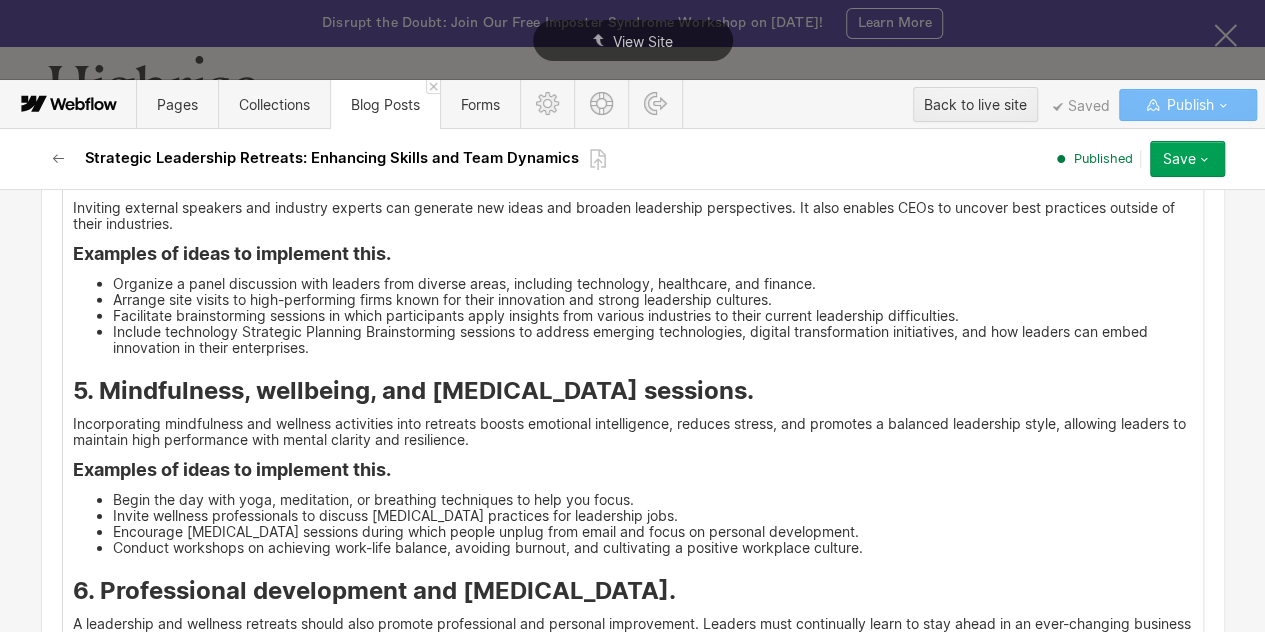 scroll, scrollTop: 10708, scrollLeft: 0, axis: vertical 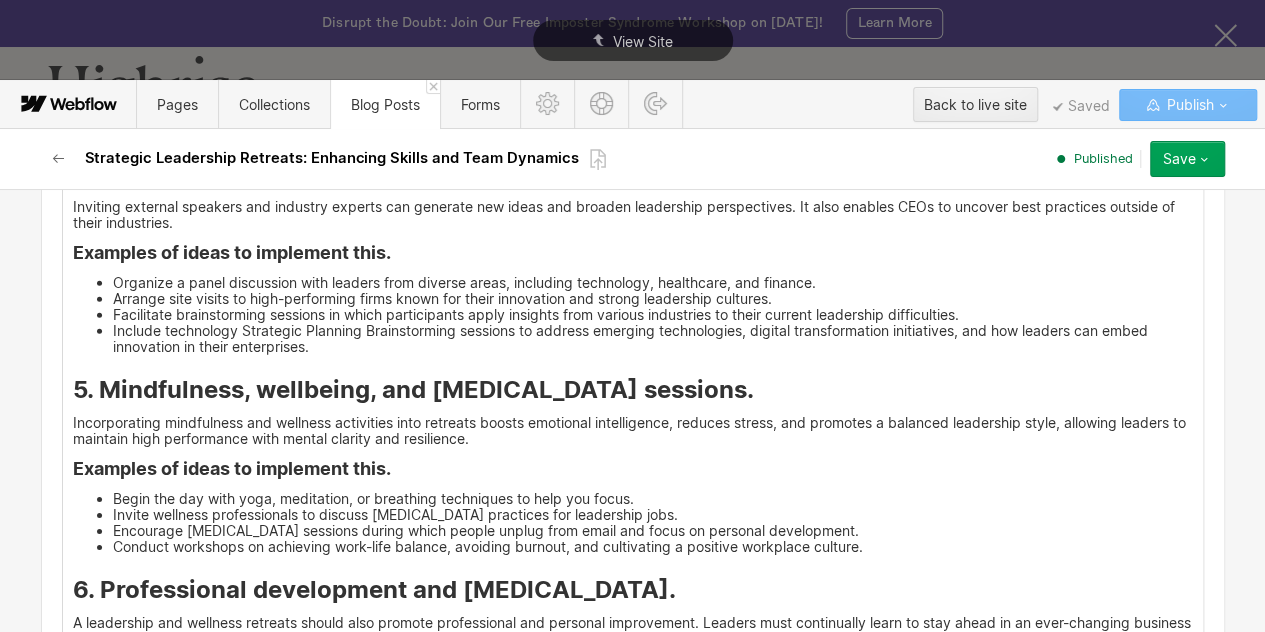 click on "Facilitate brainstorming sessions in which participants apply insights from various industries to their current leadership difficulties." at bounding box center (653, 315) 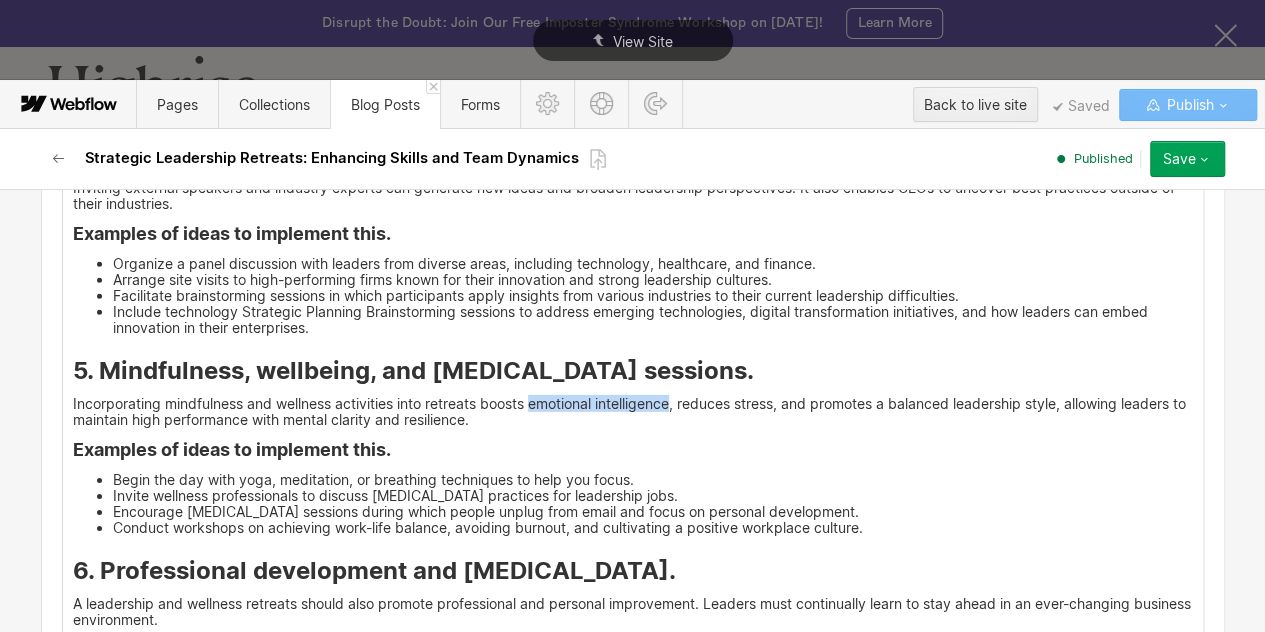 drag, startPoint x: 526, startPoint y: 419, endPoint x: 666, endPoint y: 419, distance: 140 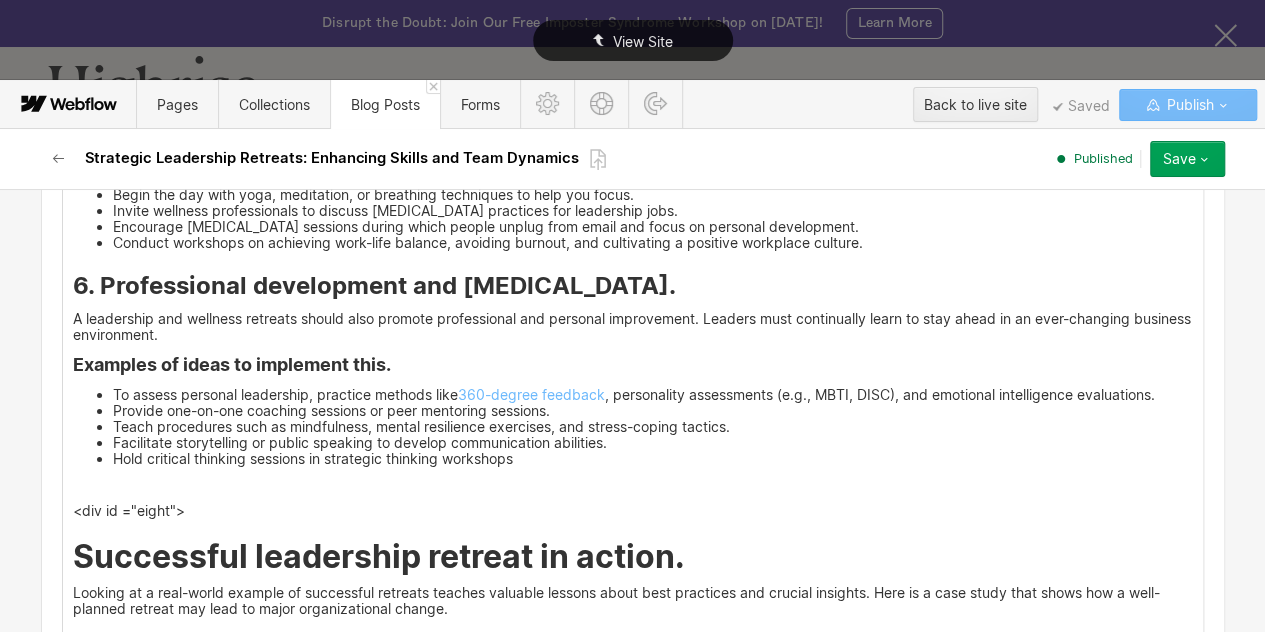scroll, scrollTop: 10736, scrollLeft: 0, axis: vertical 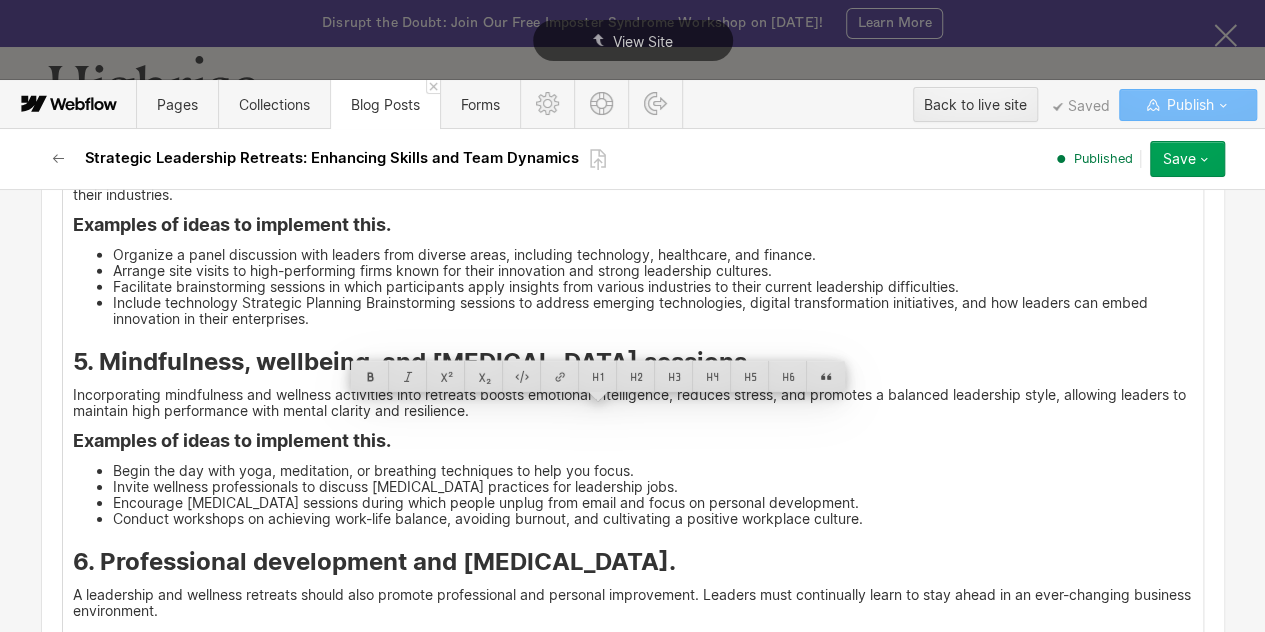 click on "Incorporating mindfulness and wellness activities into retreats boosts emotional intelligence, reduces stress, and promotes a balanced leadership style, allowing leaders to maintain high performance with mental clarity and resilience." at bounding box center [633, 403] 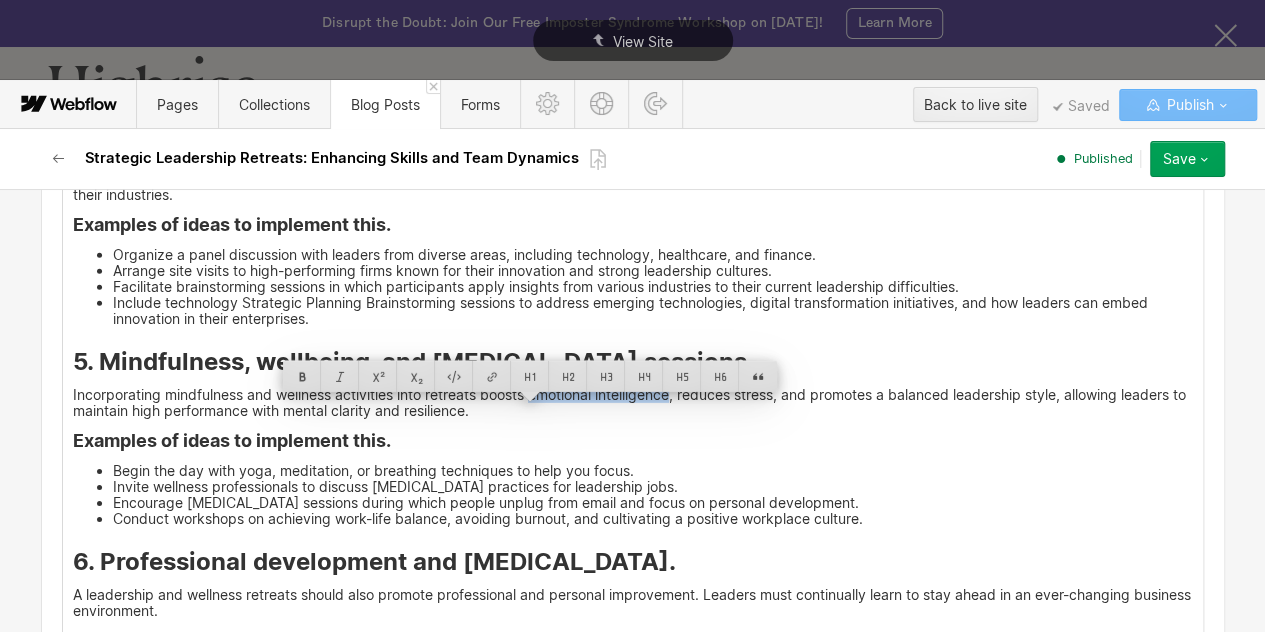 drag, startPoint x: 525, startPoint y: 409, endPoint x: 668, endPoint y: 416, distance: 143.17122 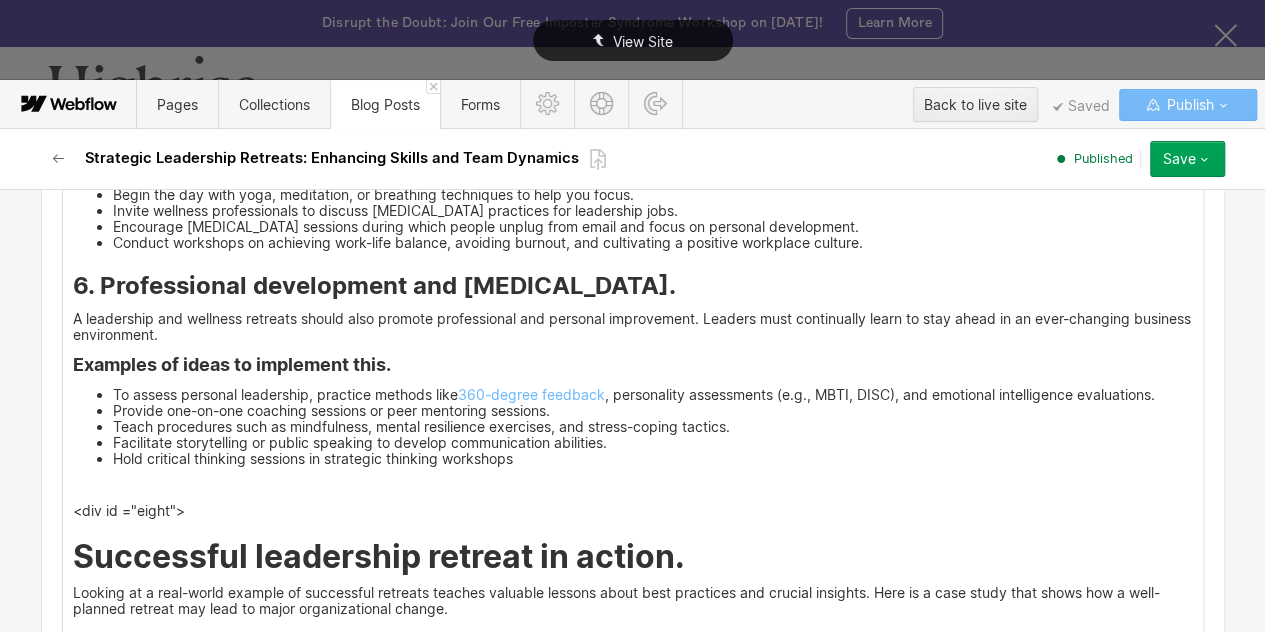 scroll, scrollTop: 10736, scrollLeft: 0, axis: vertical 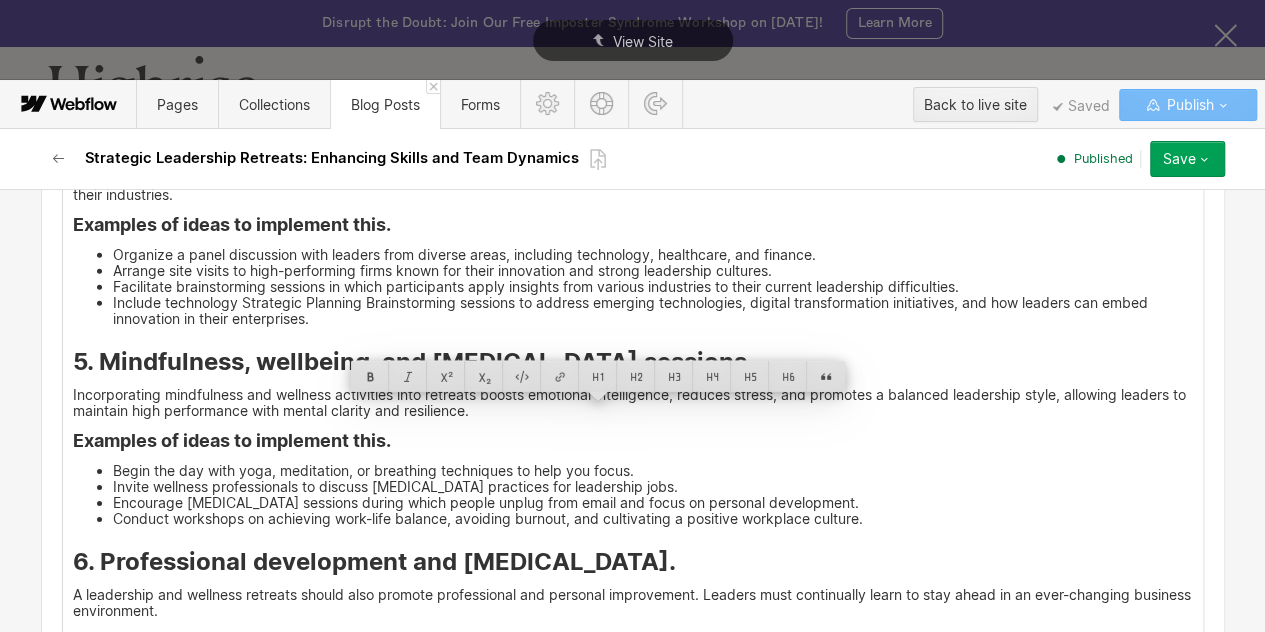 click on "Begin the day with yoga, meditation, or breathing techniques to help you focus." at bounding box center [653, 471] 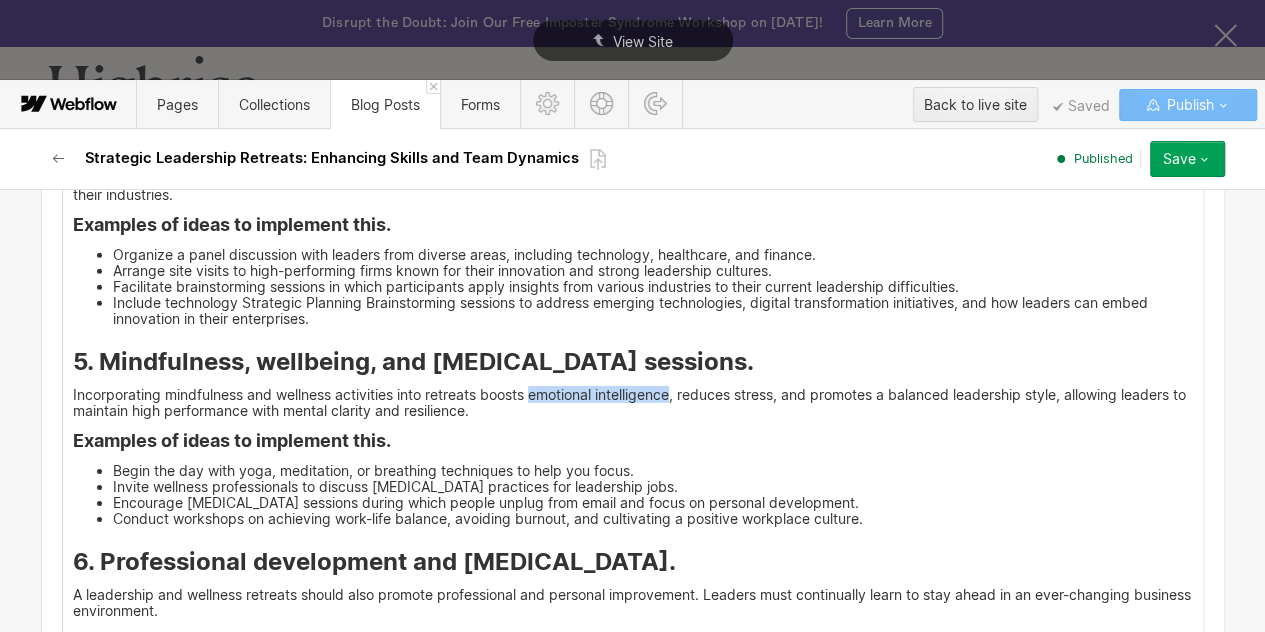 drag, startPoint x: 667, startPoint y: 409, endPoint x: 527, endPoint y: 404, distance: 140.08926 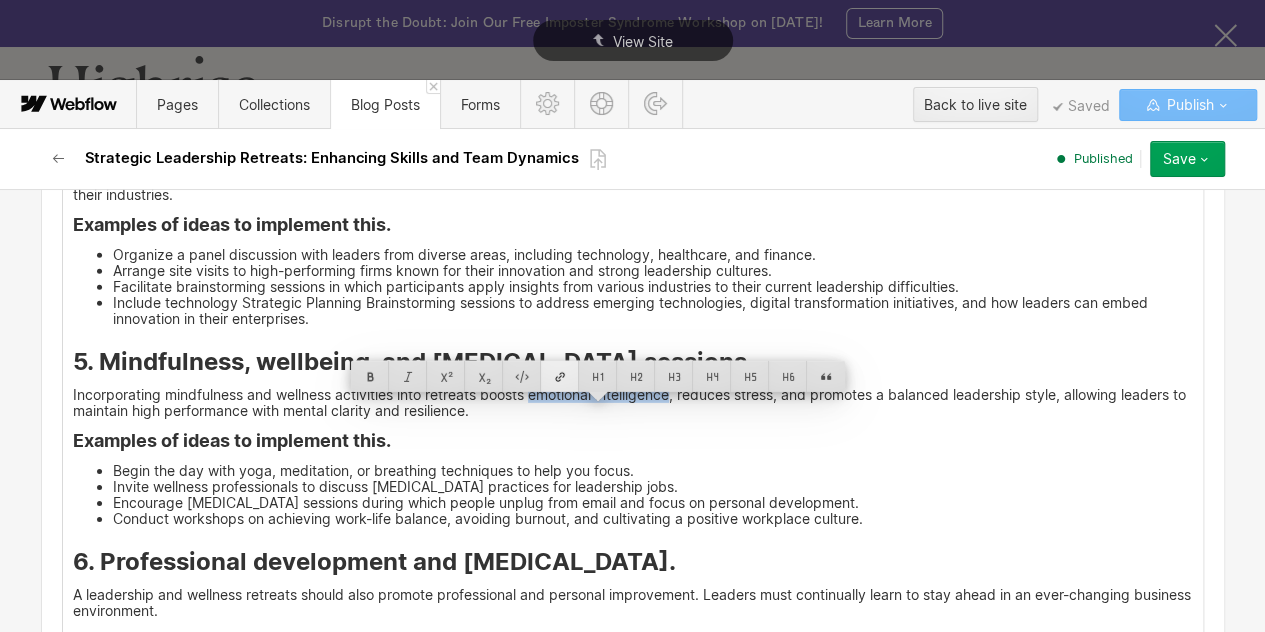 click at bounding box center (560, 376) 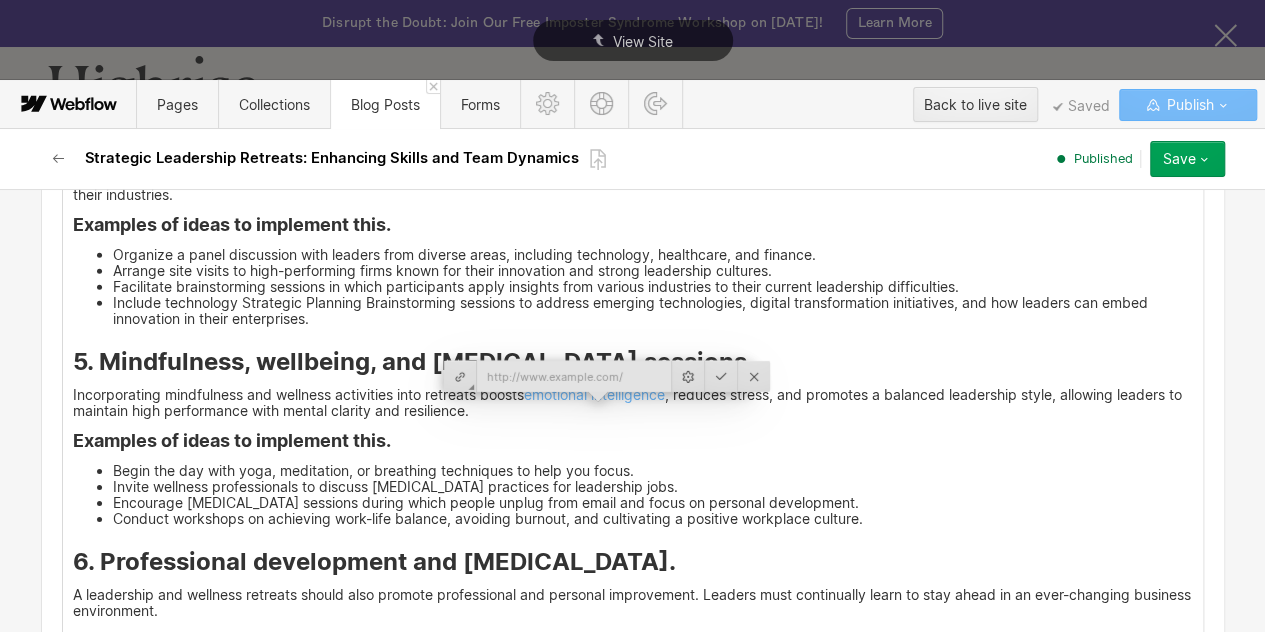 type on "https://www.tryhighrise.com/blog-posts/emotional-intelligence-in-leadership" 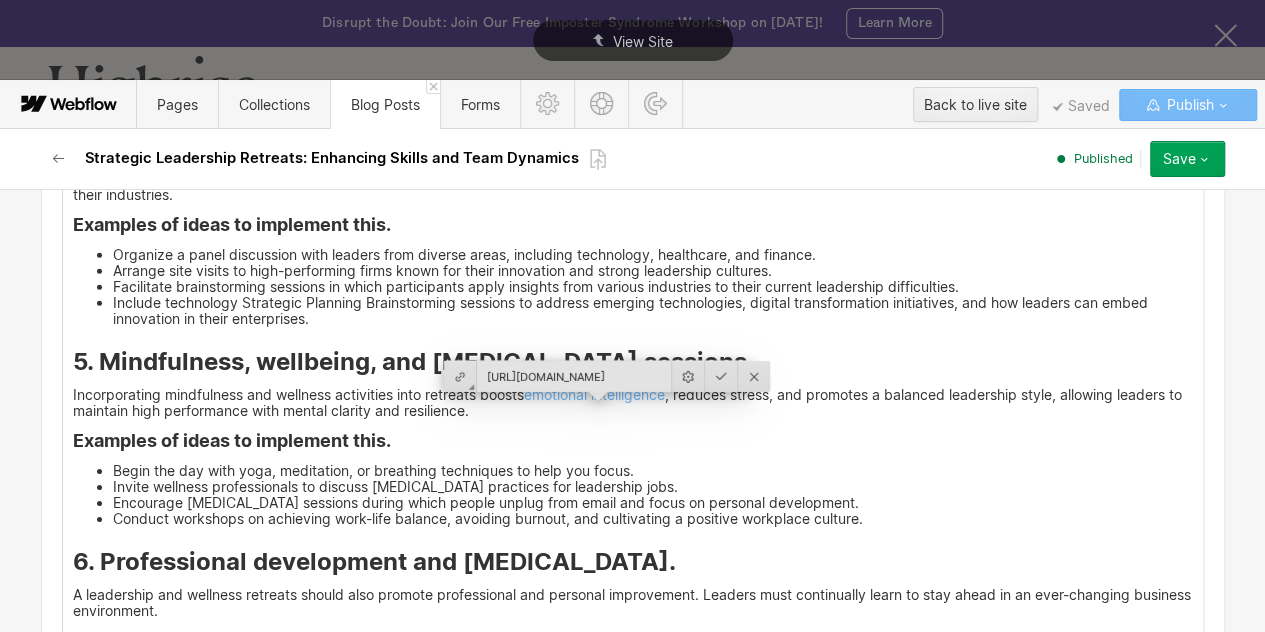 scroll, scrollTop: 0, scrollLeft: 243, axis: horizontal 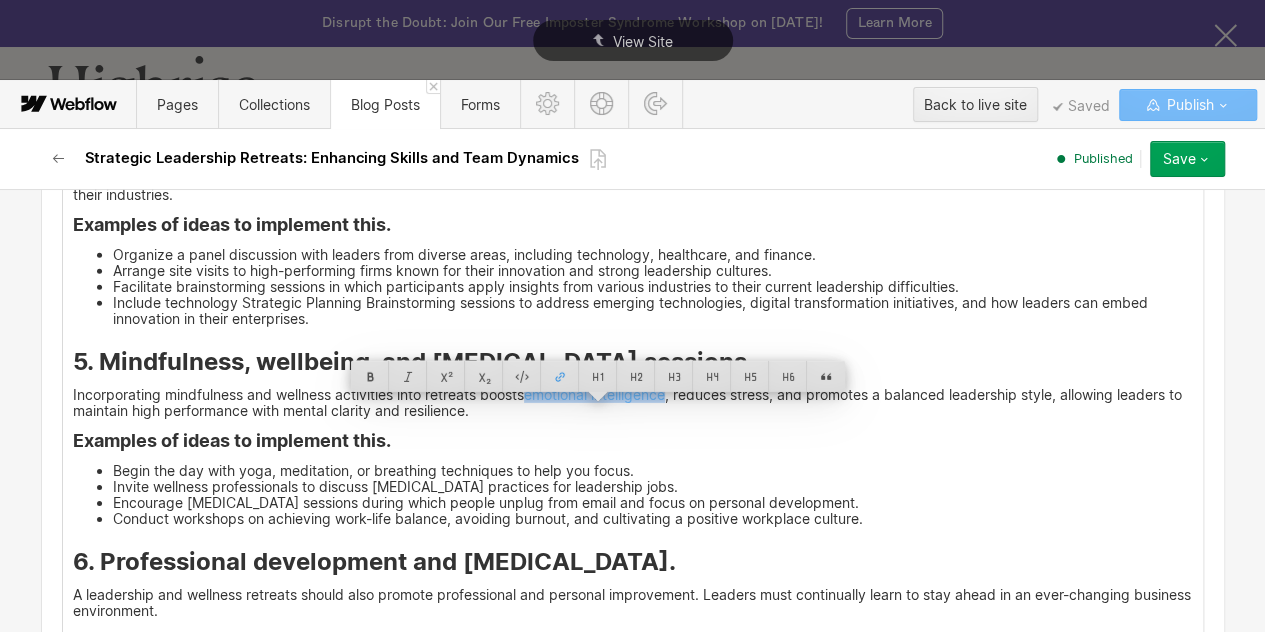 click on "Incorporating mindfulness and wellness activities into retreats boosts  emotional intelligence , reduces stress, and promotes a balanced leadership style, allowing leaders to maintain high performance with mental clarity and resilience." at bounding box center [633, 403] 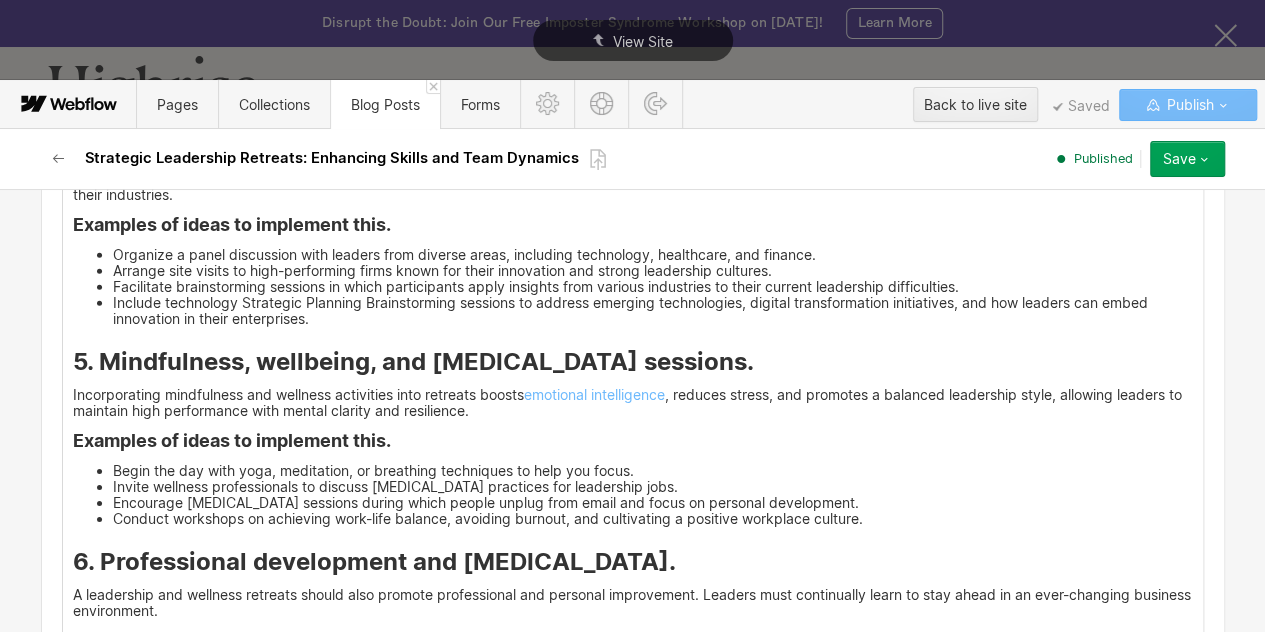 scroll, scrollTop: 10818, scrollLeft: 0, axis: vertical 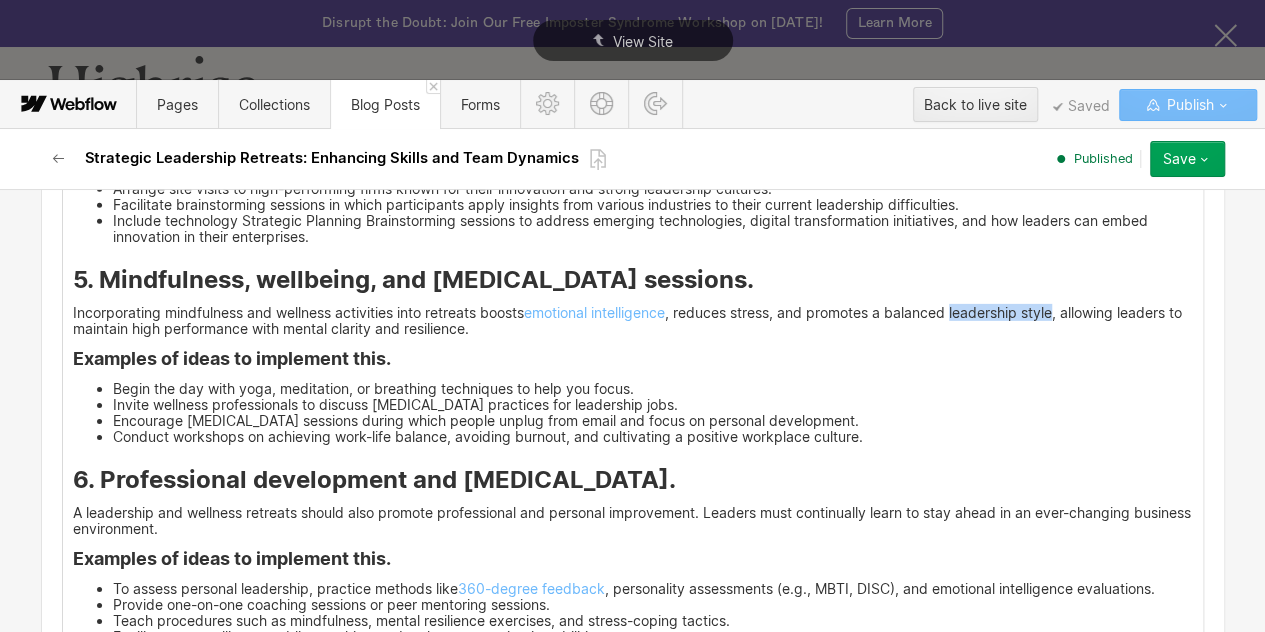 drag, startPoint x: 955, startPoint y: 325, endPoint x: 1058, endPoint y: 326, distance: 103.00485 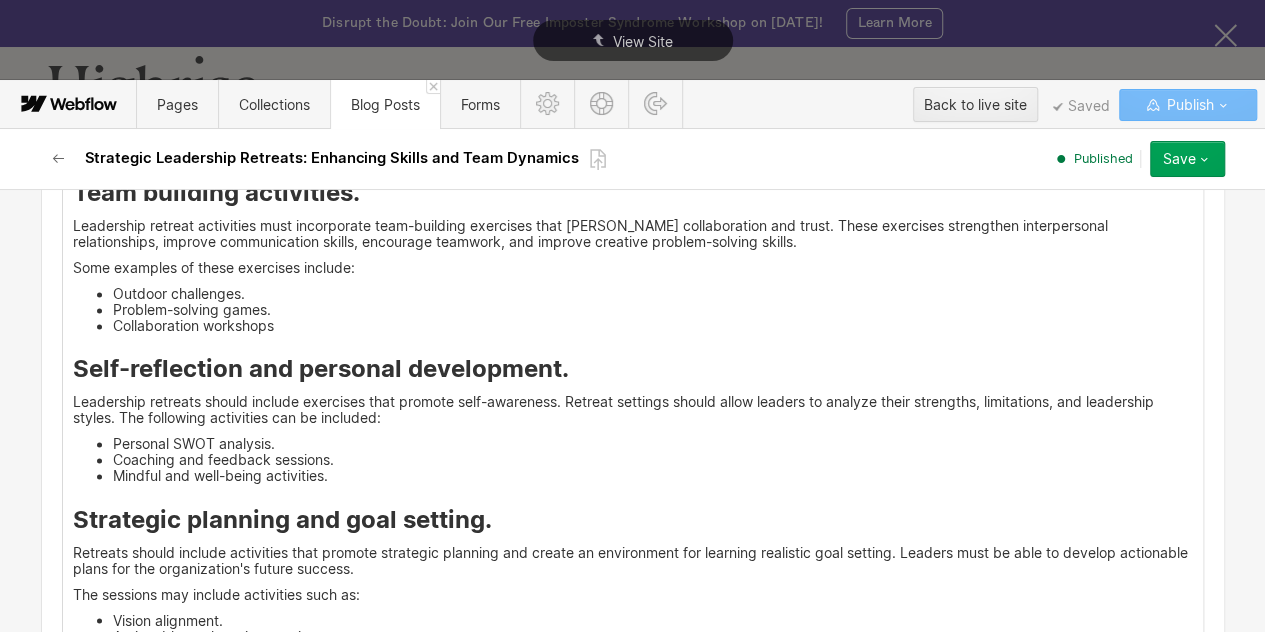 scroll, scrollTop: 10736, scrollLeft: 0, axis: vertical 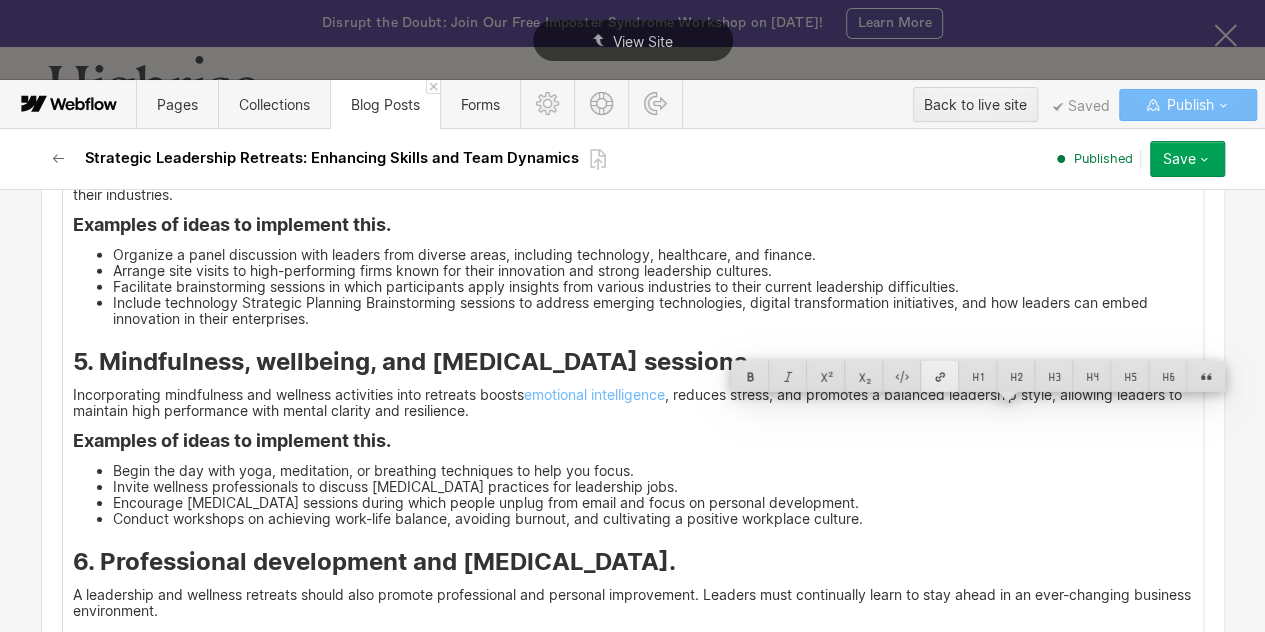 click at bounding box center [940, 376] 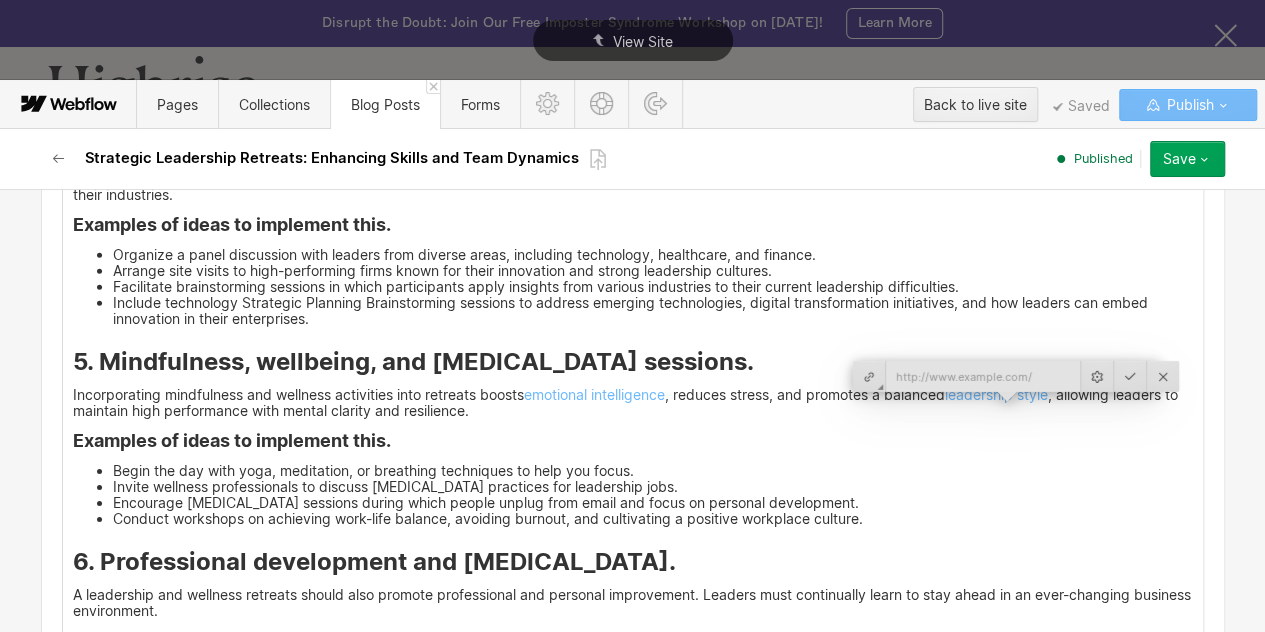 scroll, scrollTop: 10736, scrollLeft: 0, axis: vertical 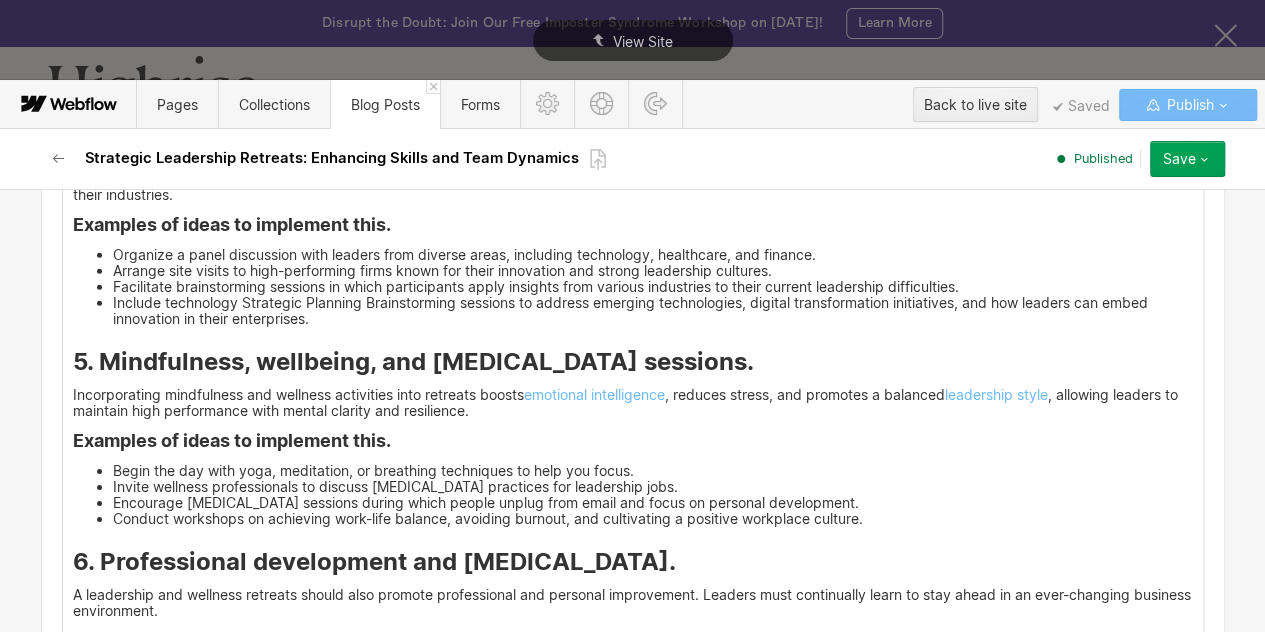 click on "<div id ="six"> Challenges in designing Effective Leadership Retreats. Organizing leadership retreat activities is a major undertaking and is especially challenging in situations where group members interact. The set challenges require effective strategic planning to anticipate potential obstacles and find practical solutions to the challenges.  Some of the likely challenges include:  Problems with defining objectives.  Since leadership retreats have a relaxed schedule, it is challenging to set clear objectives risking disorganization and failure to deliver meaningful outcomes. Finding a balance between social and leadership development objectives is also challenging.  To overcome this issue, it is recommended that the retreat's purpose be established before defining objectives. Before setting appropriate key objectives, planners must first determine whether it is intended for strategic planning sessions, team building, or leadership development. Budgeting constraints.  Venue selection.  ‍ <div id ="seven">" at bounding box center [633, -386] 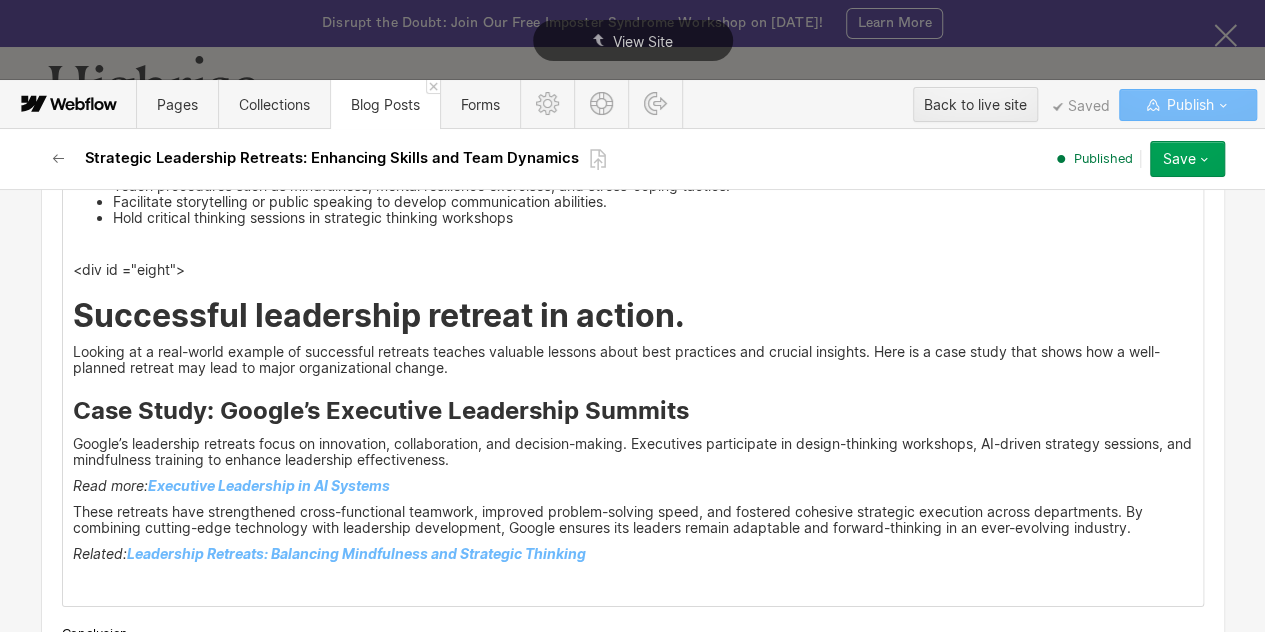 scroll, scrollTop: 11203, scrollLeft: 0, axis: vertical 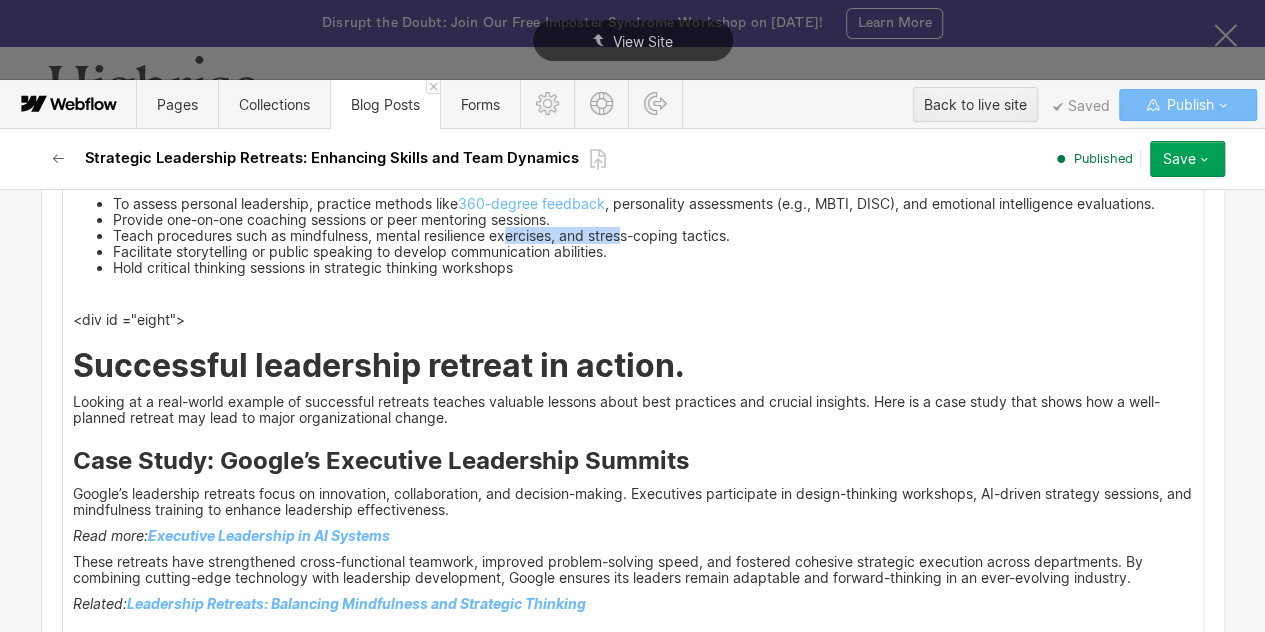 drag, startPoint x: 596, startPoint y: 263, endPoint x: 458, endPoint y: 265, distance: 138.0145 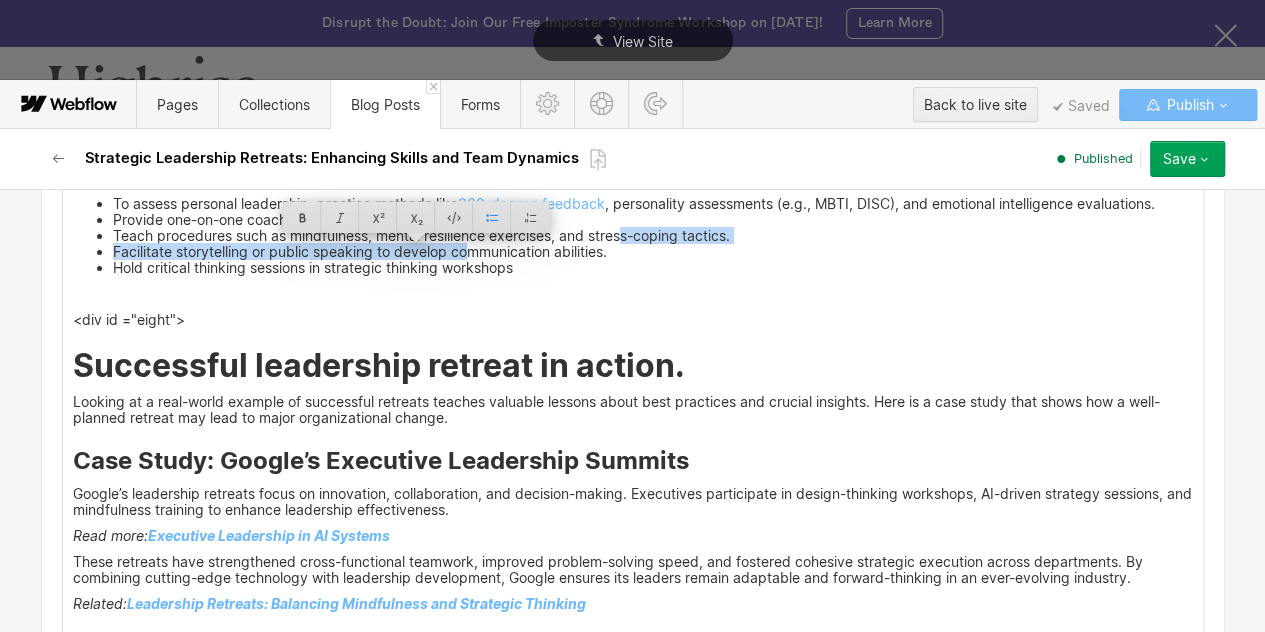 click on "Facilitate storytelling or public speaking to develop communication abilities." at bounding box center [653, 252] 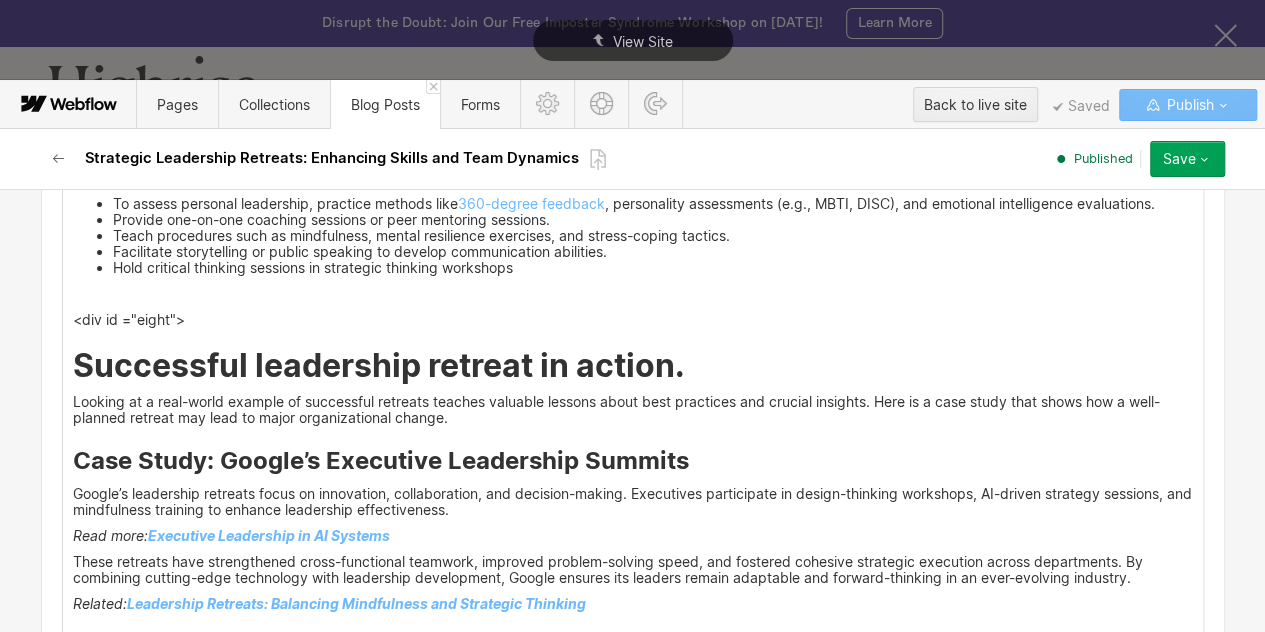 drag, startPoint x: 448, startPoint y: 268, endPoint x: 715, endPoint y: 264, distance: 267.02997 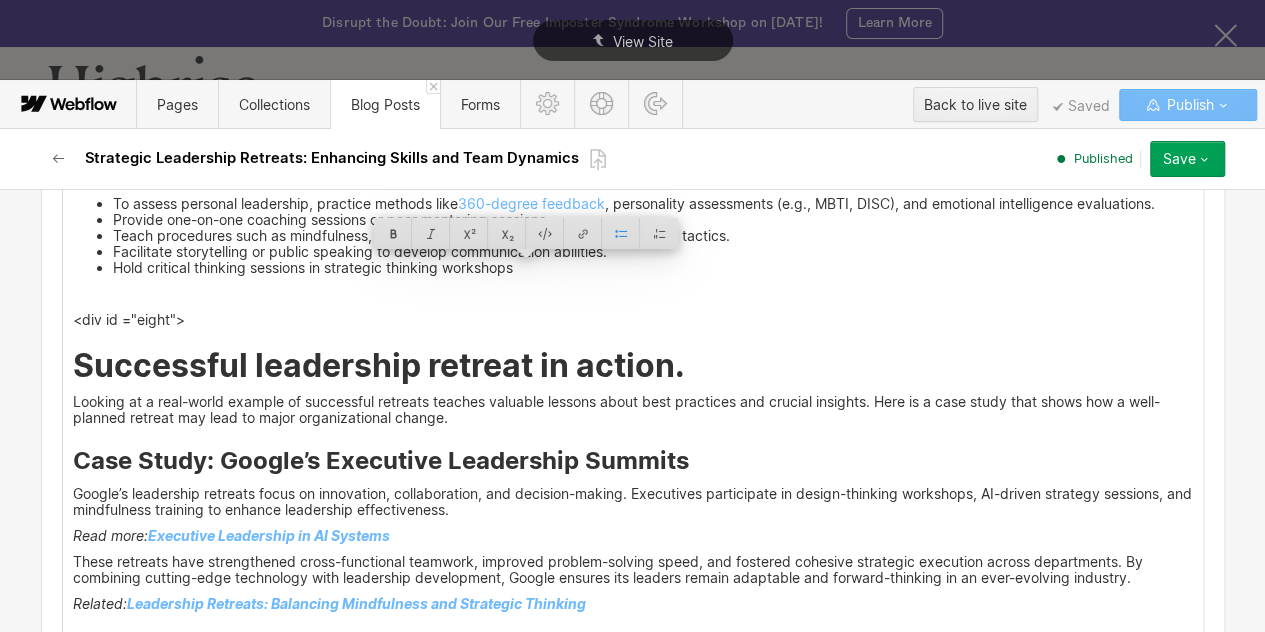 click on "<div id ="six"> Challenges in designing Effective Leadership Retreats. Organizing leadership retreat activities is a major undertaking and is especially challenging in situations where group members interact. The set challenges require effective strategic planning to anticipate potential obstacles and find practical solutions to the challenges.  Some of the likely challenges include:  Problems with defining objectives.  Since leadership retreats have a relaxed schedule, it is challenging to set clear objectives risking disorganization and failure to deliver meaningful outcomes. Finding a balance between social and leadership development objectives is also challenging.  To overcome this issue, it is recommended that the retreat's purpose be established before defining objectives. Before setting appropriate key objectives, planners must first determine whether it is intended for strategic planning sessions, team building, or leadership development. Budgeting constraints.  Venue selection.  ‍ <div id ="seven">" at bounding box center (633, -853) 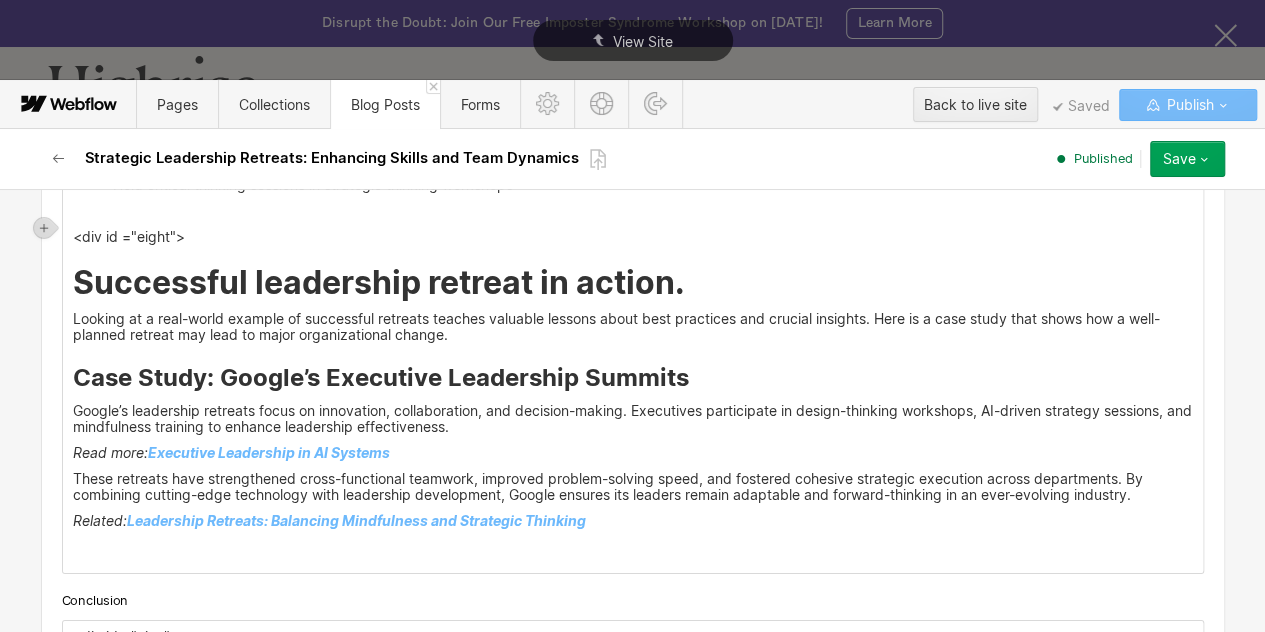 scroll, scrollTop: 11288, scrollLeft: 0, axis: vertical 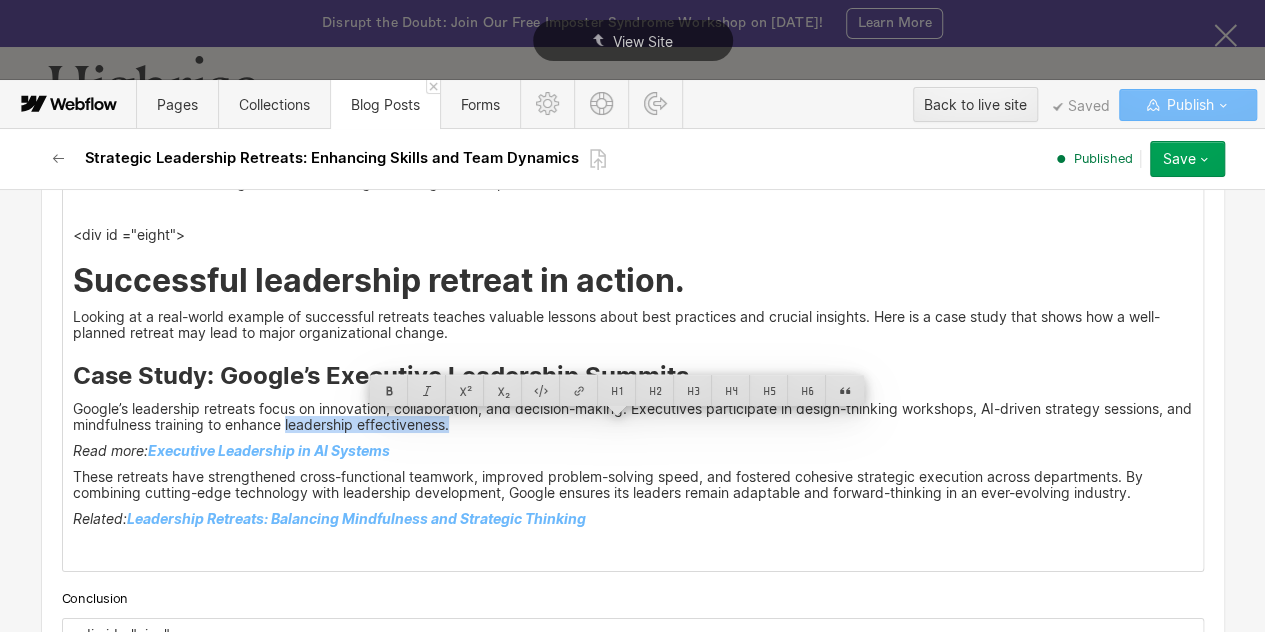 drag, startPoint x: 366, startPoint y: 431, endPoint x: 309, endPoint y: 445, distance: 58.694122 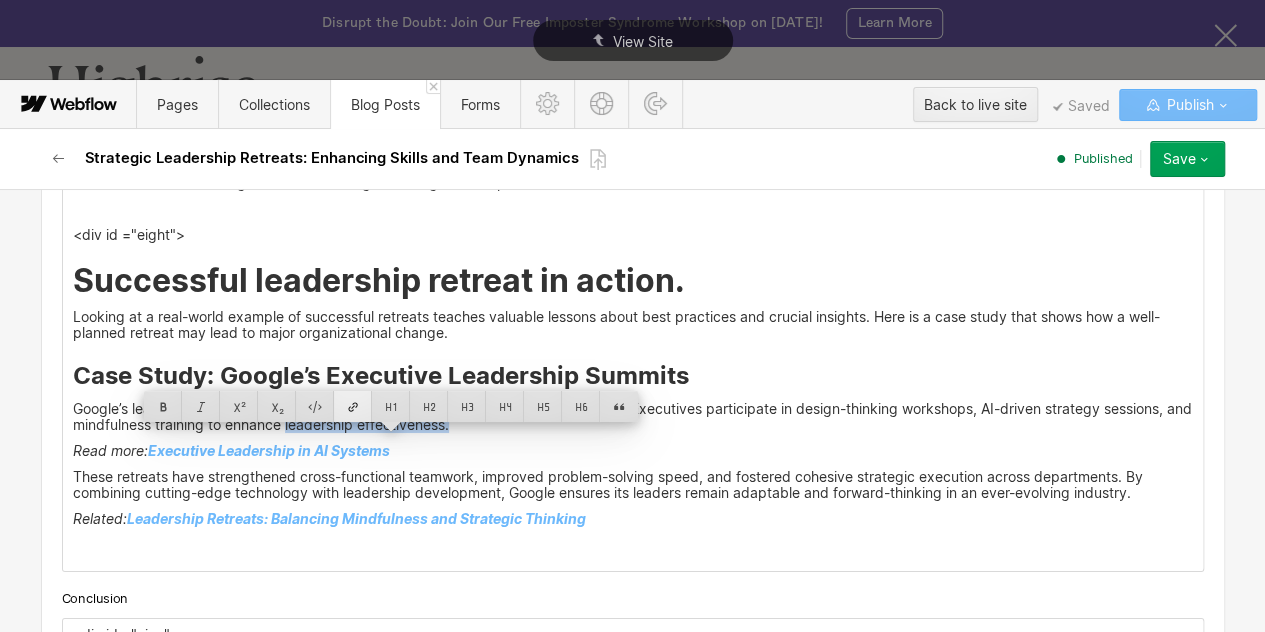 click at bounding box center [353, 406] 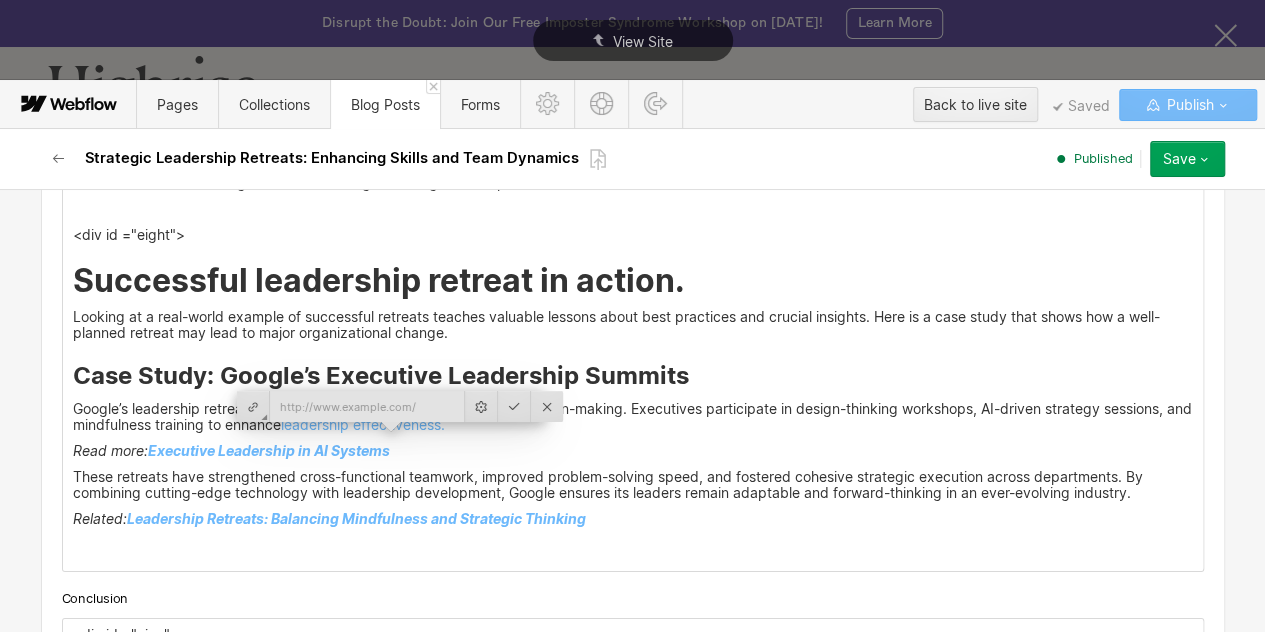 type on "https://www.tryhighrise.com/blog-posts/what-is-leadership-effectiveness-how-to-develop-it" 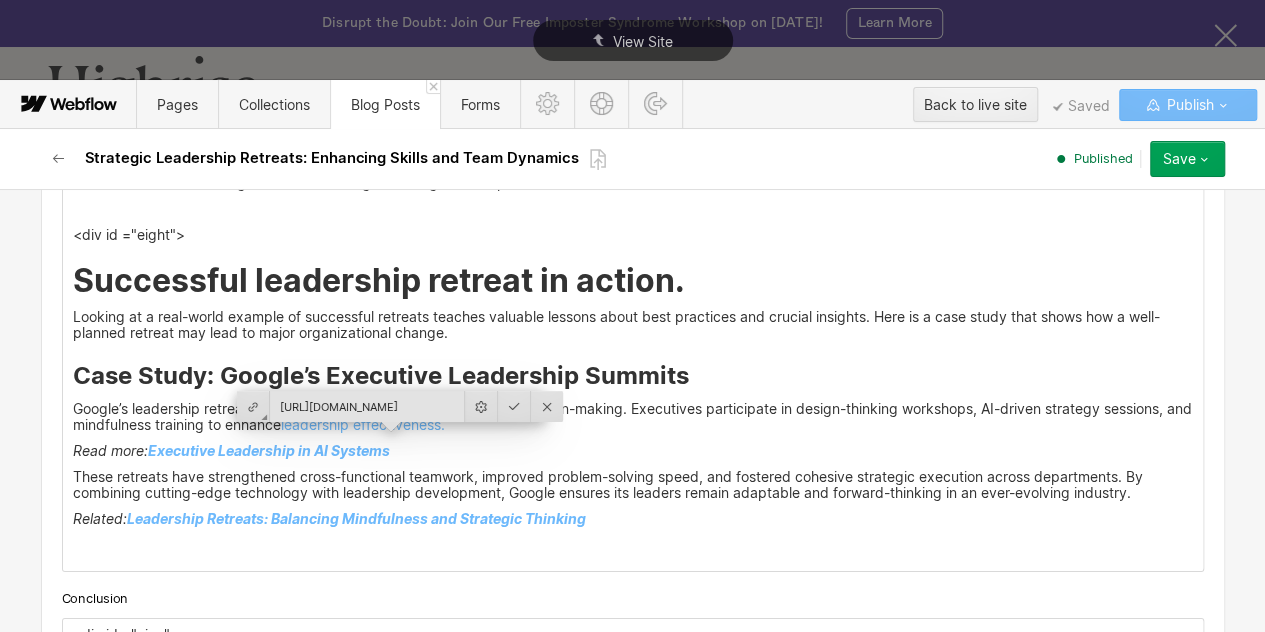 scroll, scrollTop: 0, scrollLeft: 328, axis: horizontal 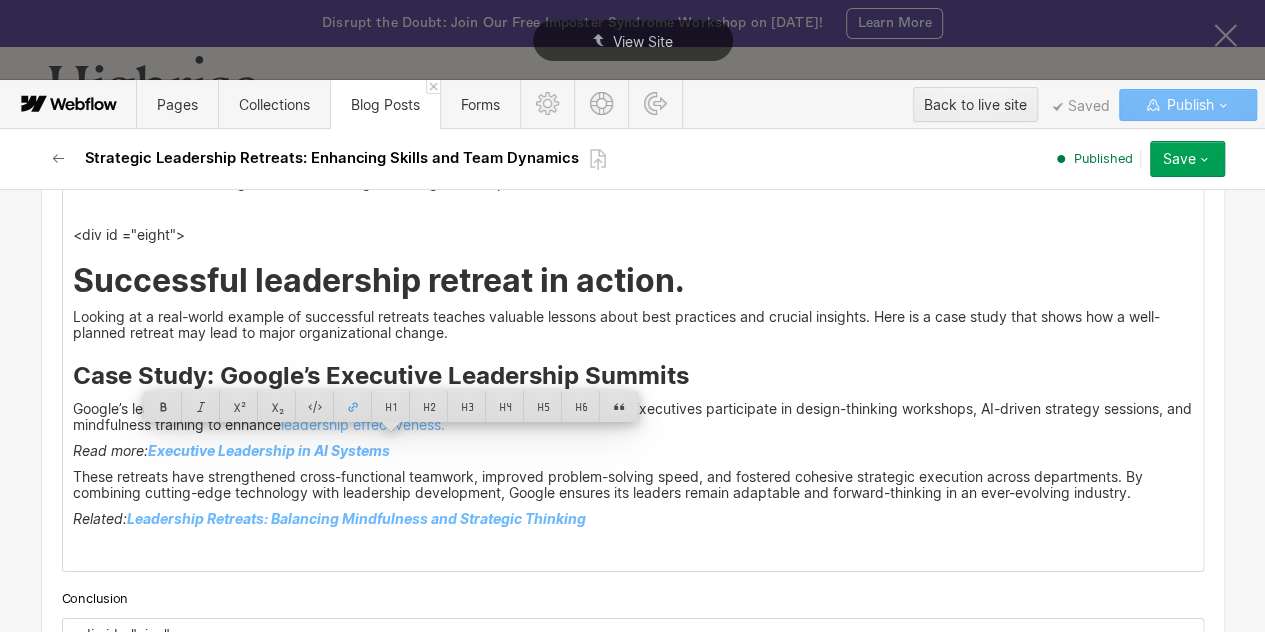 click on "These retreats have strengthened cross-functional teamwork, improved problem-solving speed, and fostered cohesive strategic execution across departments. By combining cutting-edge technology with leadership development, Google ensures its leaders remain adaptable and forward-thinking in an ever-evolving industry." at bounding box center [633, 485] 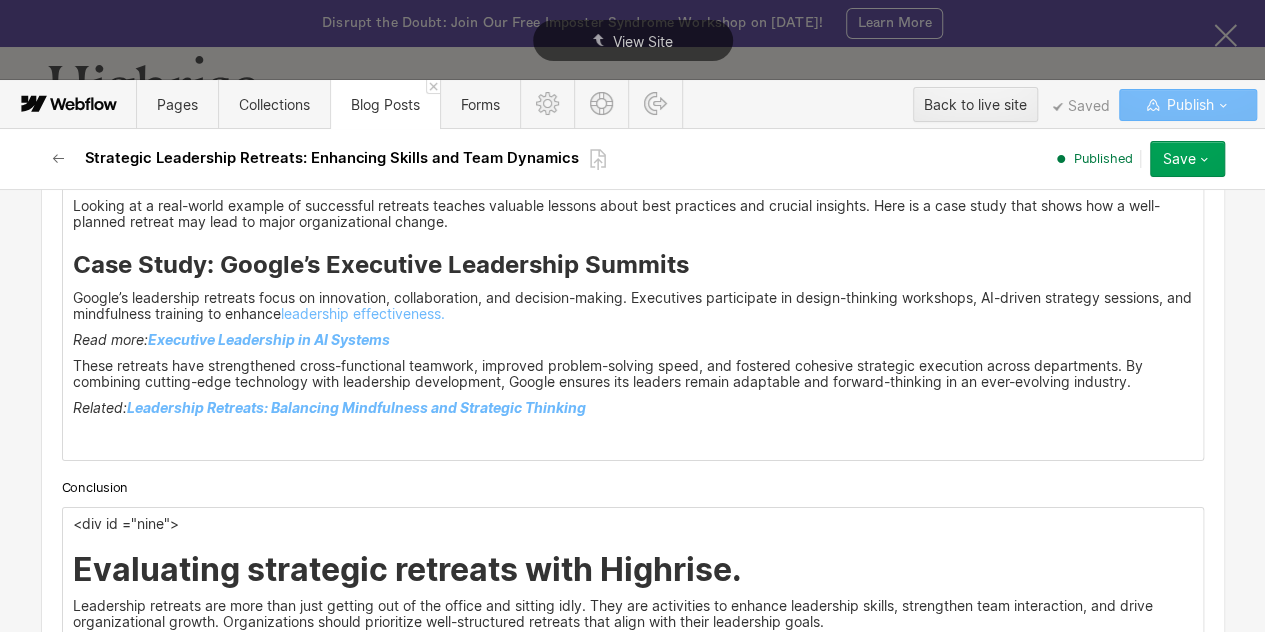scroll, scrollTop: 11401, scrollLeft: 0, axis: vertical 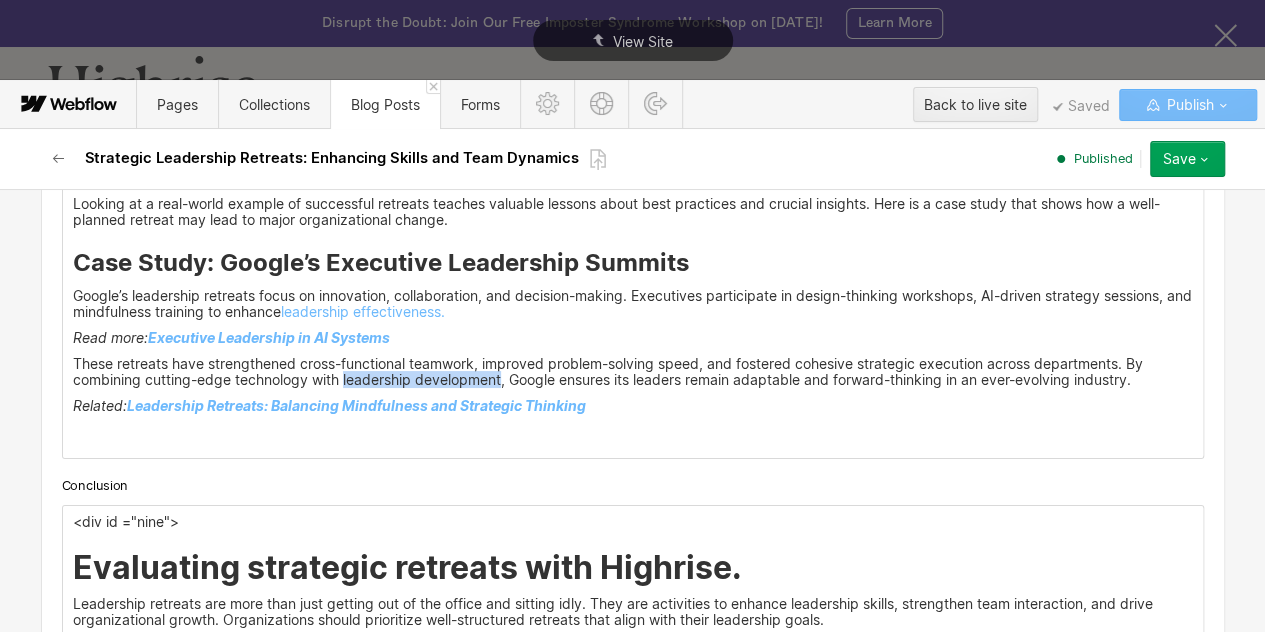 drag, startPoint x: 336, startPoint y: 395, endPoint x: 495, endPoint y: 396, distance: 159.00314 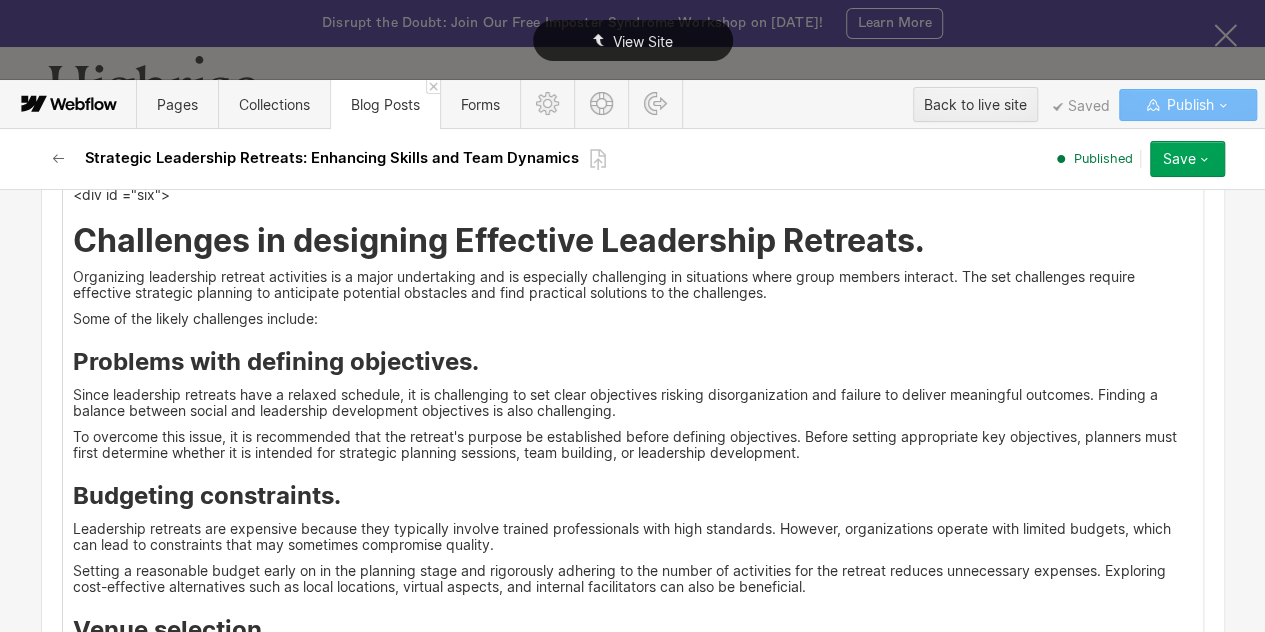 scroll, scrollTop: 11386, scrollLeft: 0, axis: vertical 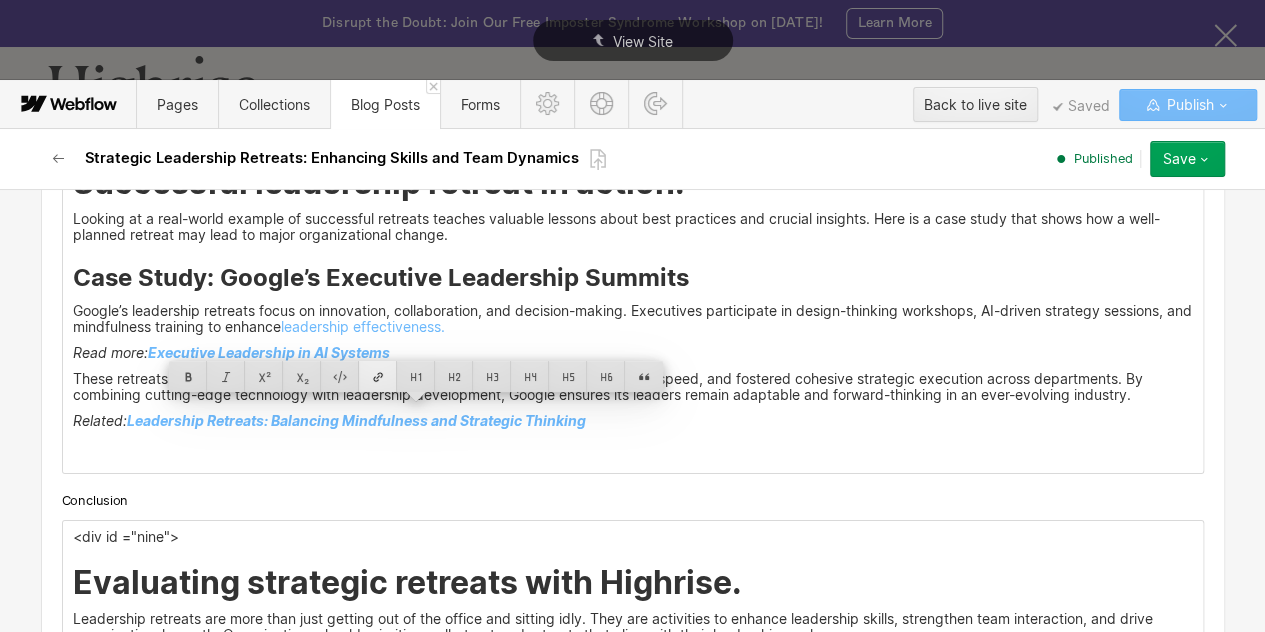 click at bounding box center [378, 376] 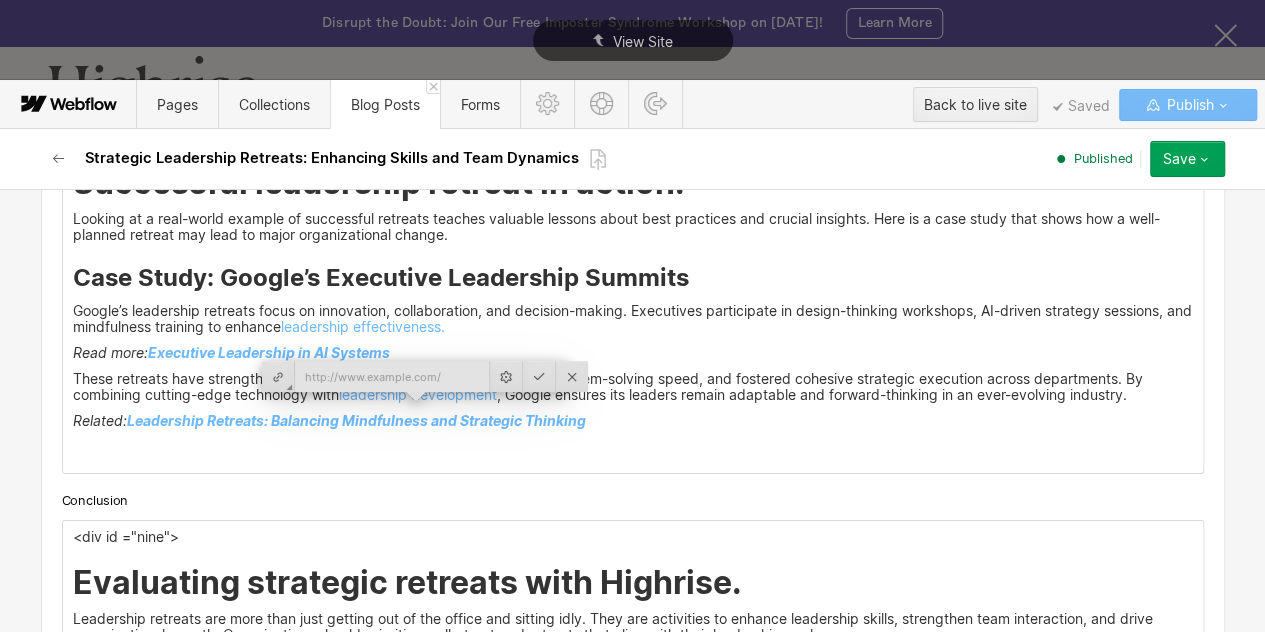 scroll, scrollTop: 11386, scrollLeft: 0, axis: vertical 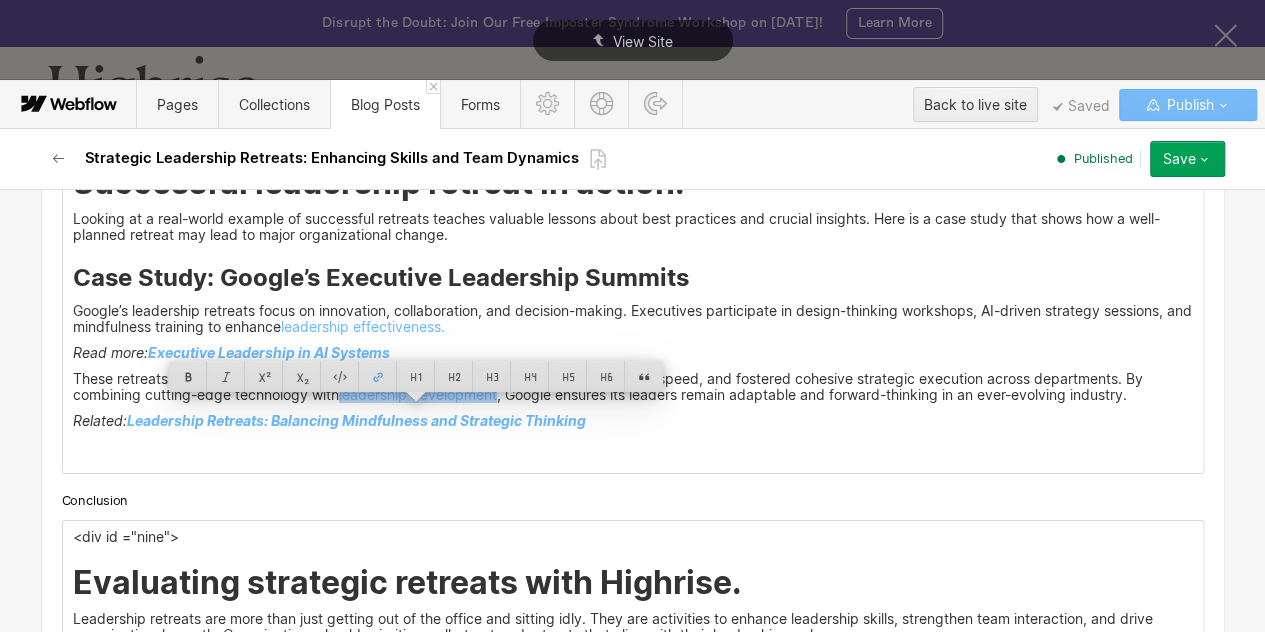 click on "These retreats have strengthened cross-functional teamwork, improved problem-solving speed, and fostered cohesive strategic execution across departments. By combining cutting-edge technology with  leadership development , Google ensures its leaders remain adaptable and forward-thinking in an ever-evolving industry." at bounding box center [633, 387] 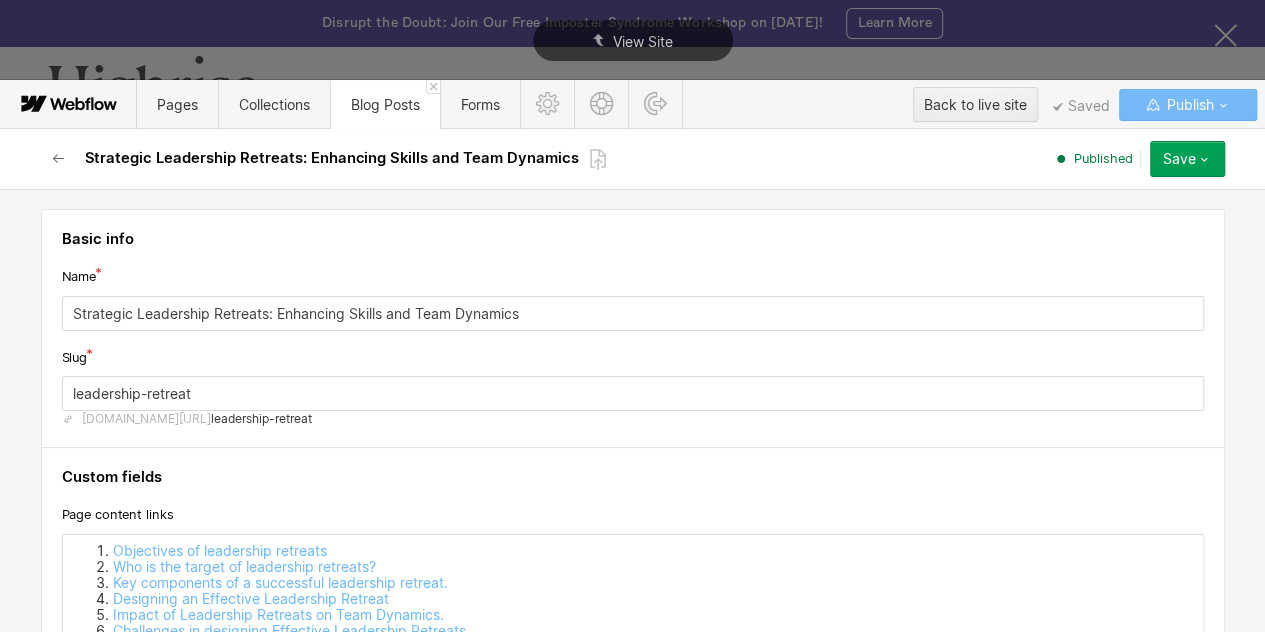 scroll, scrollTop: 5, scrollLeft: 0, axis: vertical 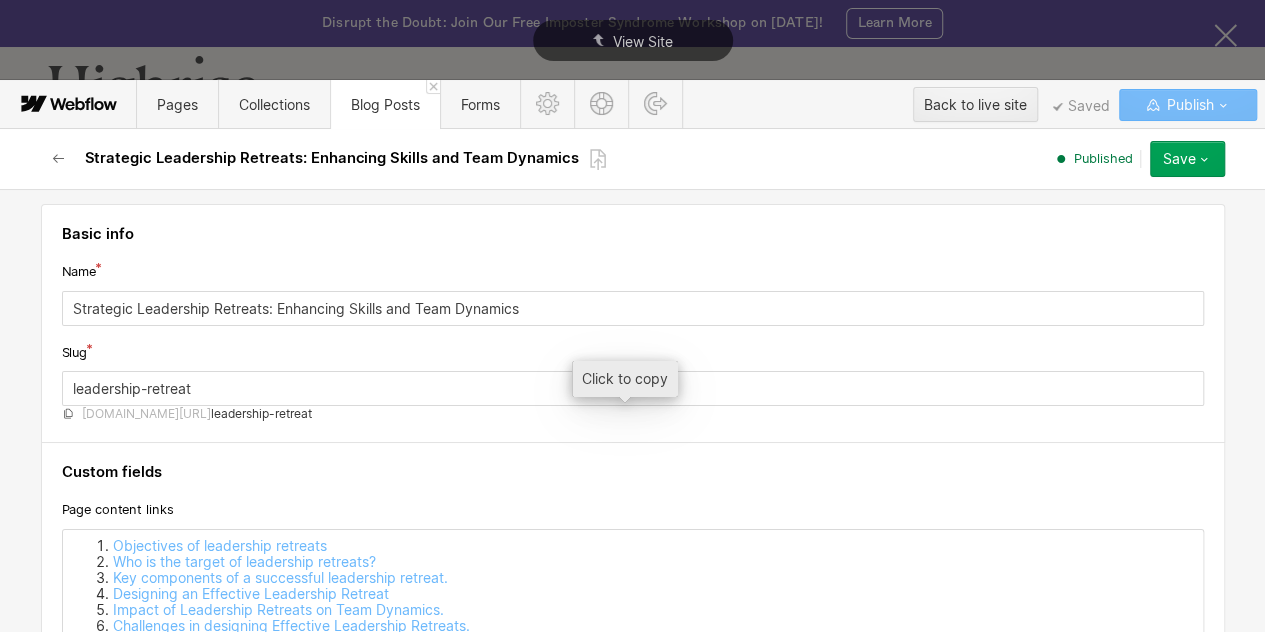 click on "leadership-retreat" at bounding box center [261, 414] 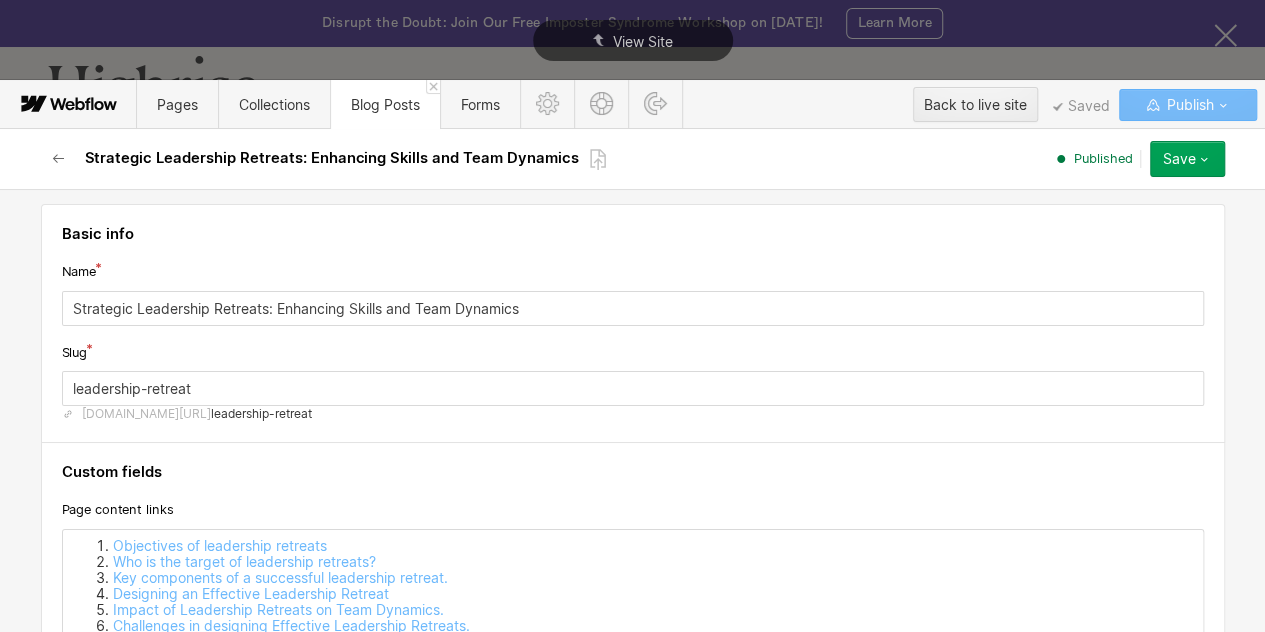 click 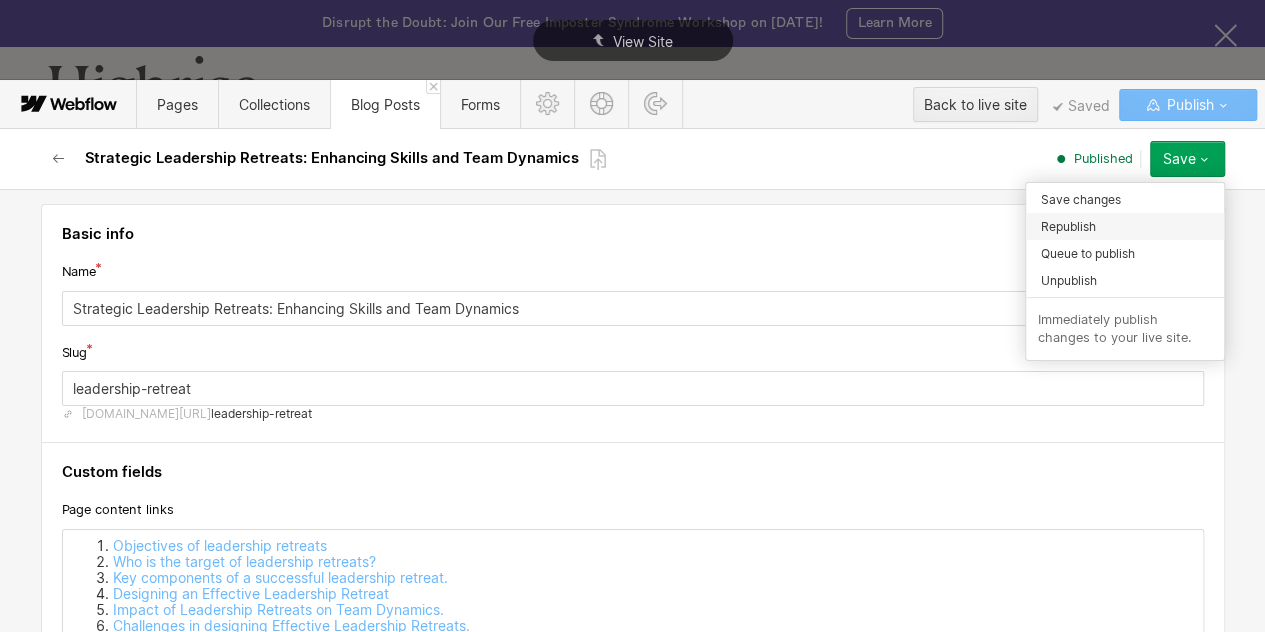 click on "Republish" at bounding box center [1068, 226] 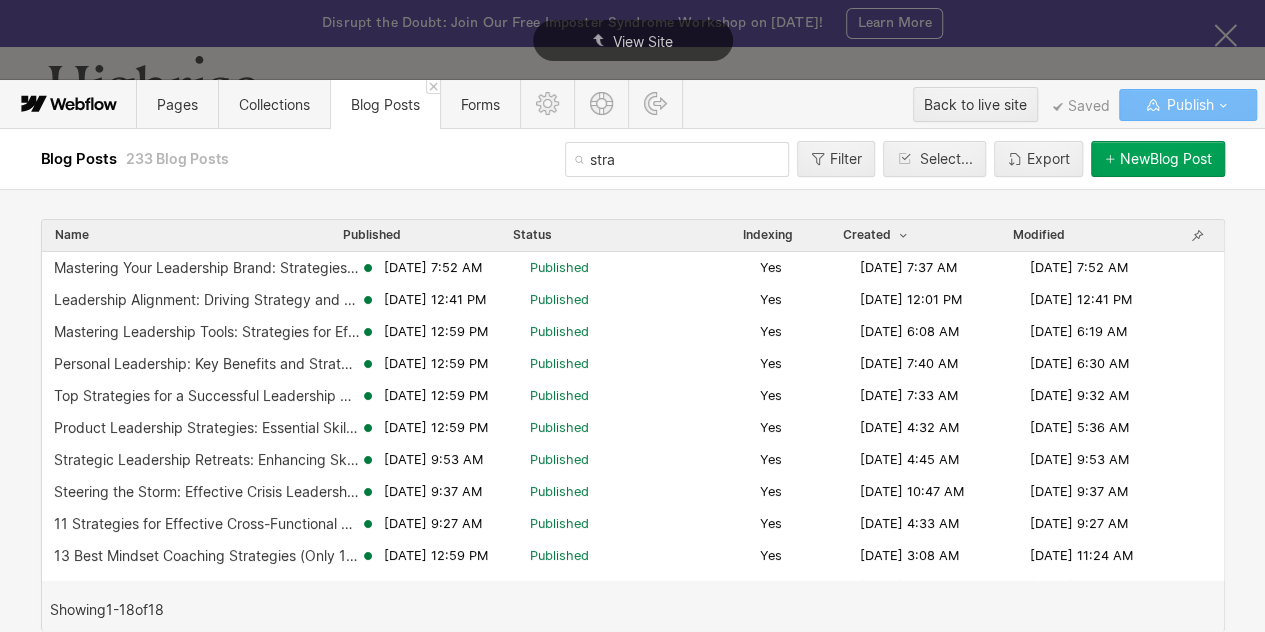 click on "stra" at bounding box center (677, 159) 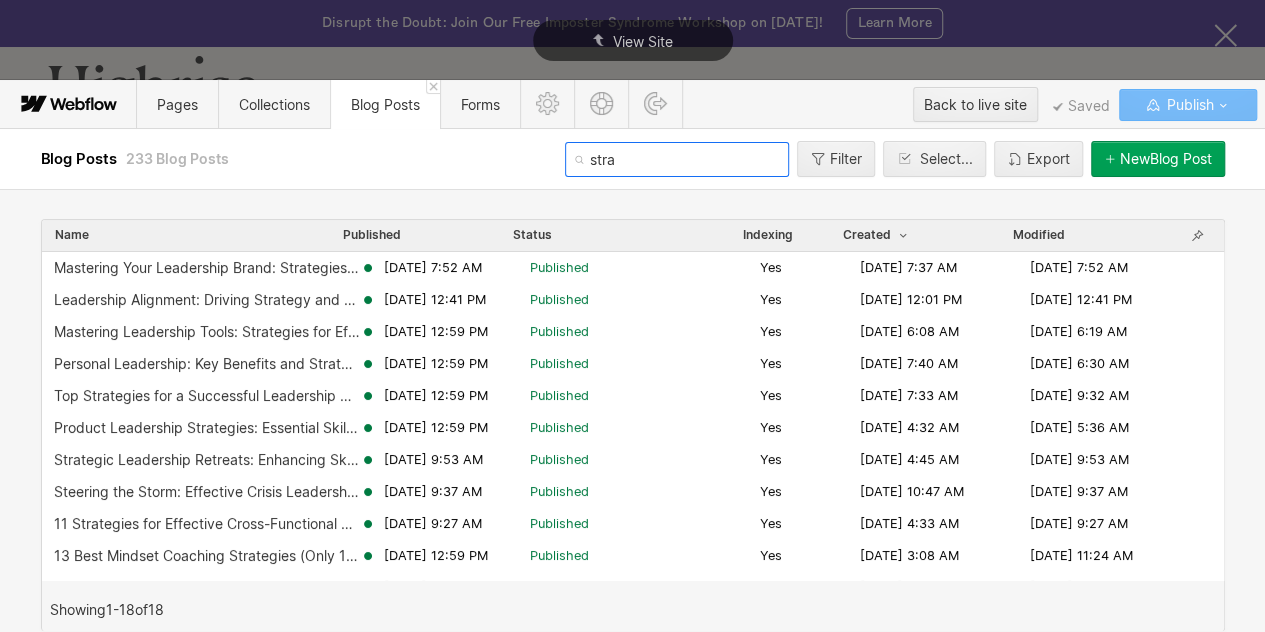 click on "stra" at bounding box center [677, 159] 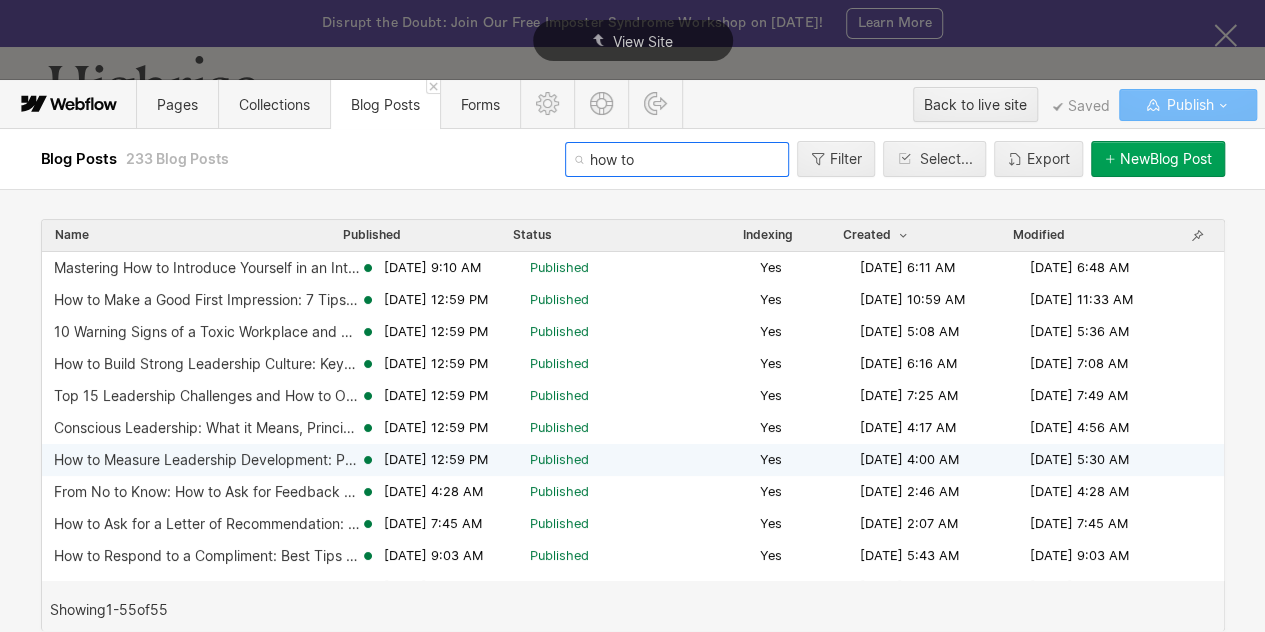 type on "how to" 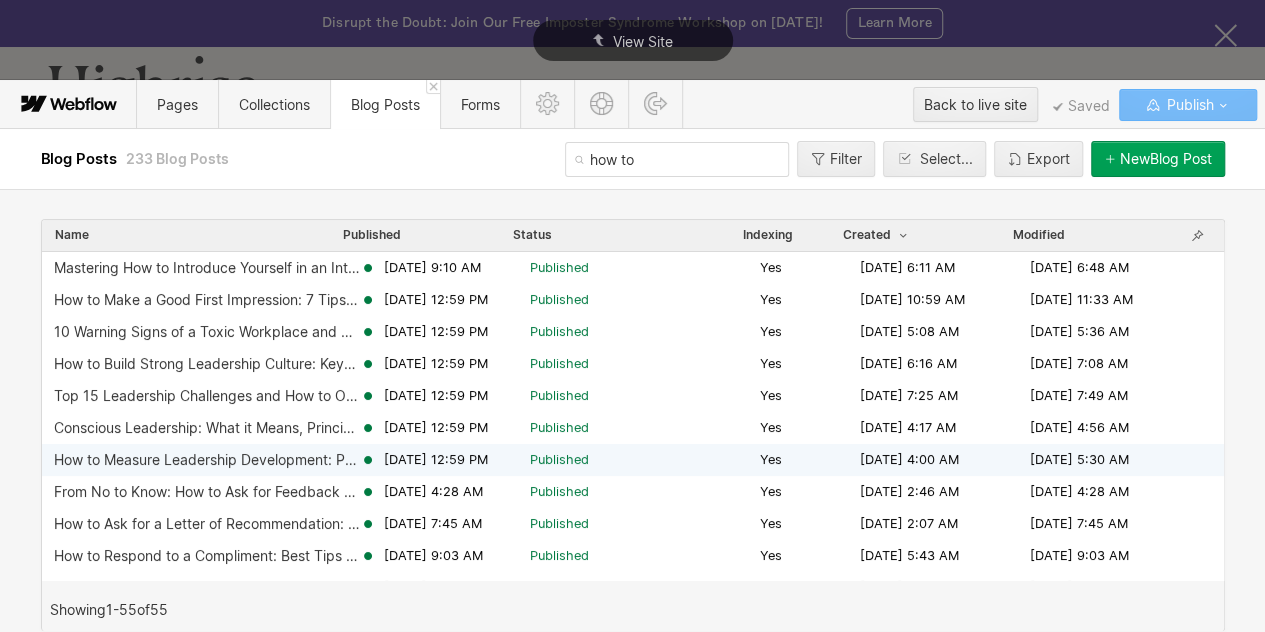 click on "How to Measure Leadership Development: Proven Frameworks for Lasting Change" at bounding box center (207, 460) 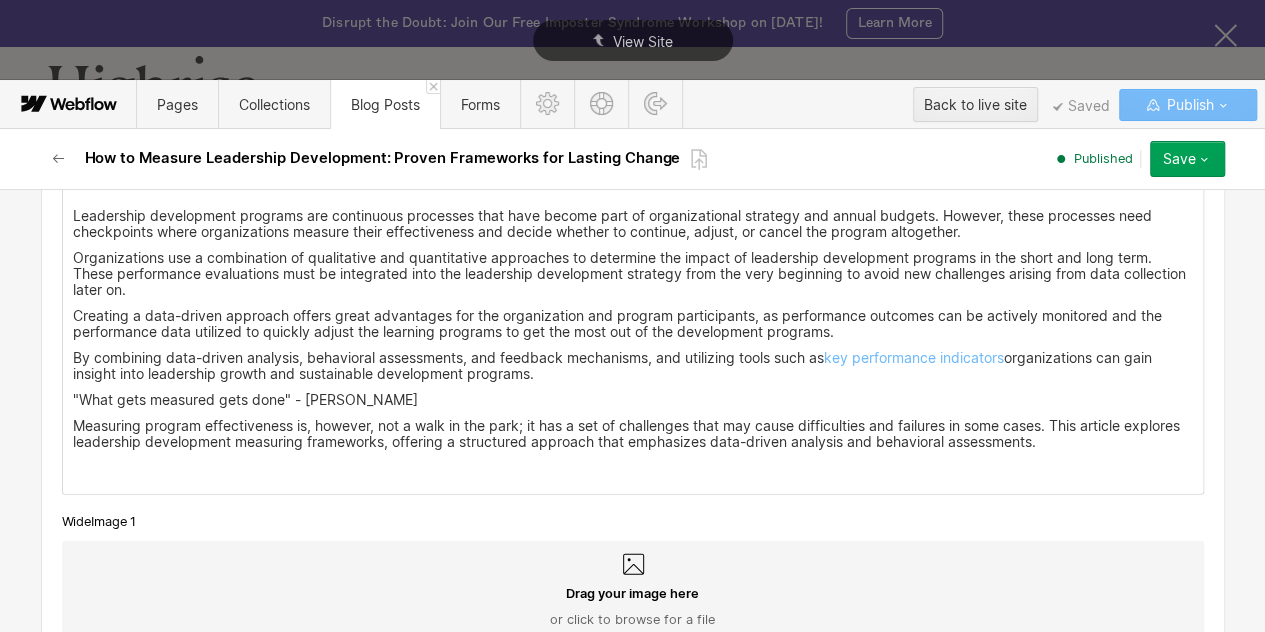 scroll, scrollTop: 2553, scrollLeft: 0, axis: vertical 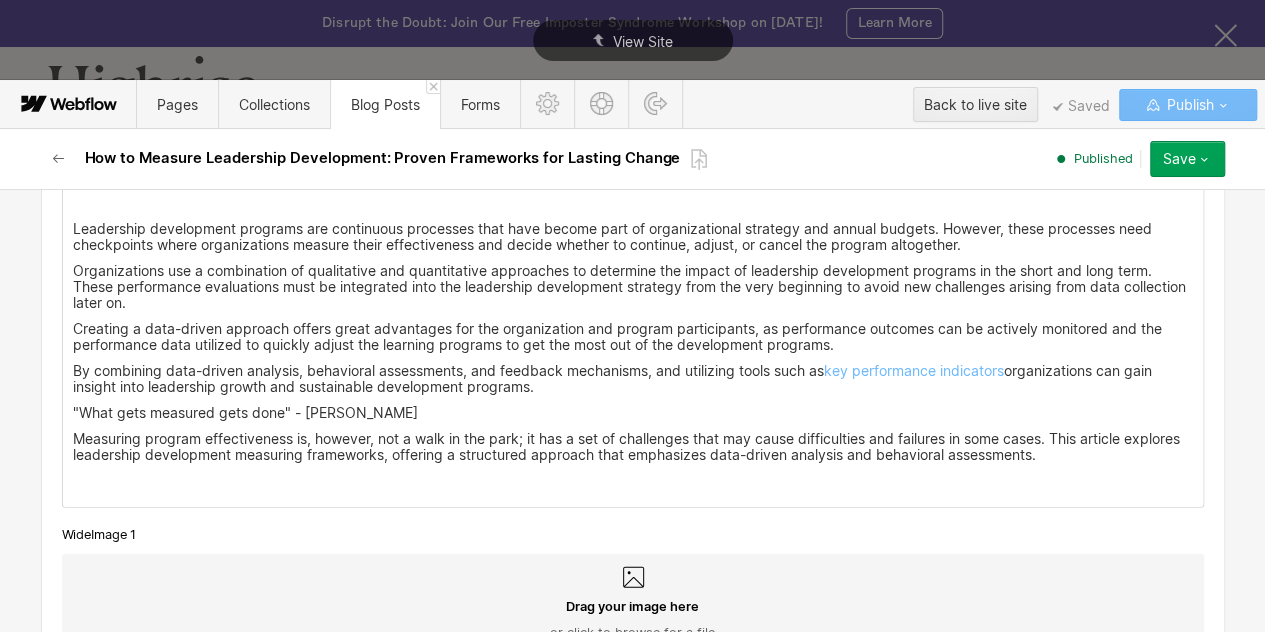 drag, startPoint x: 458, startPoint y: 281, endPoint x: 682, endPoint y: 284, distance: 224.0201 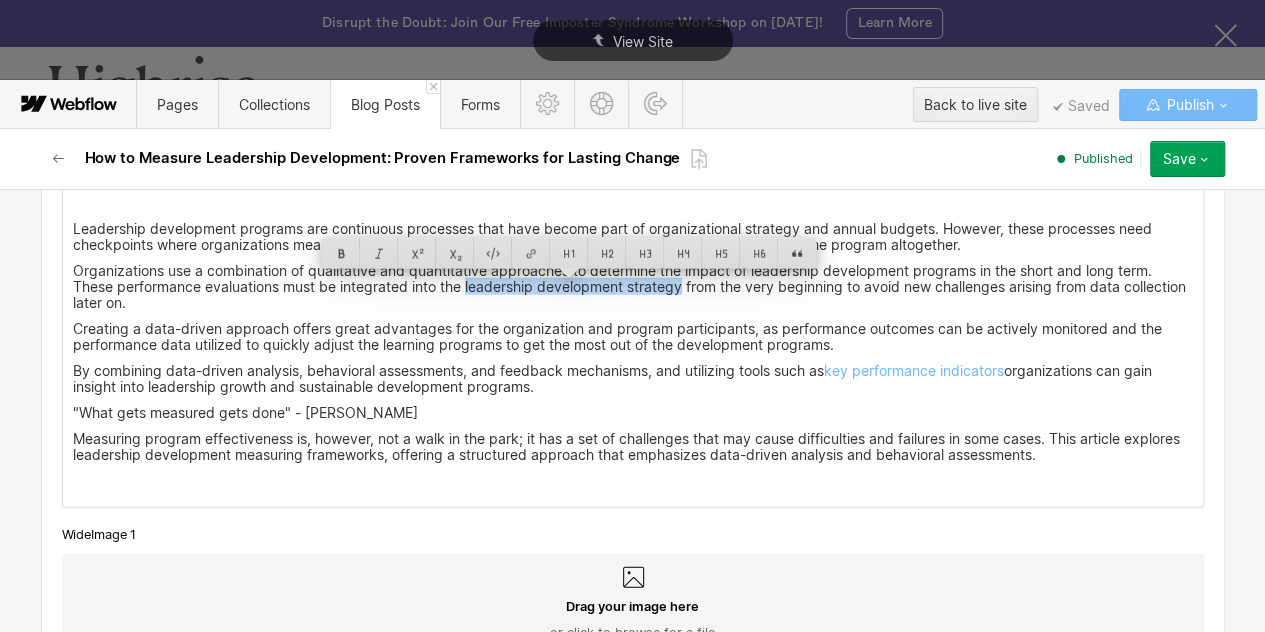 drag, startPoint x: 594, startPoint y: 291, endPoint x: 461, endPoint y: 287, distance: 133.06013 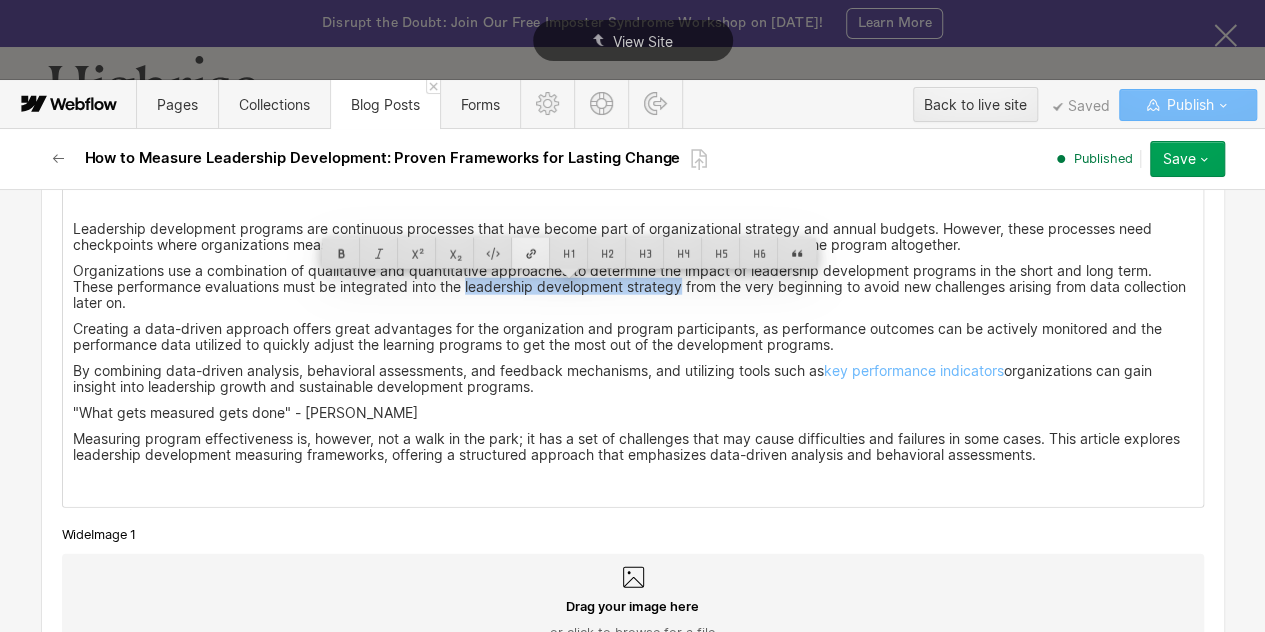 click at bounding box center [531, 253] 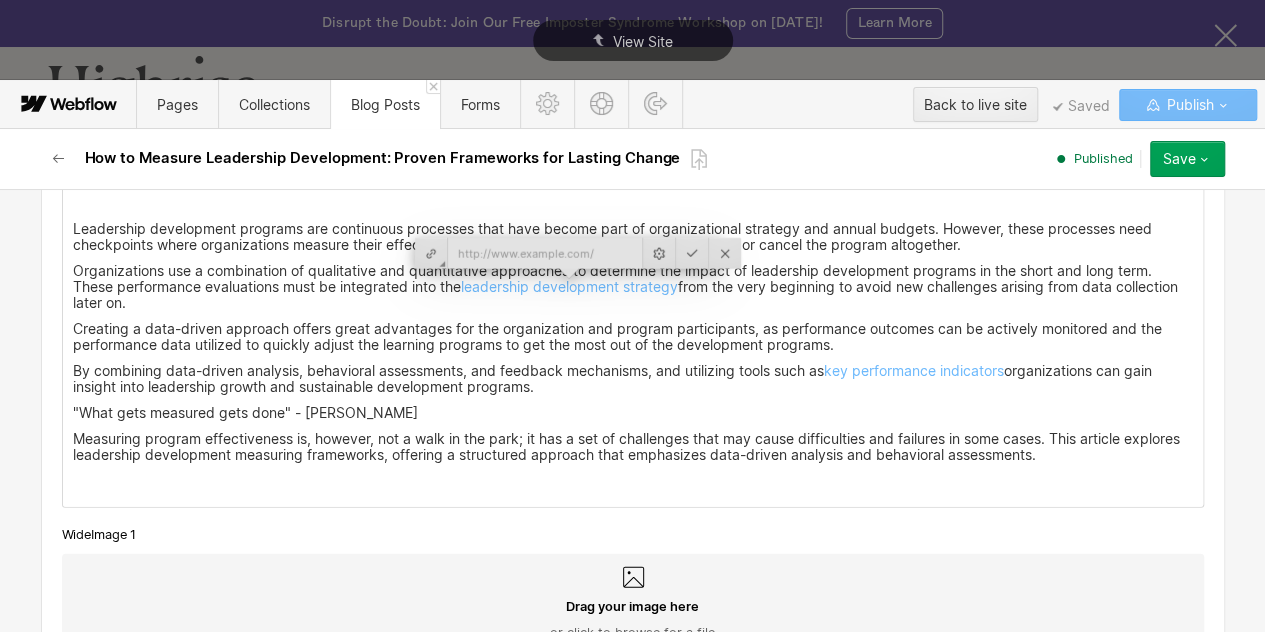 type on "https://www.tryhighrise.com/blog-posts/leadership-development-strategies" 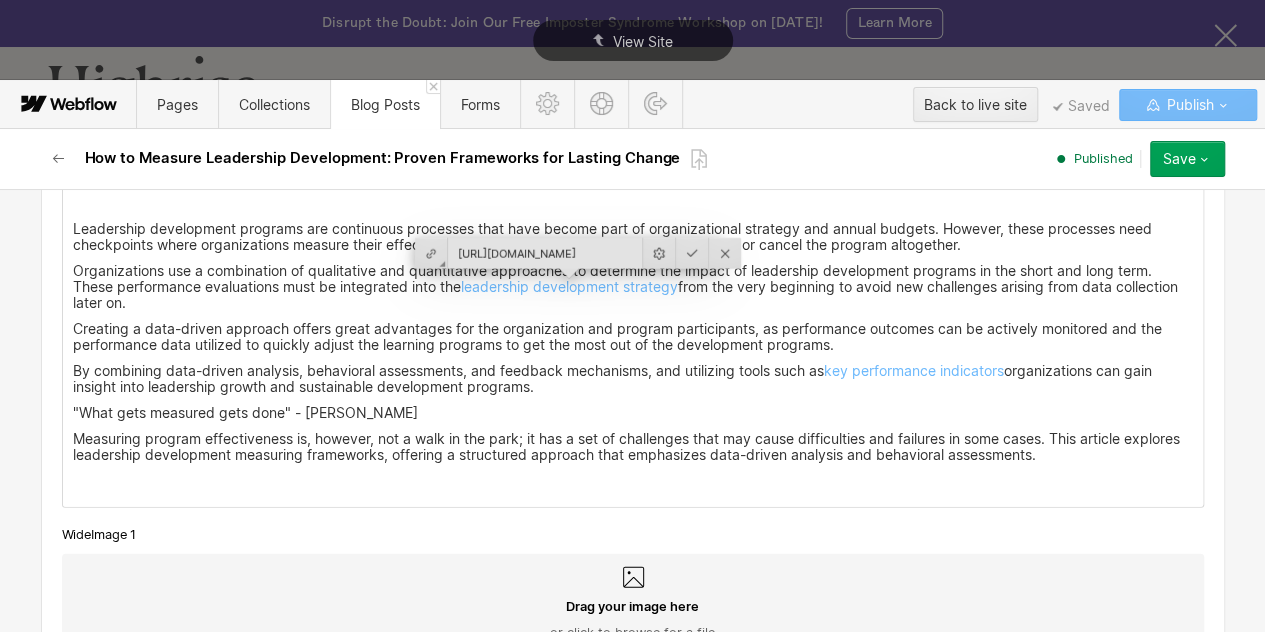 scroll, scrollTop: 0, scrollLeft: 238, axis: horizontal 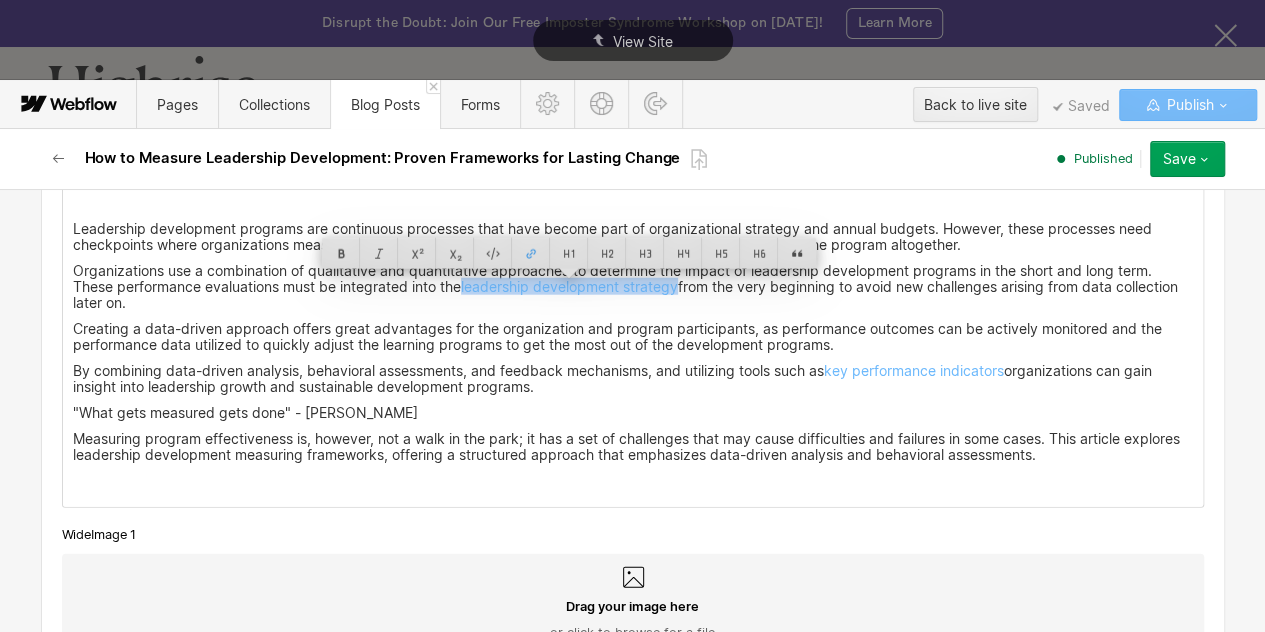 click on "Creating a data-driven approach offers great advantages for the organization and program participants, as performance outcomes can be actively monitored and the performance data utilized to quickly adjust the learning programs to get the most out of the development programs." at bounding box center [633, 337] 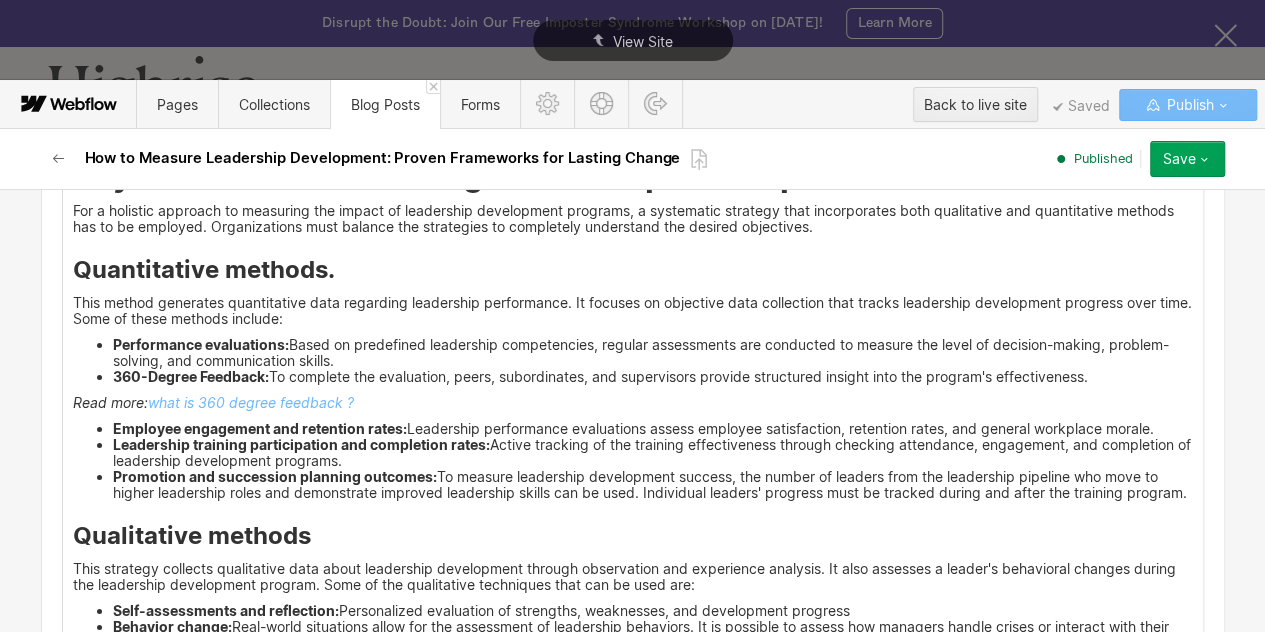 scroll, scrollTop: 3388, scrollLeft: 0, axis: vertical 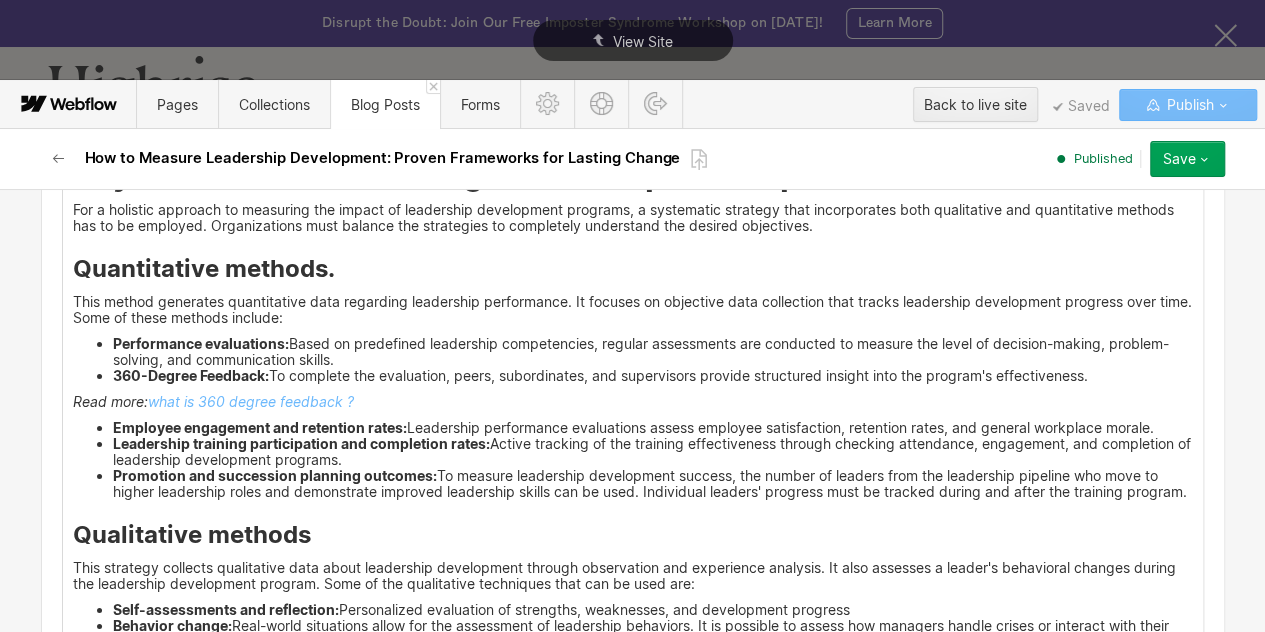 drag, startPoint x: 405, startPoint y: 298, endPoint x: 560, endPoint y: 295, distance: 155.02902 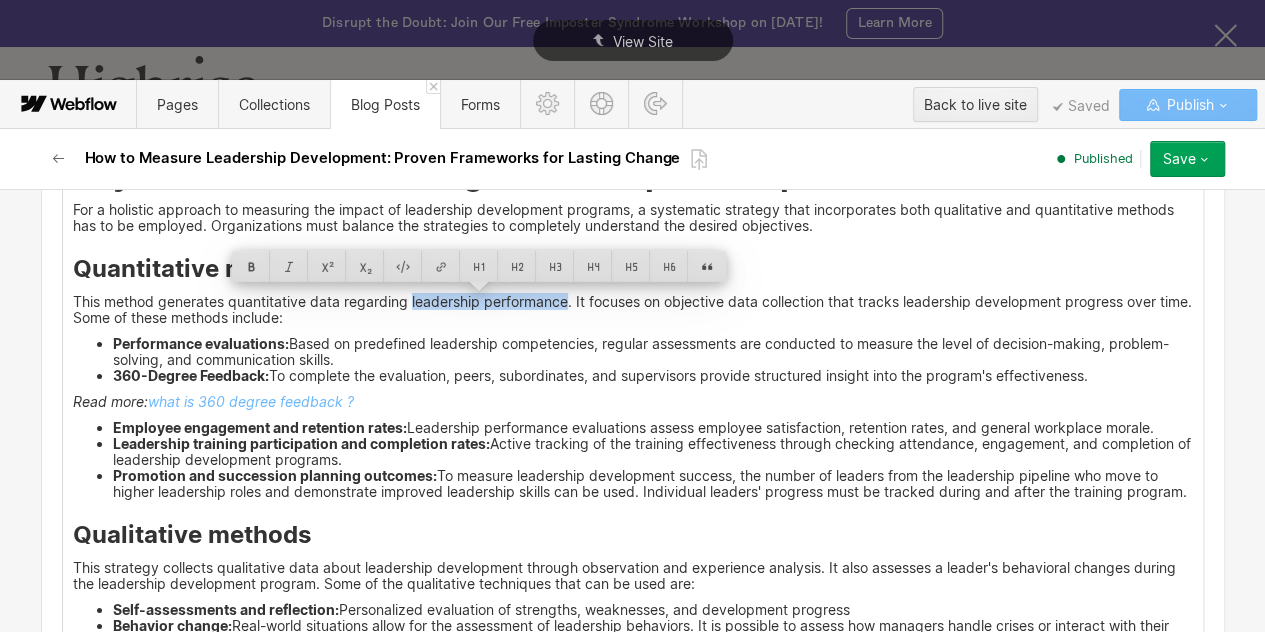 drag, startPoint x: 403, startPoint y: 301, endPoint x: 558, endPoint y: 296, distance: 155.08063 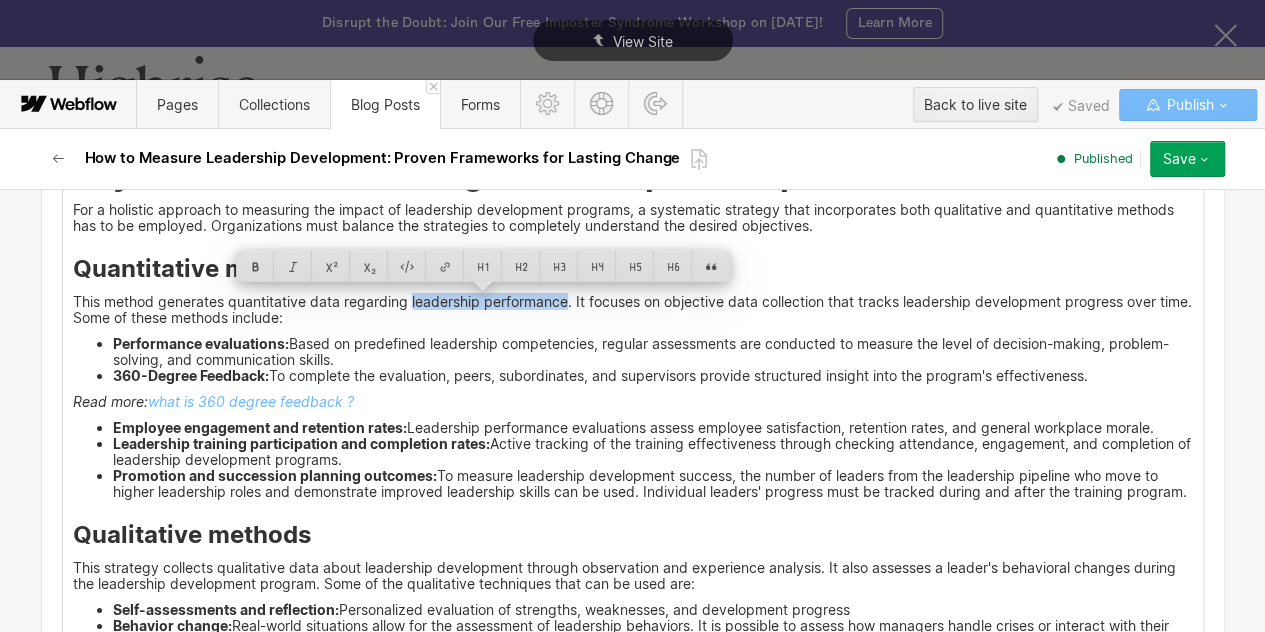 click on "<div id ="one"> Key Metrics for Measuring Leadership Development For a holistic approach to measuring the impact of leadership development programs, a systematic strategy that incorporates both qualitative and quantitative methods has to be employed. Organizations must balance the strategies to completely understand the desired objectives. Quantitative methods. This method generates quantitative data regarding leadership performance. It focuses on objective data collection that tracks leadership development progress over time. Some of these methods include:  Performance evaluations:  Based on predefined leadership competencies, regular assessments are conducted to measure the level of decision-making, problem-solving, and communication skills.  360-Degree Feedback:  To complete the evaluation, peers, subordinates, and supervisors provide structured insight into the program's effectiveness.  Read more:  what is 360 degree feedback ? Employee engagement and retention rates:  Qualitative methods ‍" at bounding box center (633, 435) 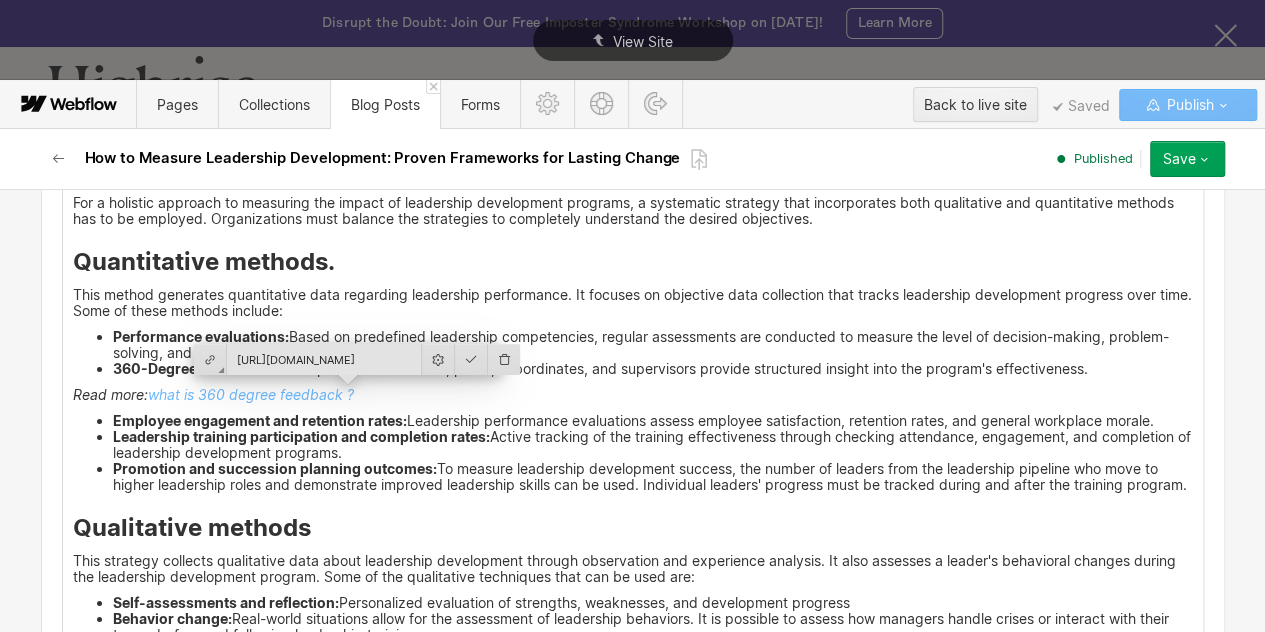 scroll, scrollTop: 3396, scrollLeft: 0, axis: vertical 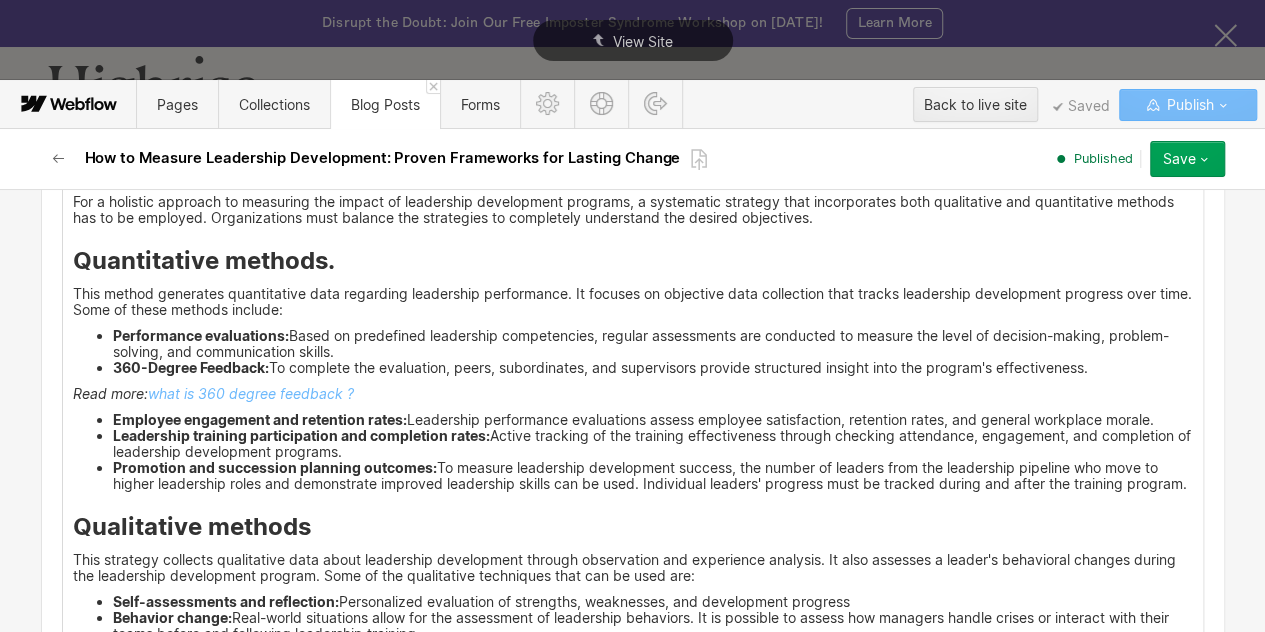 click on "Employee engagement and retention rates:  Leadership performance evaluations assess employee satisfaction, retention rates, and general workplace morale." at bounding box center [653, 420] 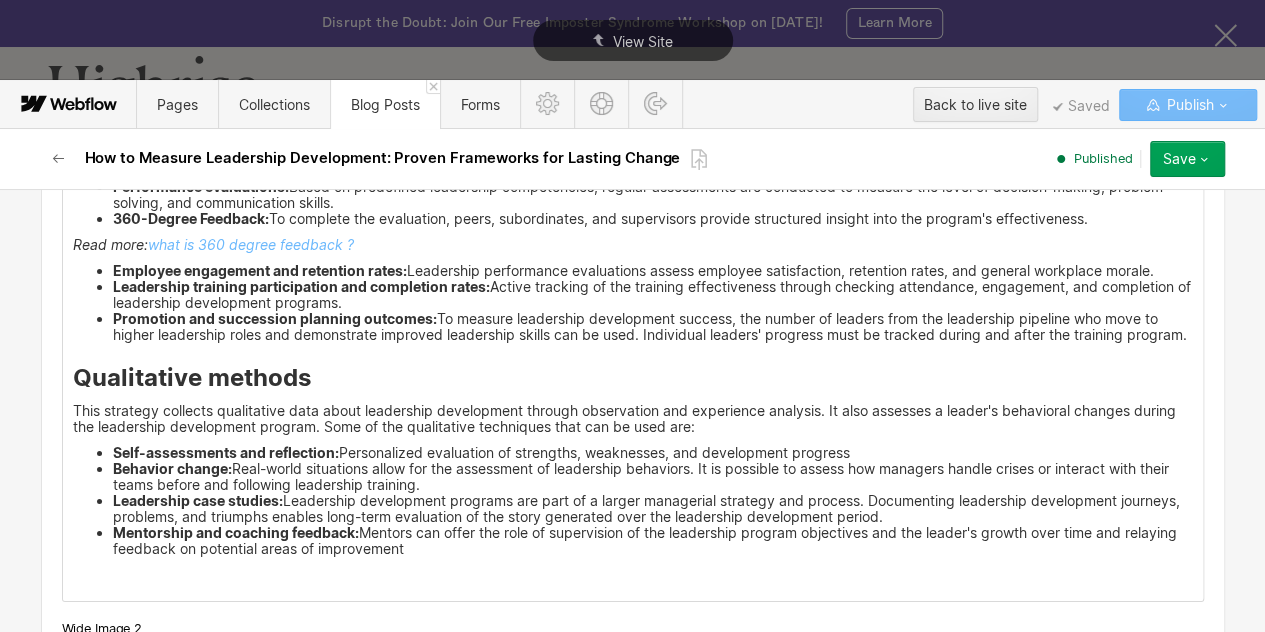 scroll, scrollTop: 3545, scrollLeft: 0, axis: vertical 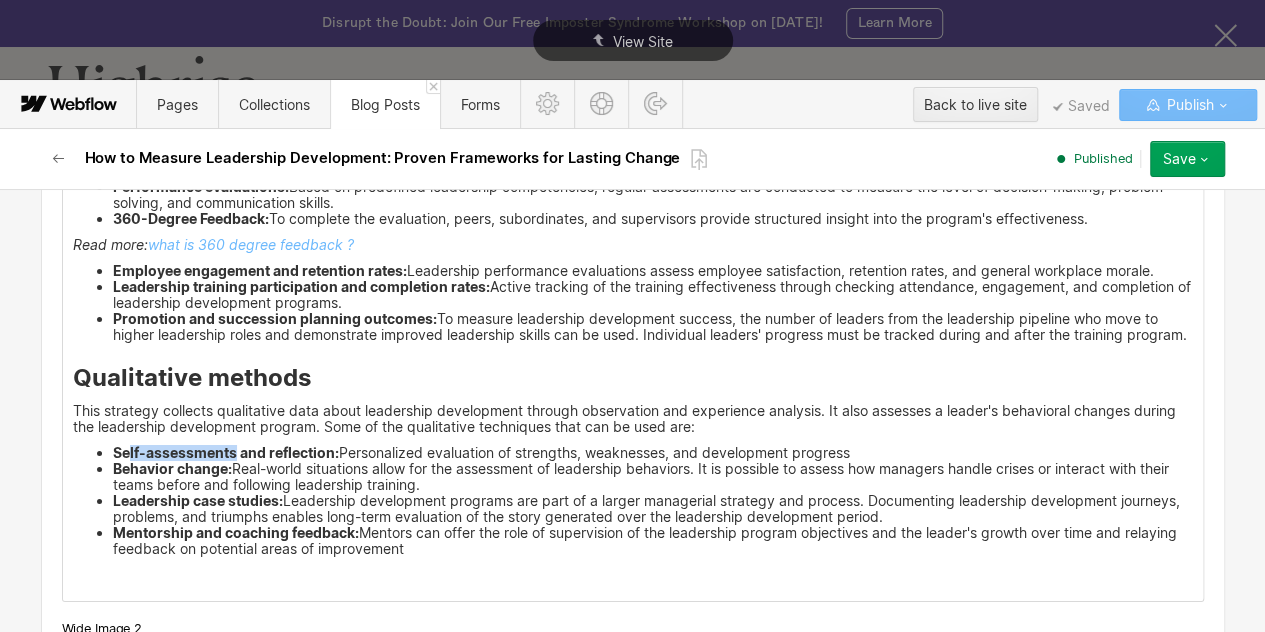 drag, startPoint x: 228, startPoint y: 464, endPoint x: 102, endPoint y: 463, distance: 126.00397 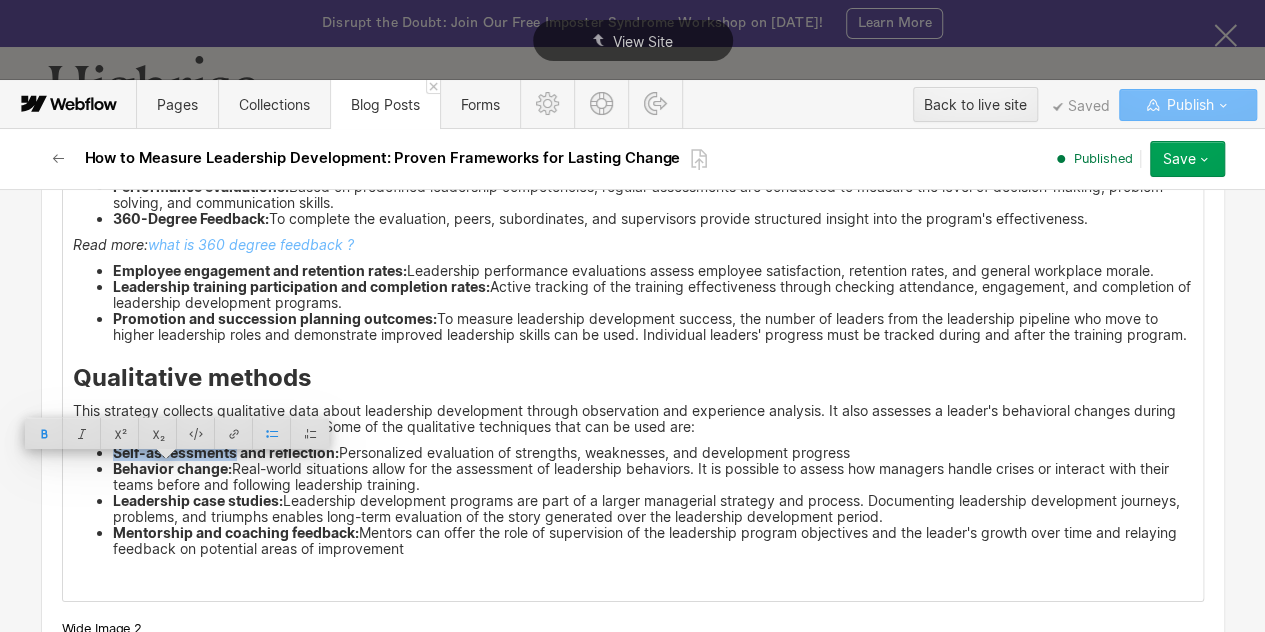 click on "Behavior change:  Real-world situations allow for the assessment of leadership behaviors. It is possible to assess how managers handle crises or interact with their teams before and following leadership training." at bounding box center (653, 477) 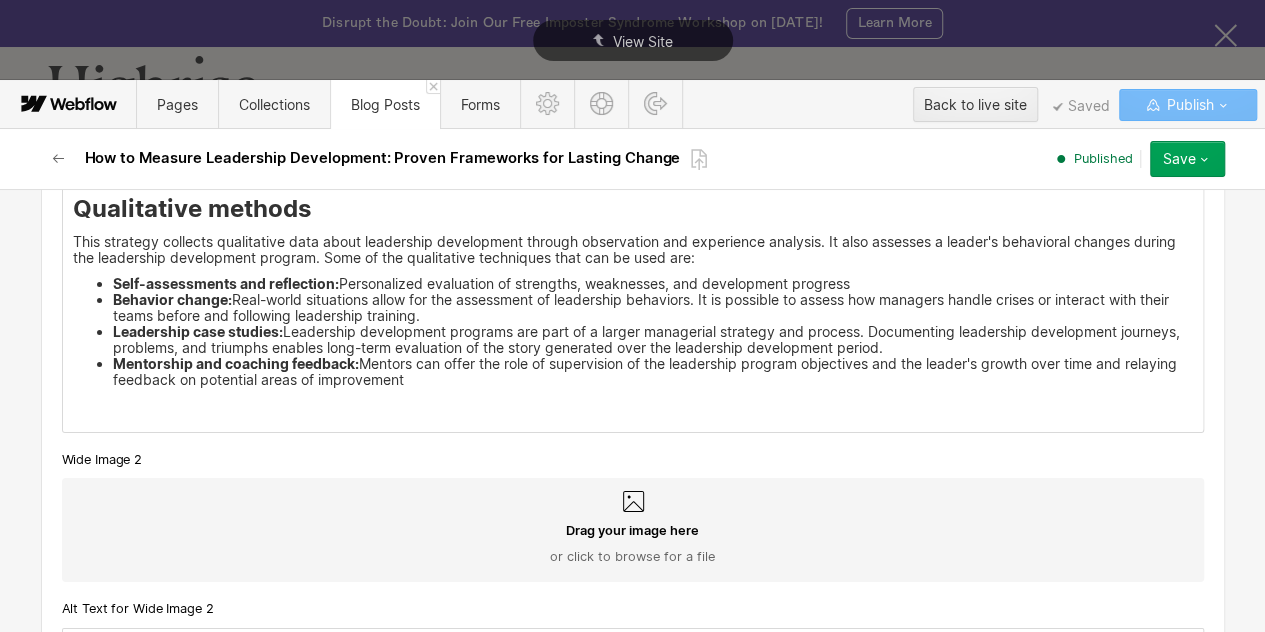 scroll, scrollTop: 3728, scrollLeft: 0, axis: vertical 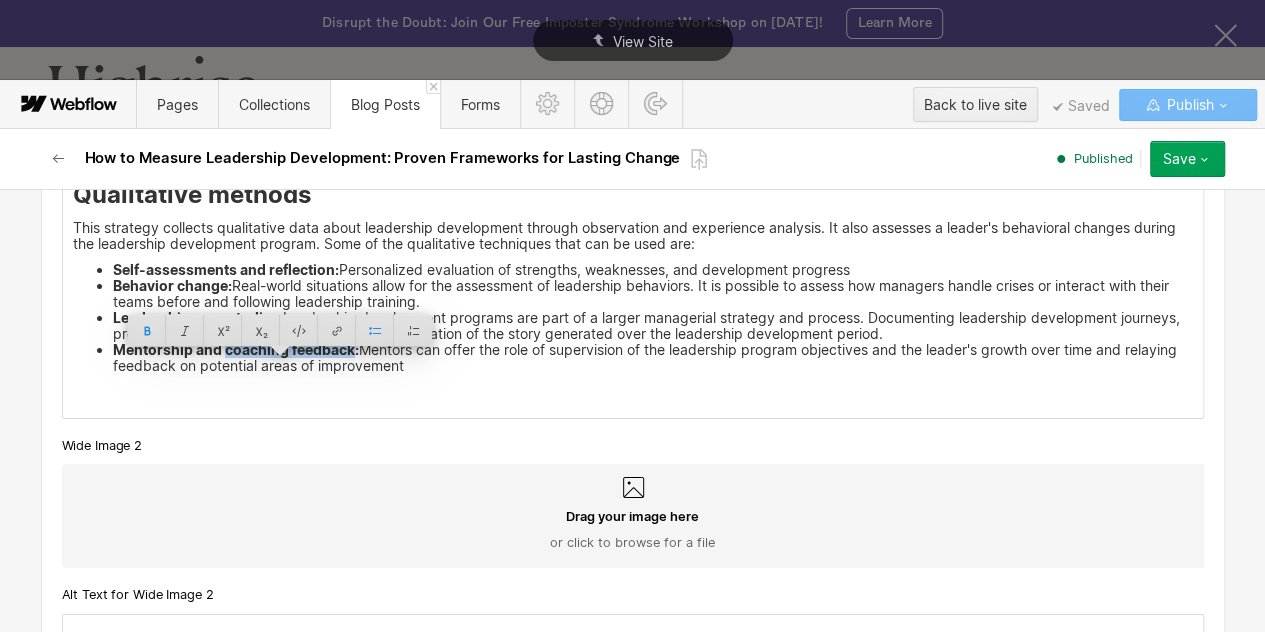 drag, startPoint x: 214, startPoint y: 365, endPoint x: 345, endPoint y: 367, distance: 131.01526 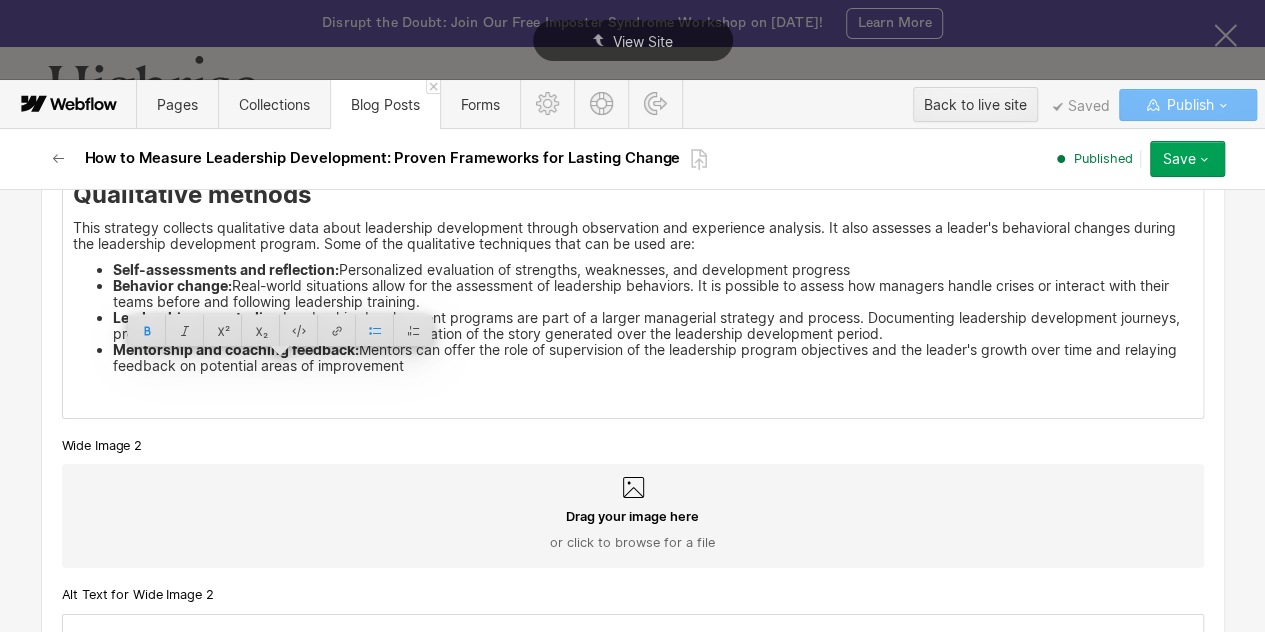 click on "Leadership case studies:  Leadership development programs are part of a larger managerial strategy and process. Documenting leadership development journeys, problems, and triumphs enables long-term evaluation of the story generated over the leadership development period." at bounding box center (653, 326) 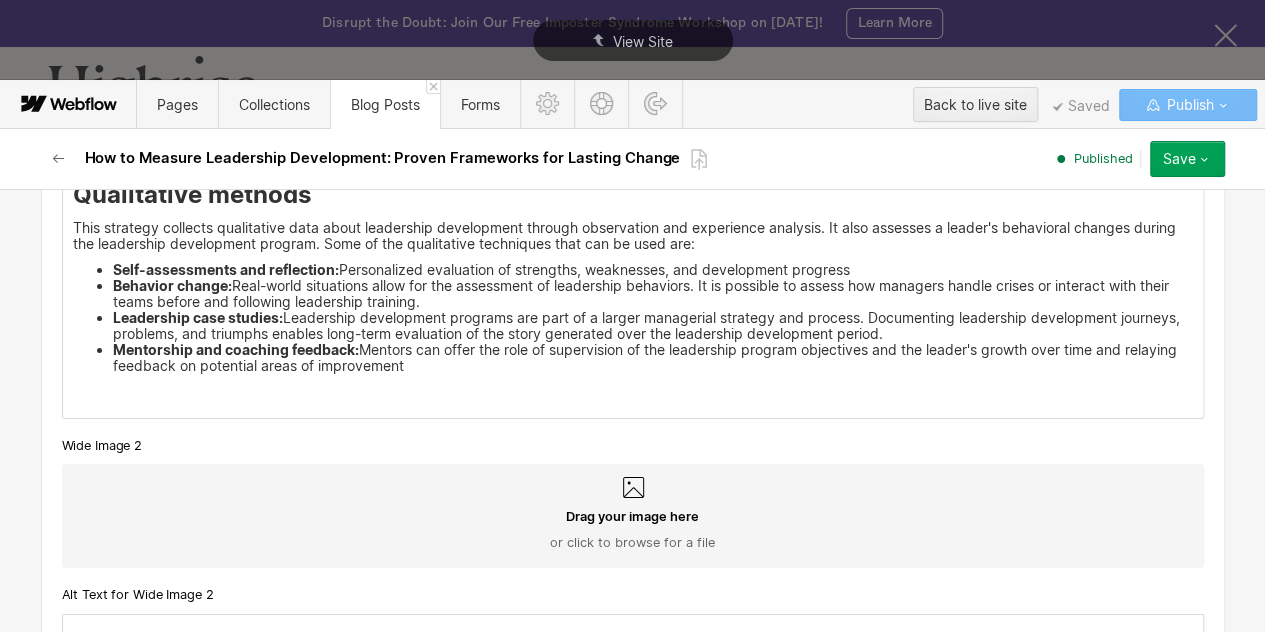 scroll, scrollTop: 3757, scrollLeft: 0, axis: vertical 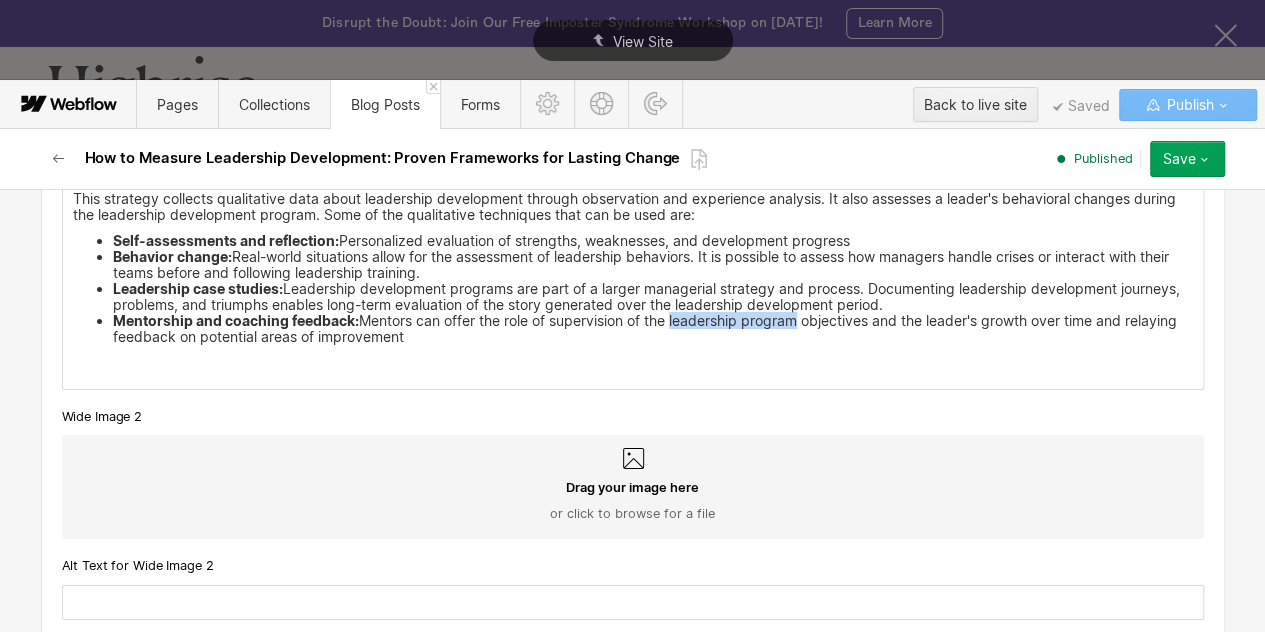 drag, startPoint x: 670, startPoint y: 334, endPoint x: 793, endPoint y: 337, distance: 123.03658 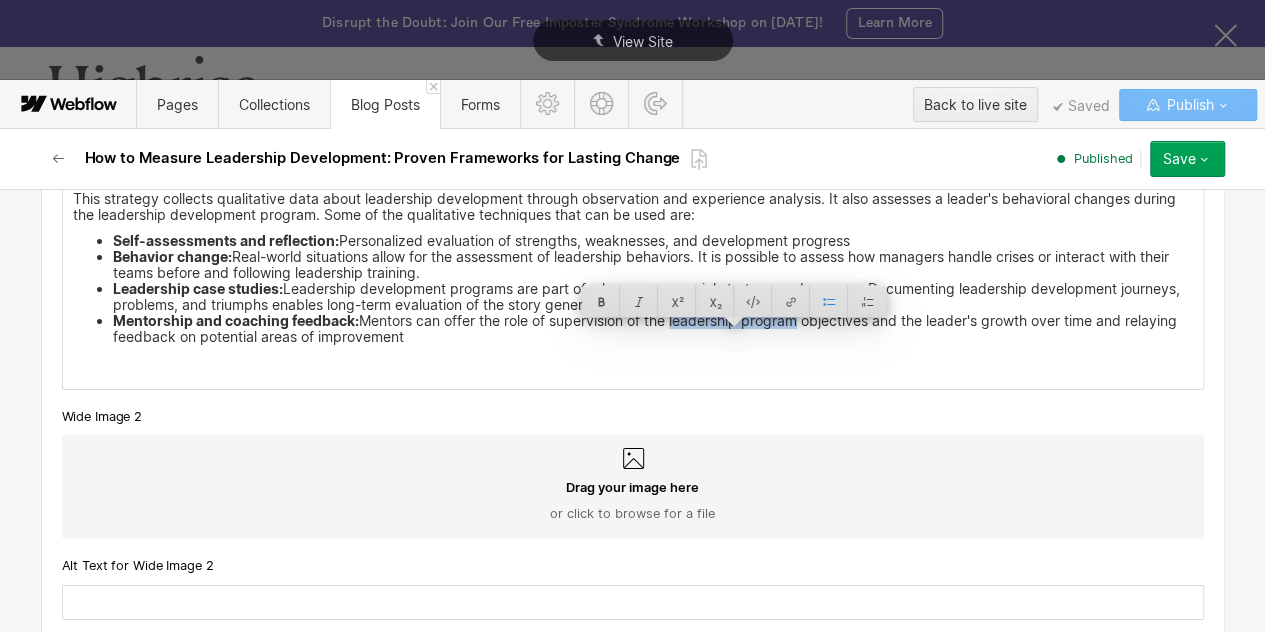 click on "Mentorship and coaching feedback:  Mentors can offer the role of supervision of the leadership program objectives and the leader's growth over time and relaying feedback on potential areas of improvement" at bounding box center [653, 329] 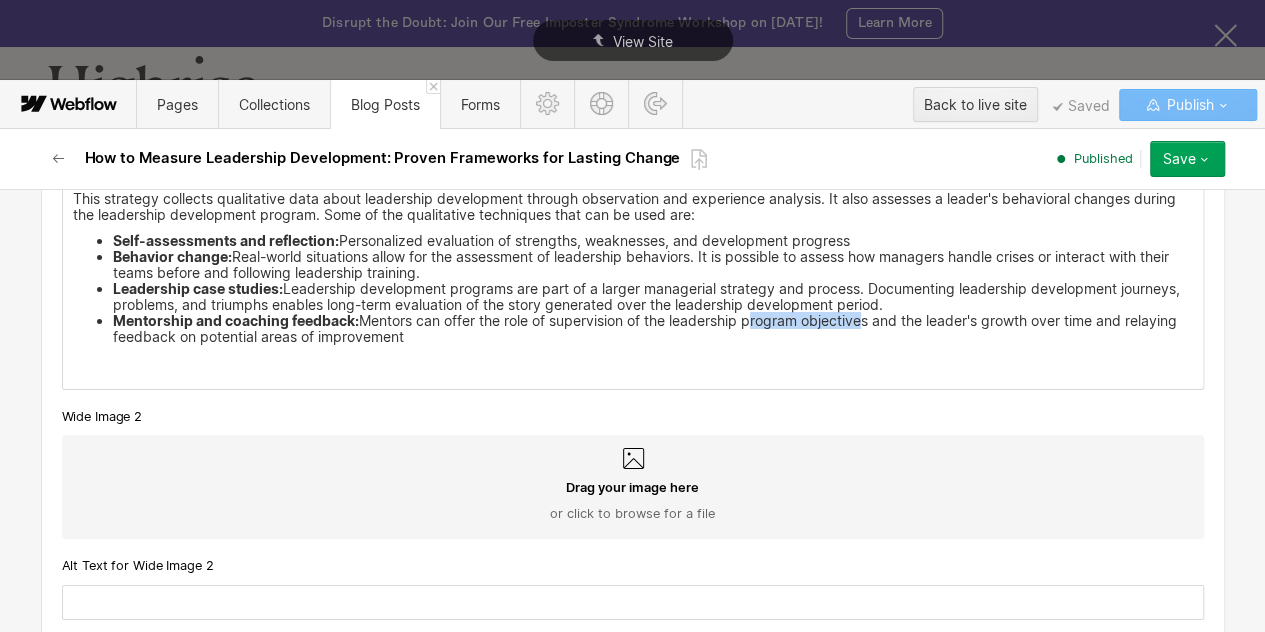 drag, startPoint x: 858, startPoint y: 337, endPoint x: 748, endPoint y: 334, distance: 110.0409 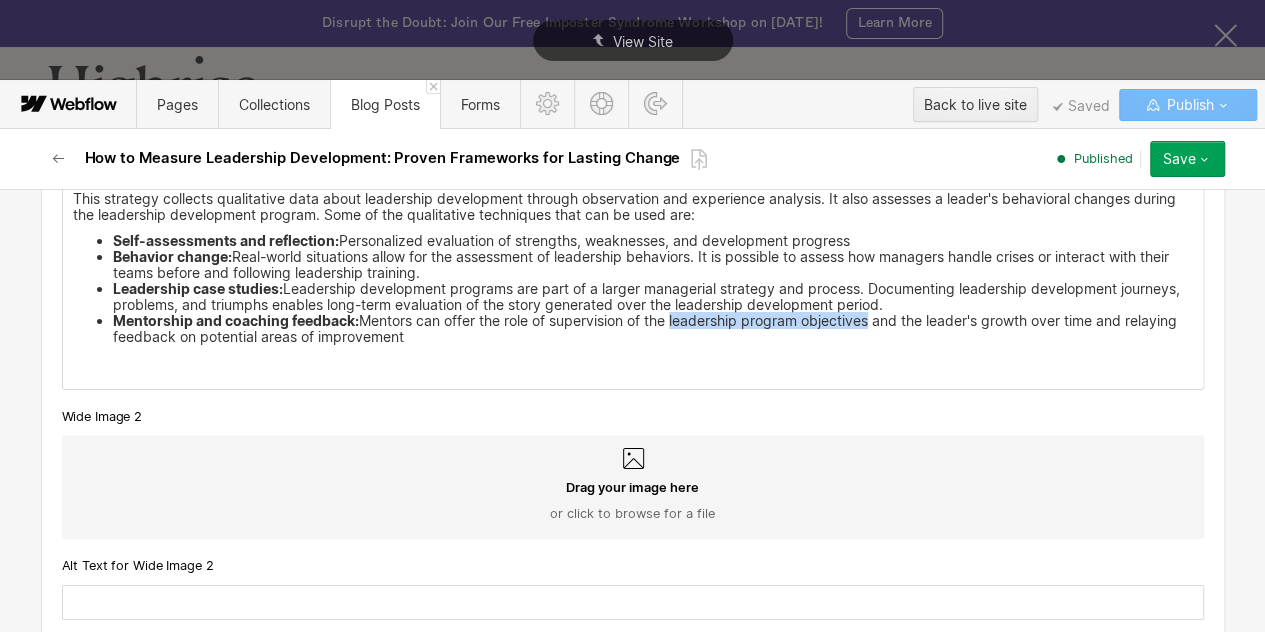 drag, startPoint x: 868, startPoint y: 336, endPoint x: 670, endPoint y: 338, distance: 198.0101 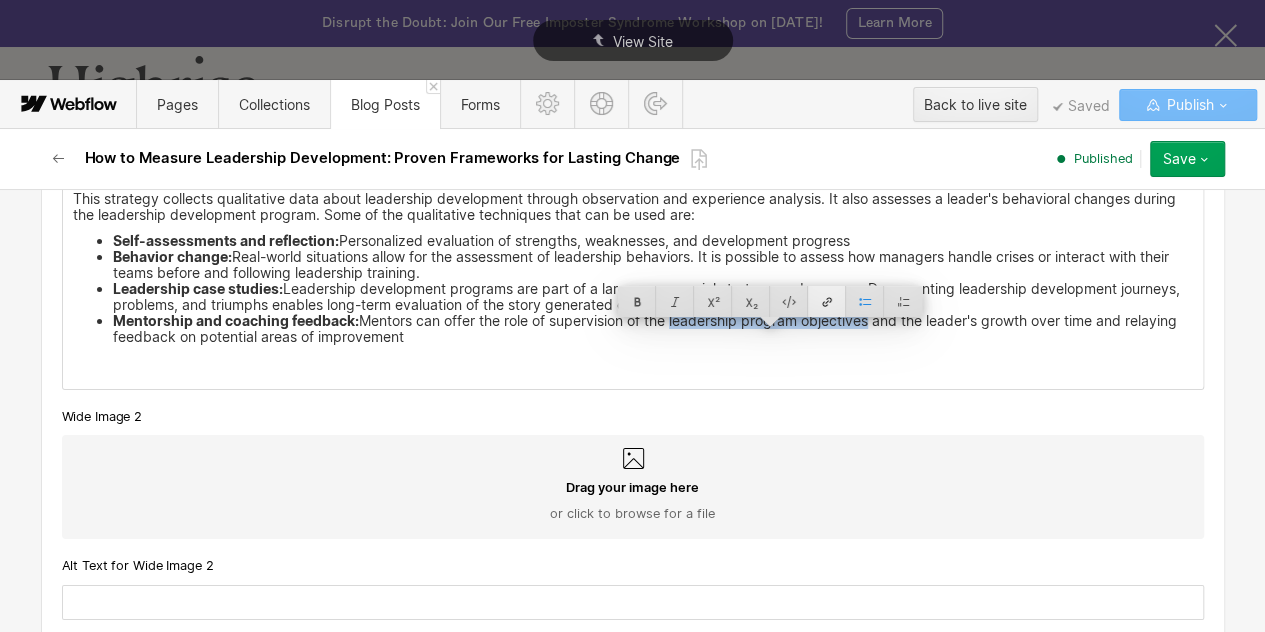 click at bounding box center [827, 301] 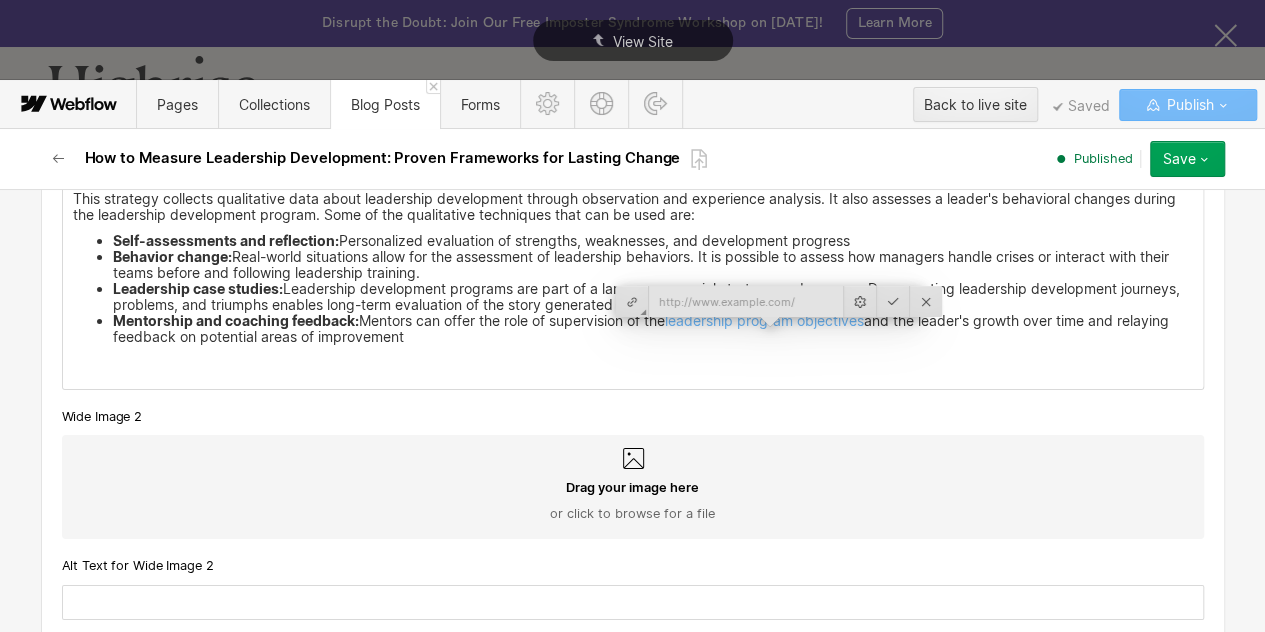 type on "https://www.tryhighrise.com/blog-posts/objectives-of-leadership-training" 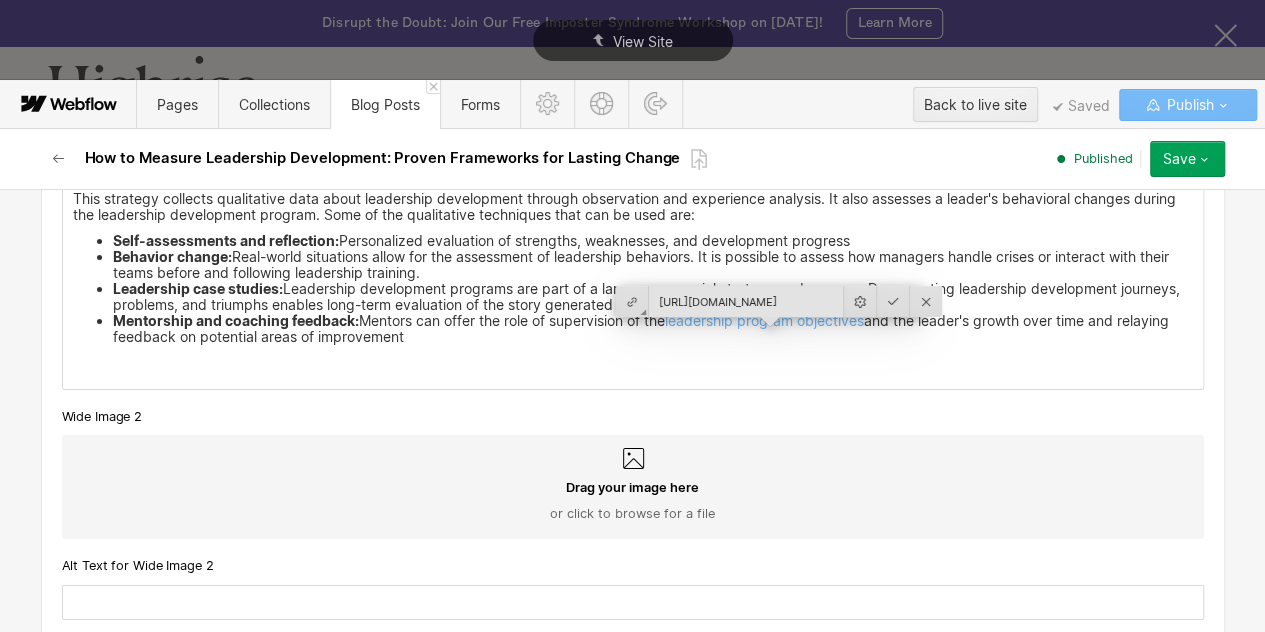 scroll, scrollTop: 0, scrollLeft: 226, axis: horizontal 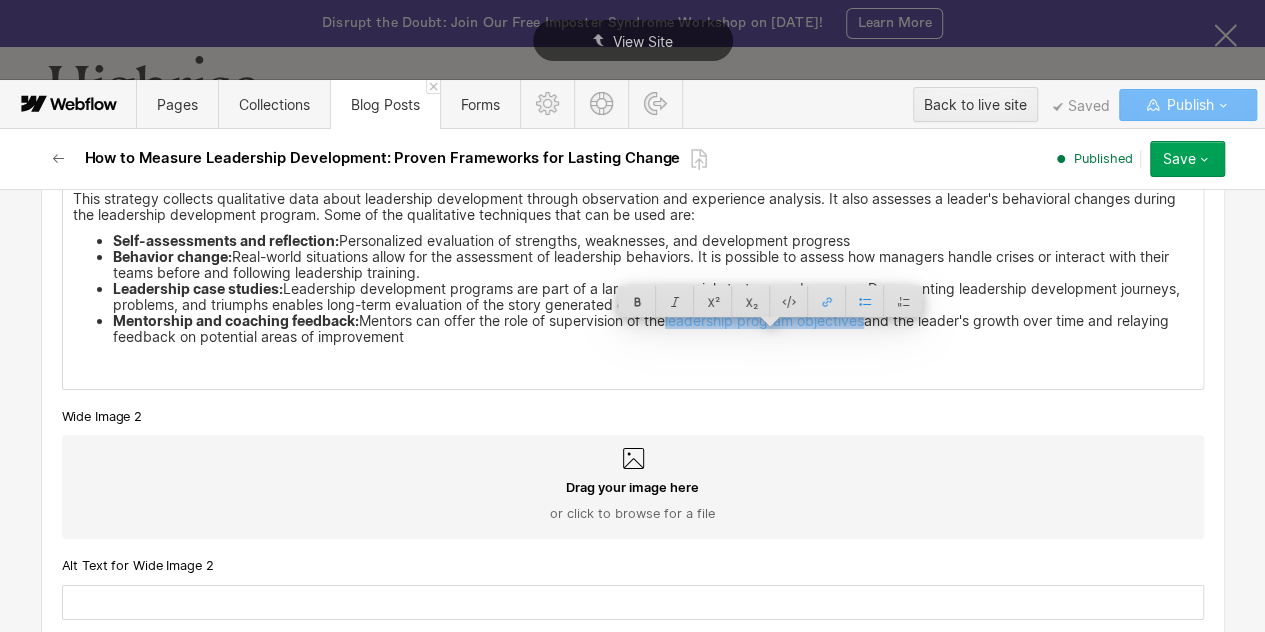 click on "Behavior change:  Real-world situations allow for the assessment of leadership behaviors. It is possible to assess how managers handle crises or interact with their teams before and following leadership training." at bounding box center (653, 265) 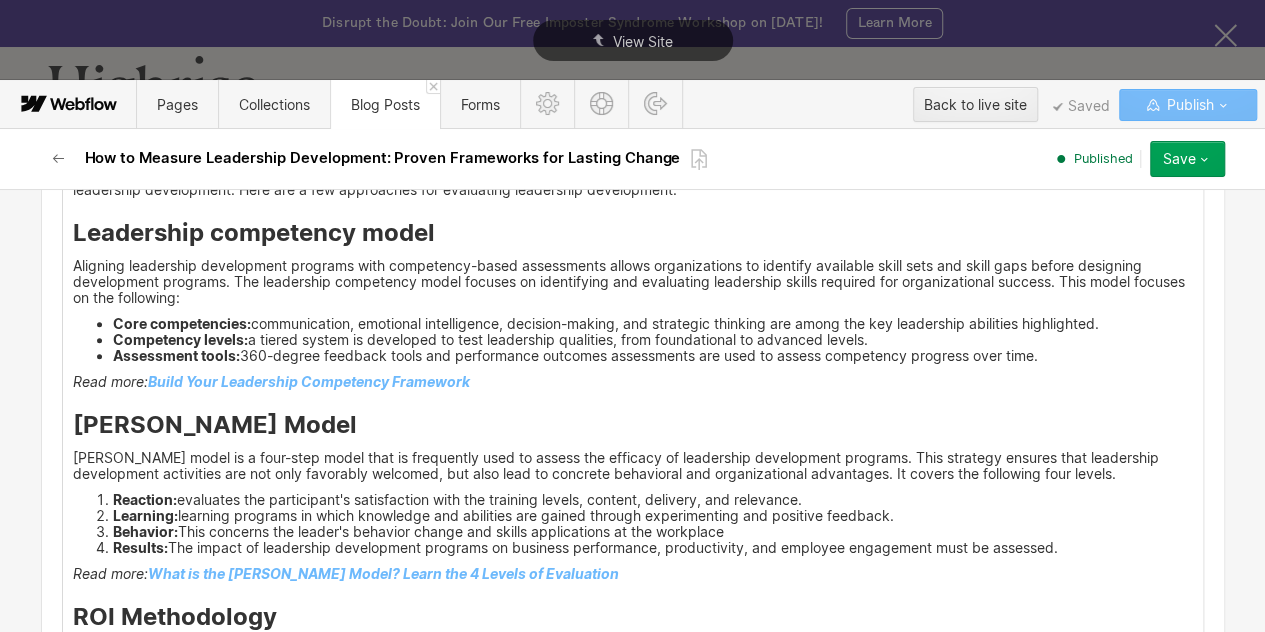 scroll, scrollTop: 4562, scrollLeft: 0, axis: vertical 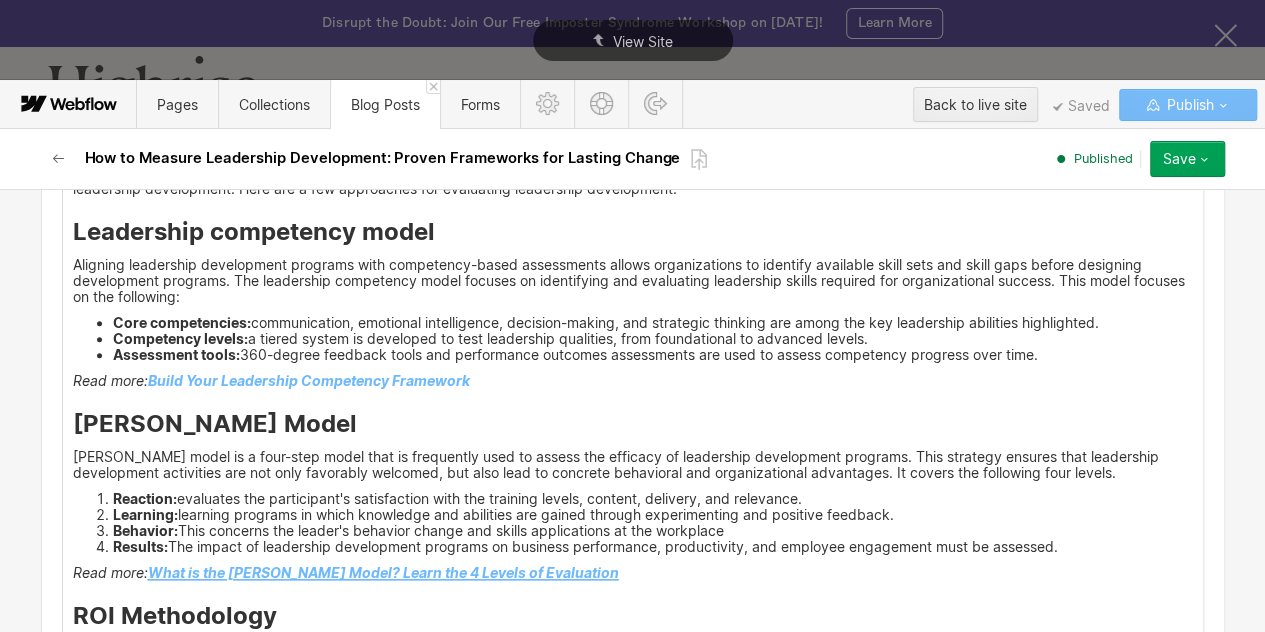 click on "What is the Kirkpatrick Model? Learn the 4 Levels of Evaluation" at bounding box center [383, 572] 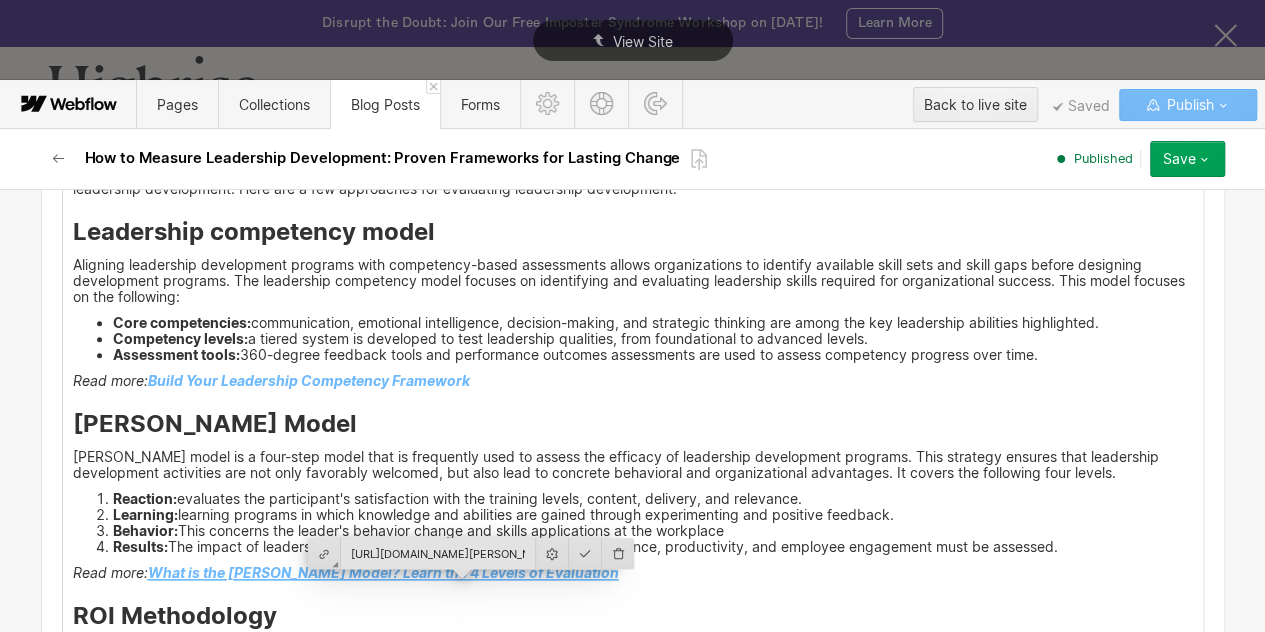 scroll, scrollTop: 4562, scrollLeft: 0, axis: vertical 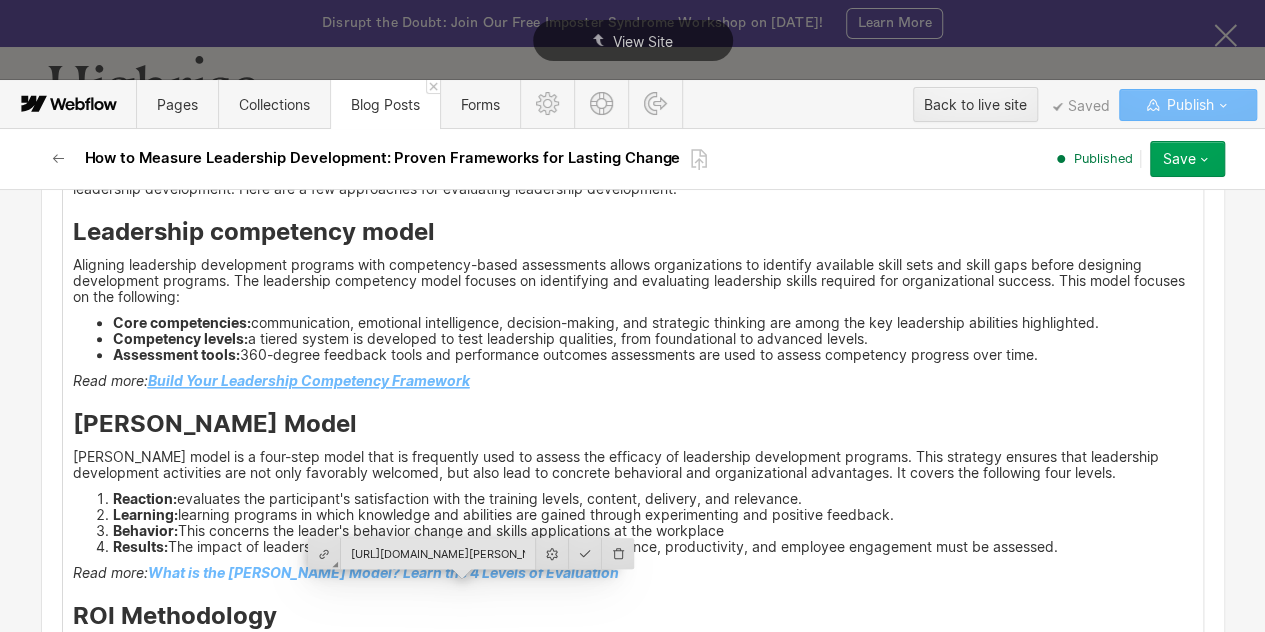 click on "Build Your Leadership Competency Framework" at bounding box center (309, 380) 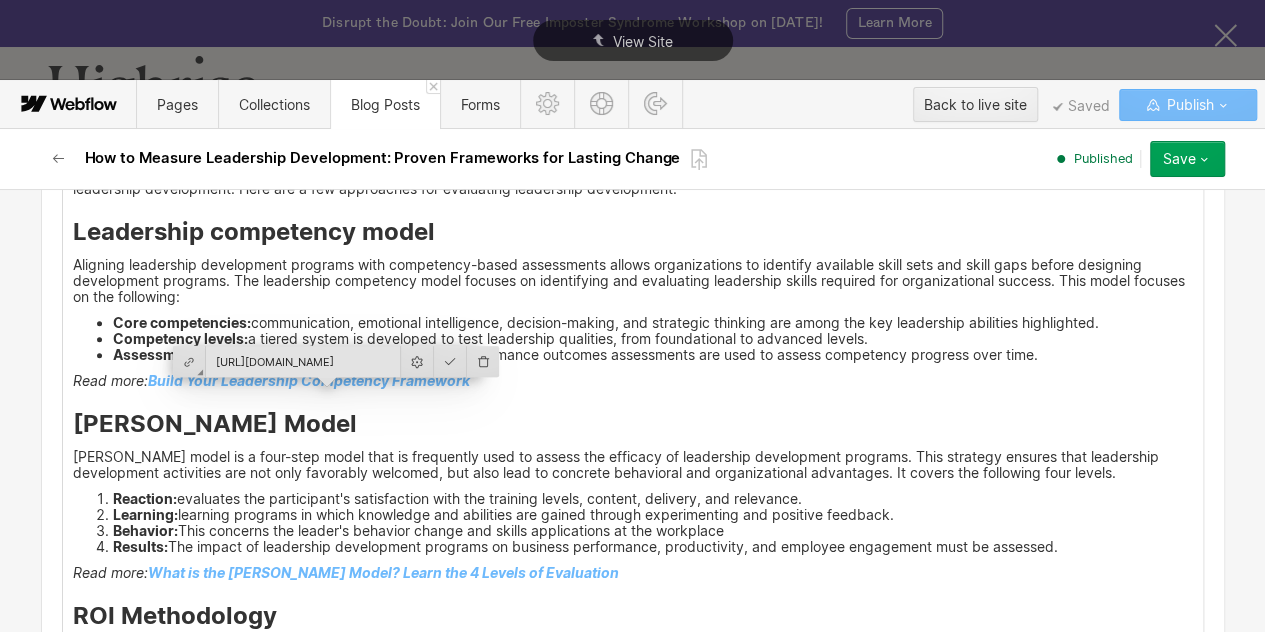 click on "https://www.ddiworld.com/guide/ultimate-guide-leadership-development/leadership-competency-framework" at bounding box center (303, 361) 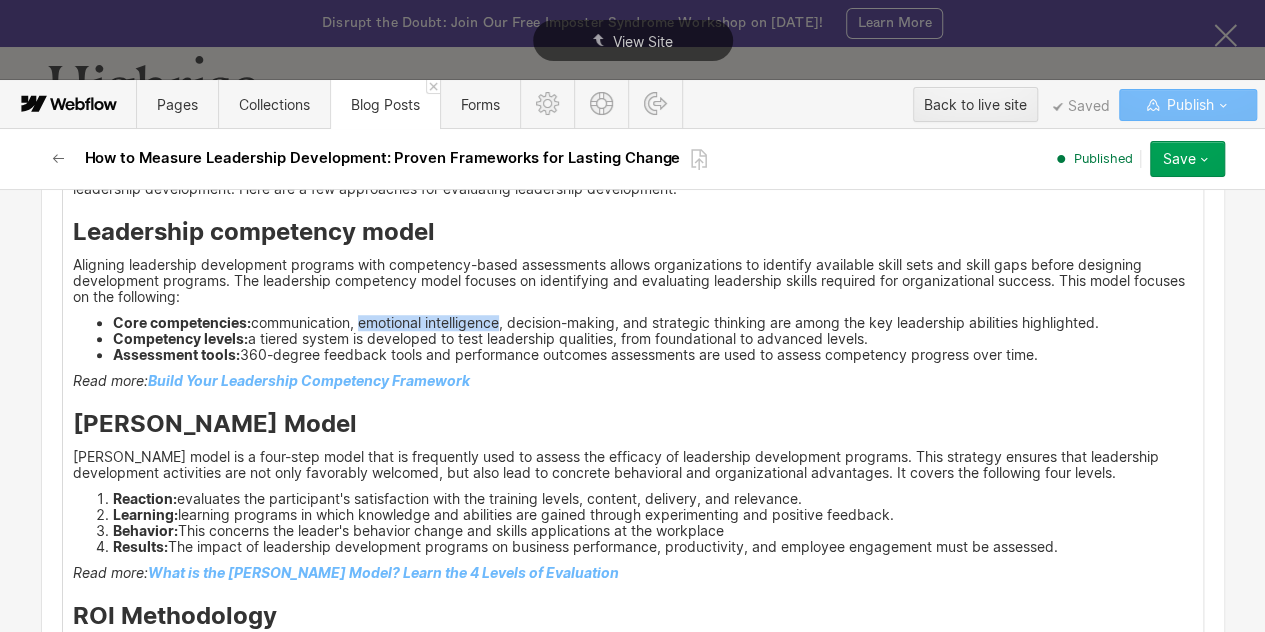 drag, startPoint x: 494, startPoint y: 333, endPoint x: 356, endPoint y: 335, distance: 138.0145 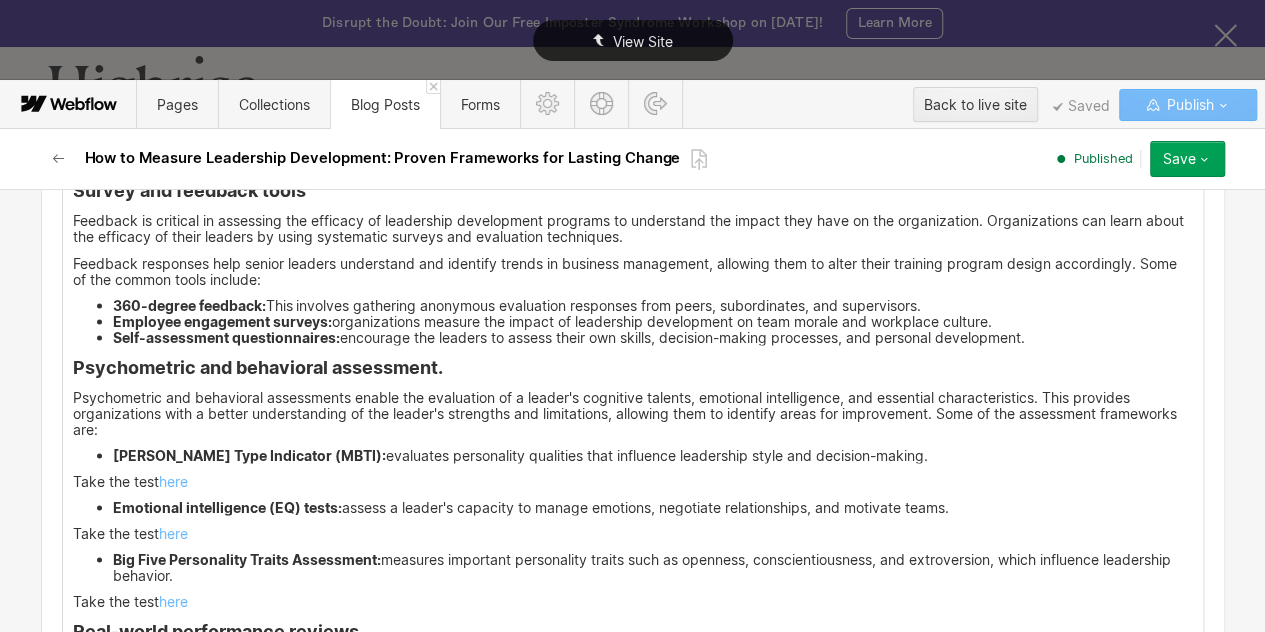 scroll, scrollTop: 4489, scrollLeft: 0, axis: vertical 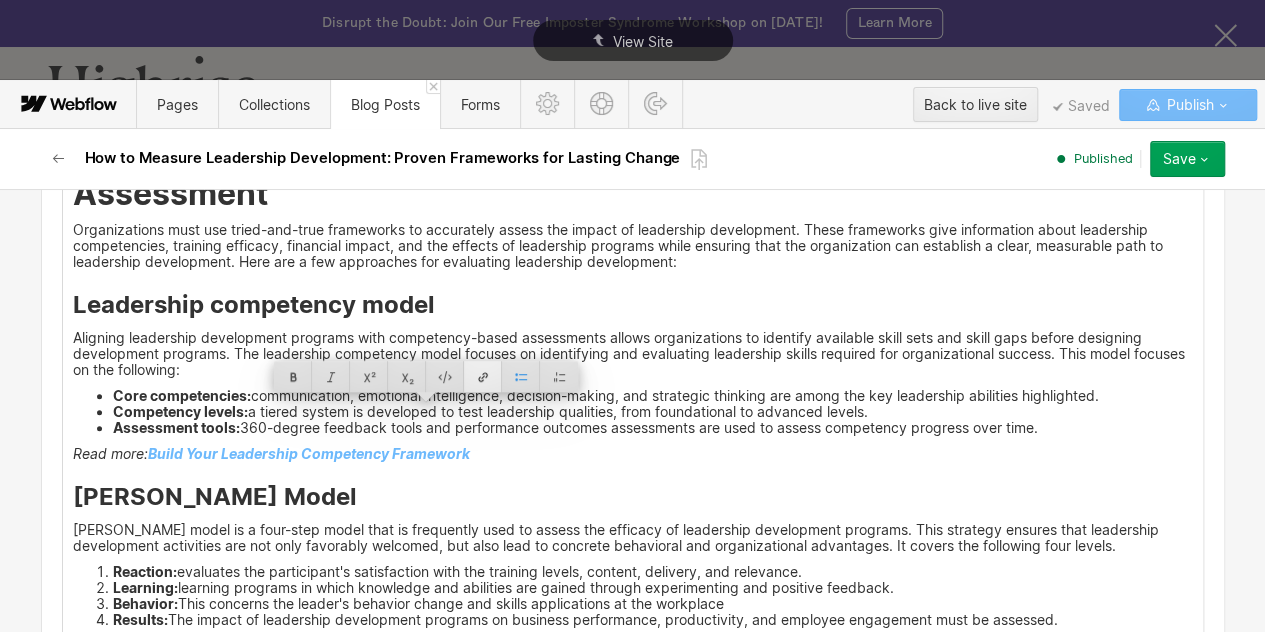 click at bounding box center [483, 376] 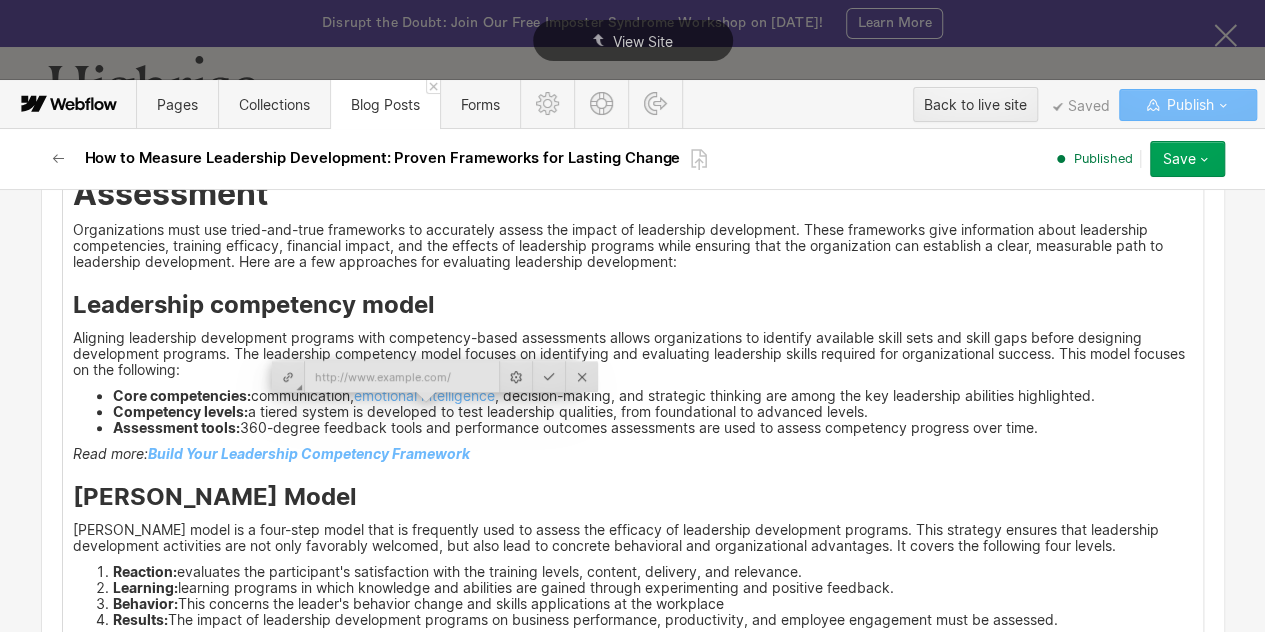 scroll, scrollTop: 4489, scrollLeft: 0, axis: vertical 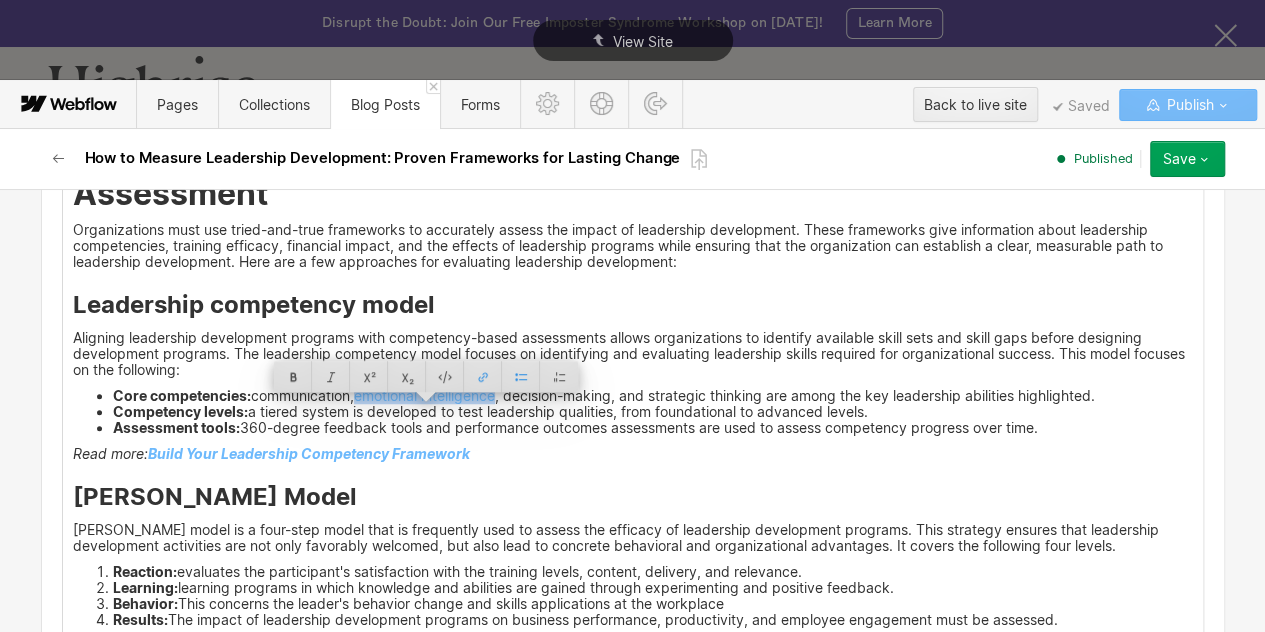 click on "<div id ="two"> Proven Frameworks for Leadership Development Programs Assessment  Organizations must use tried-and-true frameworks to accurately assess the impact of leadership development. These frameworks give information about leadership competencies, training efficacy, financial impact, and the effects of leadership programs while ensuring that the organization can establish a clear, measurable path to leadership development. Here are a few approaches for evaluating leadership development: Leadership competency model Aligning leadership development programs with competency-based assessments allows organizations to identify available skill sets and skill gaps before designing development programs. The leadership competency model focuses on identifying and evaluating leadership skills required for organizational success. This model focuses on the following:  Core competencies:  communication,  emotional intelligence Competency levels:  Assessment tools:  Read more:  Kirkpatrick’s Model  Reaction:  ‍" at bounding box center (633, 501) 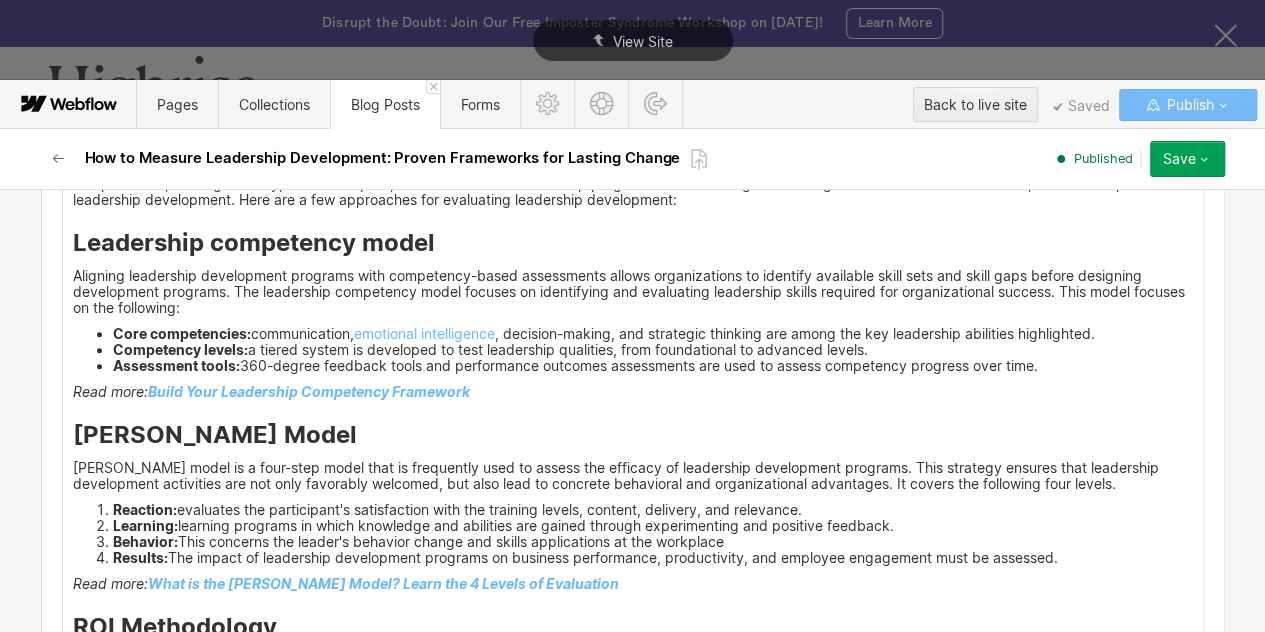 scroll, scrollTop: 4553, scrollLeft: 0, axis: vertical 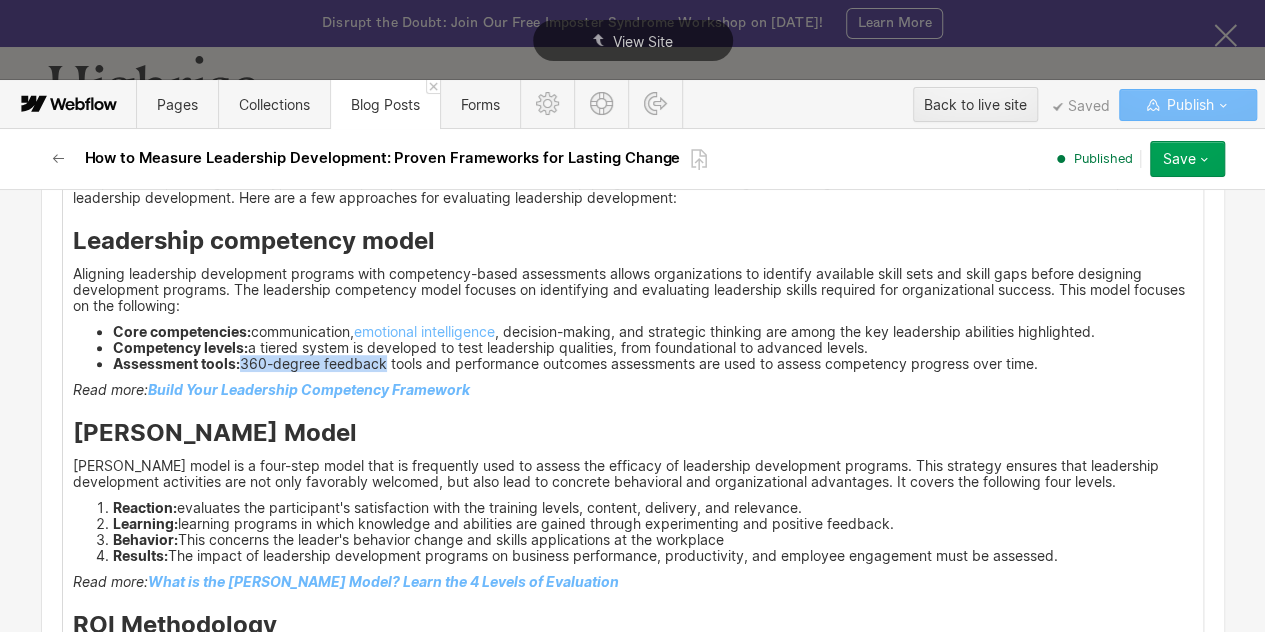 drag, startPoint x: 381, startPoint y: 376, endPoint x: 238, endPoint y: 377, distance: 143.0035 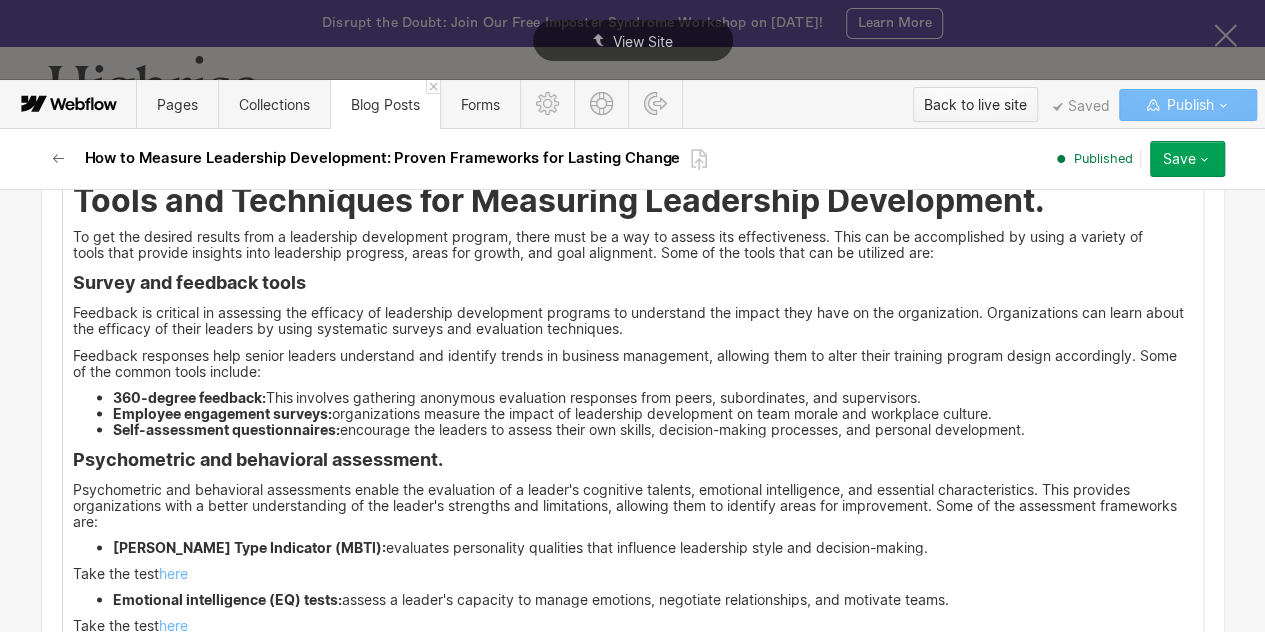 scroll, scrollTop: 4520, scrollLeft: 0, axis: vertical 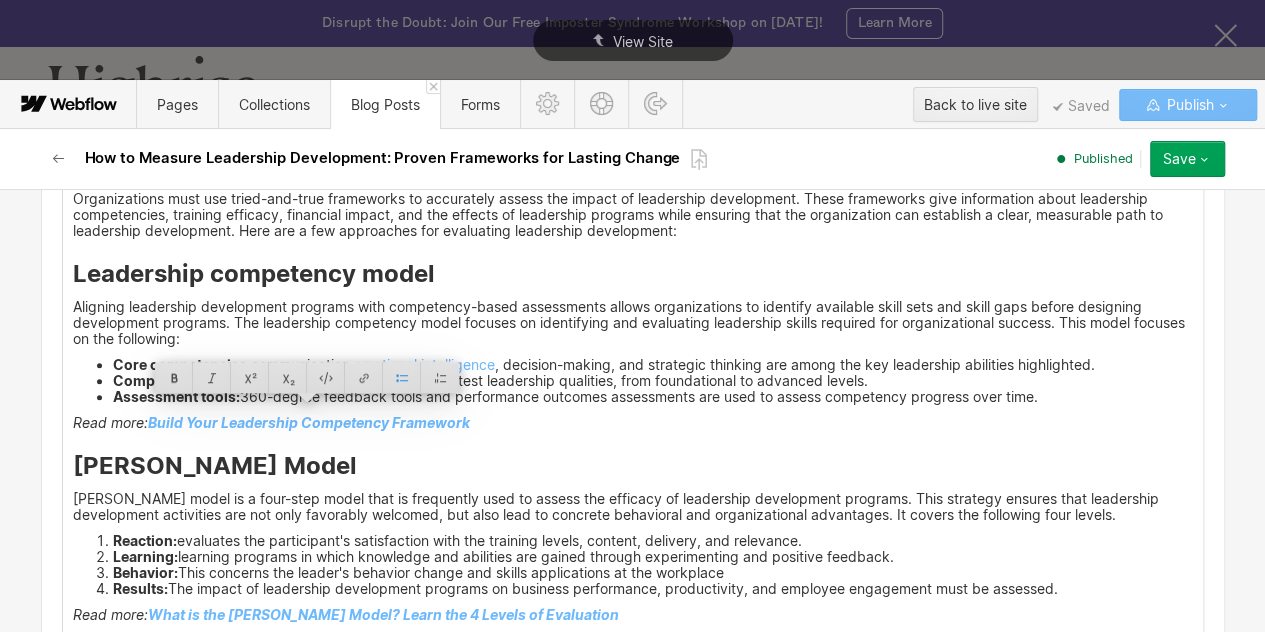 click on "Aligning leadership development programs with competency-based assessments allows organizations to identify available skill sets and skill gaps before designing development programs. The leadership competency model focuses on identifying and evaluating leadership skills required for organizational success. This model focuses on the following:" at bounding box center (633, 323) 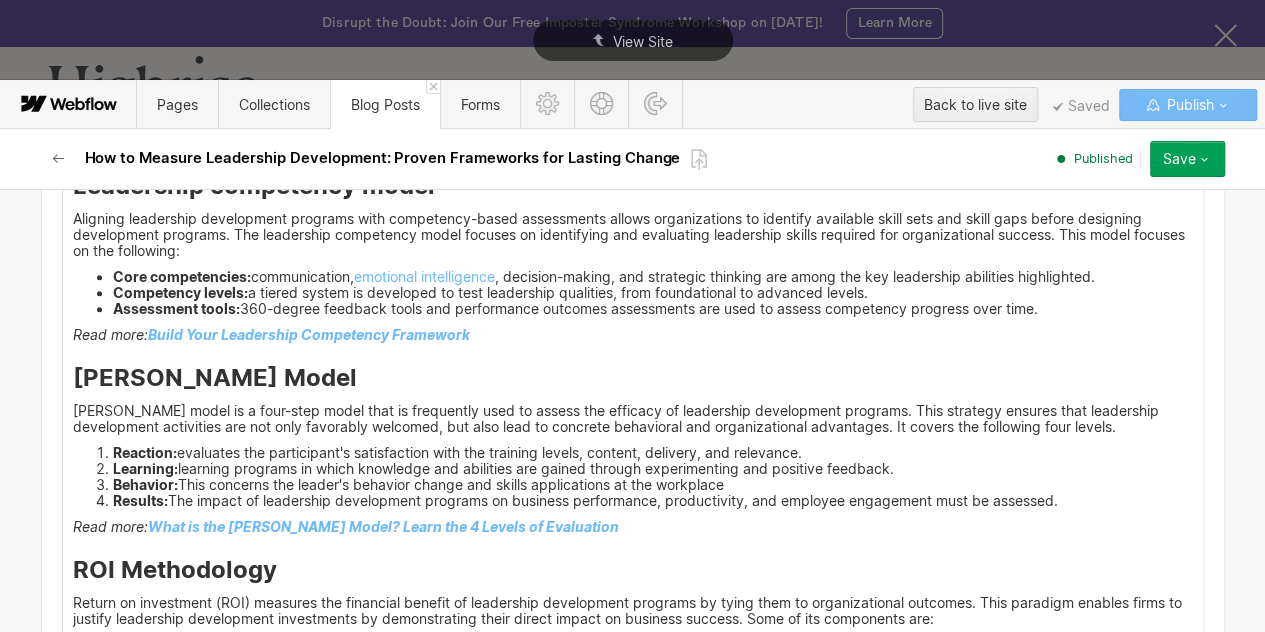 scroll, scrollTop: 4610, scrollLeft: 0, axis: vertical 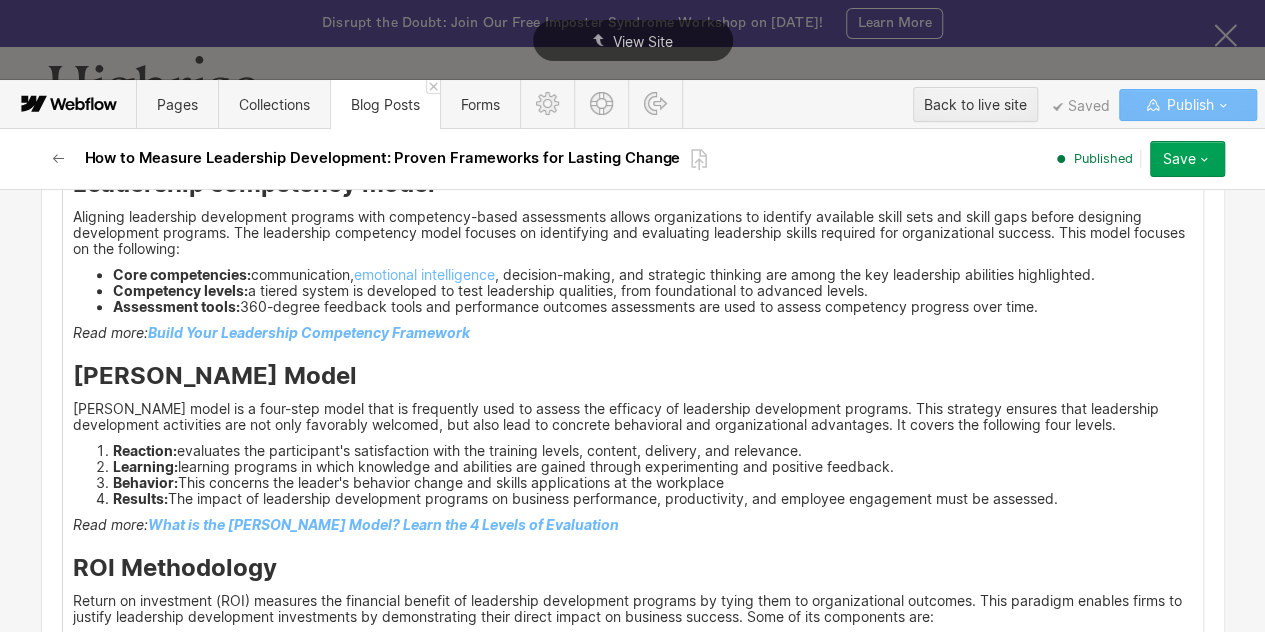 click on "Read more:  Build Your Leadership Competency Framework" at bounding box center [633, 333] 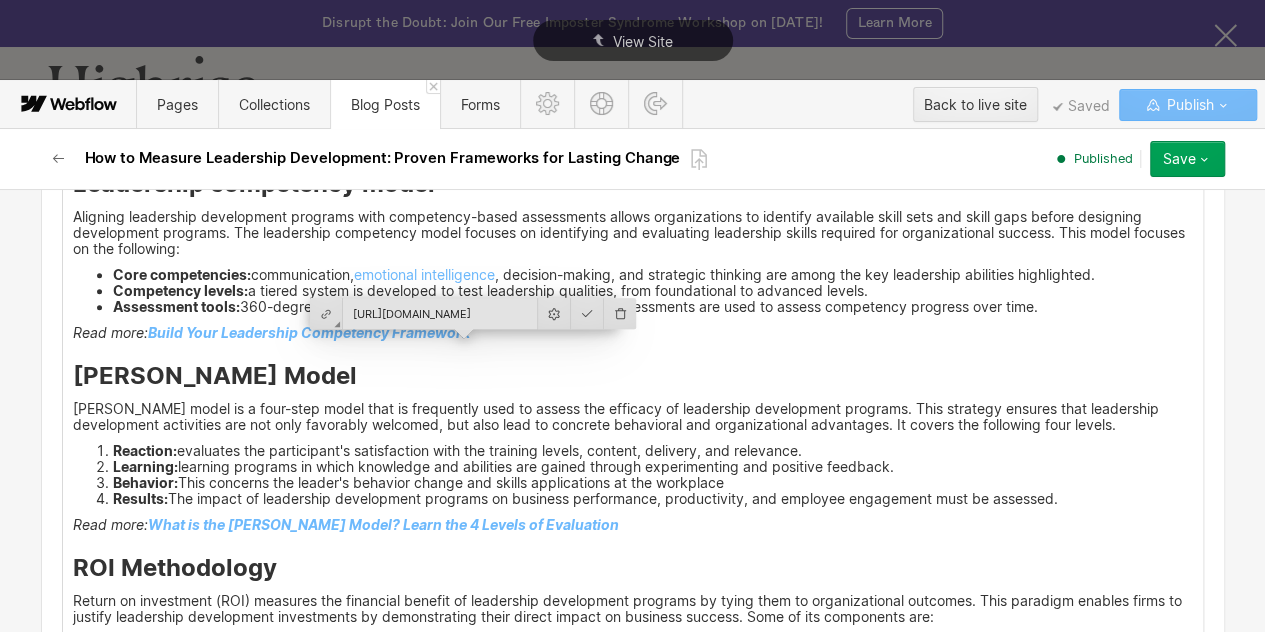 click on "Read more:  Build Your Leadership Competency Framework" at bounding box center [633, 333] 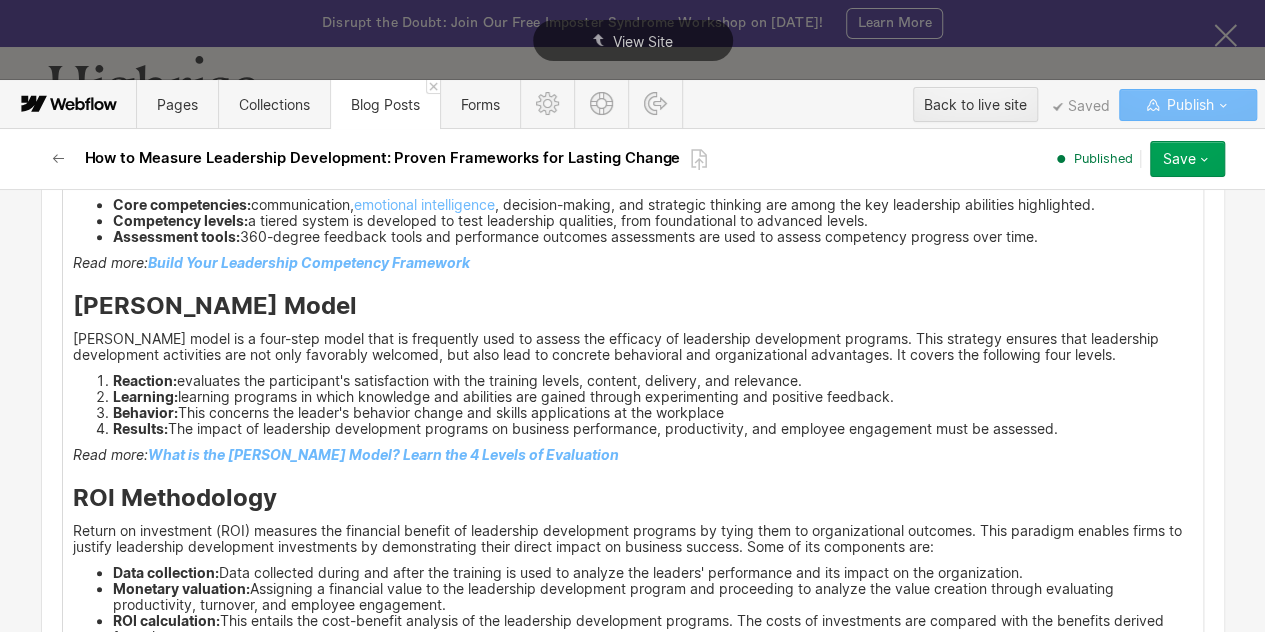 scroll, scrollTop: 4692, scrollLeft: 0, axis: vertical 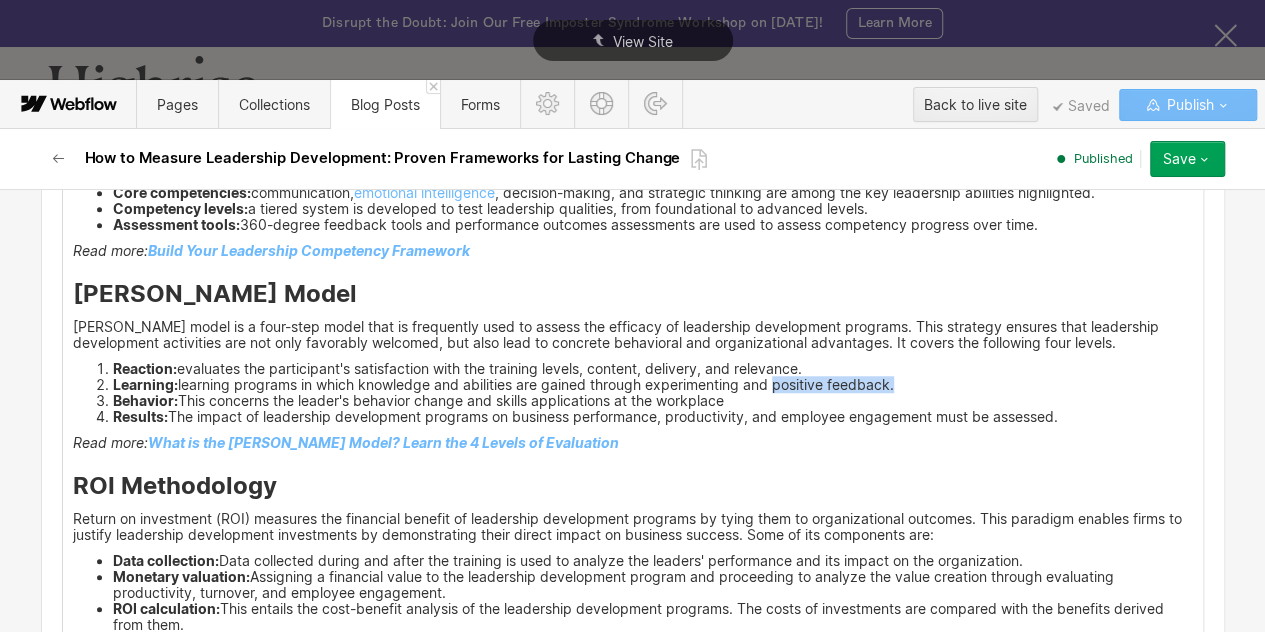 drag, startPoint x: 770, startPoint y: 400, endPoint x: 898, endPoint y: 395, distance: 128.09763 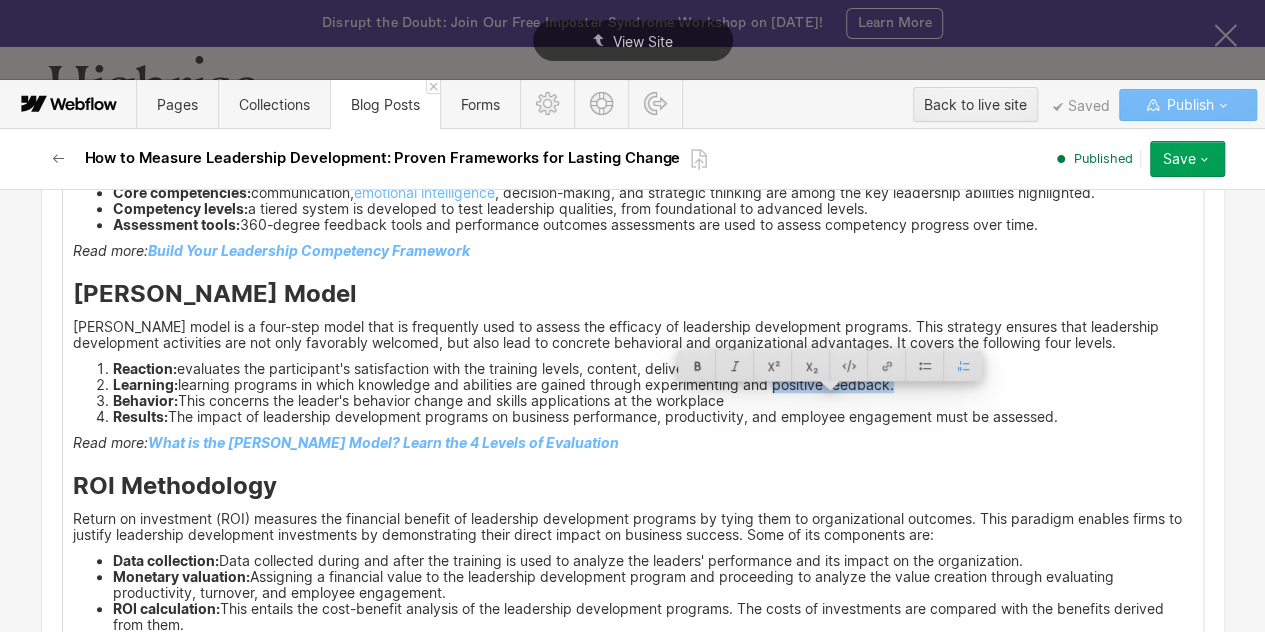 click on "Kirkpatrick's model is a four-step model that is frequently used to assess the efficacy of leadership development programs. This strategy ensures that leadership development activities are not only favorably welcomed, but also lead to concrete behavioral and organizational advantages. It covers the following four levels." at bounding box center (633, 335) 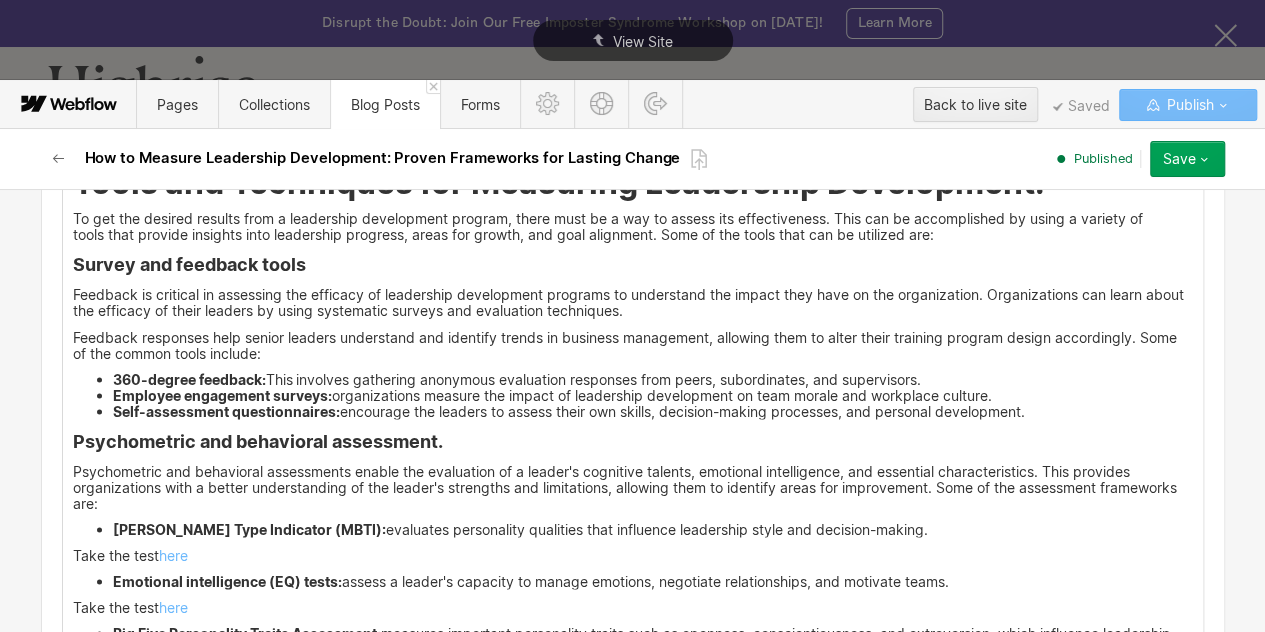 scroll, scrollTop: 5562, scrollLeft: 0, axis: vertical 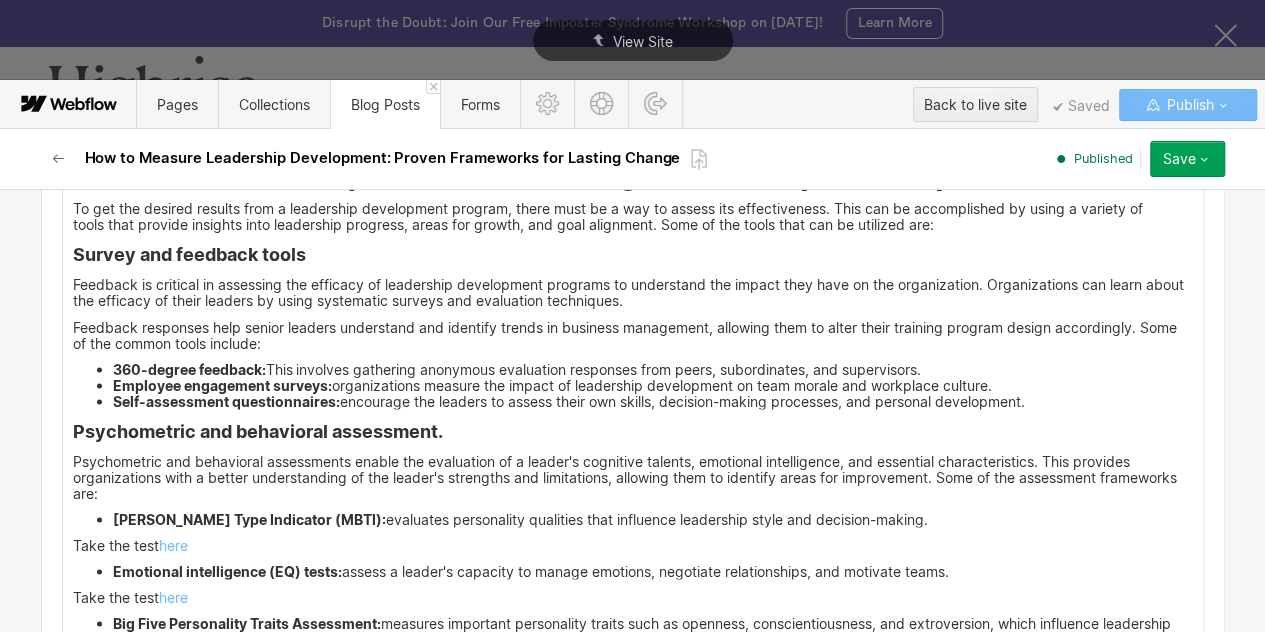 click on "Feedback responses help senior leaders understand and identify trends in business management, allowing them to alter their training program design accordingly. Some of the common tools include:" at bounding box center [633, 335] 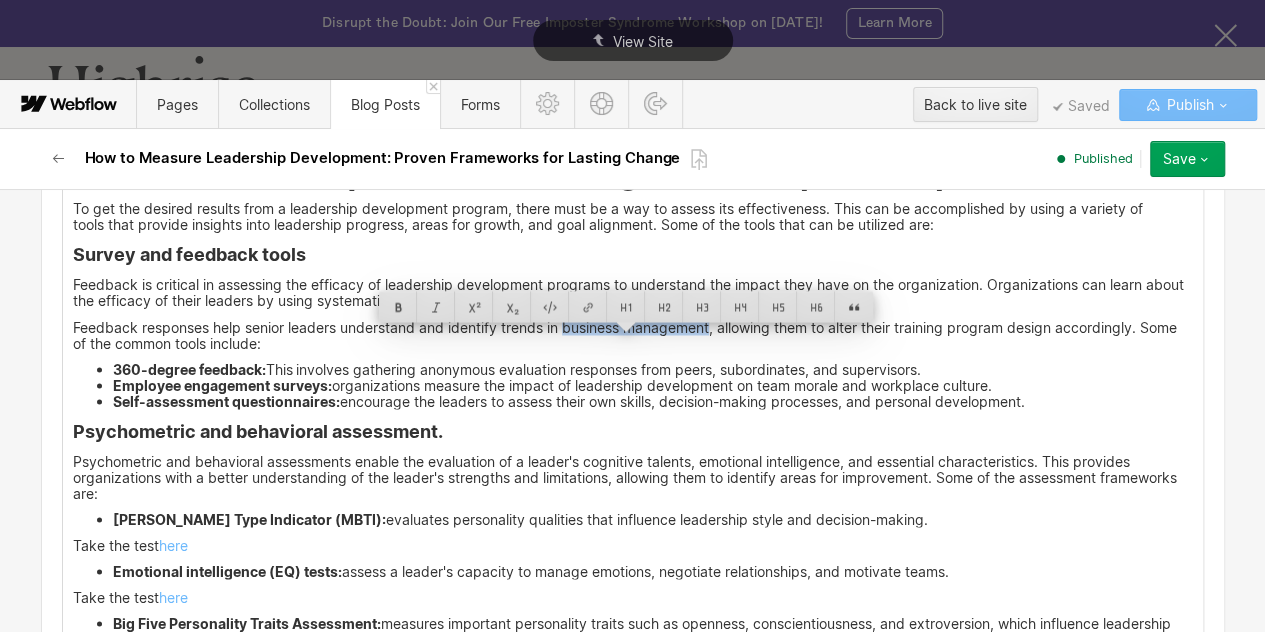 drag, startPoint x: 559, startPoint y: 340, endPoint x: 705, endPoint y: 334, distance: 146.12323 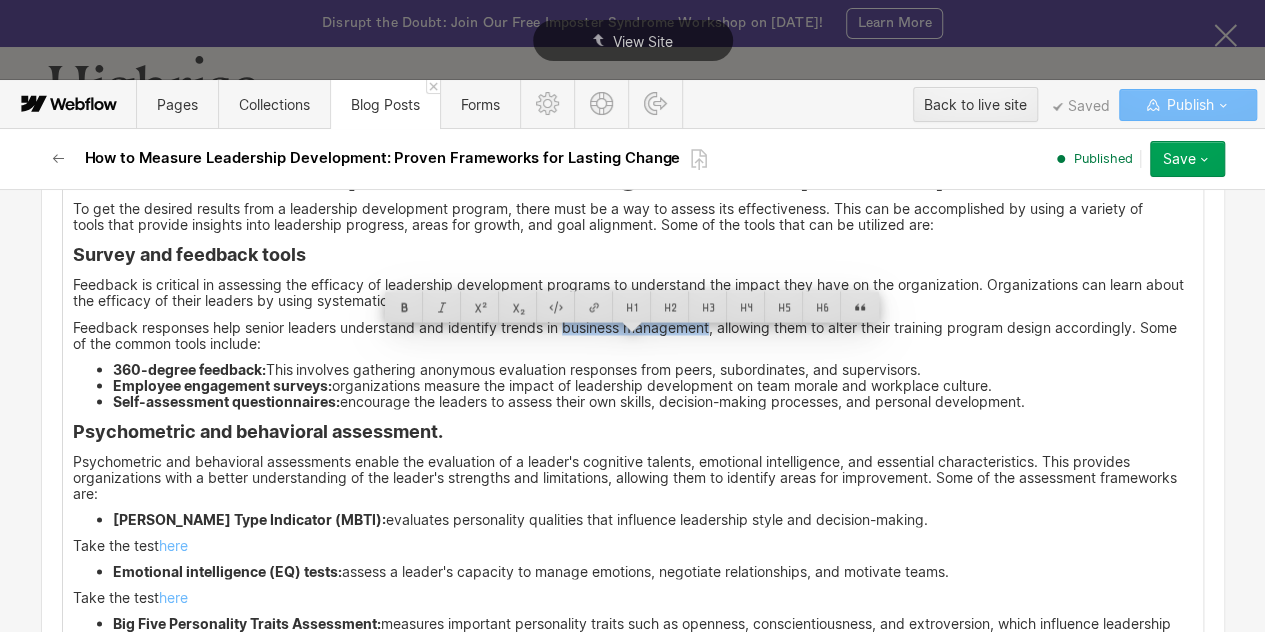 click on "360-degree feedback:  This   involves gathering anonymous evaluation responses from peers, subordinates, and supervisors." at bounding box center [653, 369] 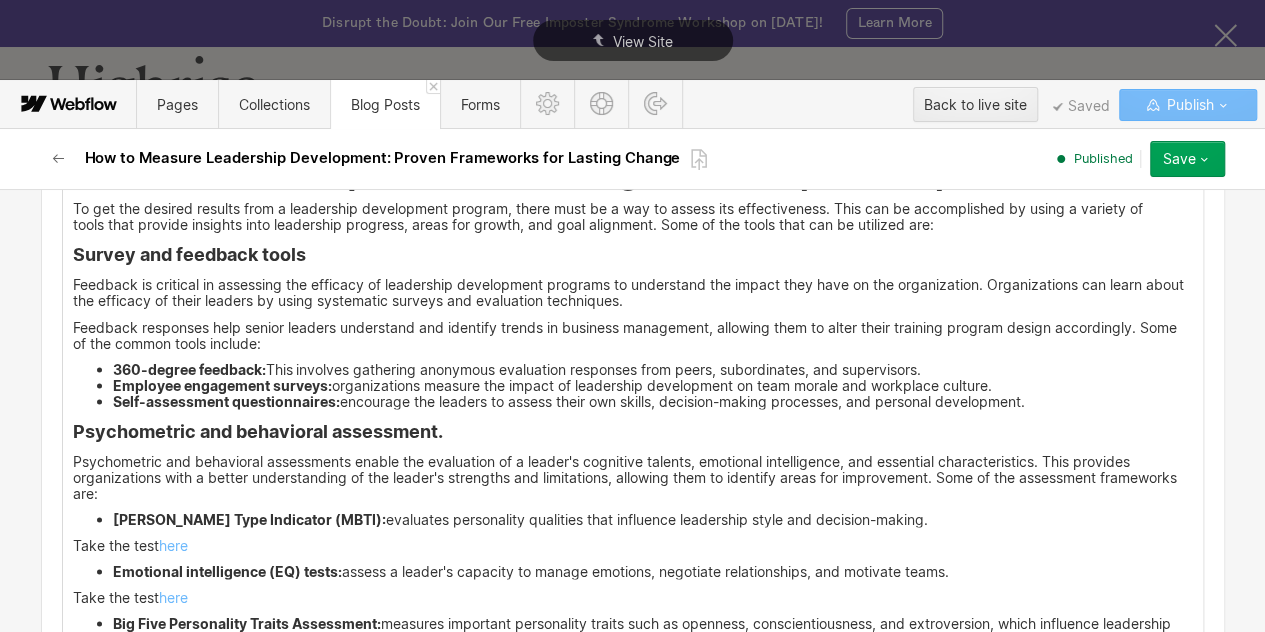 click on "Psychometric and behavioral assessments enable the evaluation of a leader's cognitive talents, emotional intelligence, and essential characteristics. This provides organizations with a better understanding of the leader's strengths and limitations, allowing them to identify areas for improvement. Some of the assessment frameworks are:" at bounding box center [633, 477] 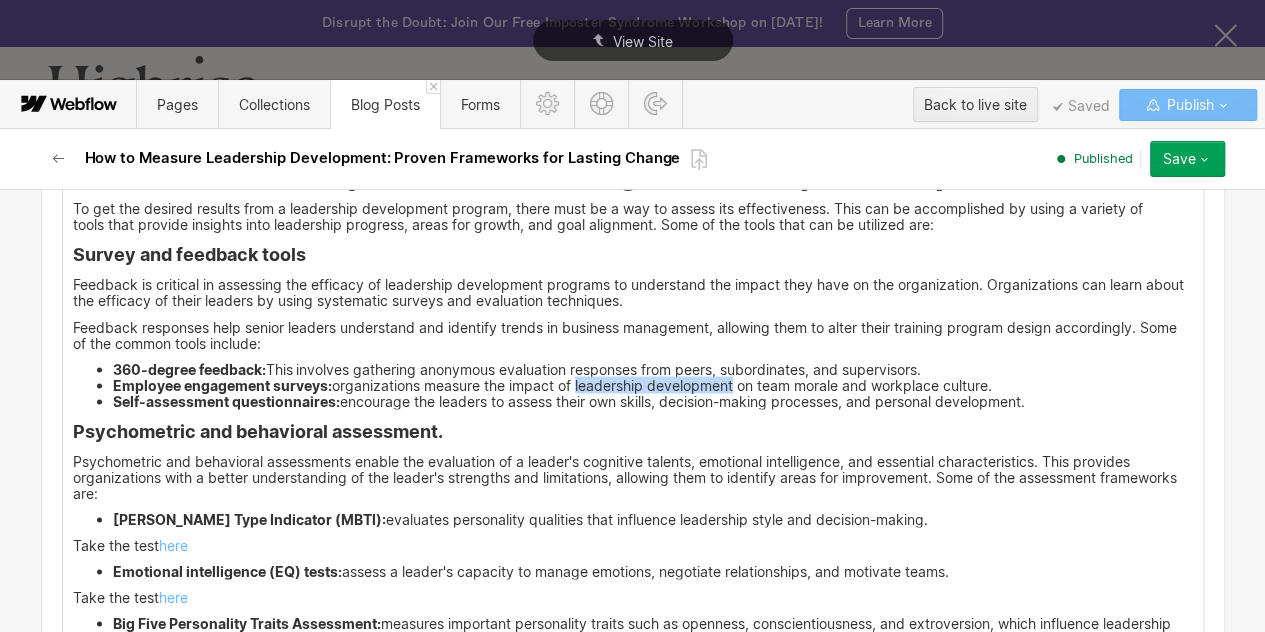 drag, startPoint x: 571, startPoint y: 400, endPoint x: 730, endPoint y: 405, distance: 159.0786 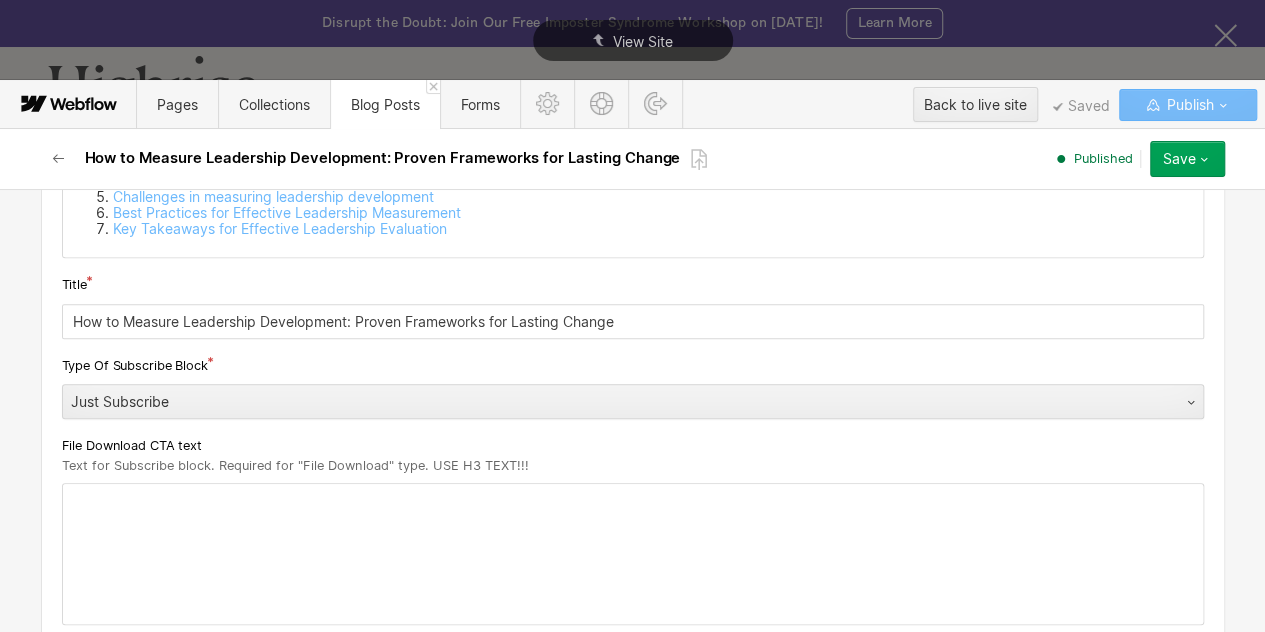 scroll, scrollTop: 0, scrollLeft: 0, axis: both 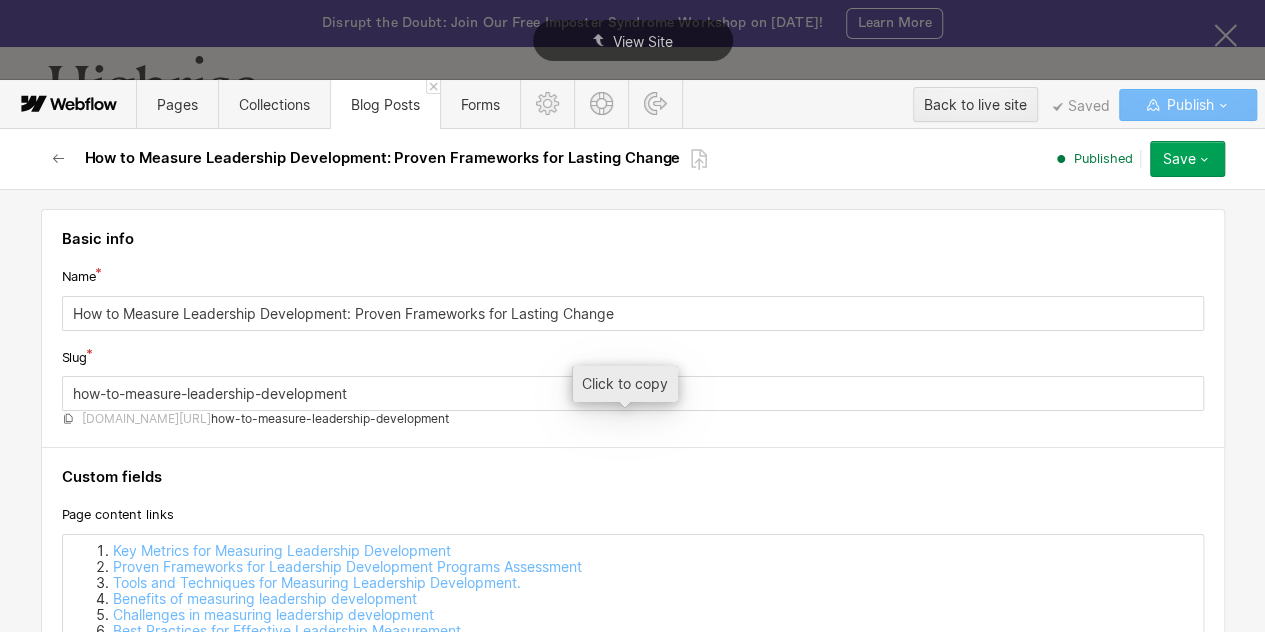 click on "[DOMAIN_NAME][URL]" at bounding box center [146, 419] 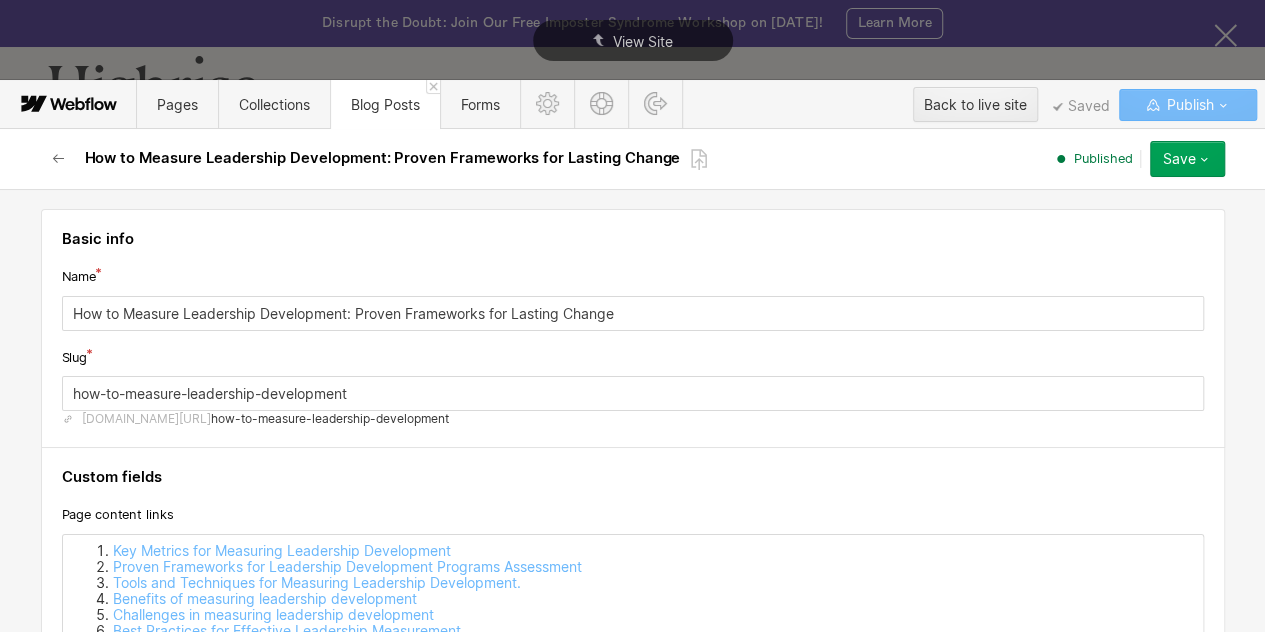 click on "Save" at bounding box center (1187, 159) 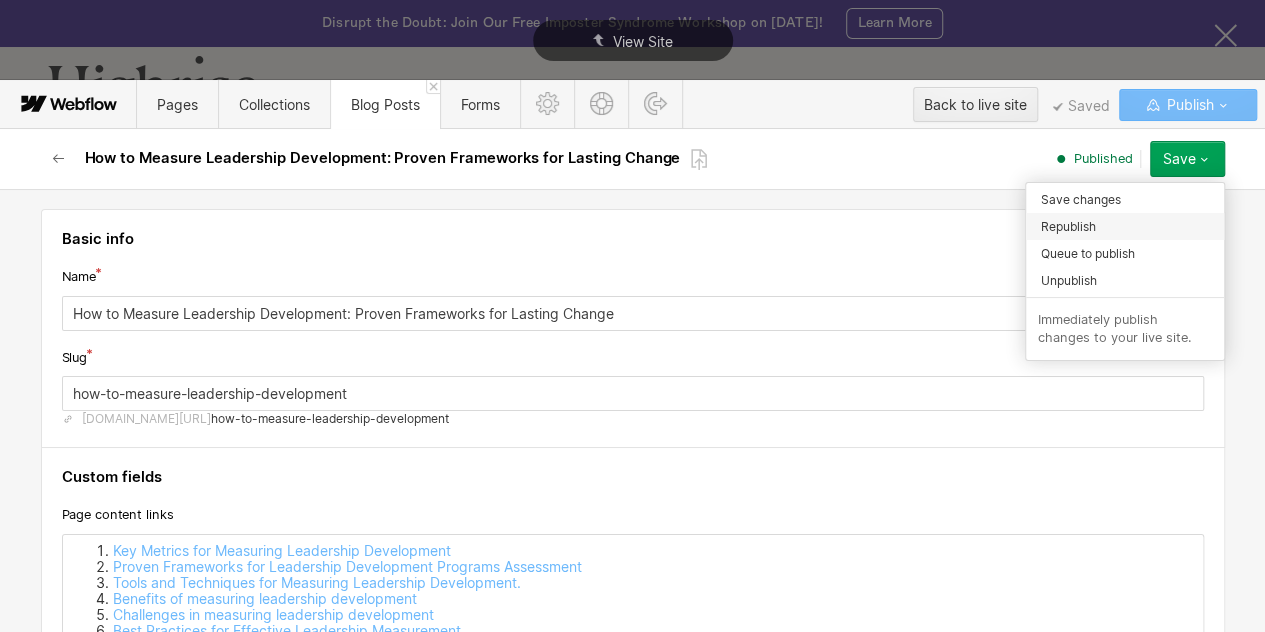 click on "Republish" at bounding box center (1068, 226) 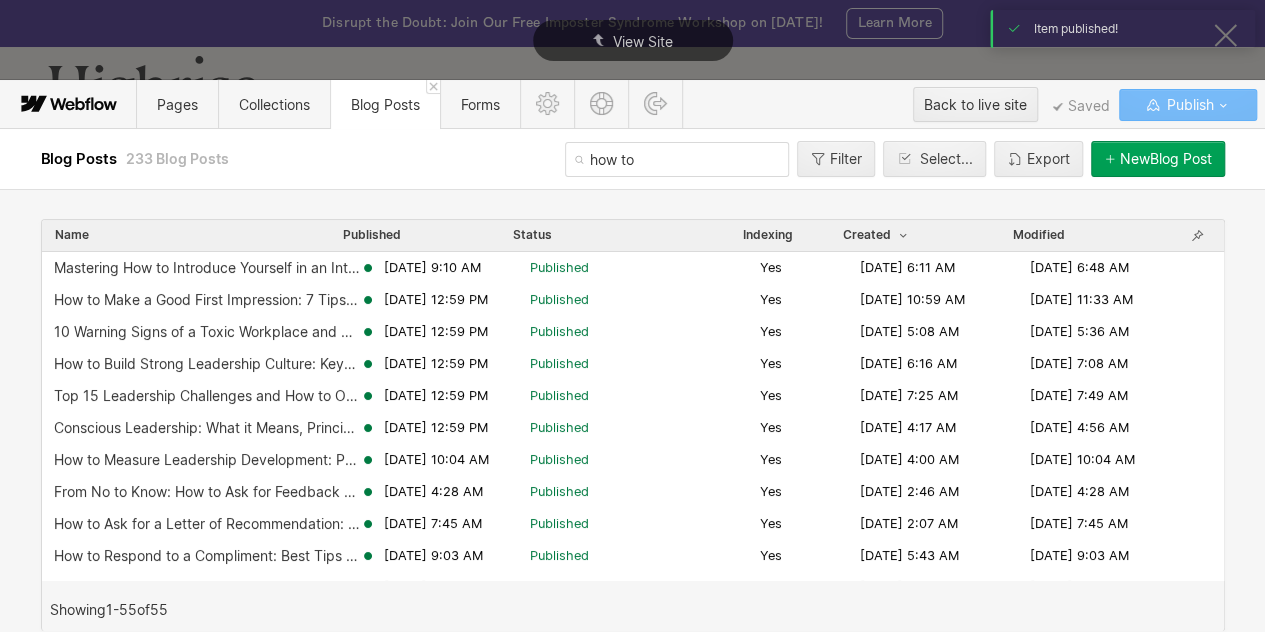 click on "how to" at bounding box center (677, 159) 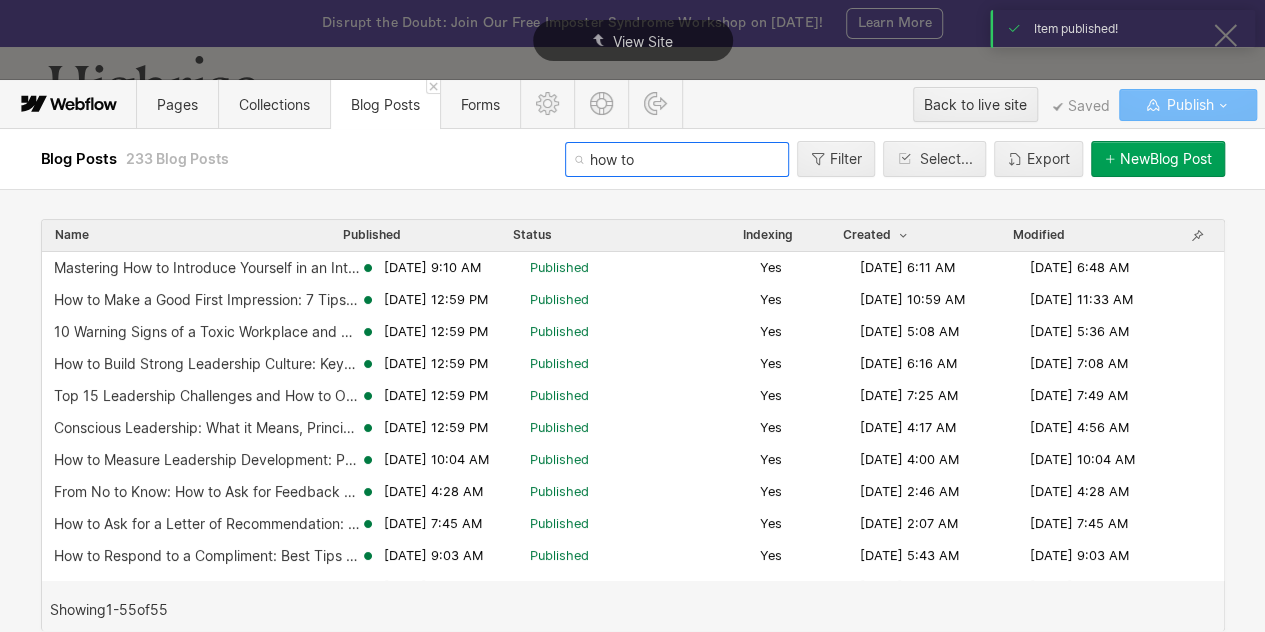 click on "how to" at bounding box center (677, 159) 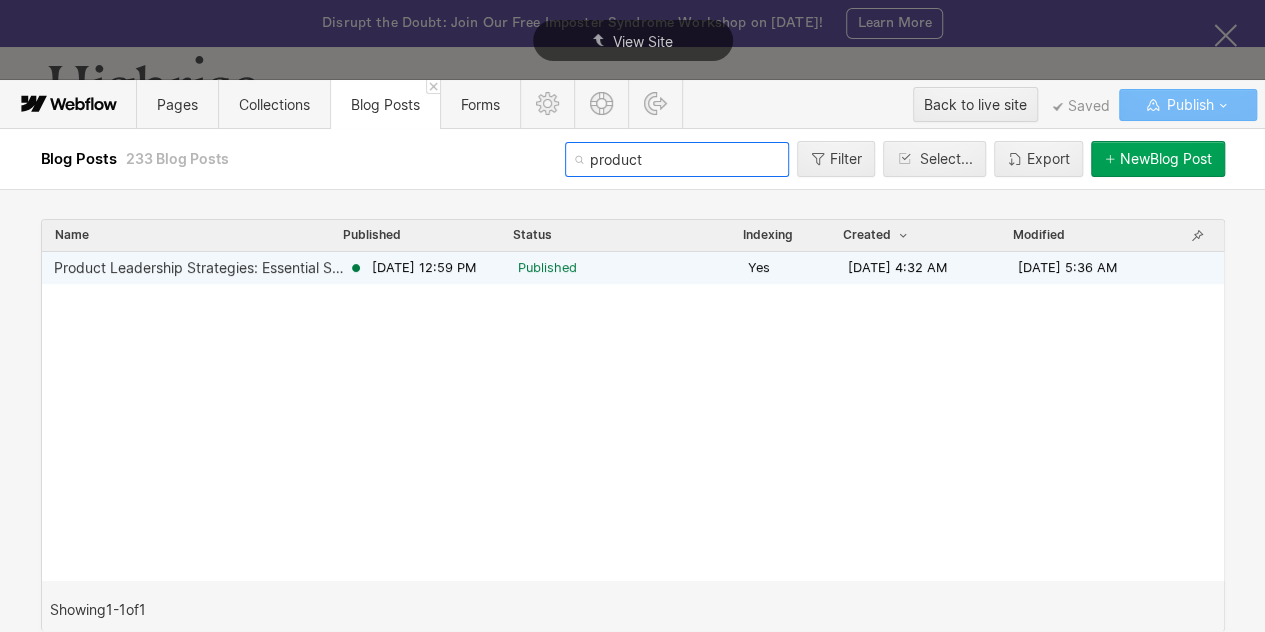 type on "product" 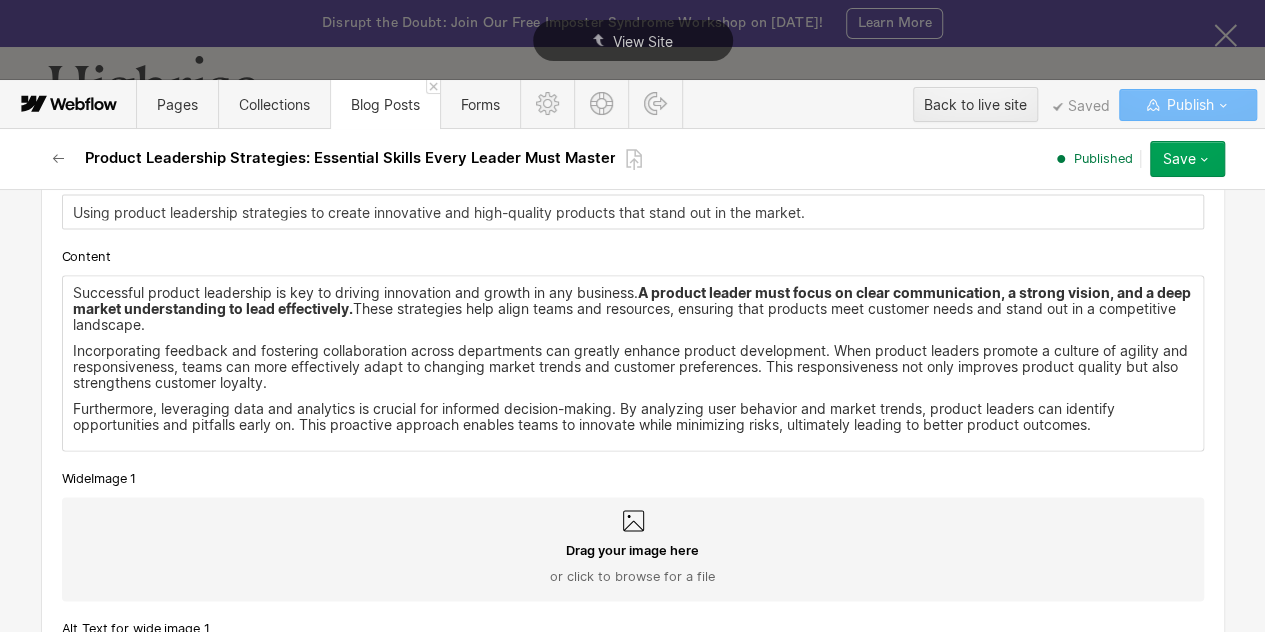 scroll, scrollTop: 1883, scrollLeft: 0, axis: vertical 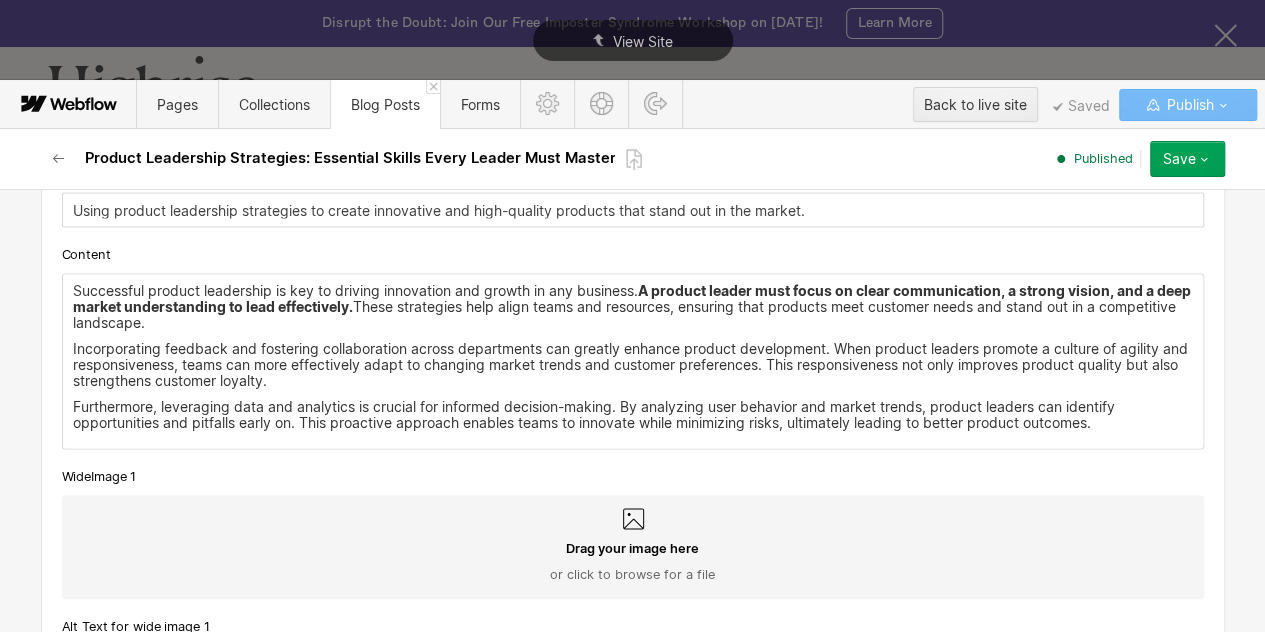 click on "Incorporating feedback and fostering collaboration across departments can greatly enhance product development. When product leaders promote a culture of agility and responsiveness, teams can more effectively adapt to changing market trends and customer preferences. This responsiveness not only improves product quality but also strengthens customer loyalty." at bounding box center [633, 364] 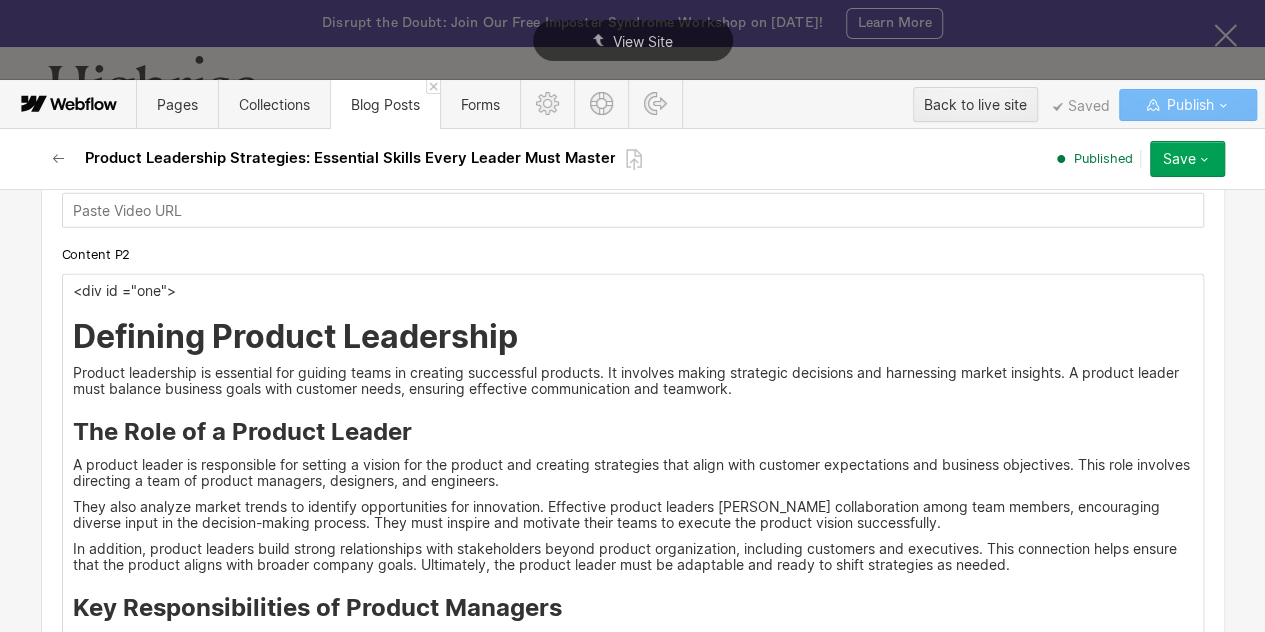 scroll, scrollTop: 2497, scrollLeft: 0, axis: vertical 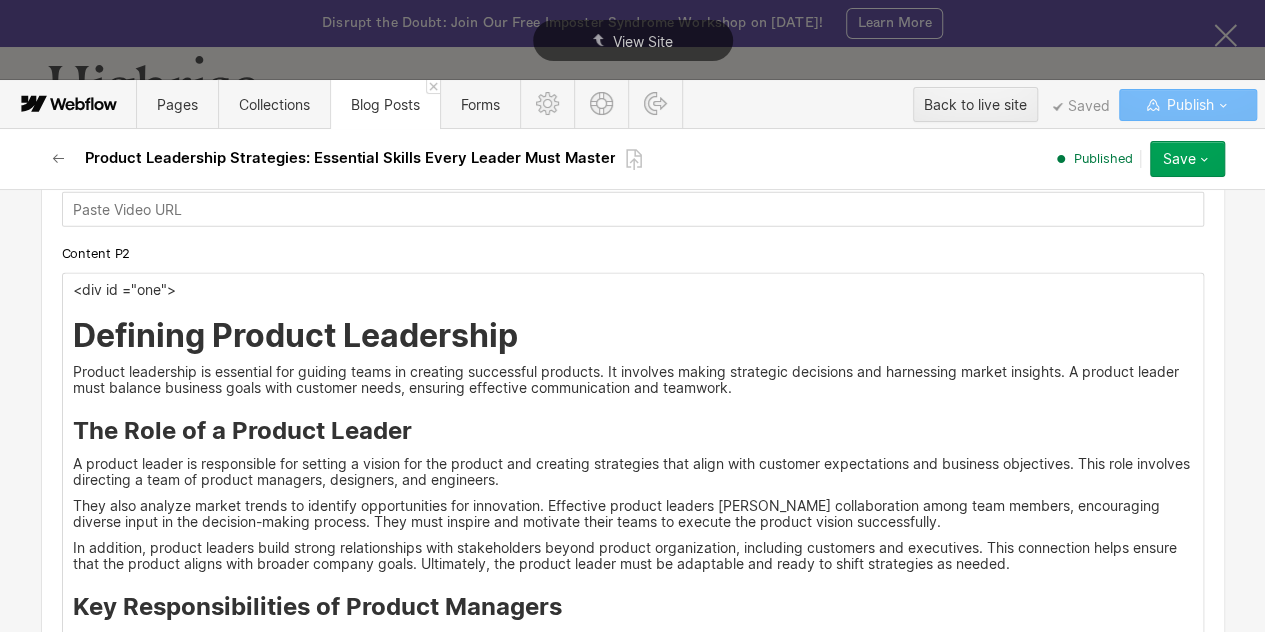 drag, startPoint x: 467, startPoint y: 389, endPoint x: 628, endPoint y: 383, distance: 161.11176 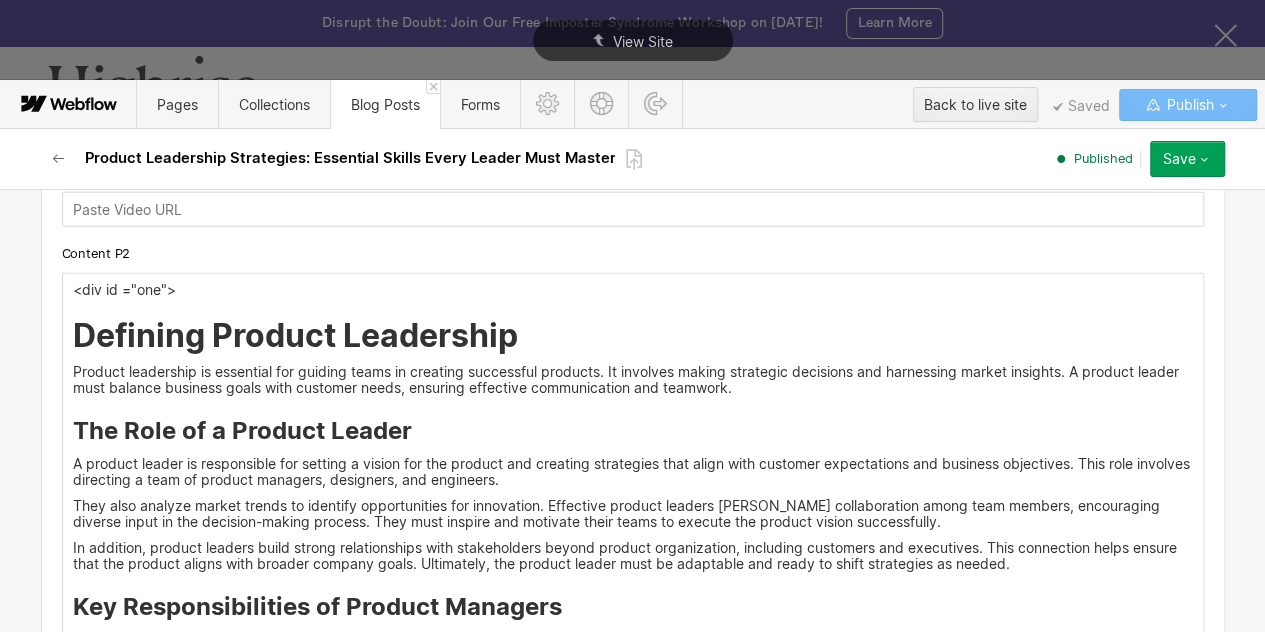 drag, startPoint x: 628, startPoint y: 384, endPoint x: 529, endPoint y: 382, distance: 99.0202 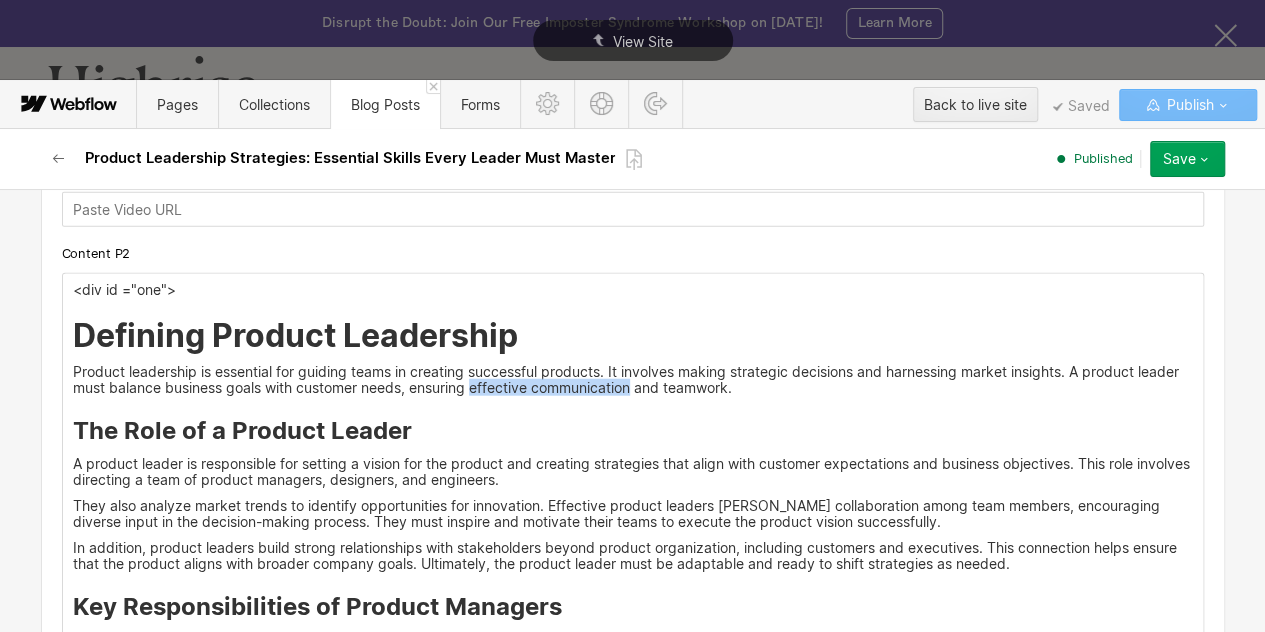 drag, startPoint x: 626, startPoint y: 386, endPoint x: 464, endPoint y: 391, distance: 162.07715 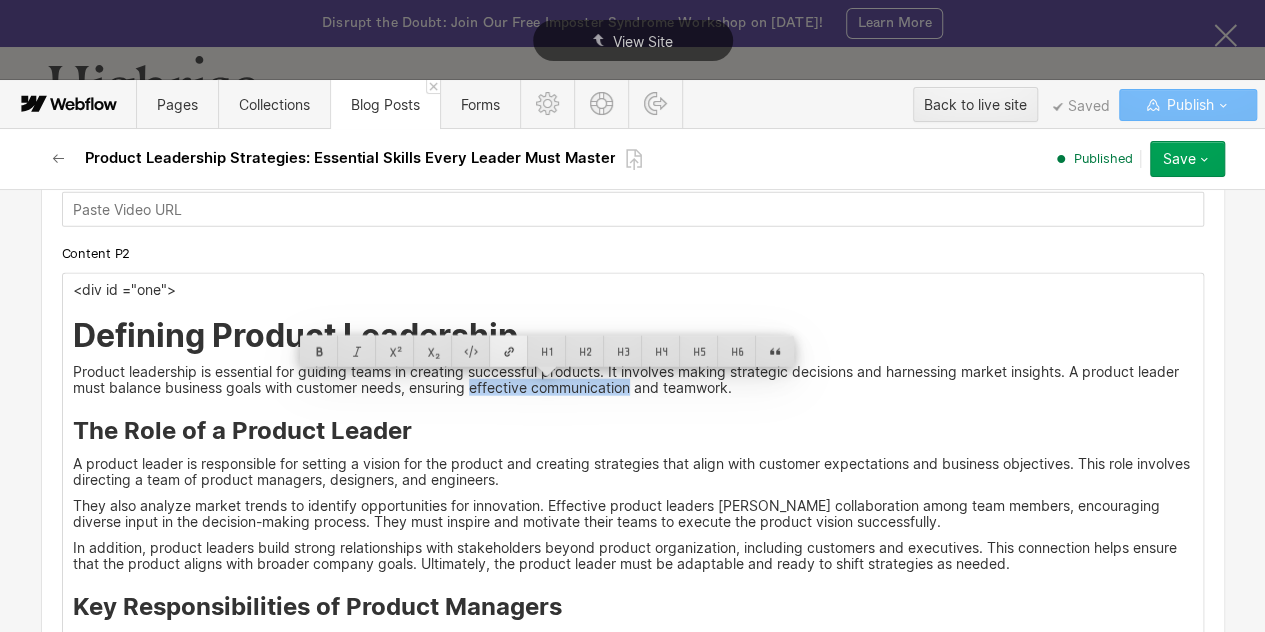 click at bounding box center [509, 351] 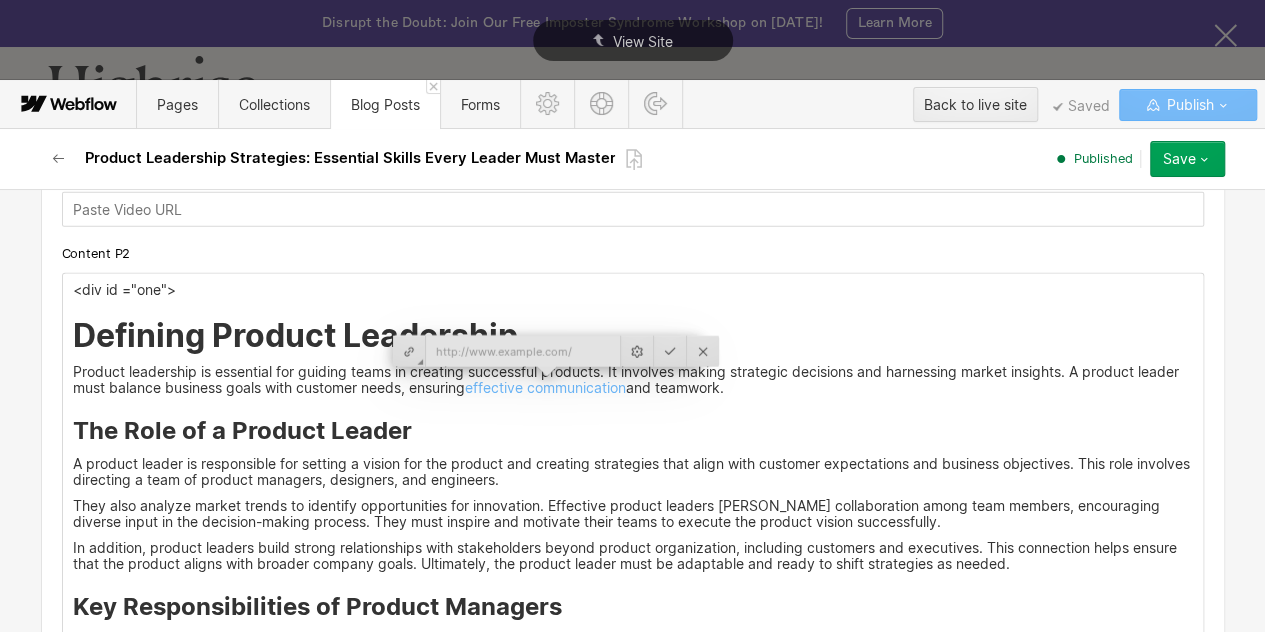 type on "https://www.tryhighrise.com/blog-posts/5-cs-of-communication" 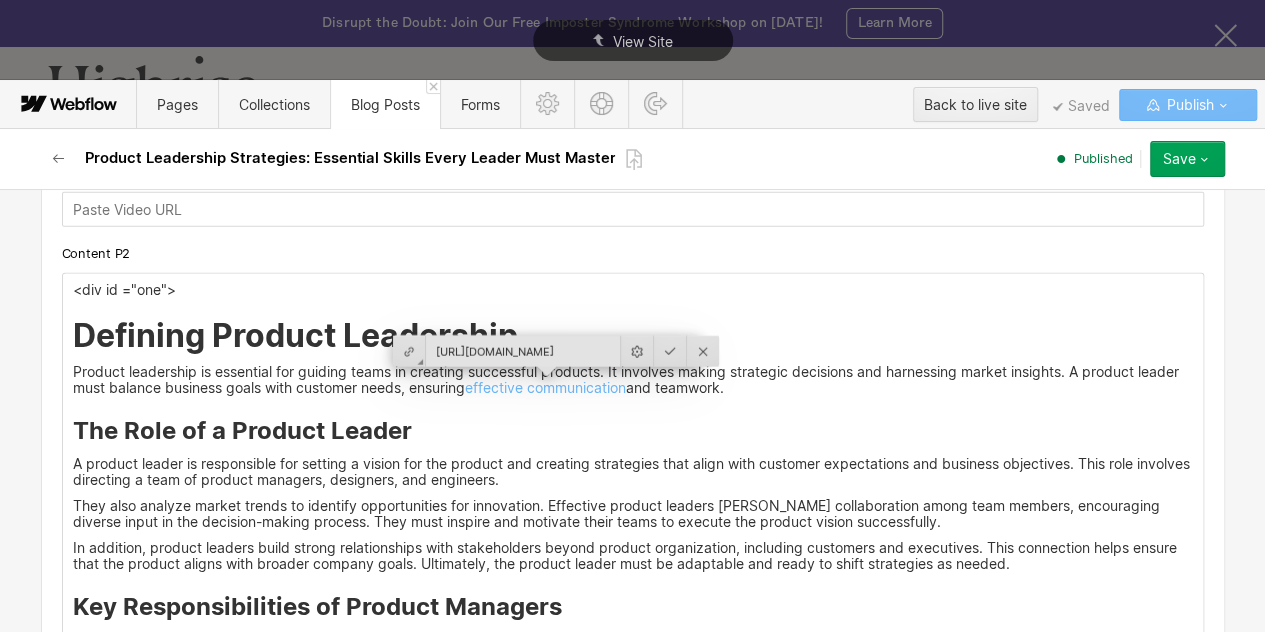 scroll, scrollTop: 0, scrollLeft: 178, axis: horizontal 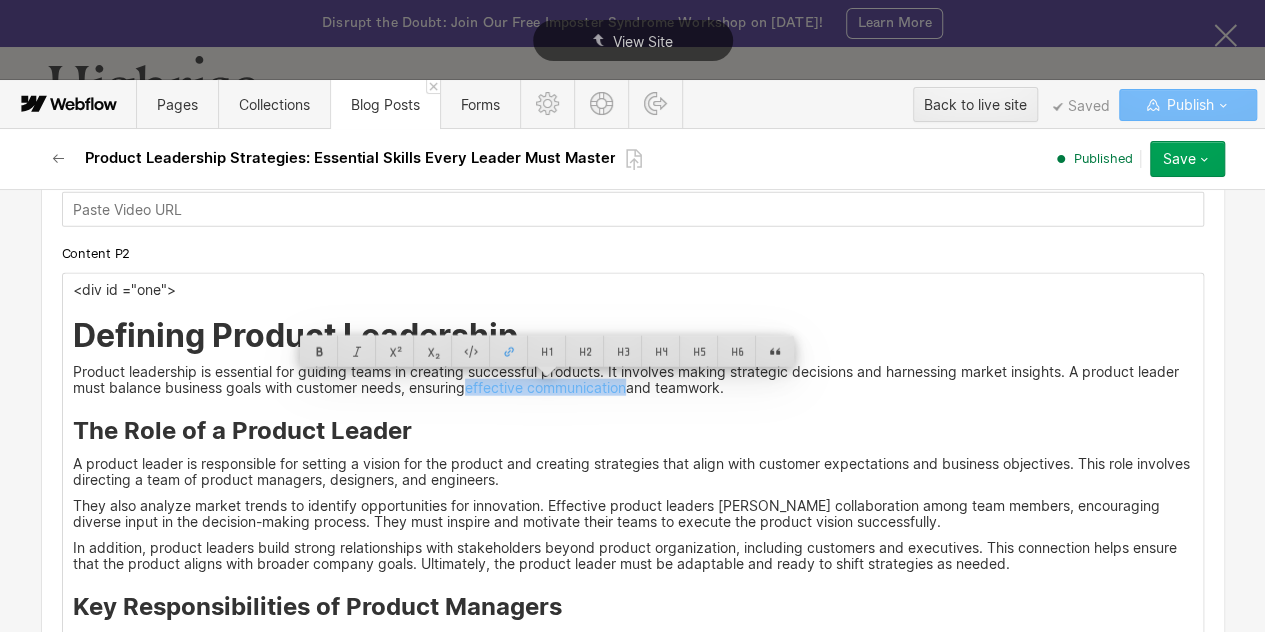 click on "A product leader is responsible for setting a vision for the product and creating strategies that align with customer expectations and business objectives. This role involves directing a team of product managers, designers, and engineers." at bounding box center [633, 472] 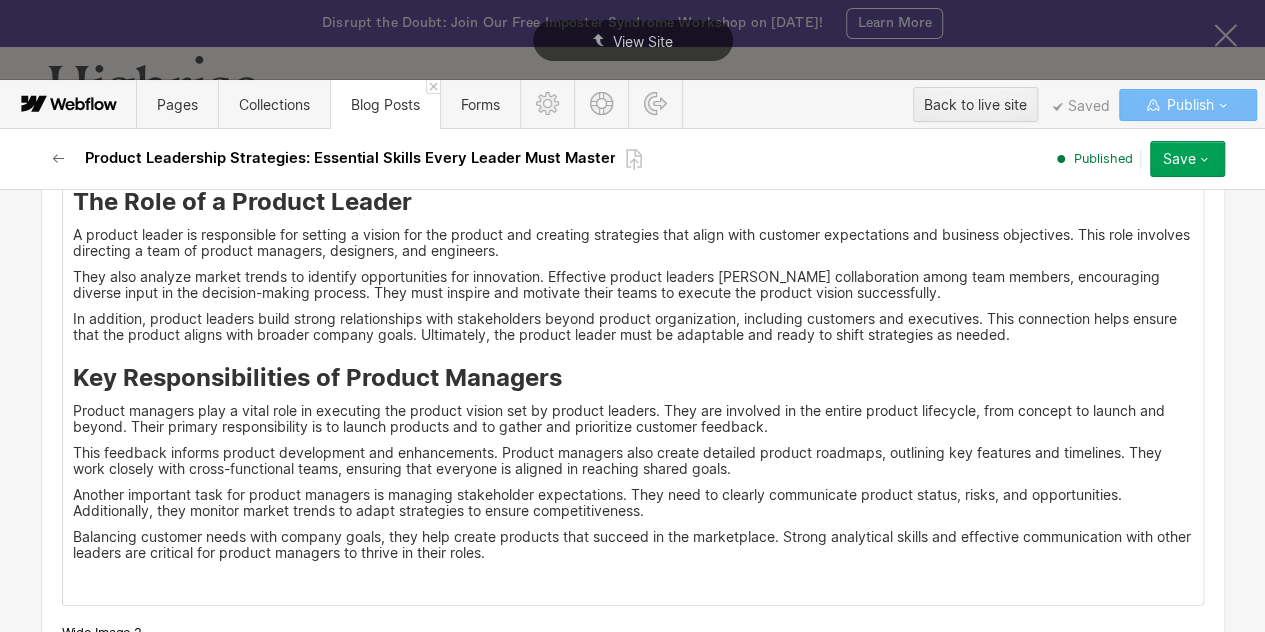 click on "<div id ="one"> Defining Product Leadership Product leadership is essential for guiding teams in creating successful products. It involves making strategic decisions and harnessing market insights. A product leader must balance business goals with customer needs, ensuring  effective communication  and teamwork. The Role of a Product Leader A product leader is responsible for setting a vision for the product and creating strategies that align with customer expectations and business objectives. This role involves directing a team of product managers, designers, and engineers. They also analyze market trends to identify opportunities for innovation. Effective product leaders foster collaboration among team members, encouraging diverse input in the decision-making process. They must inspire and motivate their teams to execute the product vision successfully. Key Responsibilities of Product Managers ‍" at bounding box center (633, 325) 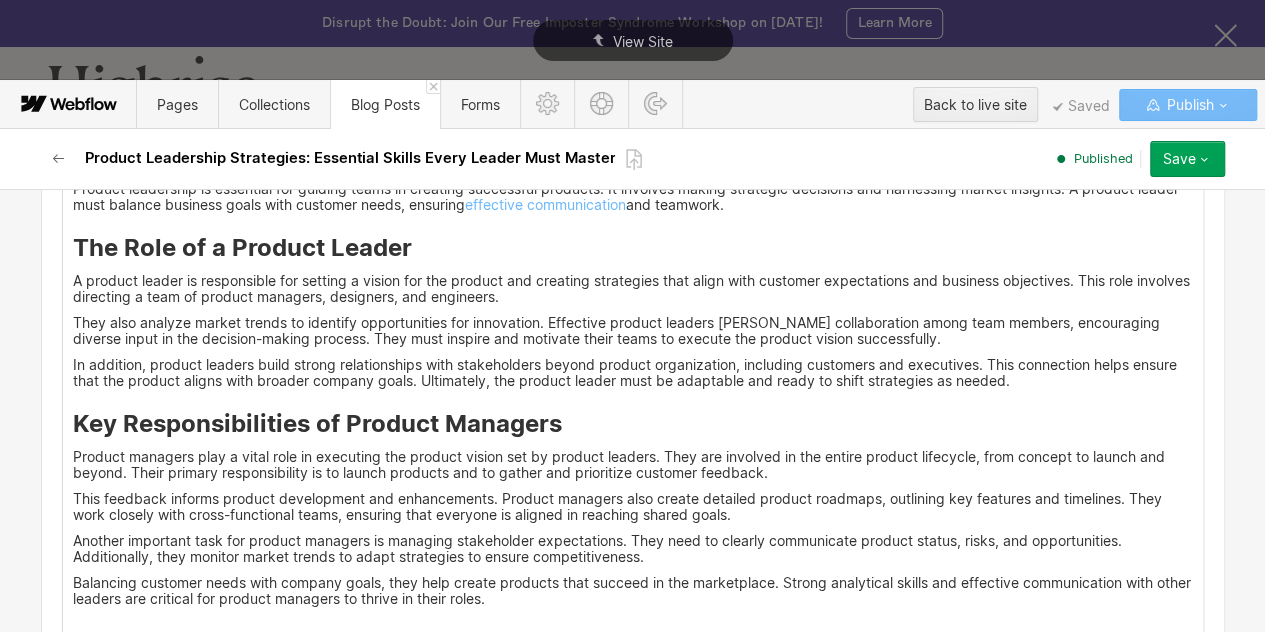 scroll, scrollTop: 2666, scrollLeft: 0, axis: vertical 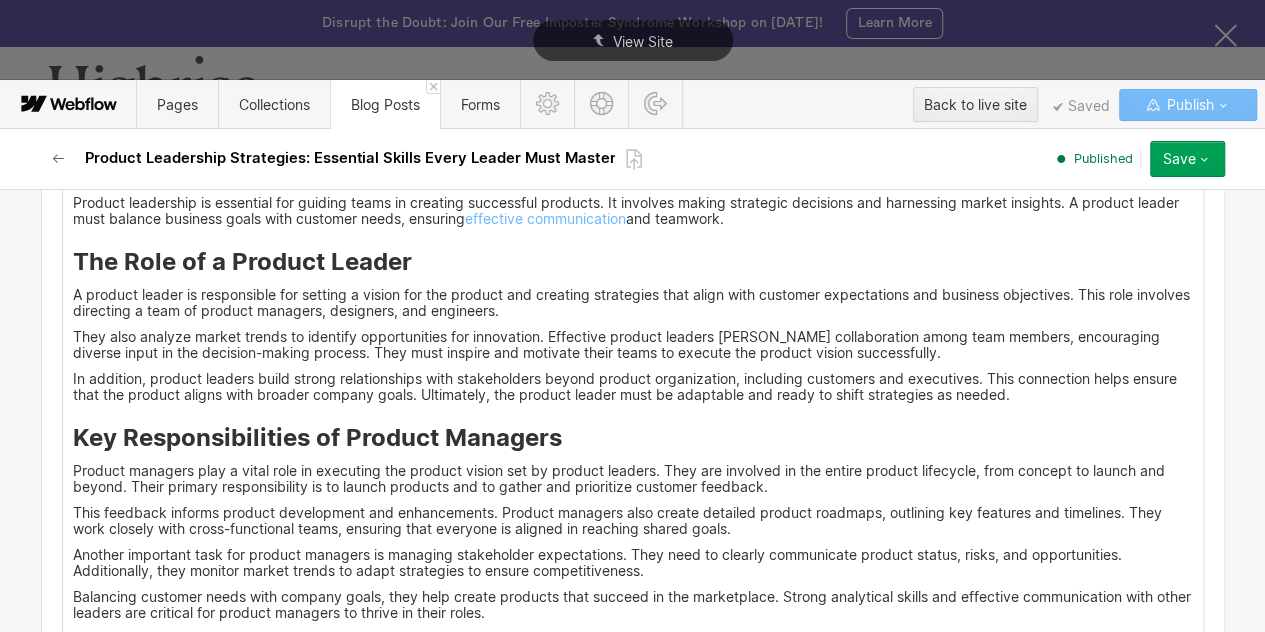 click on "A product leader is responsible for setting a vision for the product and creating strategies that align with customer expectations and business objectives. This role involves directing a team of product managers, designers, and engineers." at bounding box center [633, 303] 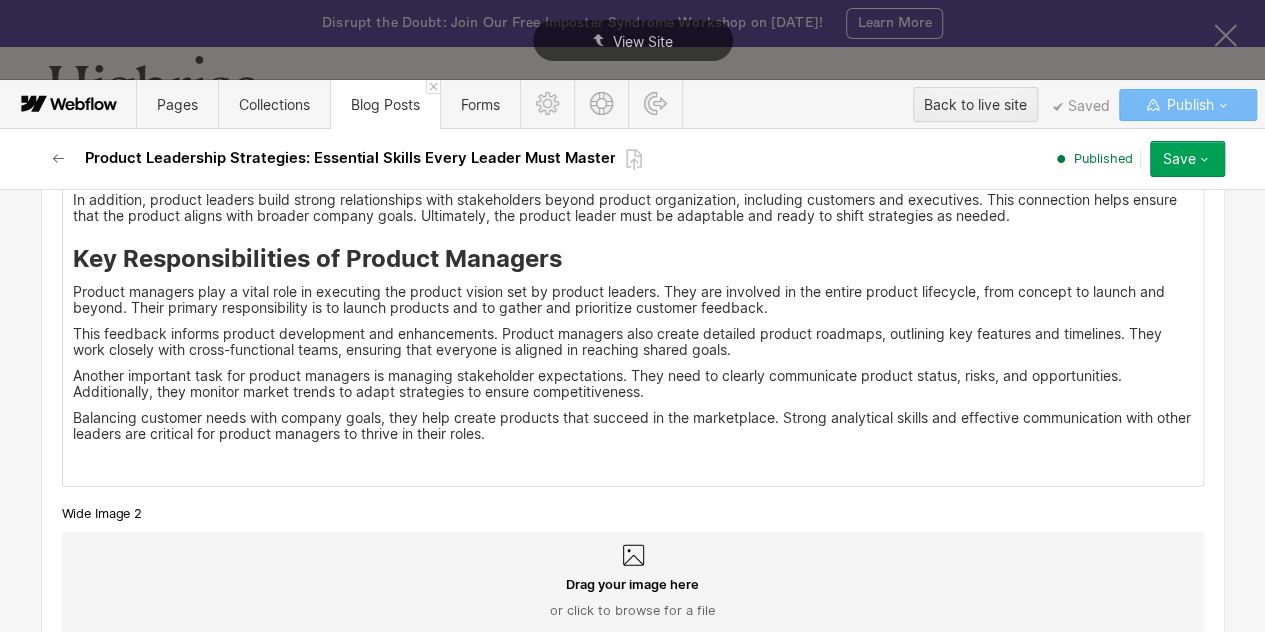 scroll, scrollTop: 2826, scrollLeft: 0, axis: vertical 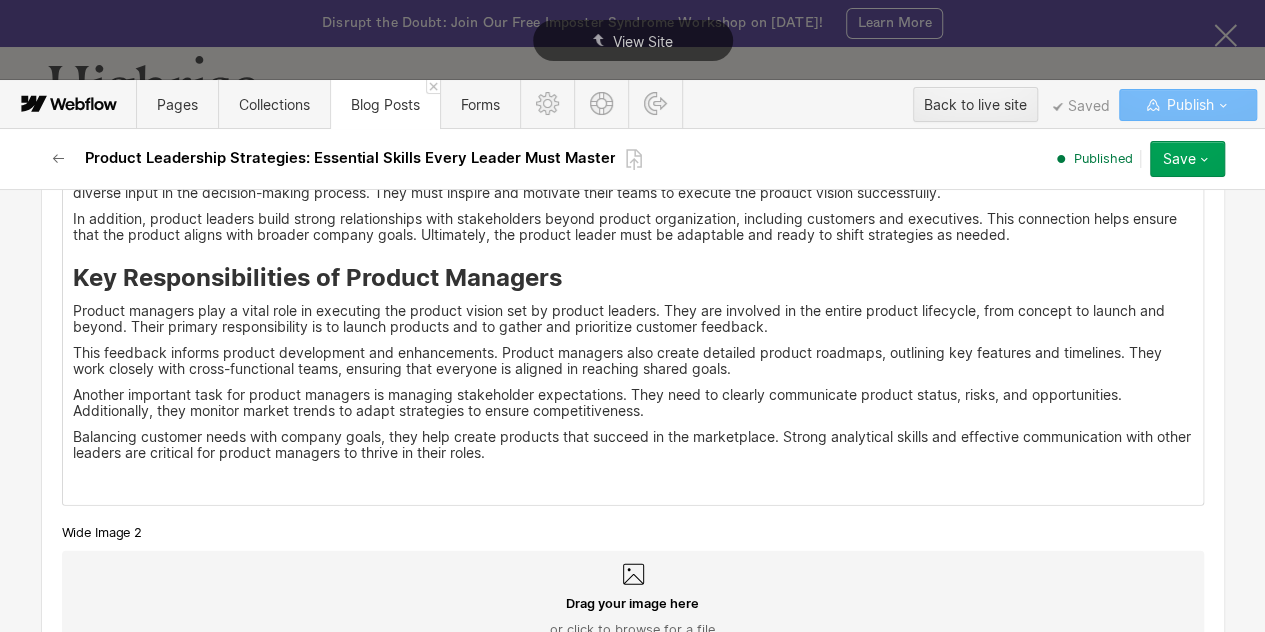 click on "Product managers play a vital role in executing the product vision set by product leaders. They are involved in the entire product lifecycle, from concept to launch and beyond. Their primary responsibility is to launch products and to gather and prioritize customer feedback." at bounding box center [633, 319] 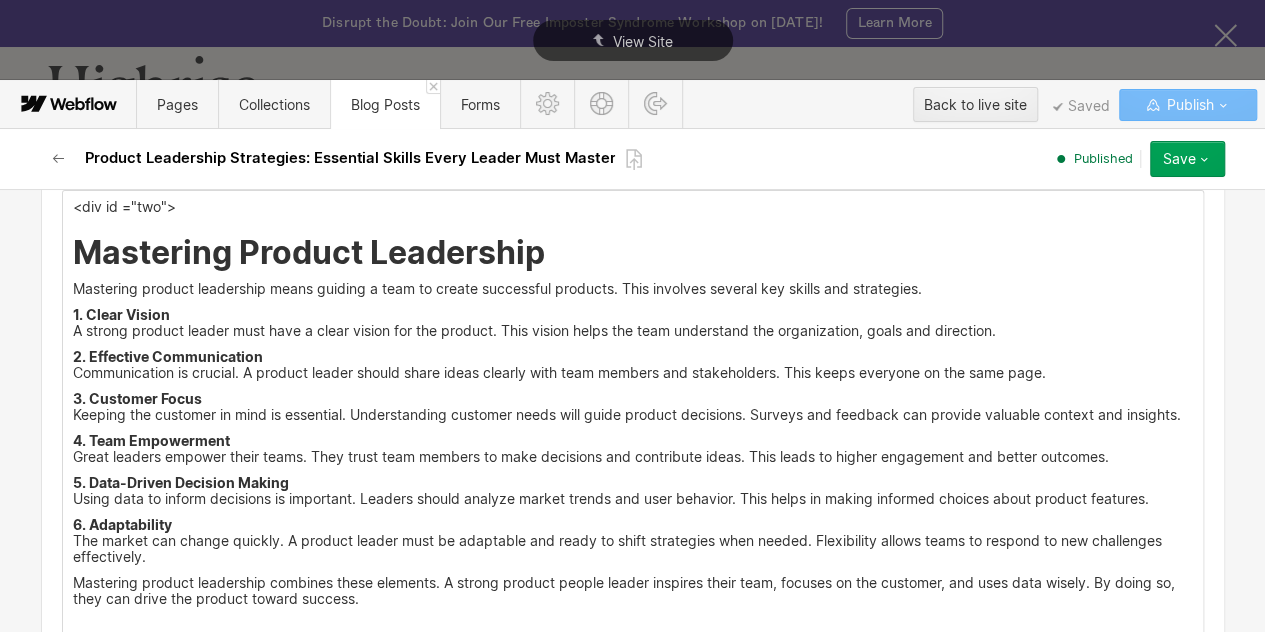 scroll, scrollTop: 3607, scrollLeft: 0, axis: vertical 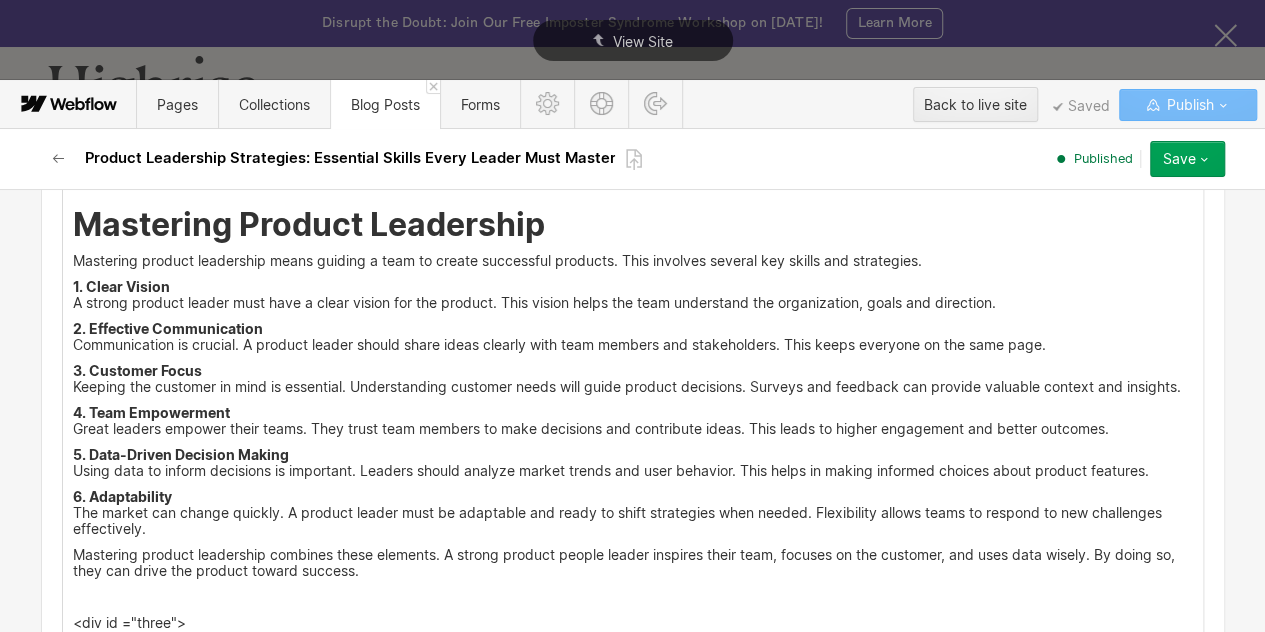 click on "2. Effective Communication Communication is crucial. A product leader should share ideas clearly with team members and stakeholders. This keeps everyone on the same page." at bounding box center (633, 337) 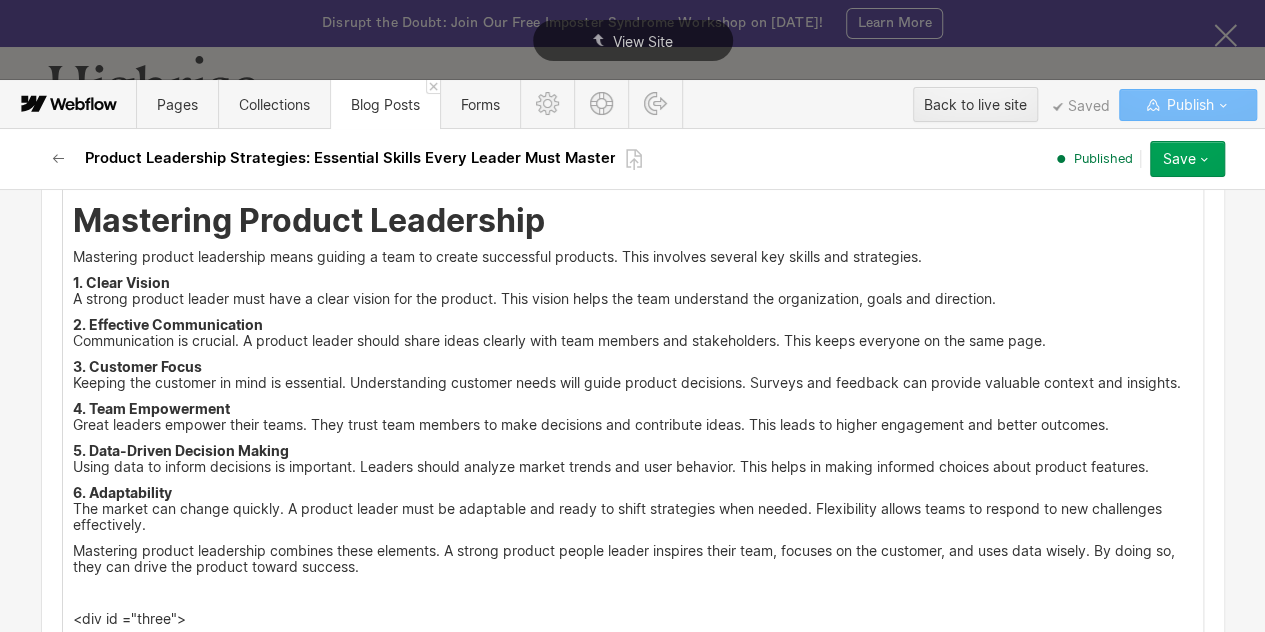 scroll, scrollTop: 3612, scrollLeft: 0, axis: vertical 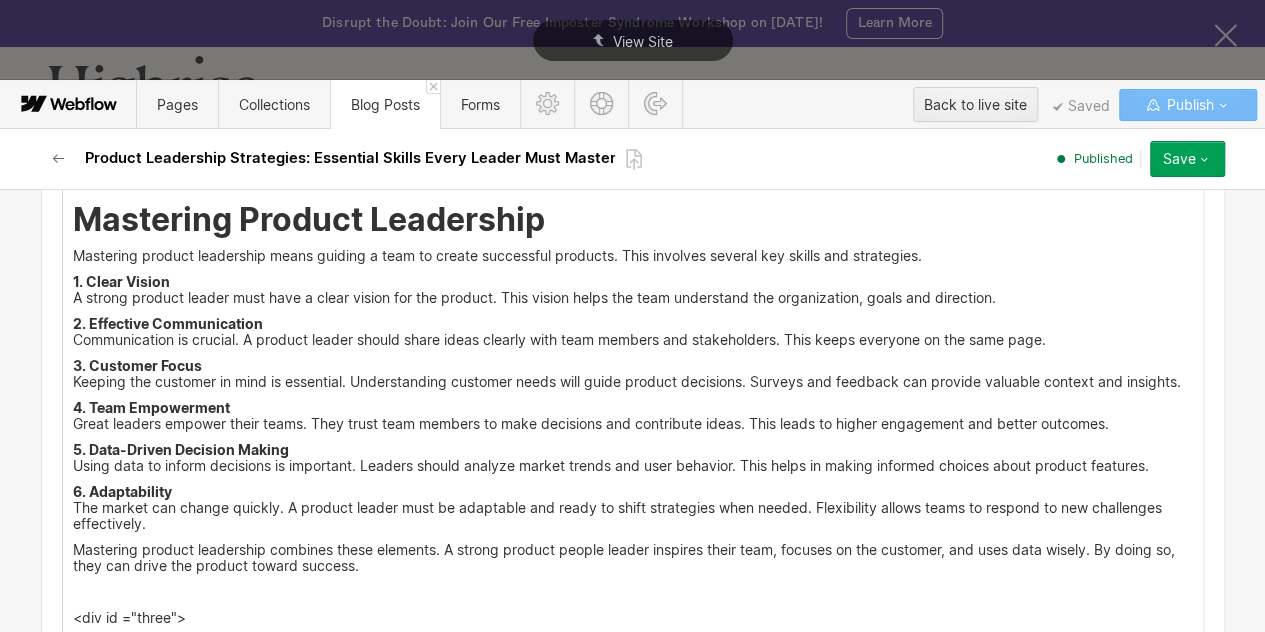 click on "3. Customer Focus Keeping the customer in mind is essential. Understanding customer needs will guide product decisions. Surveys and feedback can provide valuable context and insights." at bounding box center (633, 374) 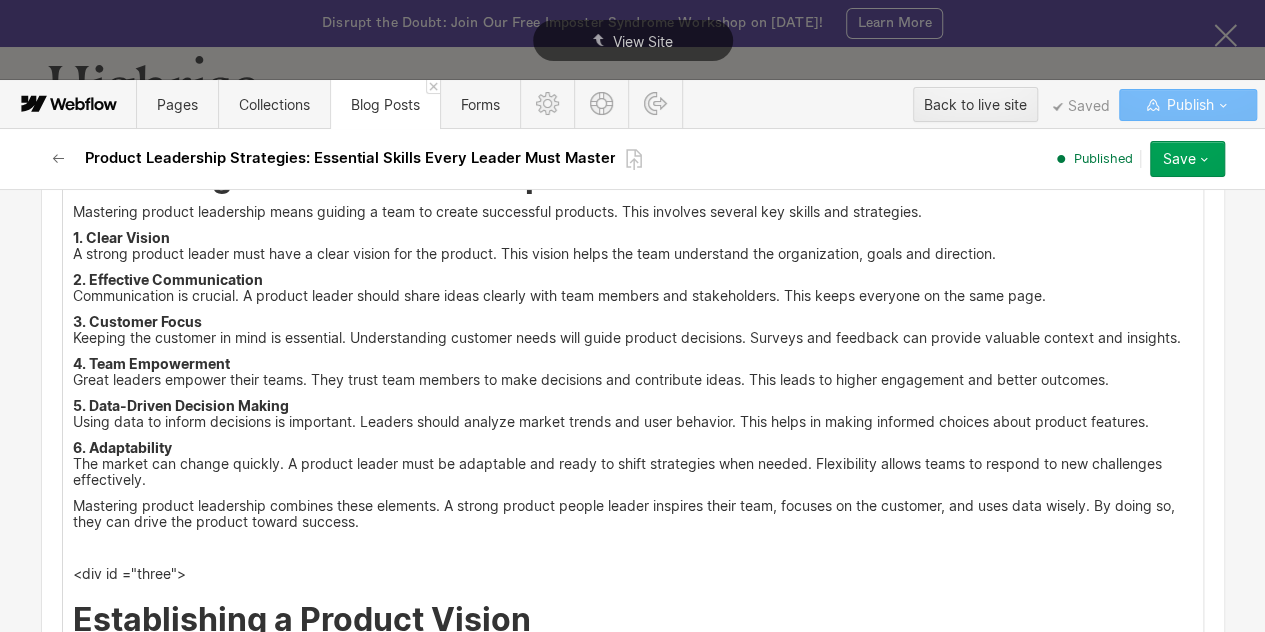 scroll, scrollTop: 3658, scrollLeft: 0, axis: vertical 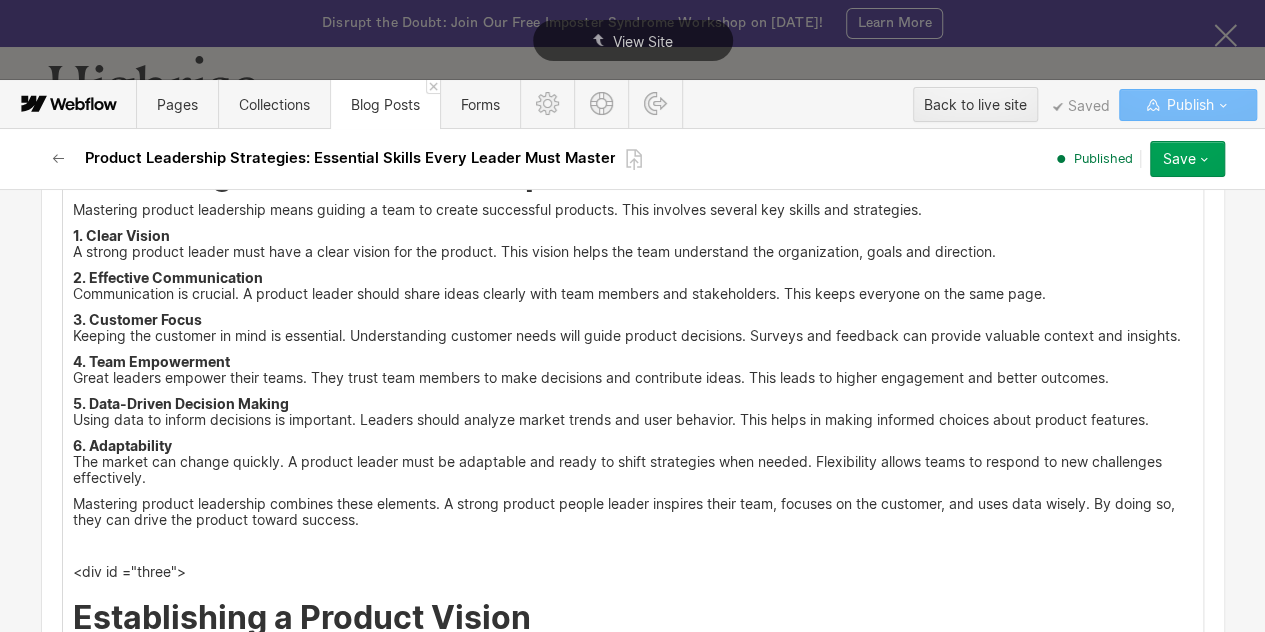 click on "<div id ="two"> Mastering Product Leadership Mastering product leadership means guiding a team to create successful products. This involves several key skills and strategies. 1. Clear Vision A strong product leader must have a clear vision for the product. This vision helps the team understand the organization, goals and direction. 2. Effective Communication Communication is crucial. A product leader should share ideas clearly with team members and stakeholders. This keeps everyone on the same page. 3. Customer Focus Keeping the customer in mind is essential. Understanding customer needs will guide product decisions. Surveys and feedback can provide valuable context and insights. 4. Team Empowerment Great leaders empower their teams. They trust team members to make decisions and contribute ideas. This leads to higher engagement and better outcomes. 5. Data-Driven Decision Making 6. Adaptability ‍ <div id ="three"> Establishing a Product Vision Creating Alignment with Business Goals Key steps include: ‍" at bounding box center [633, 603] 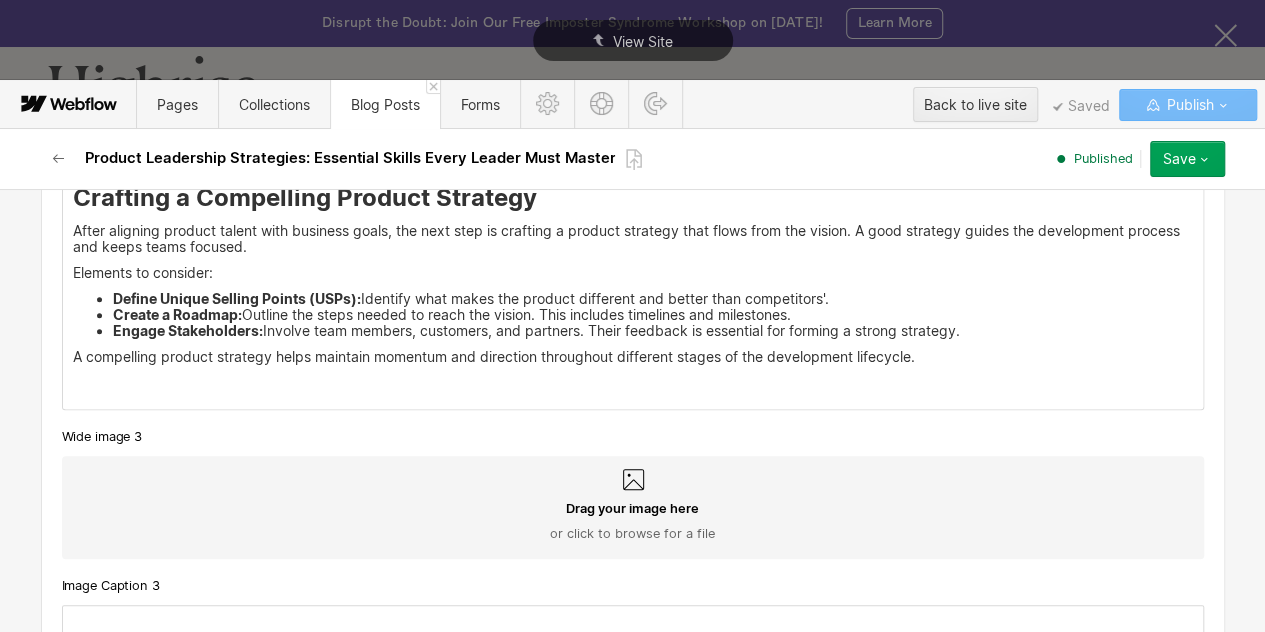 scroll, scrollTop: 4344, scrollLeft: 0, axis: vertical 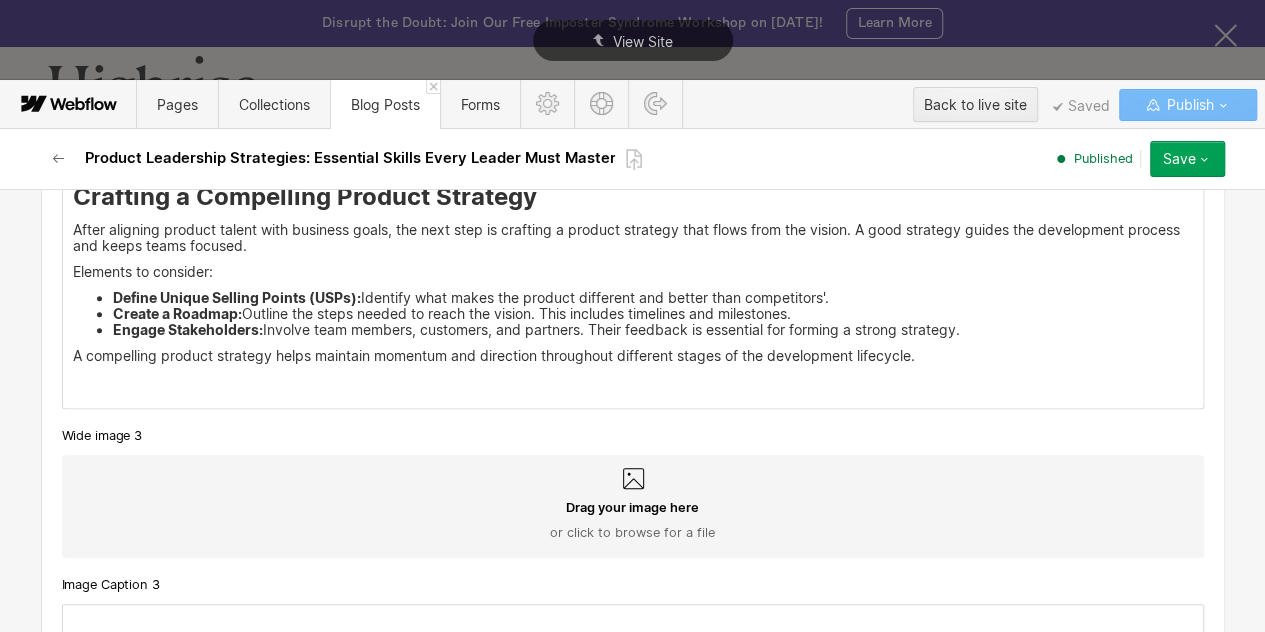 click on "<div id ="two"> Mastering Product Leadership Mastering product leadership means guiding a team to create successful products. This involves several key skills and strategies. 1. Clear Vision A strong product leader must have a clear vision for the product. This vision helps the team understand the organization, goals and direction. 2. Effective Communication Communication is crucial. A product leader should share ideas clearly with team members and stakeholders. This keeps everyone on the same page. 3. Customer Focus Keeping the customer in mind is essential. Understanding customer needs will guide product decisions. Surveys and feedback can provide valuable context and insights. 4. Team Empowerment Great leaders empower their teams. They trust team members to make decisions and contribute ideas. This leads to higher engagement and better outcomes. 5. Data-Driven Decision Making 6. Adaptability ‍ <div id ="three"> Establishing a Product Vision Creating Alignment with Business Goals Key steps include: ‍" at bounding box center [633, -83] 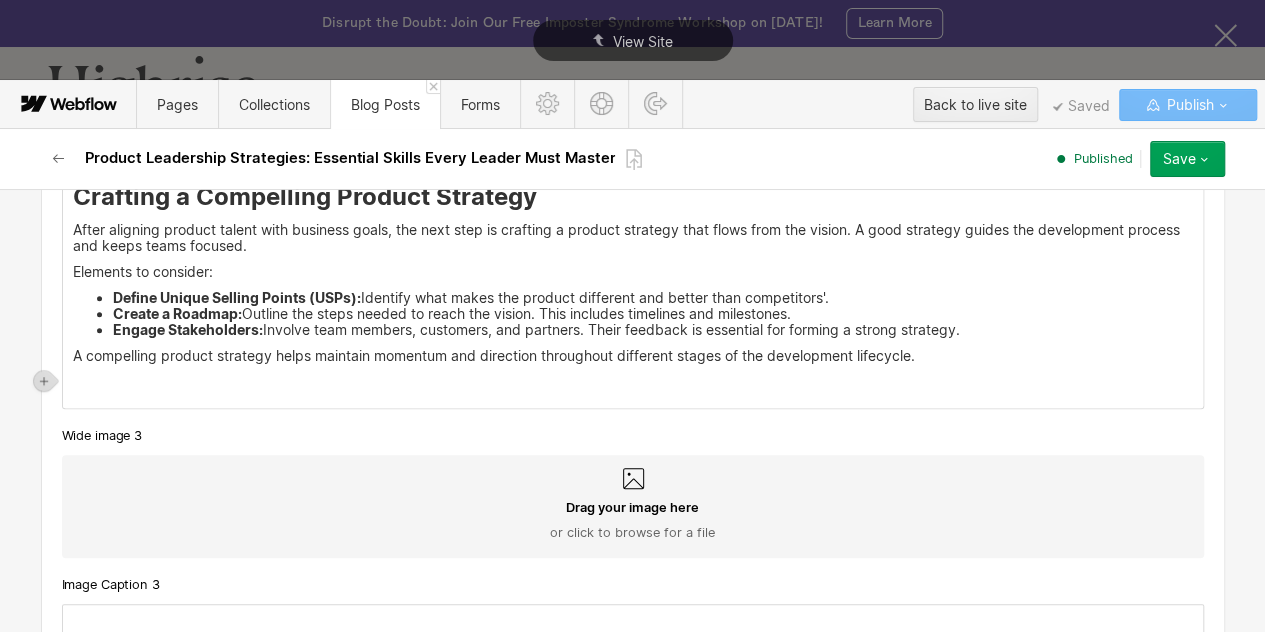 click on "Define Unique Selling Points (USPs):  Identify what makes the product different and better than competitors'." at bounding box center [653, 298] 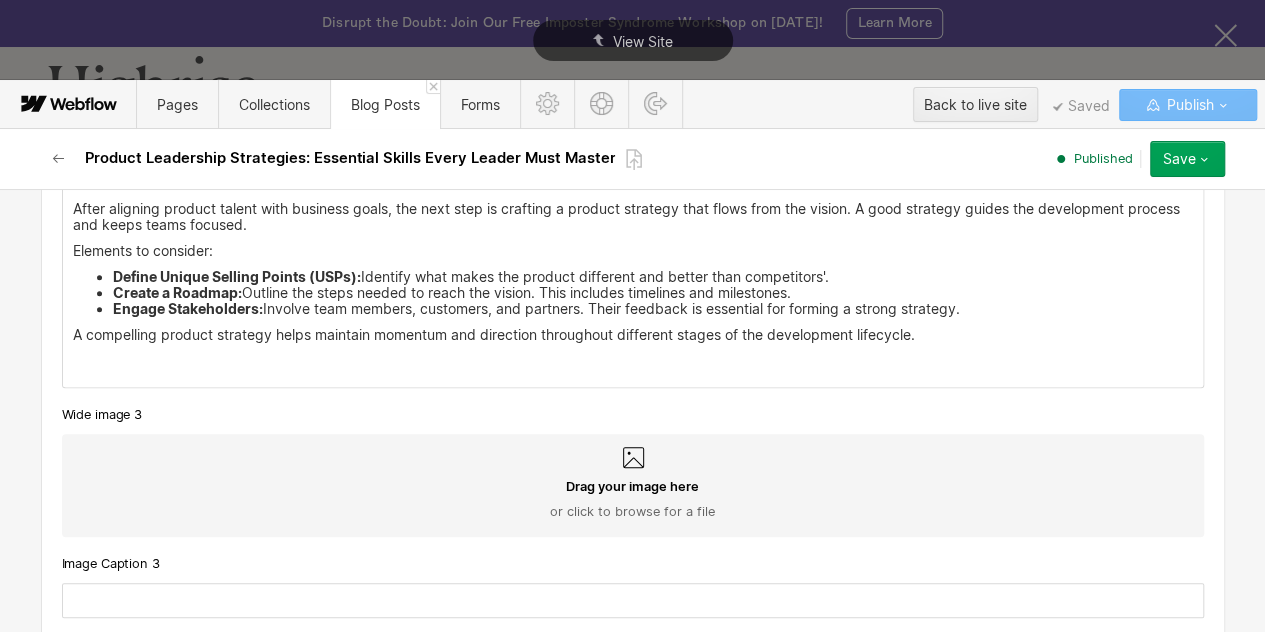 scroll, scrollTop: 4364, scrollLeft: 0, axis: vertical 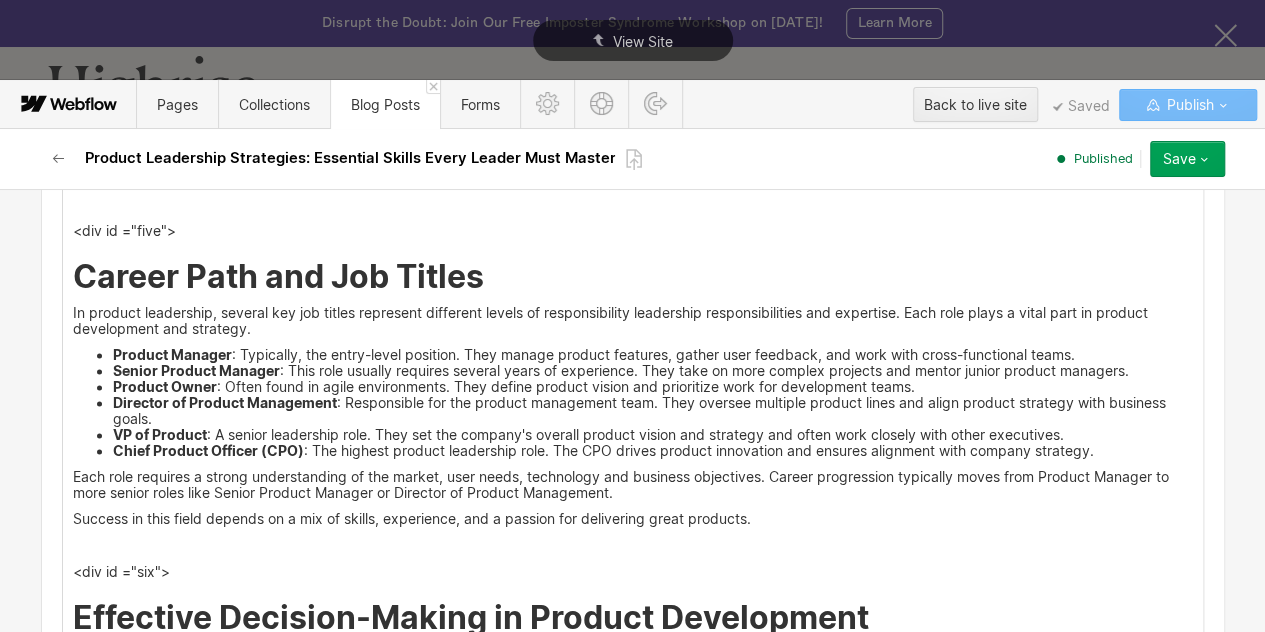 drag, startPoint x: 534, startPoint y: 306, endPoint x: 698, endPoint y: 302, distance: 164.04877 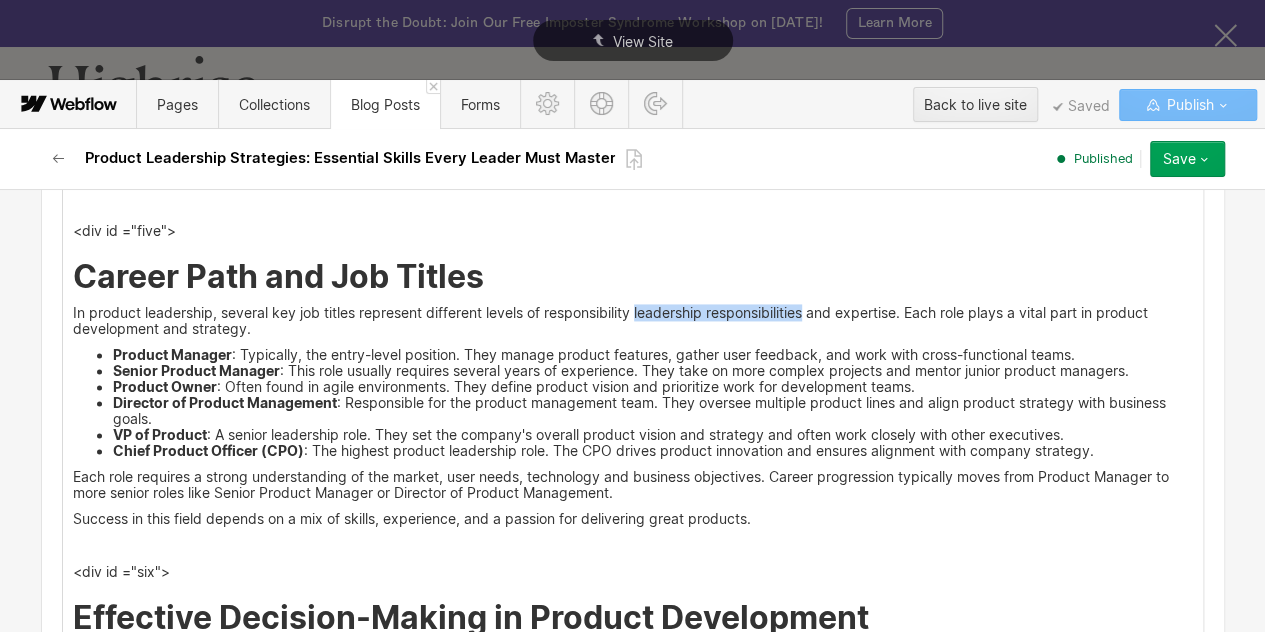 drag, startPoint x: 798, startPoint y: 307, endPoint x: 630, endPoint y: 312, distance: 168.07439 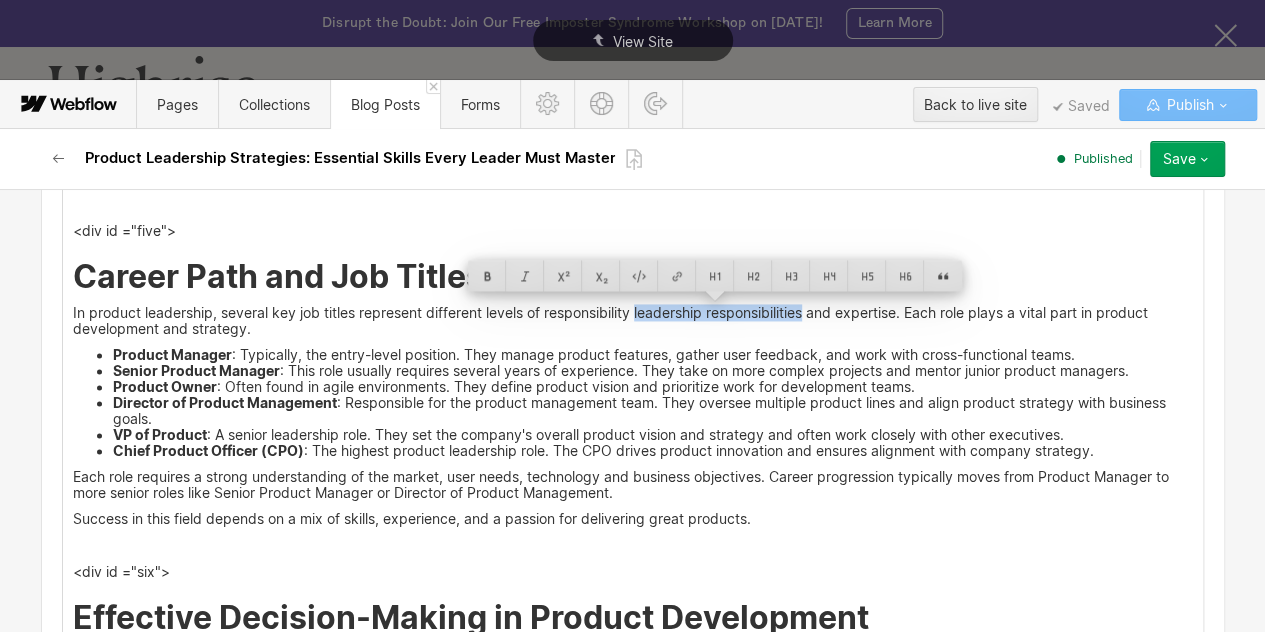 click on "Product Owner : Often found in agile environments. They define product vision and prioritize work for development teams." at bounding box center (653, 387) 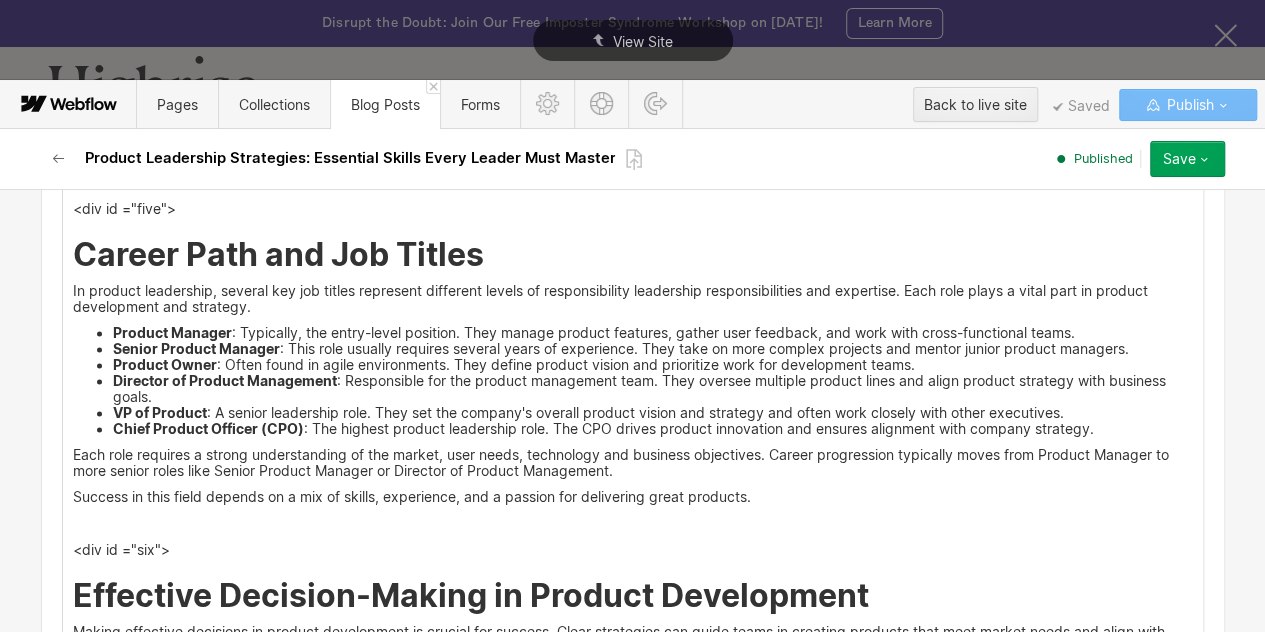 scroll, scrollTop: 5341, scrollLeft: 0, axis: vertical 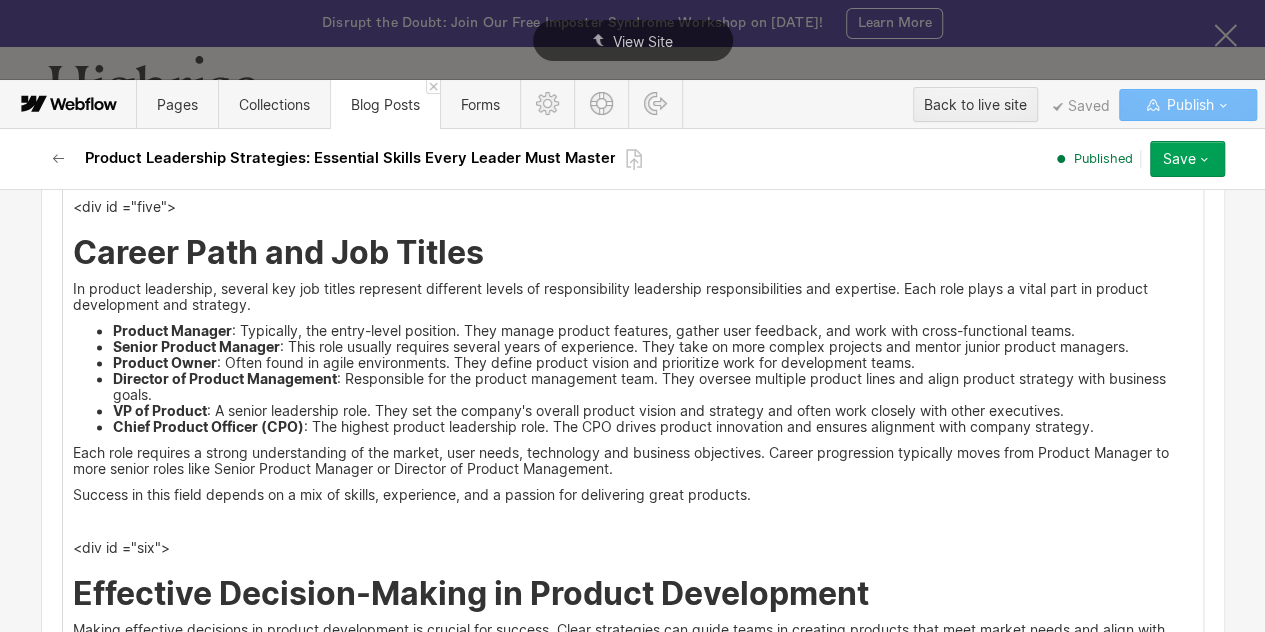 click on "Director of Product Management : Responsible for the product management team. They oversee multiple product lines and align product strategy with business goals." at bounding box center [653, 387] 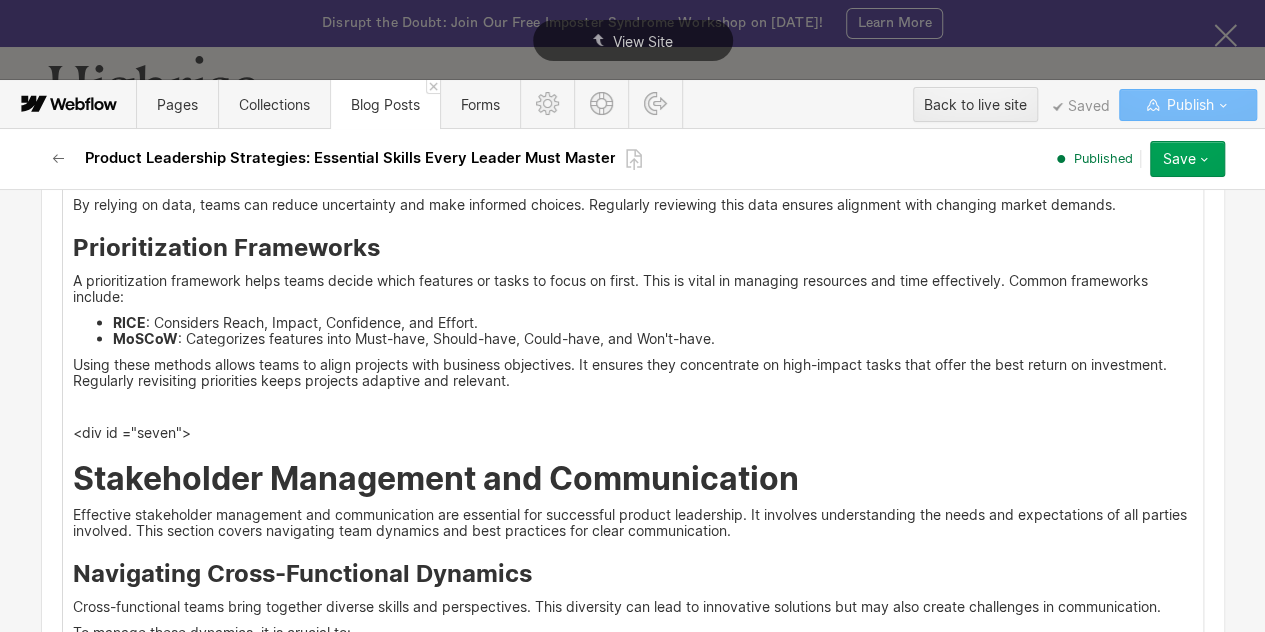 scroll, scrollTop: 6001, scrollLeft: 0, axis: vertical 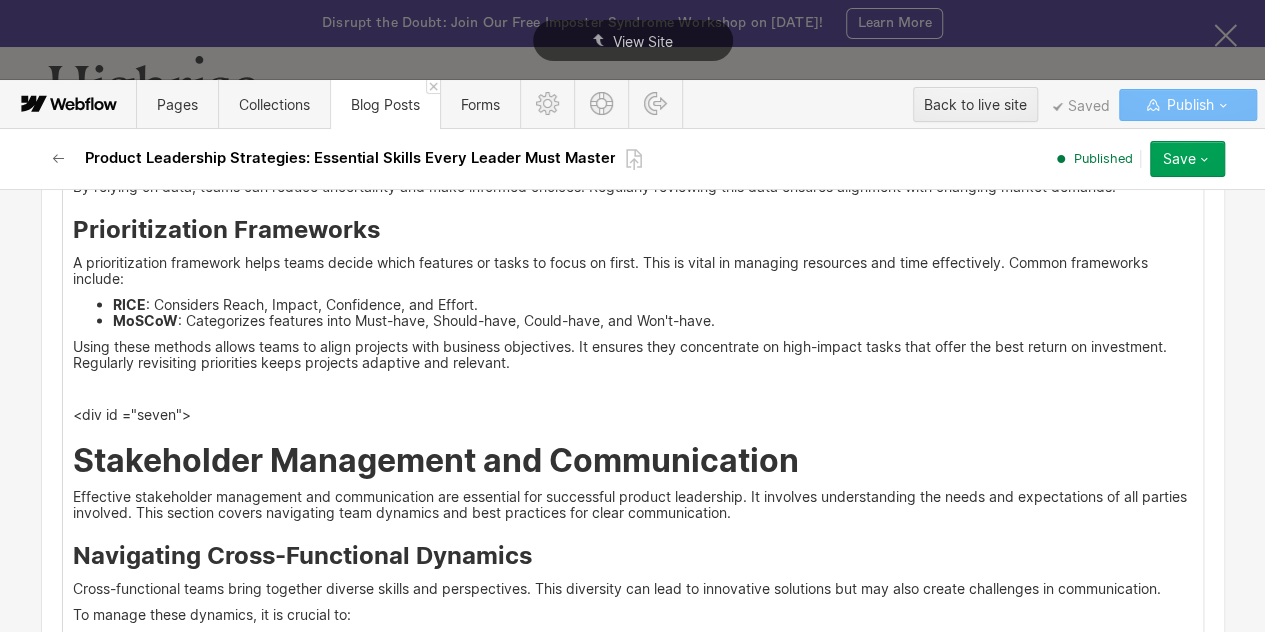 click on "<div id ="four"> Building and Leading High-Performing Teams High-performing teams are essential for product leadership. Effective leaders can create a productive environment that fosters collaboration and encourages a strong product culture. This section details how to build and guide such teams. Fostering Team Collaboration Team collaboration is vital for success. To encourage this, leaders should create an open environment where all ideas are welcomed. Regular team meetings can help share updates and address issues. Leaders should also utilize tools that support communication. Platforms like Slack or Microsoft Teams allow members to connect easily. Setting clear goals helps everyone focus on common objectives. Encouraging team-building activities can also strengthen relationships. Activities that promote trust and understanding lead to higher productivity. Providing feedback is crucial; it keeps everyone aligned and motivated. Cultivating a Product Culture ‍ <div id ="five"> Career Path and Job Titles ‍" at bounding box center (633, -9) 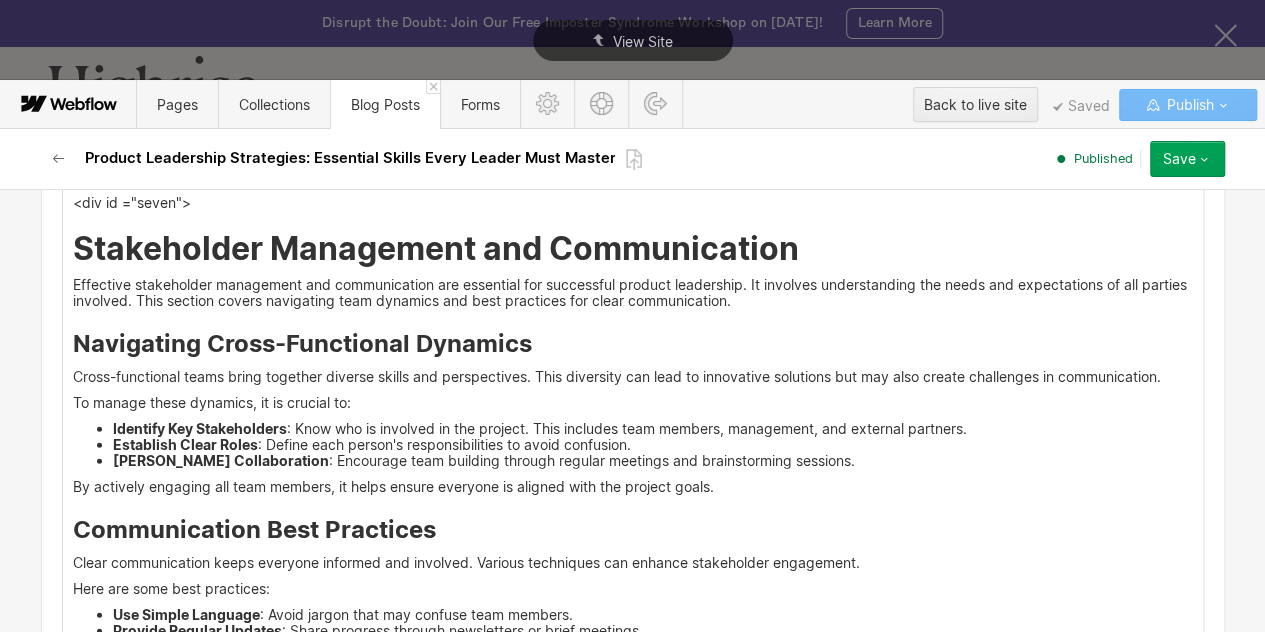 scroll, scrollTop: 6214, scrollLeft: 0, axis: vertical 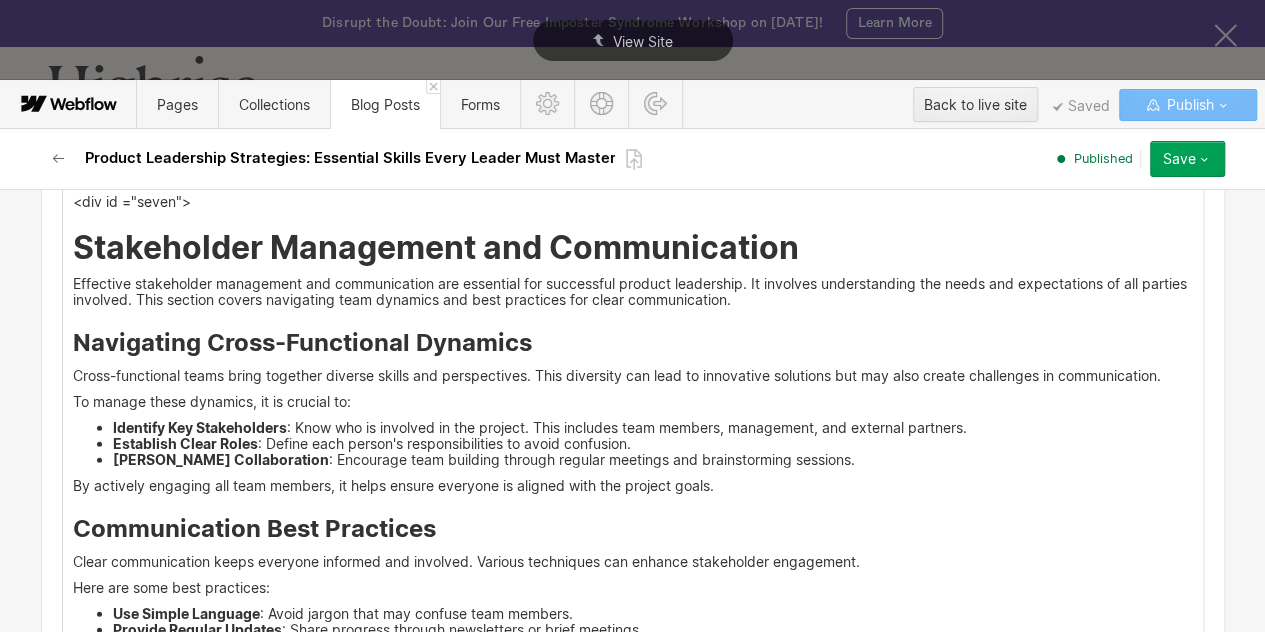click on "To manage these dynamics, it is crucial to:" at bounding box center [633, 402] 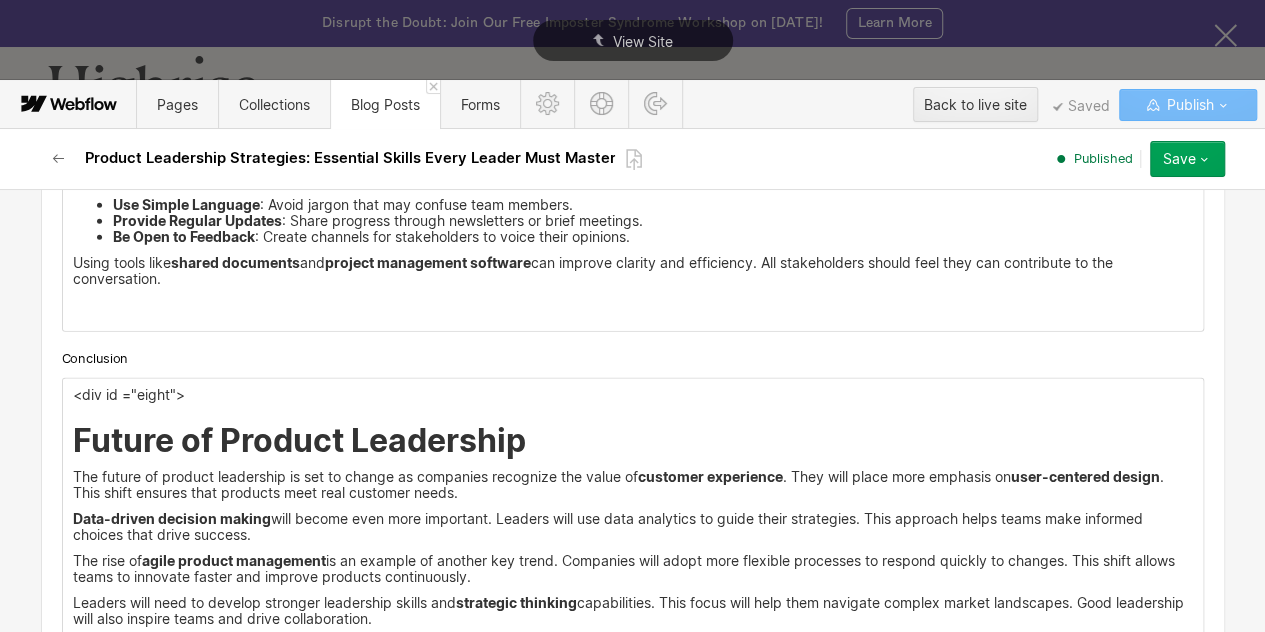 scroll, scrollTop: 6672, scrollLeft: 0, axis: vertical 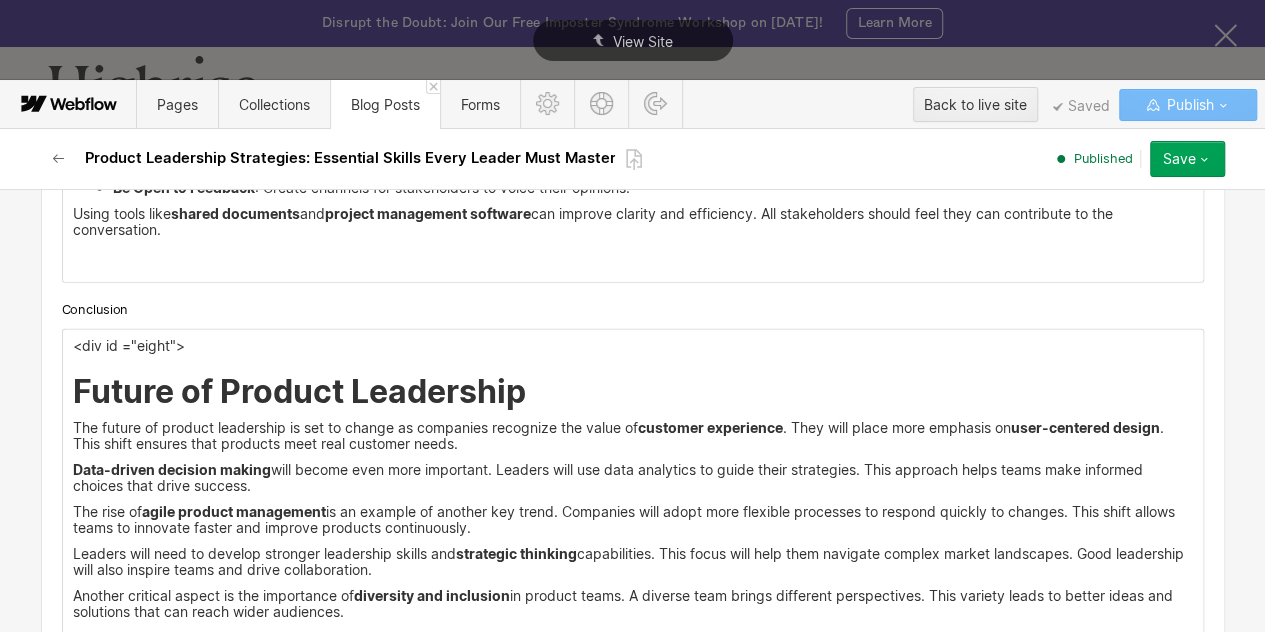 drag, startPoint x: 646, startPoint y: 423, endPoint x: 776, endPoint y: 427, distance: 130.06152 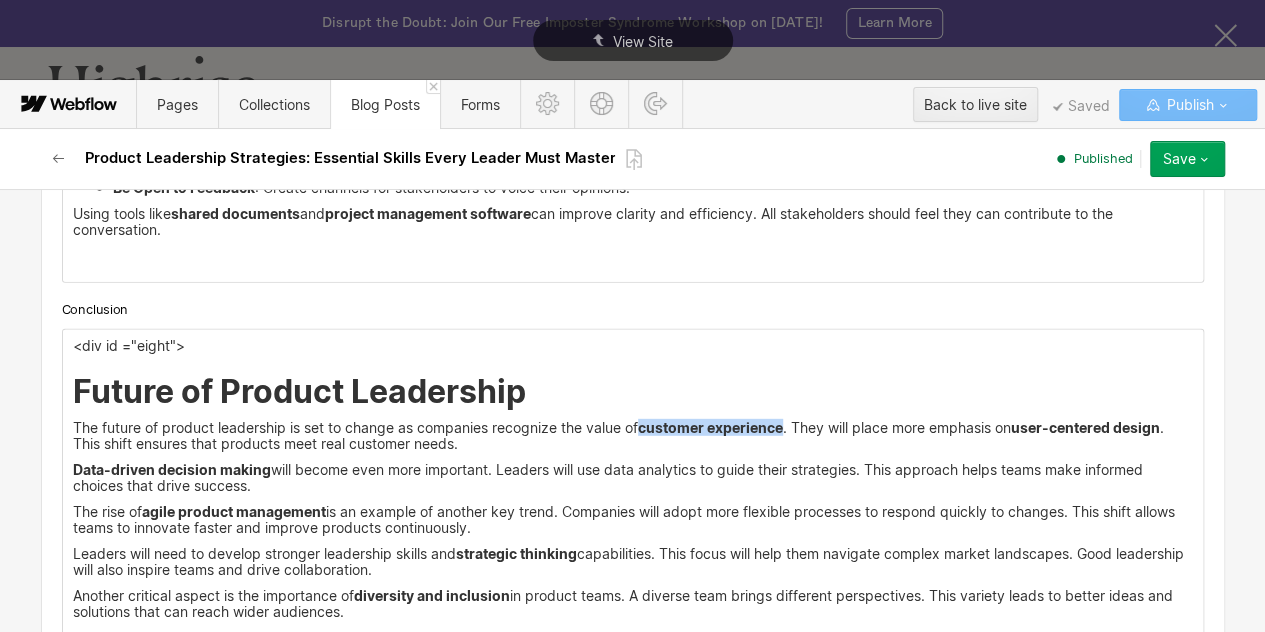 drag, startPoint x: 783, startPoint y: 424, endPoint x: 639, endPoint y: 425, distance: 144.00348 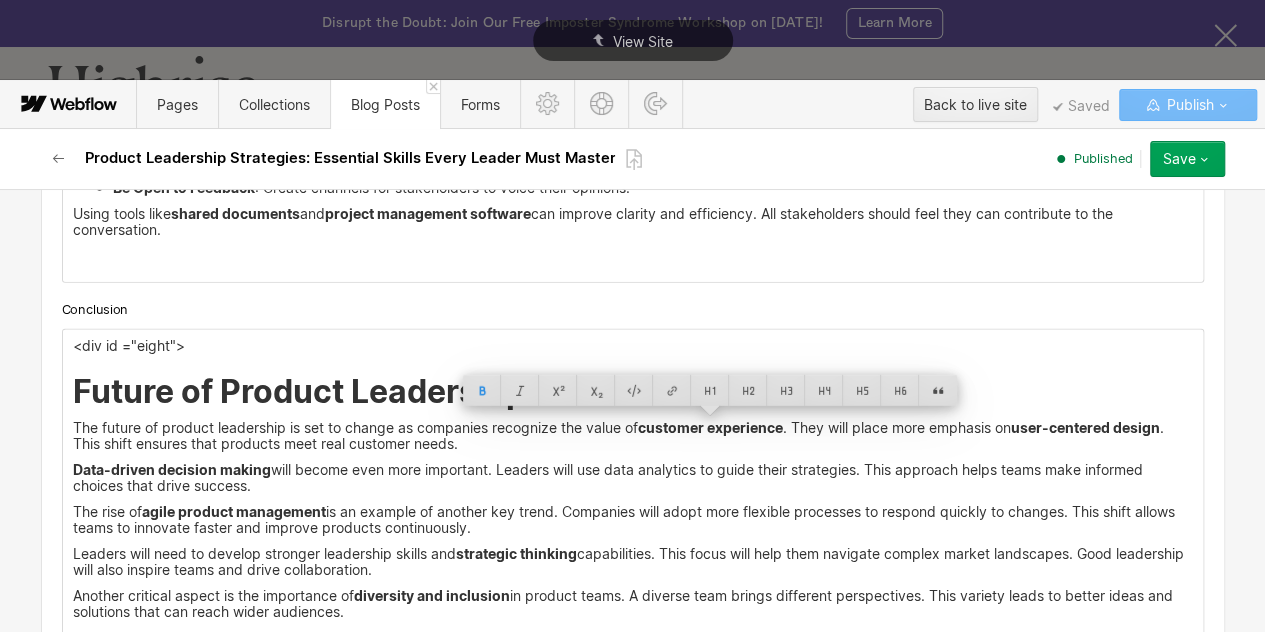 click on "Leaders will need to develop stronger leadership skills and  strategic thinking  capabilities. This focus will help them navigate complex market landscapes. Good leadership will also inspire teams and drive collaboration." at bounding box center [633, 562] 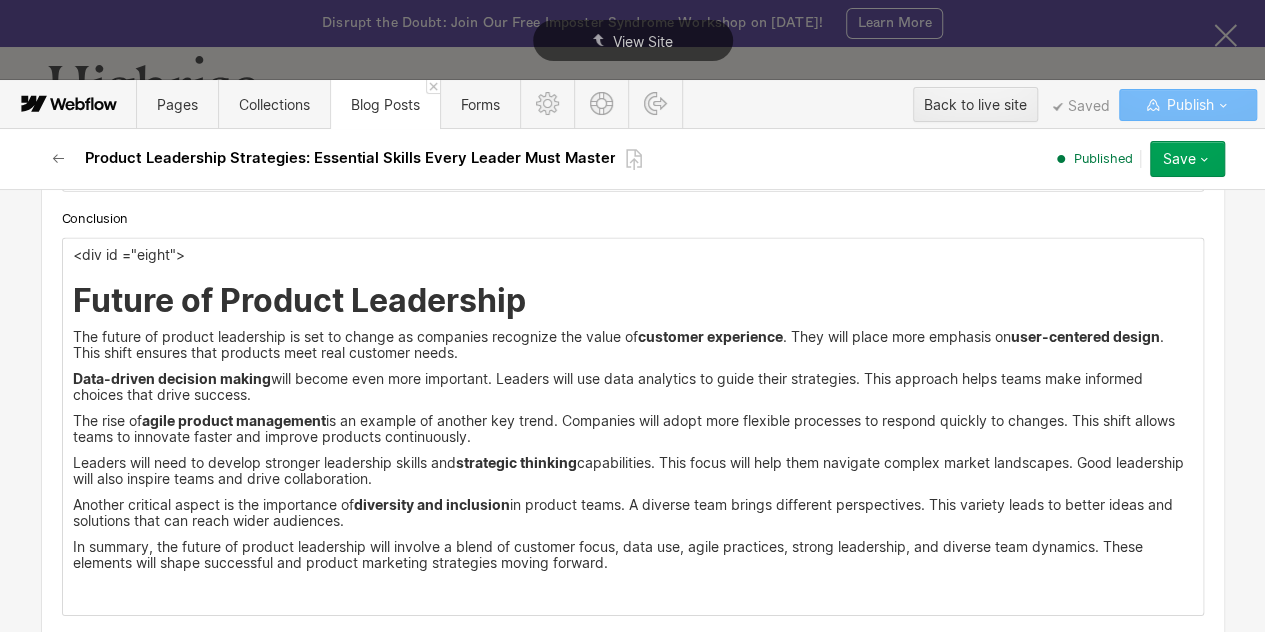 scroll, scrollTop: 6764, scrollLeft: 0, axis: vertical 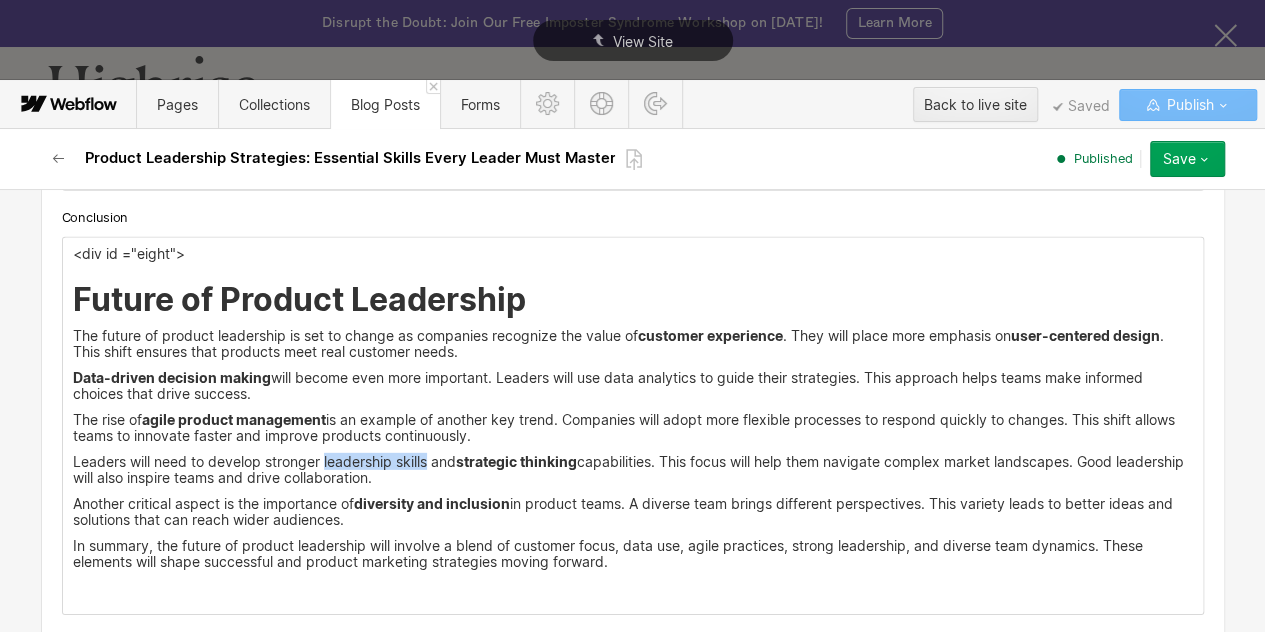 drag, startPoint x: 317, startPoint y: 460, endPoint x: 420, endPoint y: 457, distance: 103.04368 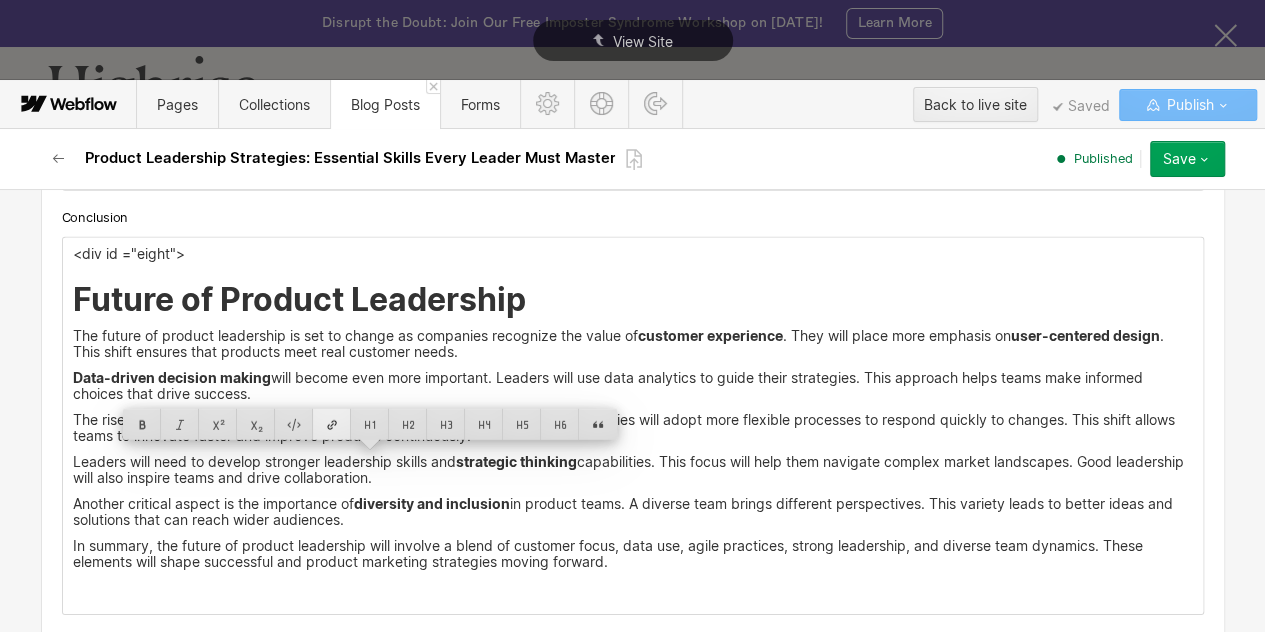 click at bounding box center (332, 424) 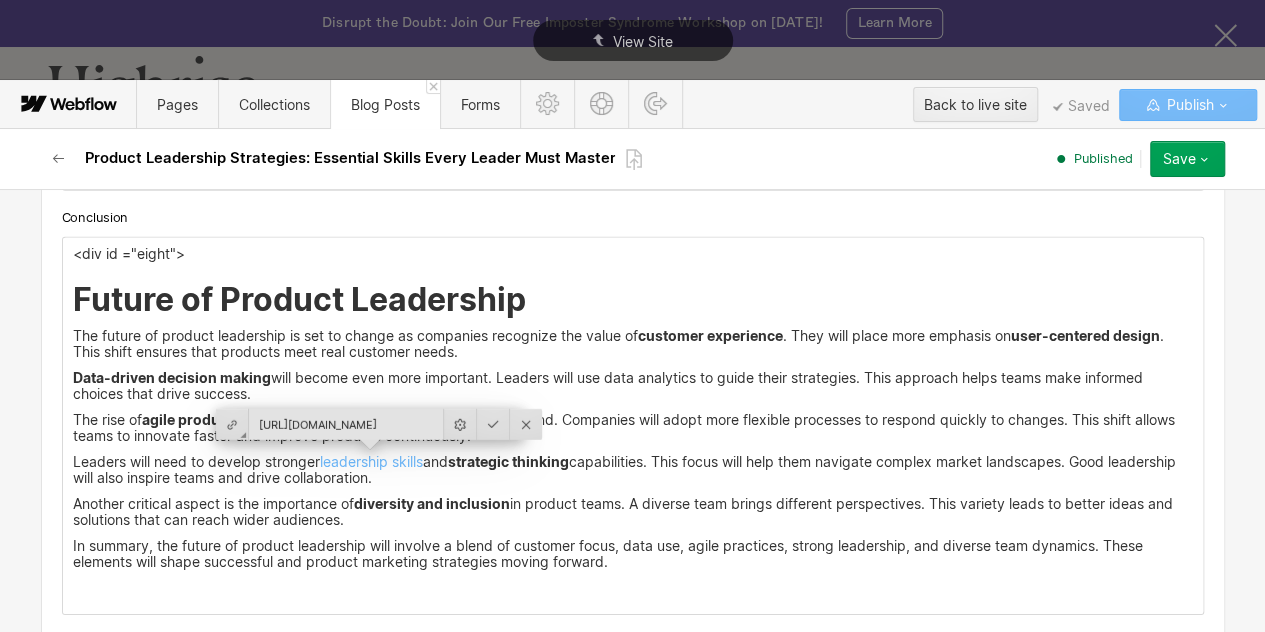 scroll, scrollTop: 0, scrollLeft: 214, axis: horizontal 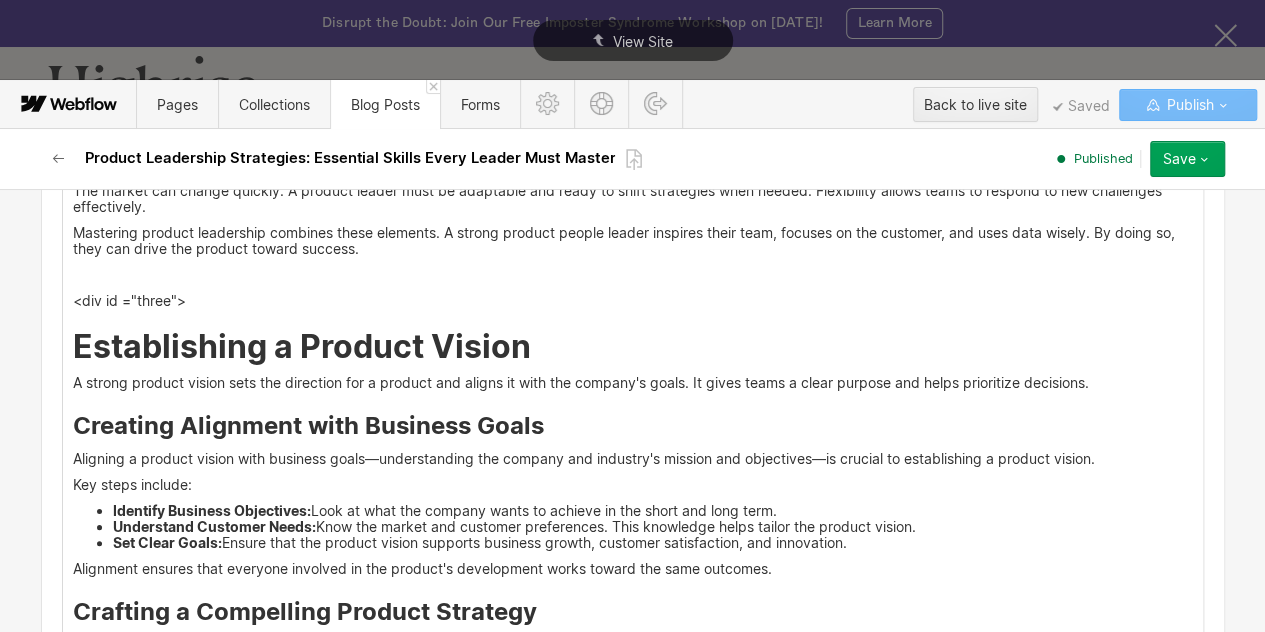 click 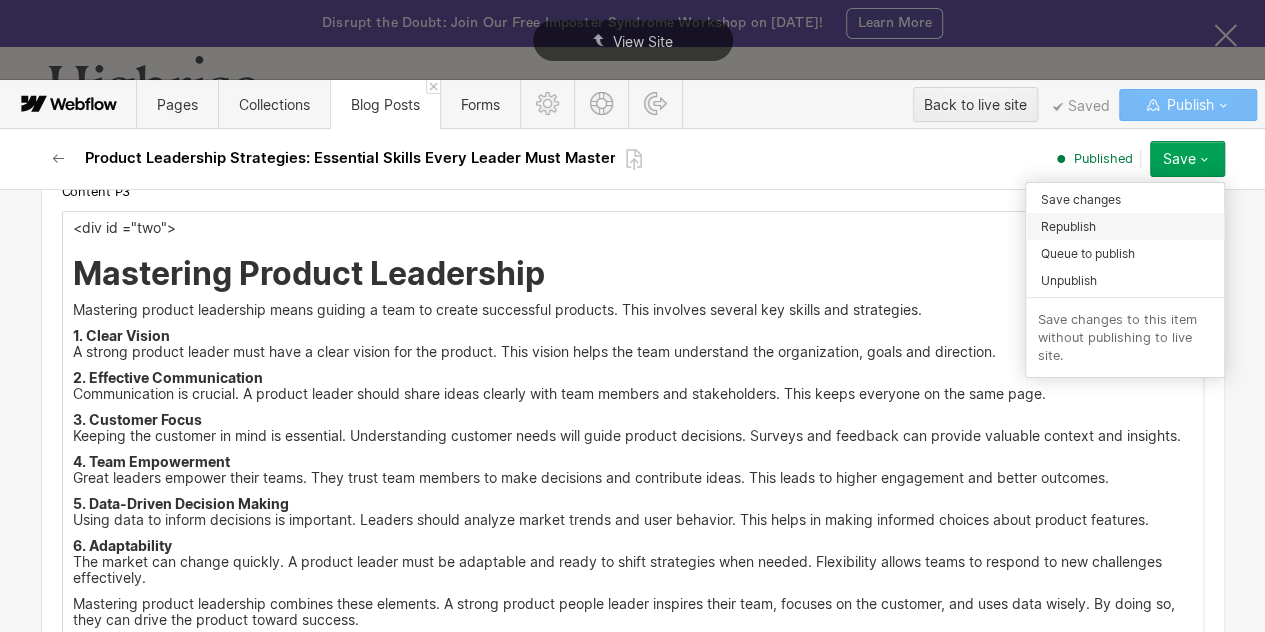 scroll, scrollTop: 3557, scrollLeft: 0, axis: vertical 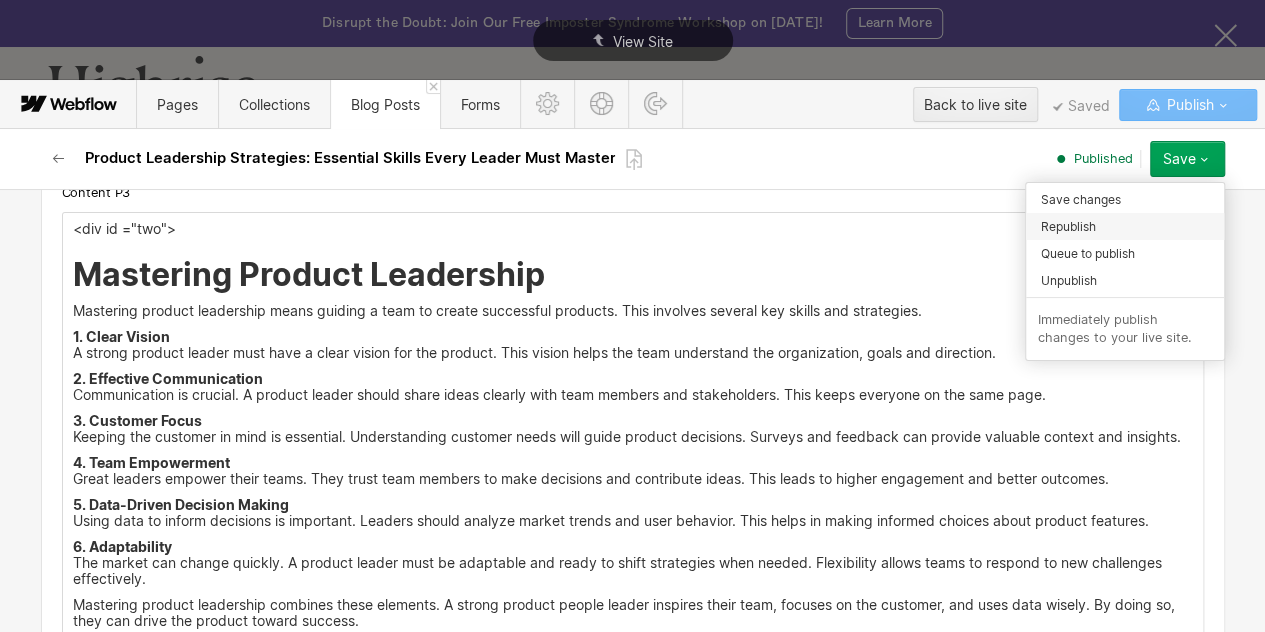 click on "Republish" at bounding box center [1068, 226] 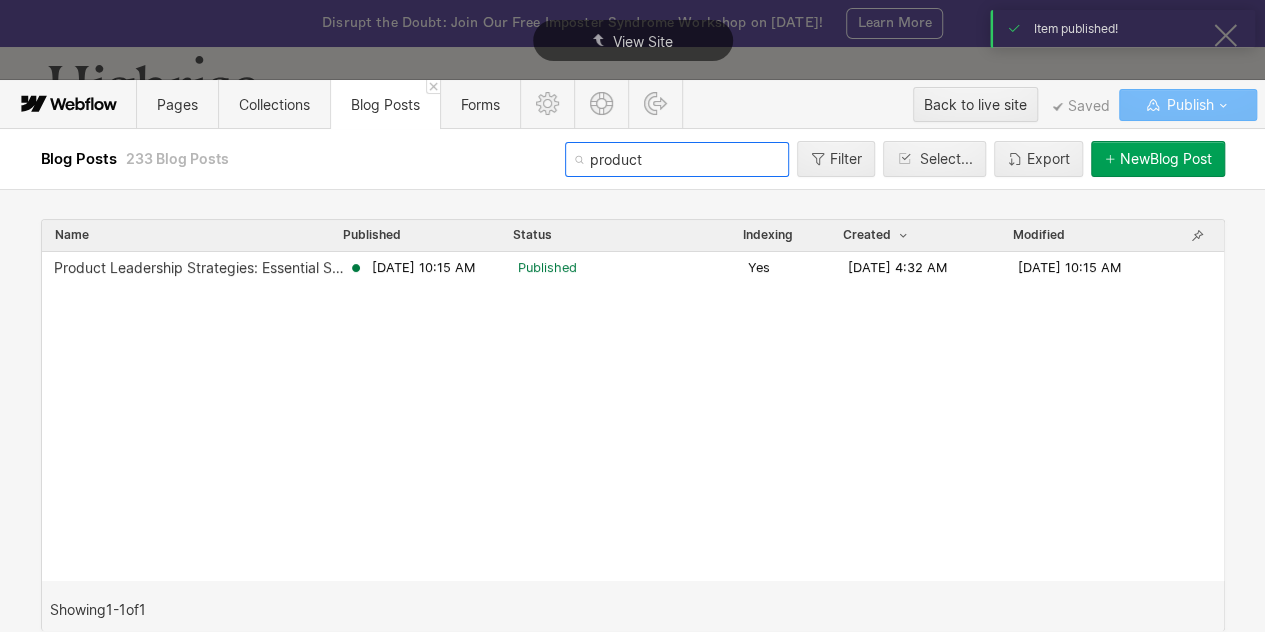 click on "product" at bounding box center (677, 159) 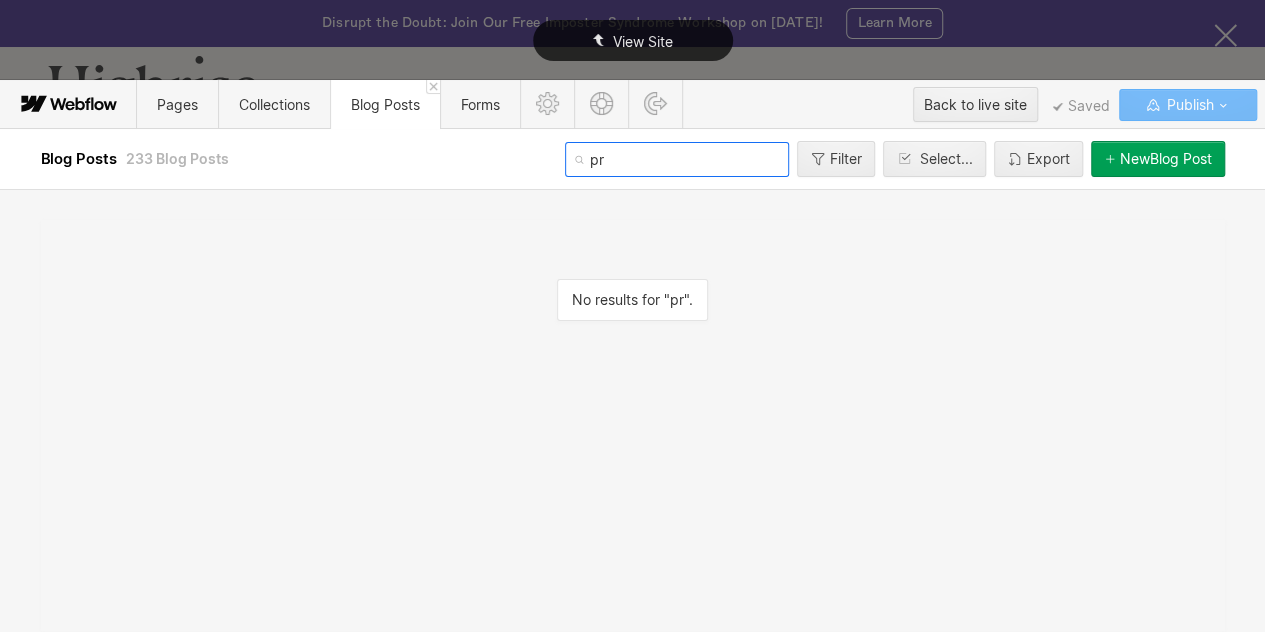 type on "p" 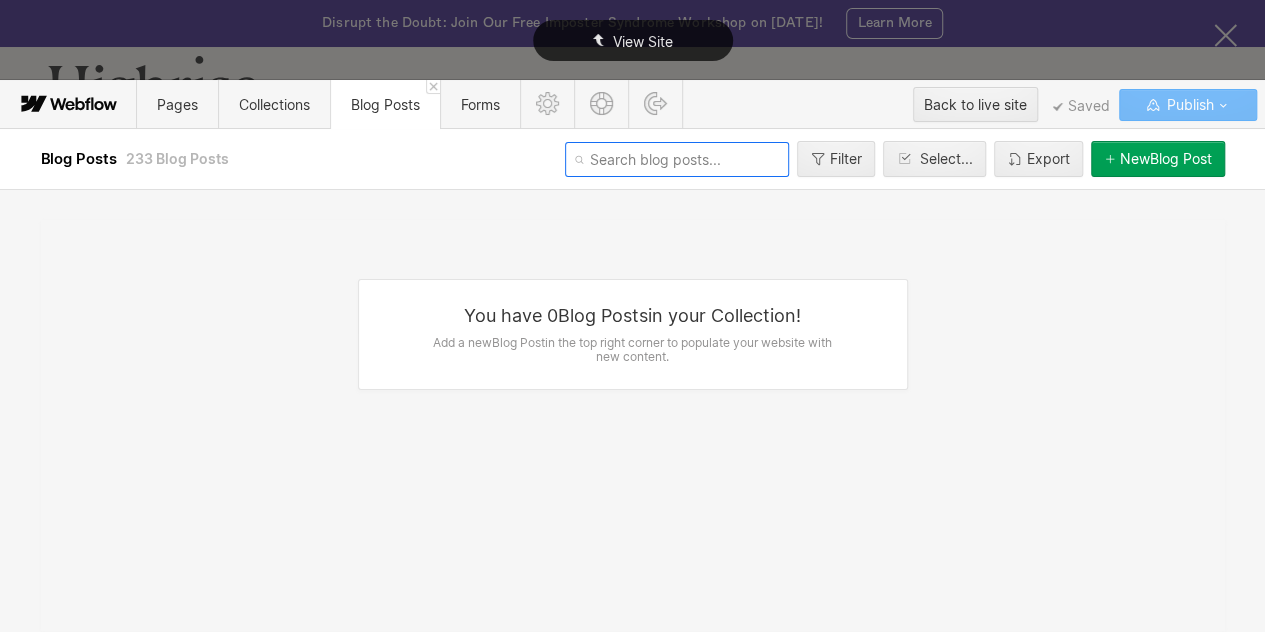 type 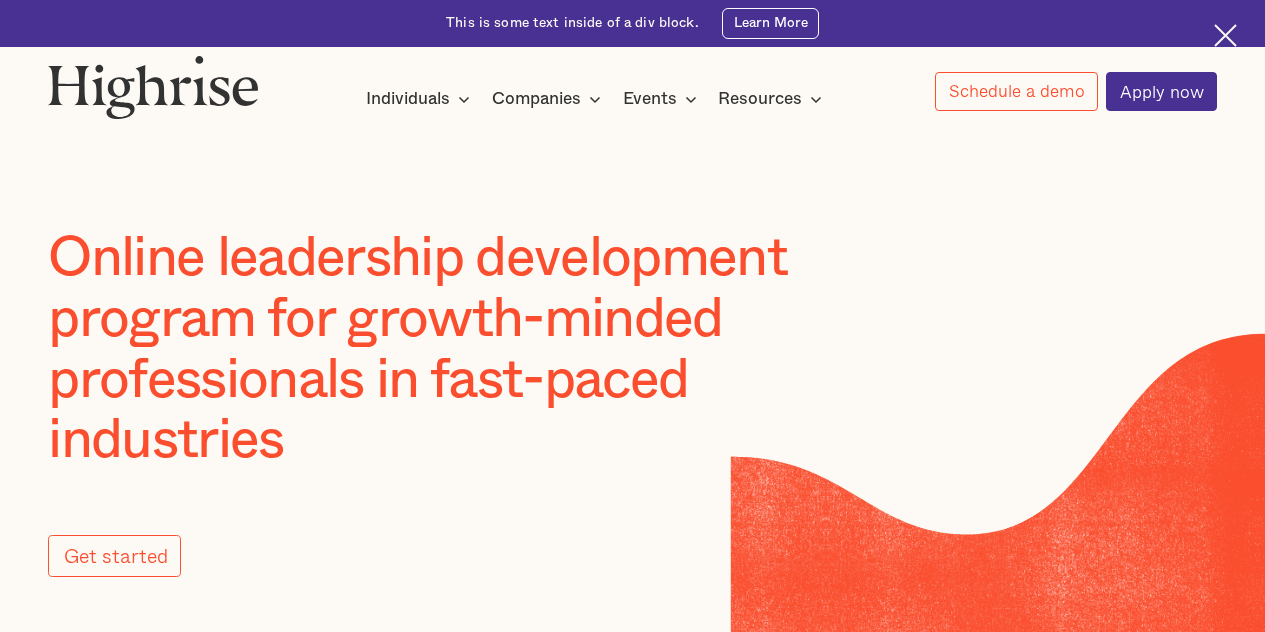 scroll, scrollTop: 0, scrollLeft: 0, axis: both 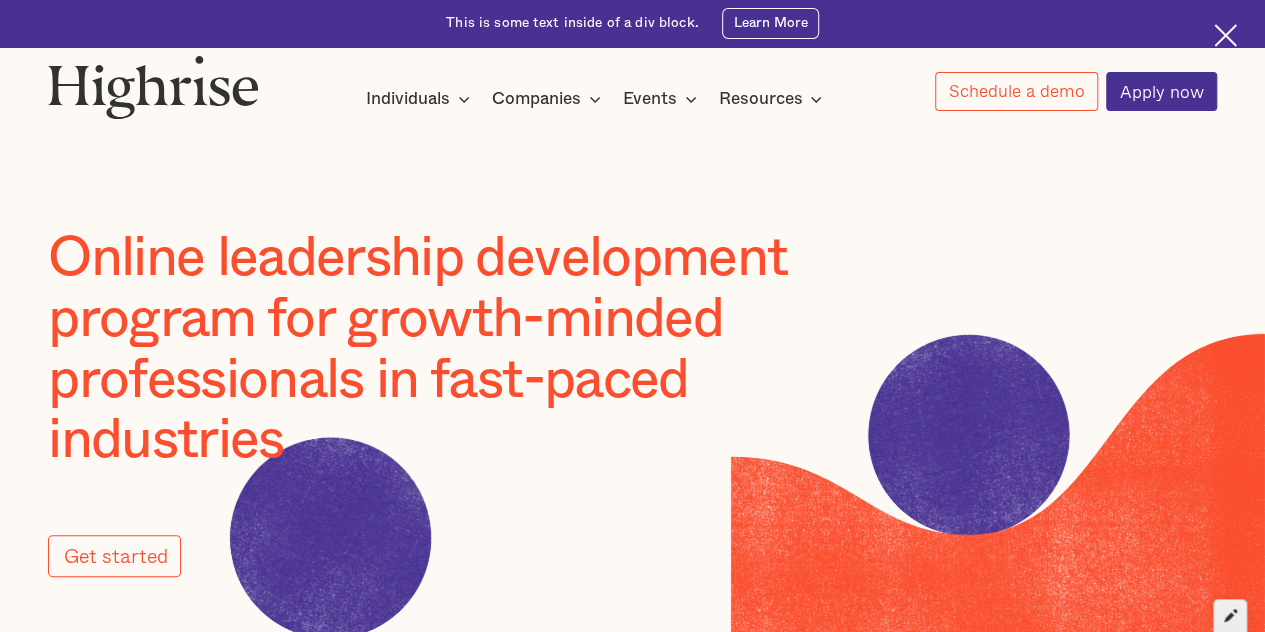 click at bounding box center [1230, 616] 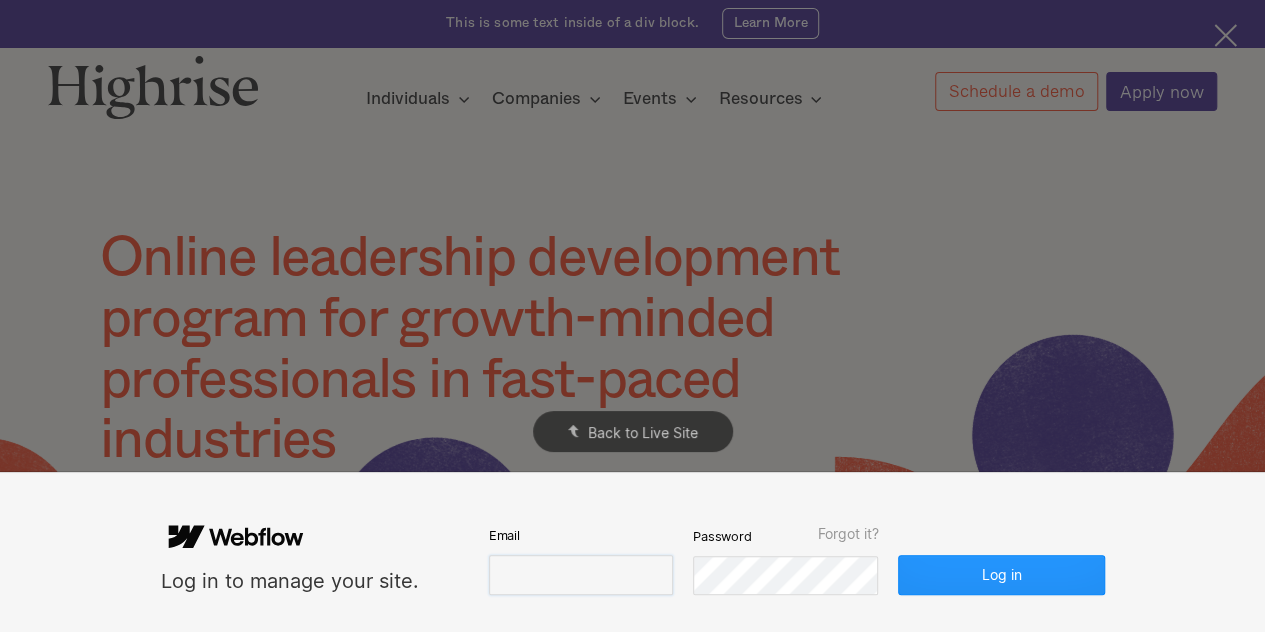 click at bounding box center (581, 575) 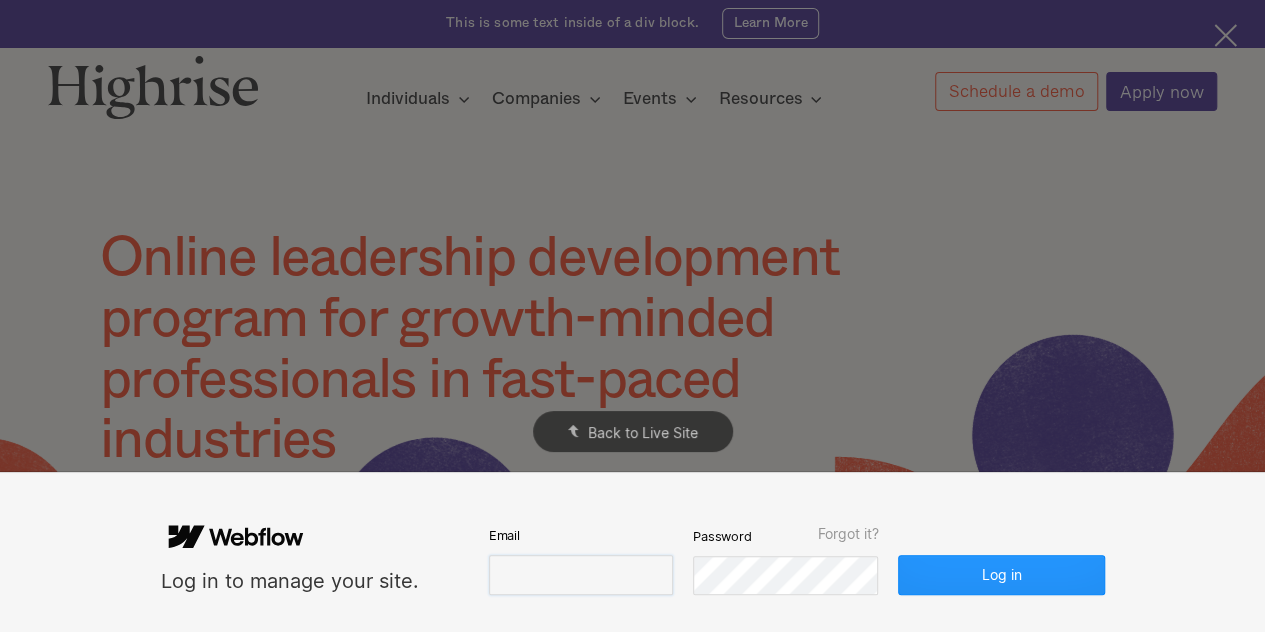 paste on "[EMAIL_ADDRESS][DOMAIN_NAME]" 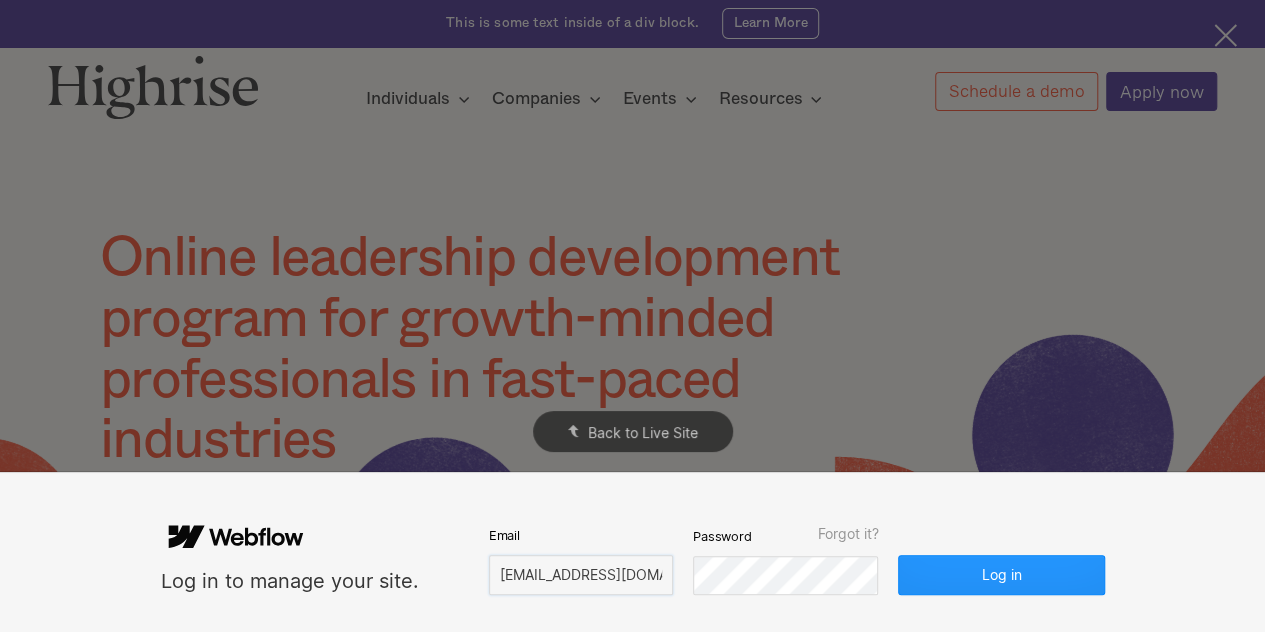 scroll, scrollTop: 0, scrollLeft: 12, axis: horizontal 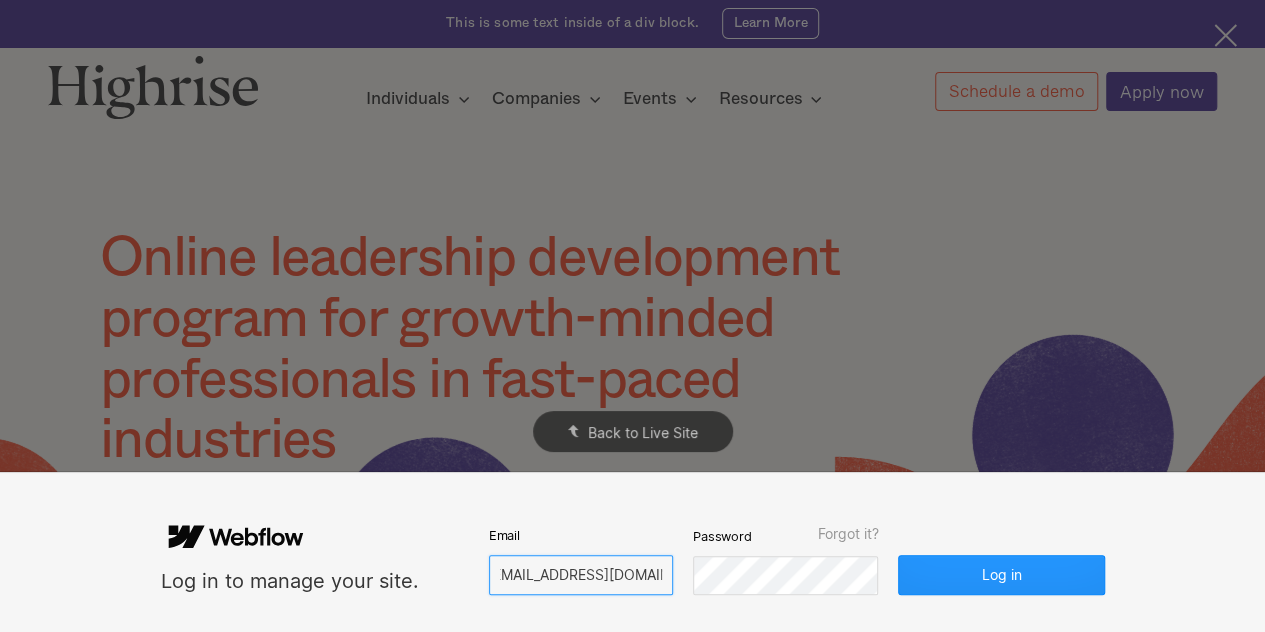 type on "[EMAIL_ADDRESS][DOMAIN_NAME]" 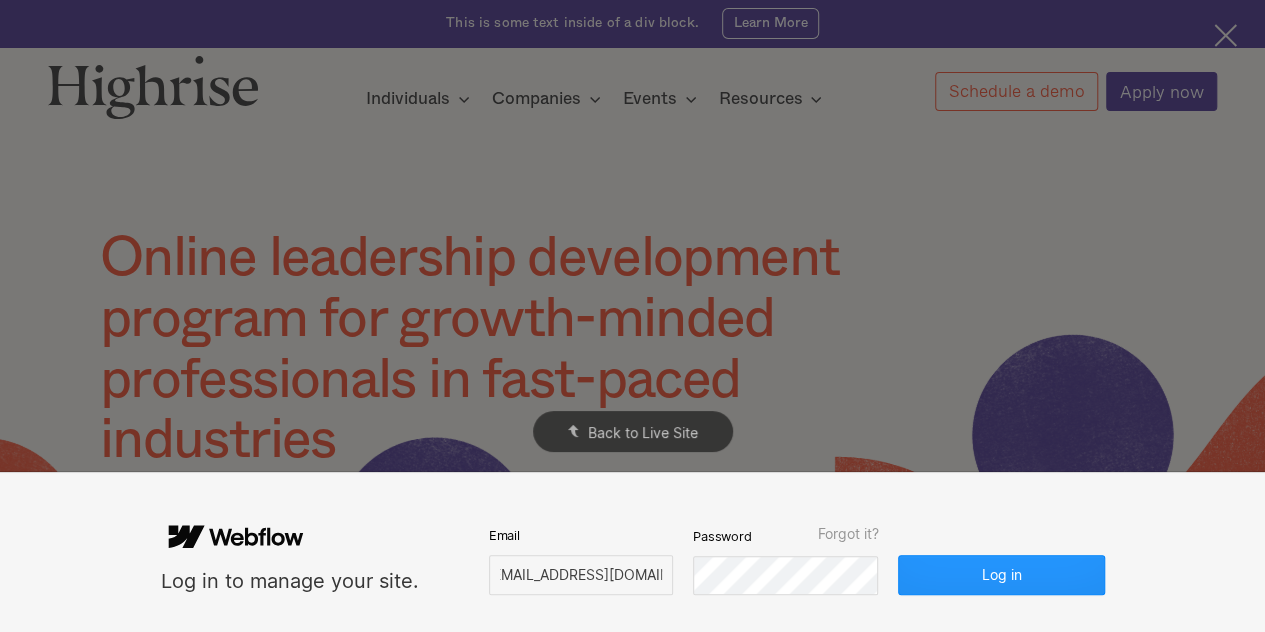 scroll, scrollTop: 0, scrollLeft: 0, axis: both 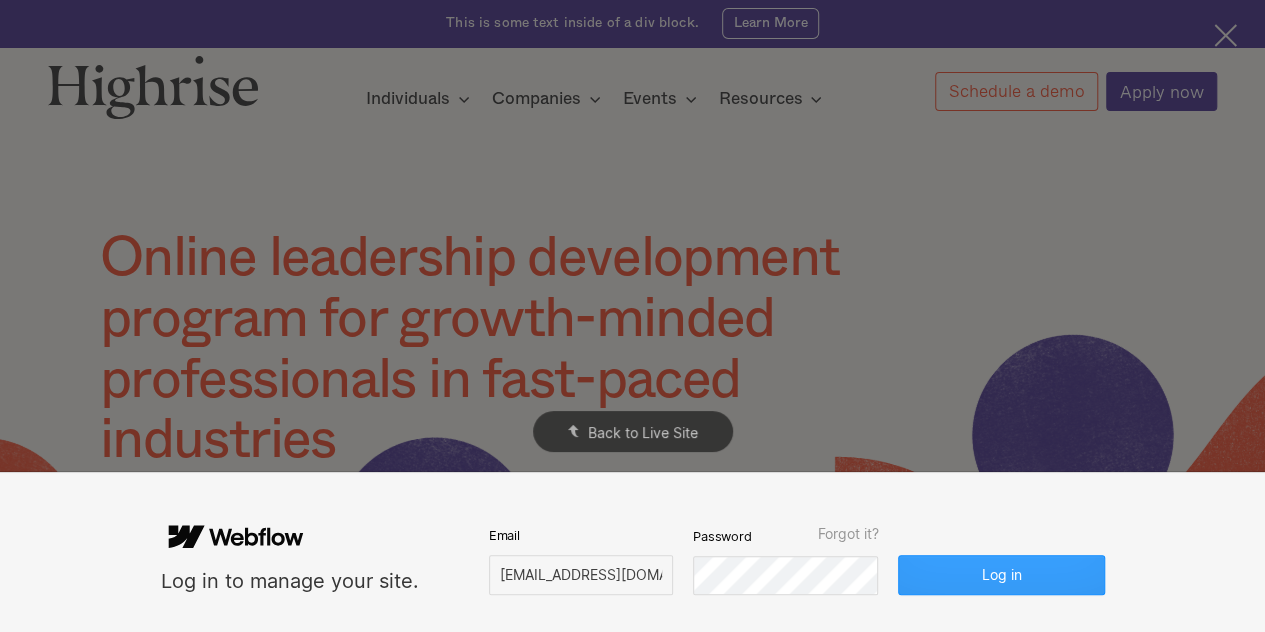 click on "Log in" at bounding box center (1001, 575) 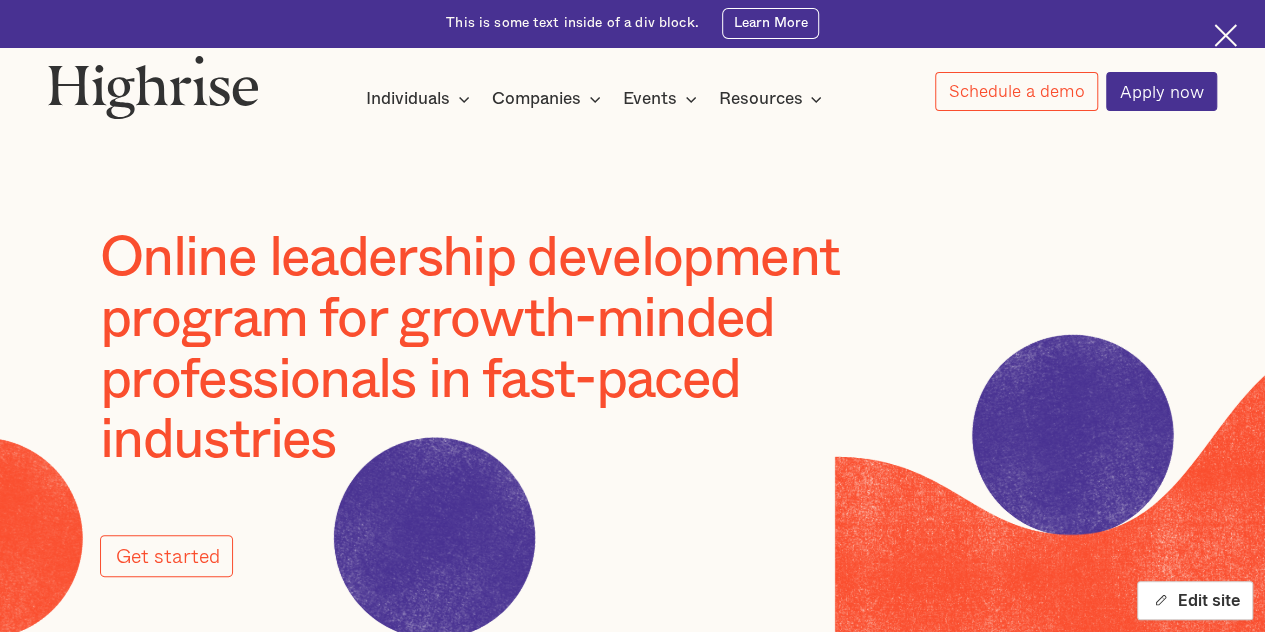 click on "Edit site" at bounding box center (1195, 600) 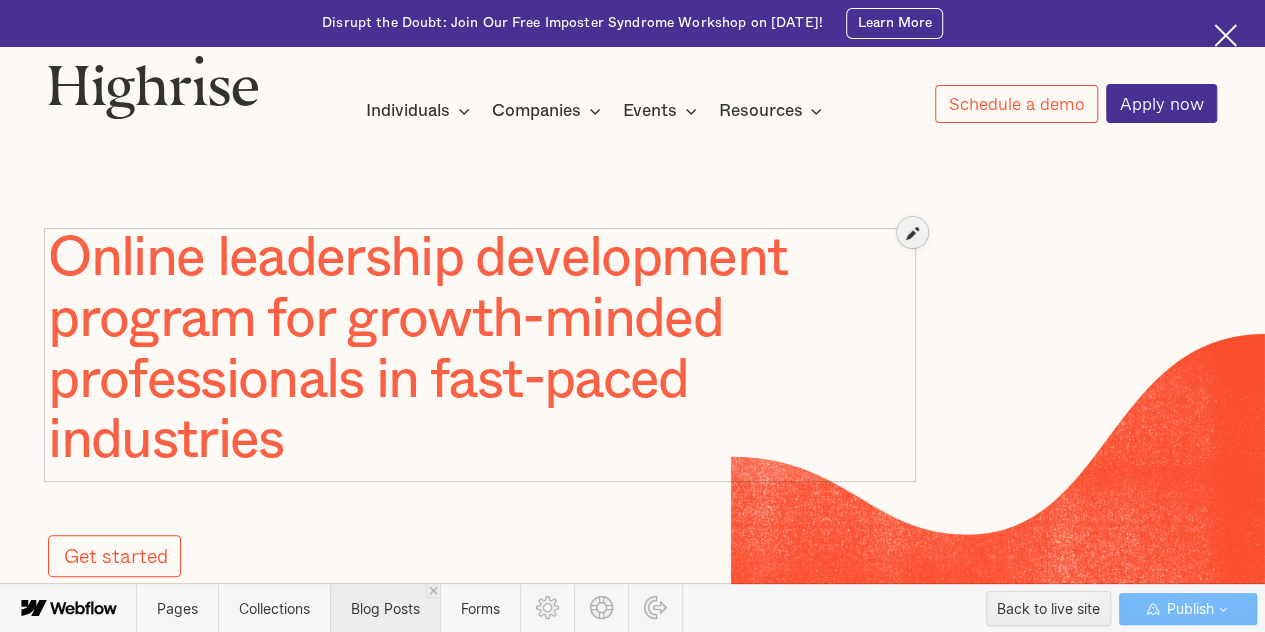 click on "Blog Posts" at bounding box center (385, 608) 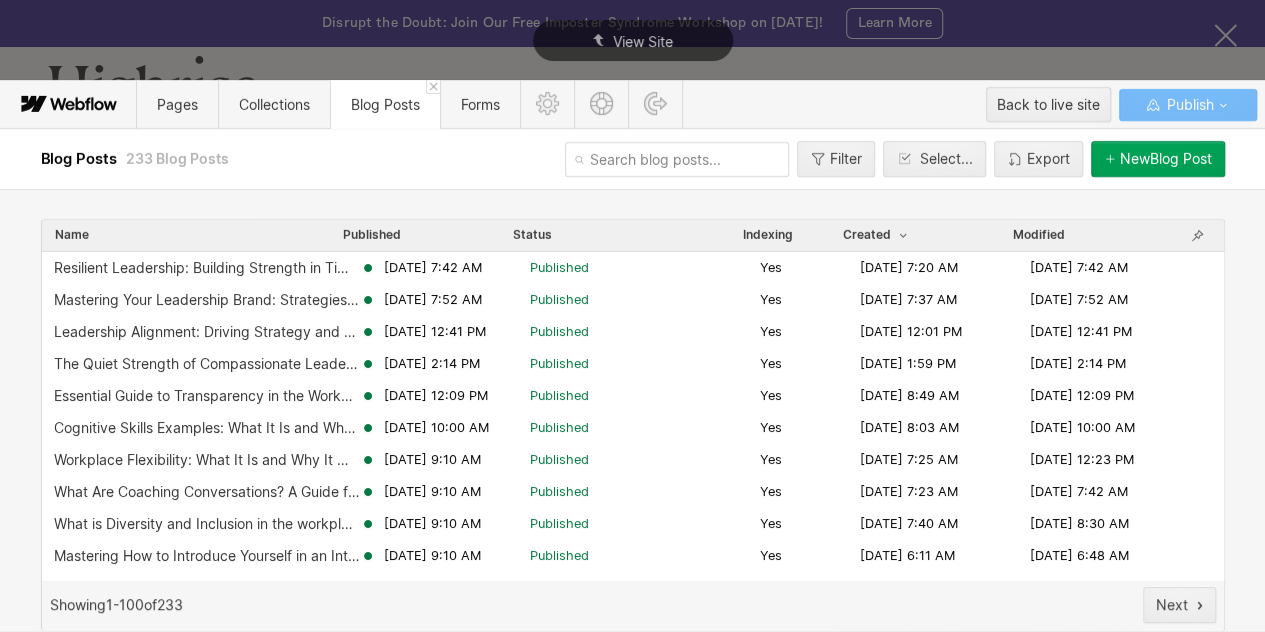 click at bounding box center [677, 159] 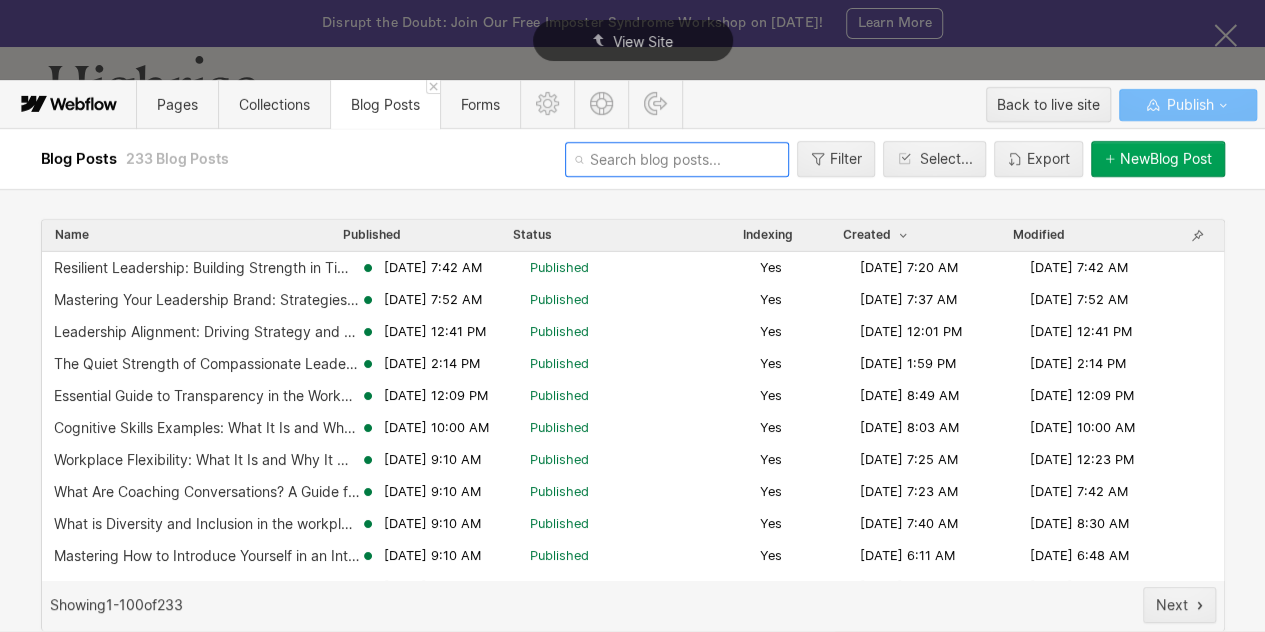 click at bounding box center (677, 159) 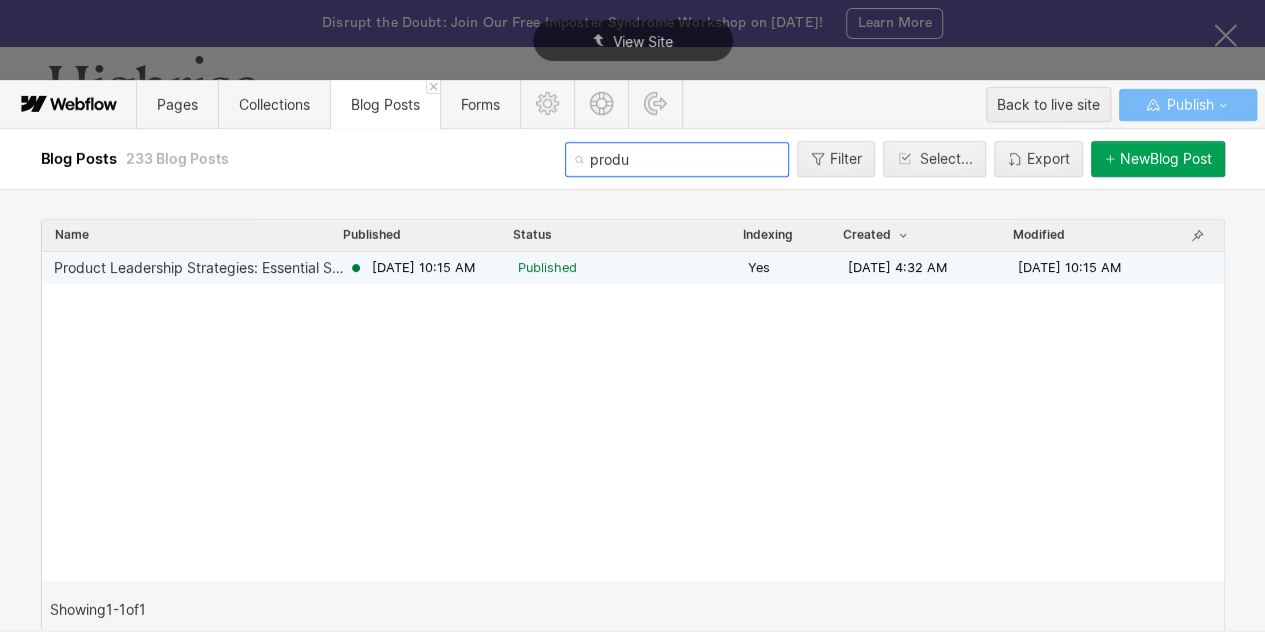 type on "produ" 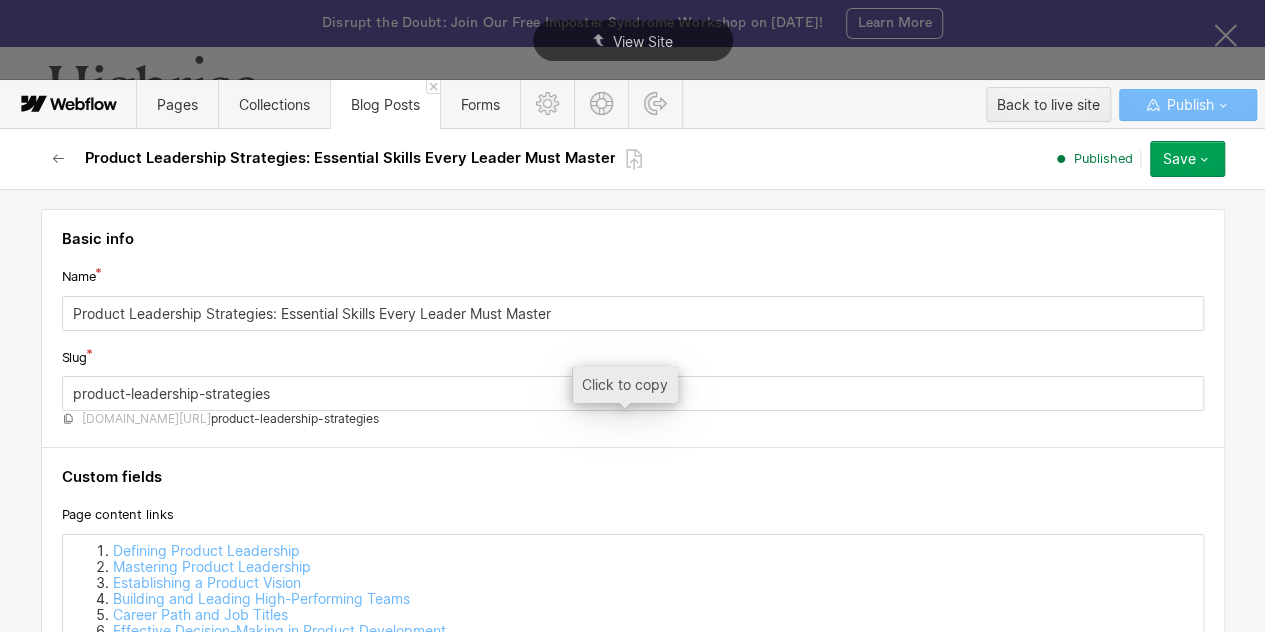 click on "[DOMAIN_NAME][URL]" at bounding box center [146, 419] 